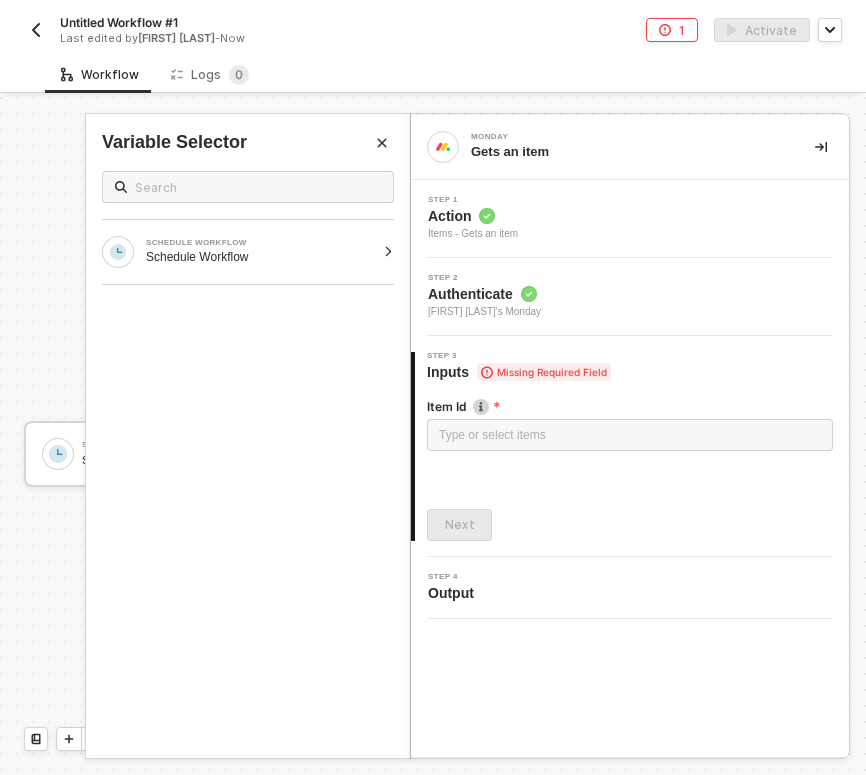 scroll, scrollTop: 0, scrollLeft: 0, axis: both 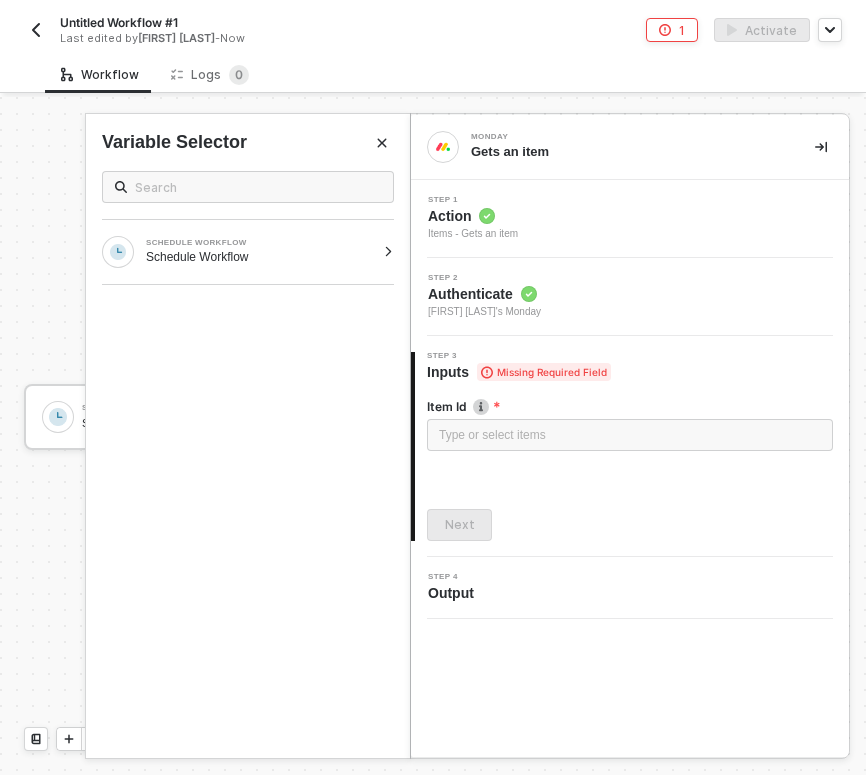 click 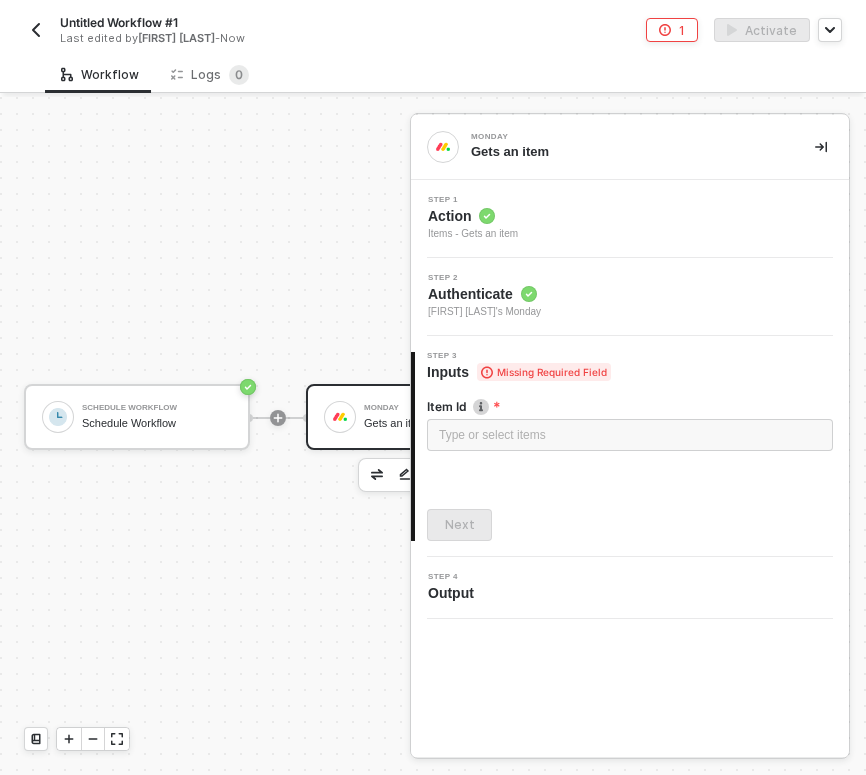 click 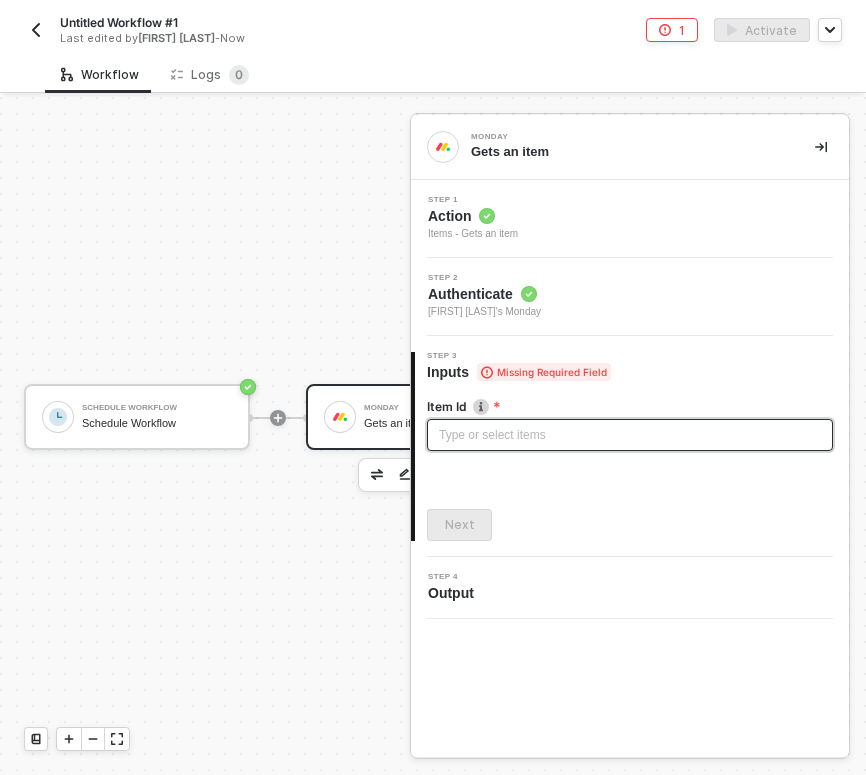 click on "Type or select items ﻿" at bounding box center (630, 435) 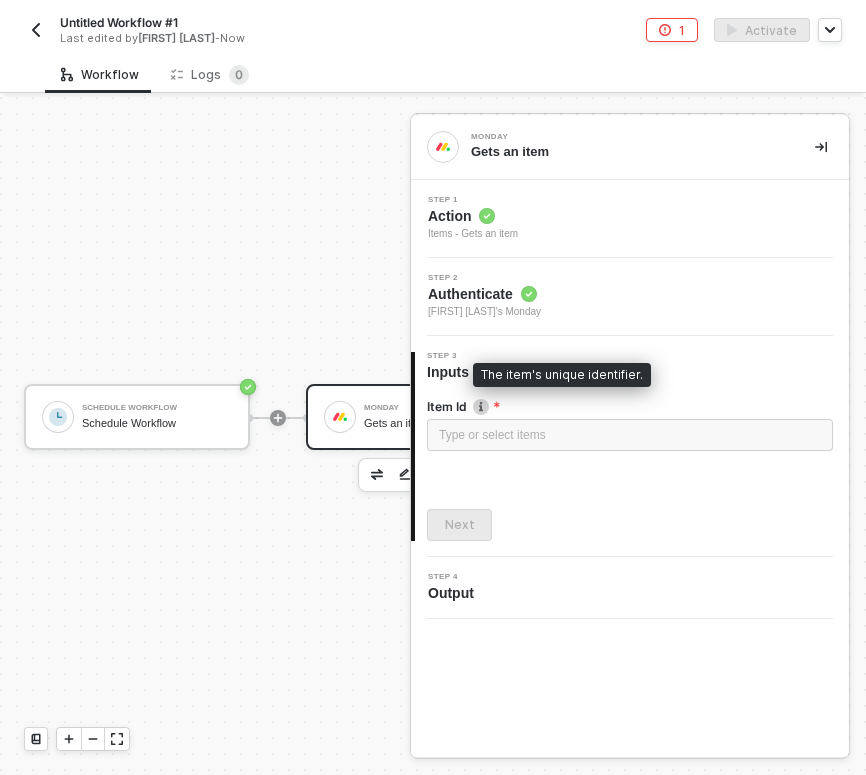click at bounding box center [481, 407] 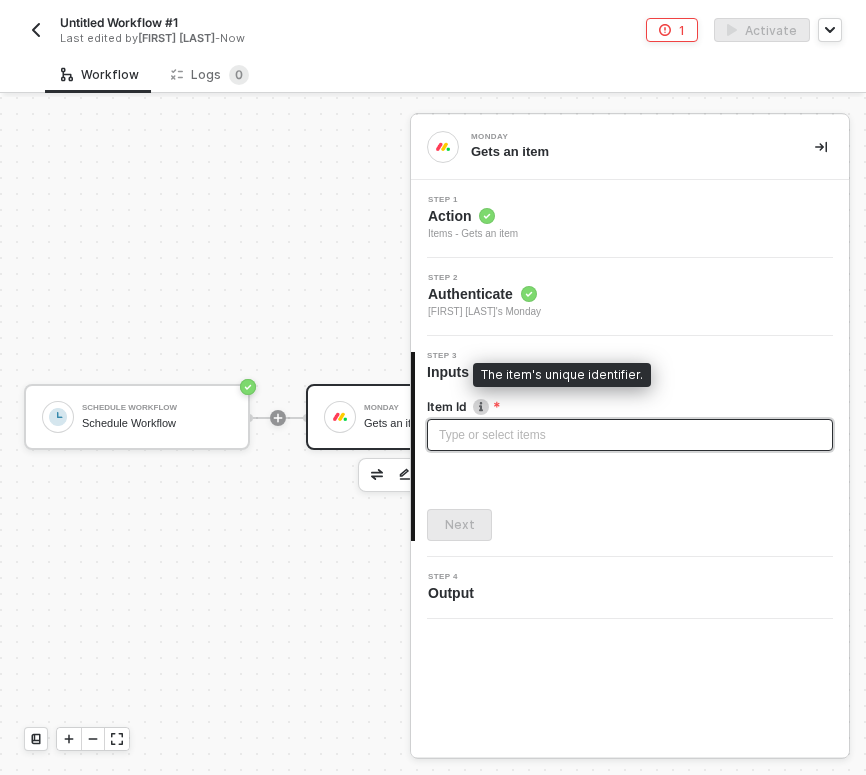 click on "Type or select items ﻿" at bounding box center [630, 435] 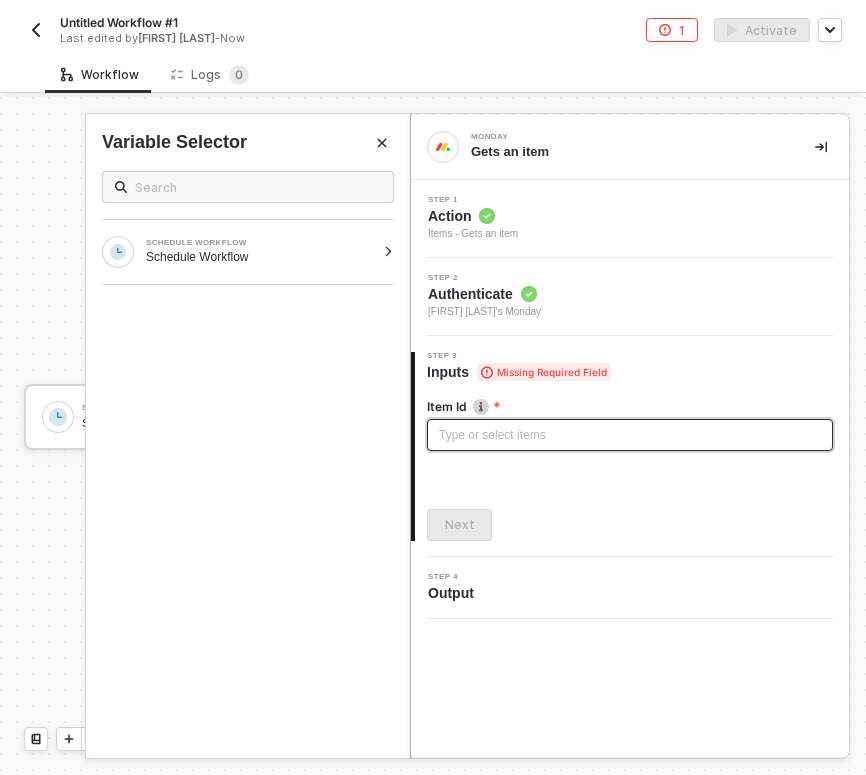 click on "Type or select items ﻿" at bounding box center (630, 435) 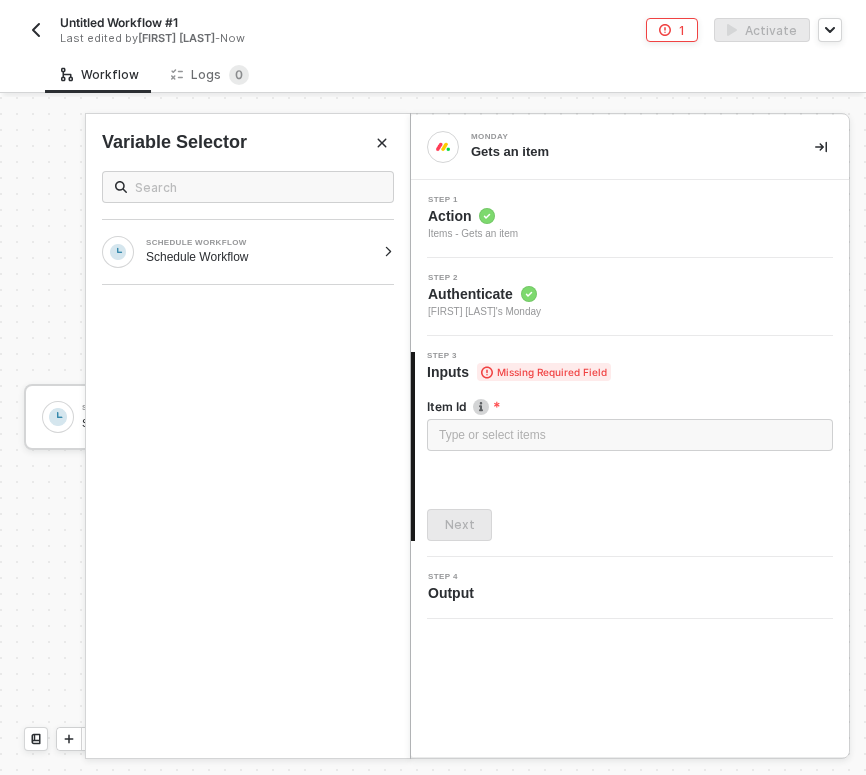 click on "Item Id The item's unique identifier. Type or select items ﻿ Next" at bounding box center [630, 461] 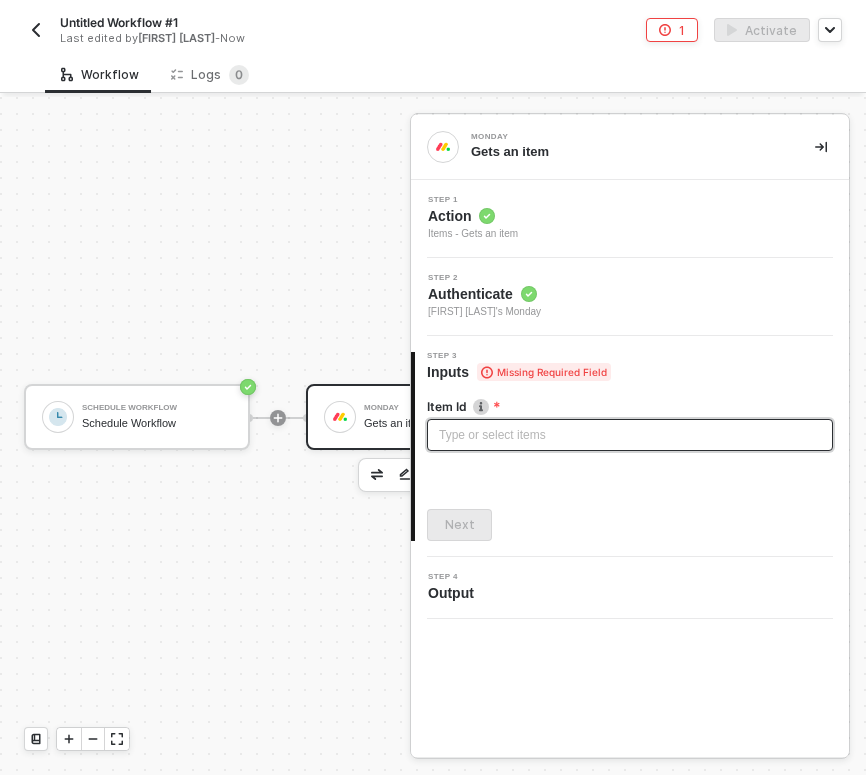 click on "Type or select items ﻿" at bounding box center (630, 435) 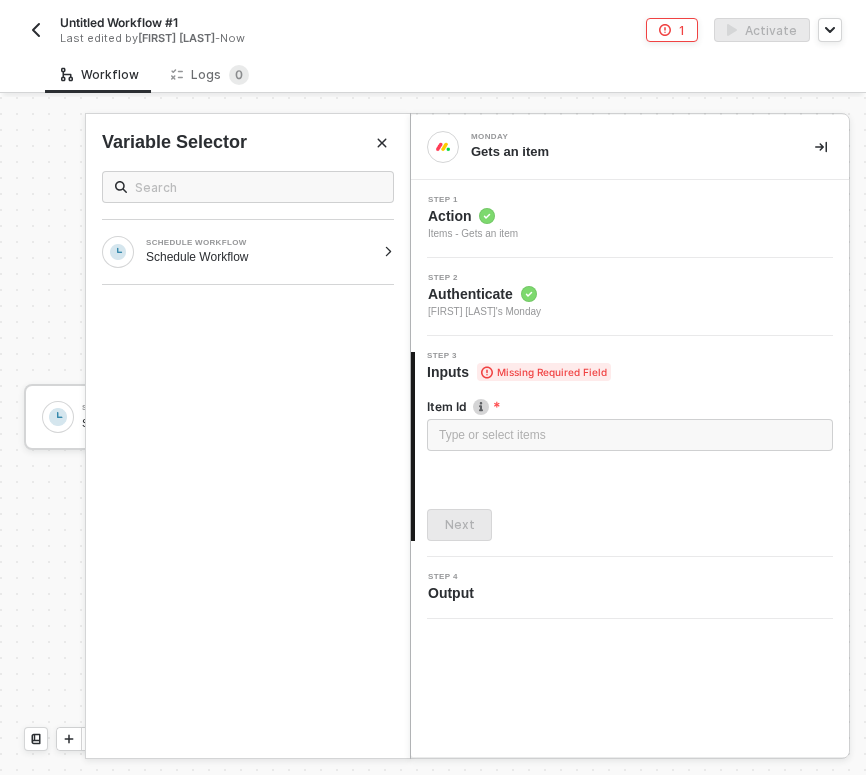 click at bounding box center (248, 187) 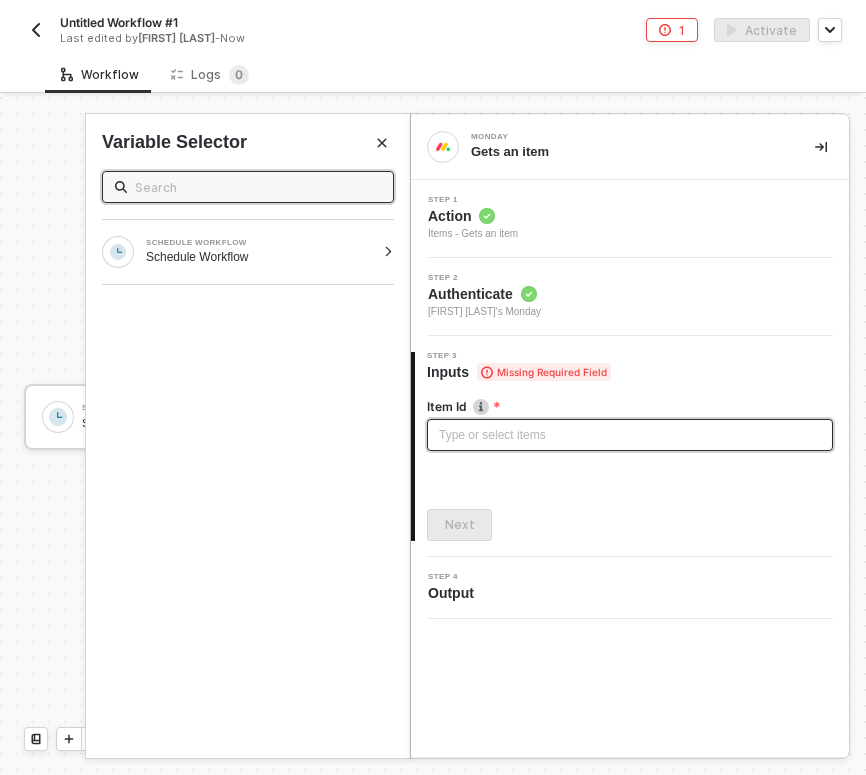 click on "Type or select items ﻿" at bounding box center (630, 435) 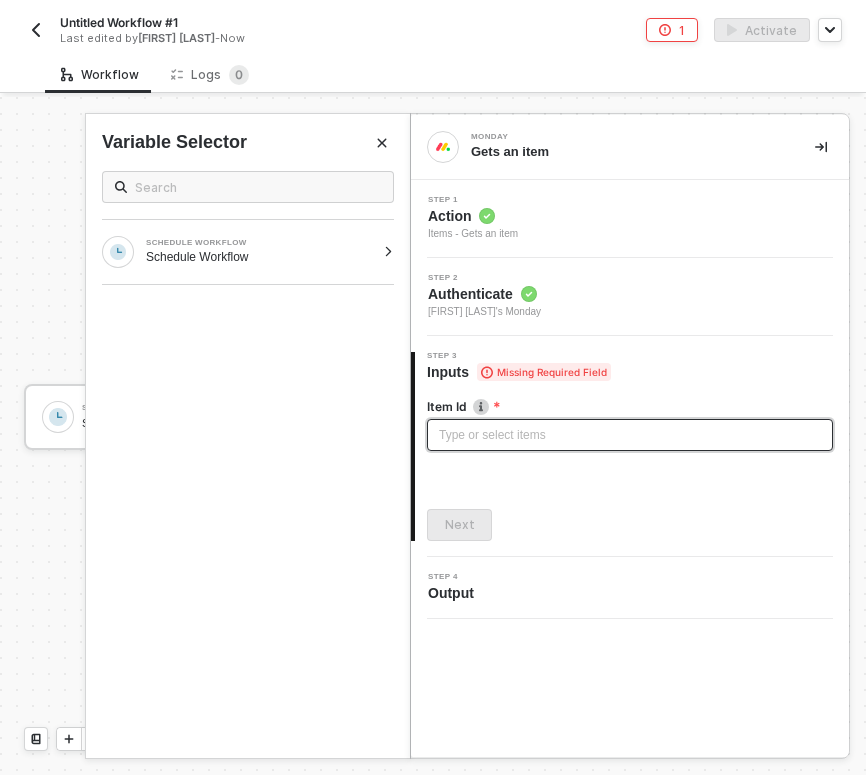 click on "Type or select items ﻿" at bounding box center [630, 435] 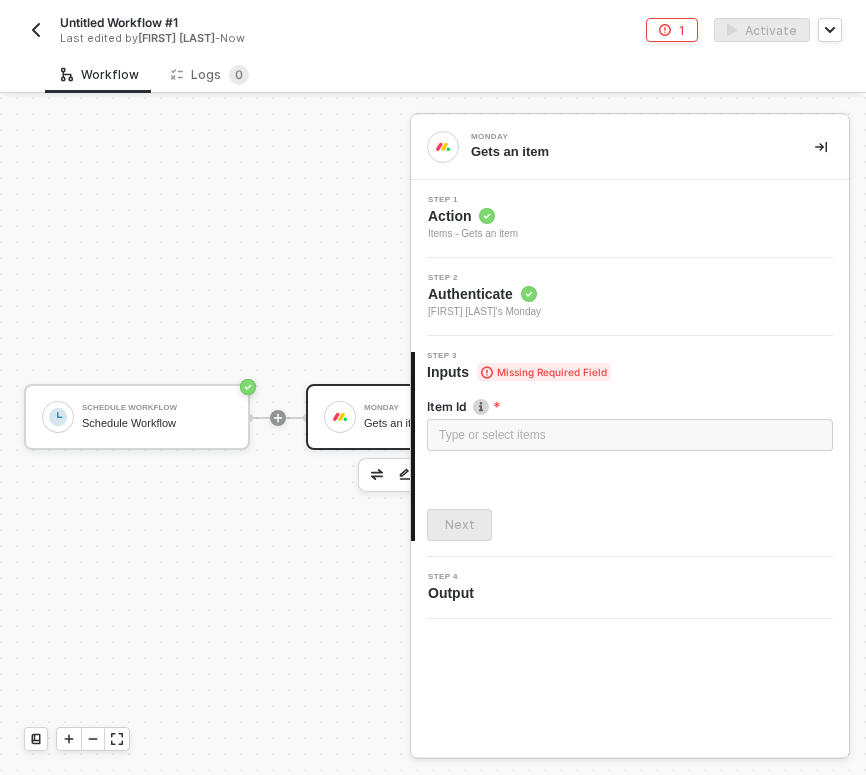 click on "Untitled Workflow #1 Last edited by  Micayla Gilbert  -  Now 1 Activate" at bounding box center (433, 28) 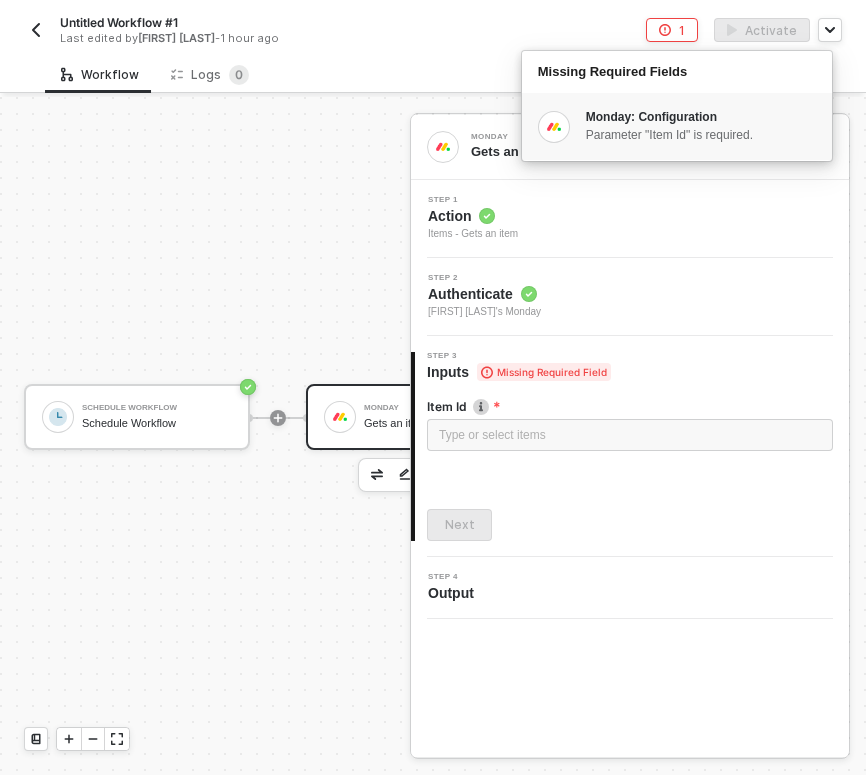 click on "Parameter "Item Id" is required." at bounding box center (700, 135) 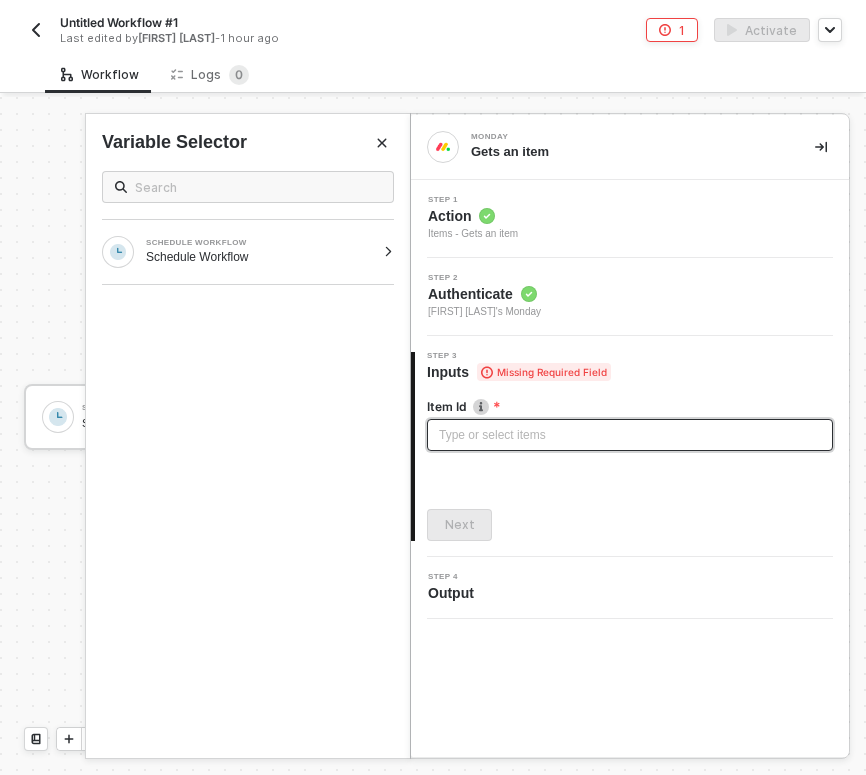 click on "Type or select items ﻿" at bounding box center [630, 435] 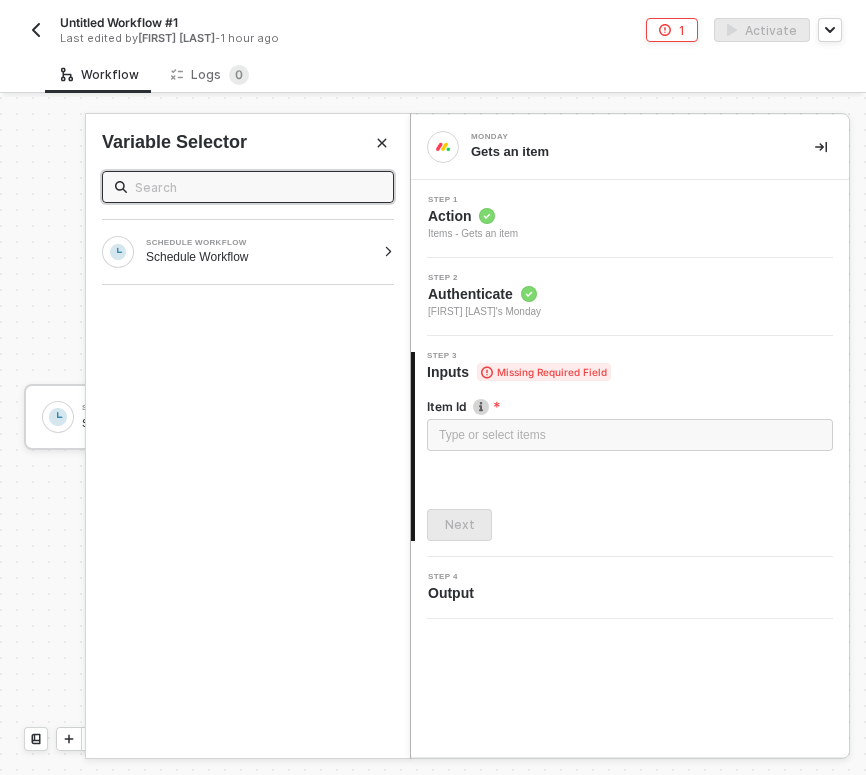 click at bounding box center (258, 187) 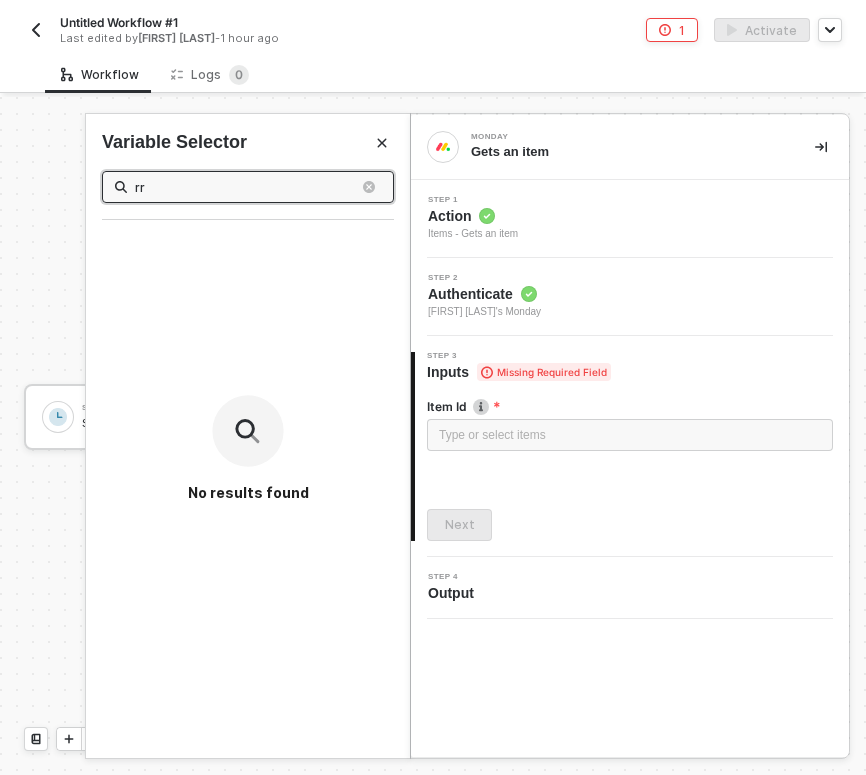 type on "r" 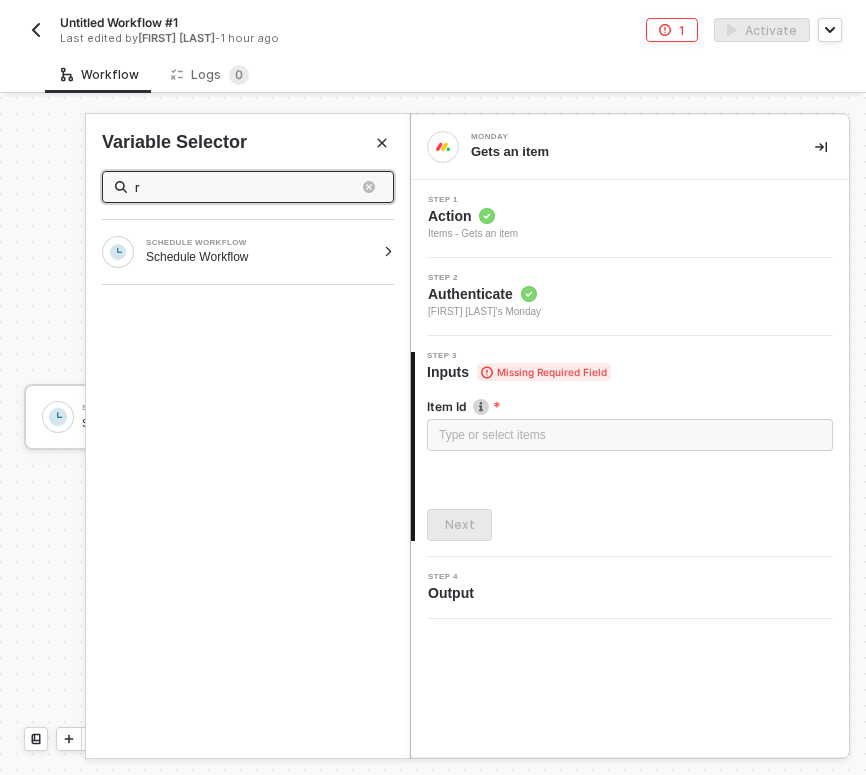 type 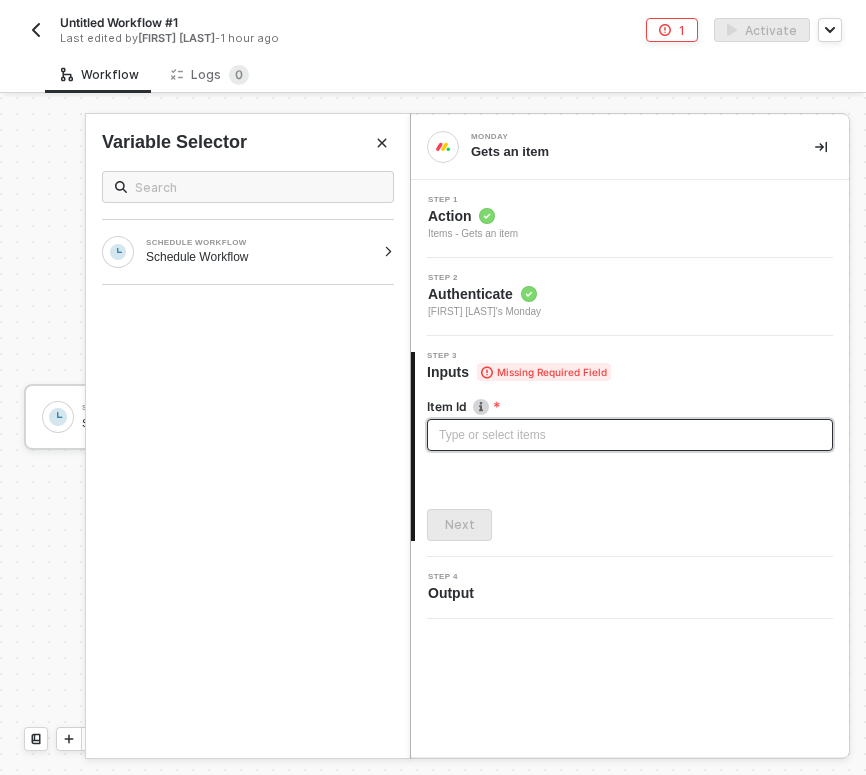 click on "Type or select items ﻿" at bounding box center (630, 435) 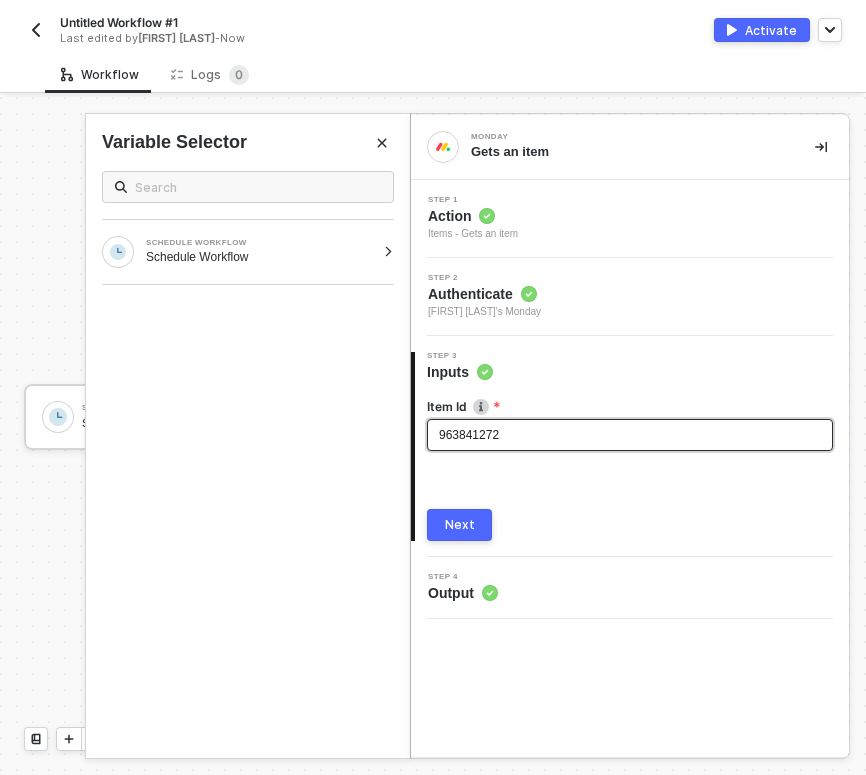 click on "963841272" at bounding box center [469, 435] 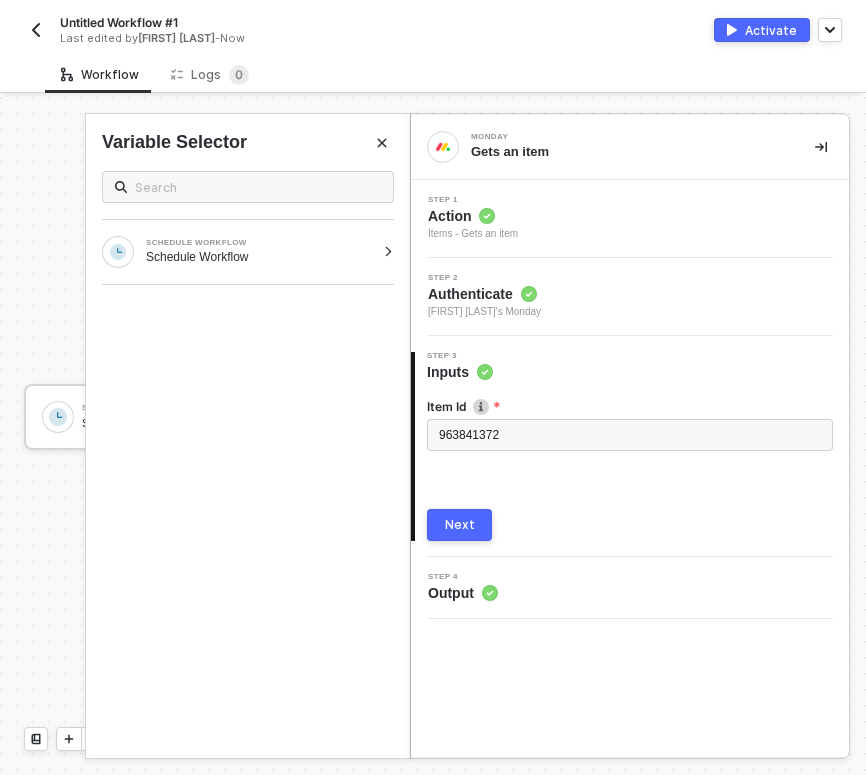 click on "Next" at bounding box center (460, 525) 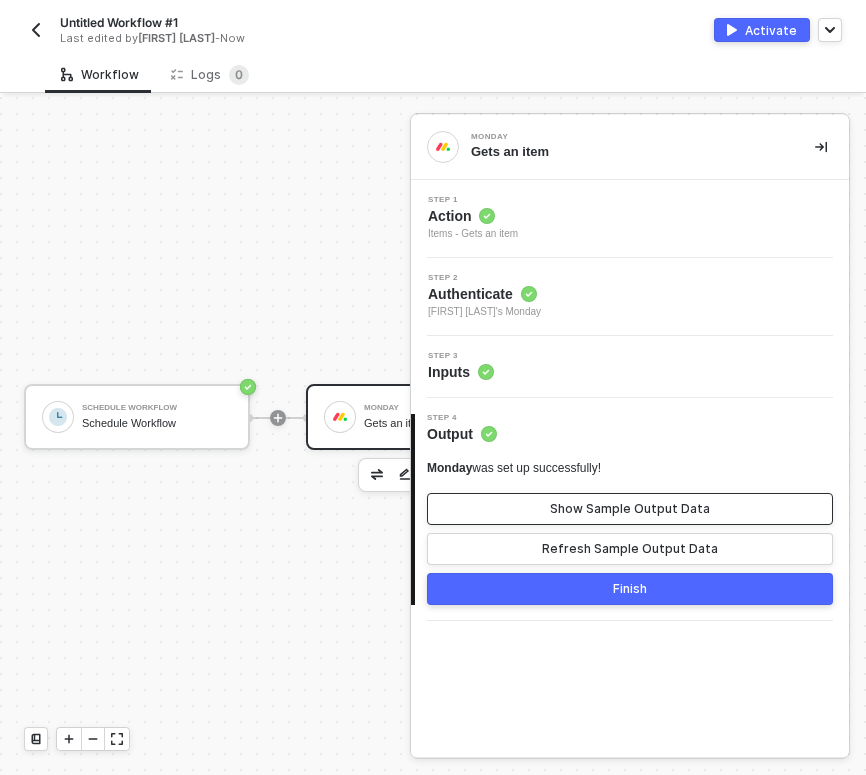 click on "Show Sample Output Data" at bounding box center (630, 509) 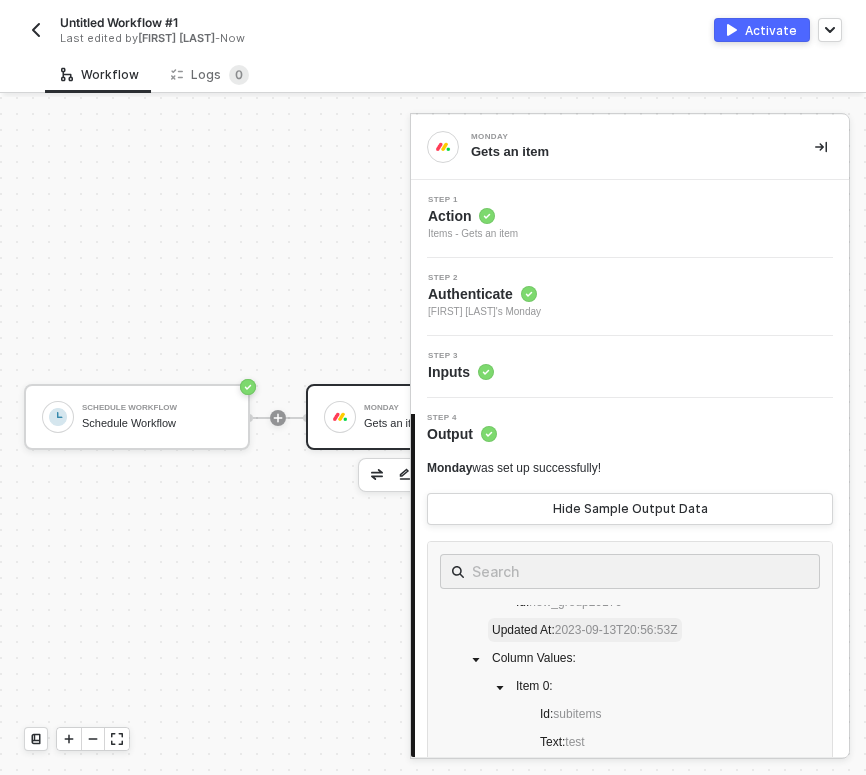scroll, scrollTop: 476, scrollLeft: 0, axis: vertical 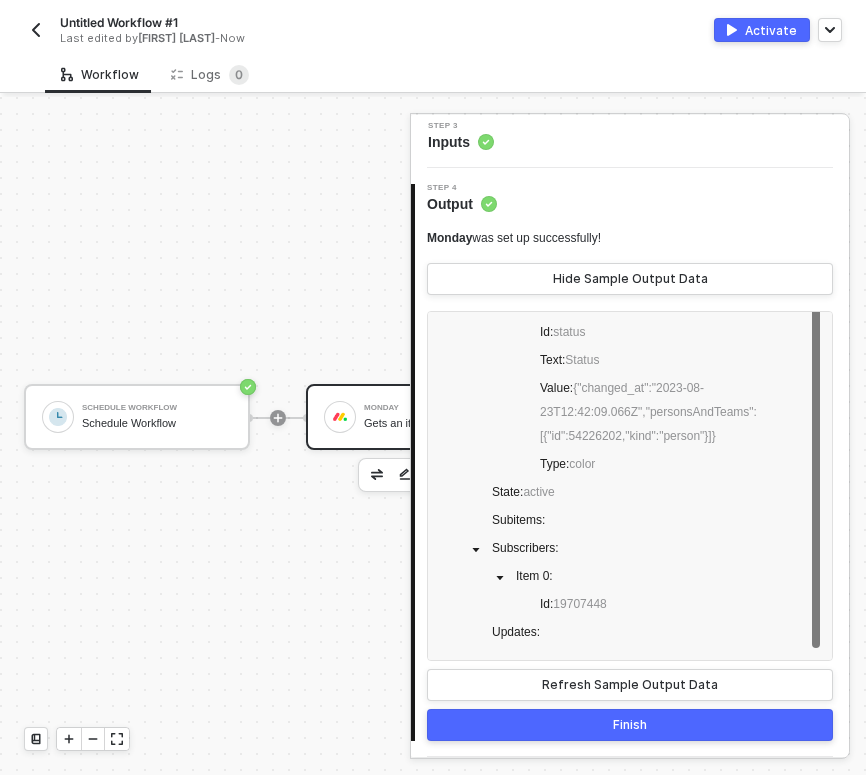 click on "Finish" at bounding box center [630, 725] 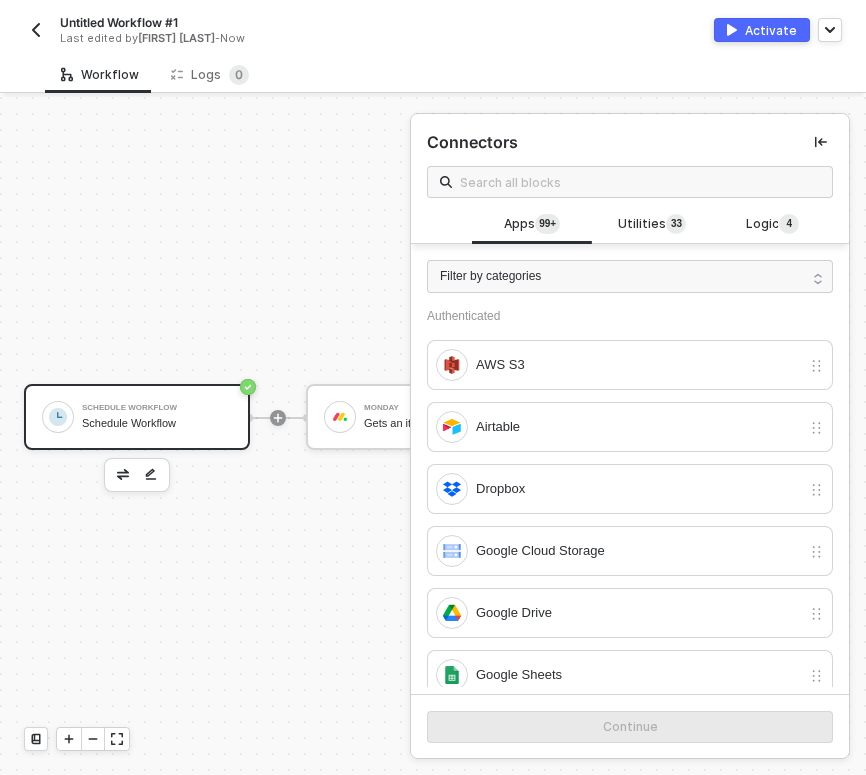 click on "Schedule Workflow" at bounding box center (157, 423) 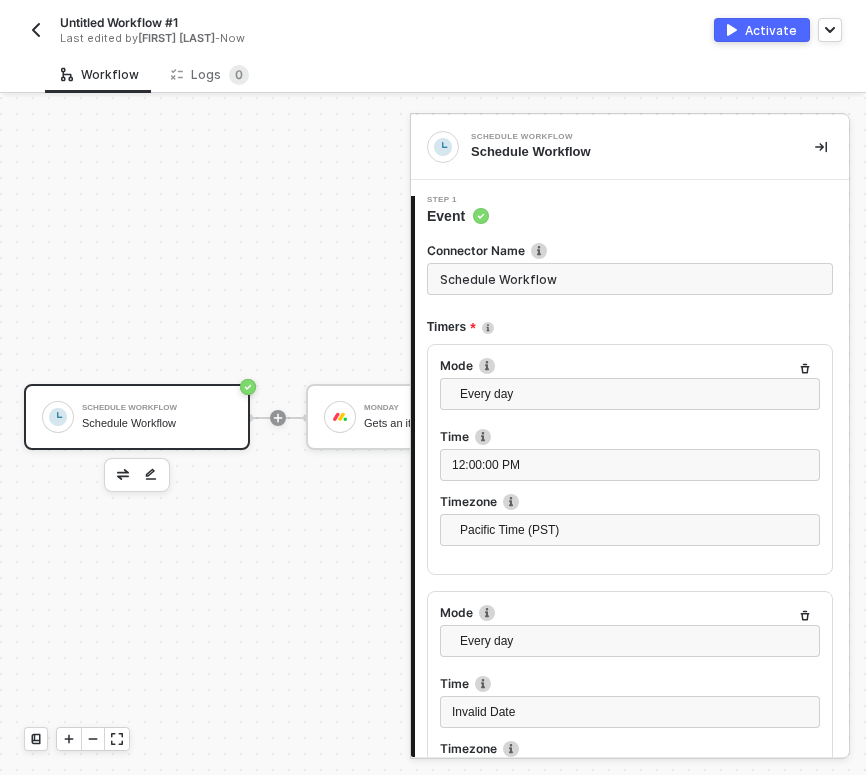 click at bounding box center [151, 475] 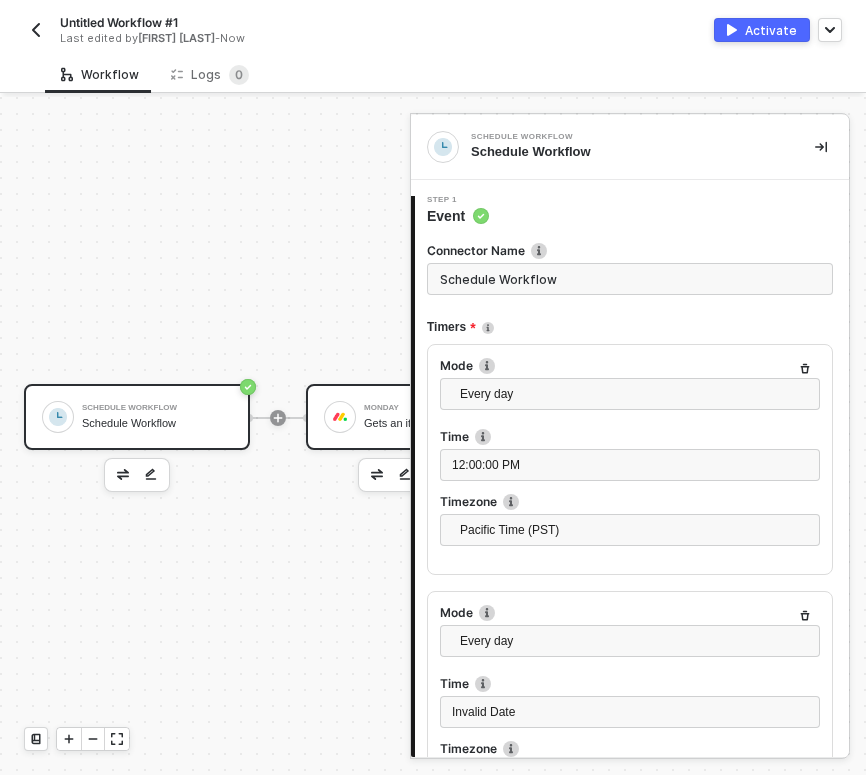 click on "Monday Gets an item" at bounding box center (419, 417) 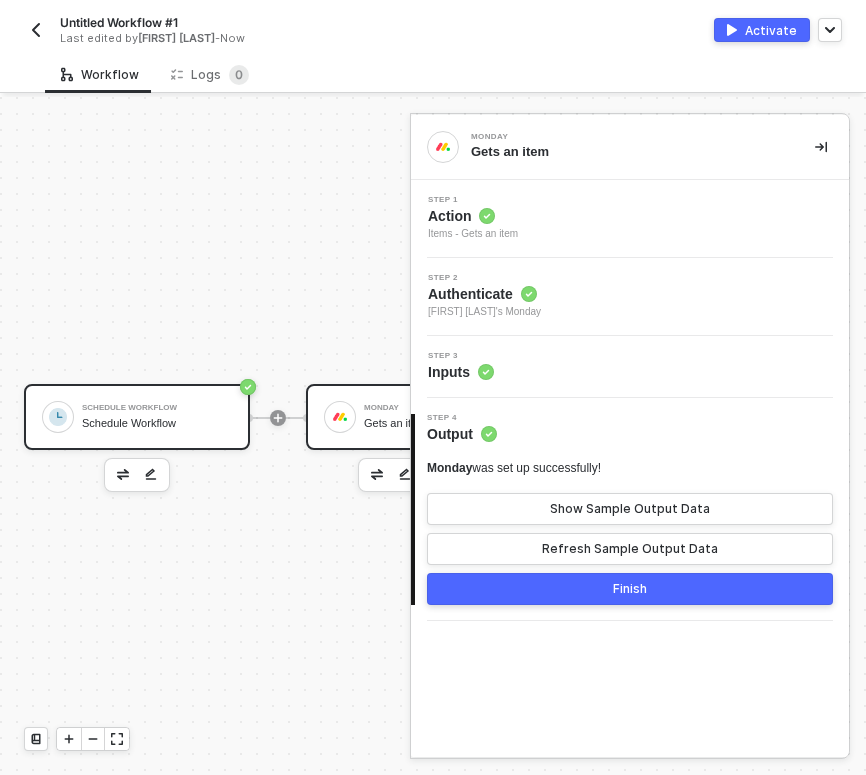 click on "Schedule Workflow Schedule Workflow" at bounding box center [137, 417] 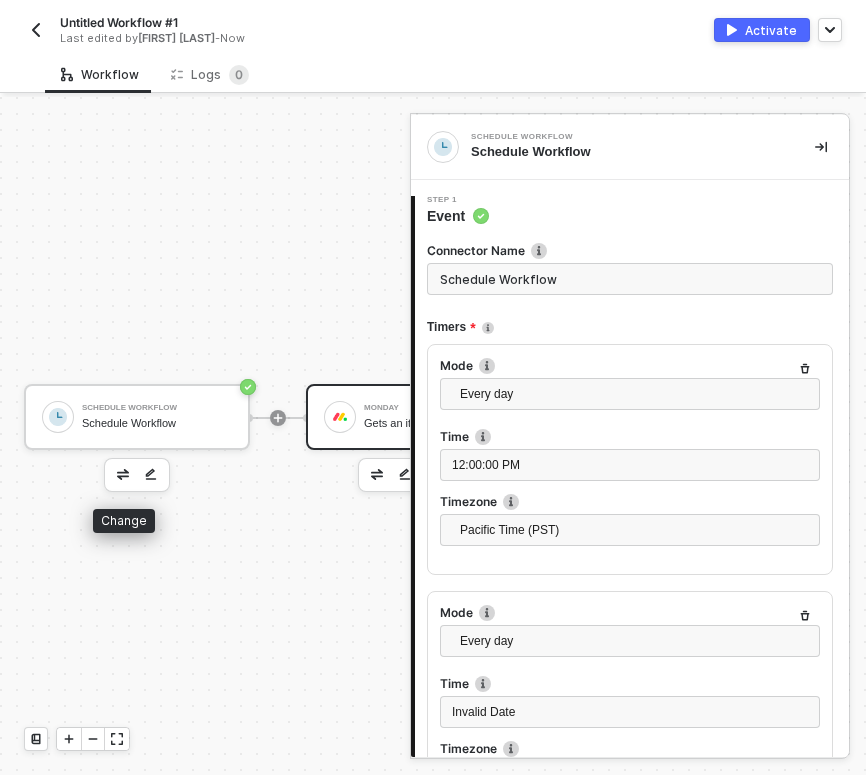 click at bounding box center [123, 474] 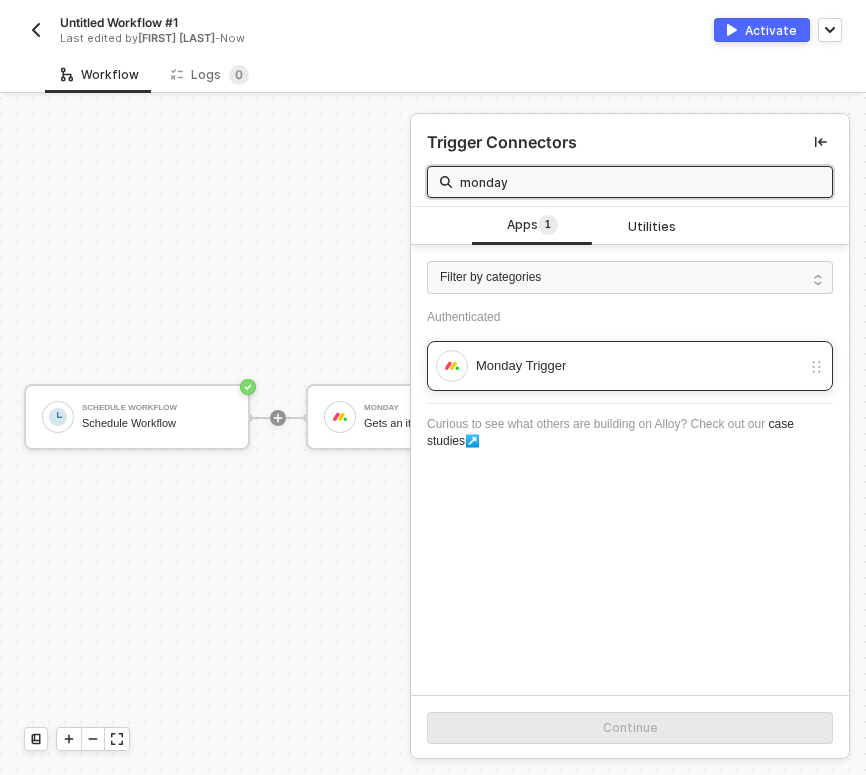 type on "monday" 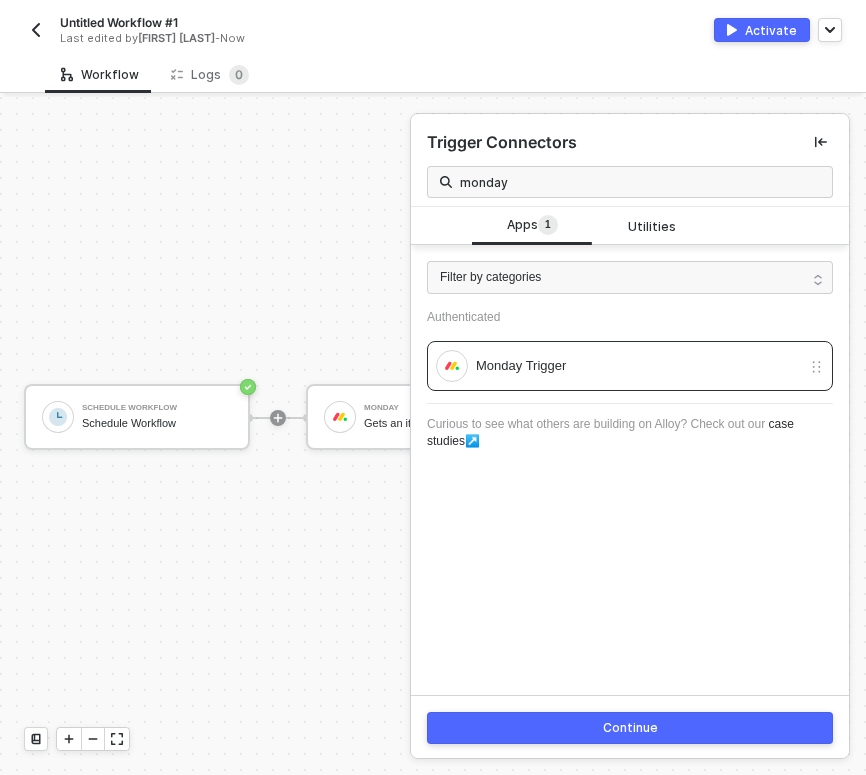 click on "Continue" at bounding box center (630, 728) 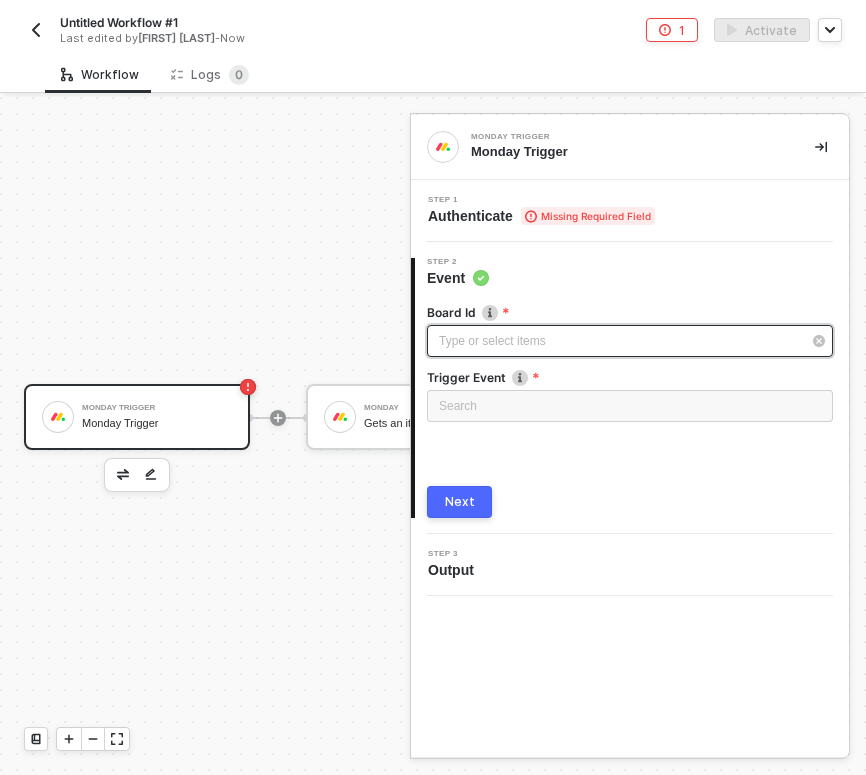 click on "Type or select items ﻿" at bounding box center [620, 341] 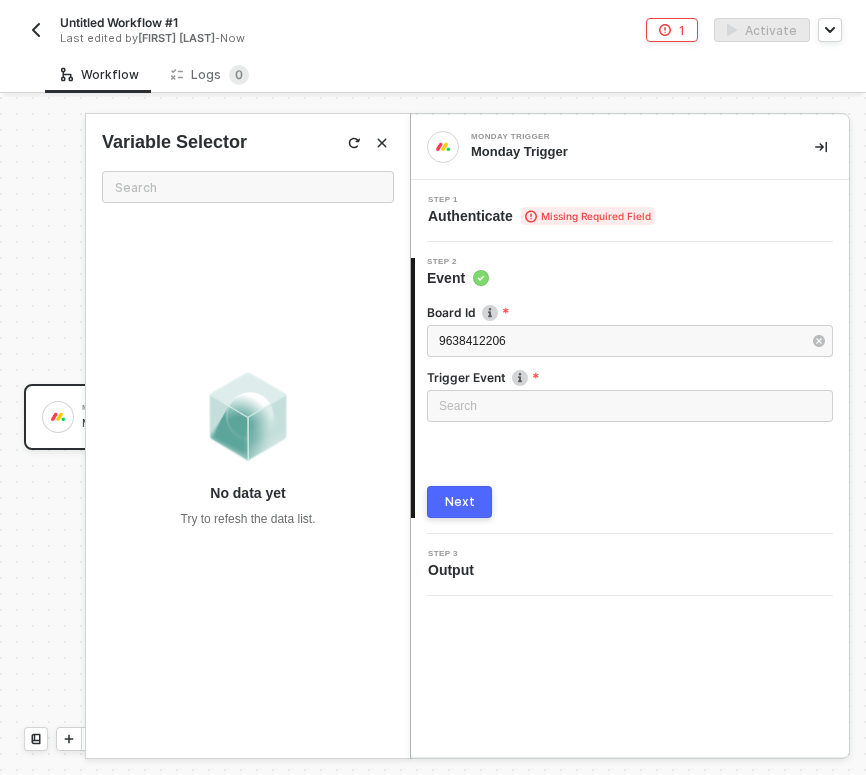 click on "Search" at bounding box center (630, 411) 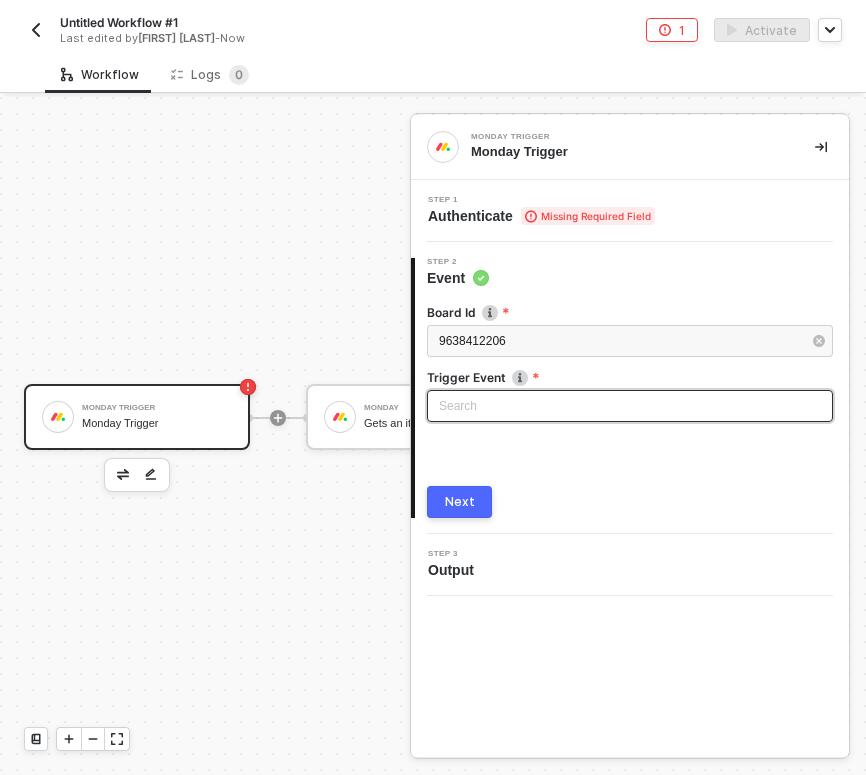 click at bounding box center [630, 406] 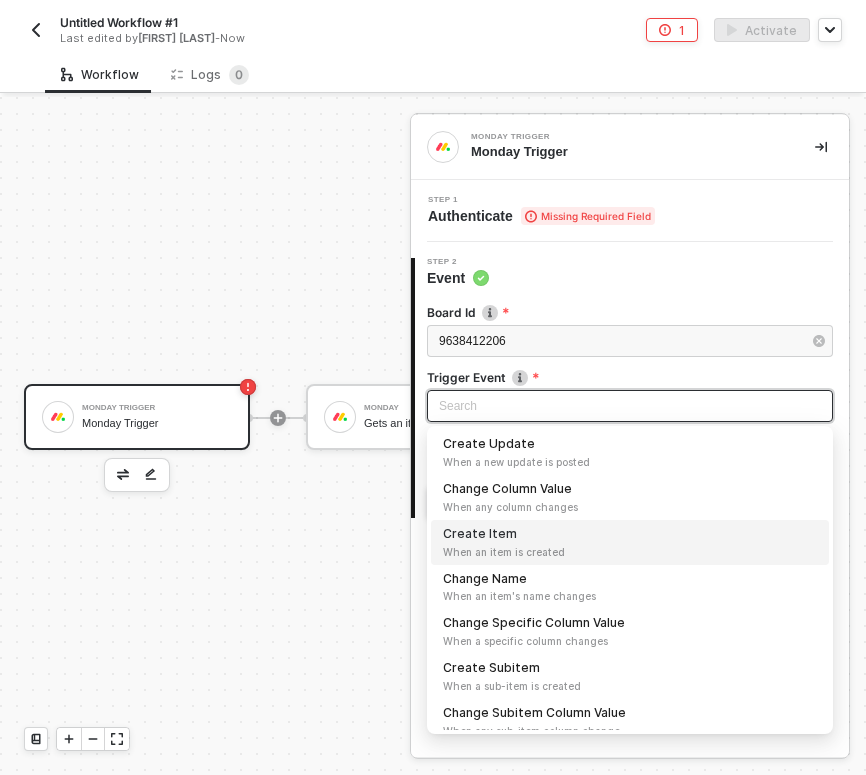 click on "Create Item When an item is created" at bounding box center (630, 542) 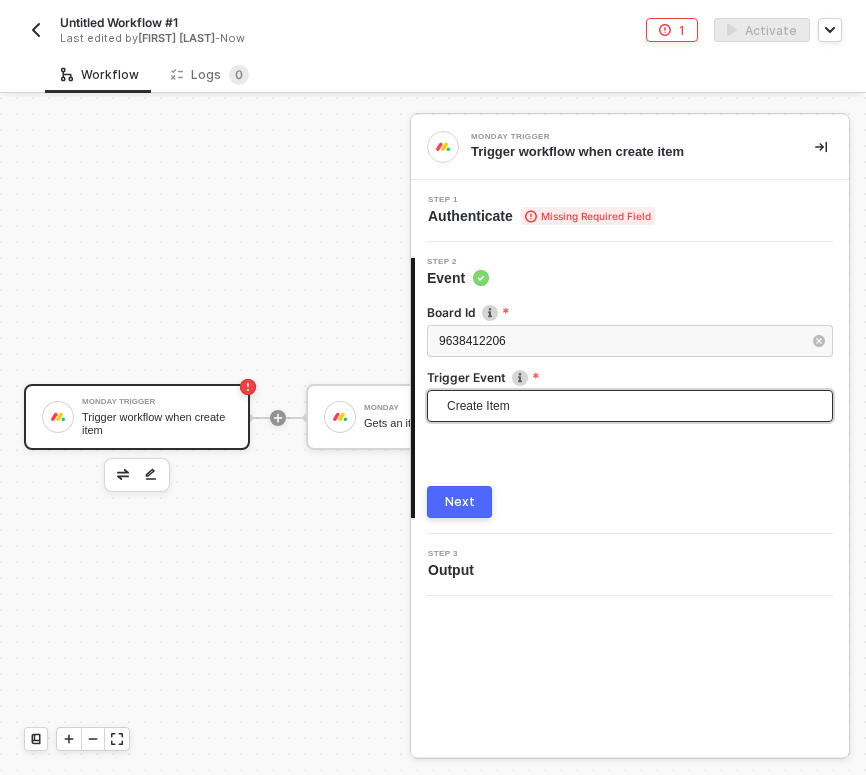 click on "Next" at bounding box center [459, 502] 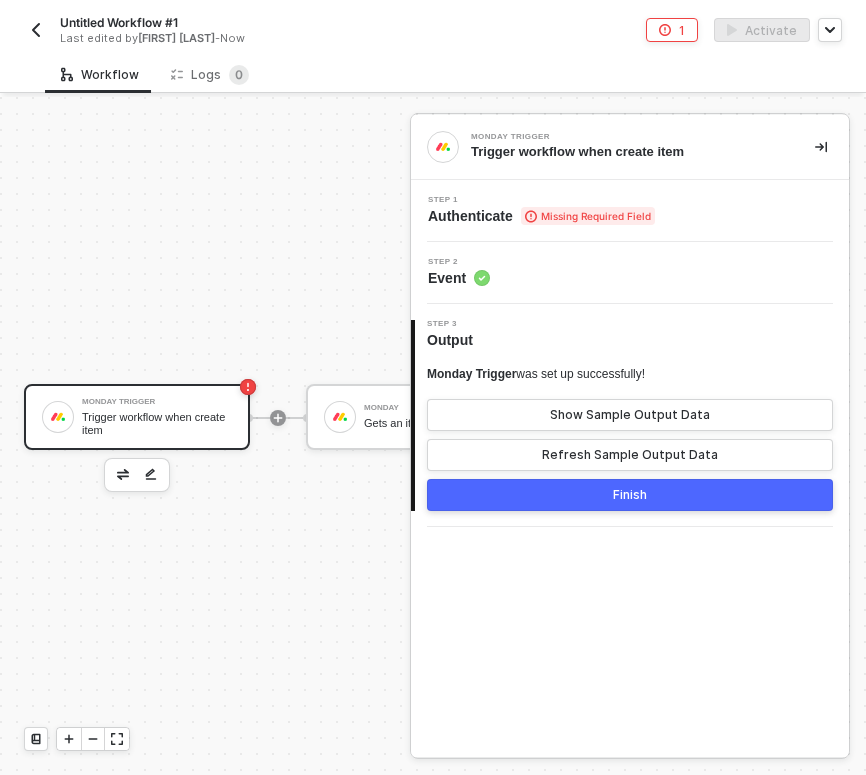 click on "Finish" at bounding box center [630, 495] 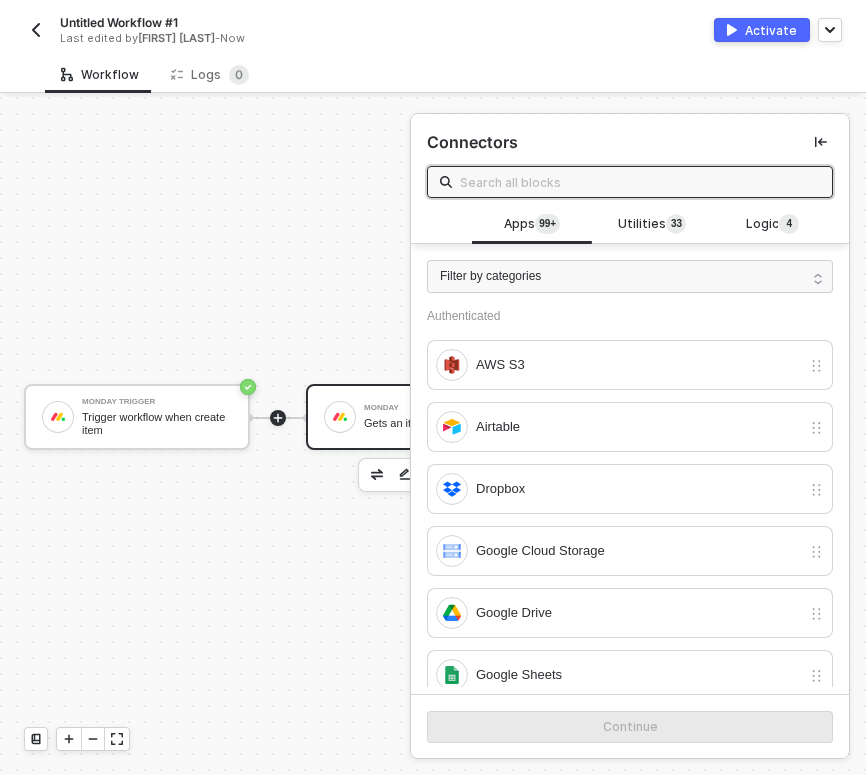 click on "Monday Gets an item" at bounding box center [435, 417] 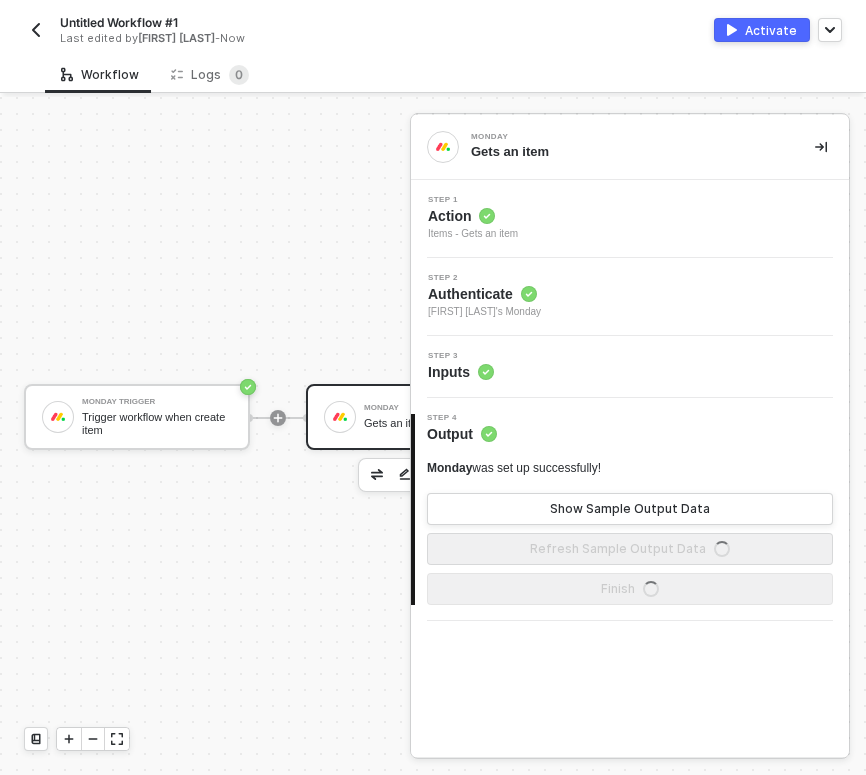 click at bounding box center [278, 418] 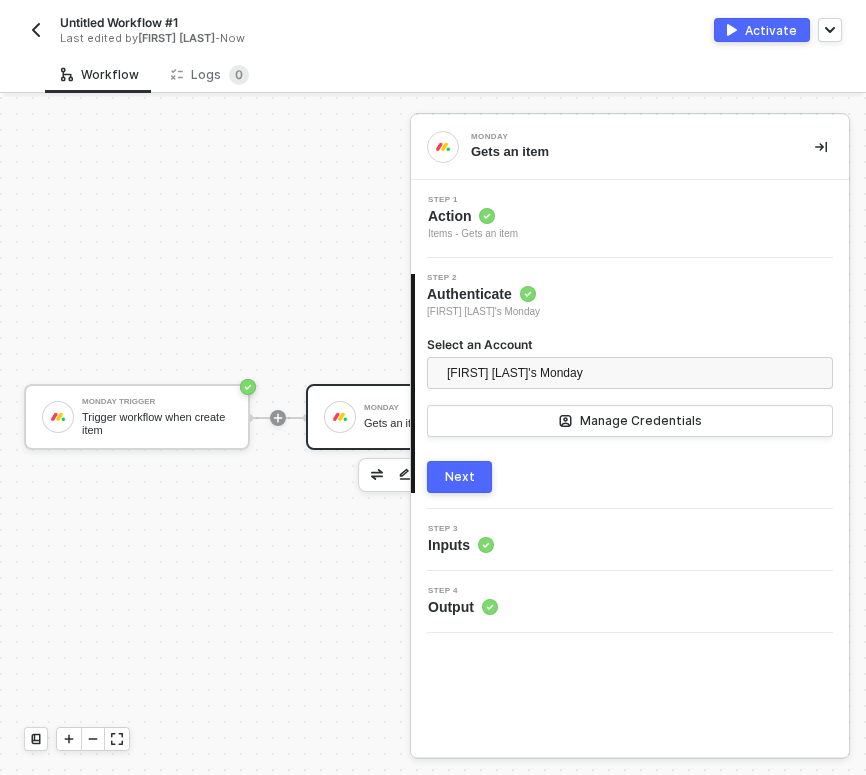 click on "Next" at bounding box center [630, 477] 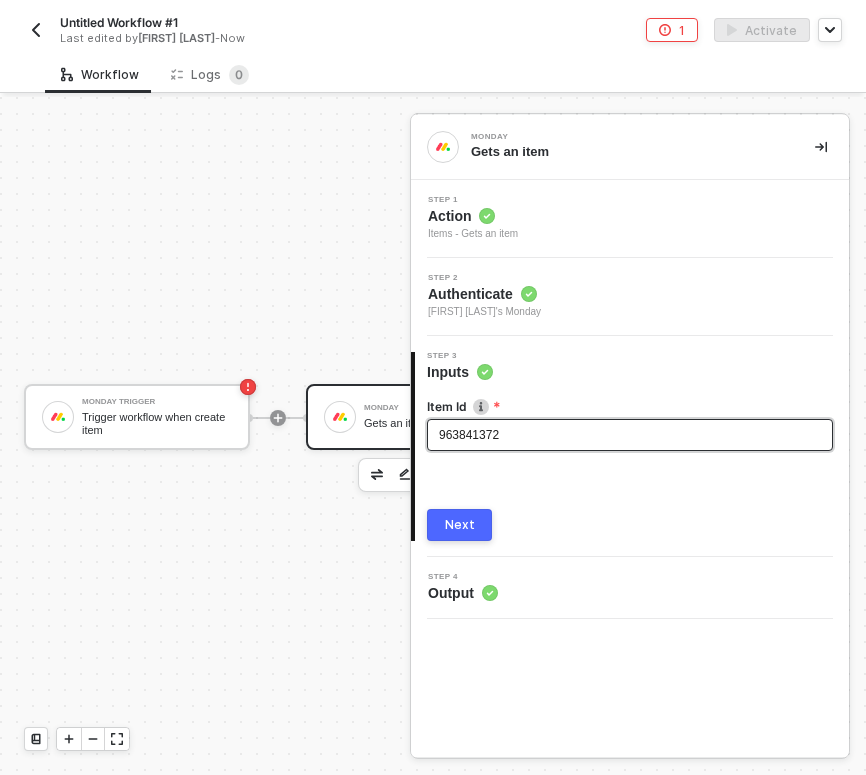 click on "963841372" at bounding box center [630, 435] 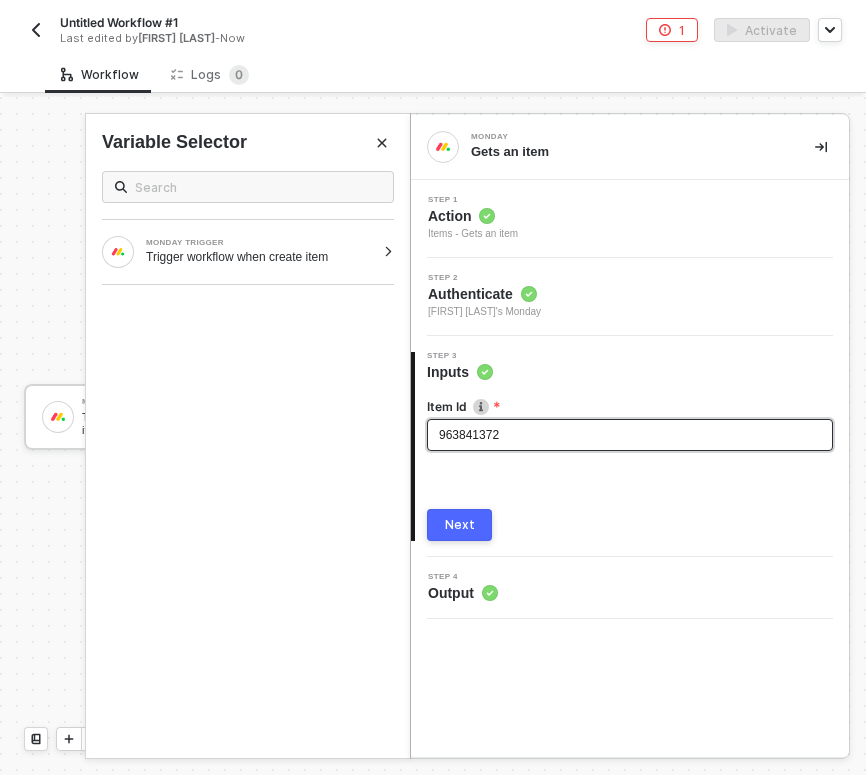 click on "963841372" at bounding box center [630, 435] 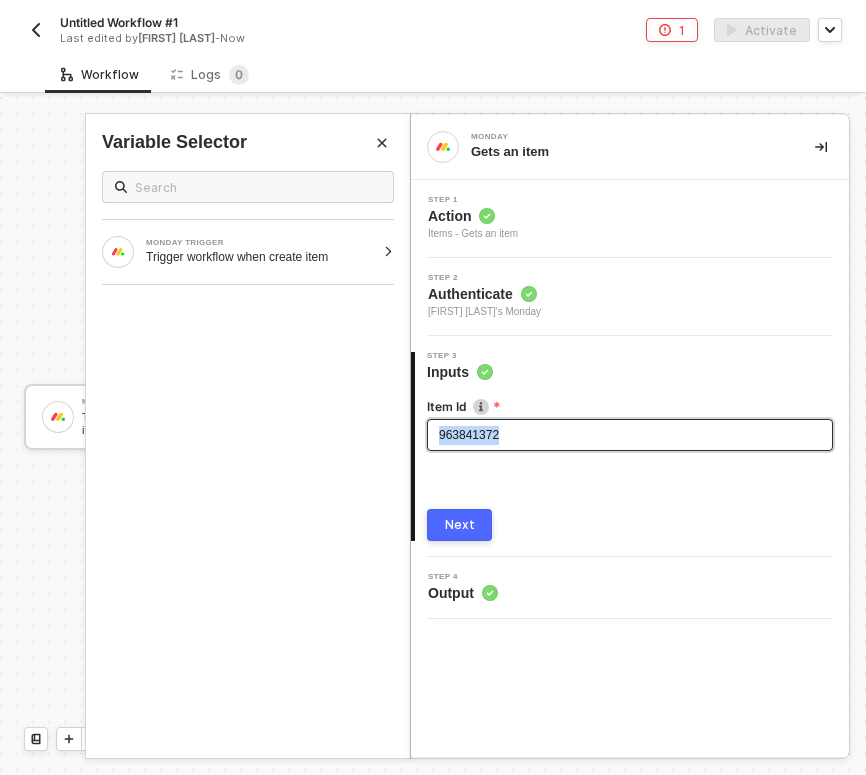 click on "963841372" at bounding box center (630, 435) 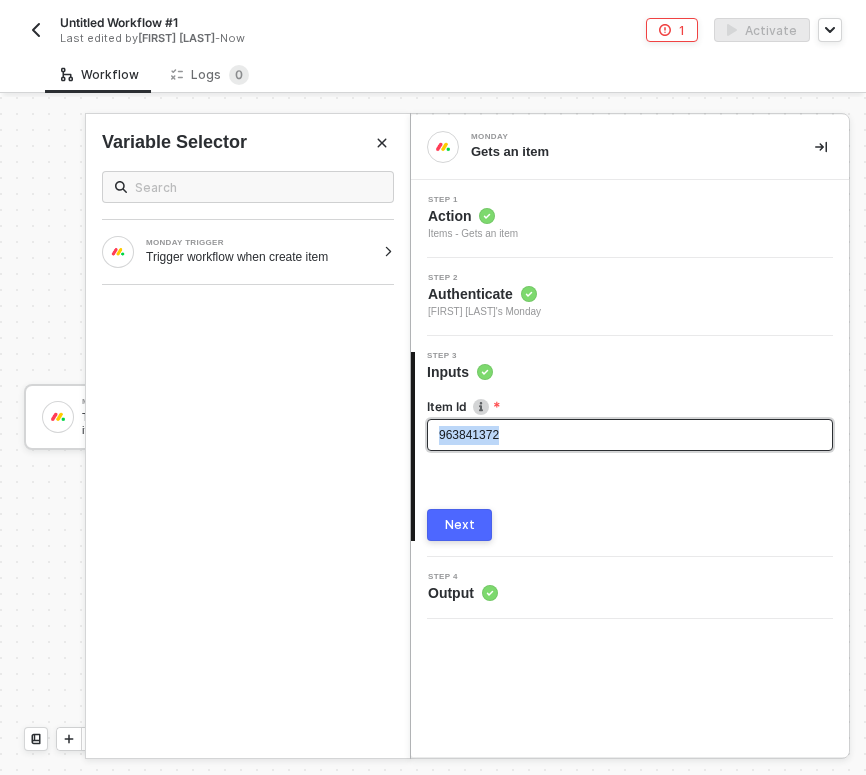 click on "963841372" at bounding box center (630, 435) 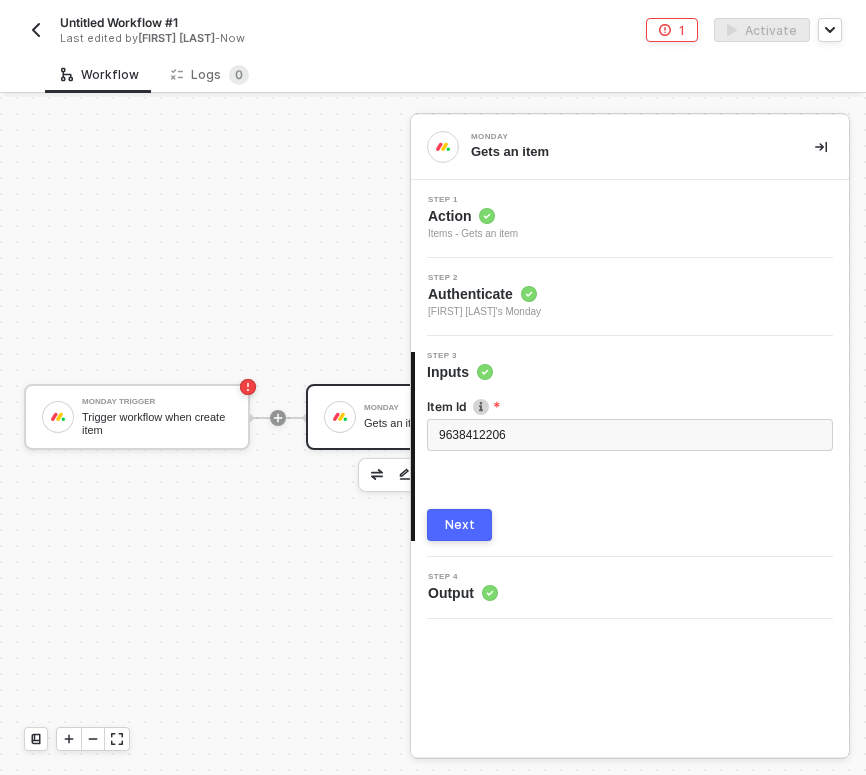 click on "Item Id 9638412206 Next" at bounding box center [632, 461] 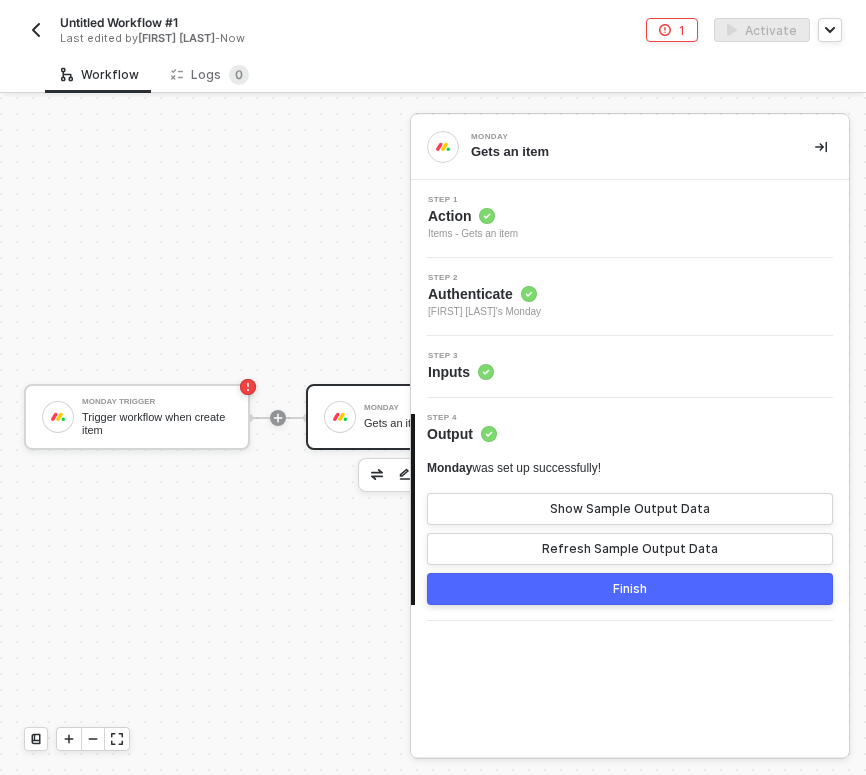 click on "Finish" at bounding box center (630, 589) 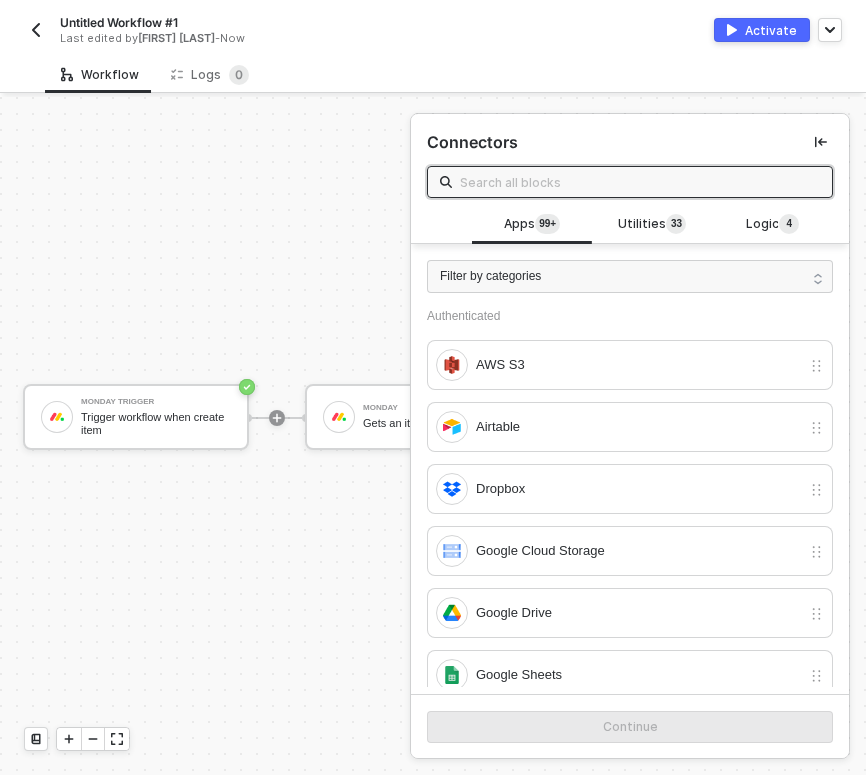 scroll, scrollTop: 0, scrollLeft: 1, axis: horizontal 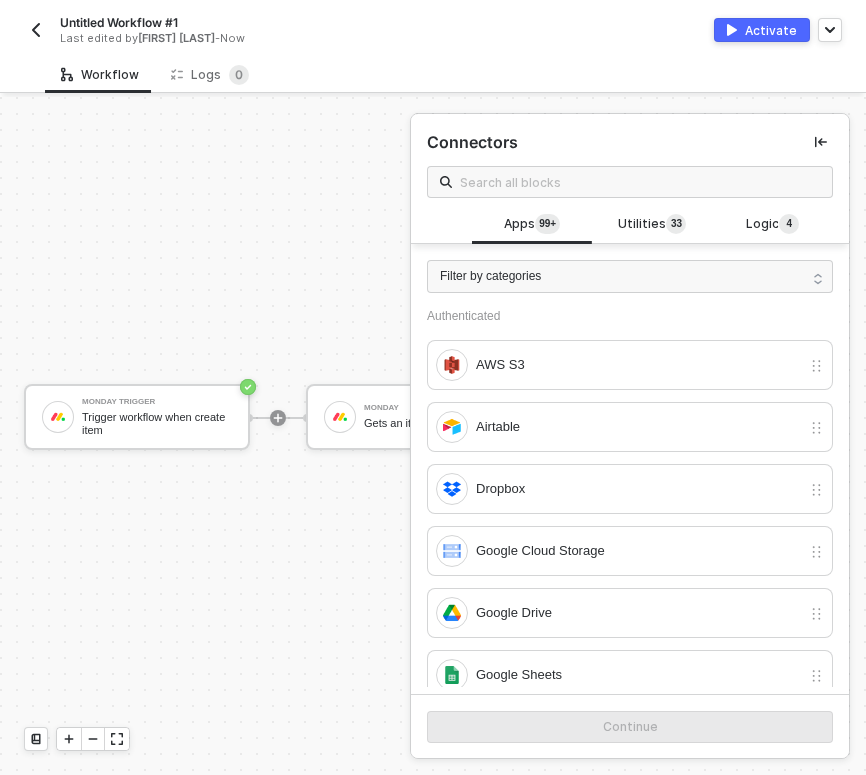 click on "Monday Trigger Trigger workflow when create item Monday Gets an item" at bounding box center (284, 417) 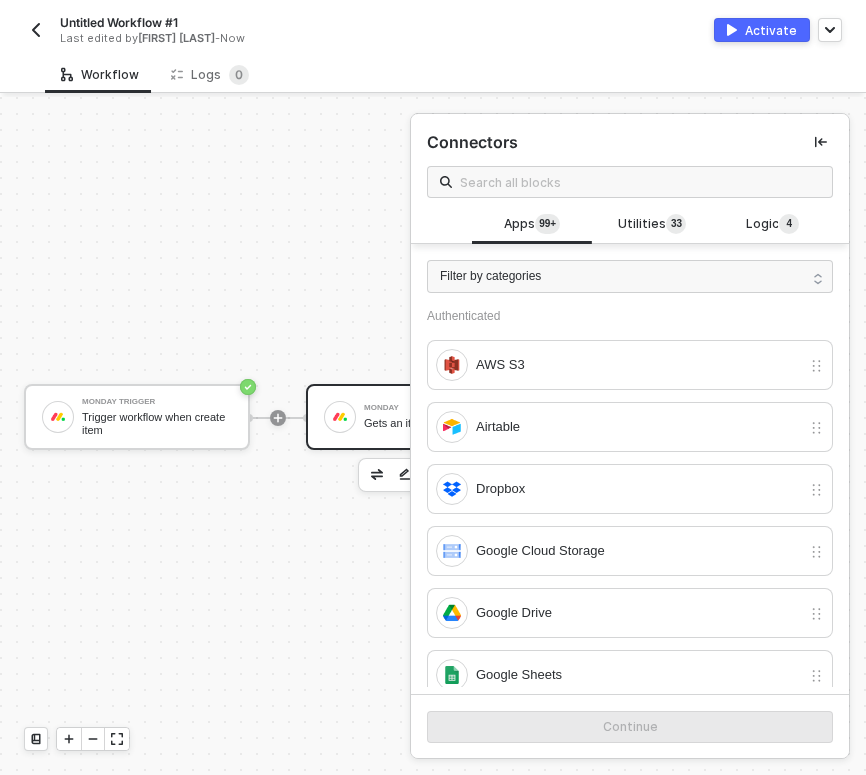 click on "Gets an item" at bounding box center (439, 423) 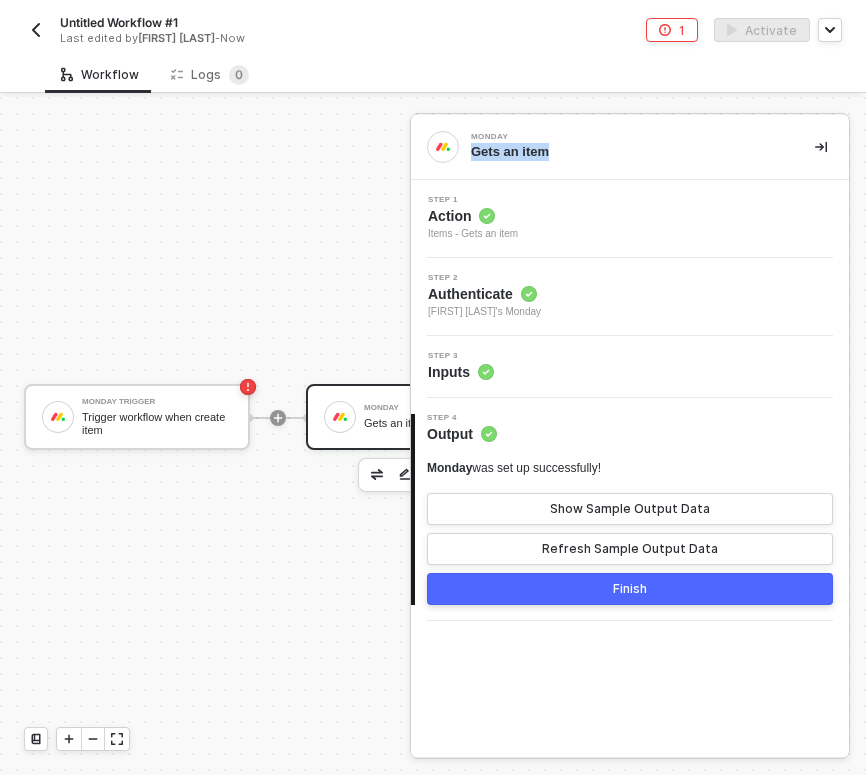 drag, startPoint x: 766, startPoint y: 134, endPoint x: 763, endPoint y: 191, distance: 57.07889 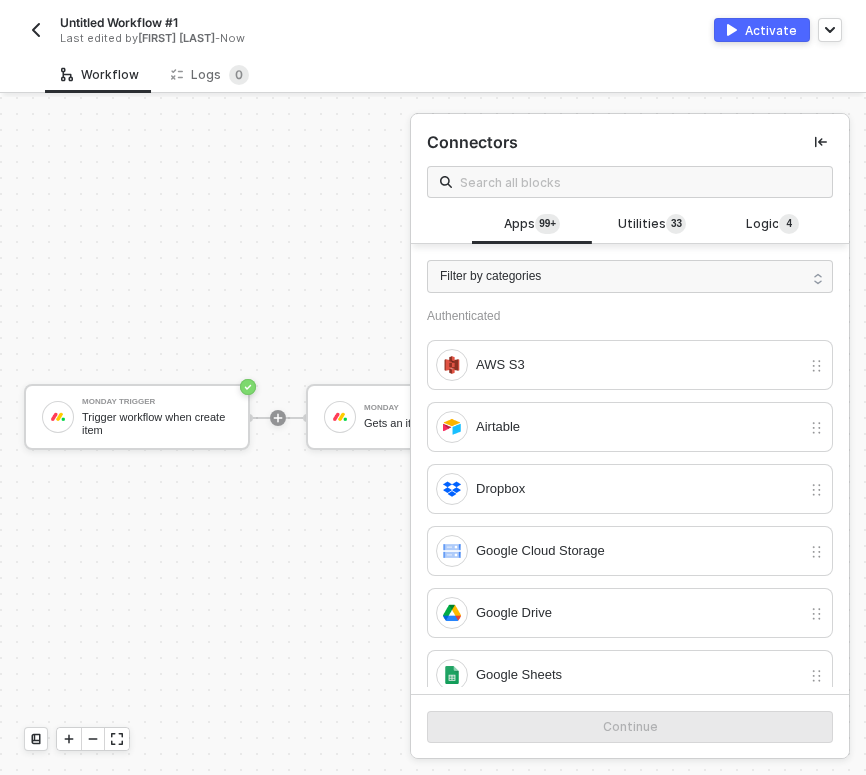 click on "Workflow Logs 0" at bounding box center (455, 74) 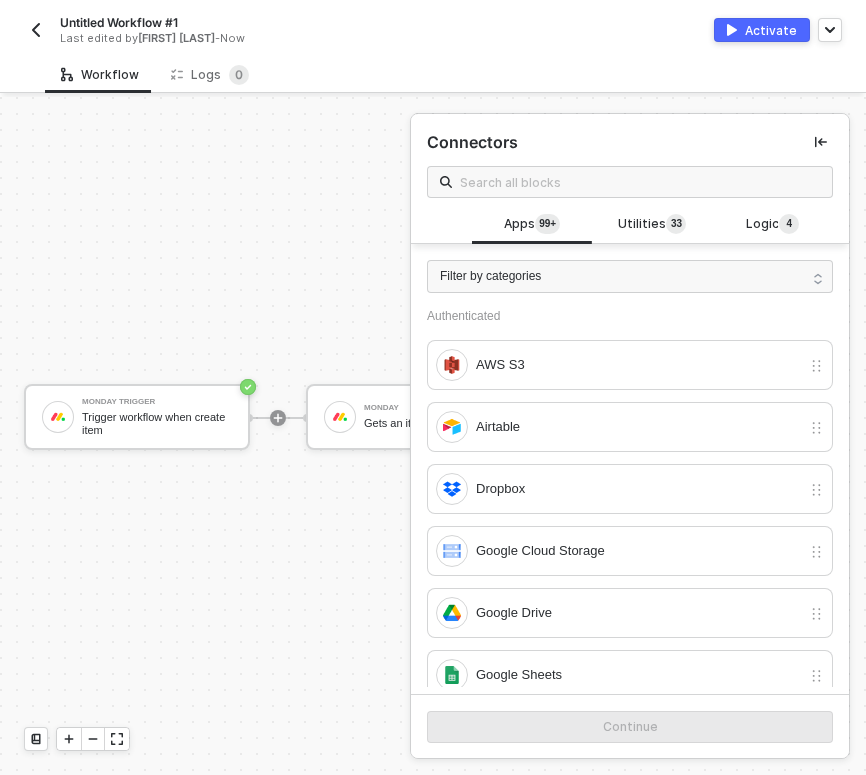 click at bounding box center (630, 182) 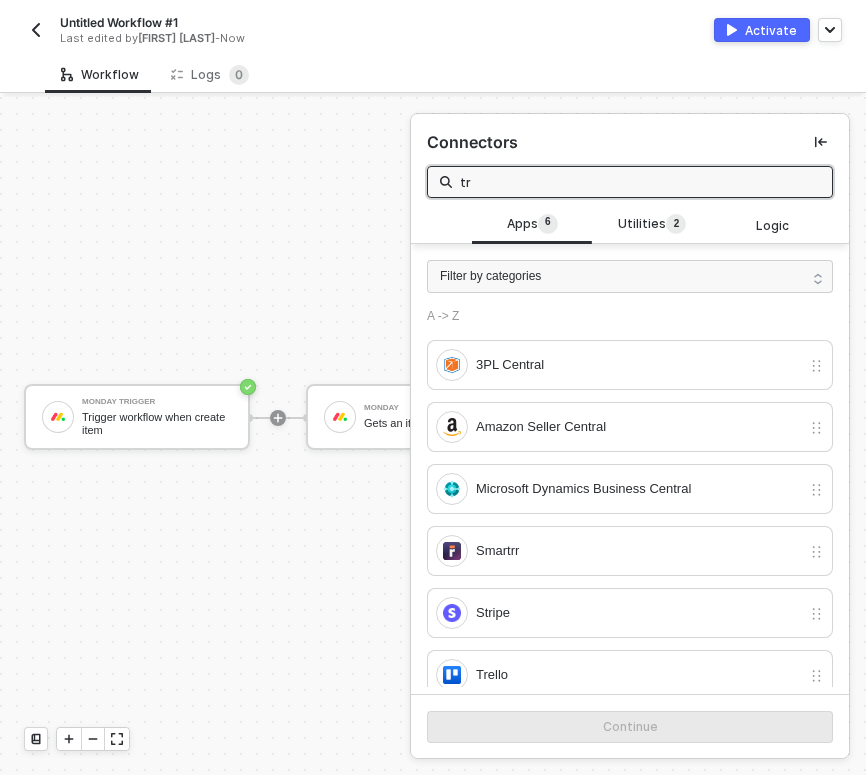 type on "t" 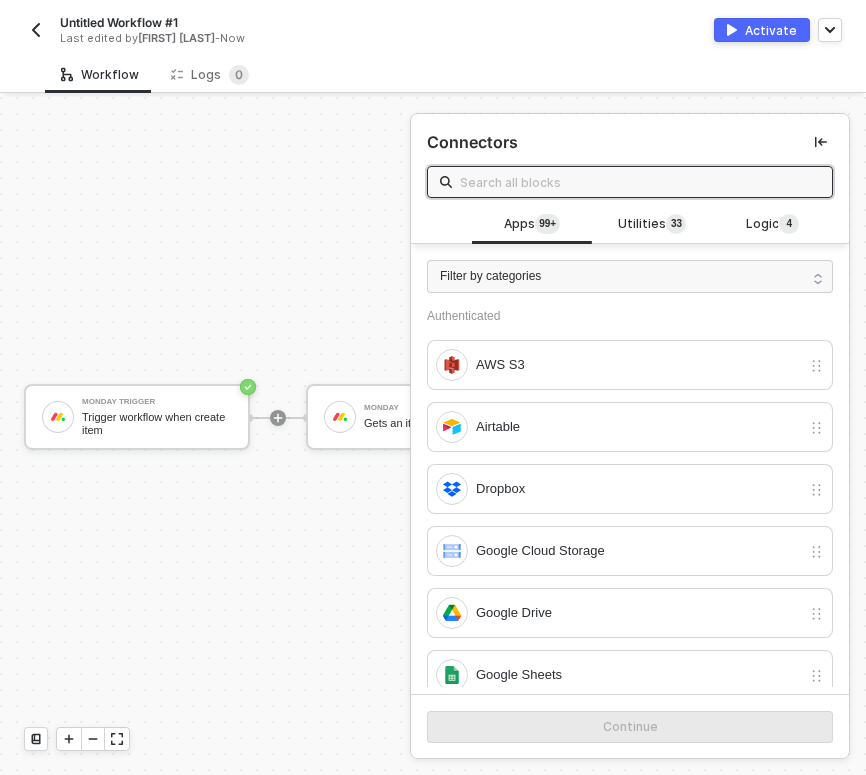 type on "a" 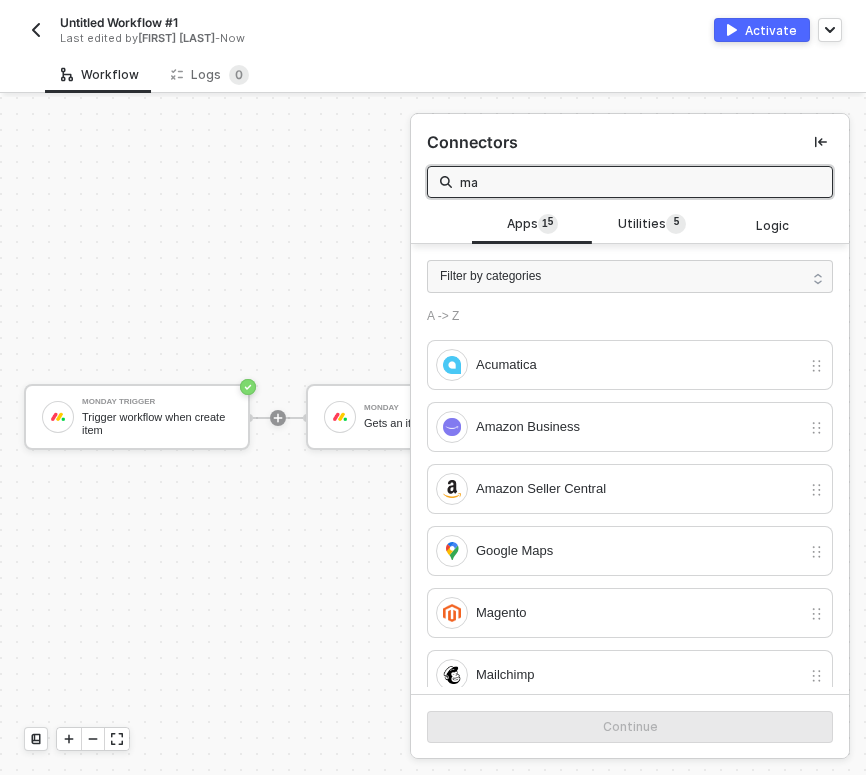 type on "m" 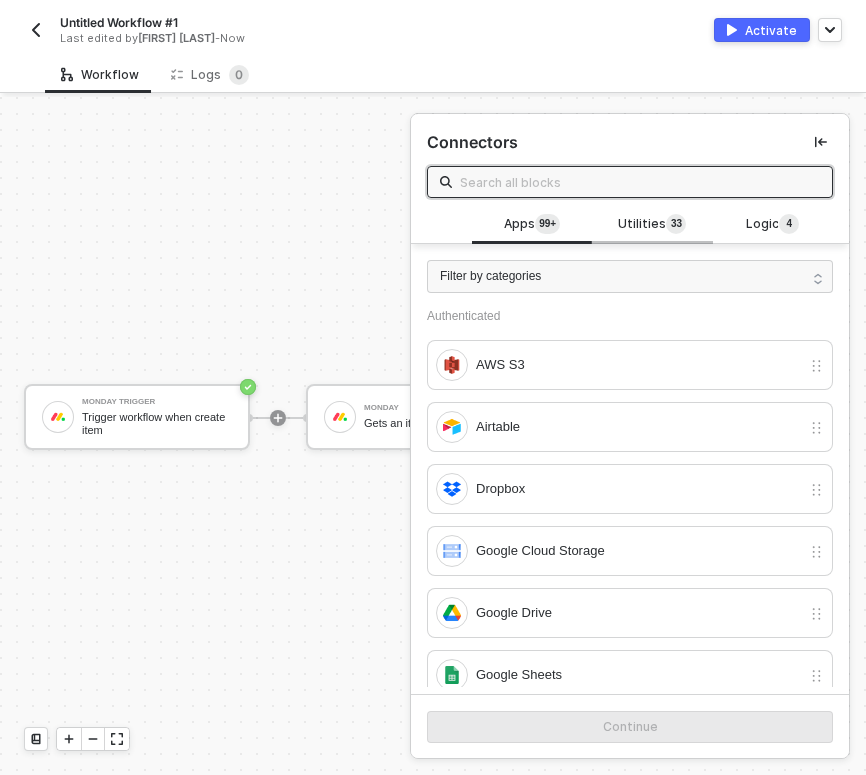 click on "Utilities  3 3" at bounding box center [652, 225] 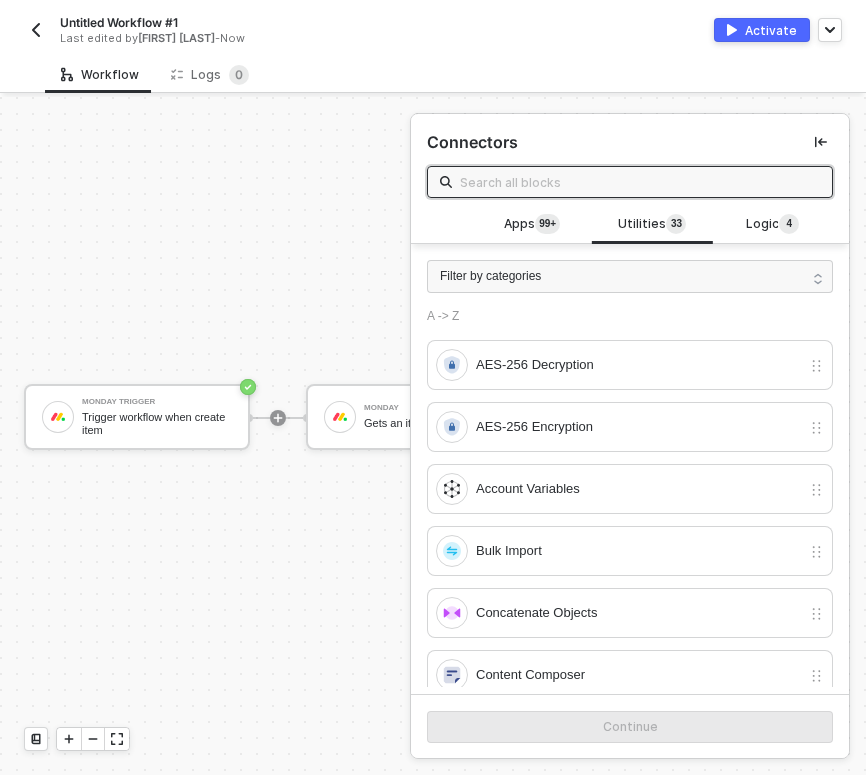 click at bounding box center [640, 182] 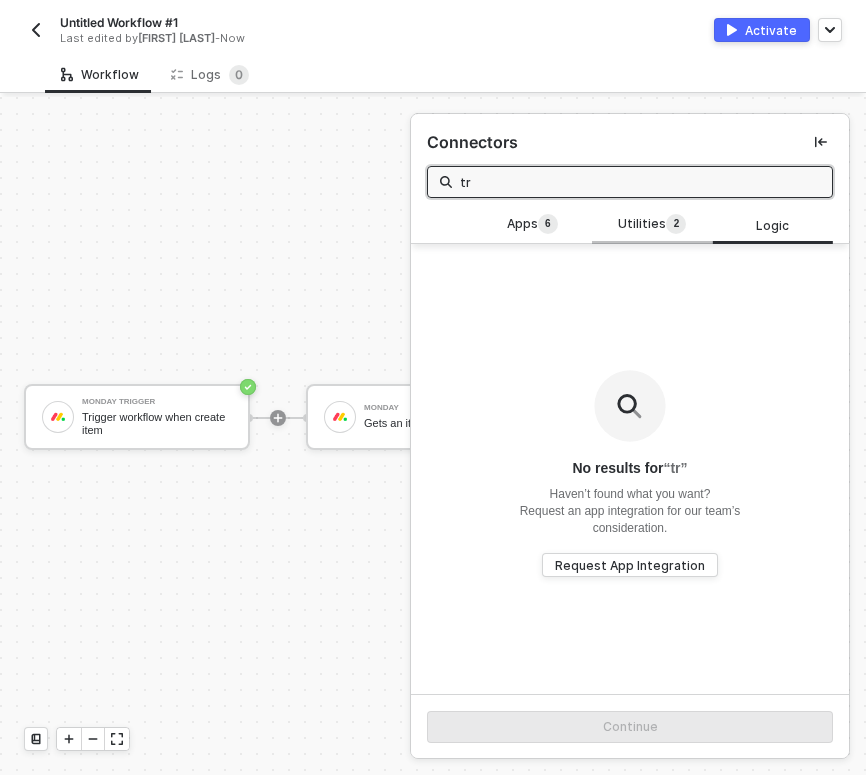 click on "2" at bounding box center (676, 225) 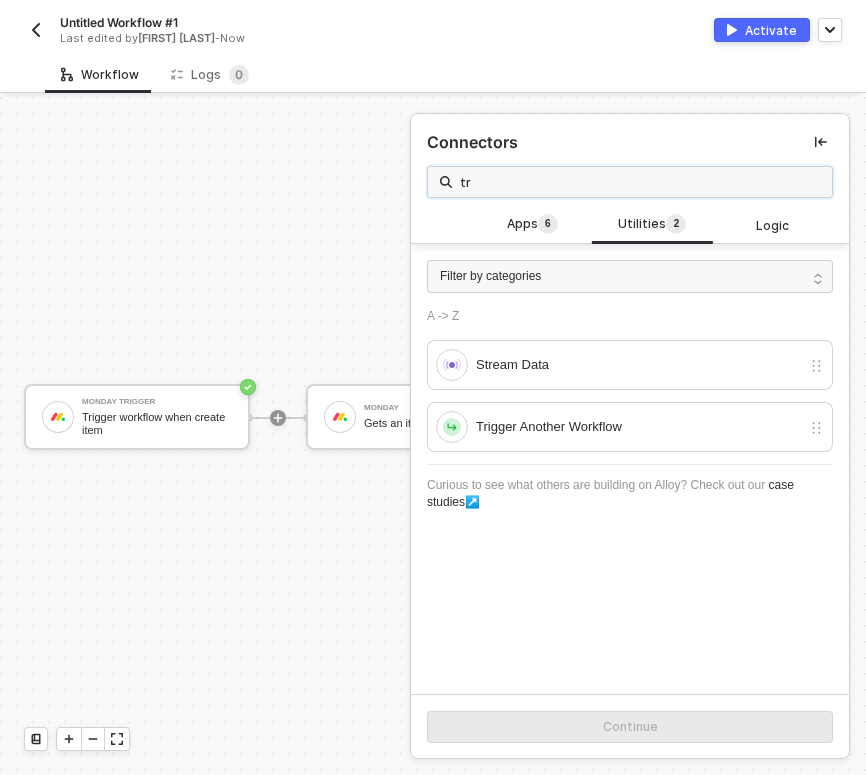 click on "tr" at bounding box center [640, 182] 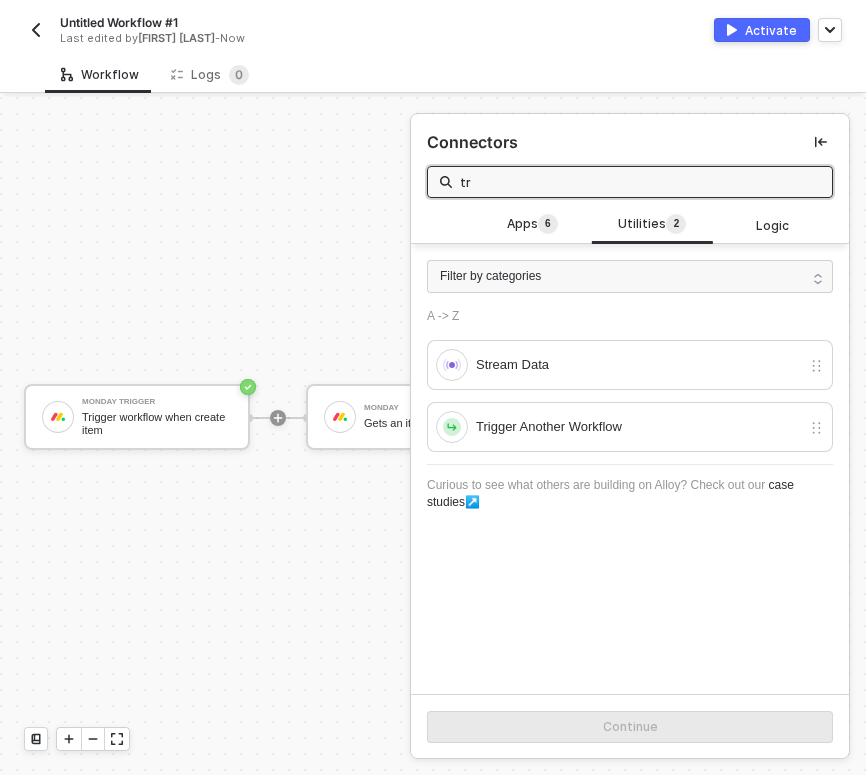 click on "tr" at bounding box center (640, 182) 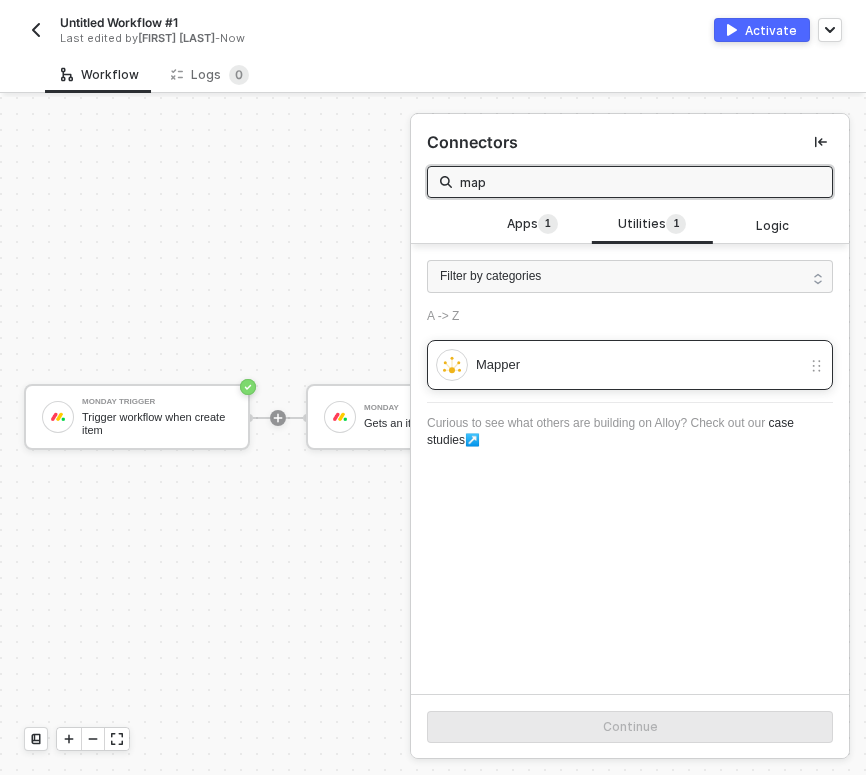 type on "map" 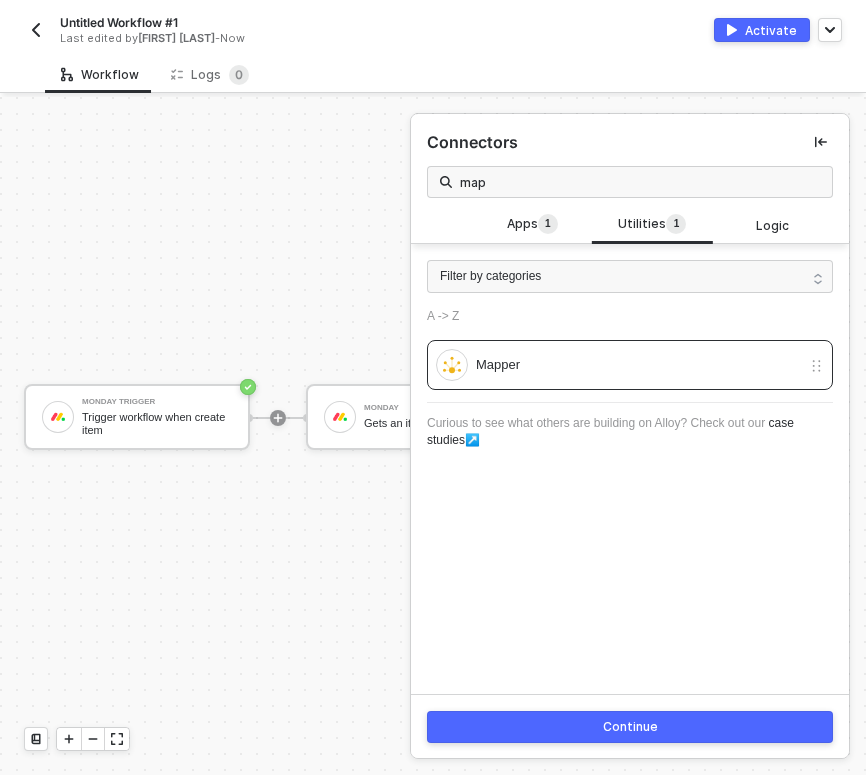 click on "Monday Trigger Trigger workflow when create item Monday Gets an item" at bounding box center (284, 417) 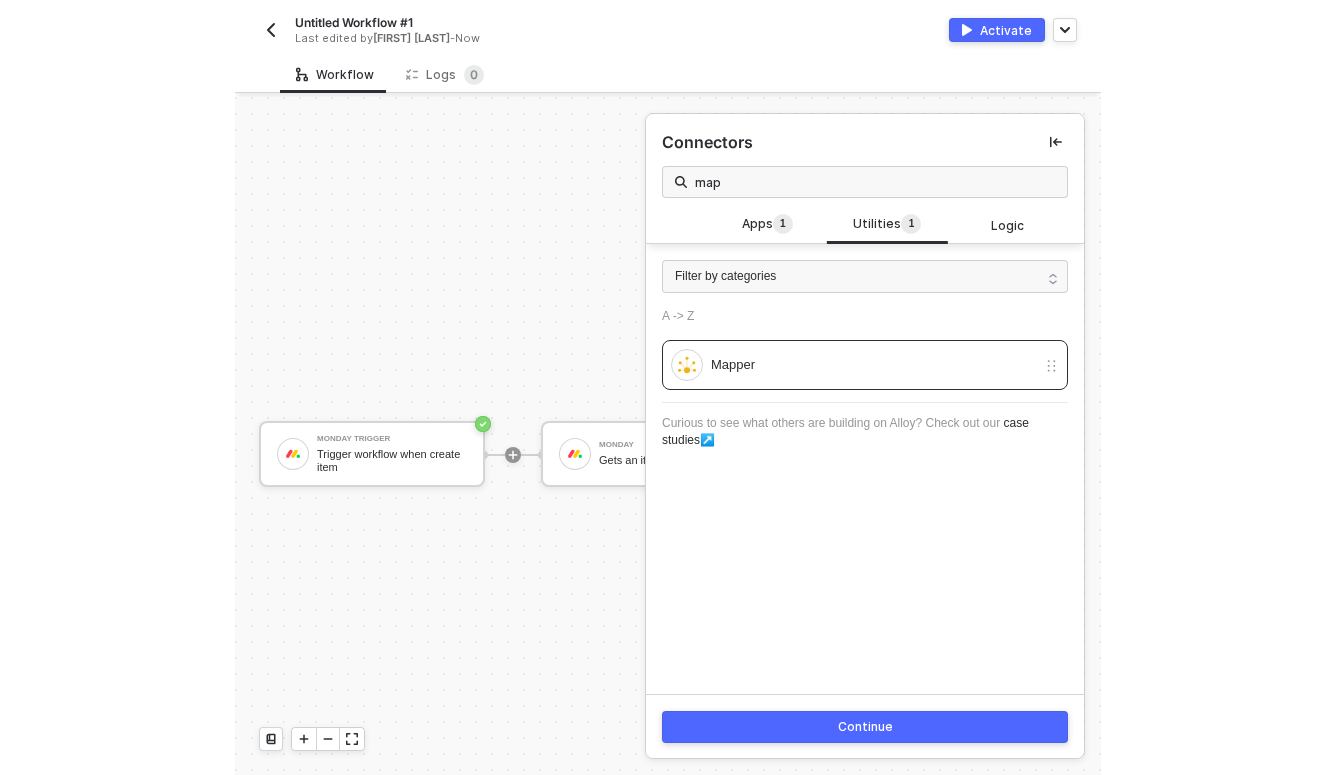 scroll, scrollTop: 0, scrollLeft: 0, axis: both 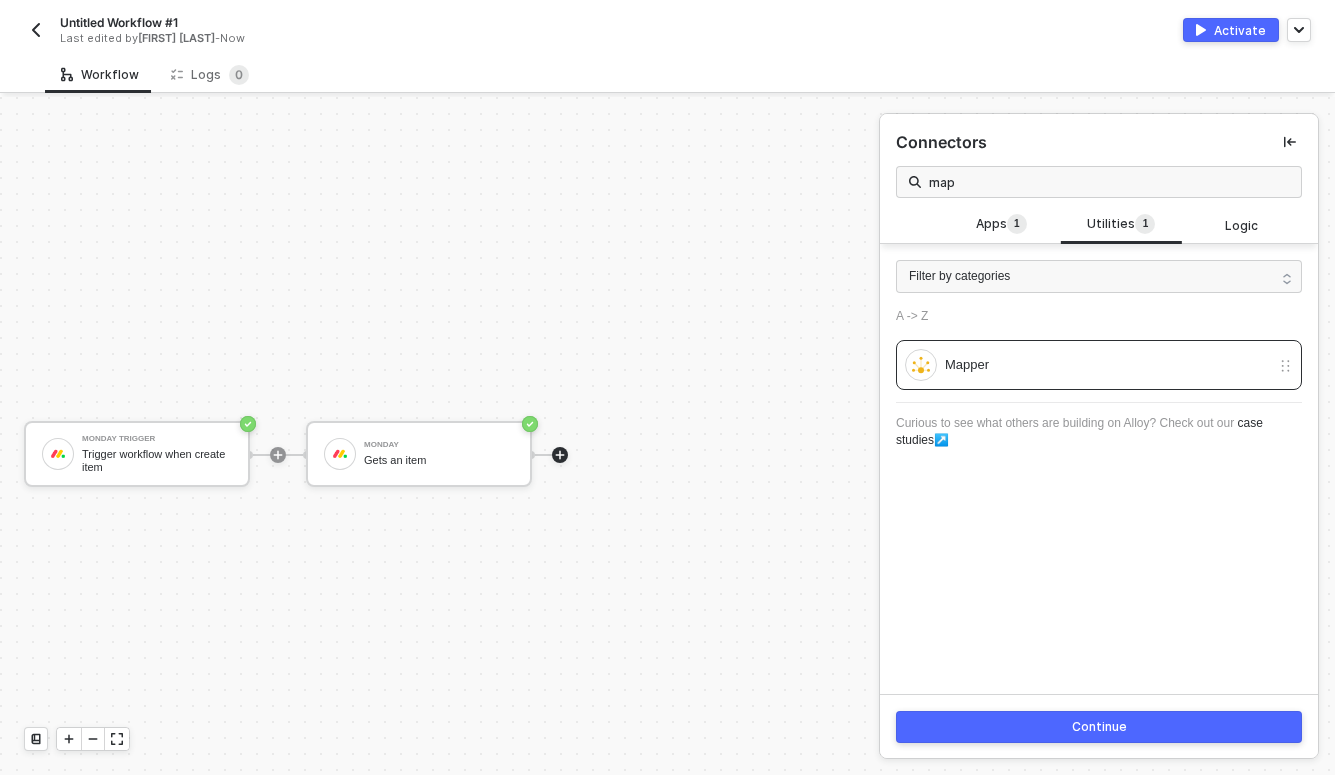 click 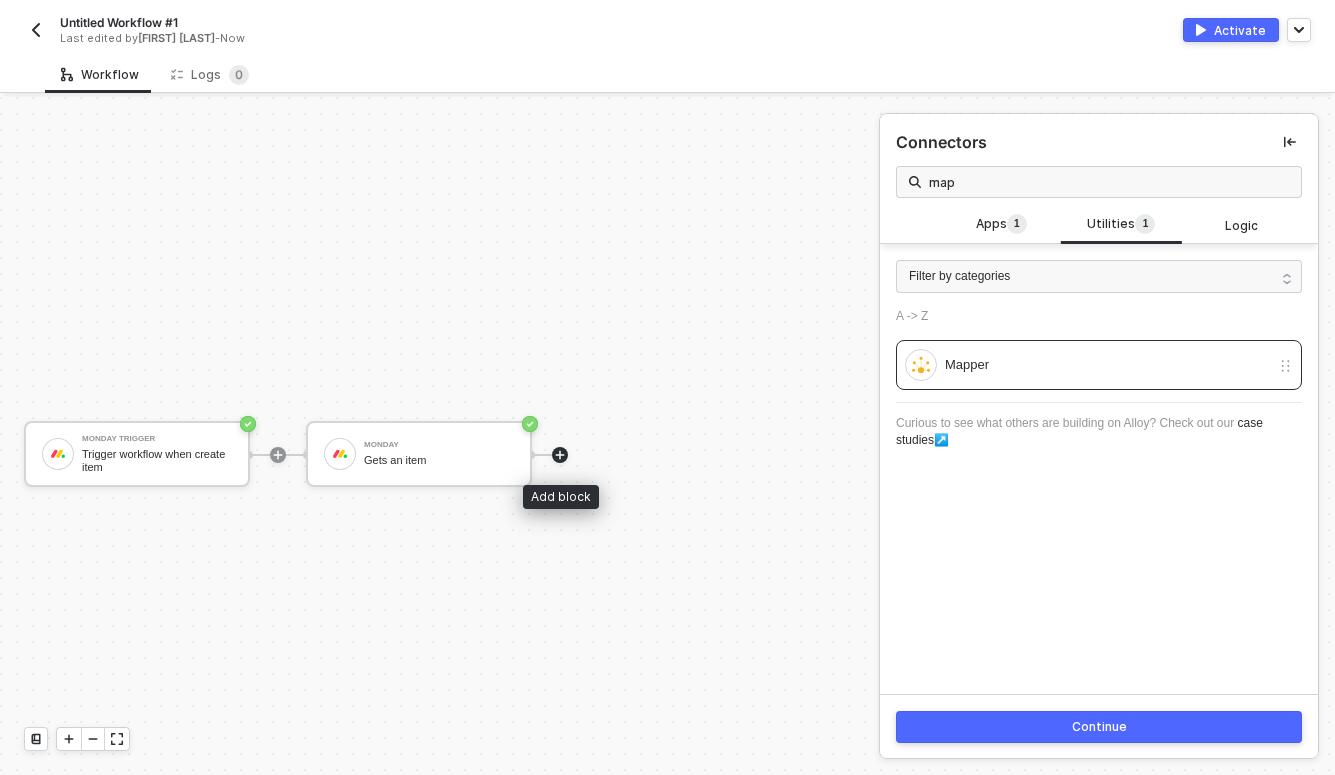 click 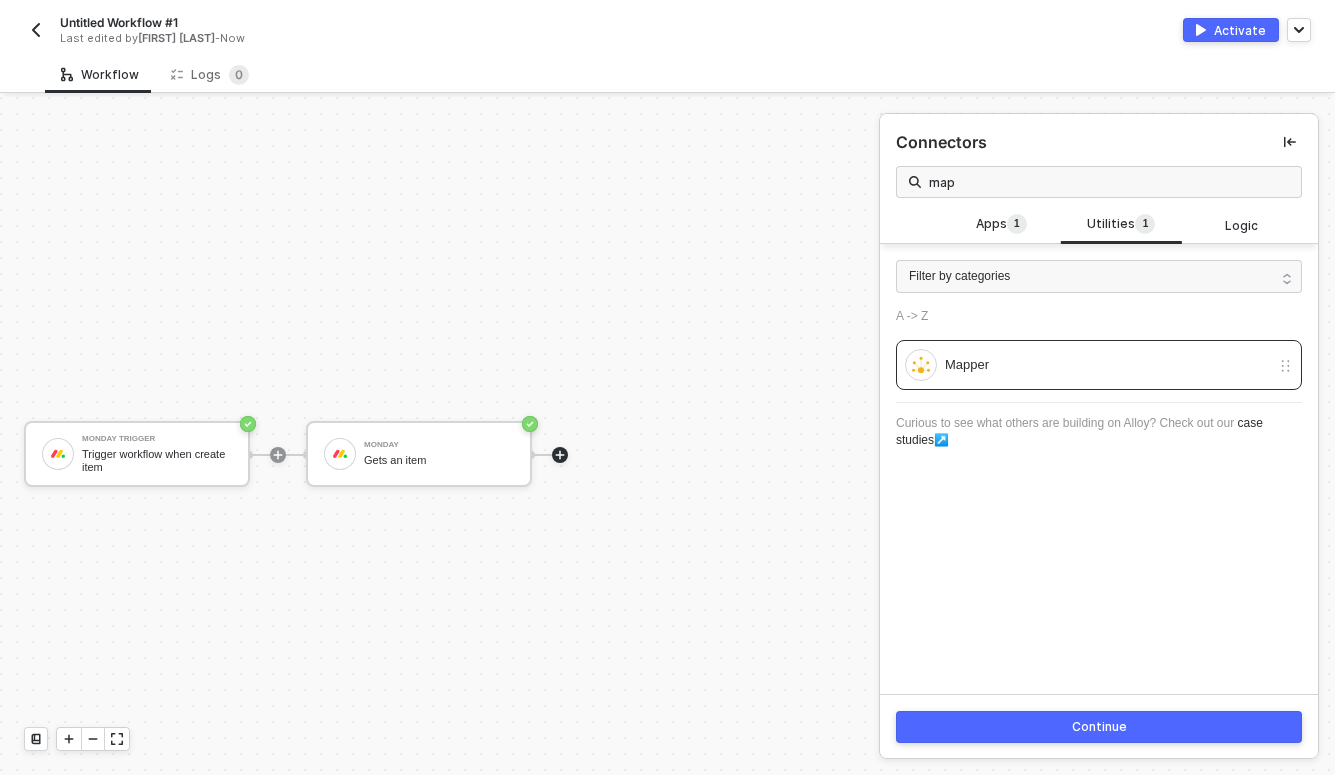 click 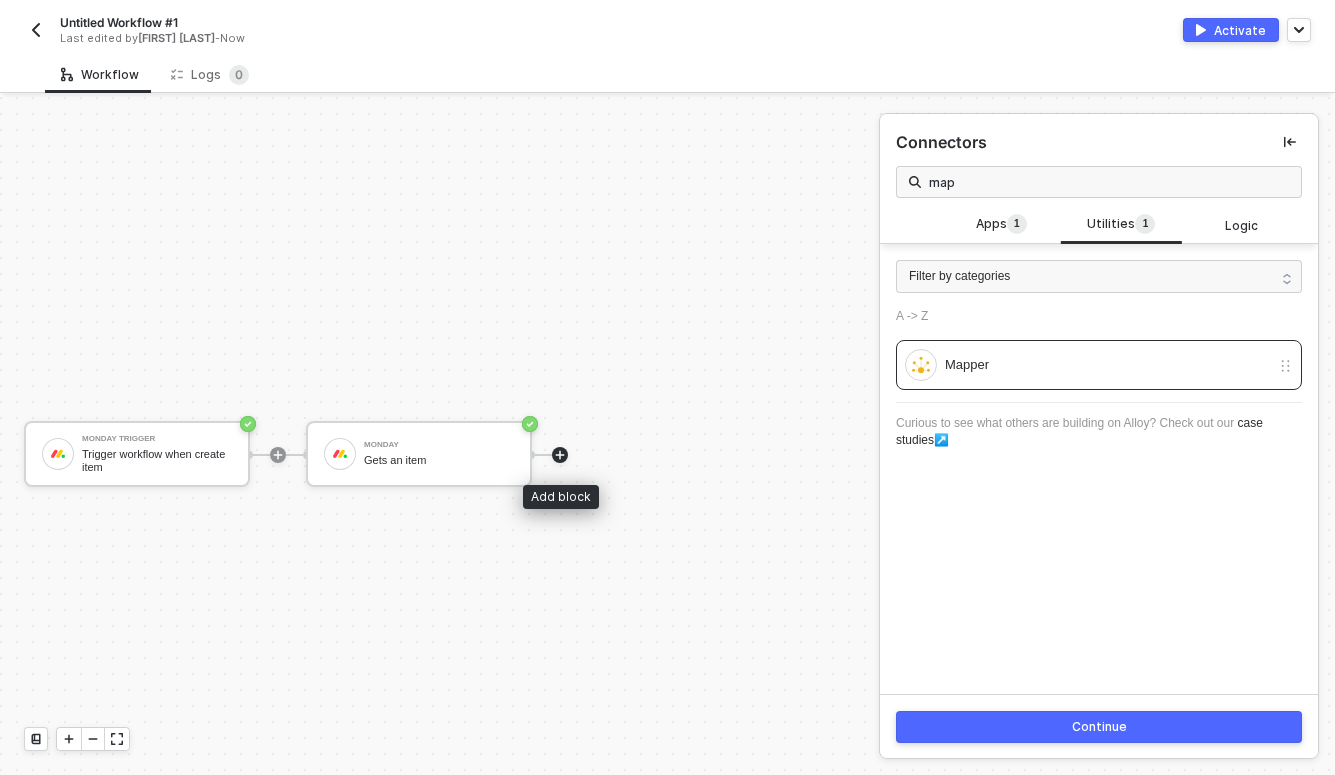click 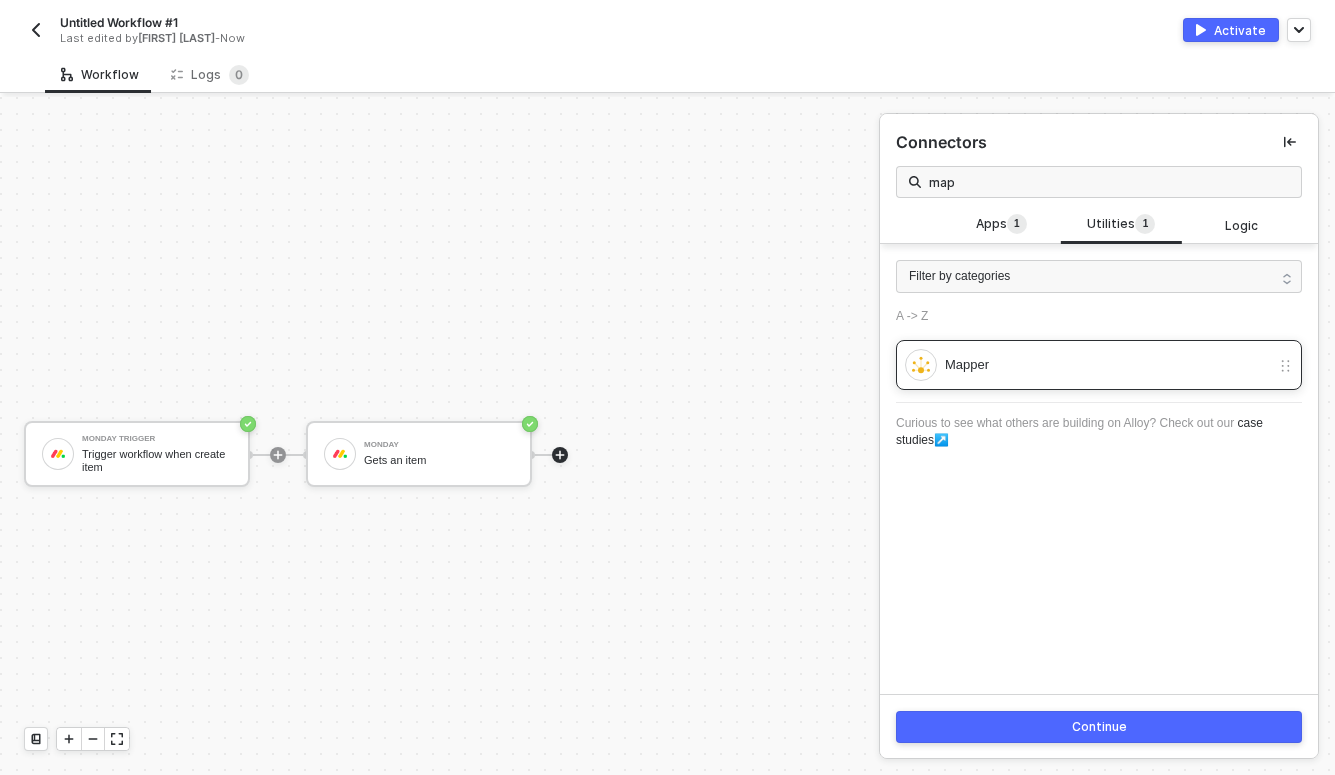 click on "Mapper" at bounding box center [1087, 365] 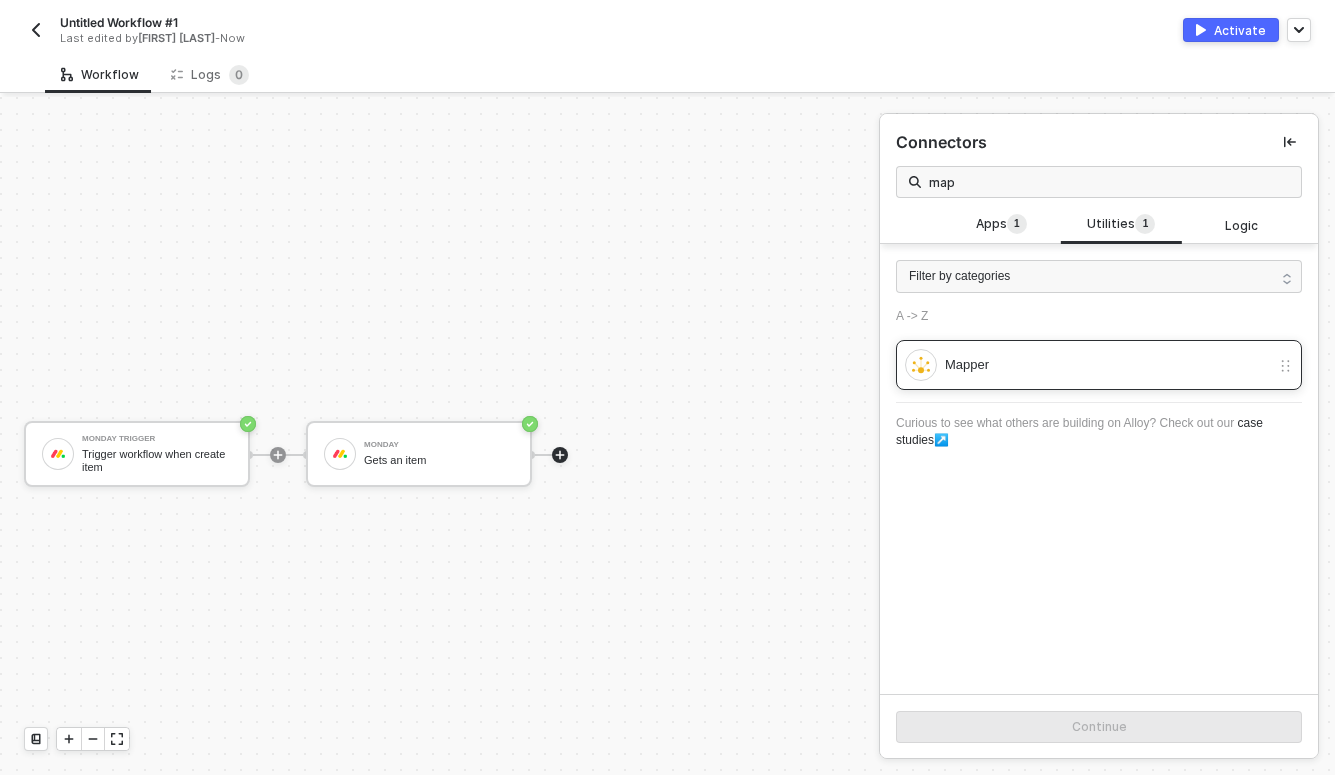 click on "Mapper" at bounding box center (1107, 365) 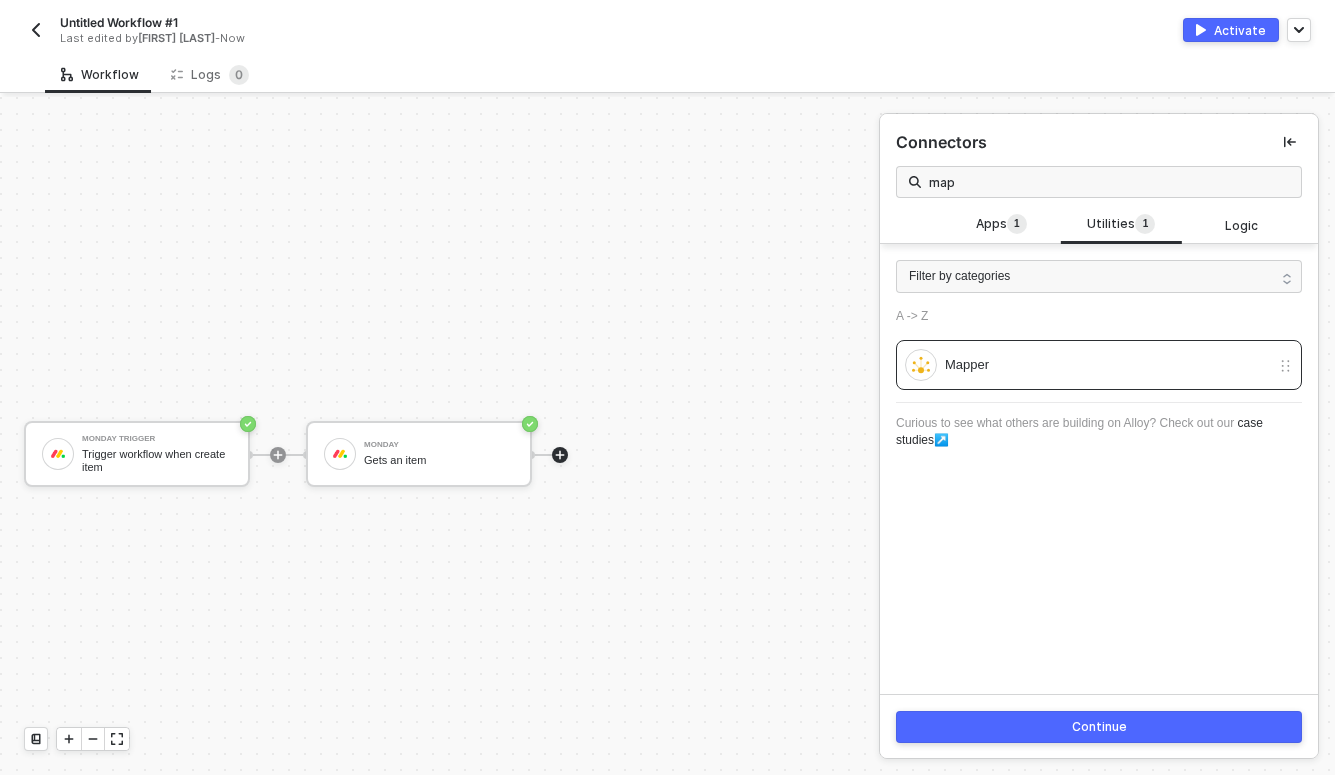 click on "Continue" at bounding box center (1099, 727) 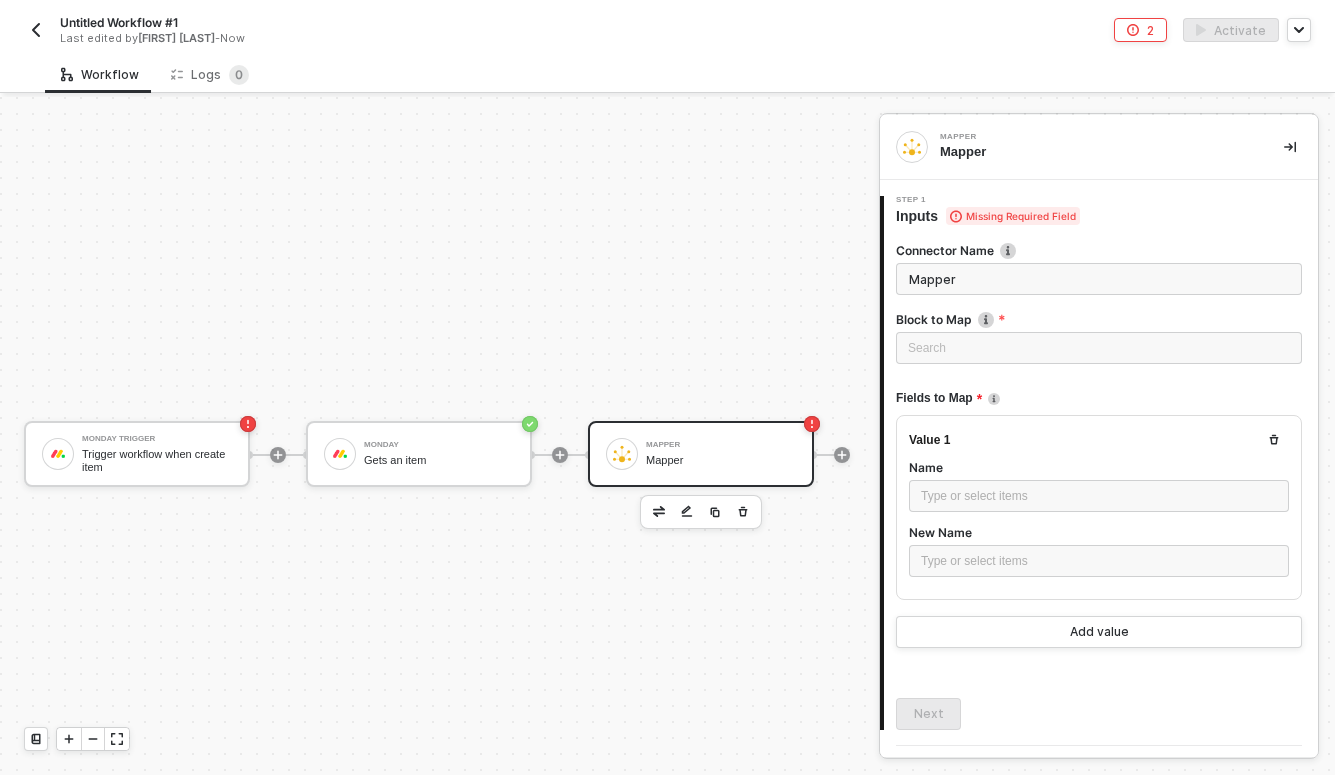 click 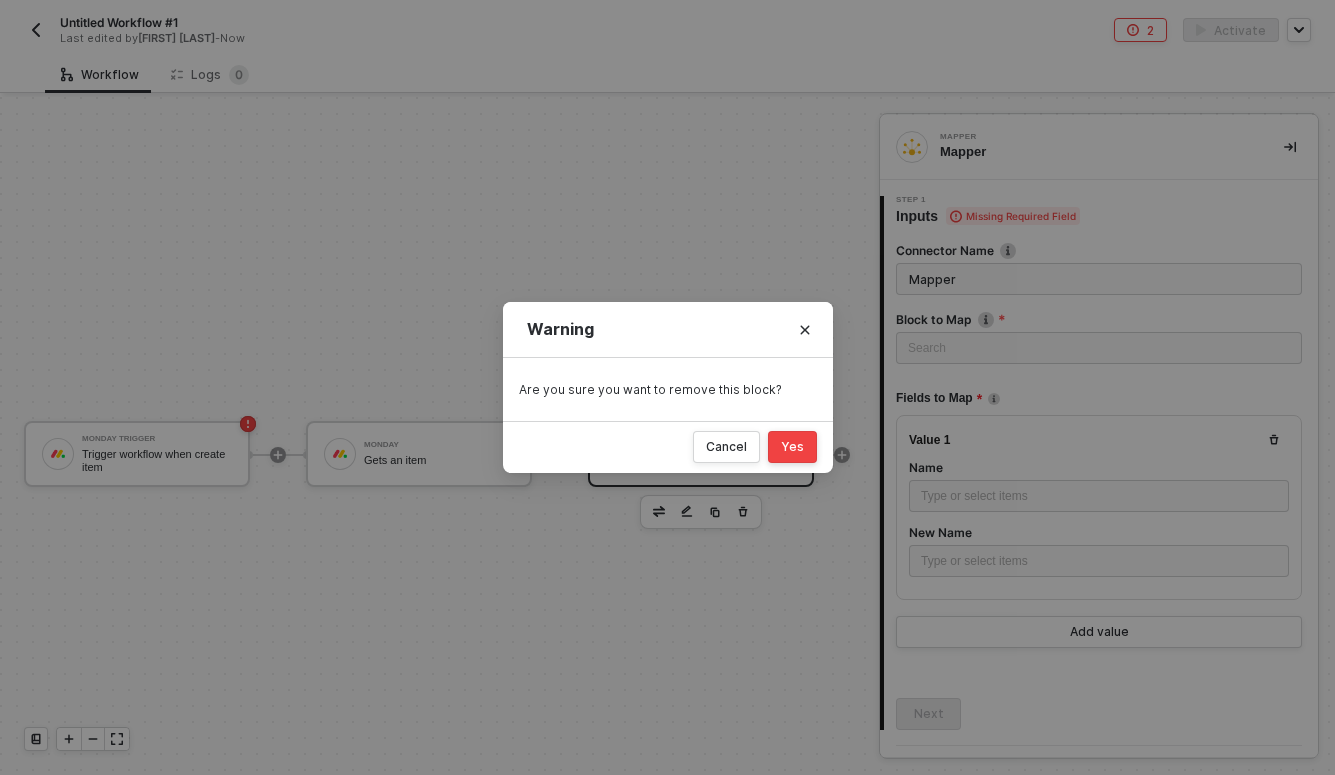 click on "Yes" at bounding box center (792, 447) 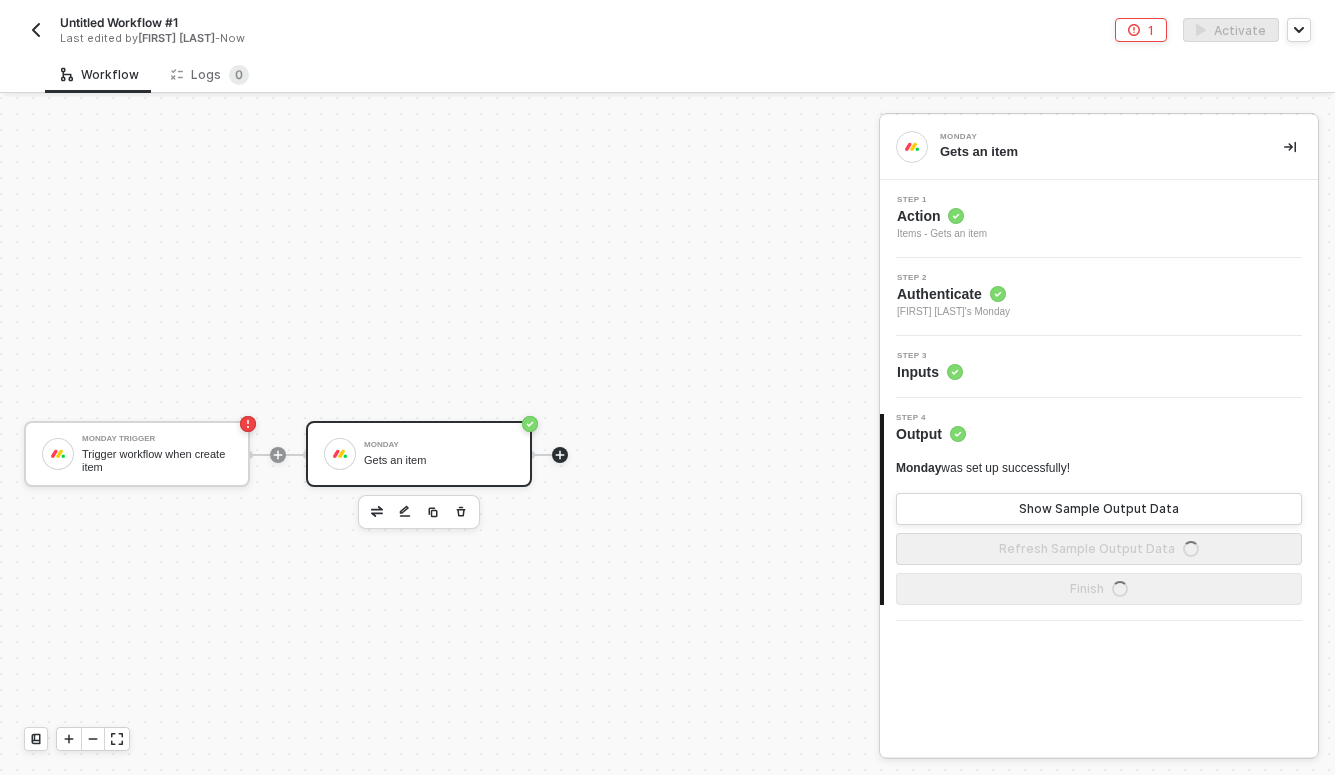 click 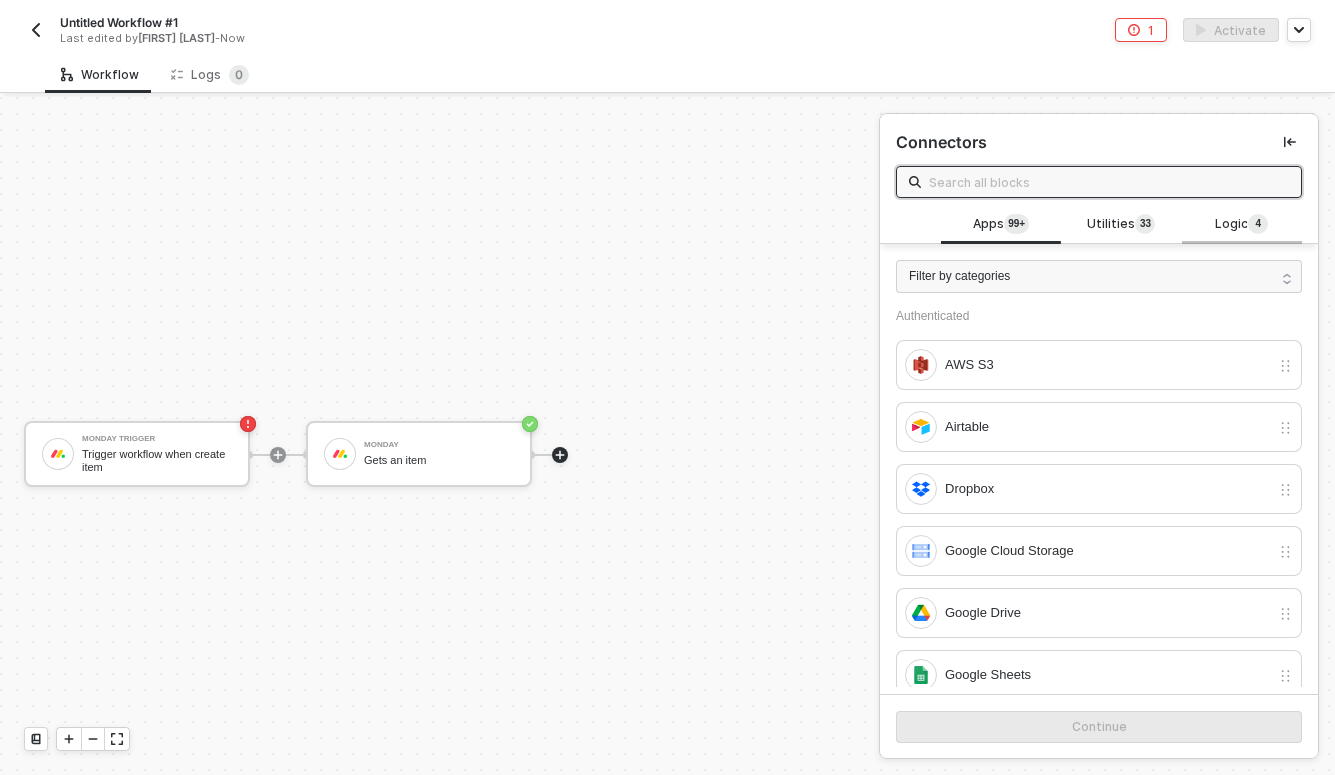 click on "Logic  4" at bounding box center (1241, 225) 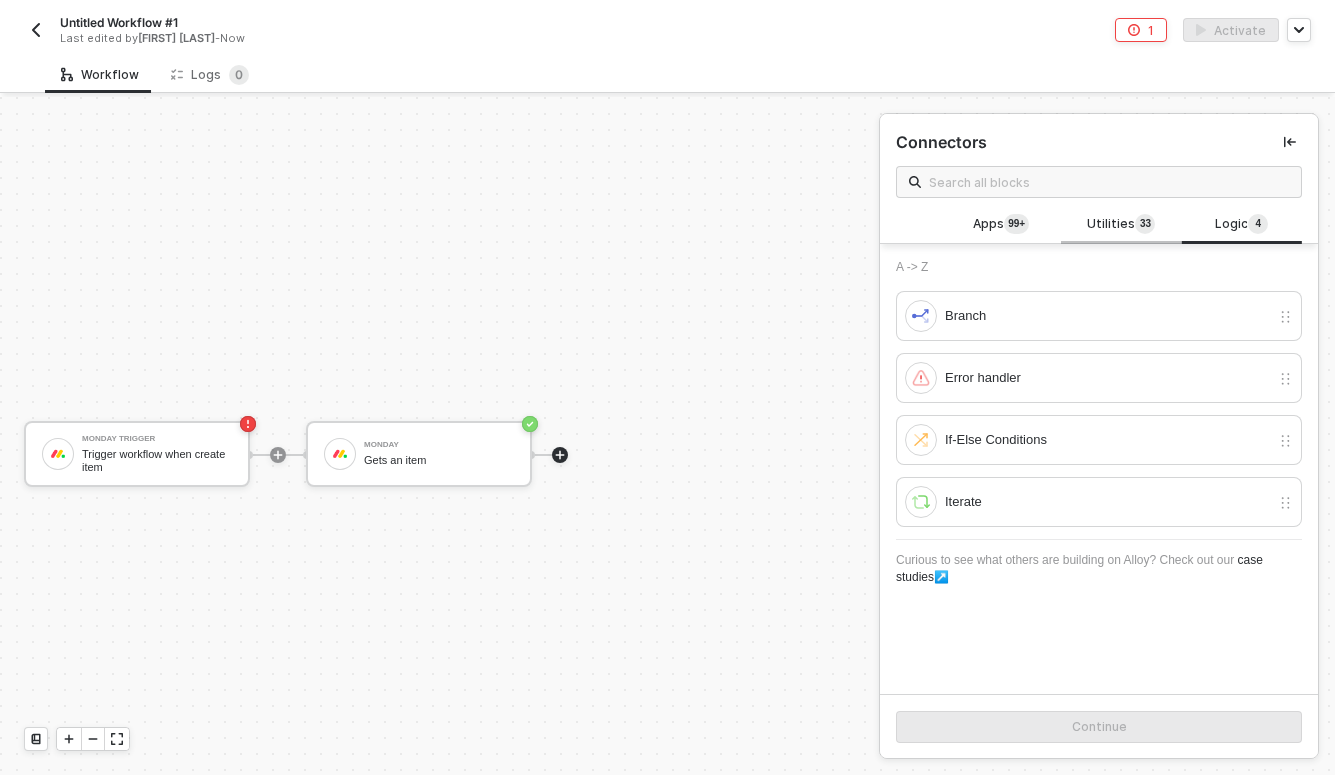 click on "Utilities  3 3" at bounding box center [1121, 225] 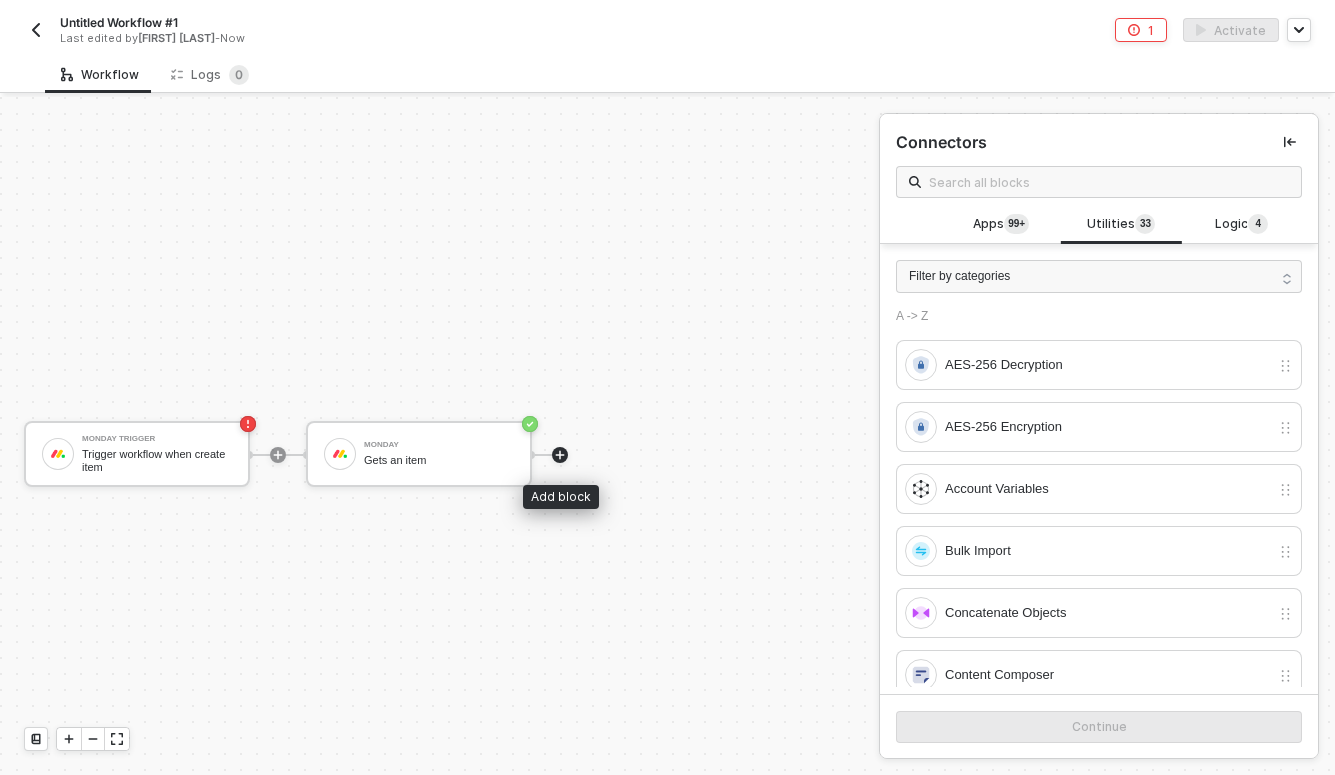 click 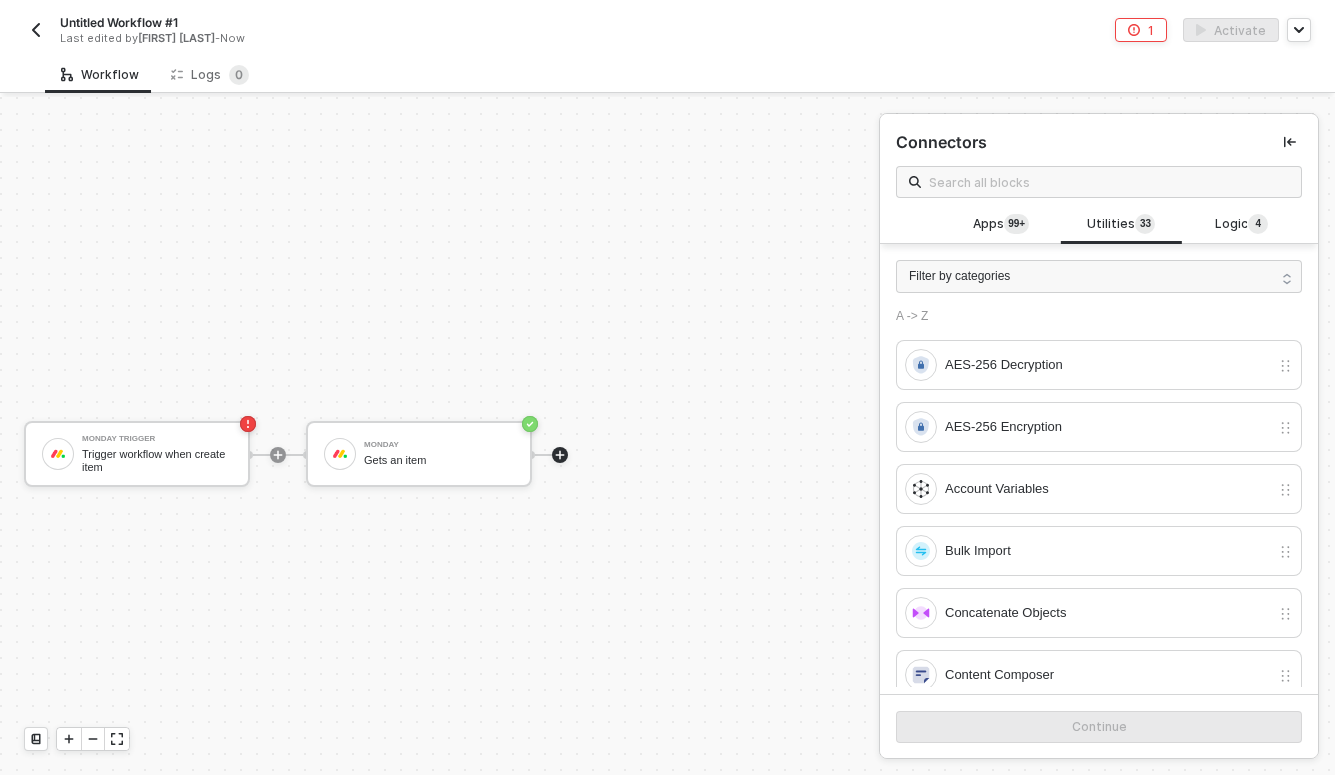 scroll, scrollTop: 0, scrollLeft: 0, axis: both 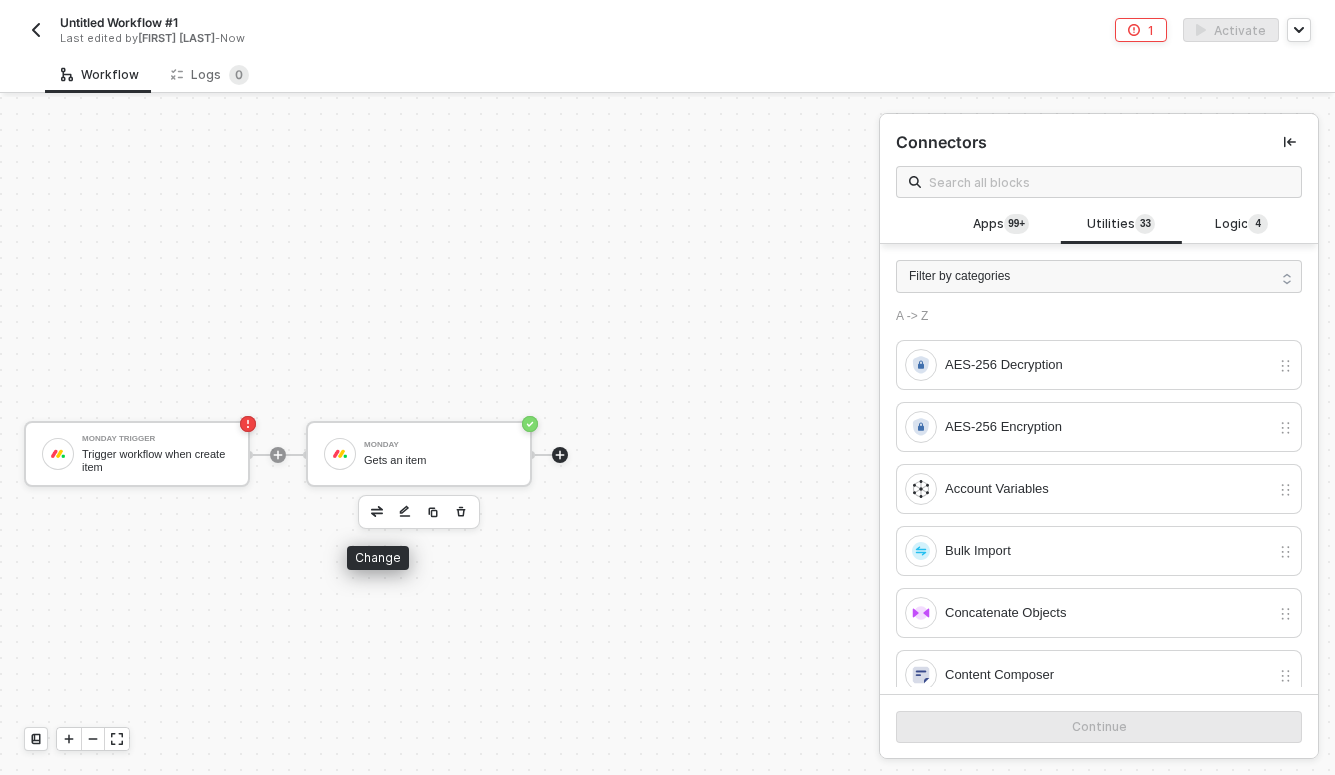 click at bounding box center [405, 512] 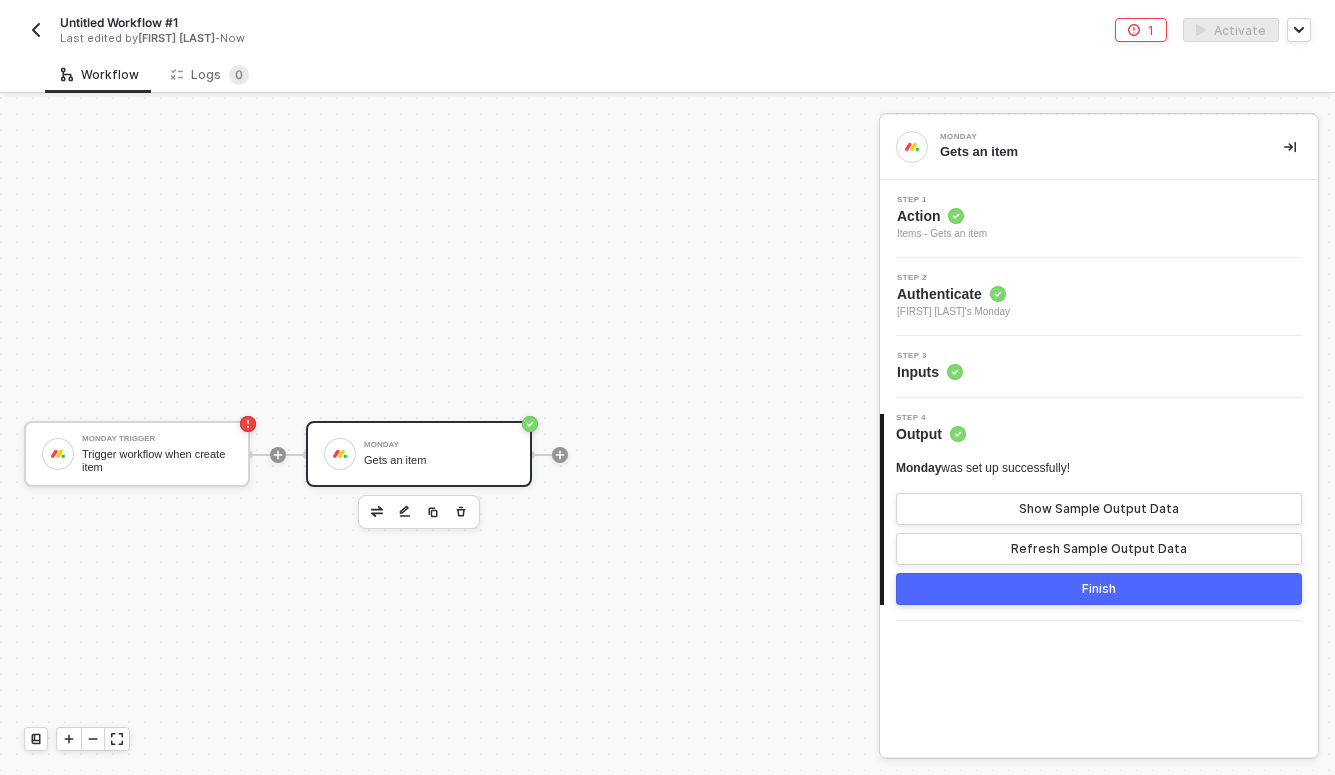 click on "Step 3 Inputs" at bounding box center (1101, 367) 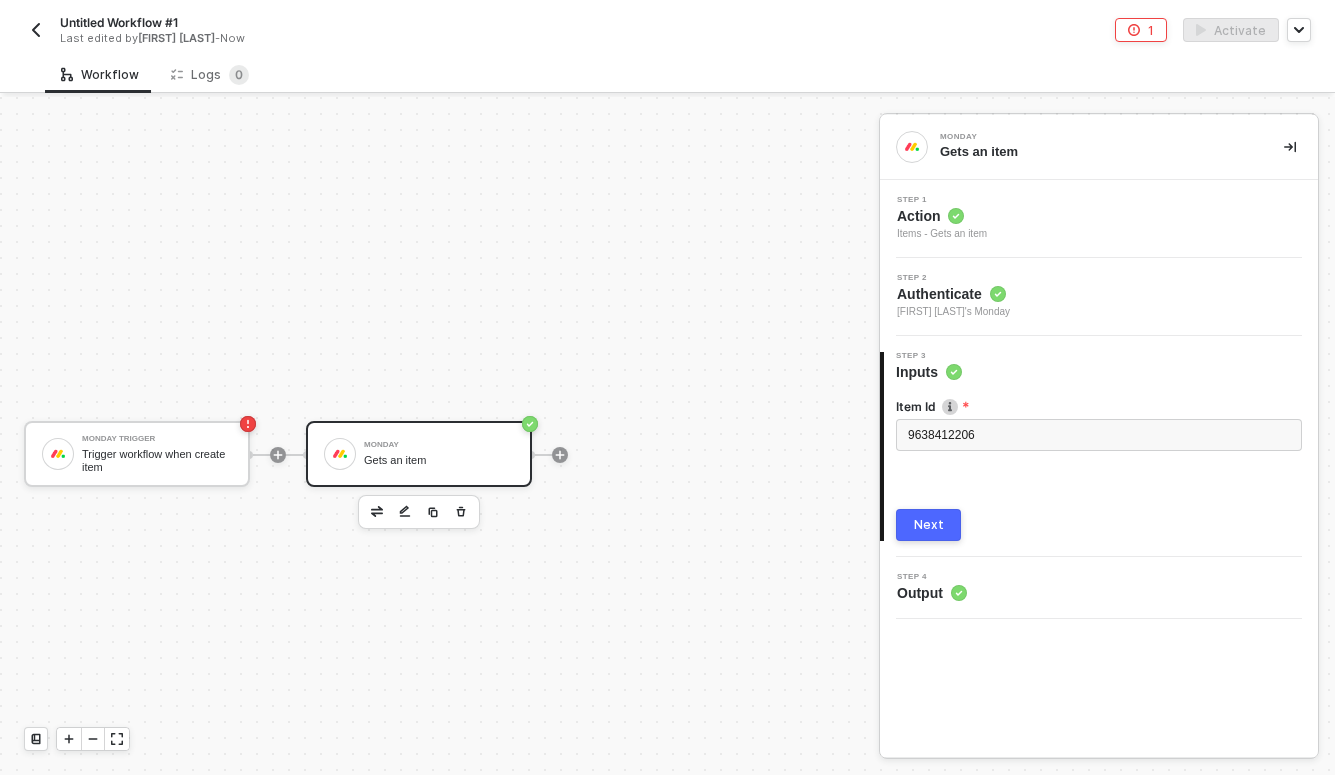 click on "Next" at bounding box center [928, 525] 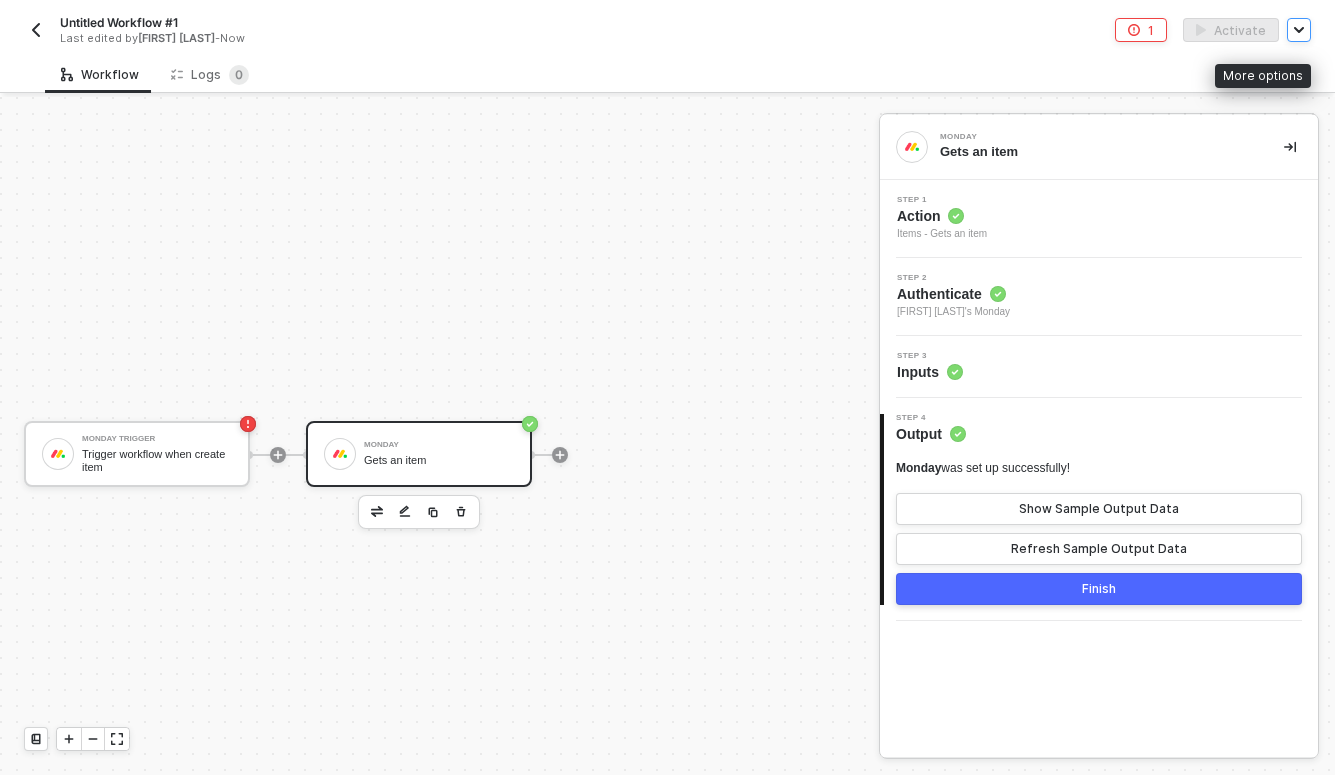click 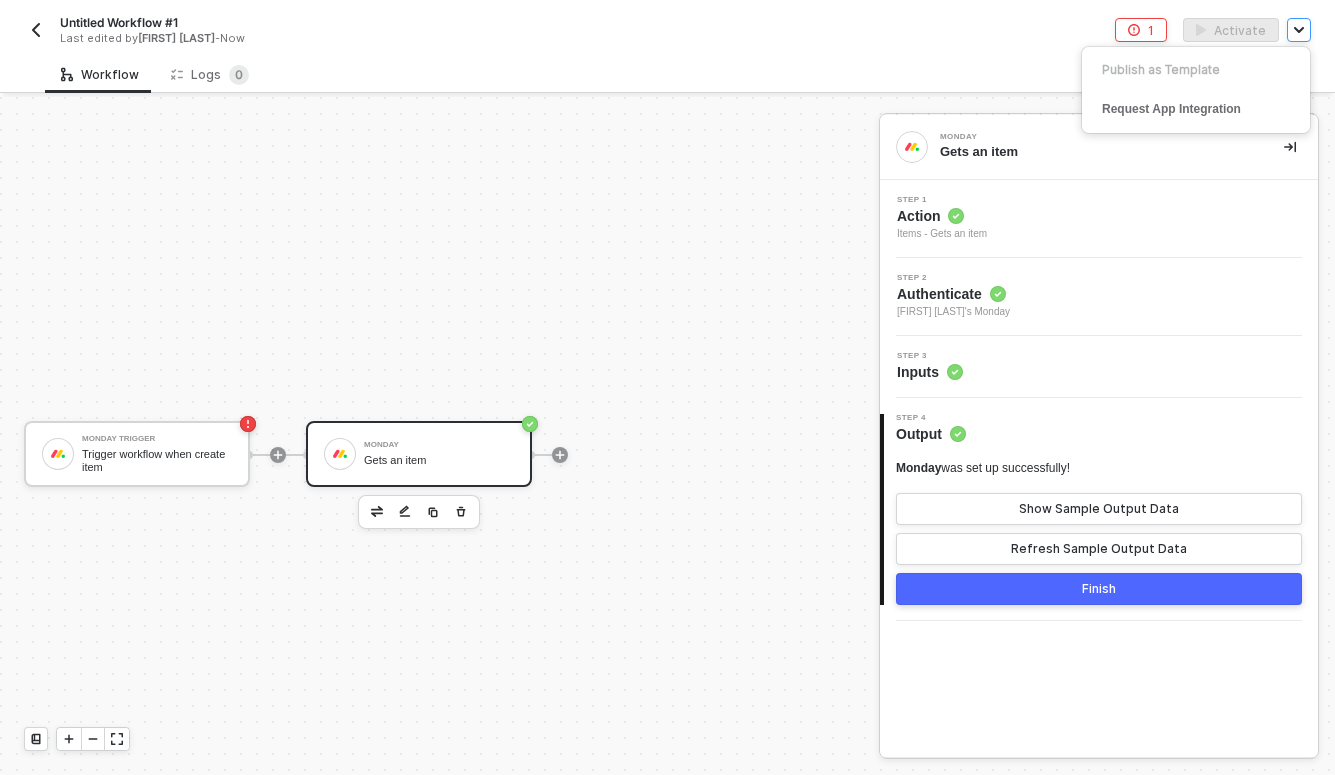 click 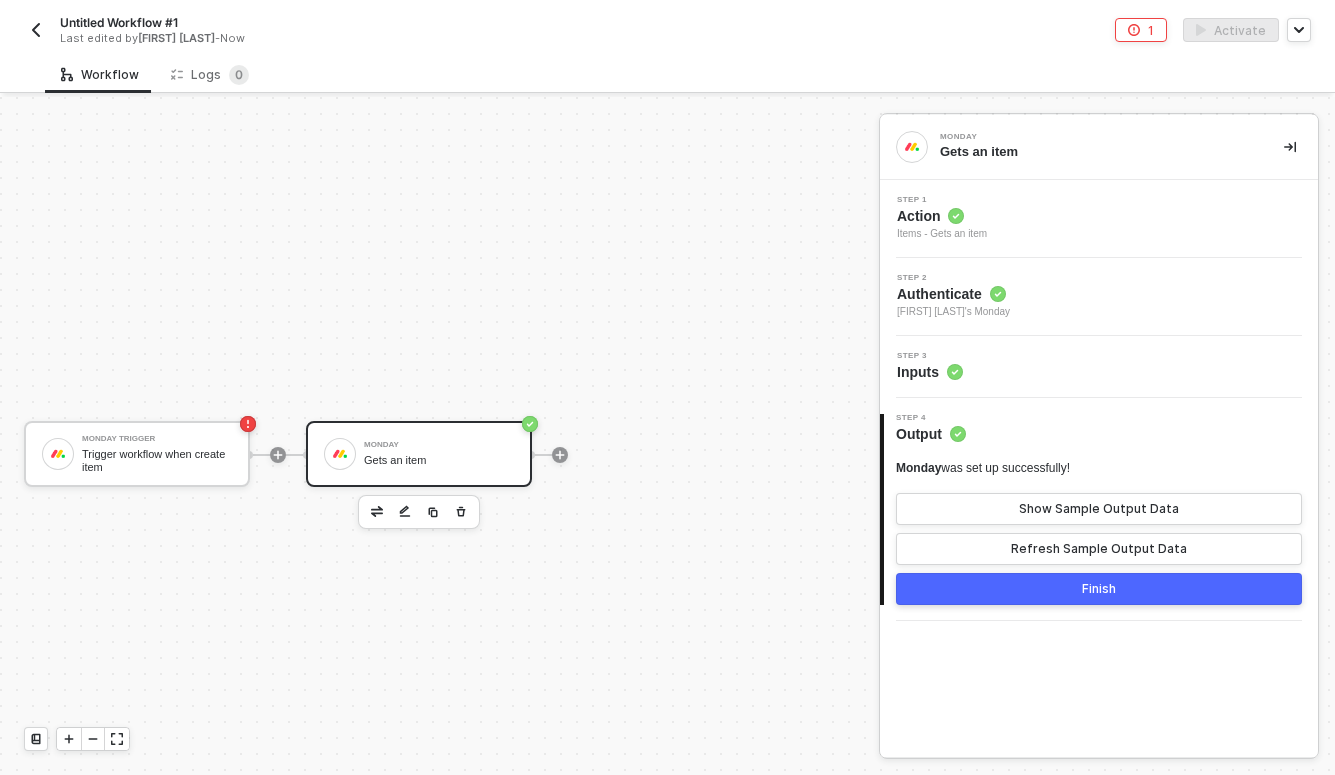 click on "Finish" at bounding box center (1099, 589) 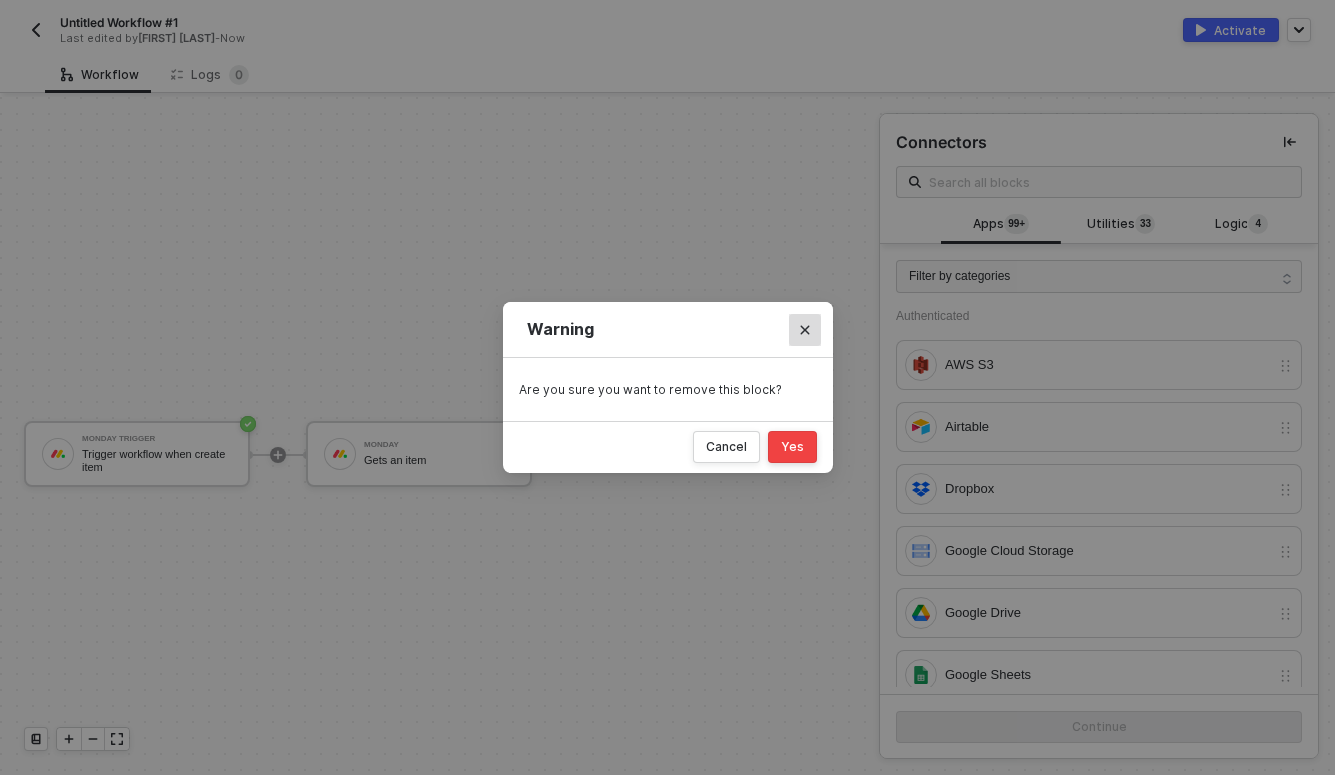 click at bounding box center [805, 330] 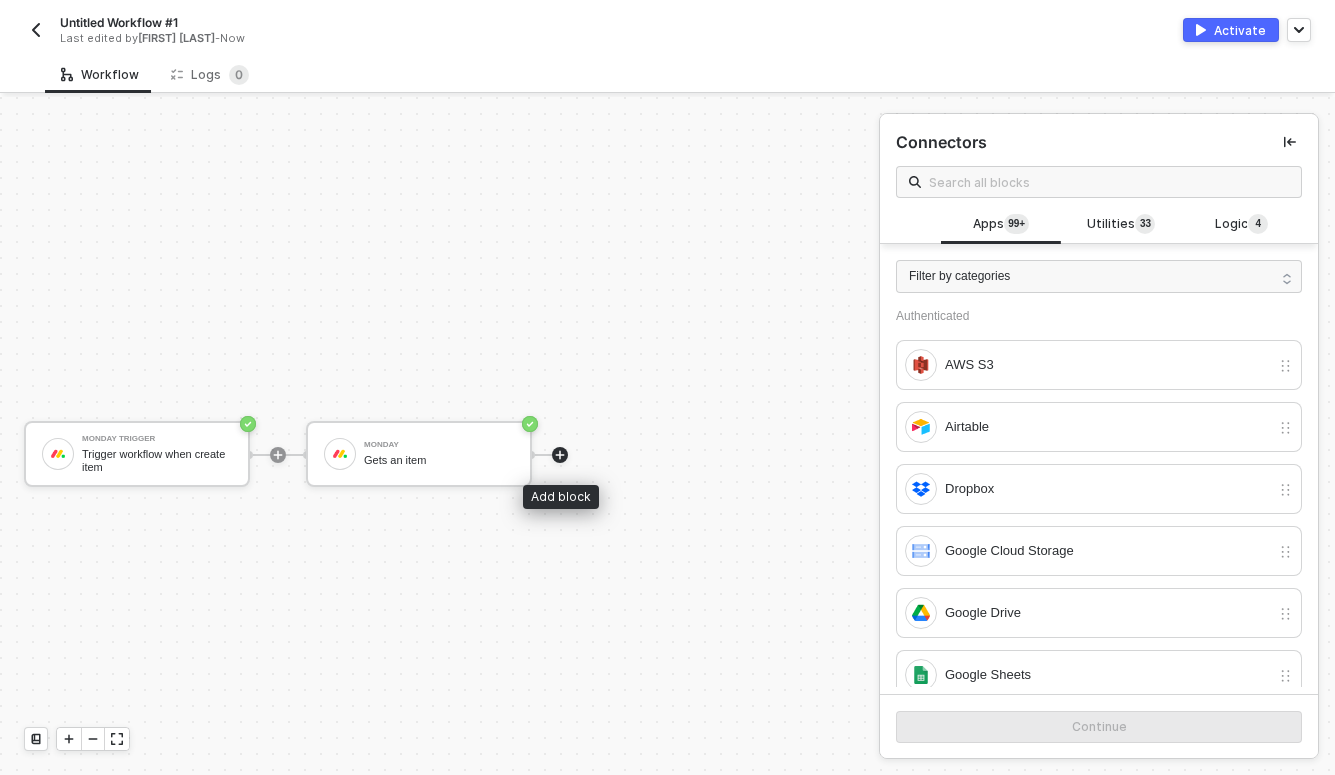 click at bounding box center (560, 455) 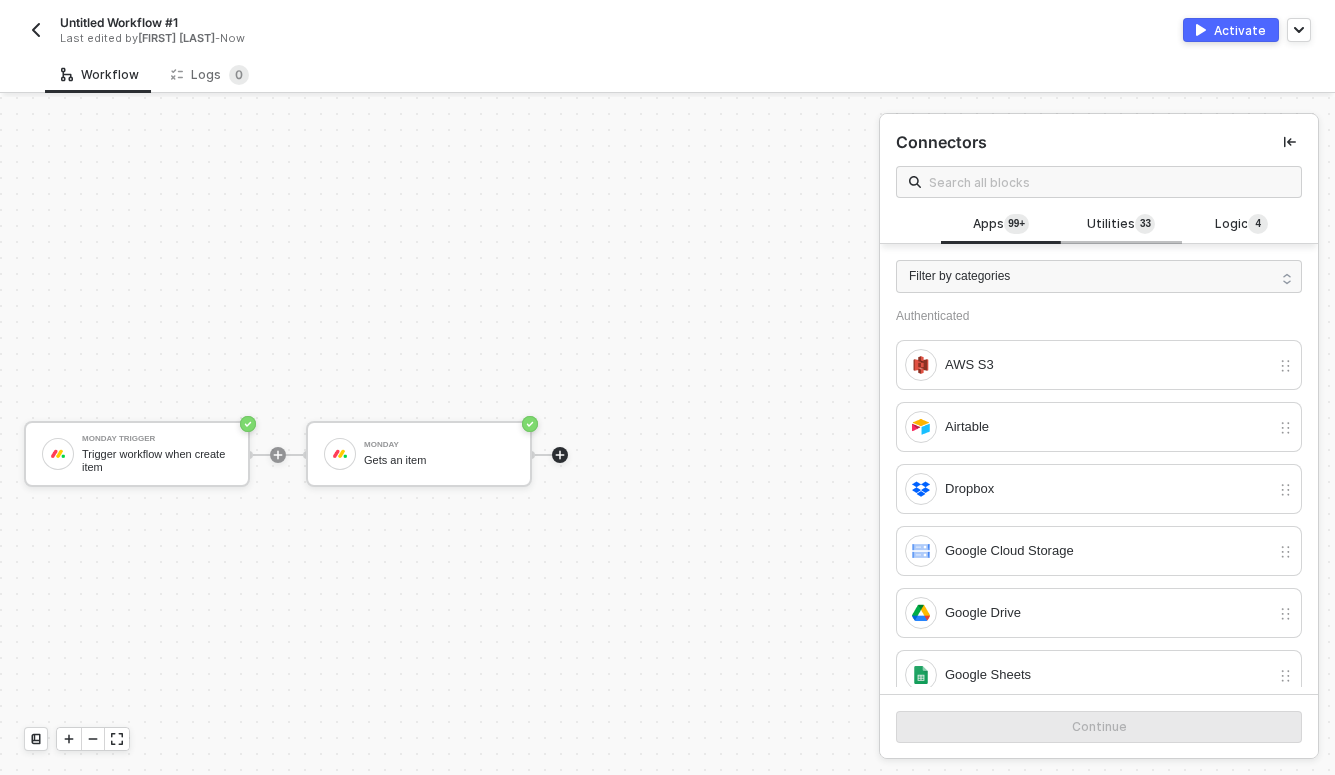 click on "Utilities  3 3" at bounding box center (1121, 225) 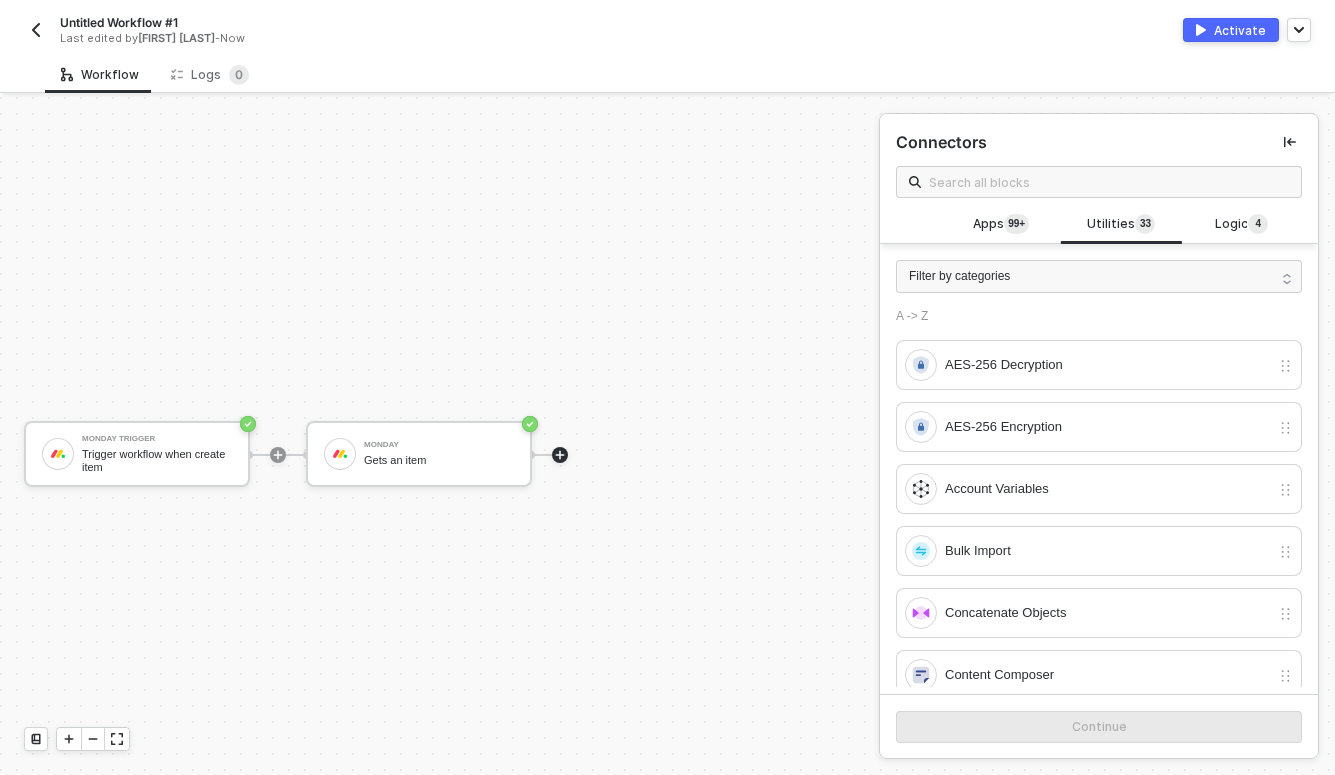 click 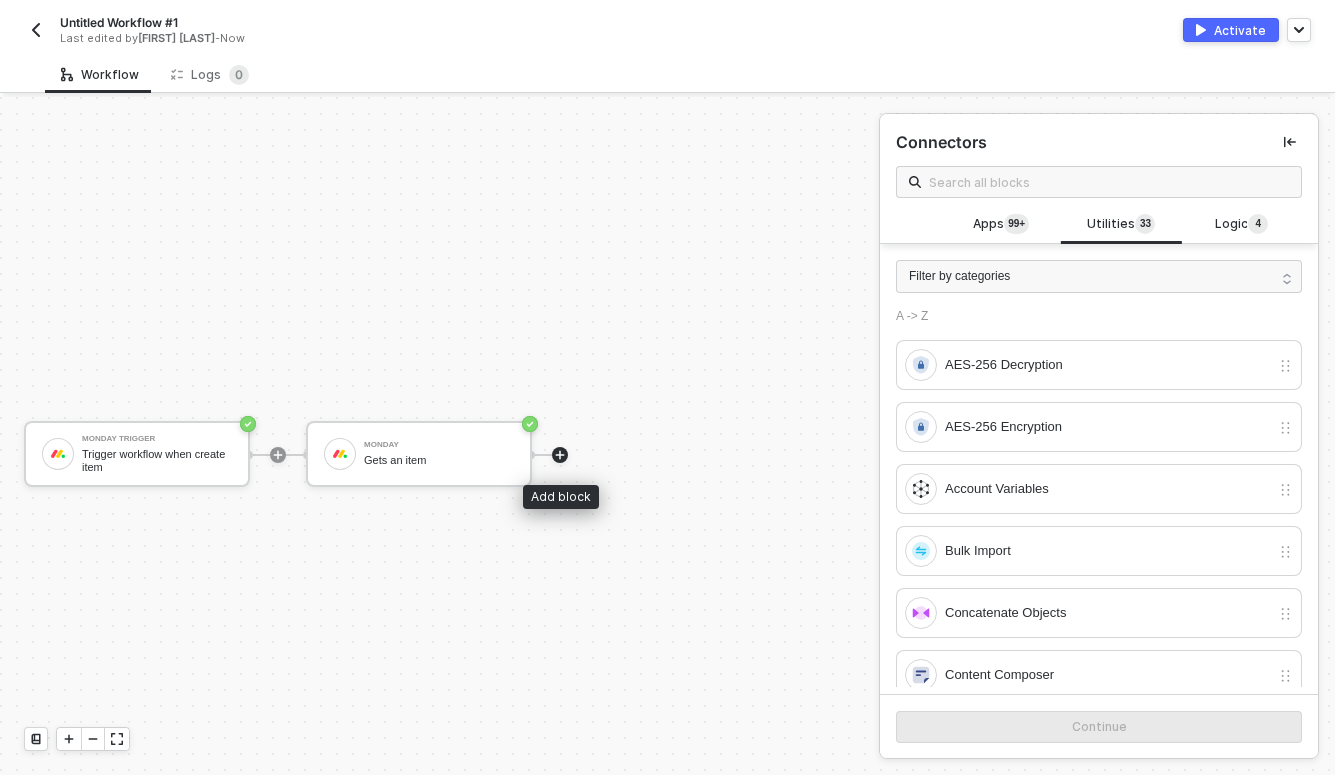 click 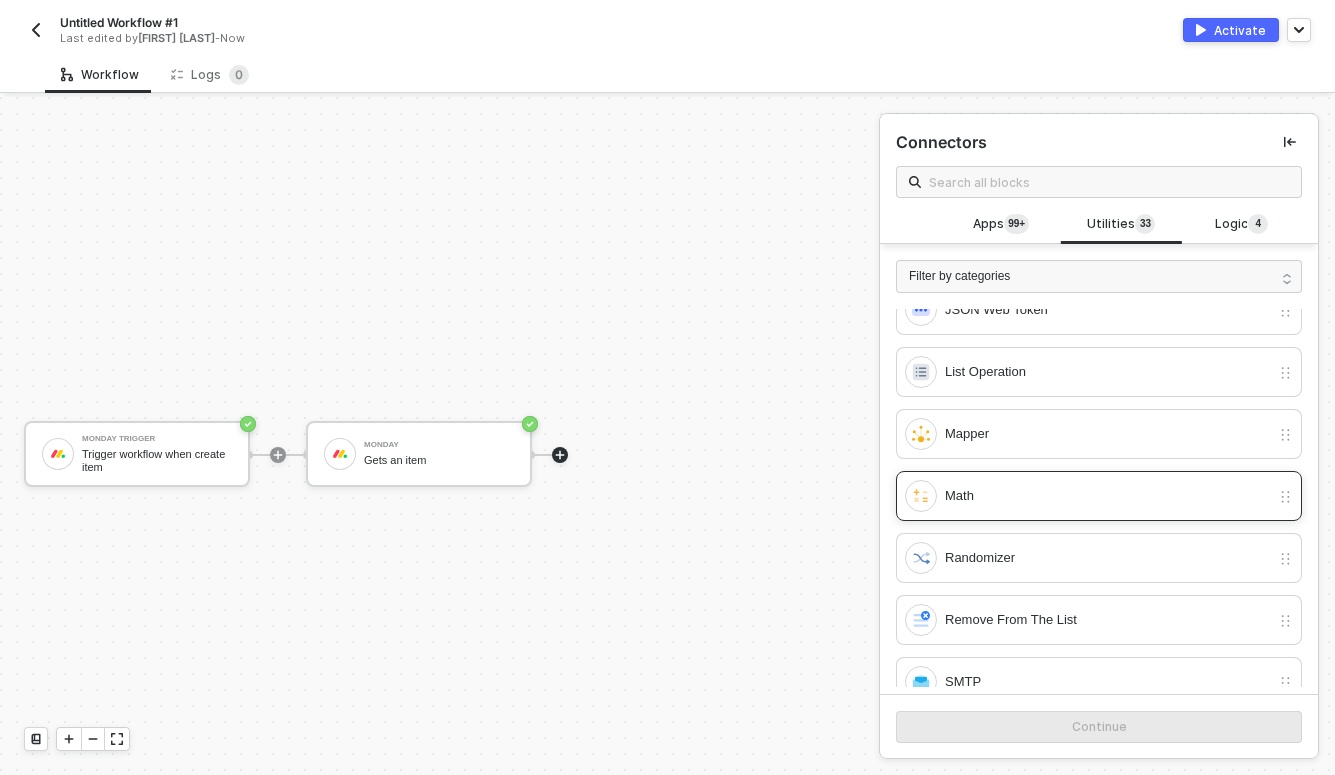 scroll, scrollTop: 996, scrollLeft: 0, axis: vertical 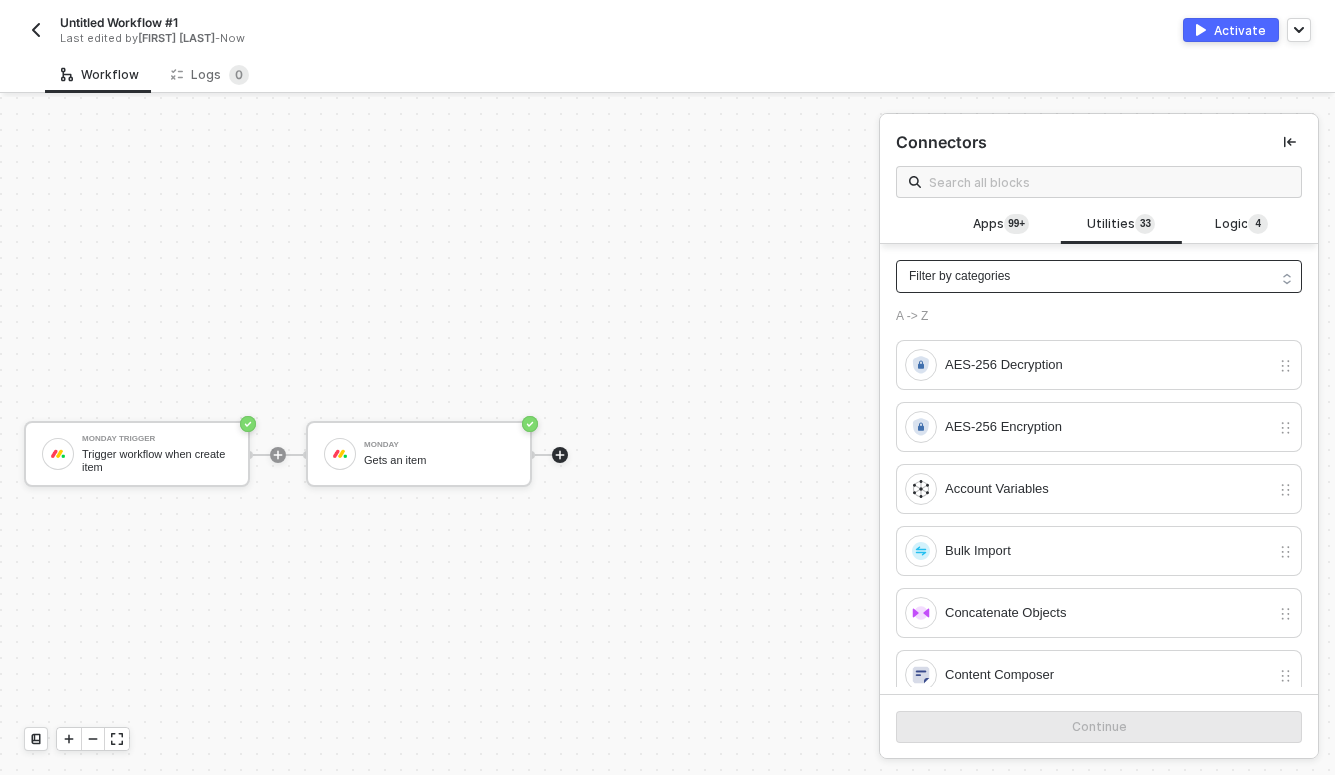 click on "Filter by categories" at bounding box center (1099, 276) 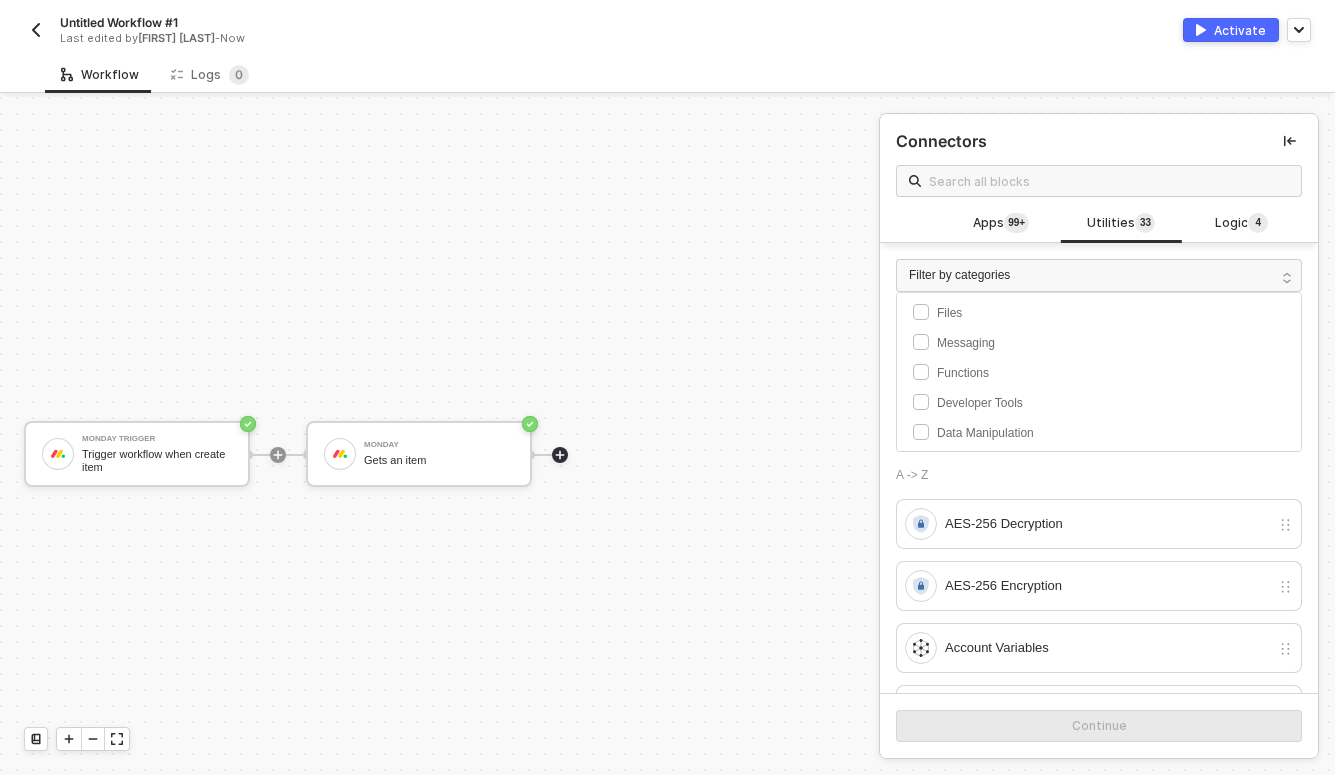 scroll, scrollTop: 1, scrollLeft: 0, axis: vertical 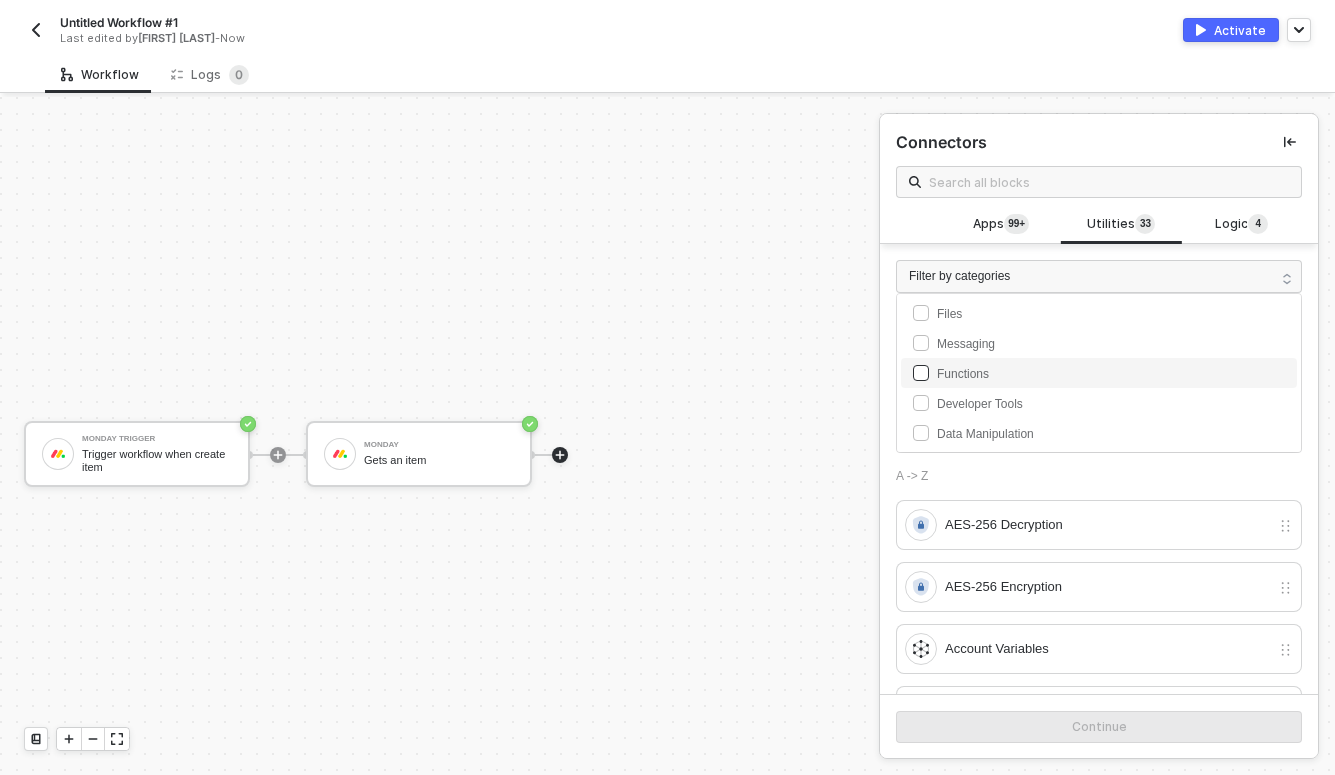 click on "Functions" at bounding box center (963, 374) 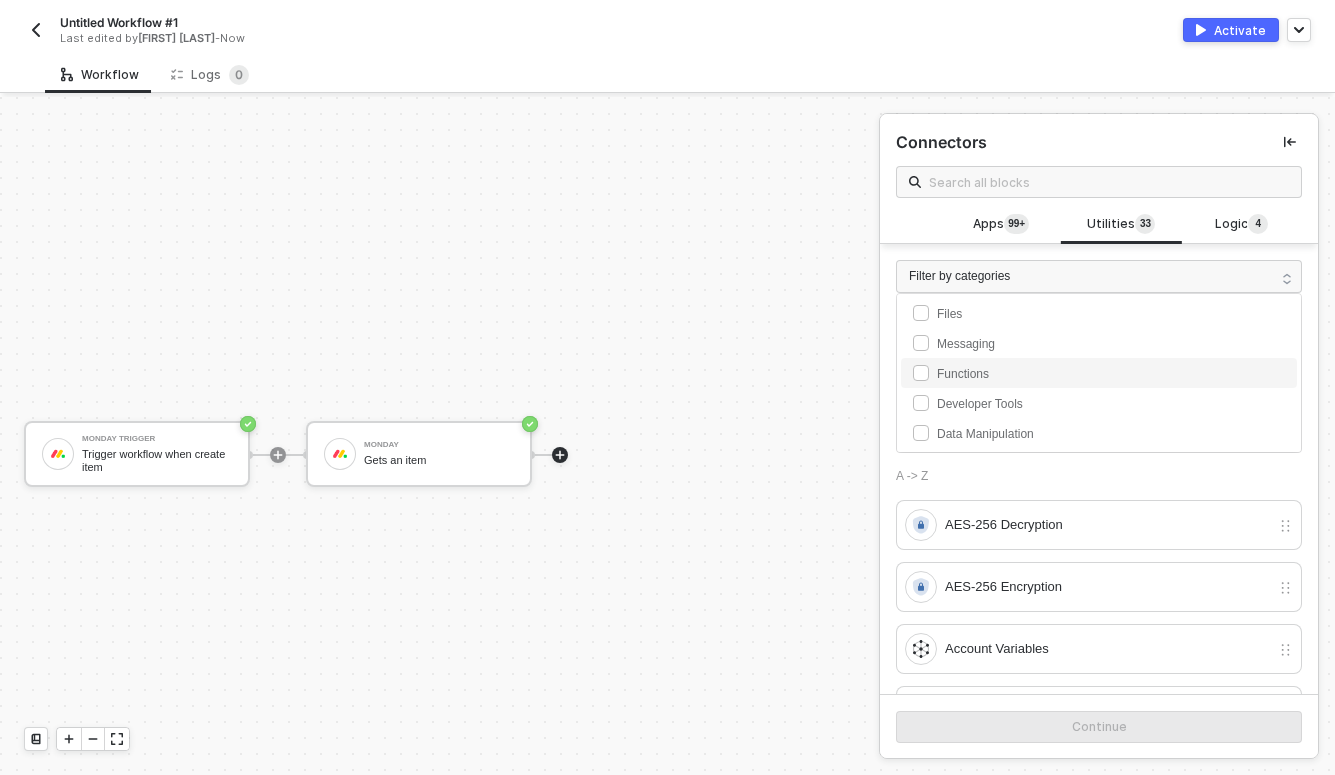 checkbox on "true" 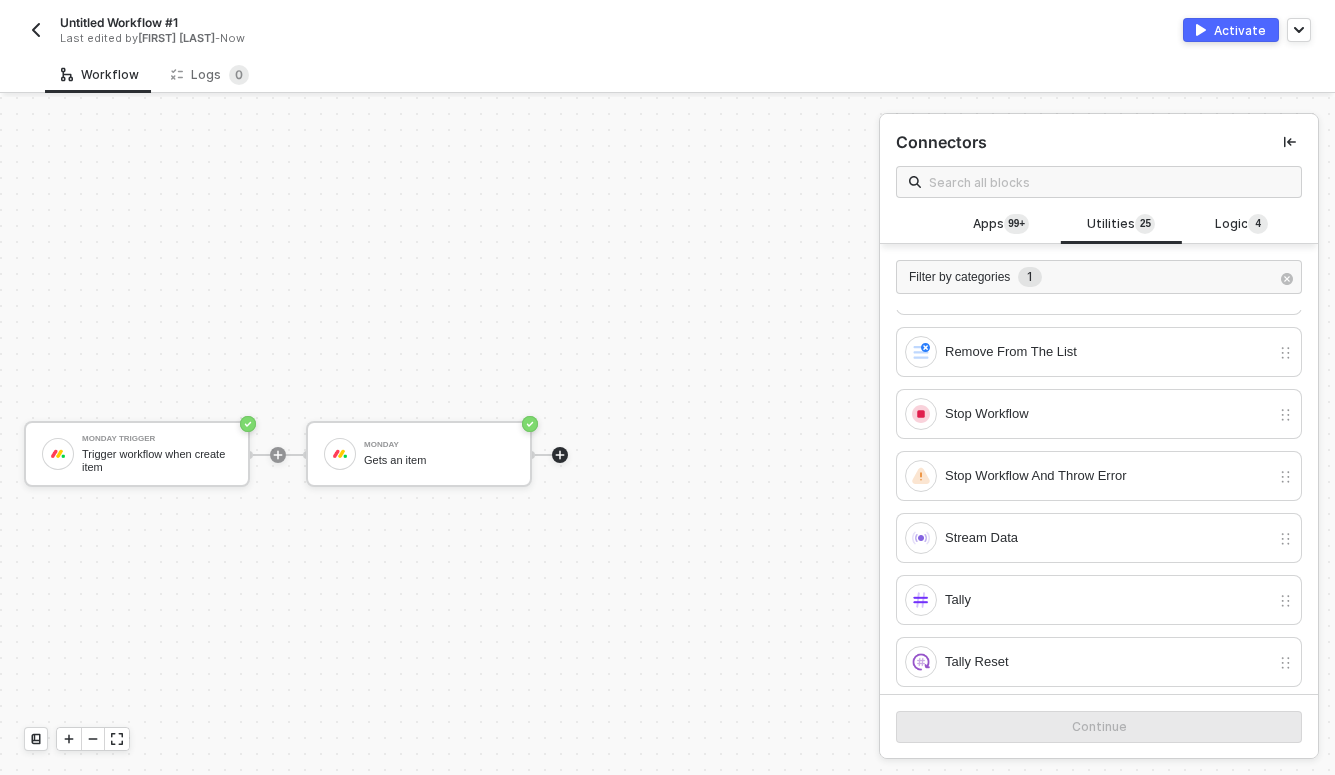 scroll, scrollTop: 840, scrollLeft: 0, axis: vertical 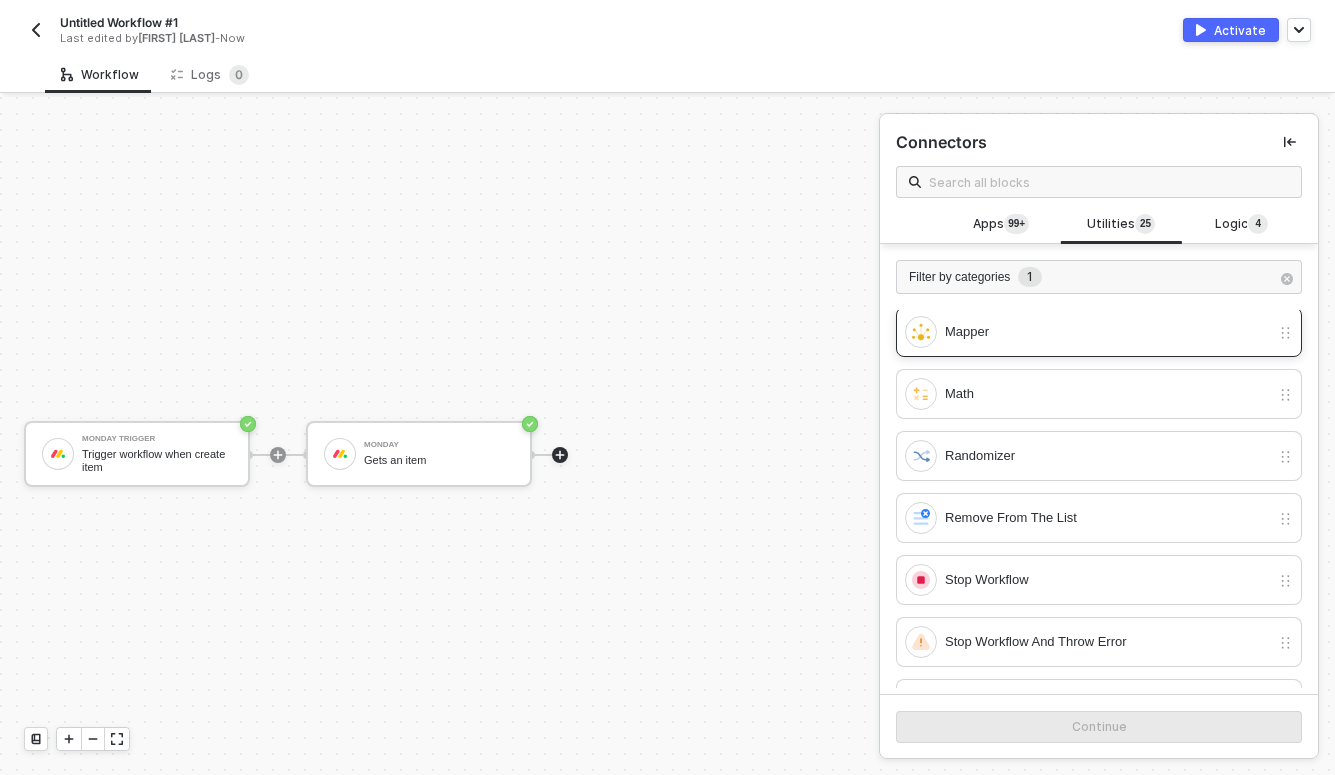 click on "Mapper" at bounding box center (1107, 332) 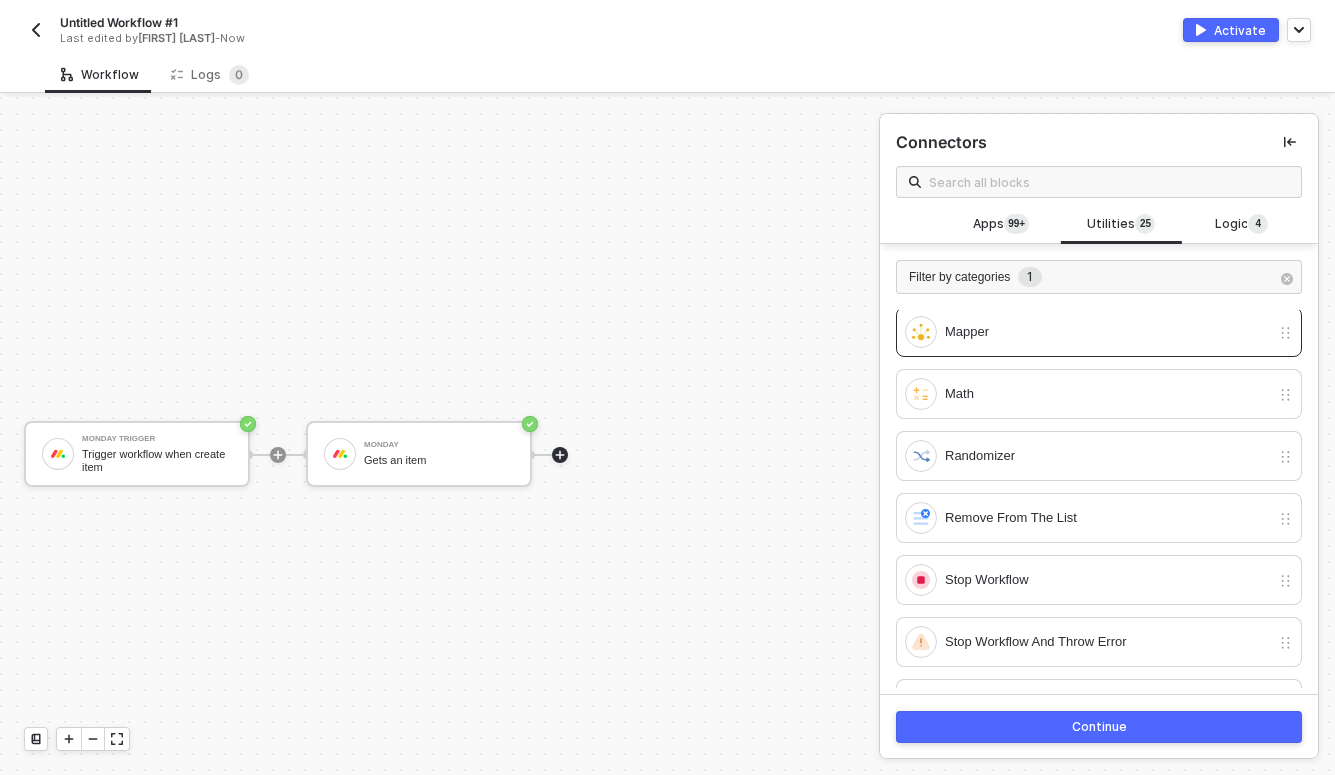 click on "Continue" at bounding box center (1099, 726) 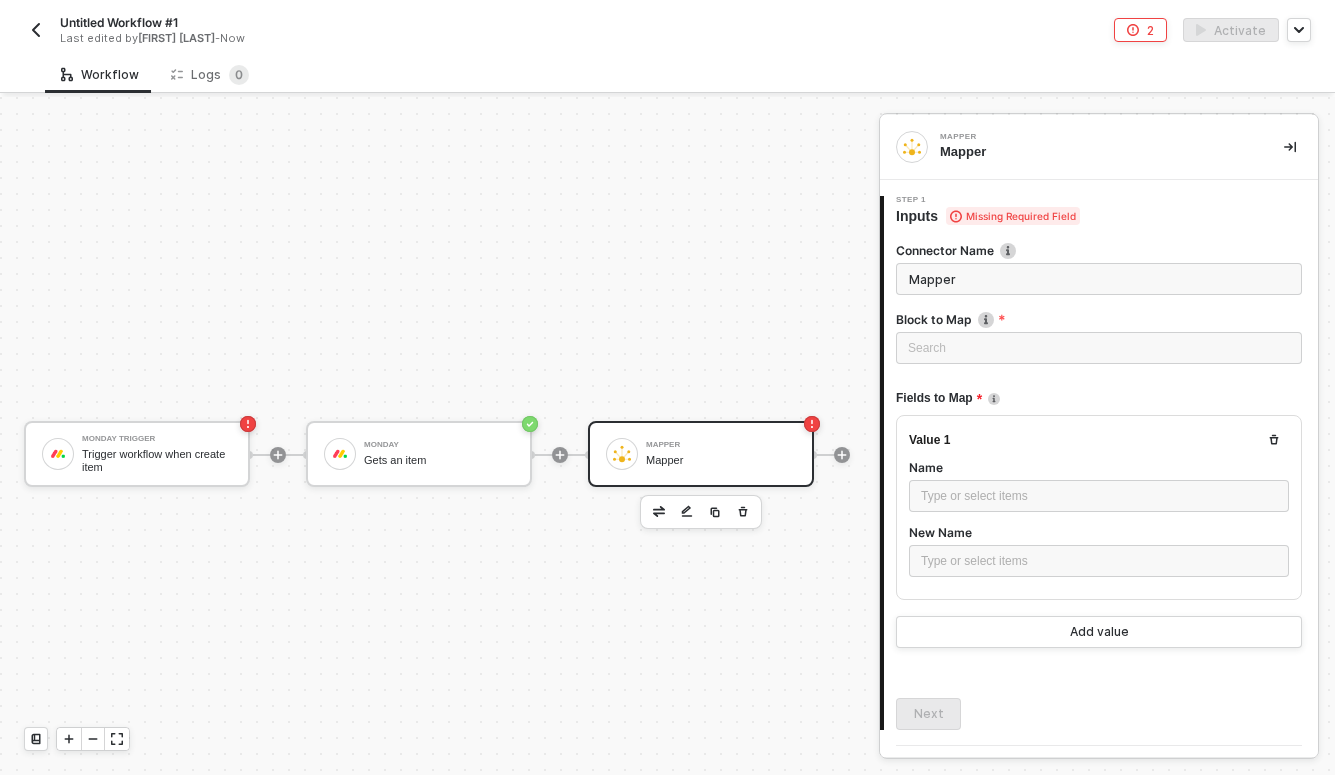 click on "Monday Trigger Trigger workflow when create item Monday Gets an item Mapper Mapper" at bounding box center [434, 454] 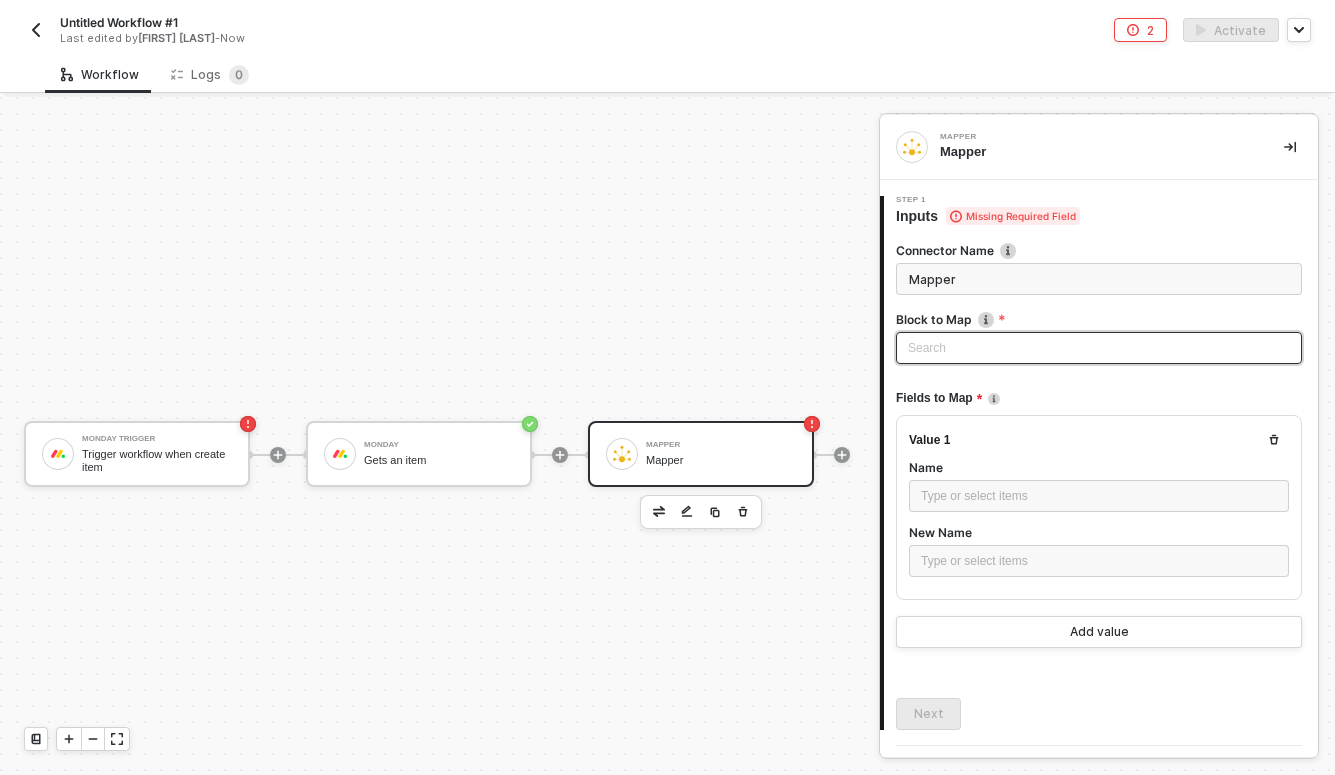 click on "Search" at bounding box center [1099, 348] 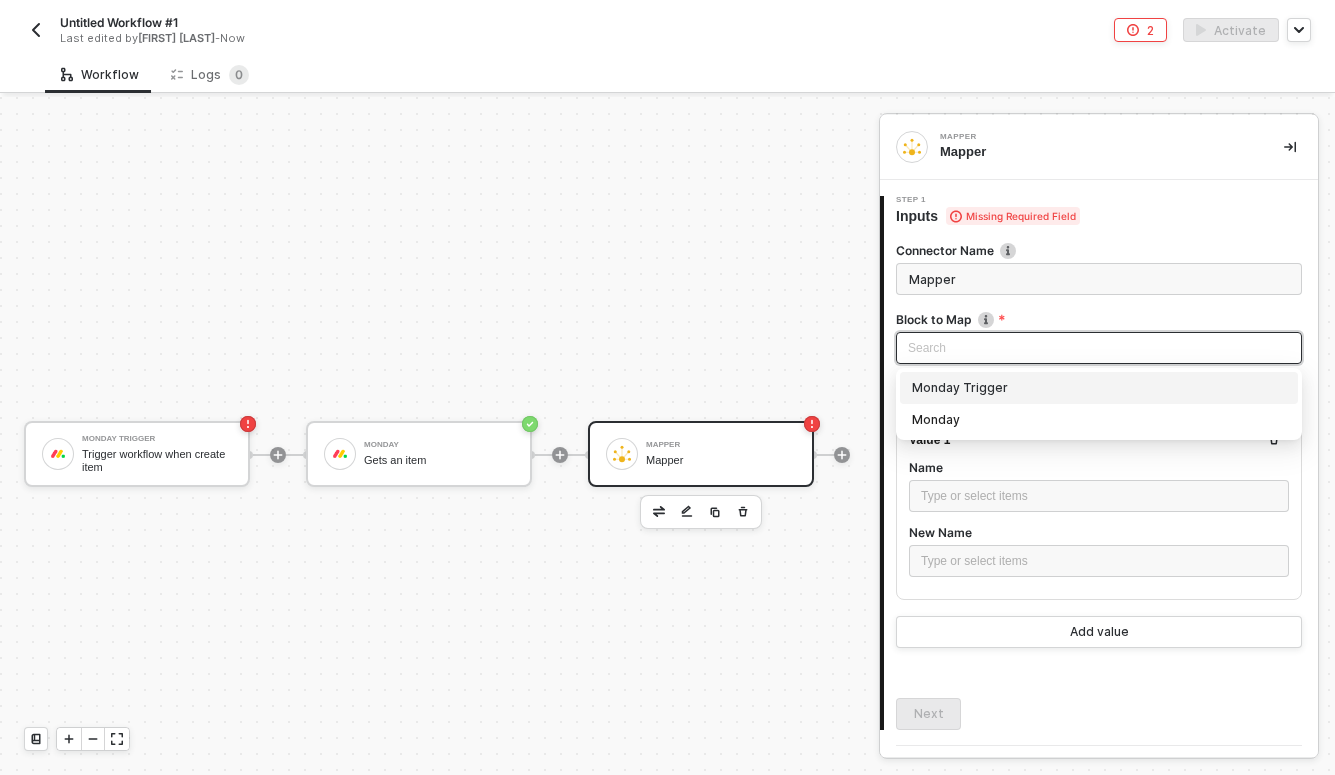 paste on "steps.getItems.response.data.items" 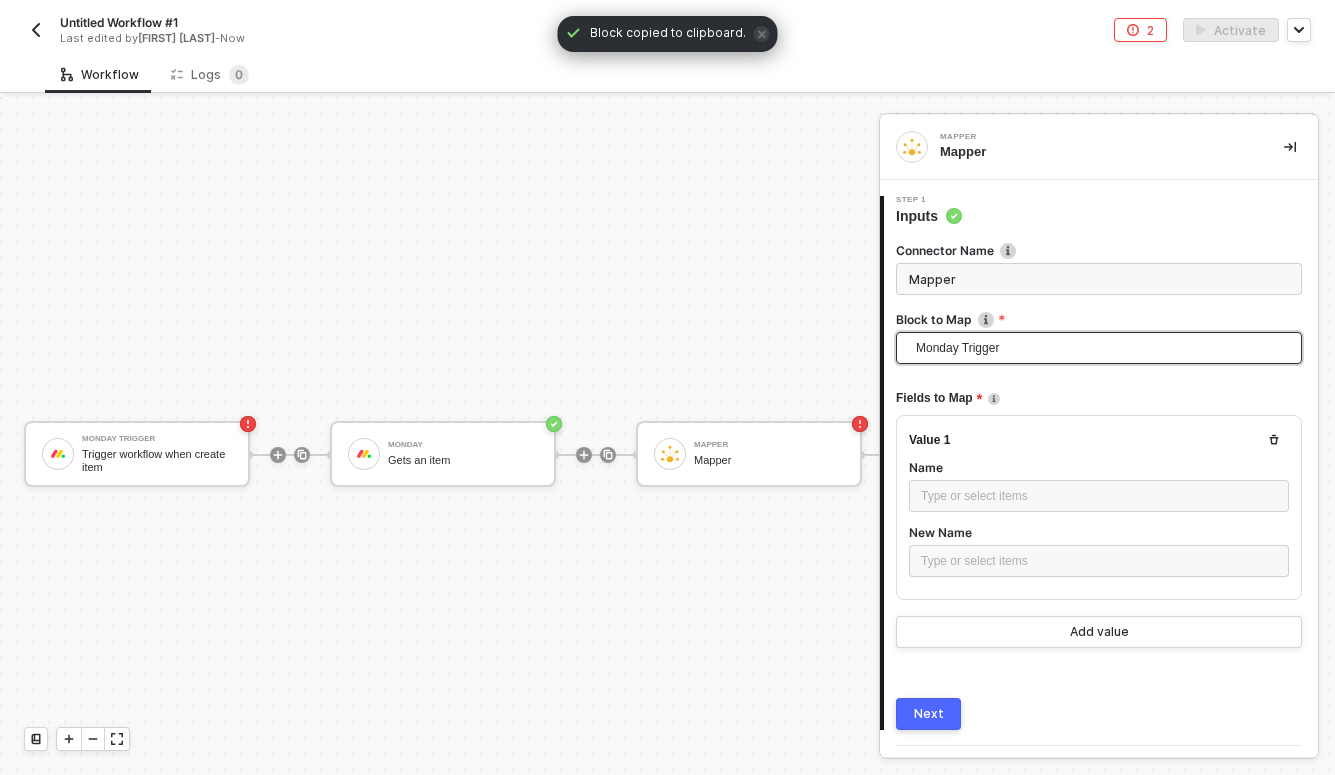click on "Monday Trigger" at bounding box center (1103, 348) 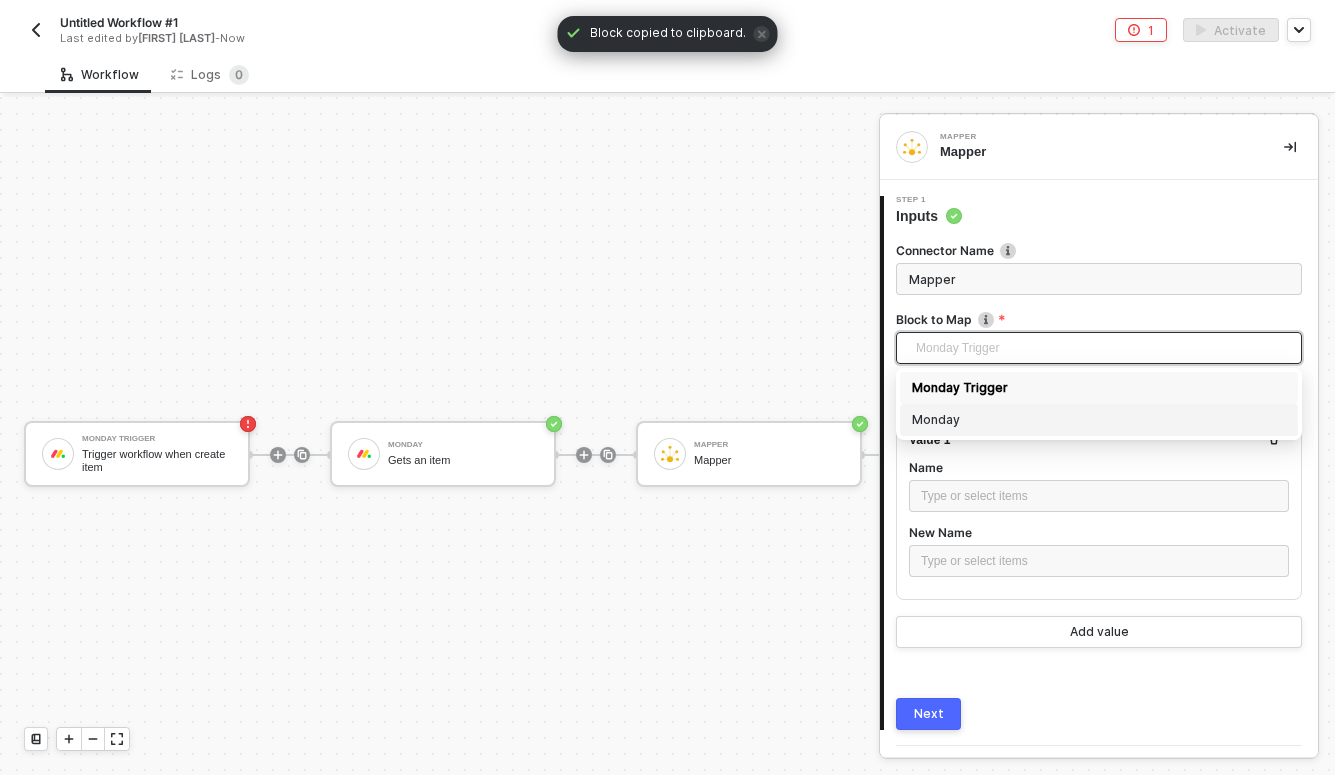 click on "Monday" at bounding box center [1099, 420] 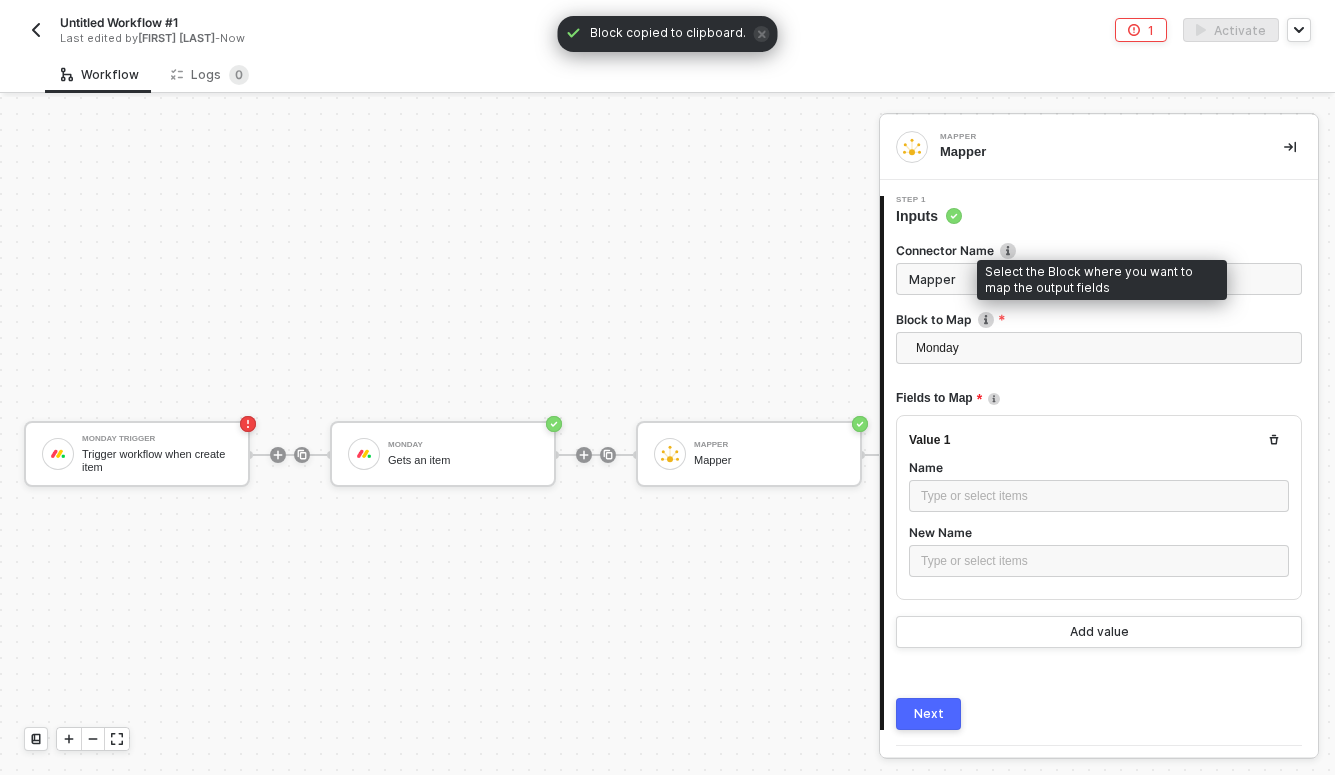 click at bounding box center (986, 320) 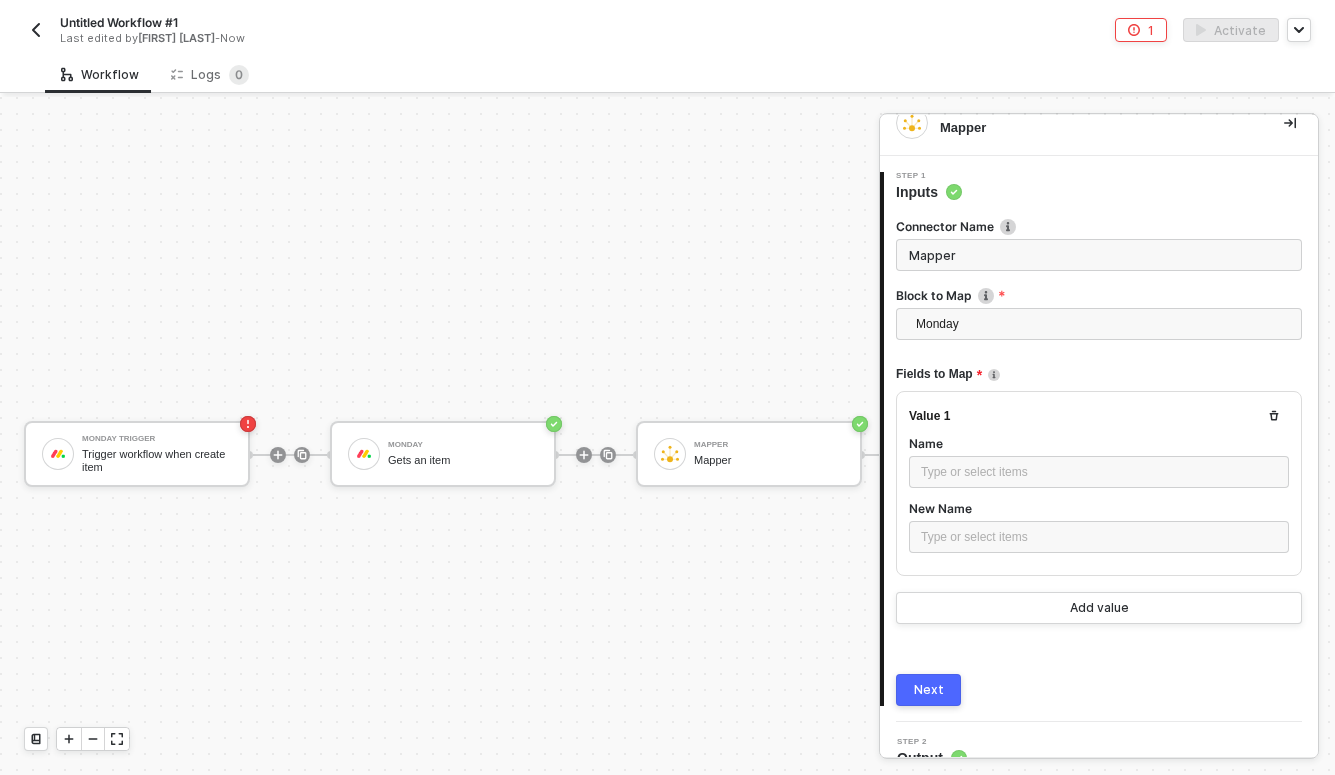 scroll, scrollTop: 0, scrollLeft: 0, axis: both 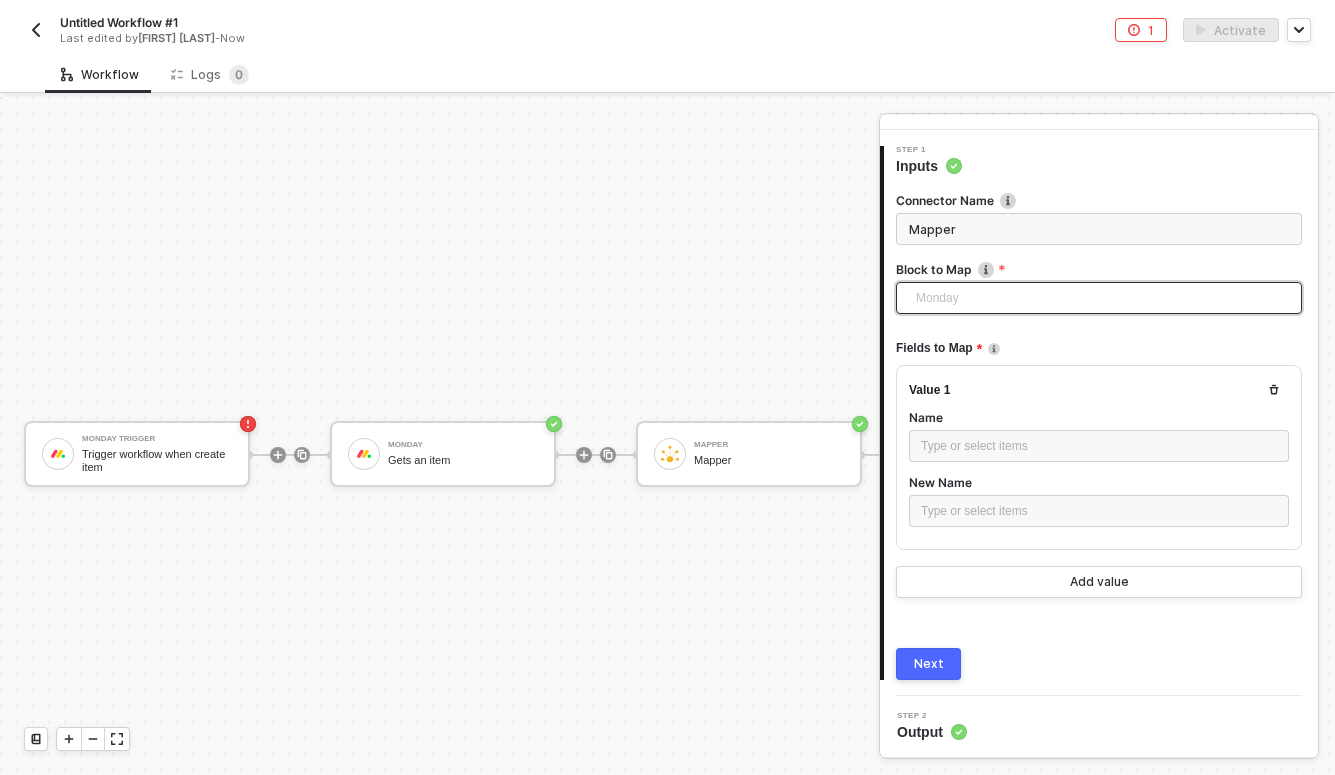click on "Monday" at bounding box center (1103, 298) 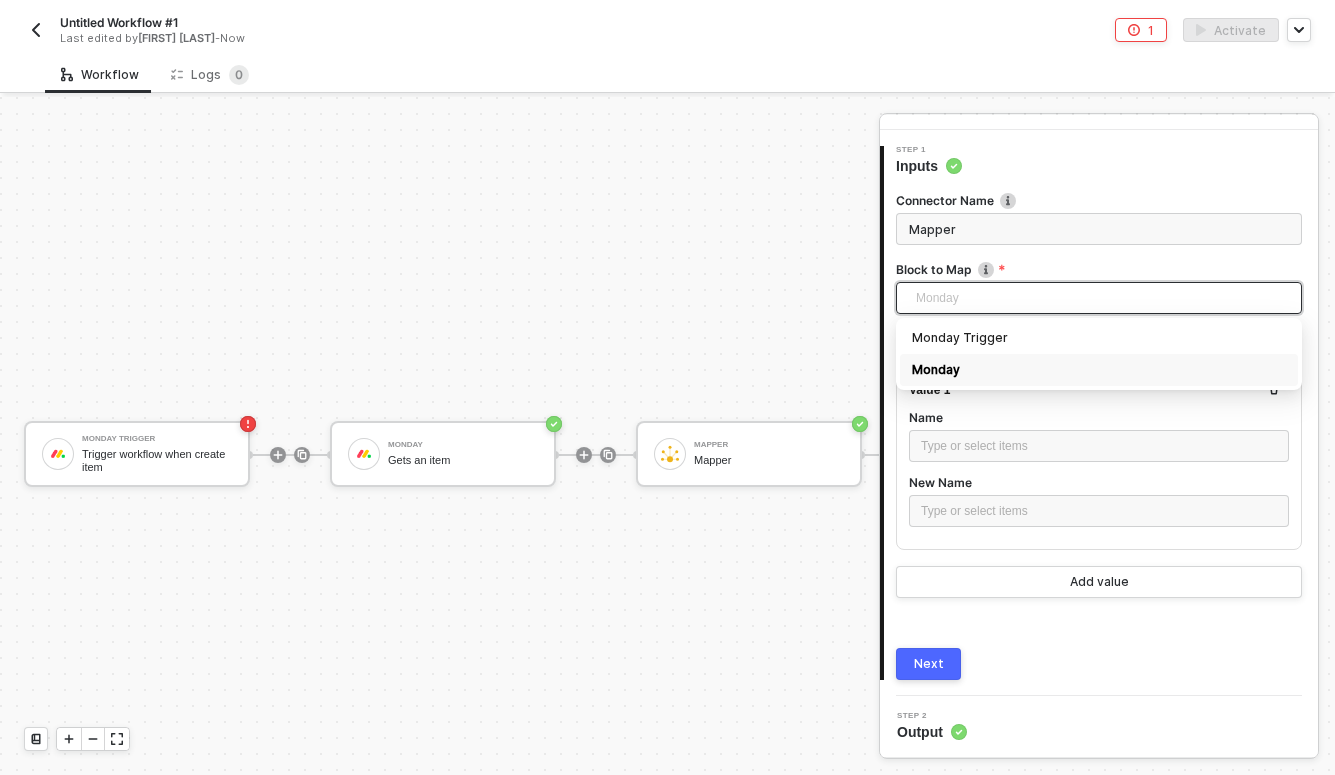 paste on "steps.getItems.response.data.items" 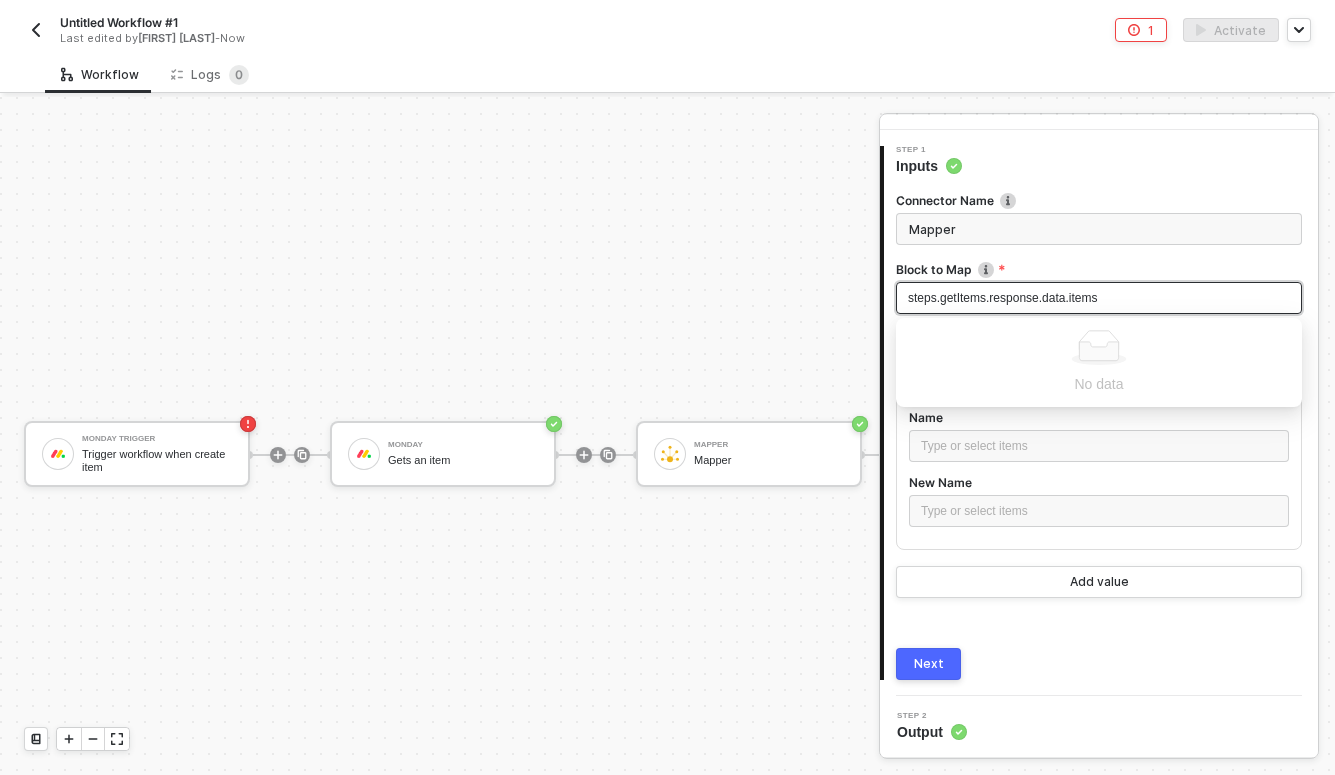 type 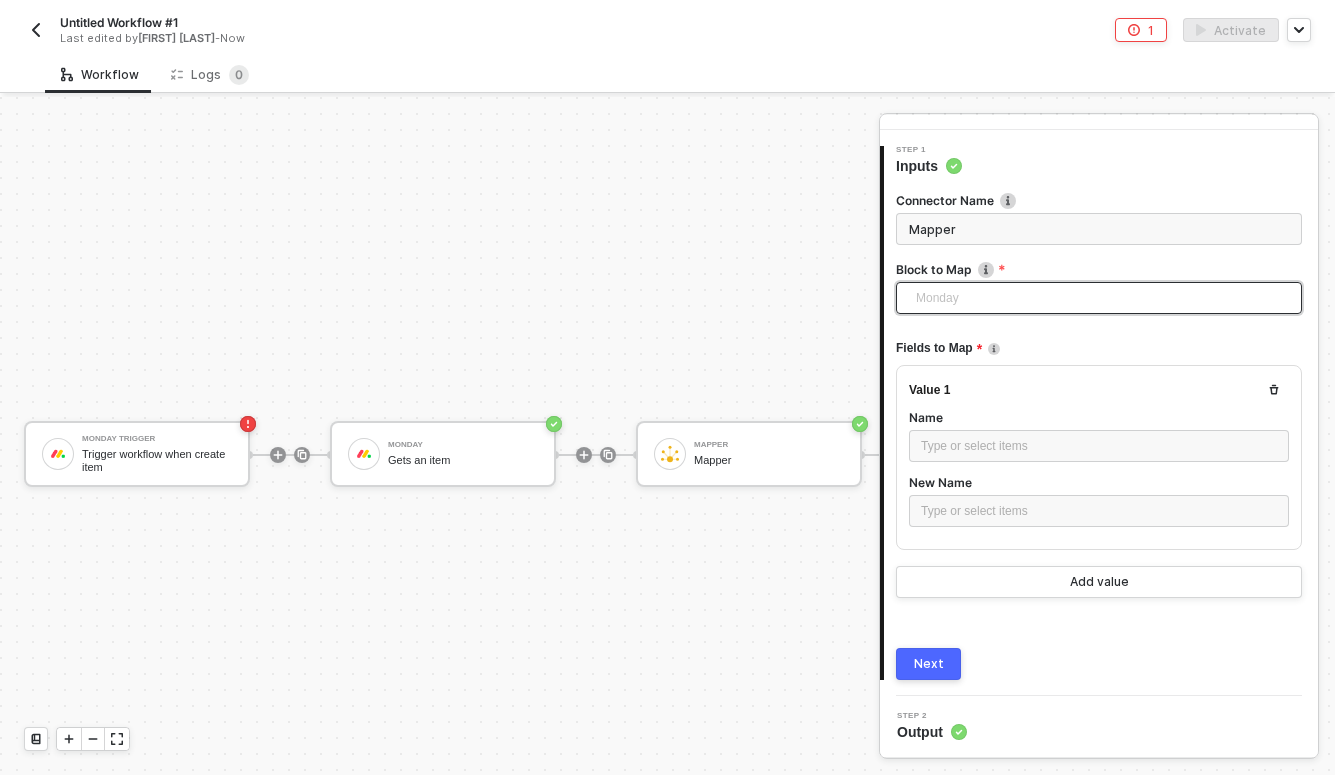 click on "Monday" at bounding box center [1103, 298] 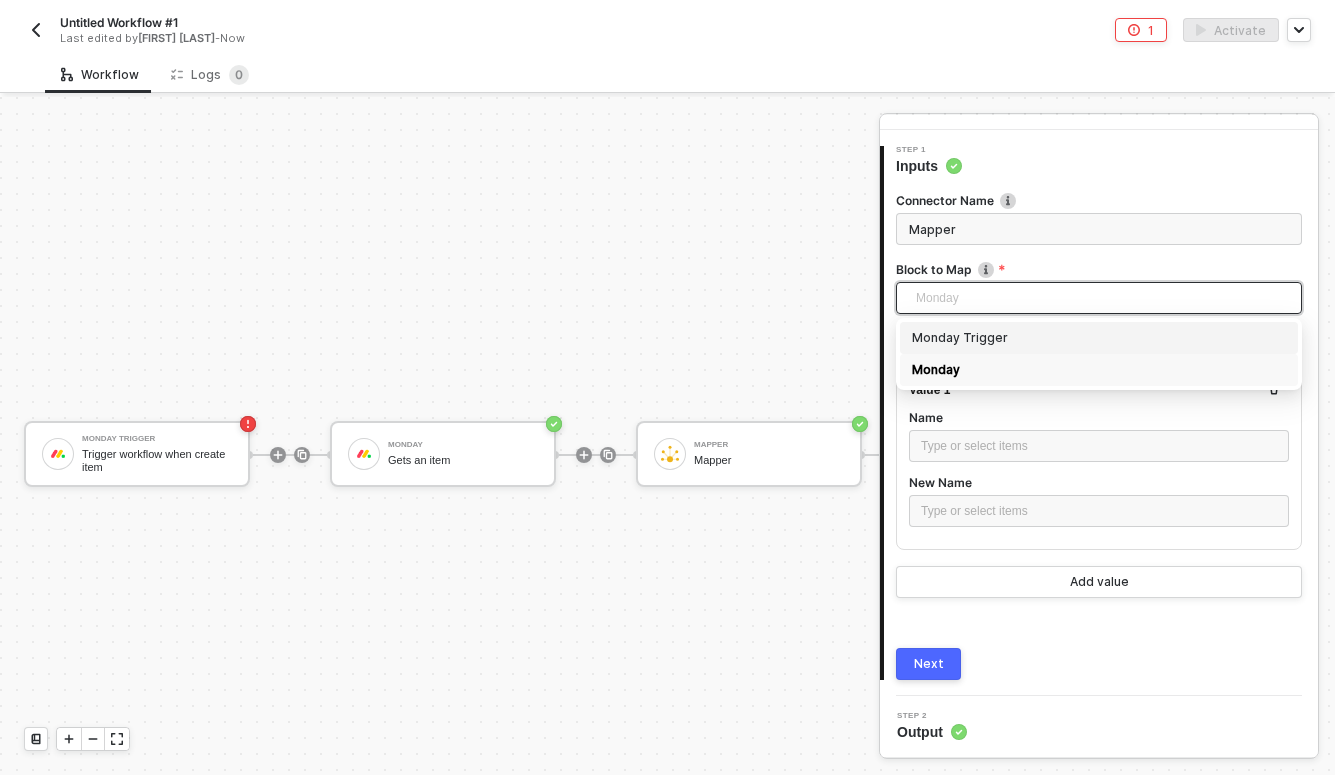 click on "Monday" at bounding box center (1099, 370) 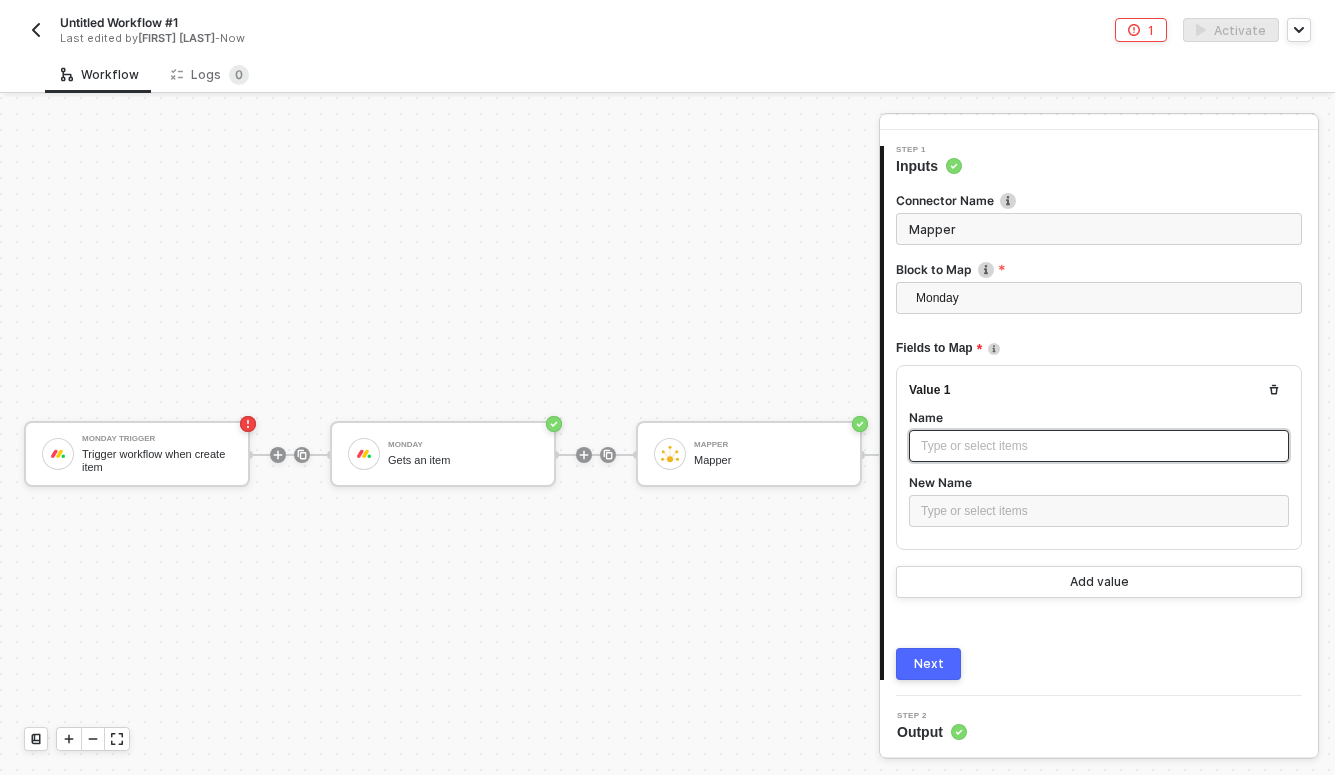 click on "Type or select items ﻿" at bounding box center (1099, 446) 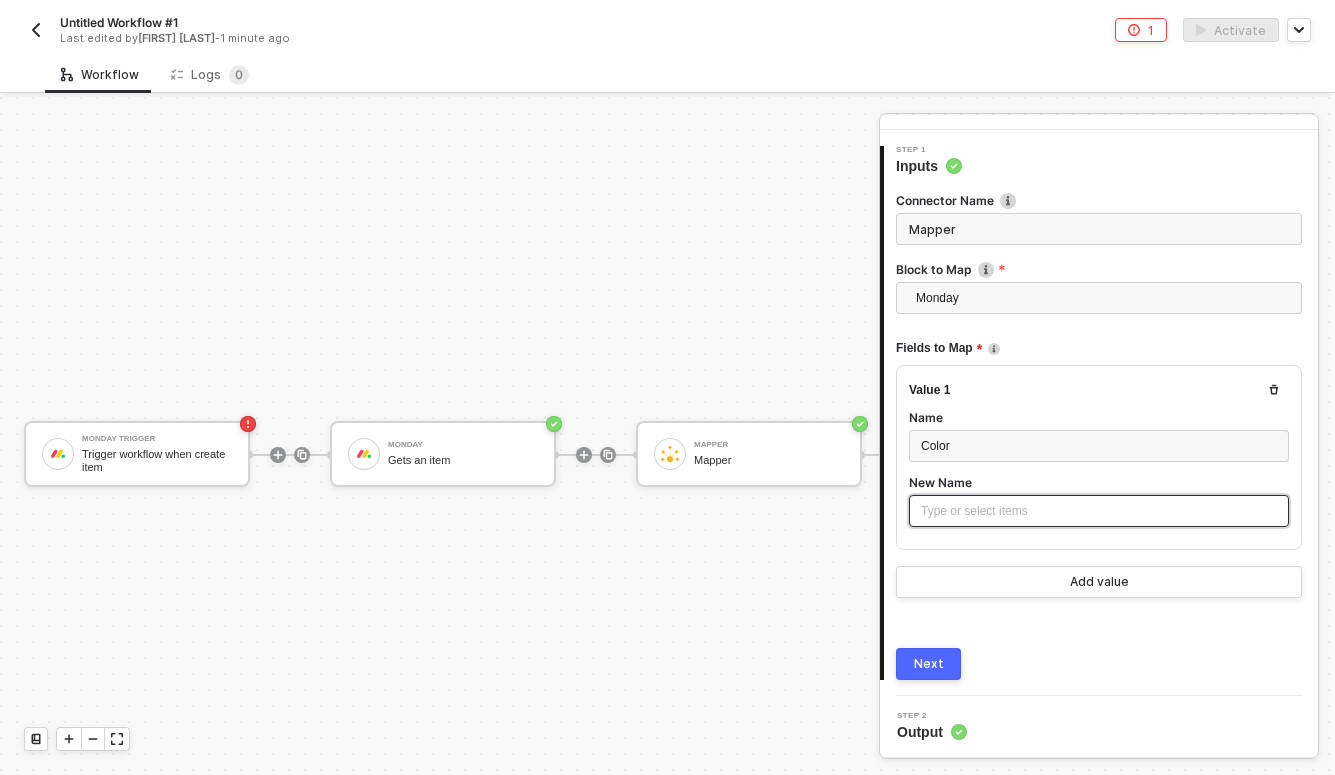 click on "Type or select items ﻿" at bounding box center [1099, 511] 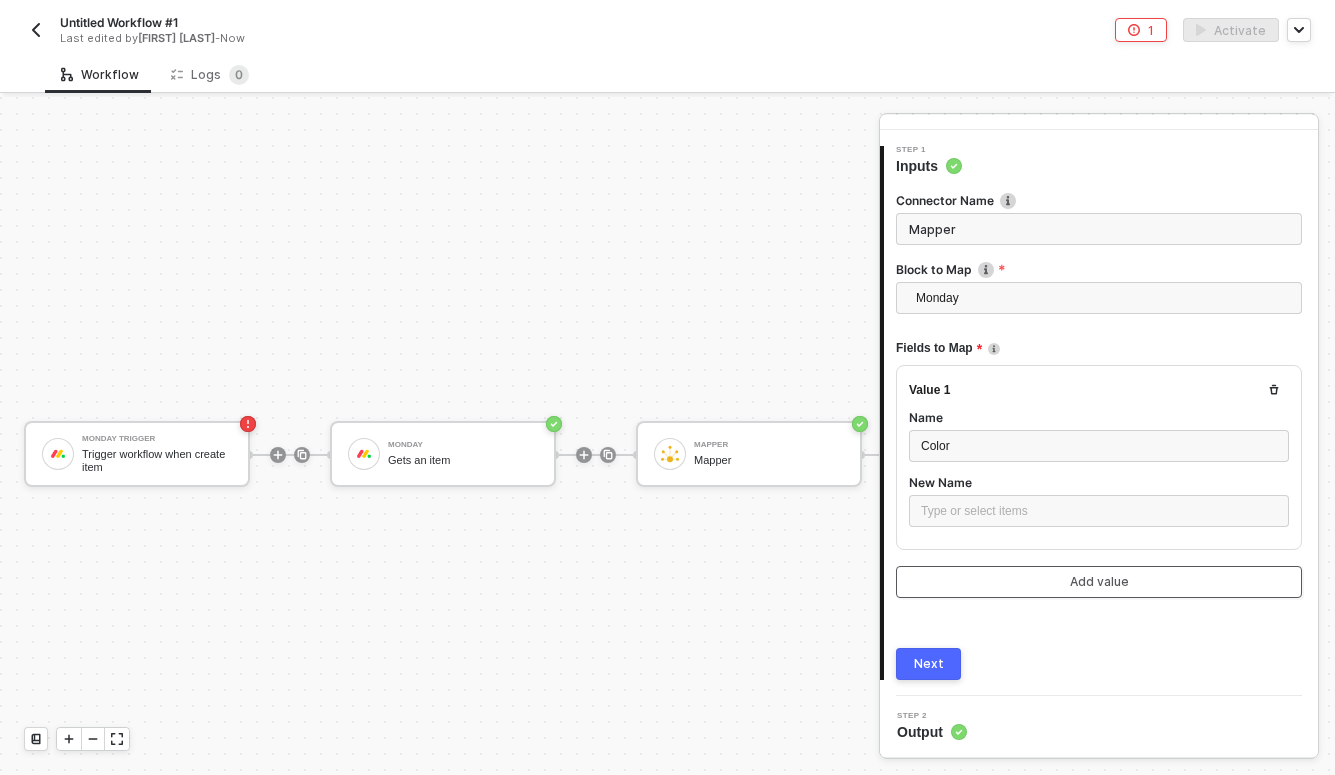 click on "Add value" at bounding box center [1099, 582] 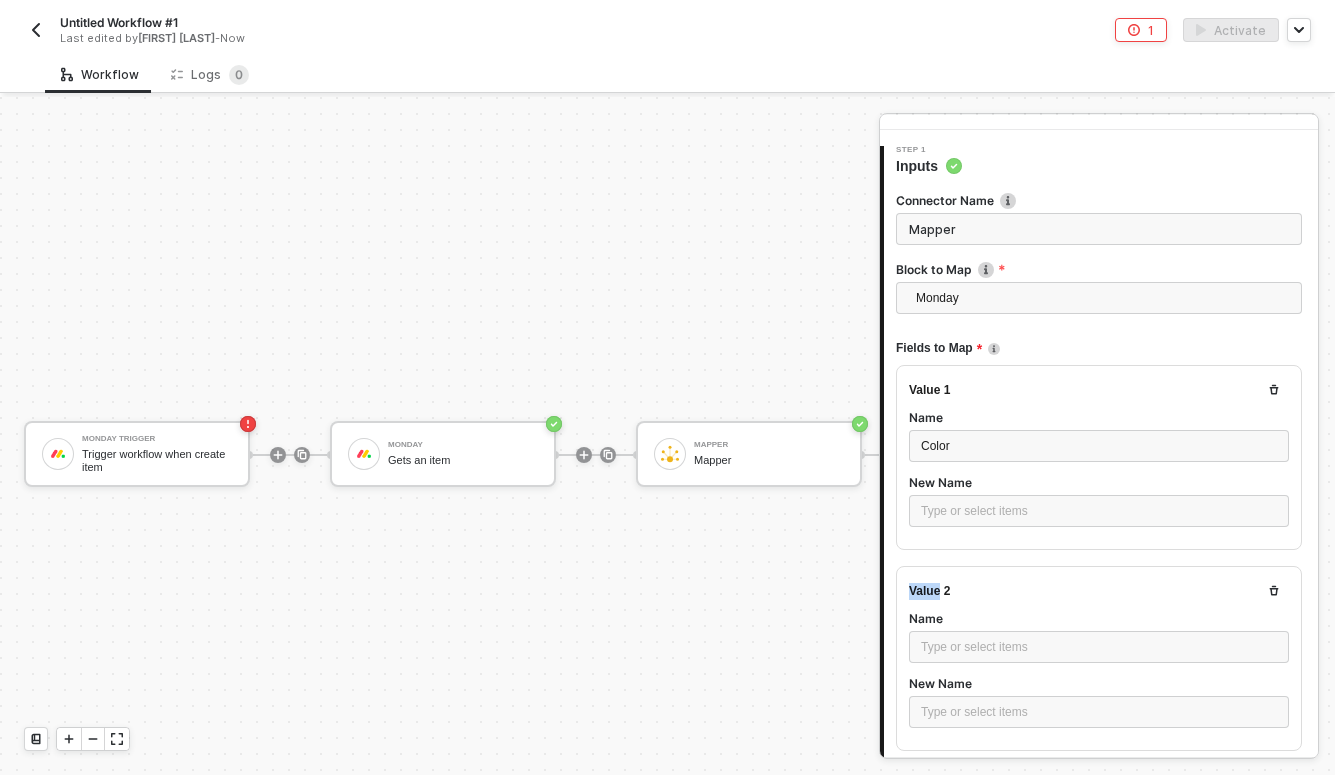 click on "Value 2 Name Type or select items ﻿ New Name Type or select items ﻿" at bounding box center [1099, 658] 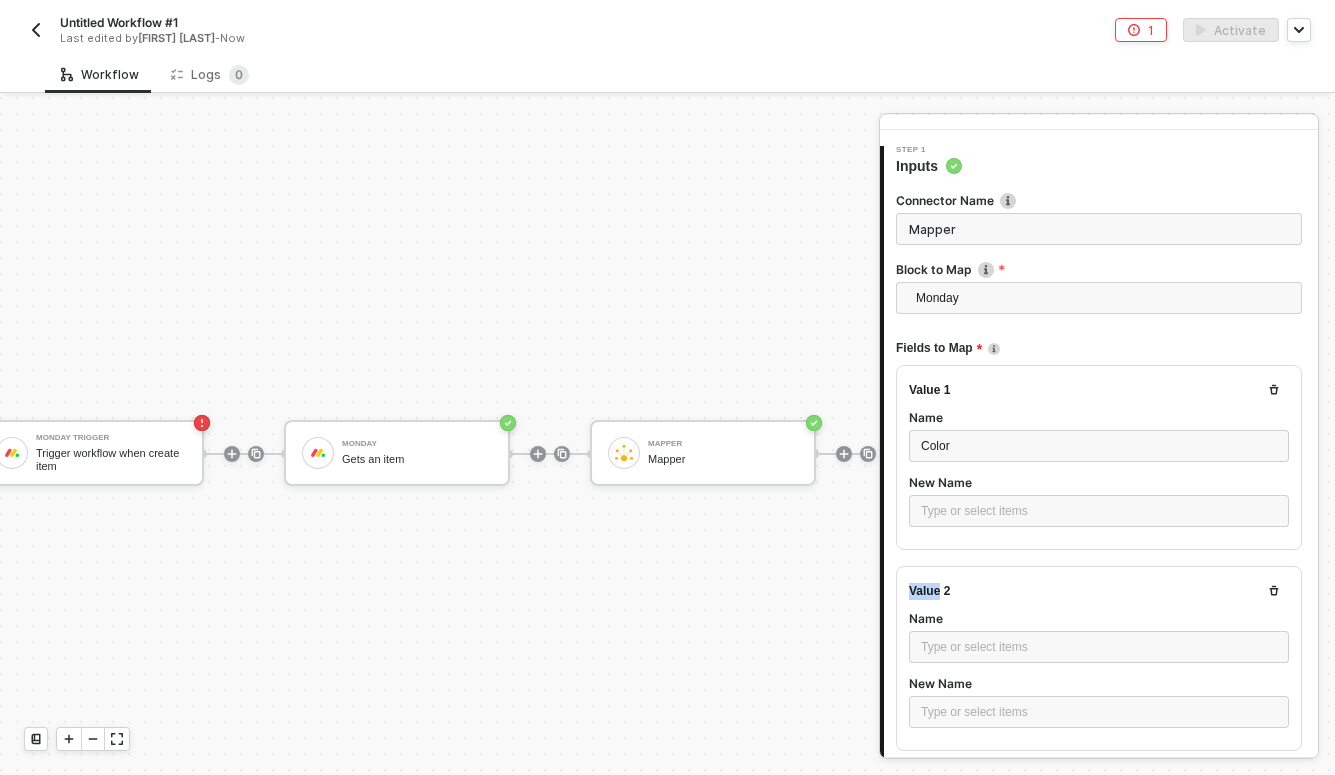 scroll, scrollTop: 1, scrollLeft: 53, axis: both 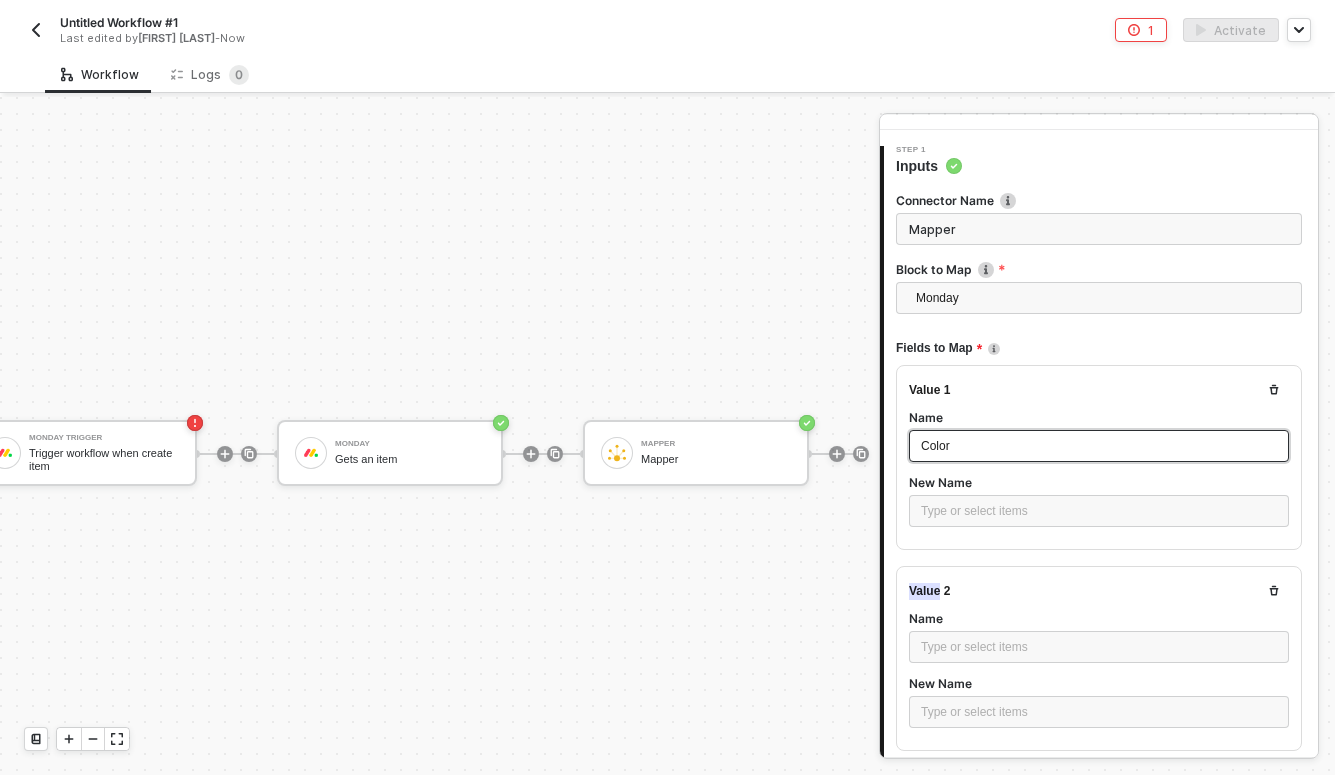 click on "Color" at bounding box center [1099, 446] 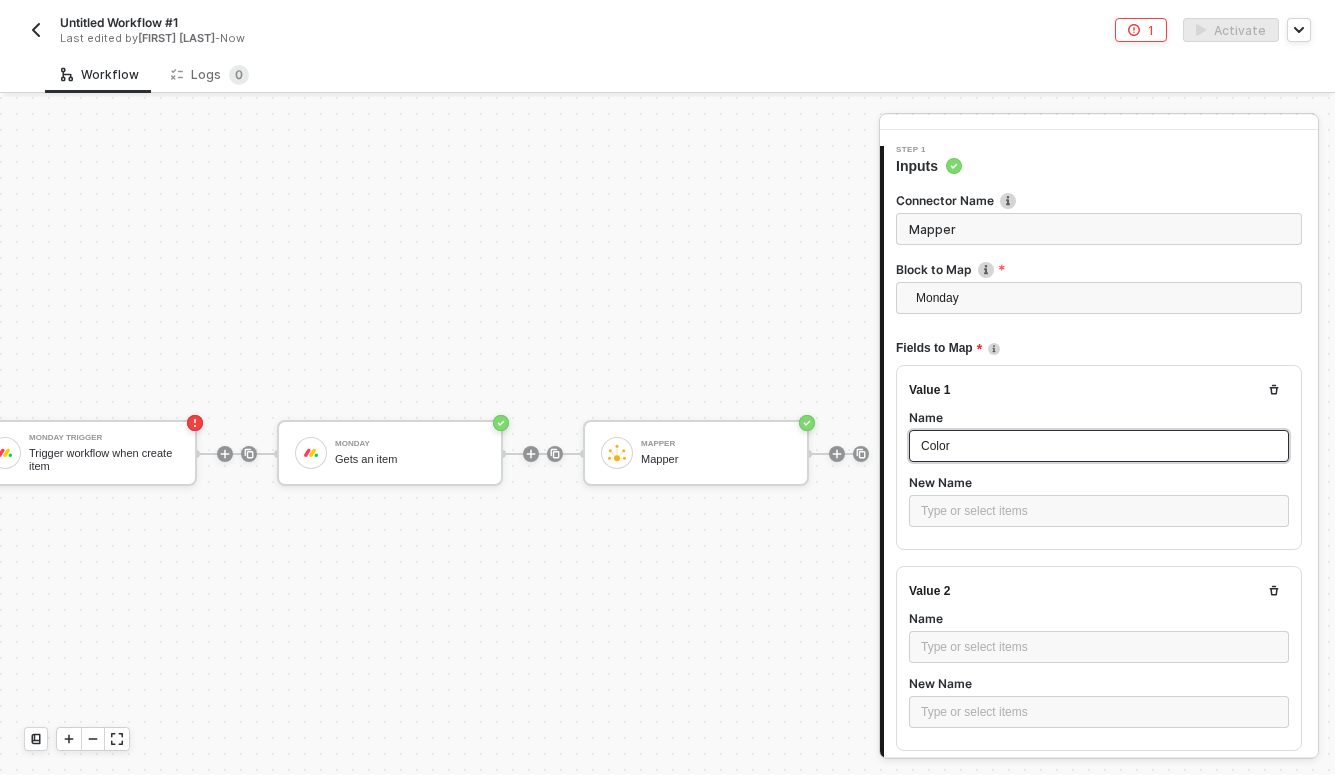 click on "Color" at bounding box center (1099, 446) 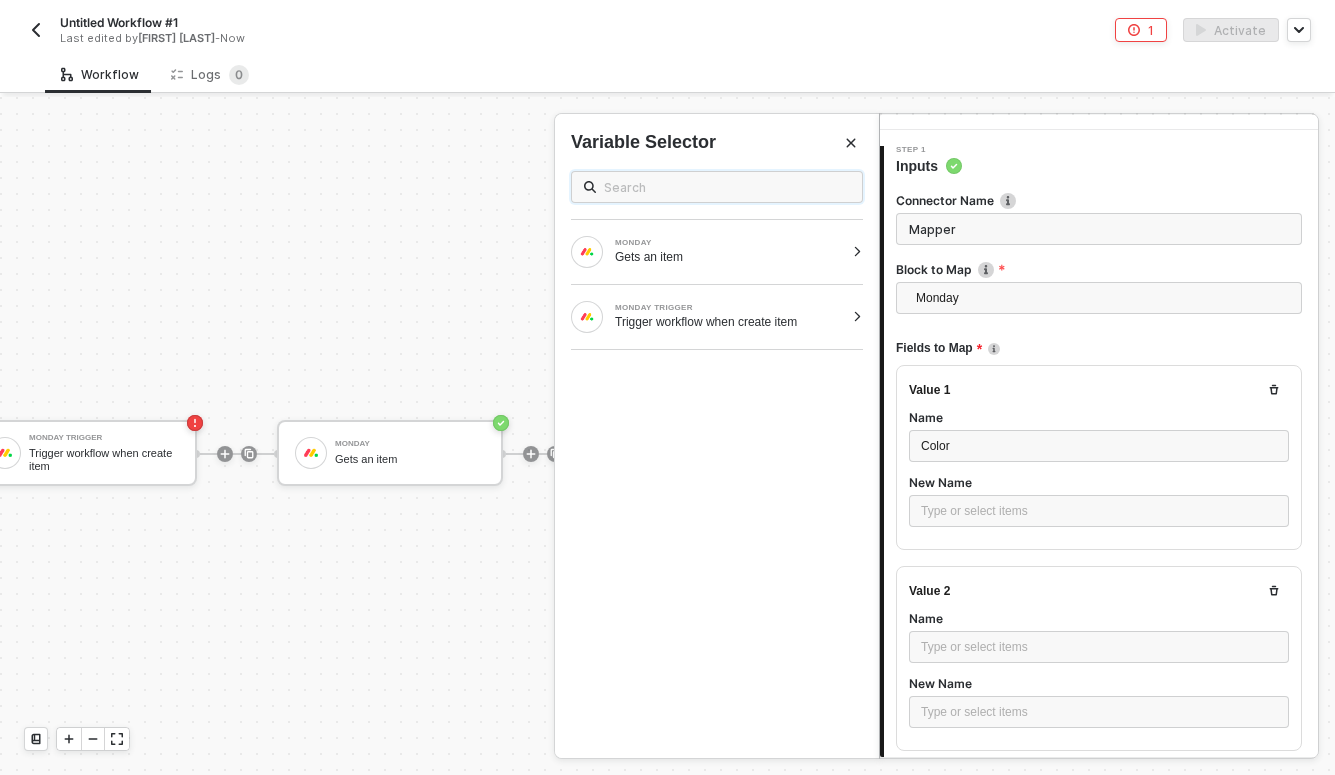 click at bounding box center [727, 187] 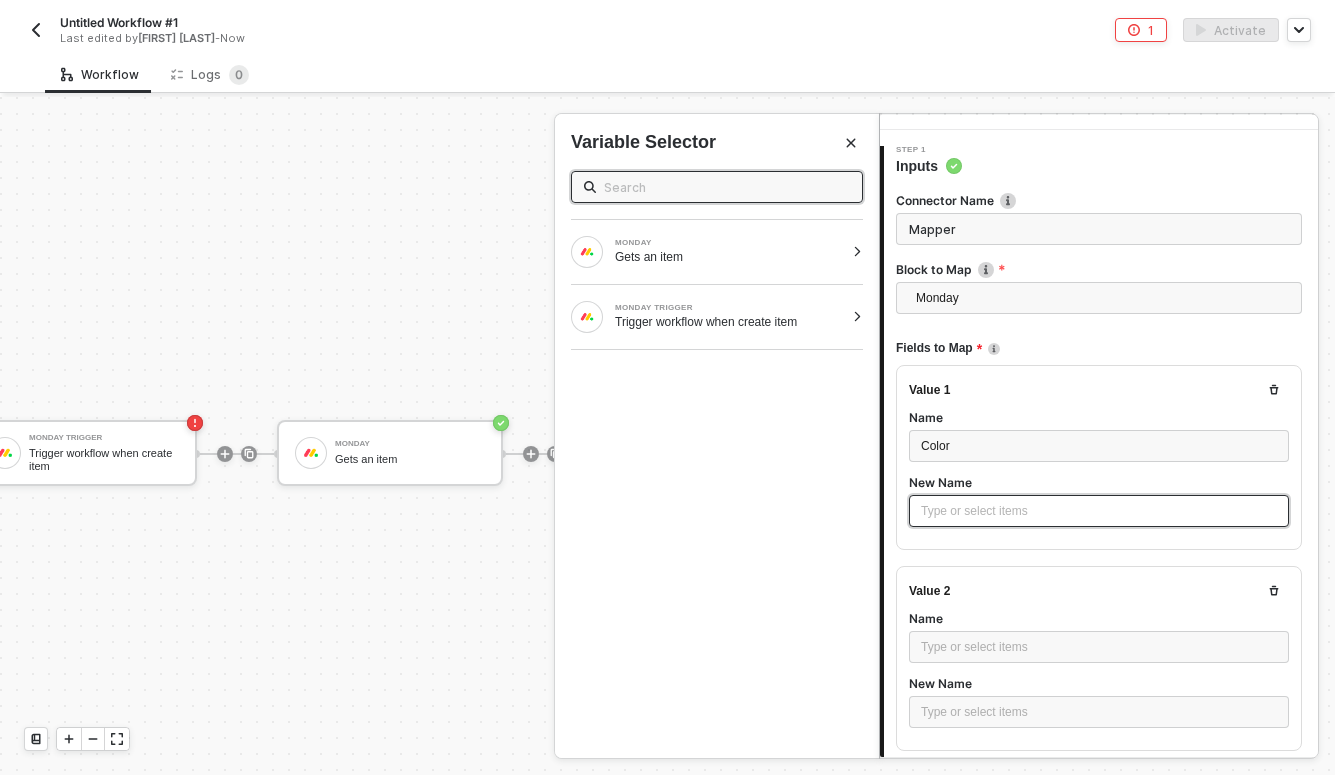 click on "Type or select items ﻿" at bounding box center (1099, 511) 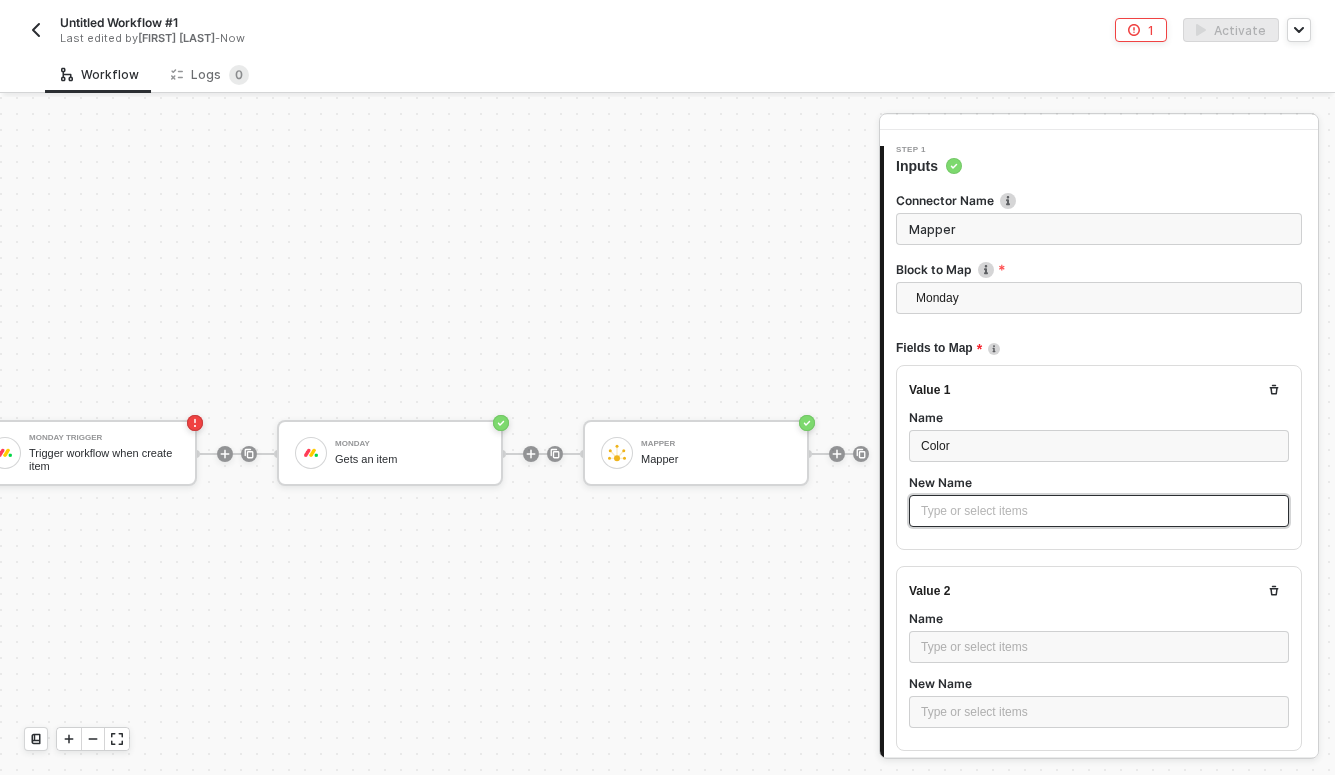 click on "Type or select items ﻿" at bounding box center [1099, 511] 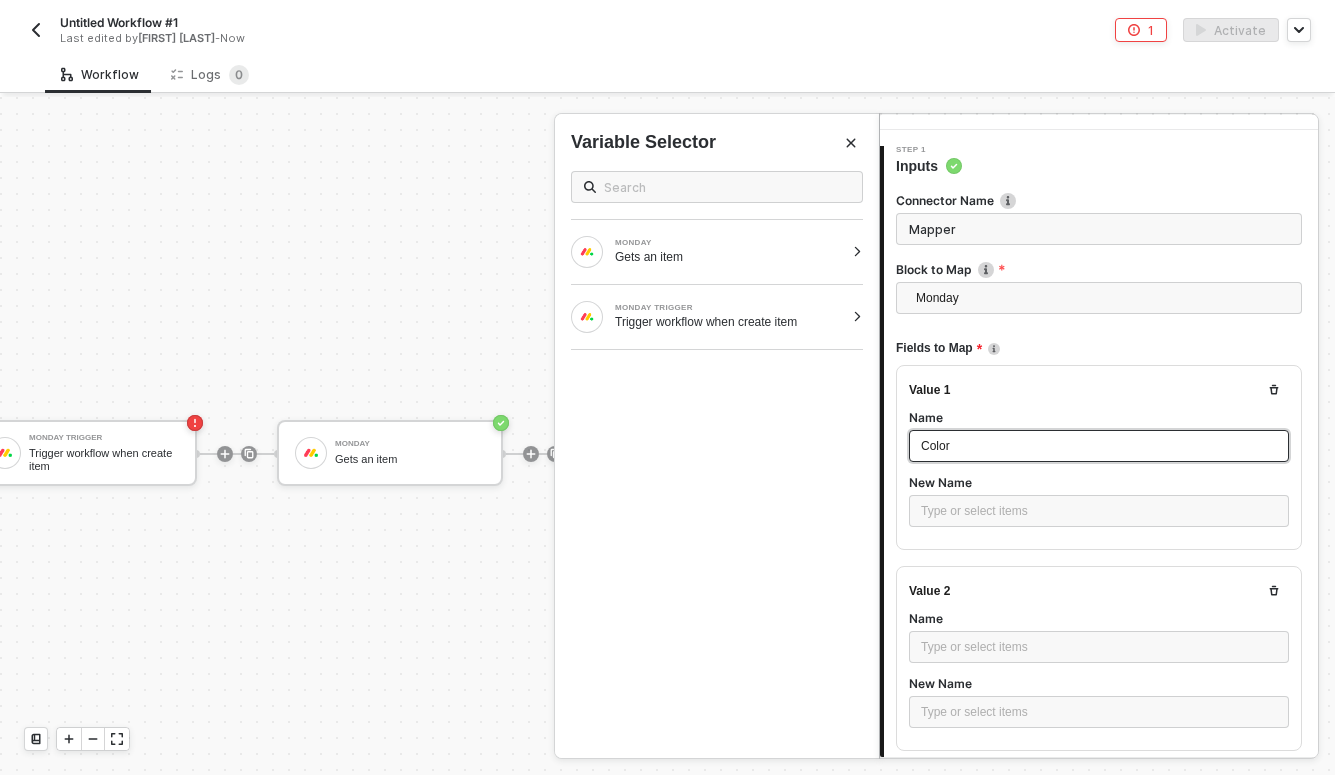 click on "Color" at bounding box center [1099, 446] 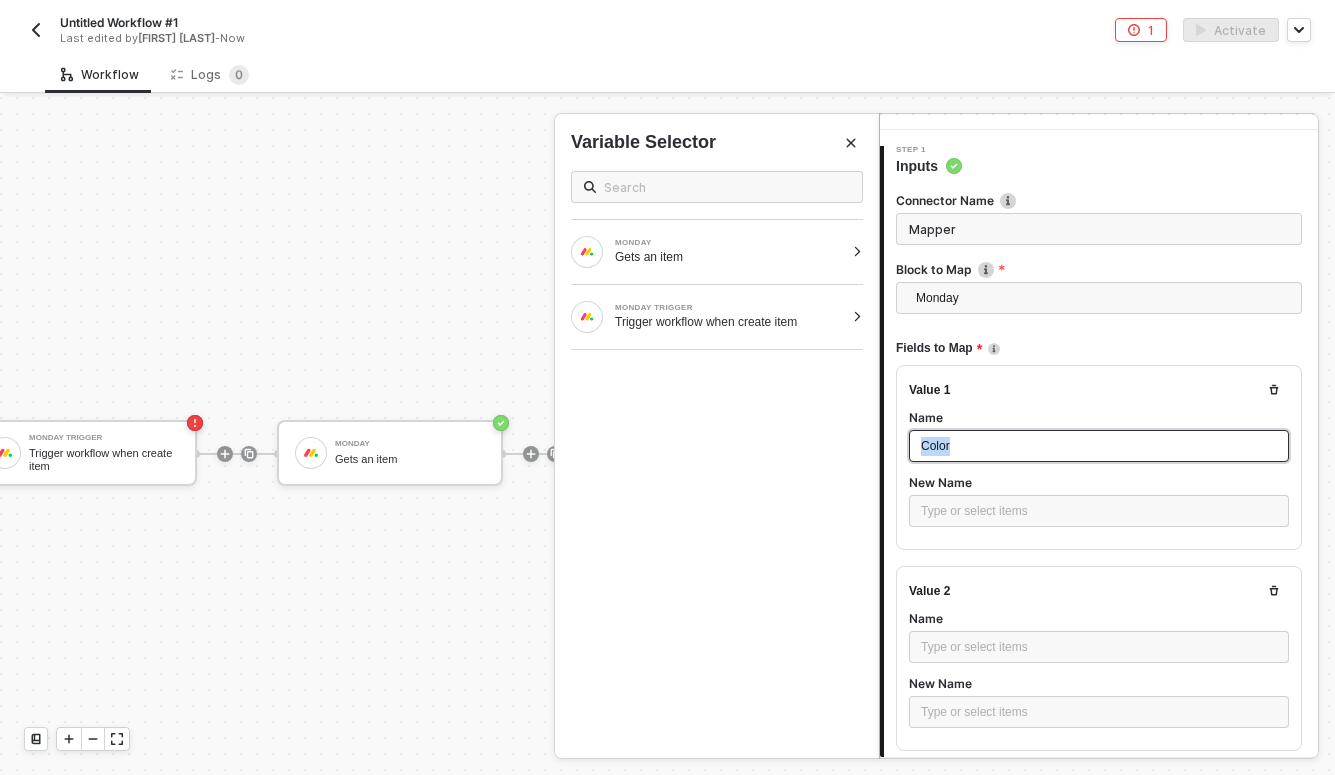 click on "Color" at bounding box center [1099, 446] 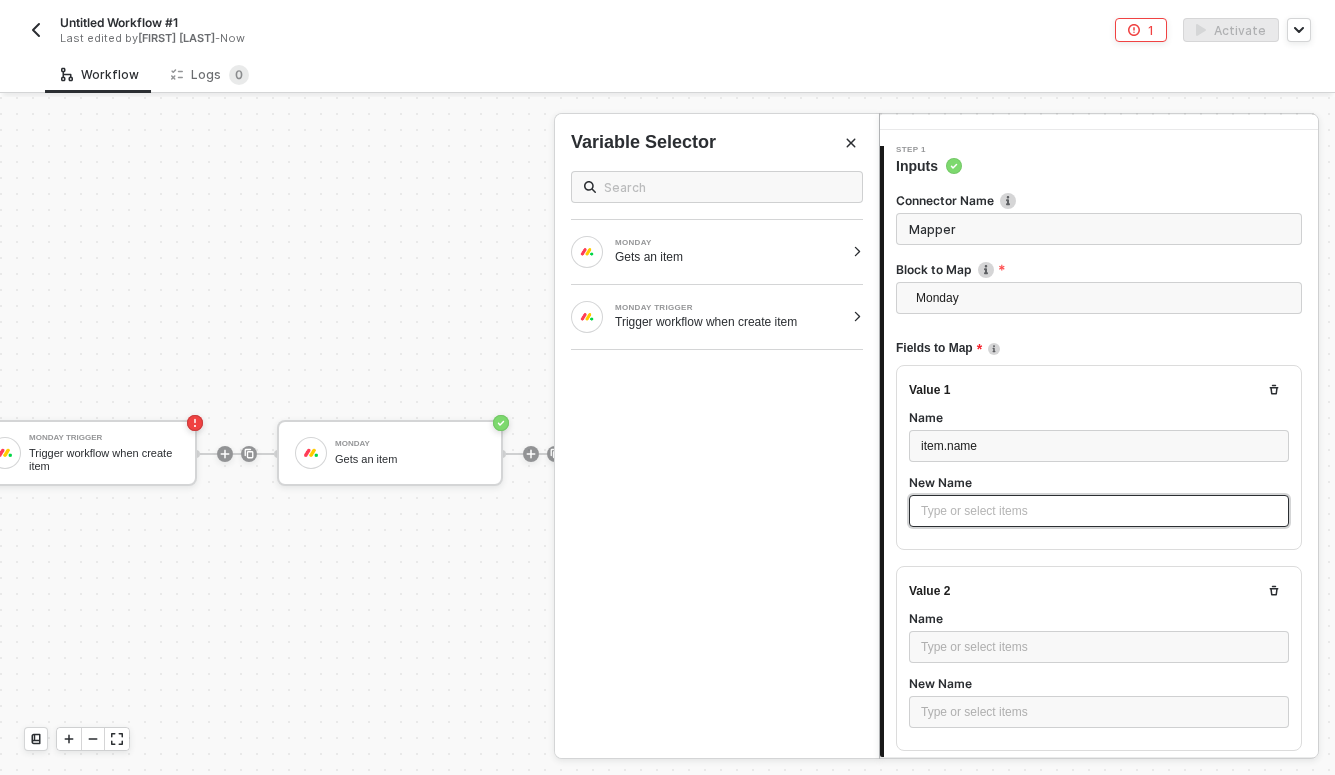 click on "Type or select items ﻿" at bounding box center (1099, 511) 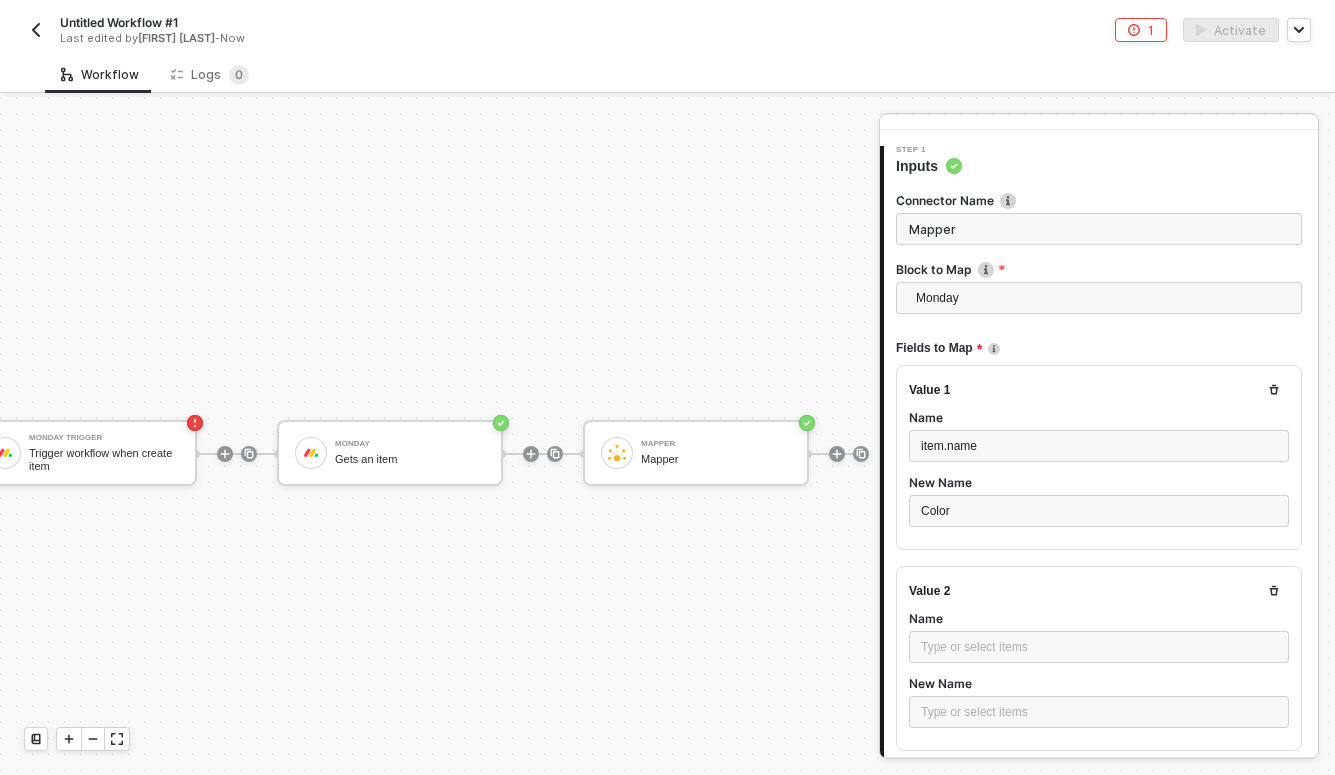 click on "Monday Trigger Trigger workflow when create item Monday Gets an item Mapper Mapper" at bounding box center [408, 453] 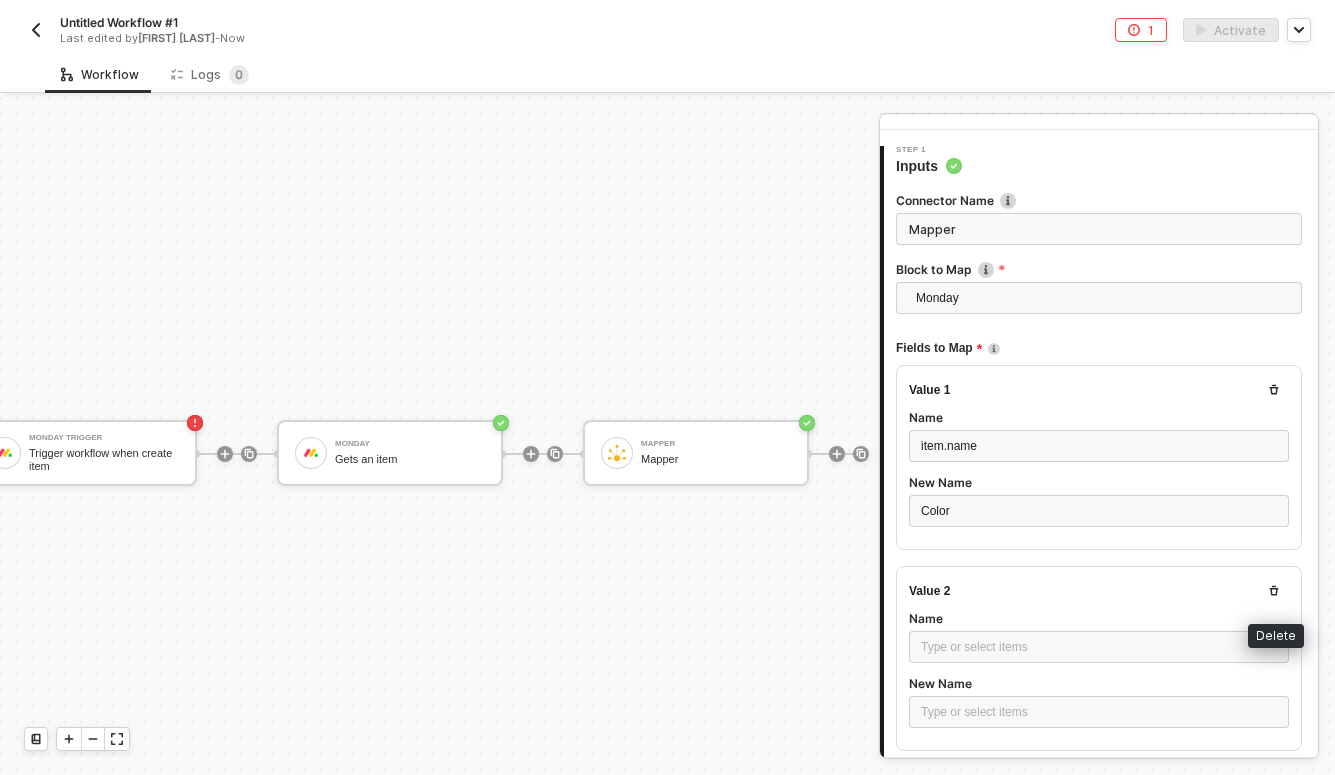 click at bounding box center (1274, 591) 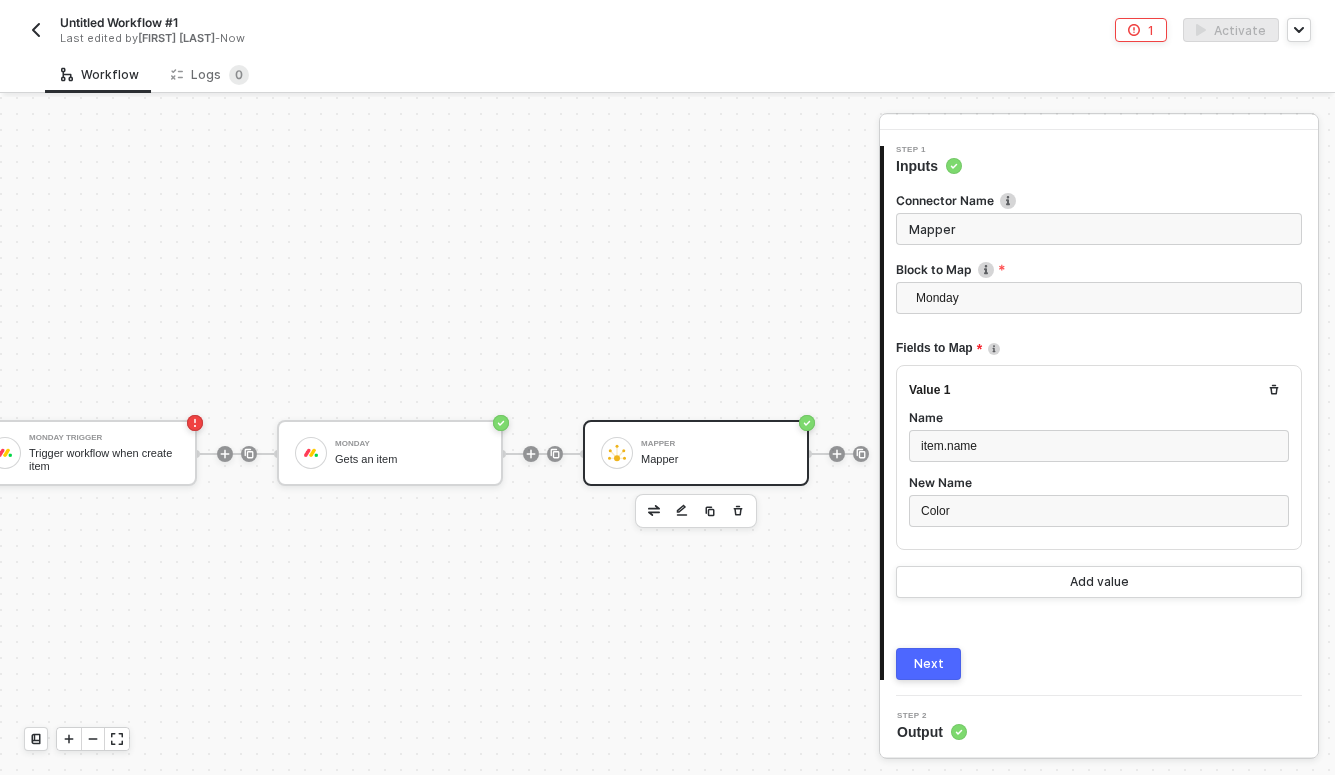 click on "Mapper Mapper" at bounding box center [716, 453] 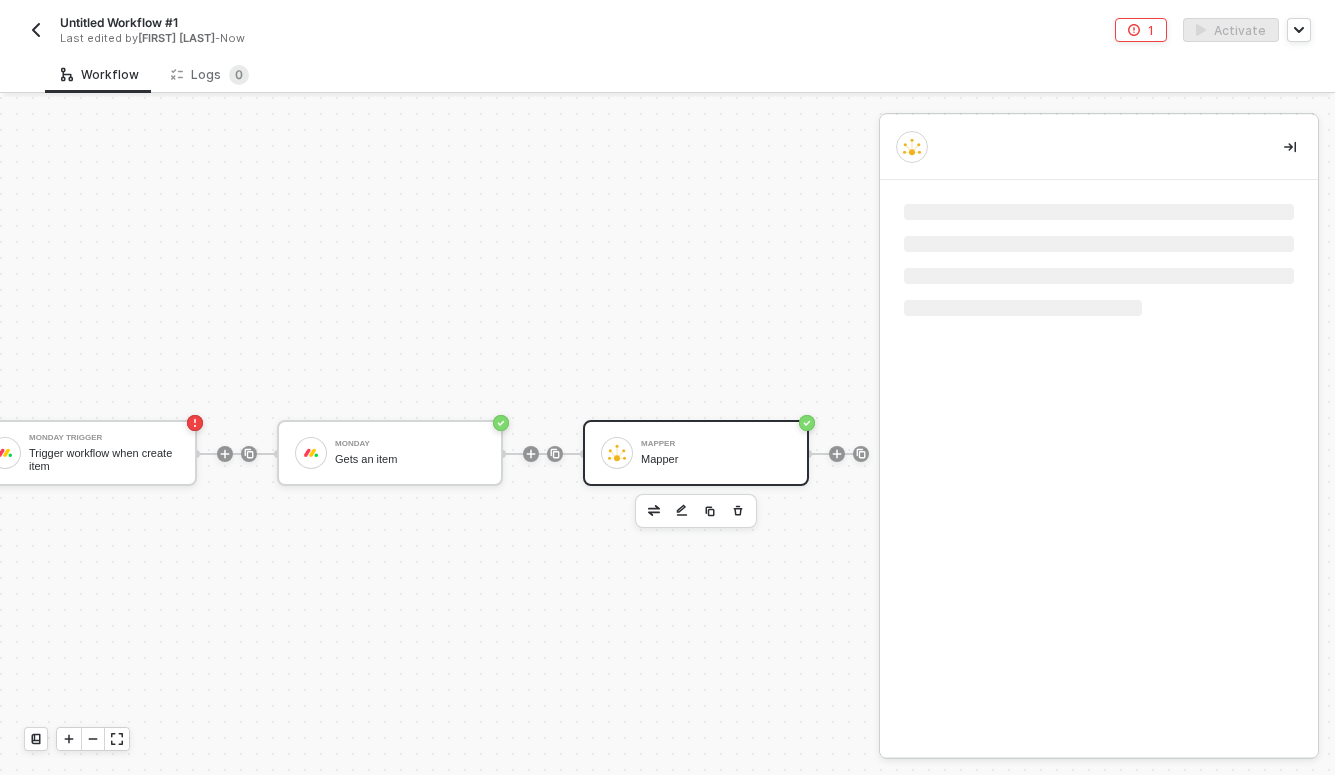 scroll, scrollTop: 0, scrollLeft: 0, axis: both 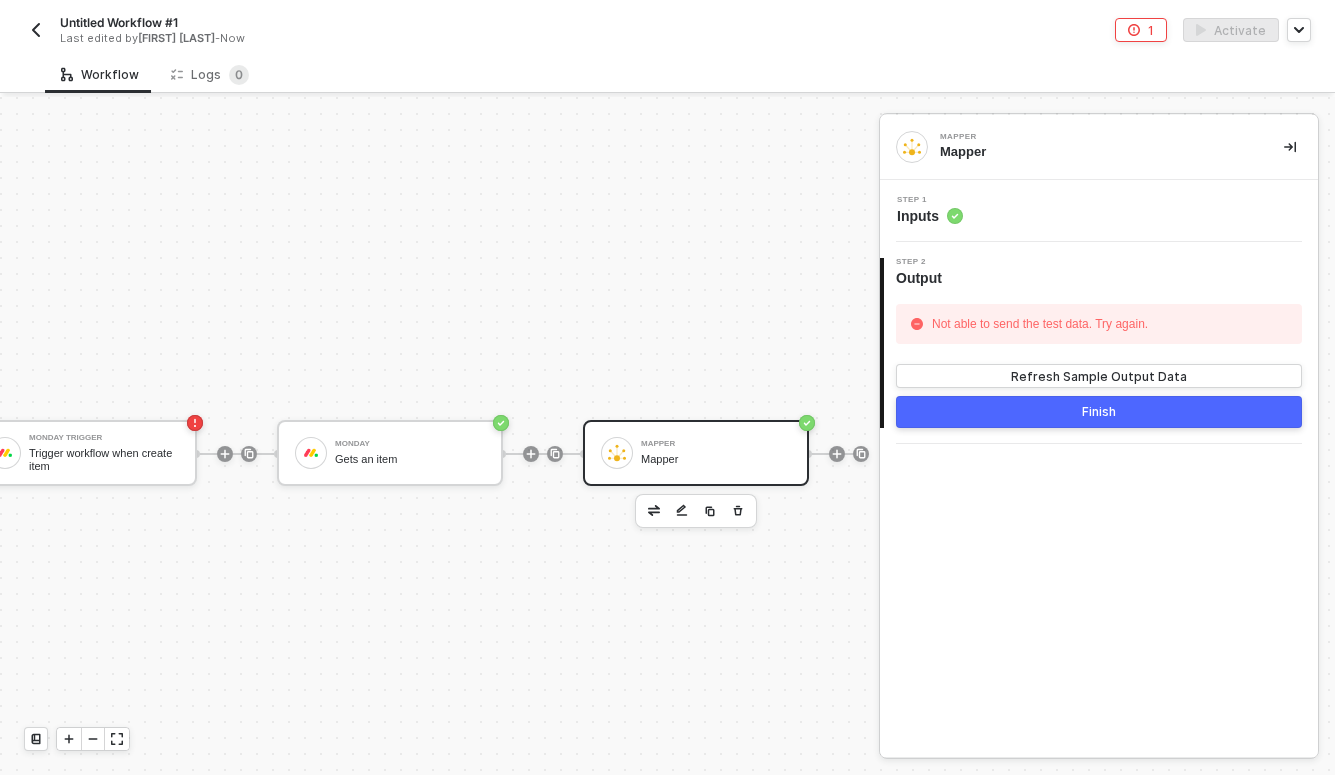 click on "Step 1 Inputs" at bounding box center [1101, 211] 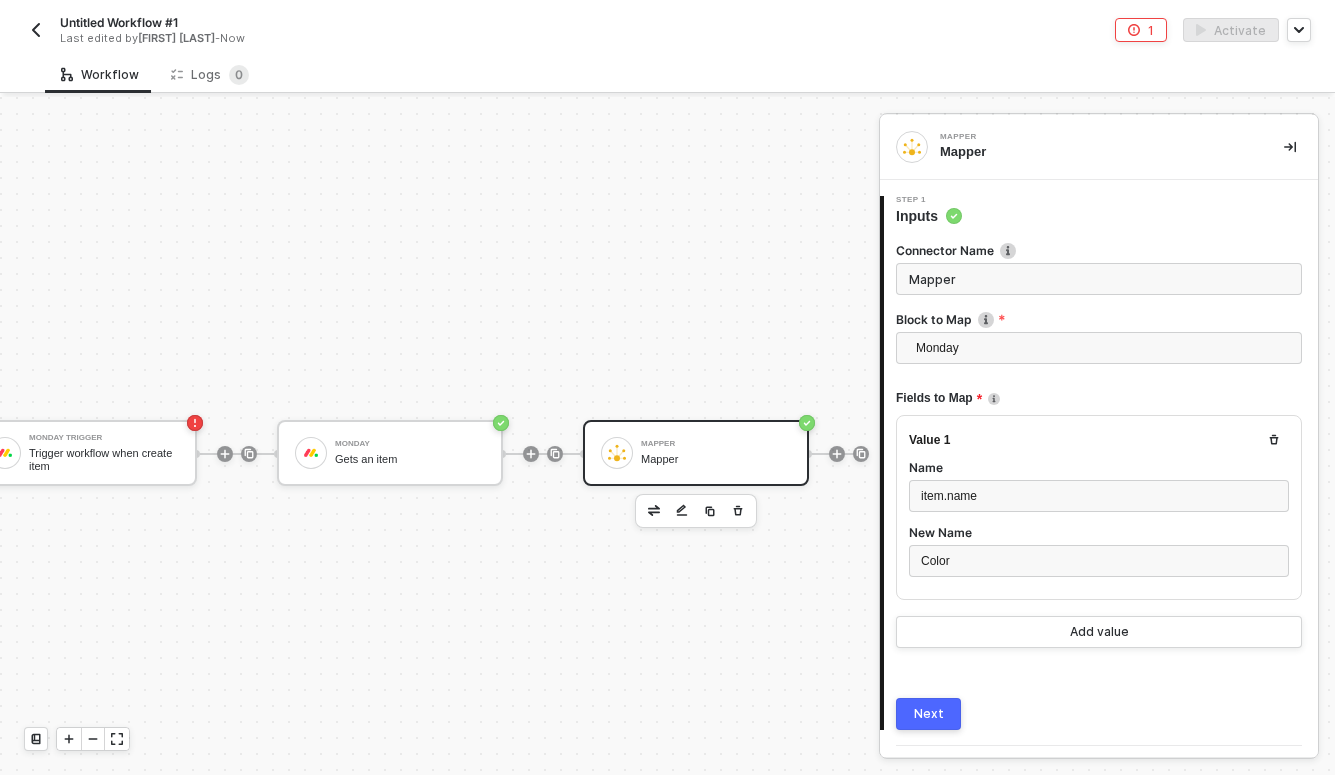click on "Next" at bounding box center (929, 714) 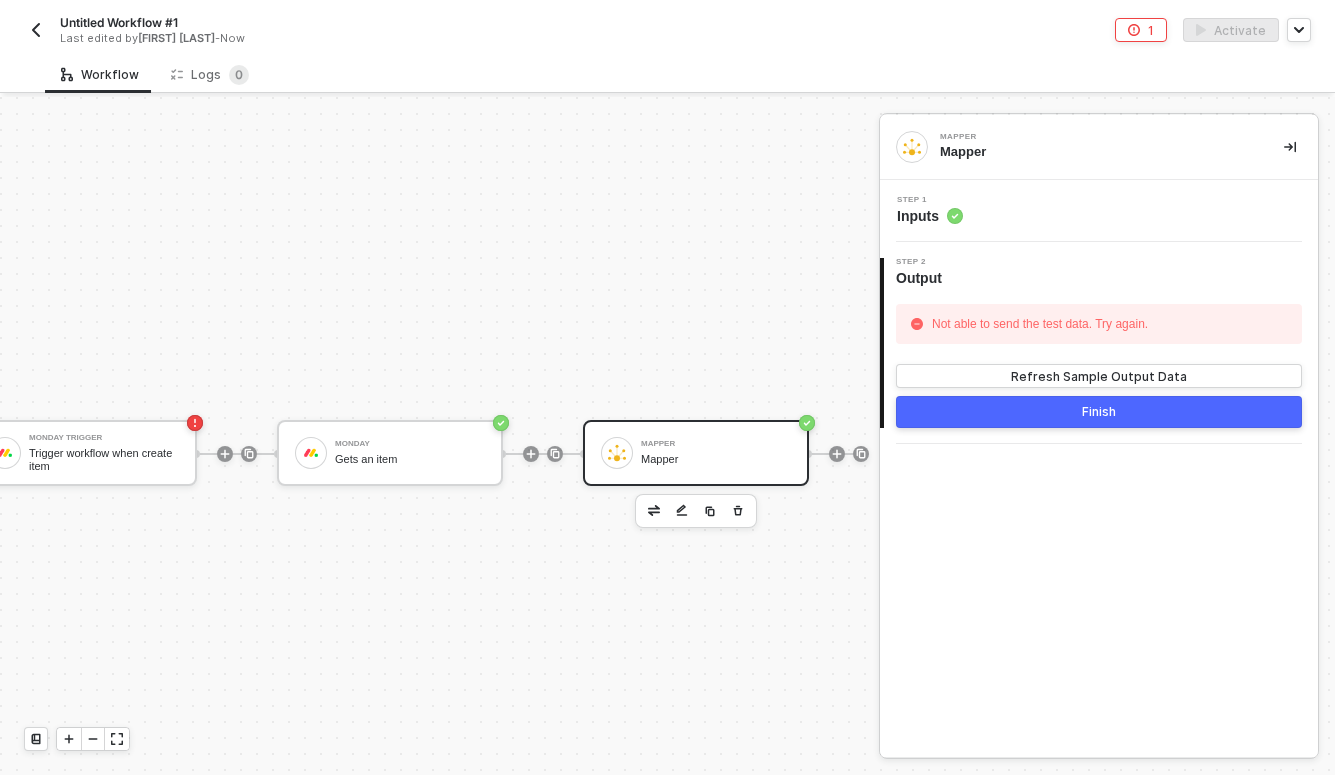 click on "Step 1 Inputs" at bounding box center [1101, 211] 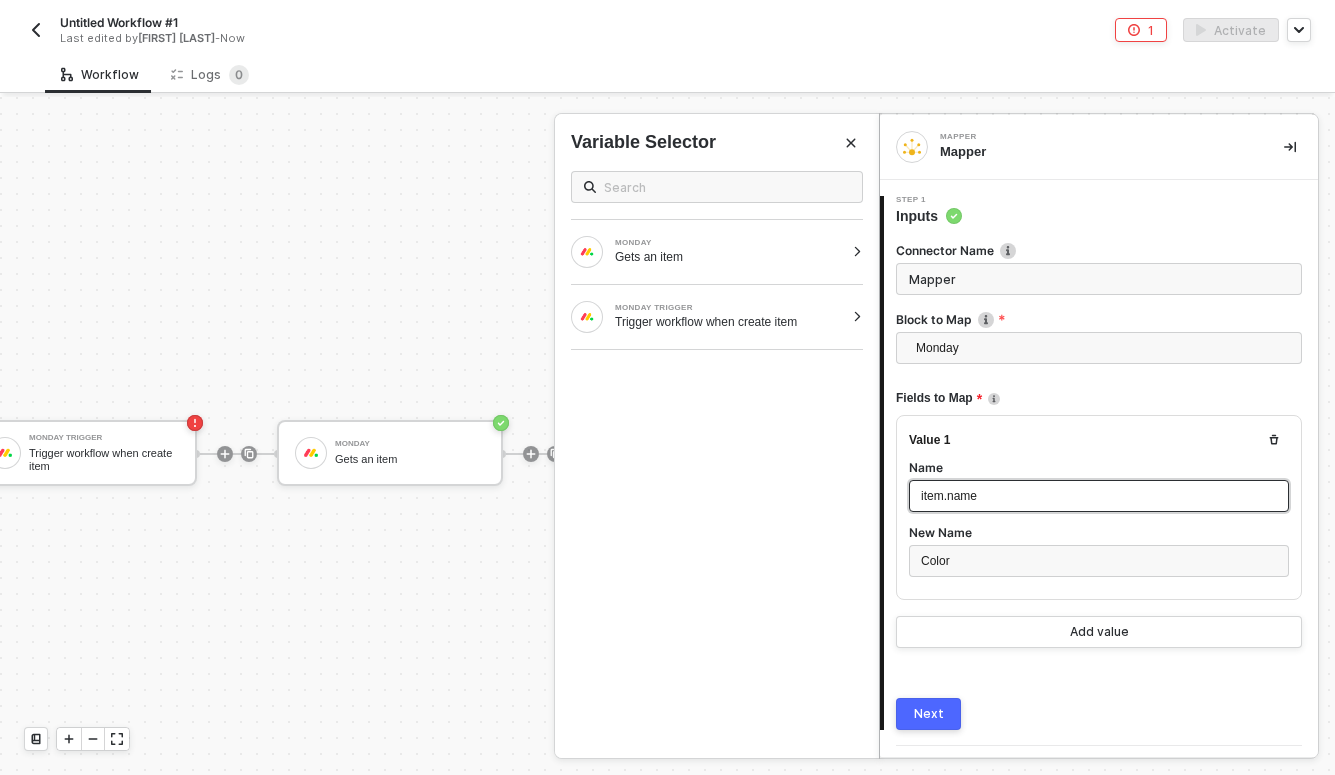 click on "item.name" at bounding box center (1099, 496) 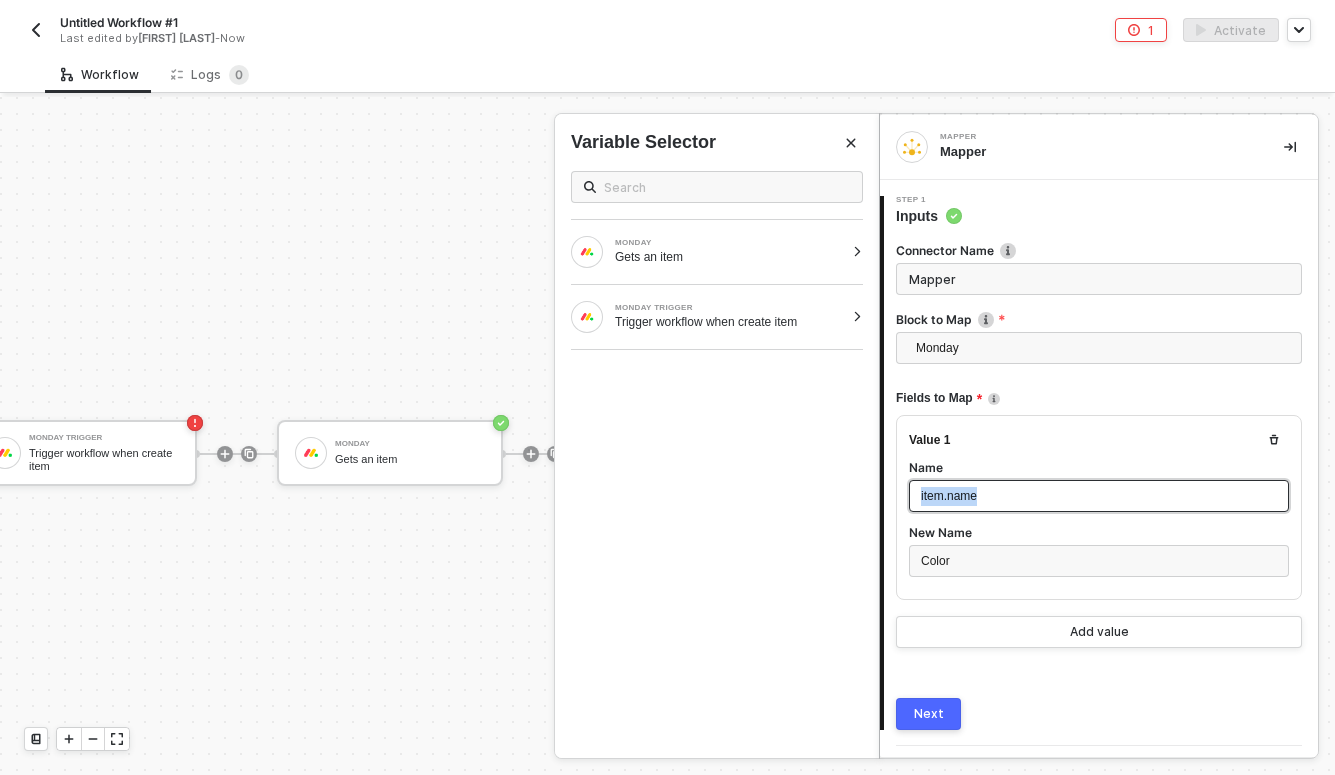 drag, startPoint x: 992, startPoint y: 492, endPoint x: 896, endPoint y: 489, distance: 96.04687 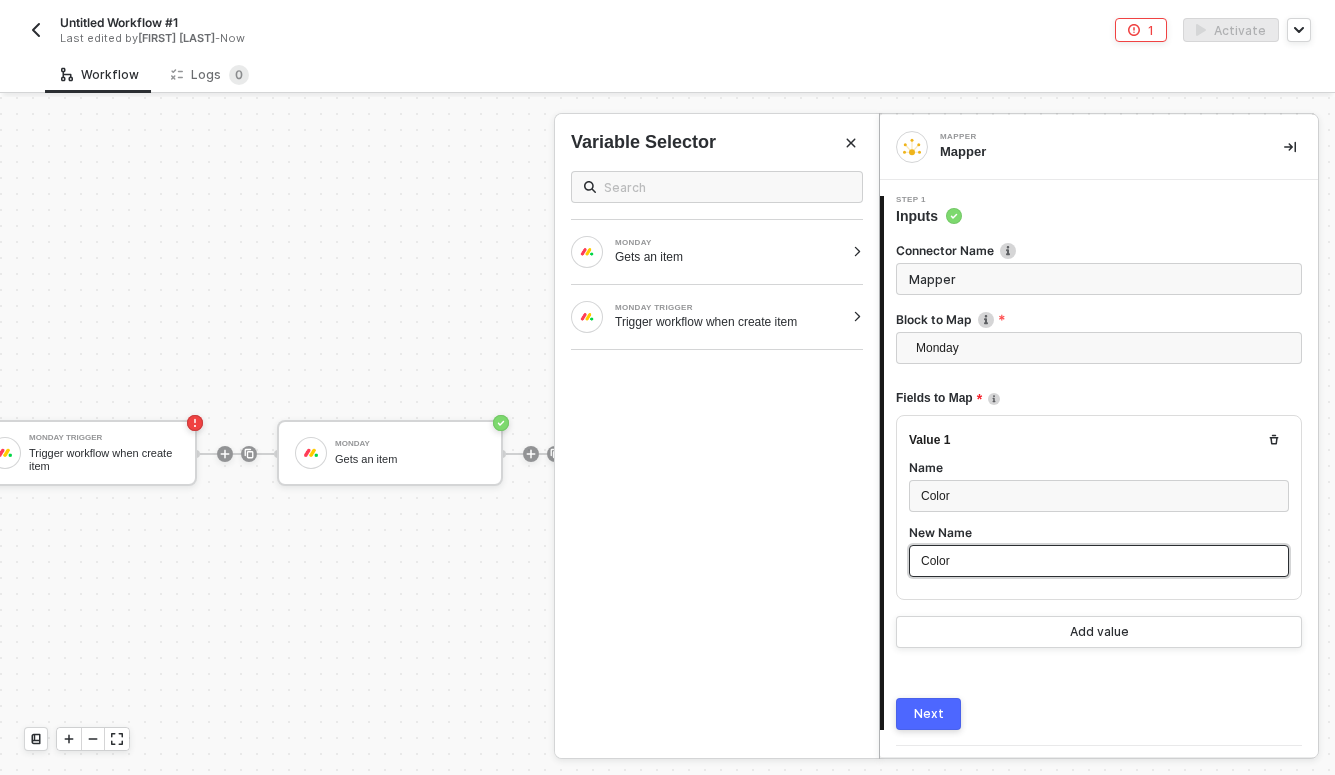 click on "Color" at bounding box center (1099, 561) 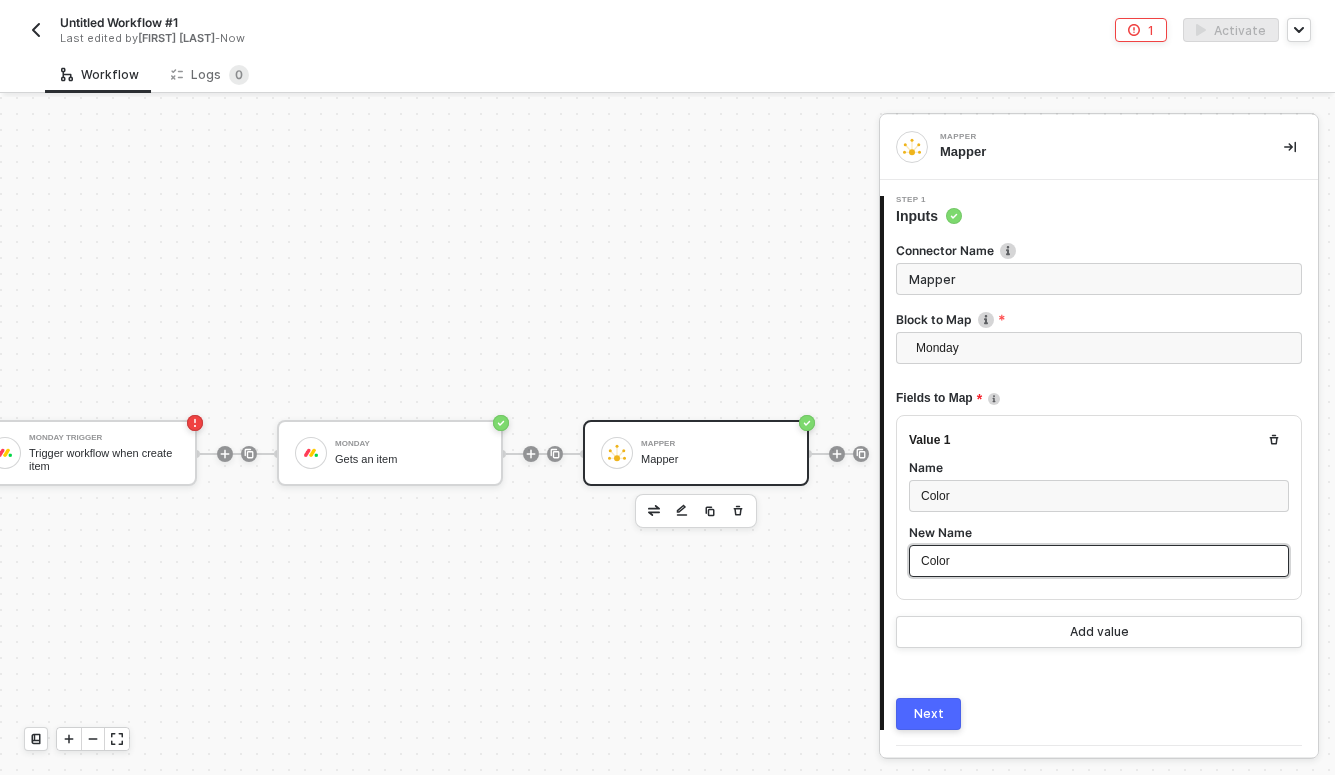 click on "Color" at bounding box center (1099, 561) 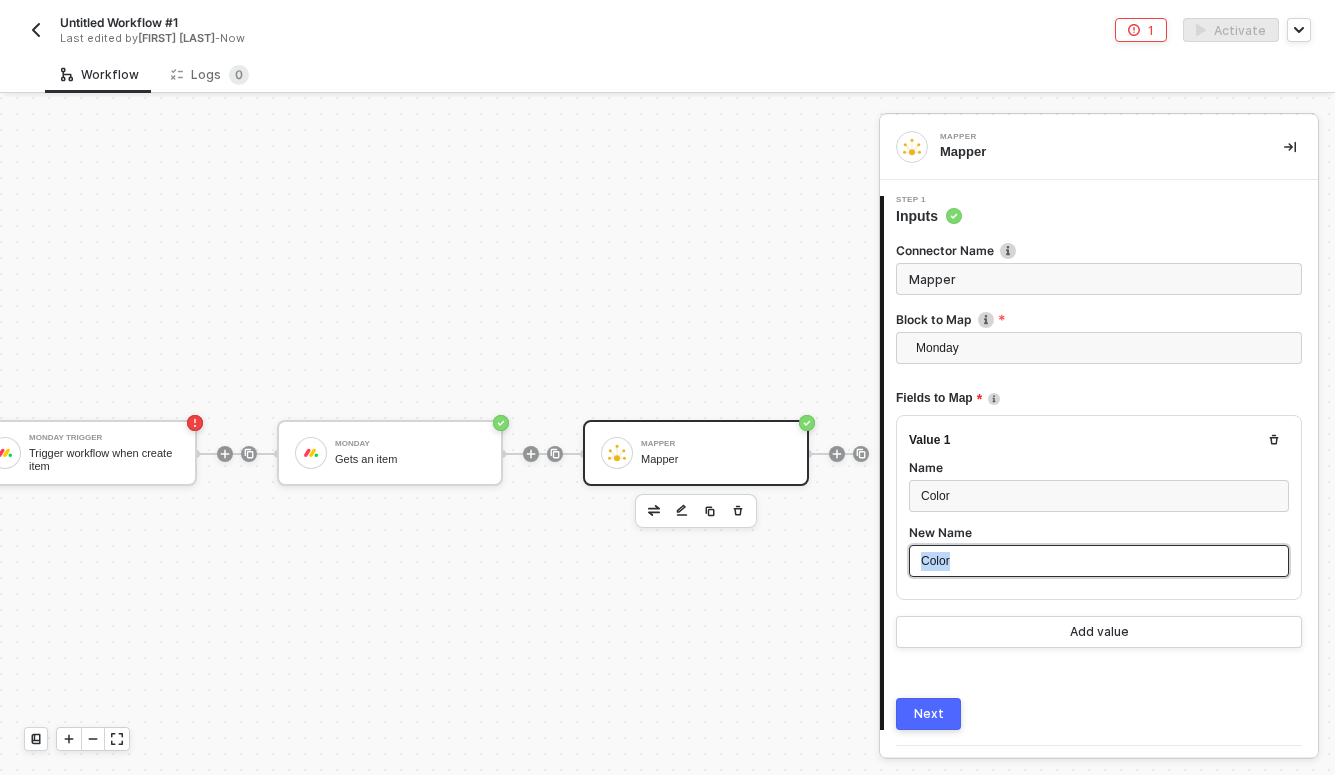 click on "Color" at bounding box center (1099, 561) 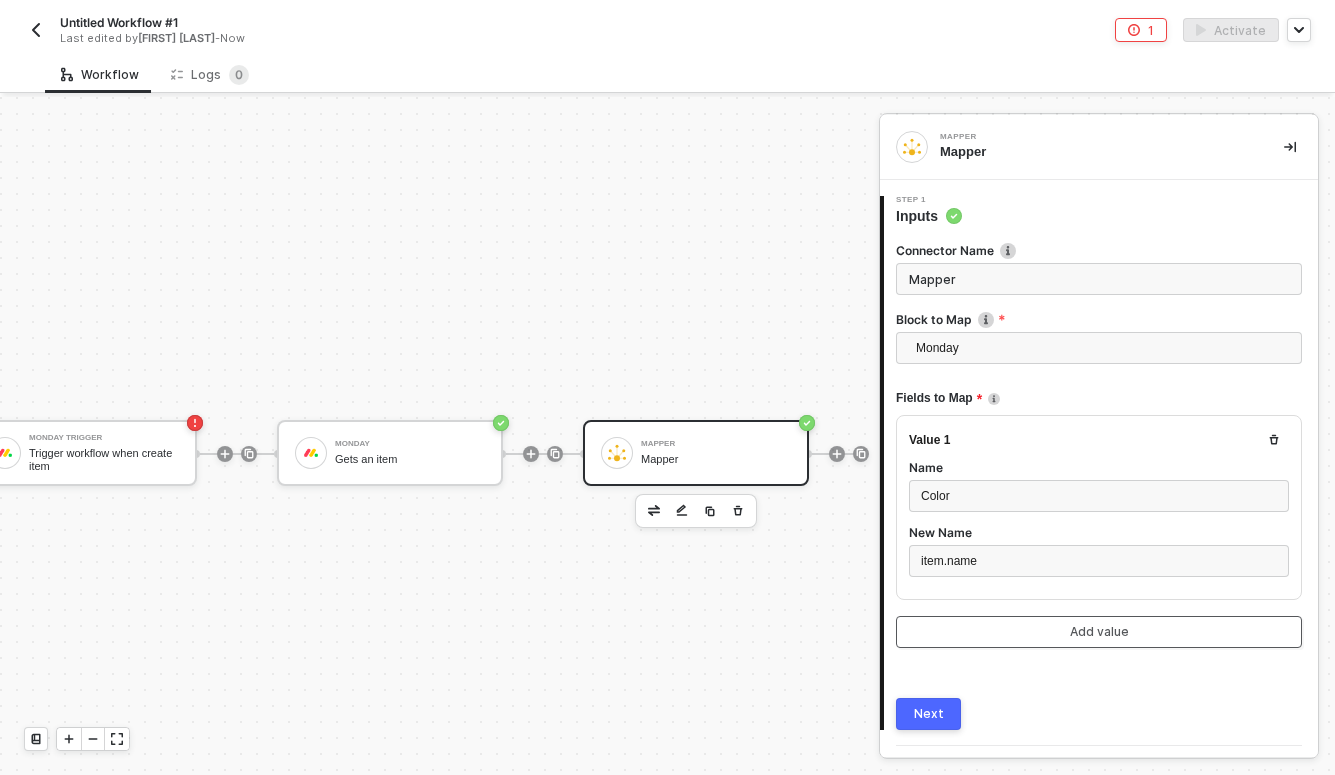 click on "Add value" at bounding box center [1099, 632] 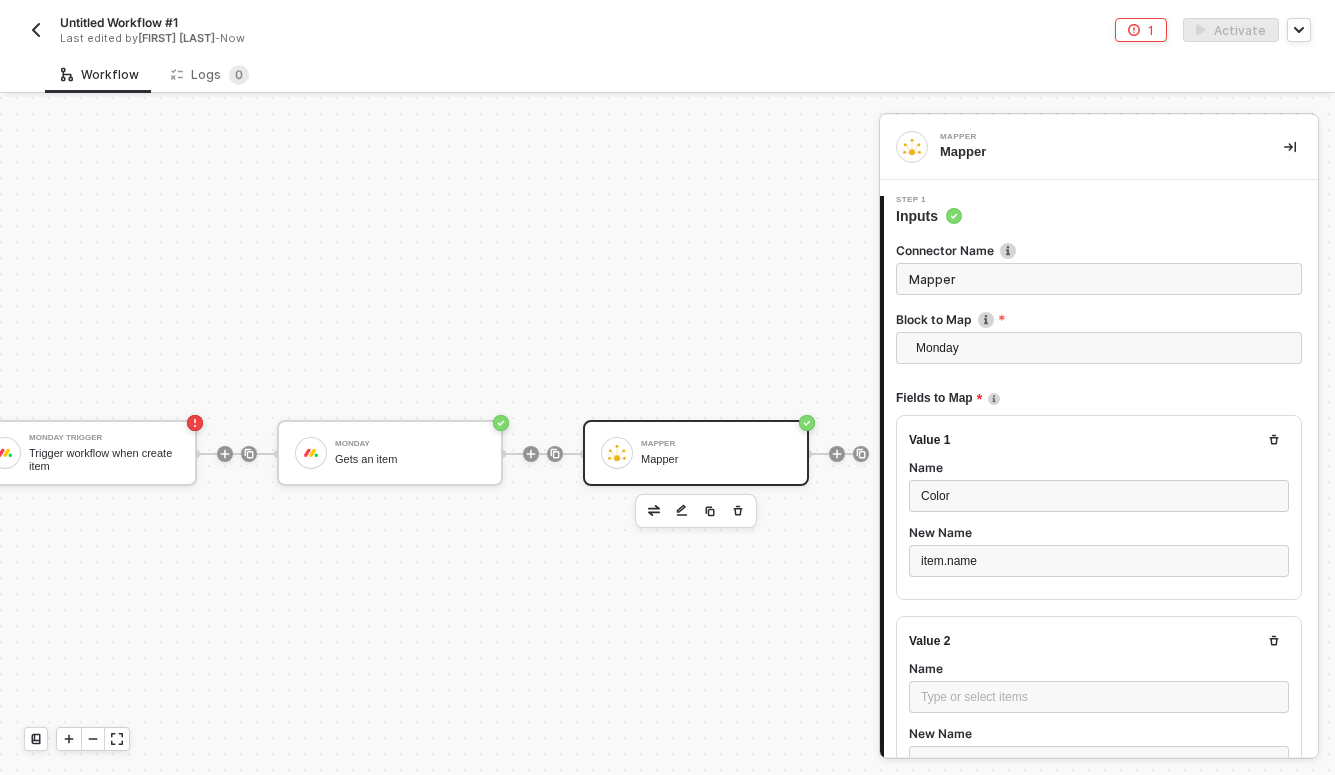 click 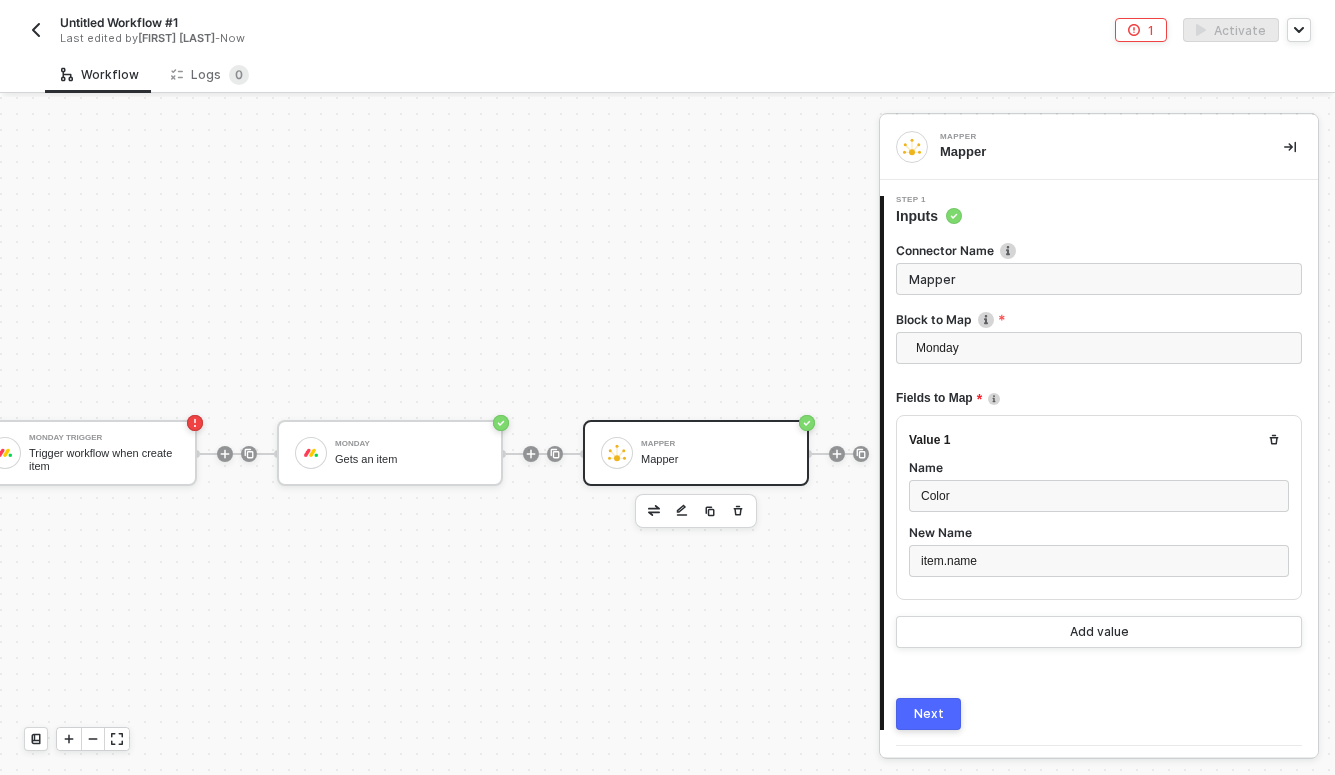 click on "Next" at bounding box center (929, 714) 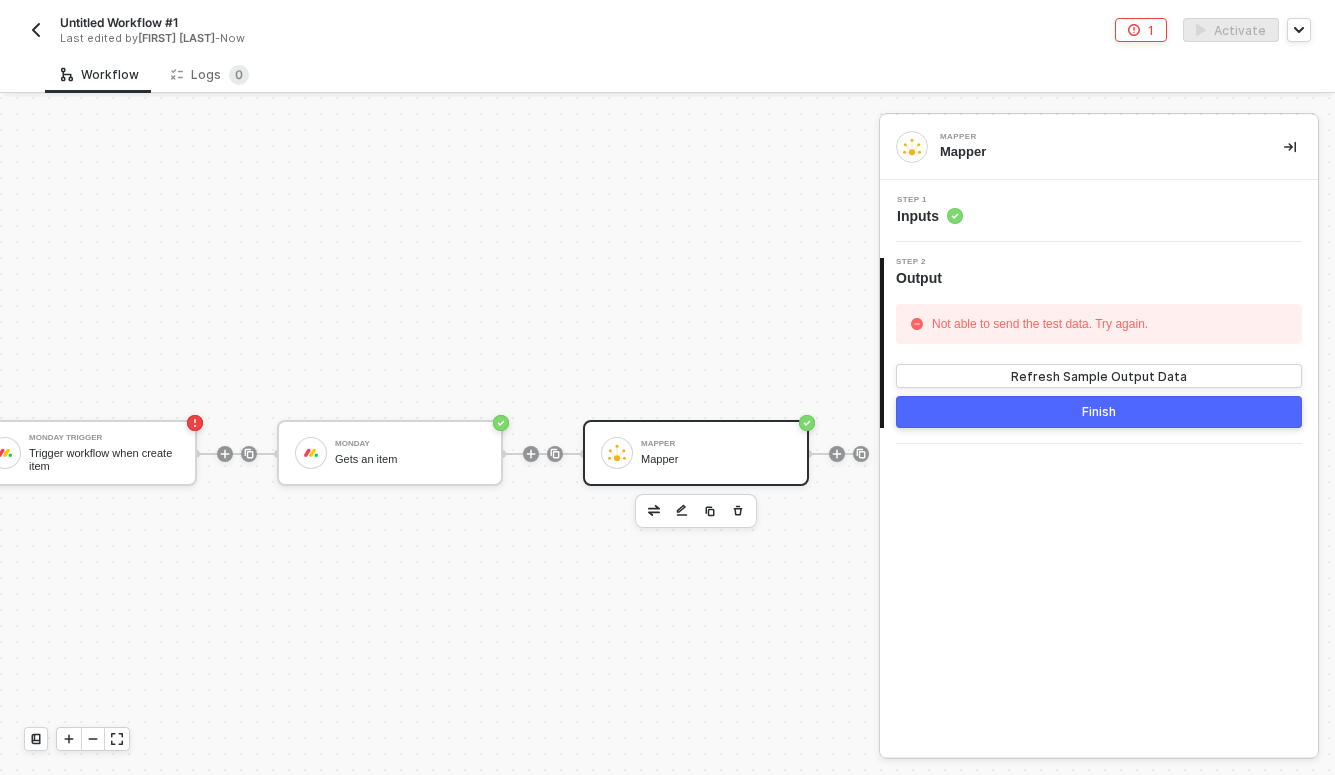 click on "Step 1 Inputs" at bounding box center [1099, 211] 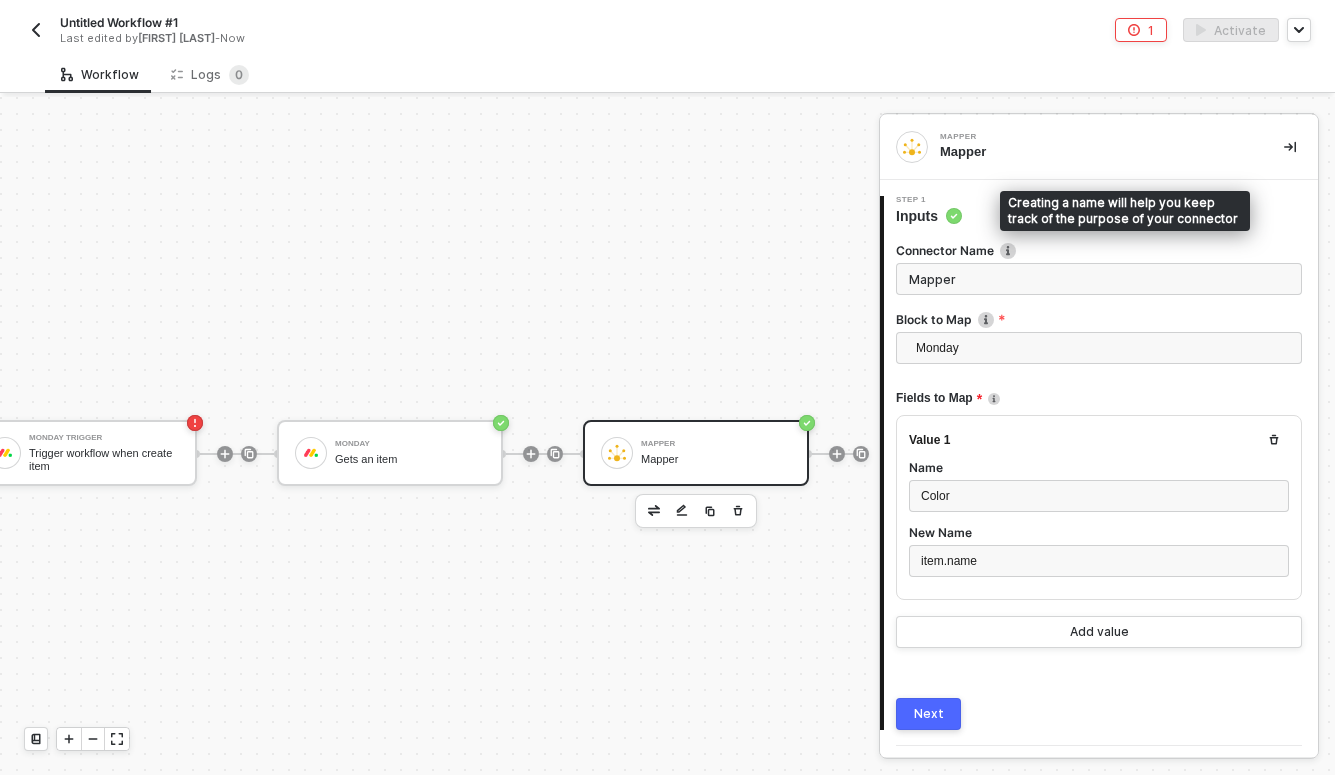 click at bounding box center (1008, 251) 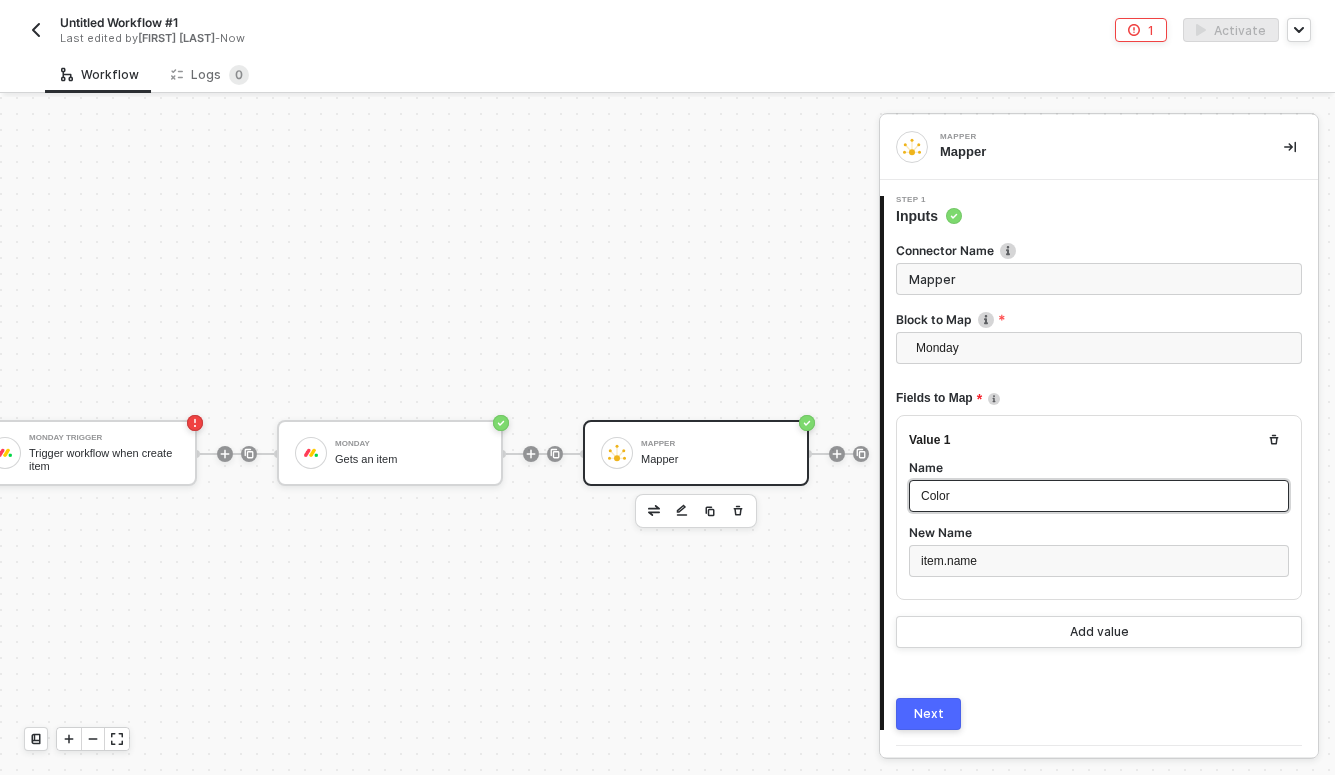 click on "Color" at bounding box center [1099, 496] 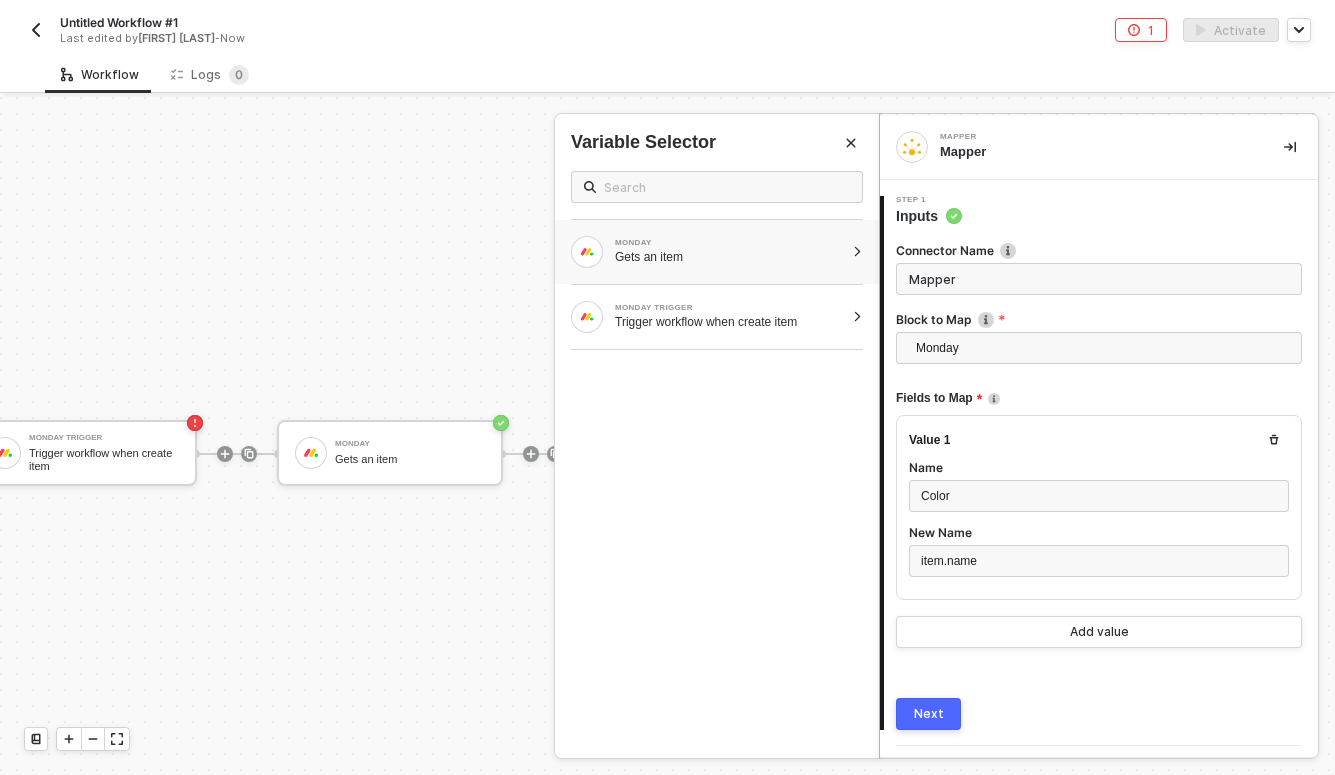 click on "Gets an item" at bounding box center [729, 257] 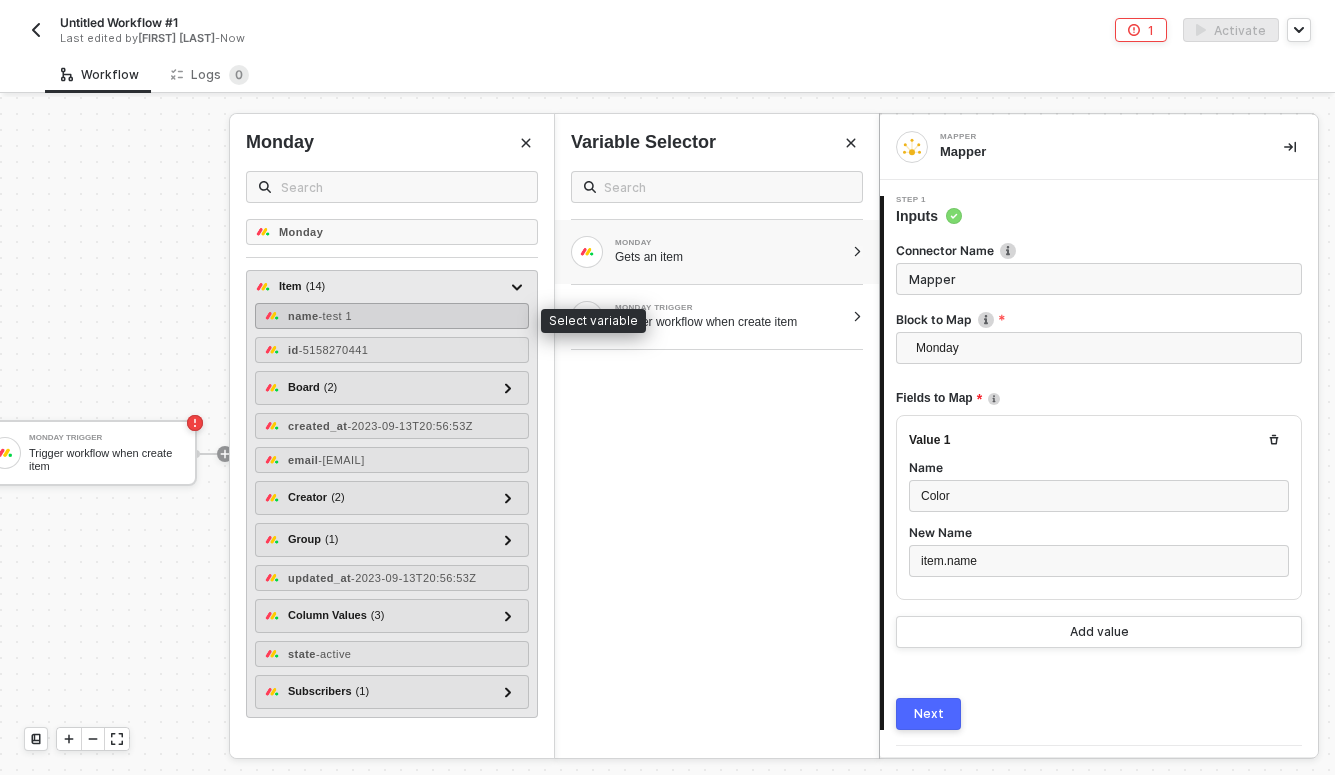 click on "name  -  test 1" at bounding box center [392, 316] 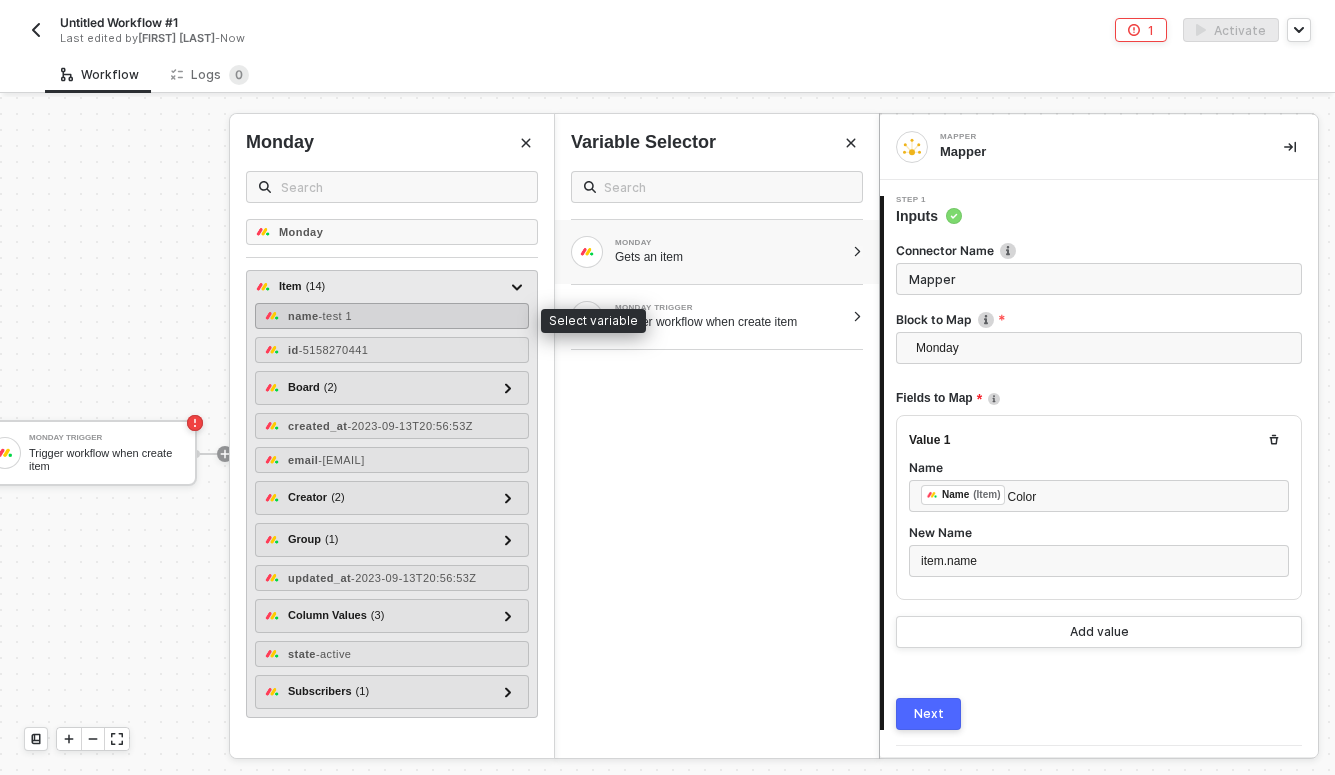 click on "name  -  test 1" at bounding box center (392, 316) 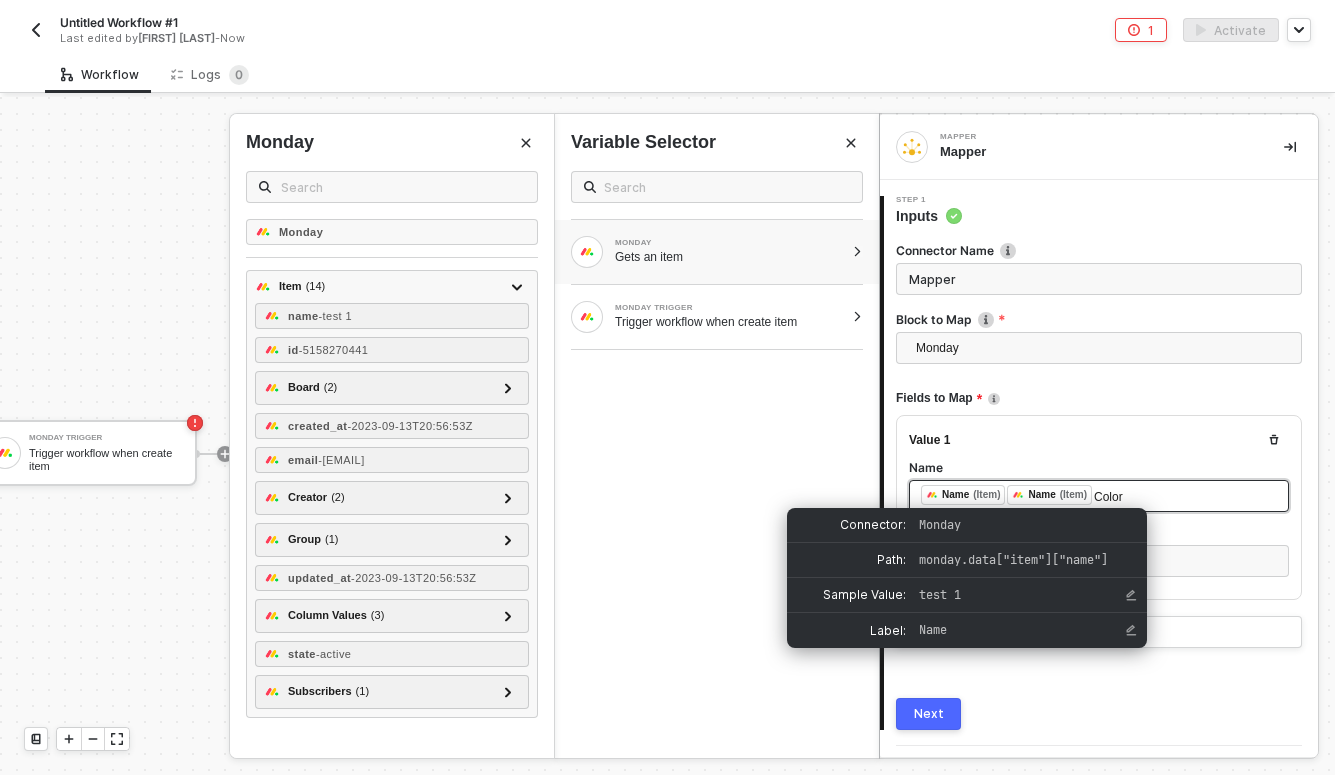click on "(Item)" at bounding box center [986, 495] 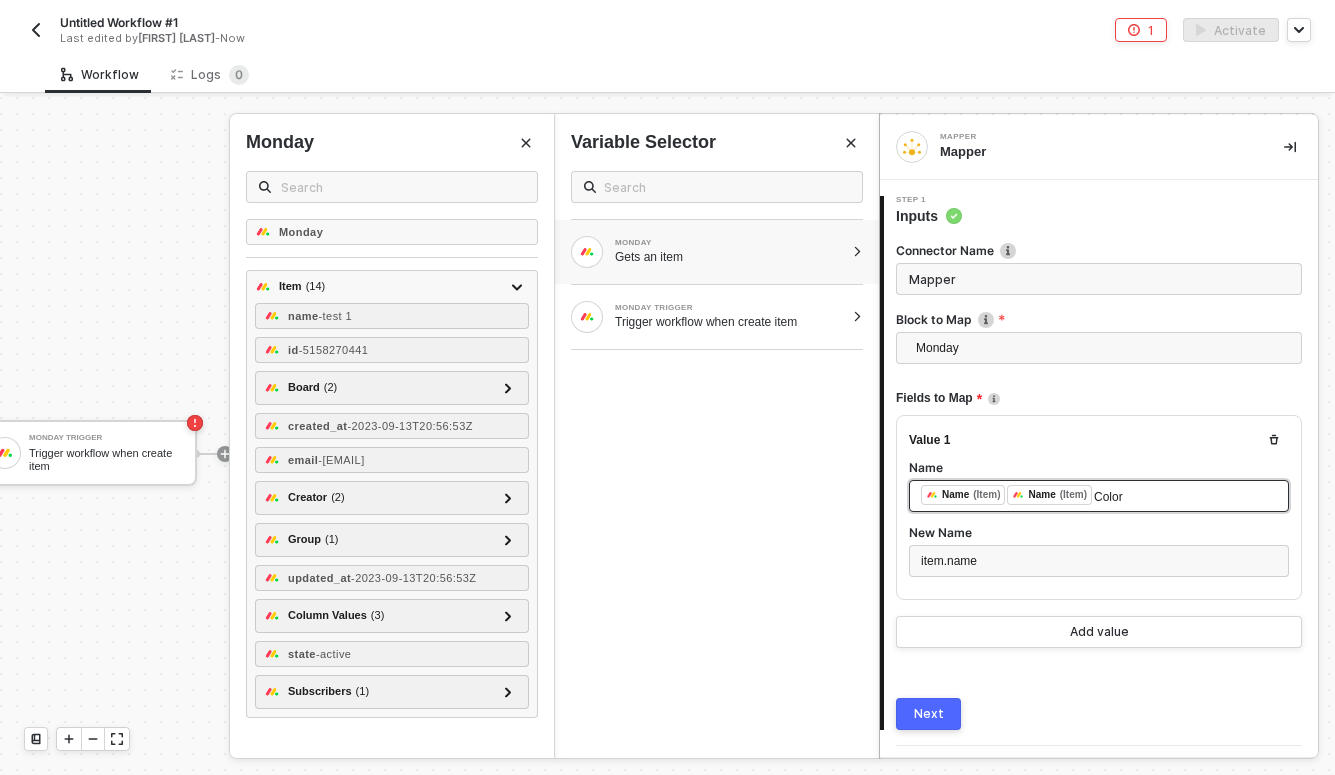 click on "﻿ ﻿ Name (Item) ﻿ ﻿ Name (Item) Color" at bounding box center [1099, 496] 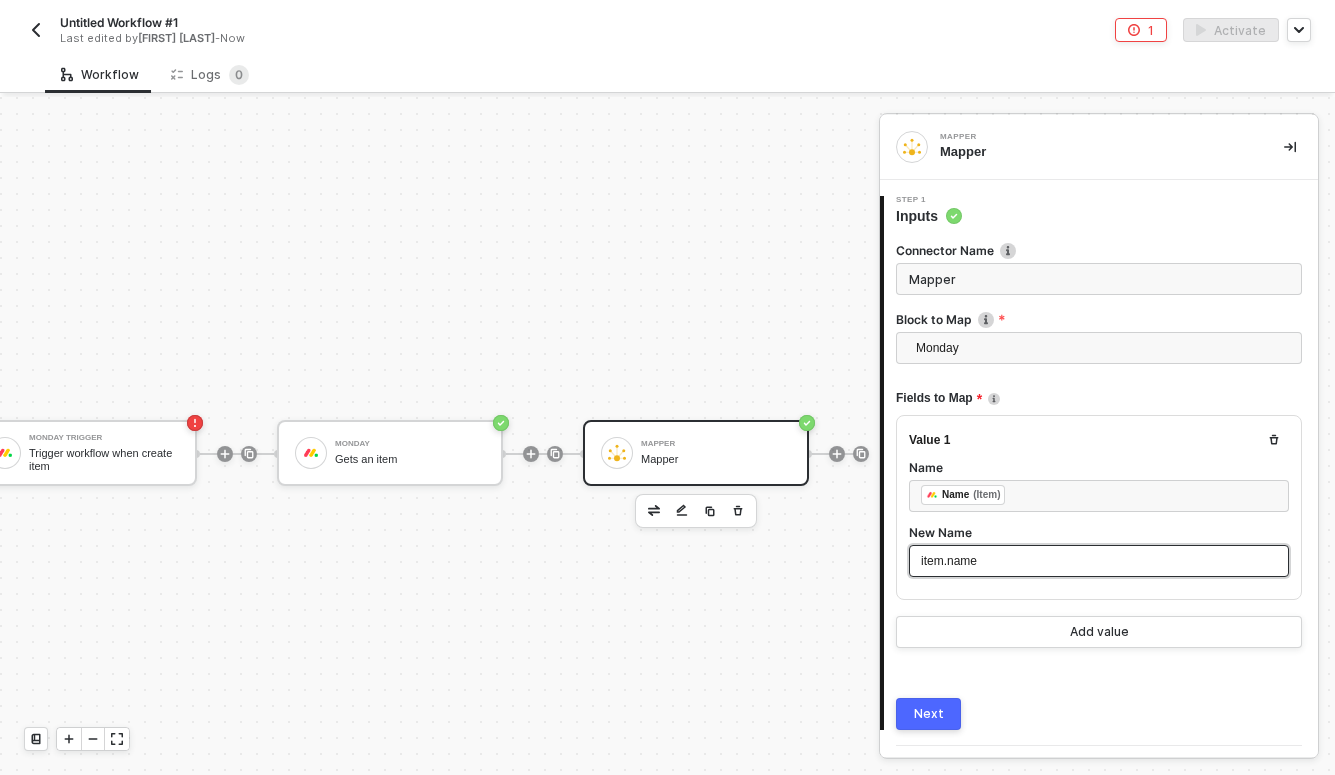 click on "item.name" at bounding box center [1099, 561] 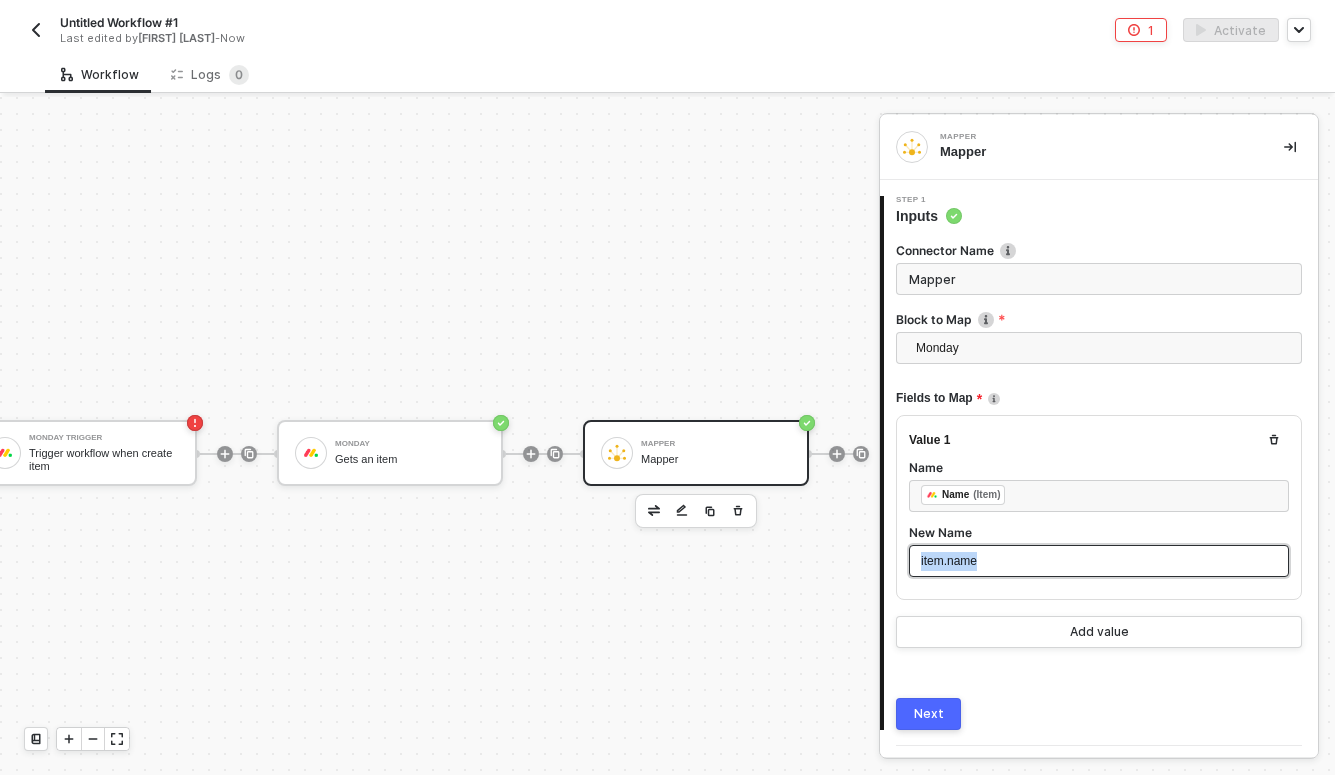 drag, startPoint x: 991, startPoint y: 559, endPoint x: 857, endPoint y: 557, distance: 134.01492 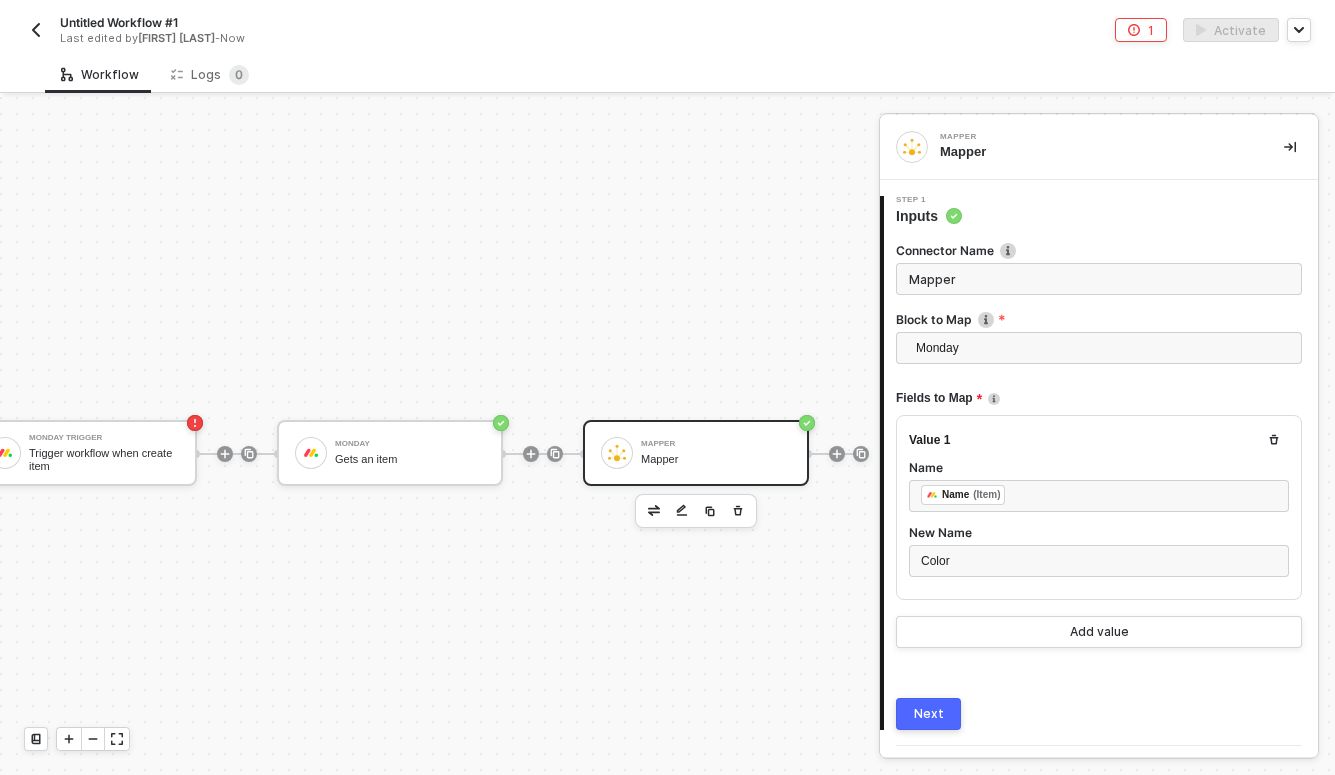 click on "Next" at bounding box center [929, 714] 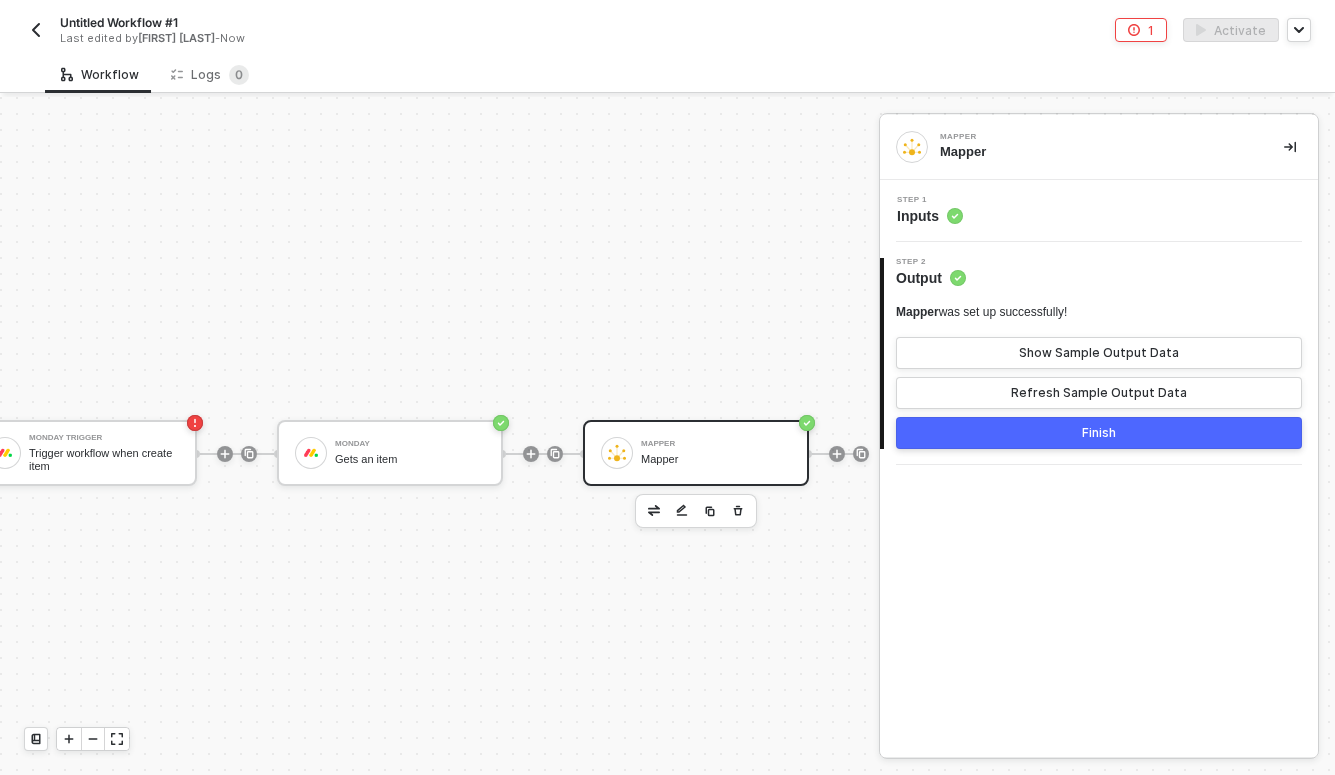 click on "Finish" at bounding box center (1099, 433) 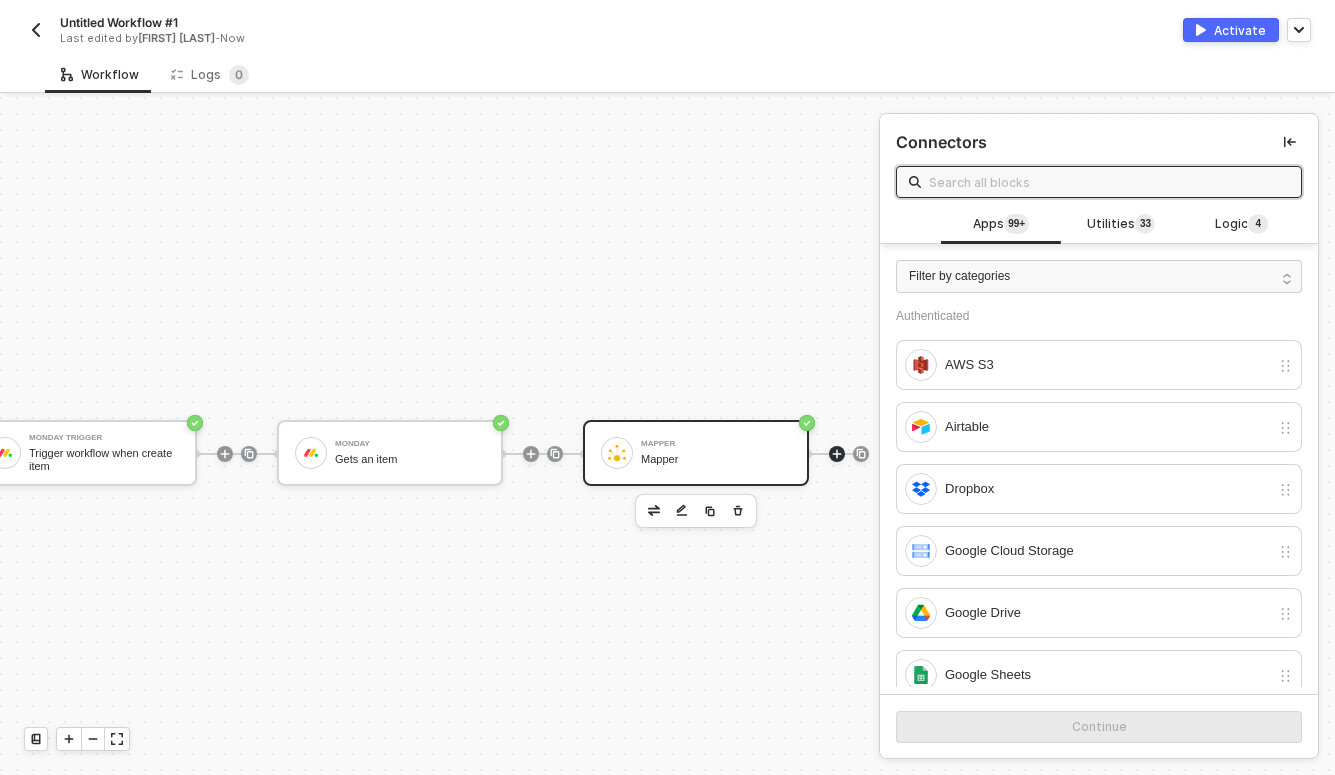 click on "Mapper" at bounding box center (716, 444) 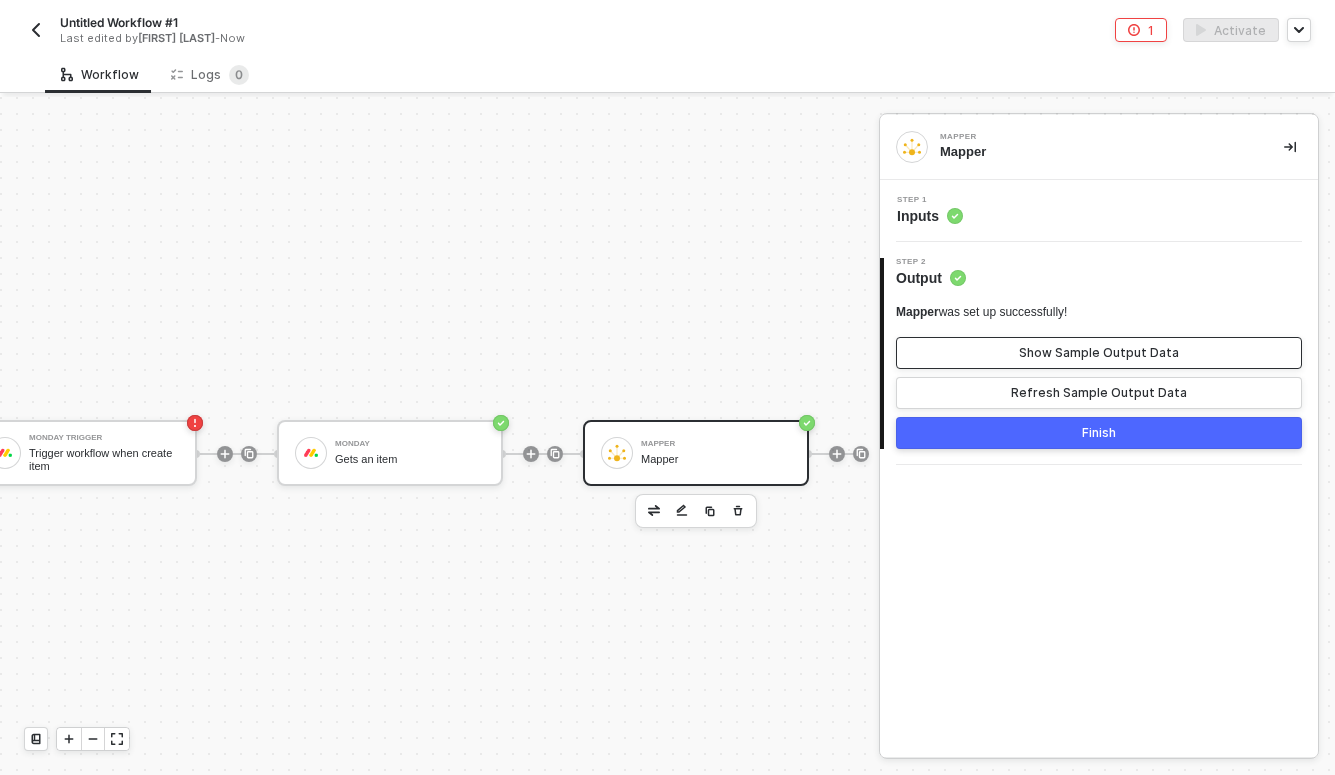 click on "Show Sample Output Data" at bounding box center [1099, 353] 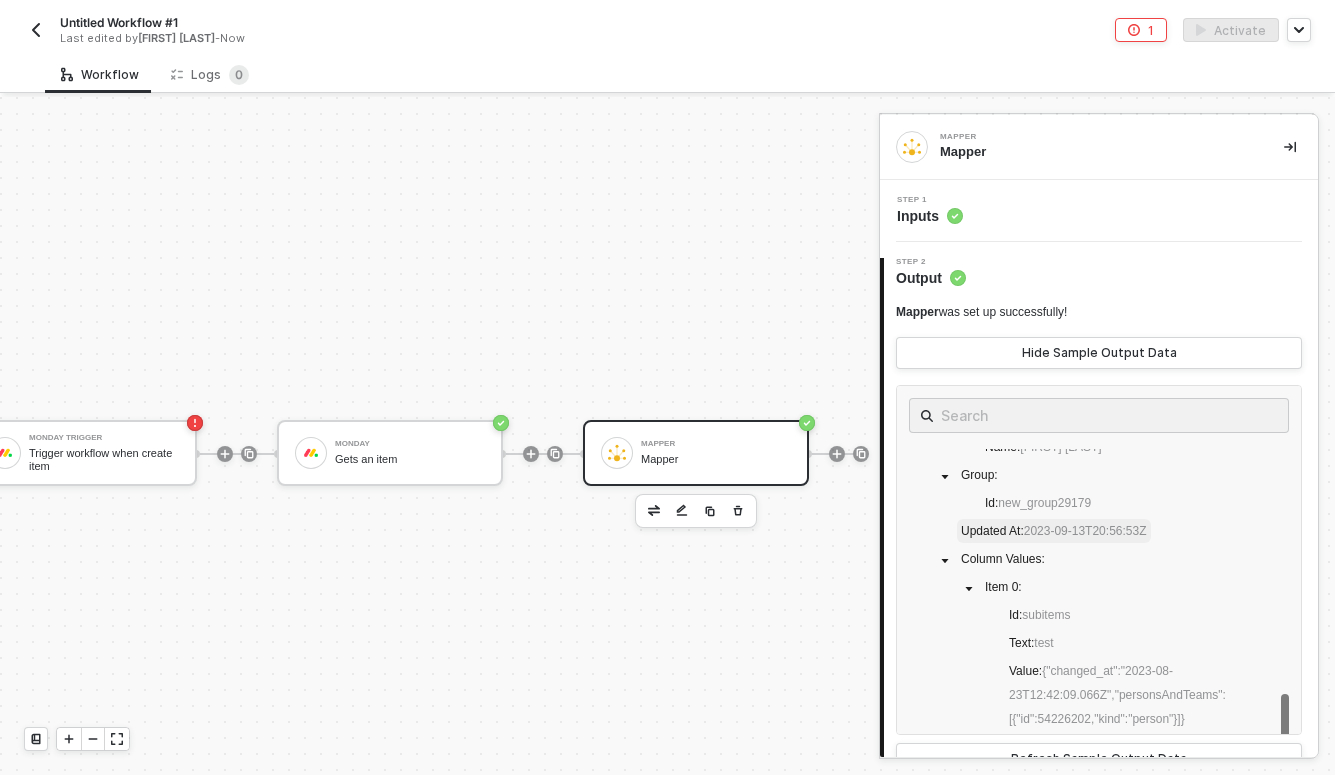 scroll, scrollTop: 476, scrollLeft: 0, axis: vertical 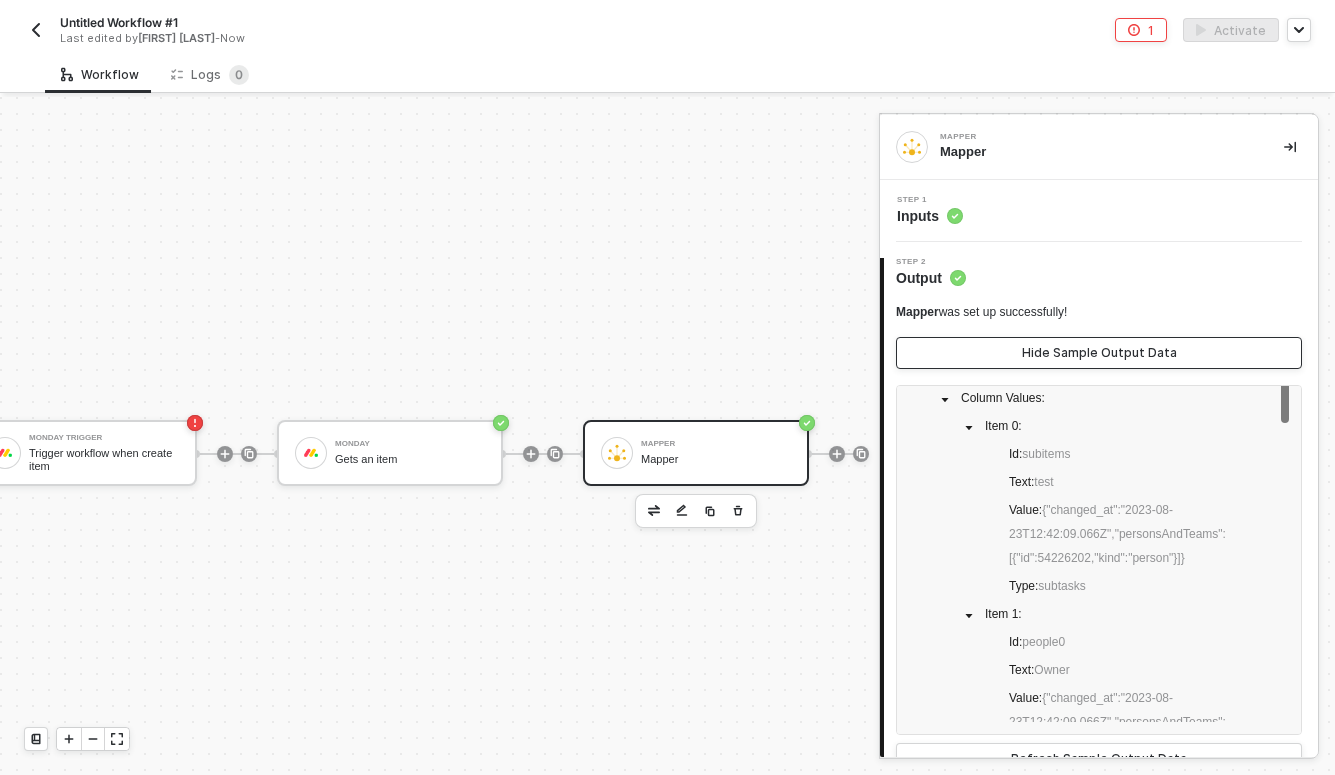 click on "Hide Sample Output Data" at bounding box center [1099, 353] 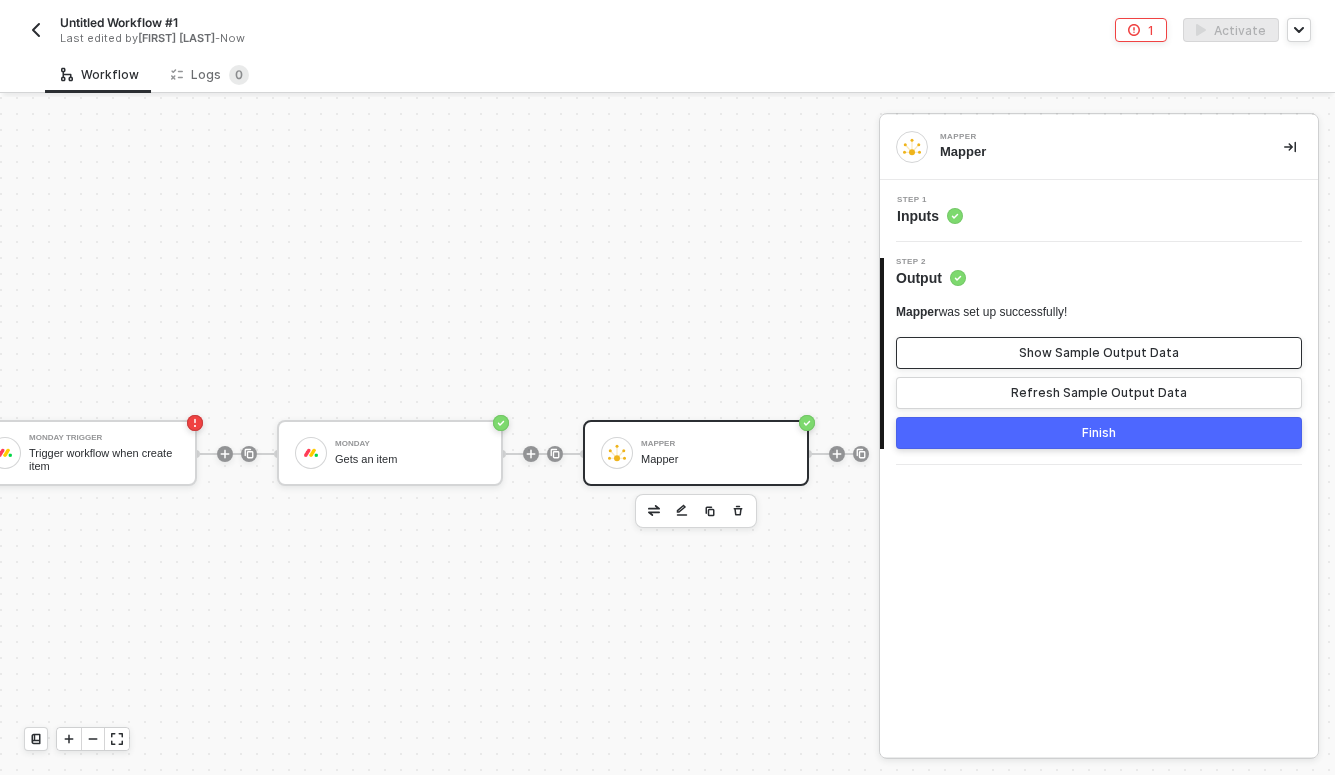 click on "Show Sample Output Data" at bounding box center [1099, 353] 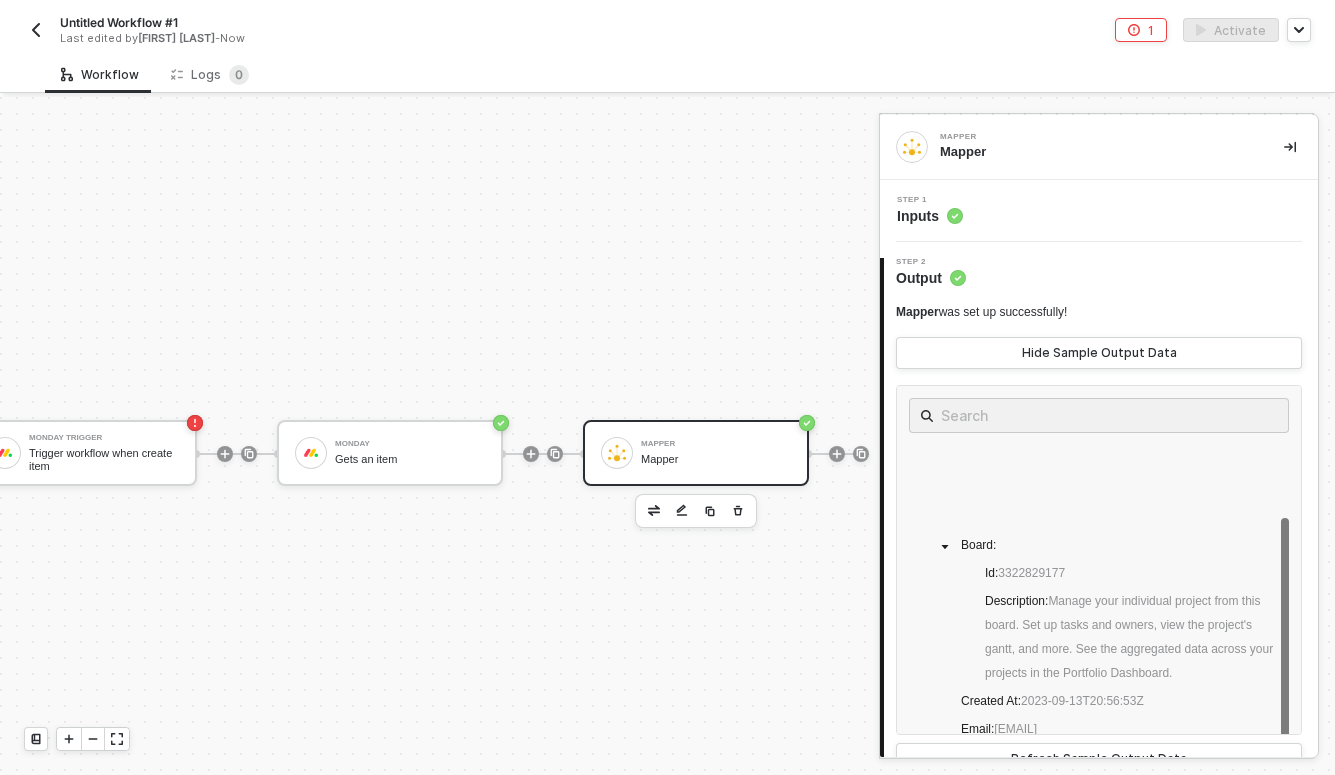 scroll, scrollTop: 476, scrollLeft: 0, axis: vertical 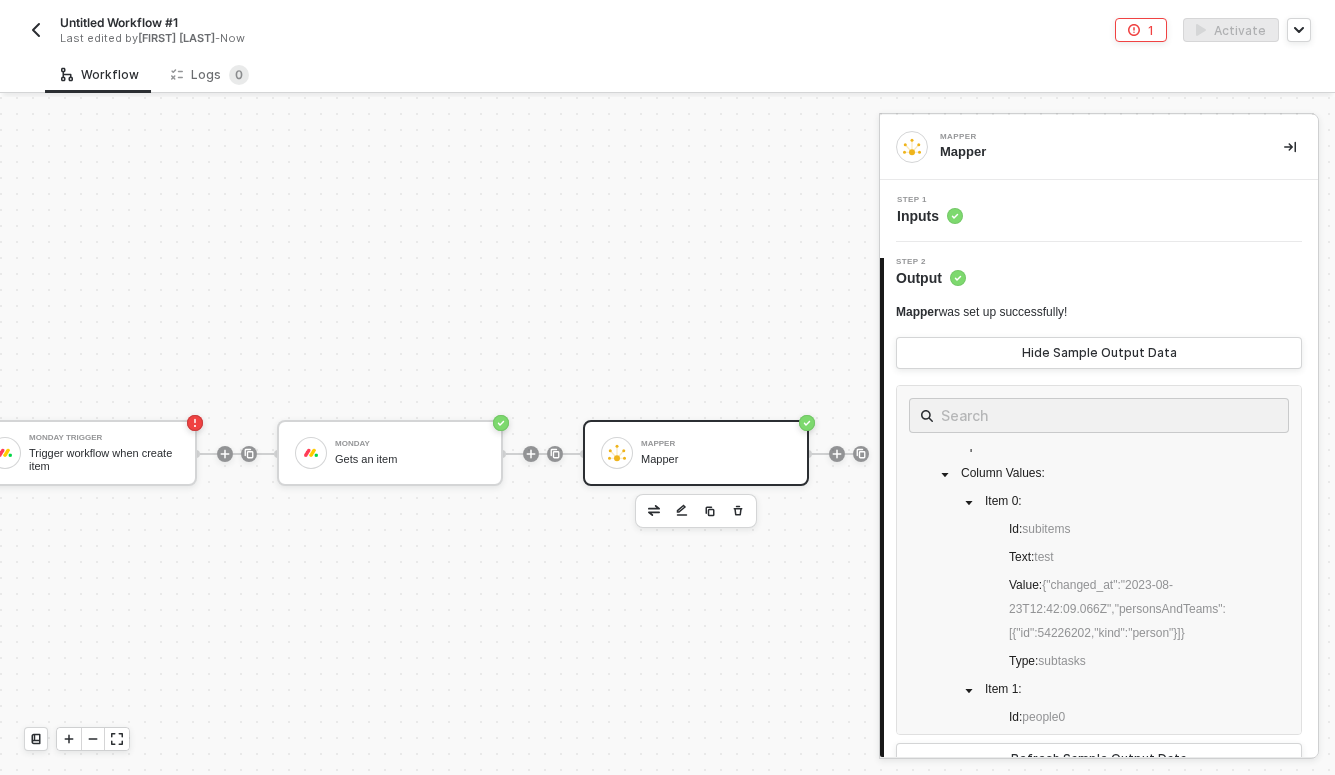 click on "Mapper  was set up successfully!" at bounding box center (981, 312) 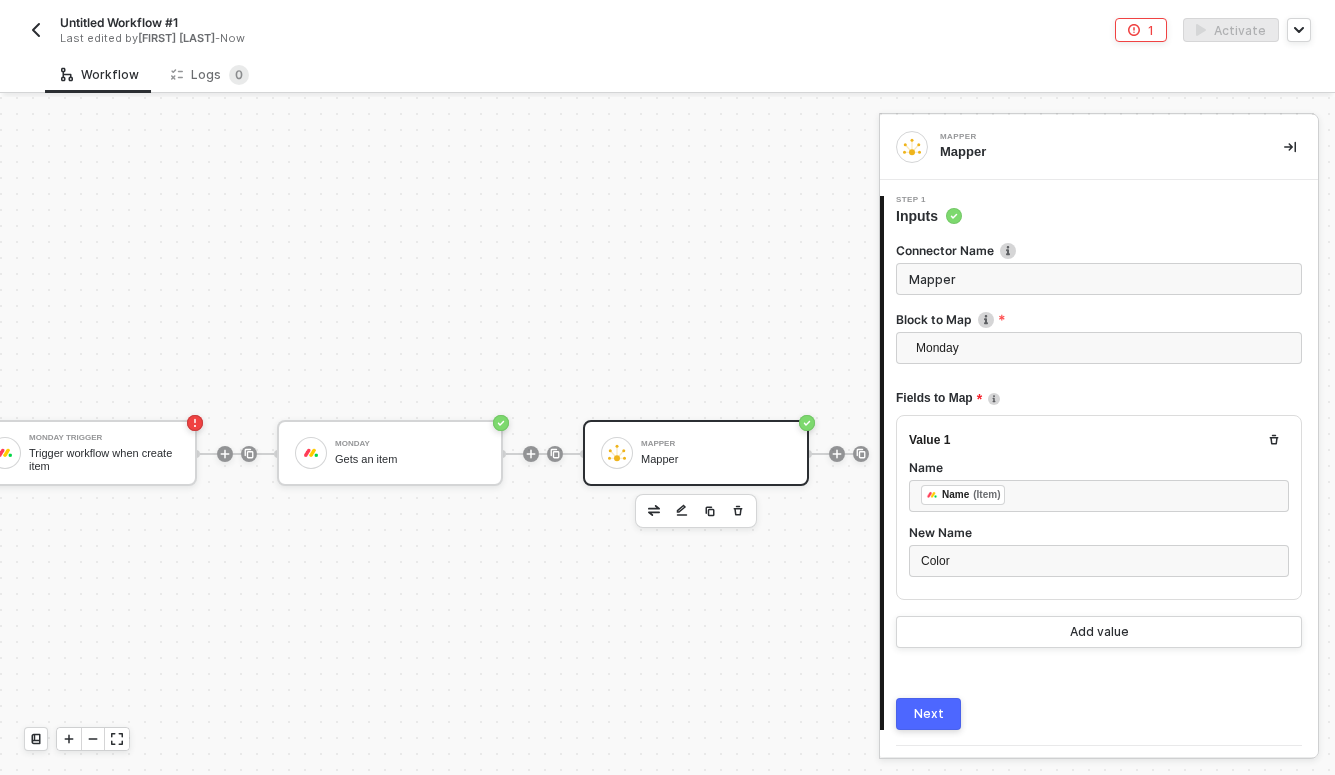 click on "Name" at bounding box center [1099, 467] 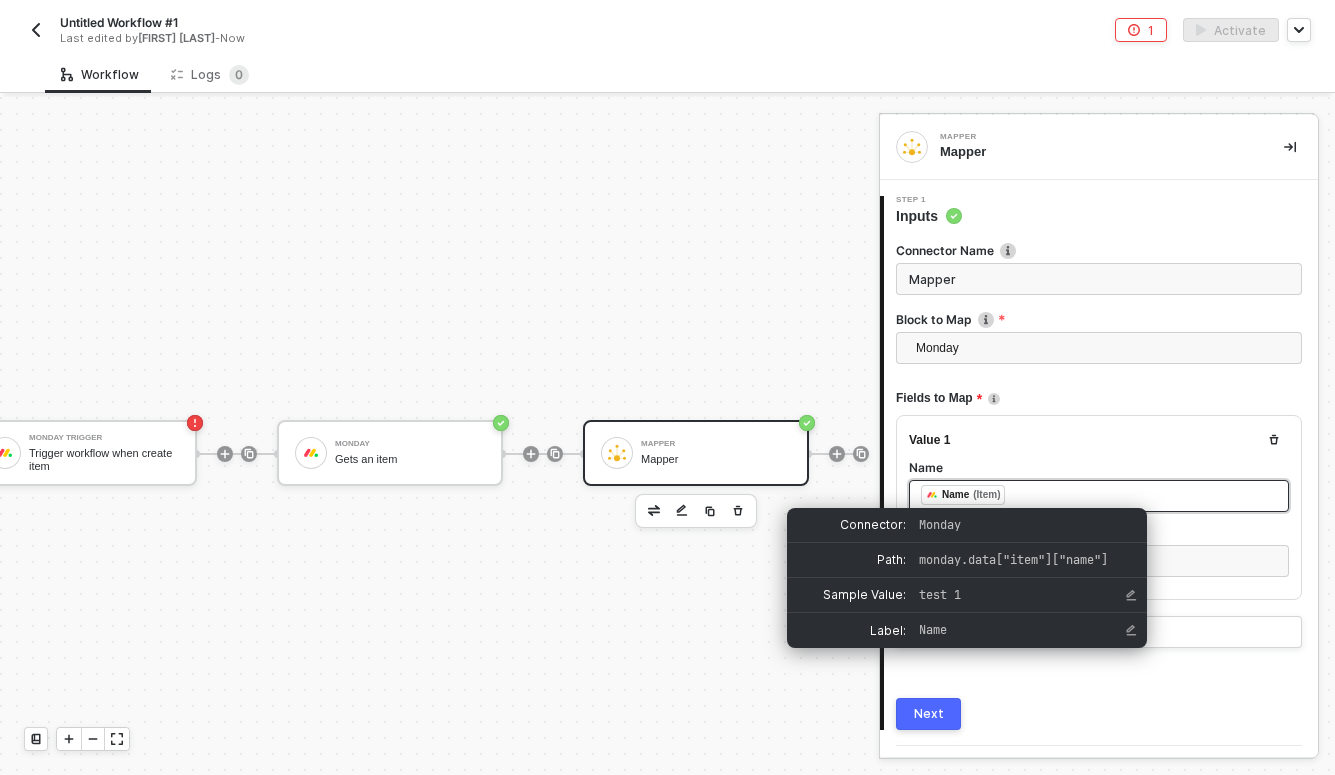 click on "Name (Item)" at bounding box center (964, 497) 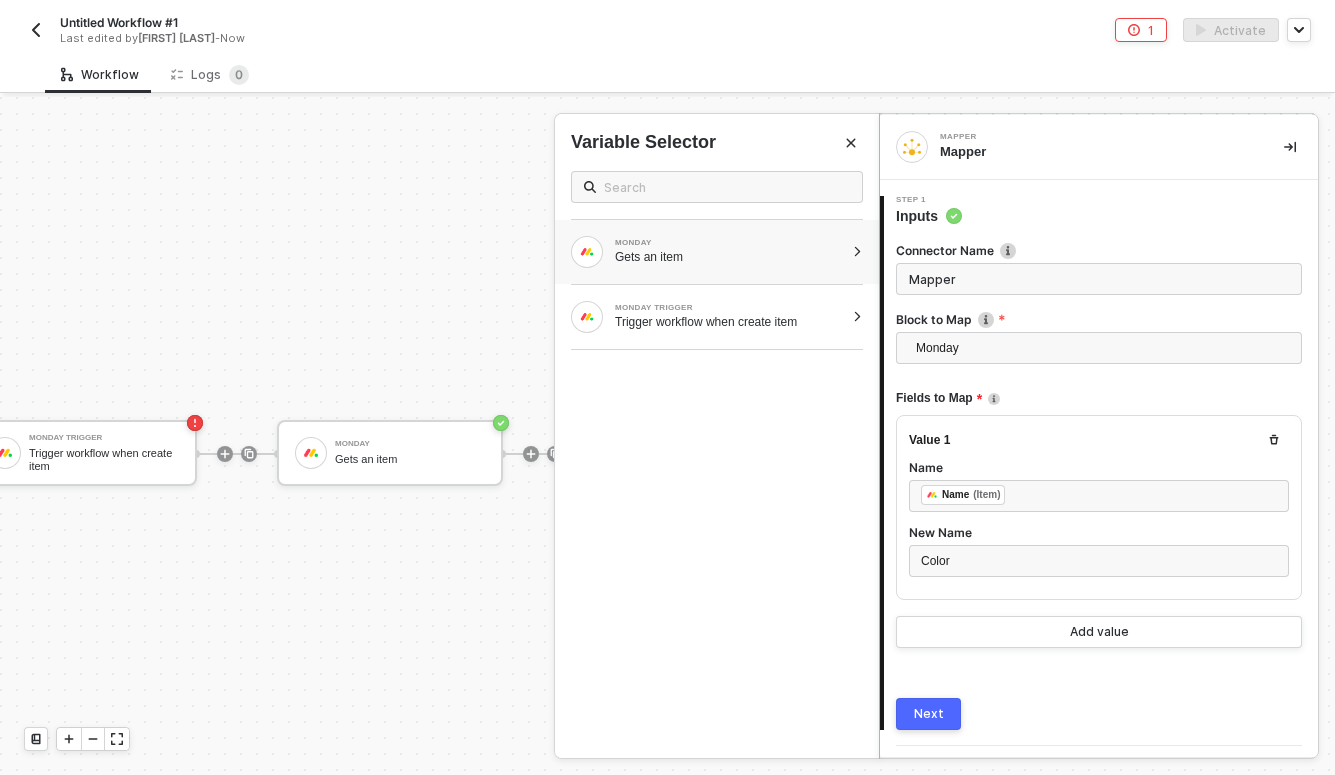 click on "Gets an item" at bounding box center [729, 257] 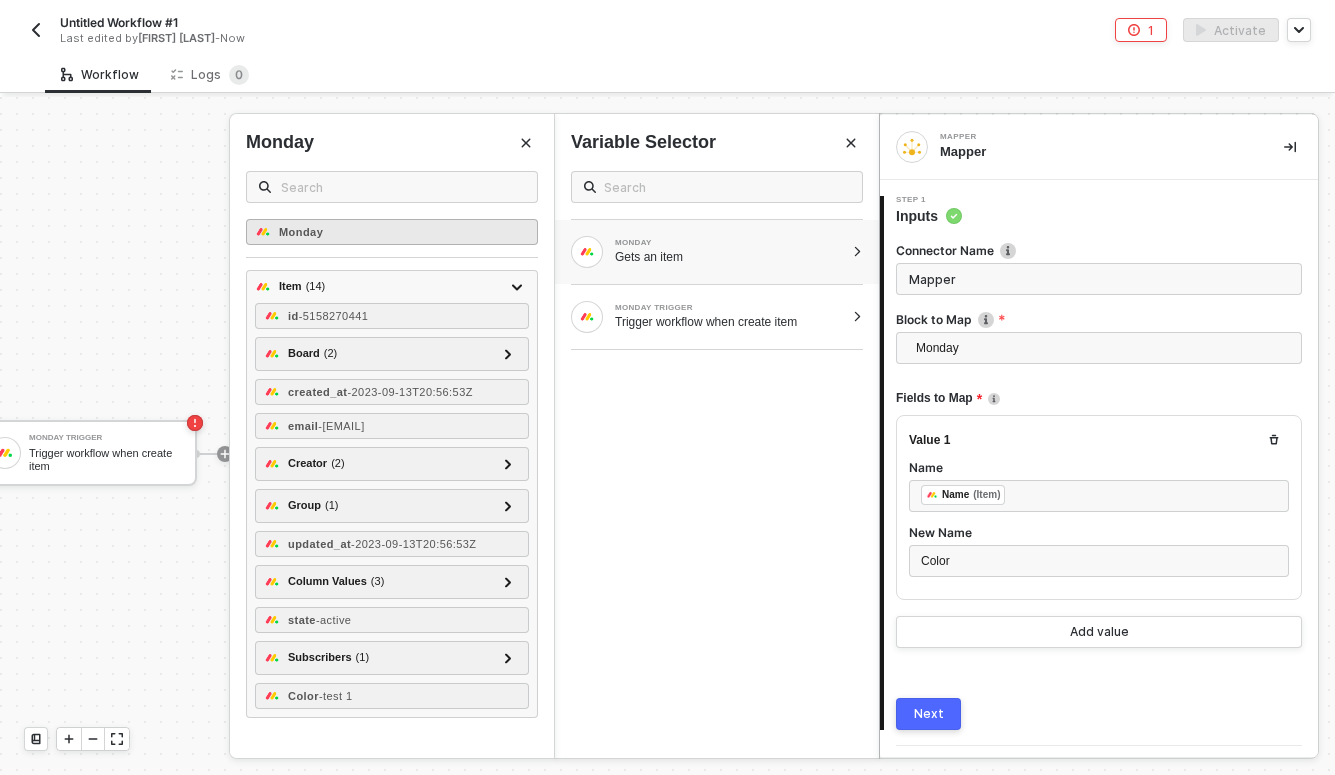 click on "Monday" at bounding box center (392, 232) 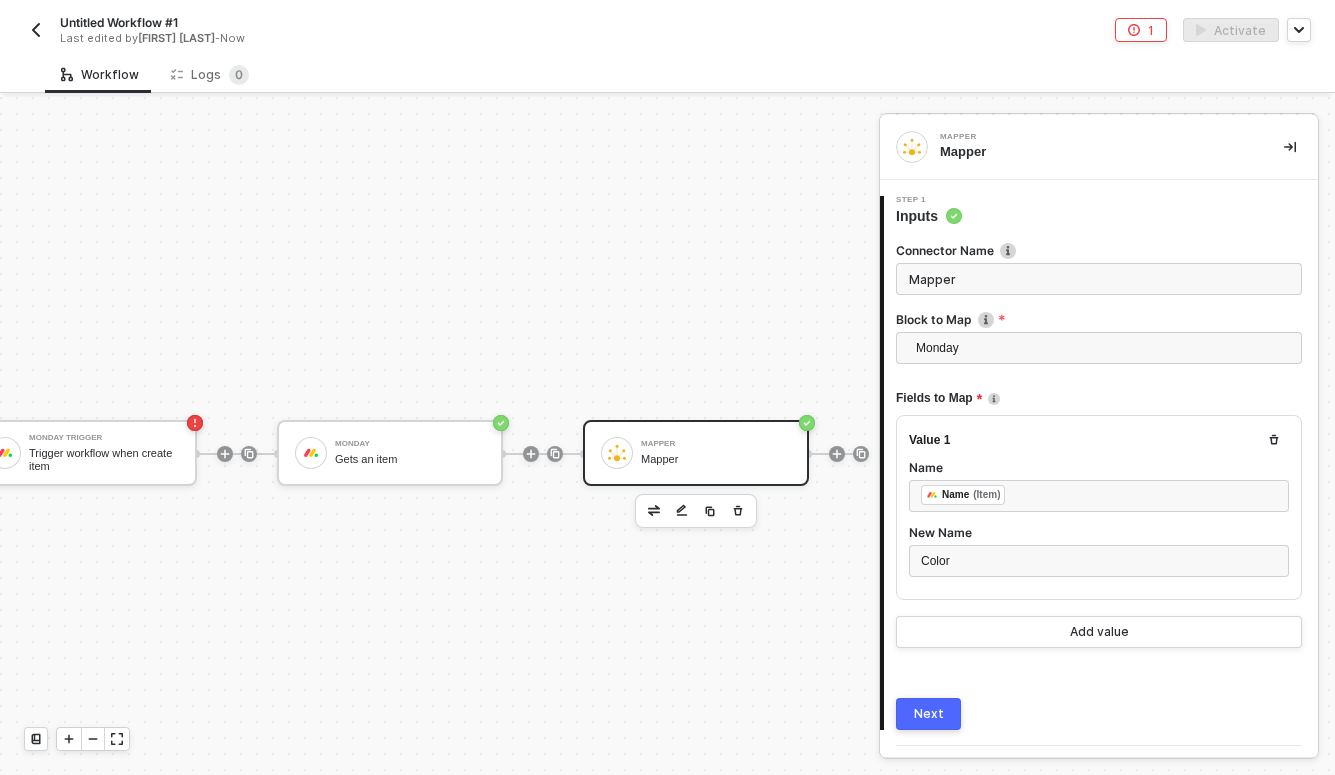 click on "Next" at bounding box center [929, 714] 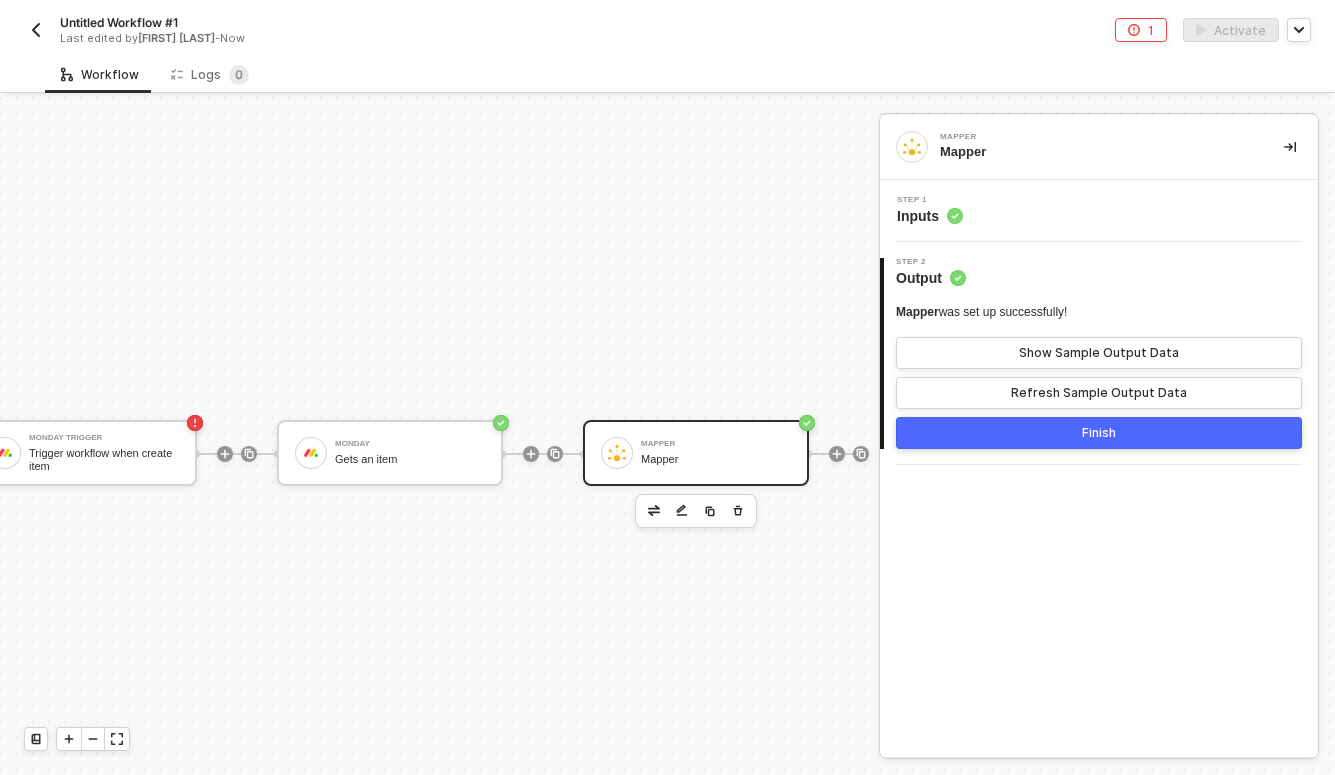 click on "Finish" at bounding box center [1099, 433] 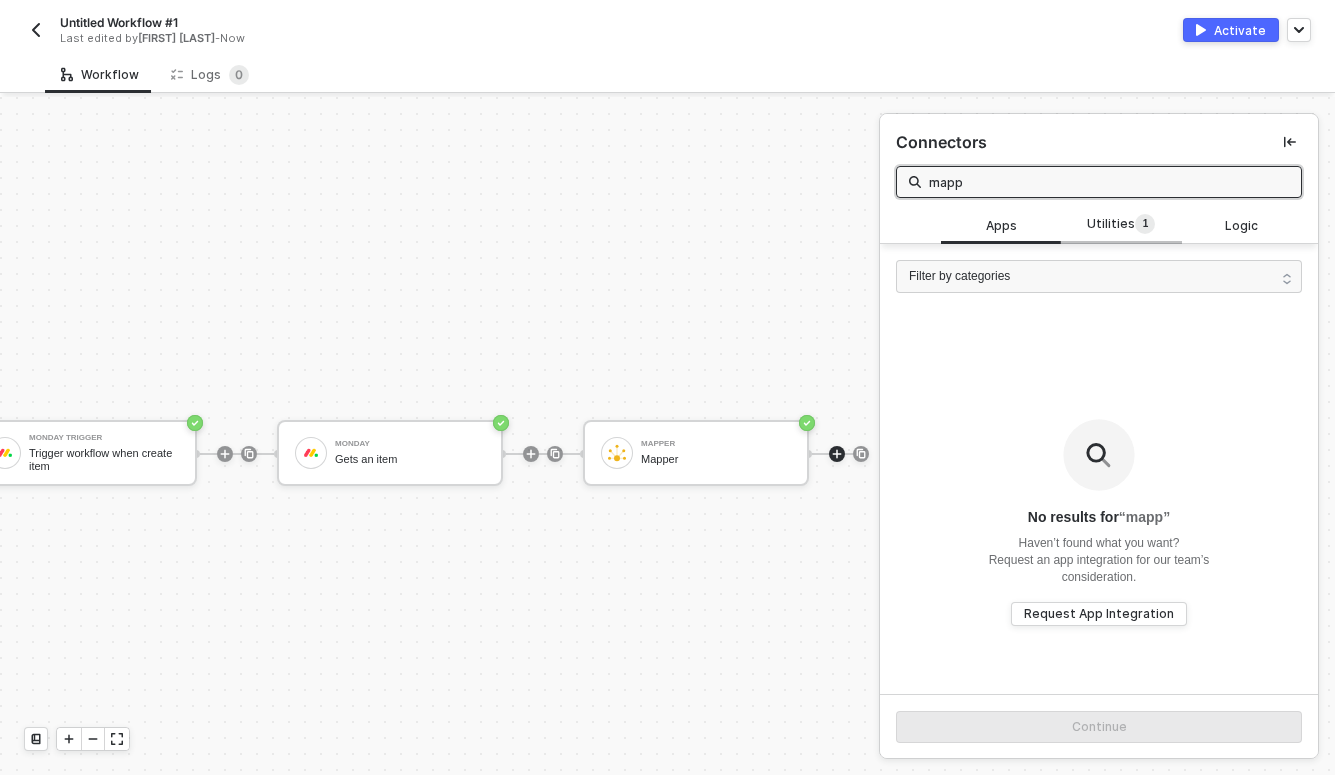 click on "Utilities  1" at bounding box center [1121, 225] 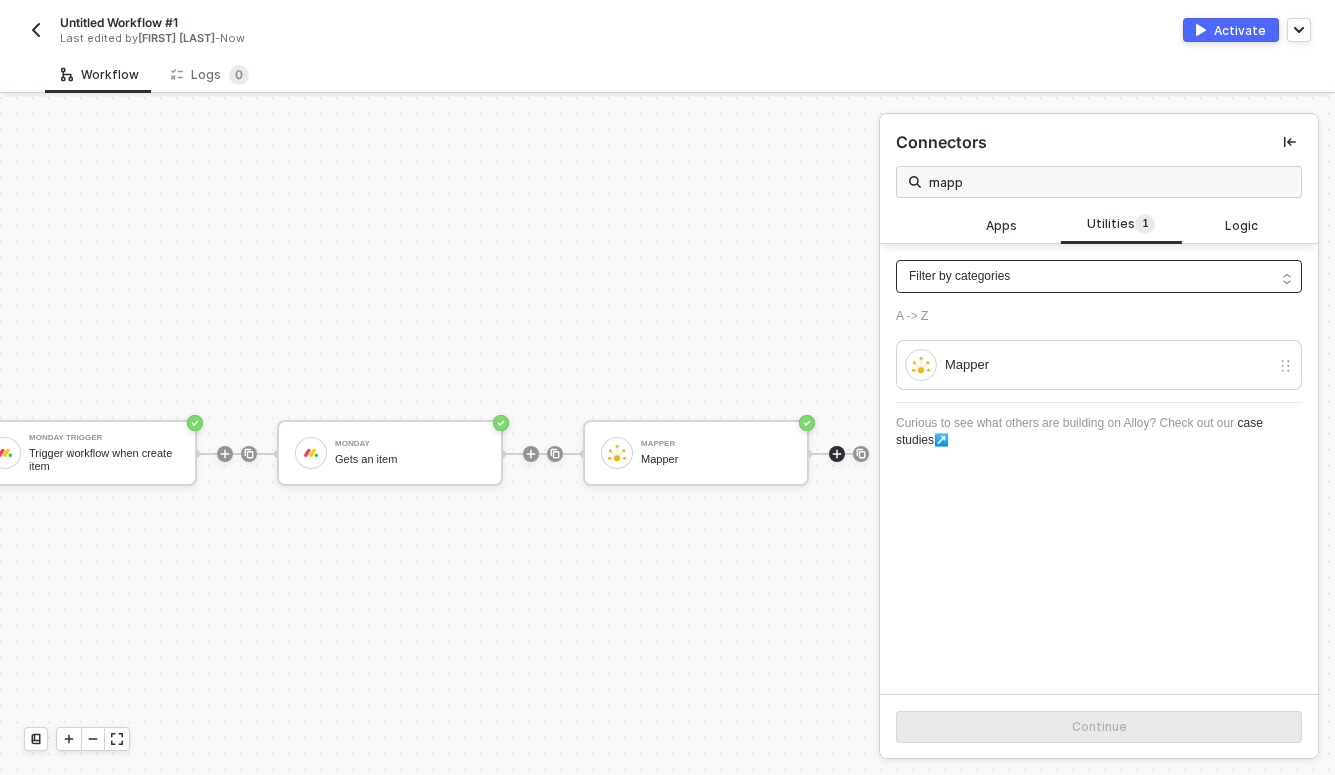 click on "Filter by categories" at bounding box center [1099, 276] 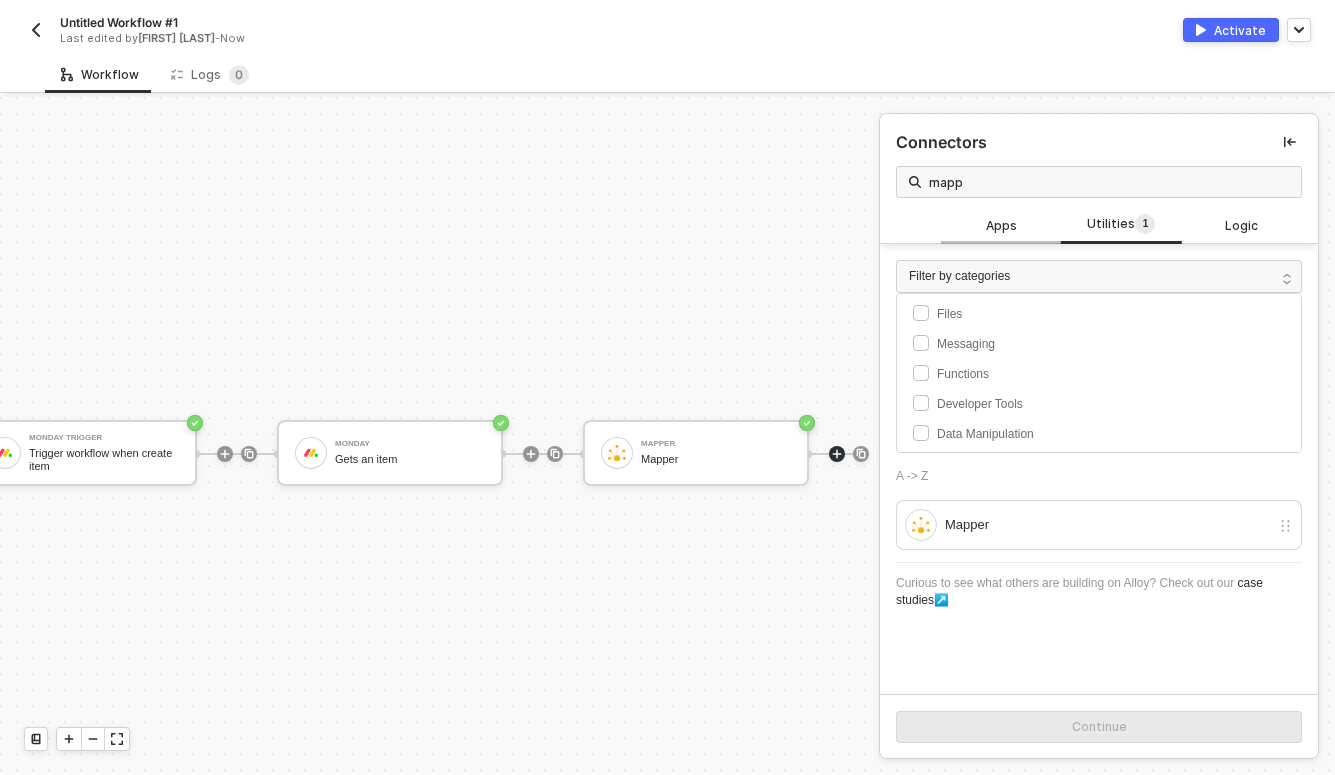 click on "Apps" at bounding box center [1001, 225] 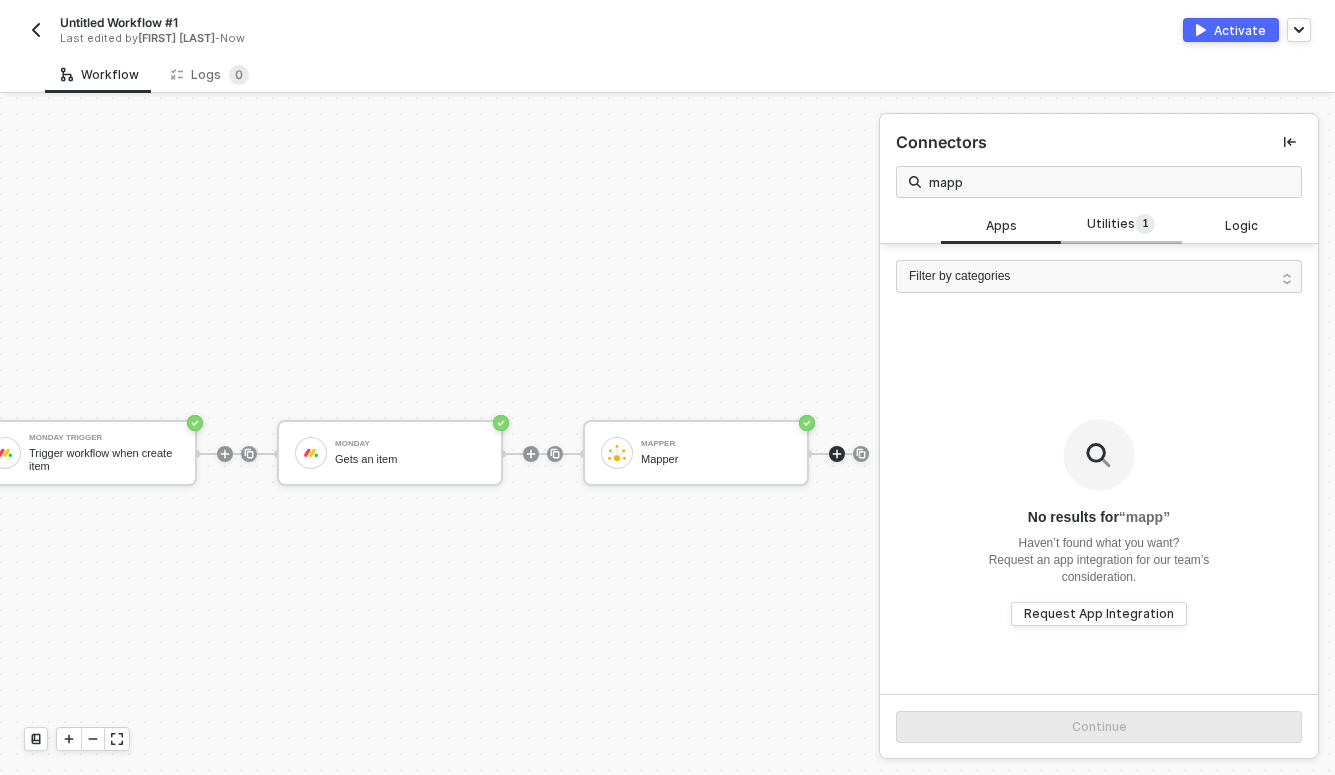 click on "Utilities  1" at bounding box center (1121, 225) 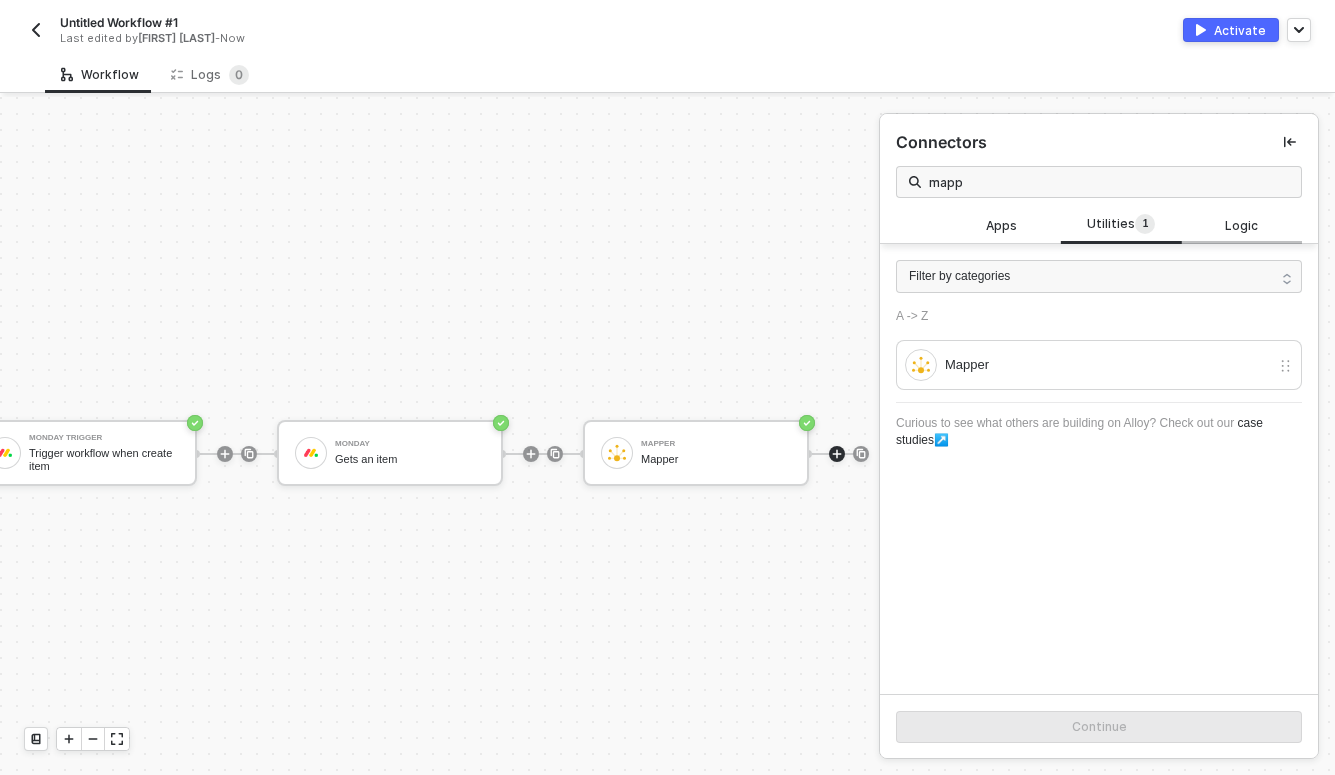 click on "Logic" at bounding box center (1241, 225) 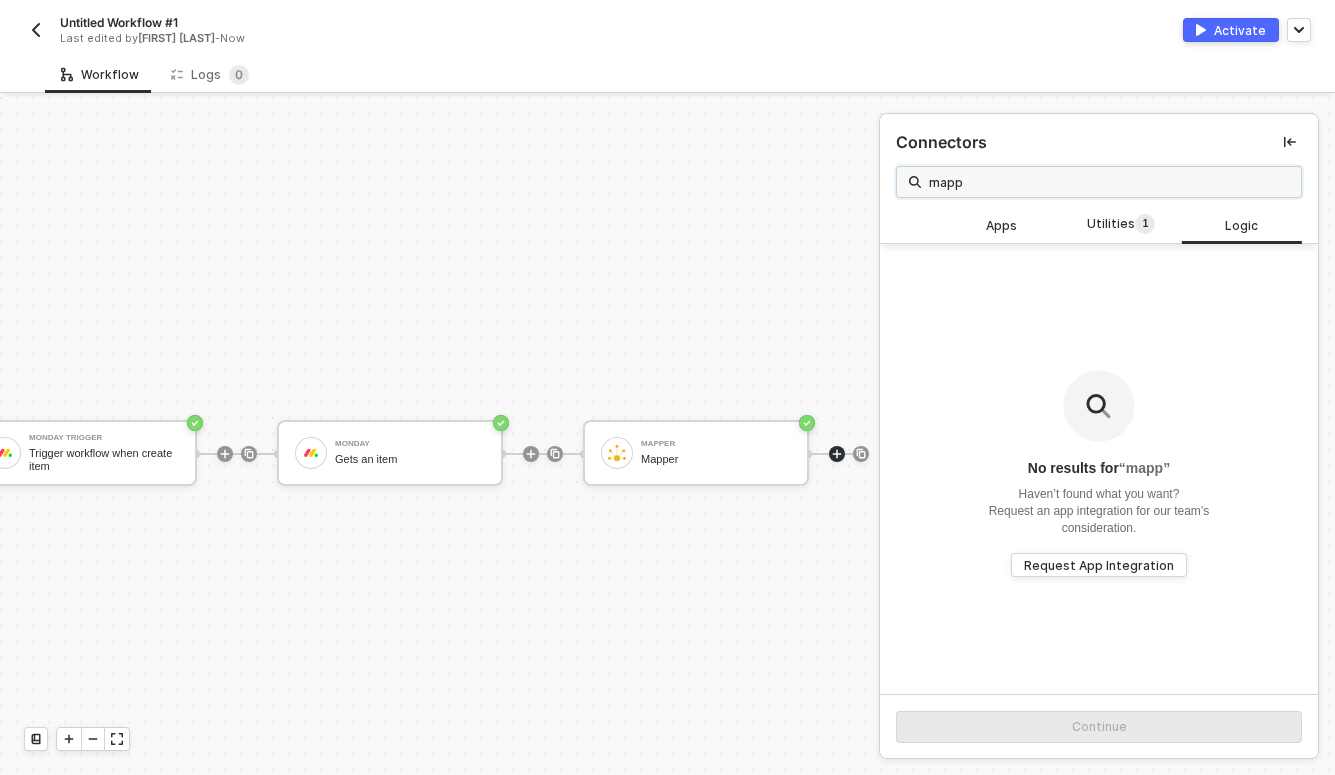 click on "mapp" at bounding box center (1109, 182) 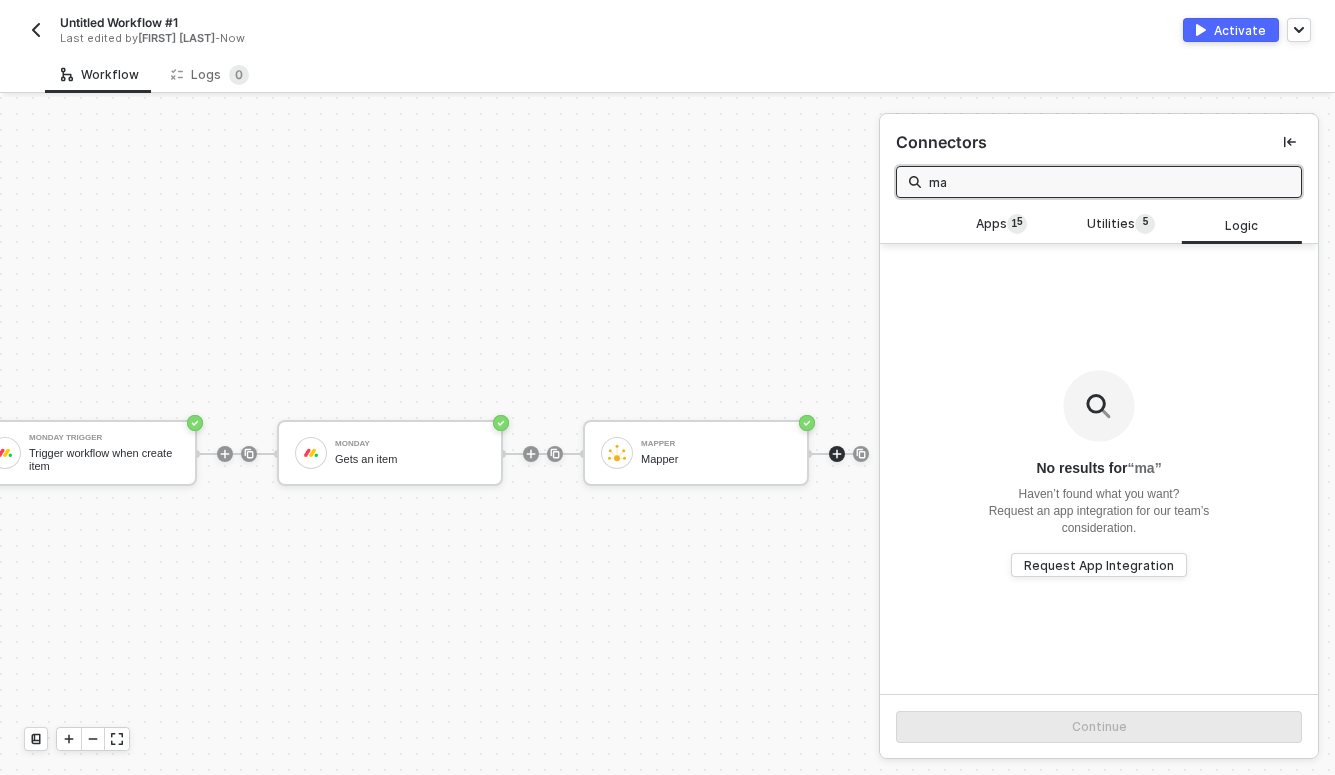 type on "m" 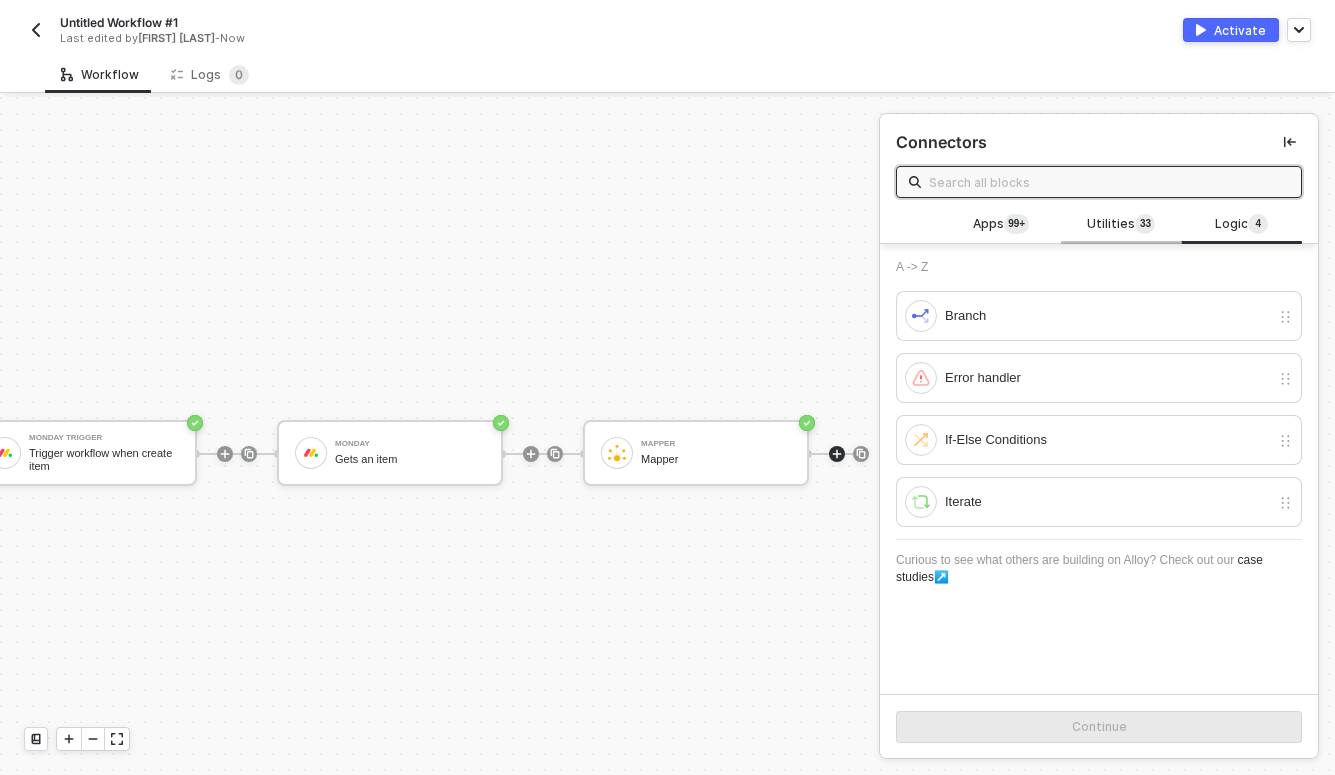type 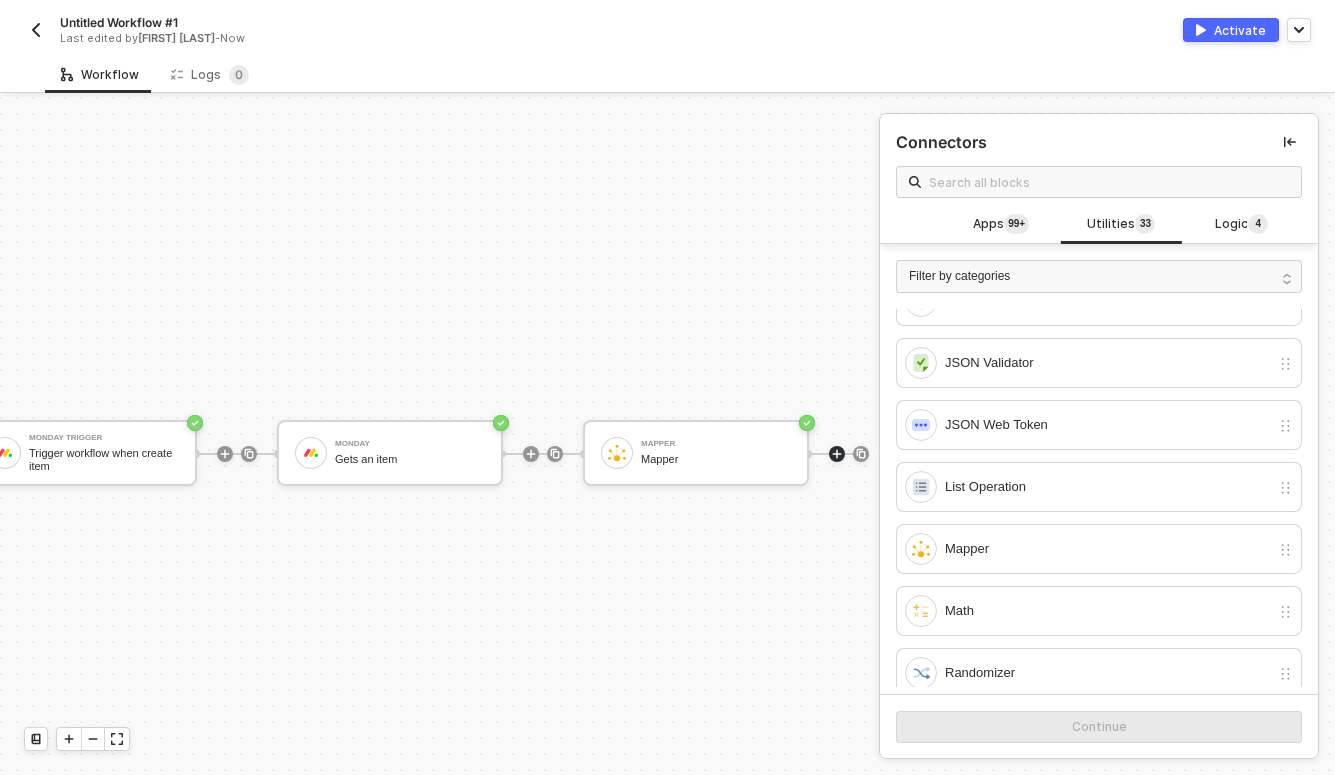 scroll, scrollTop: 876, scrollLeft: 0, axis: vertical 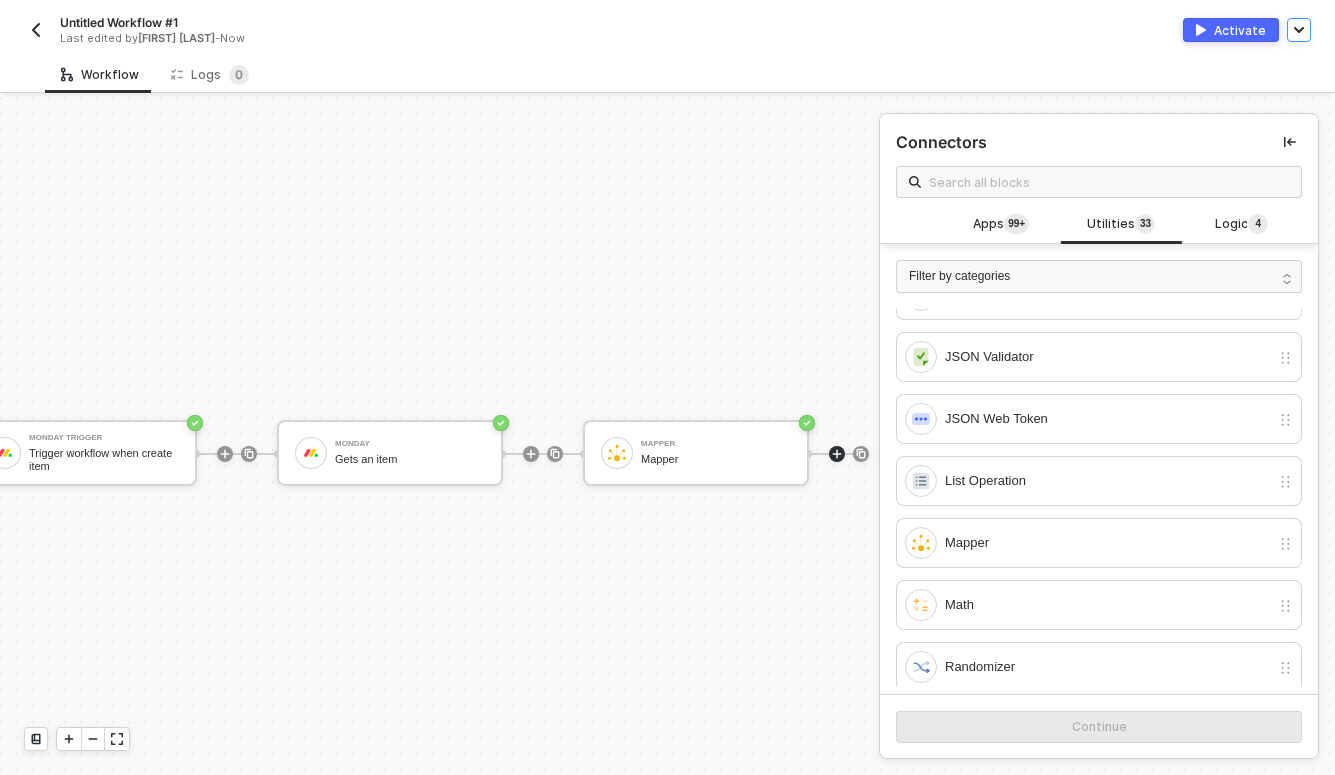 click at bounding box center [1299, 30] 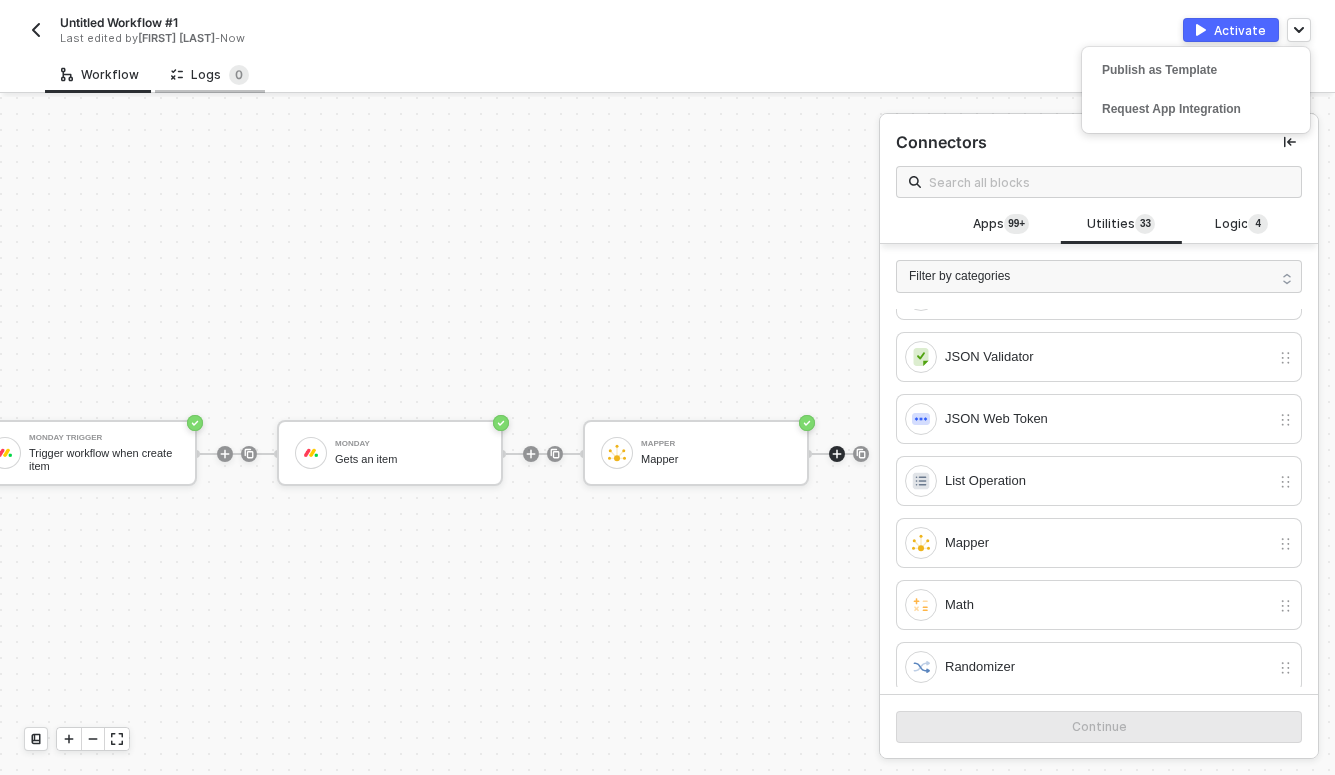 click on "Logs 0" at bounding box center (210, 75) 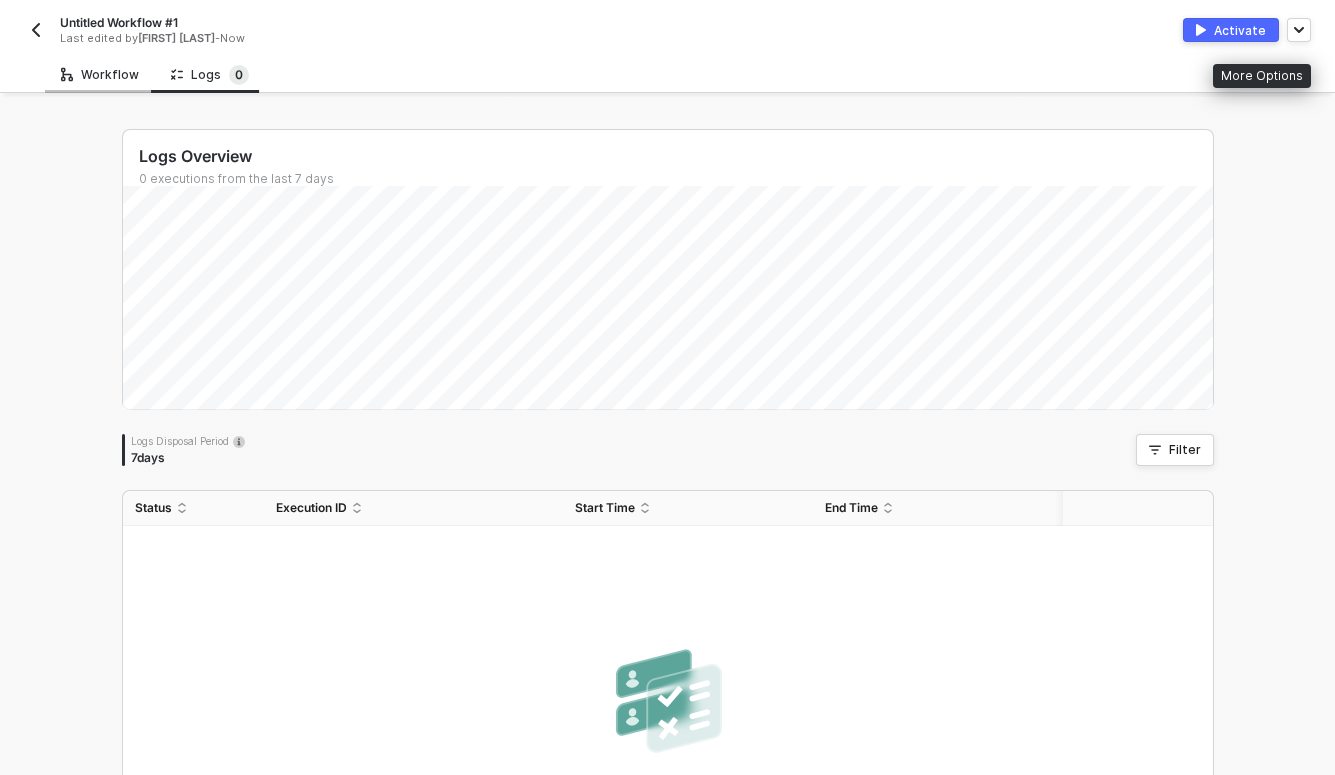 click on "Workflow" at bounding box center [100, 75] 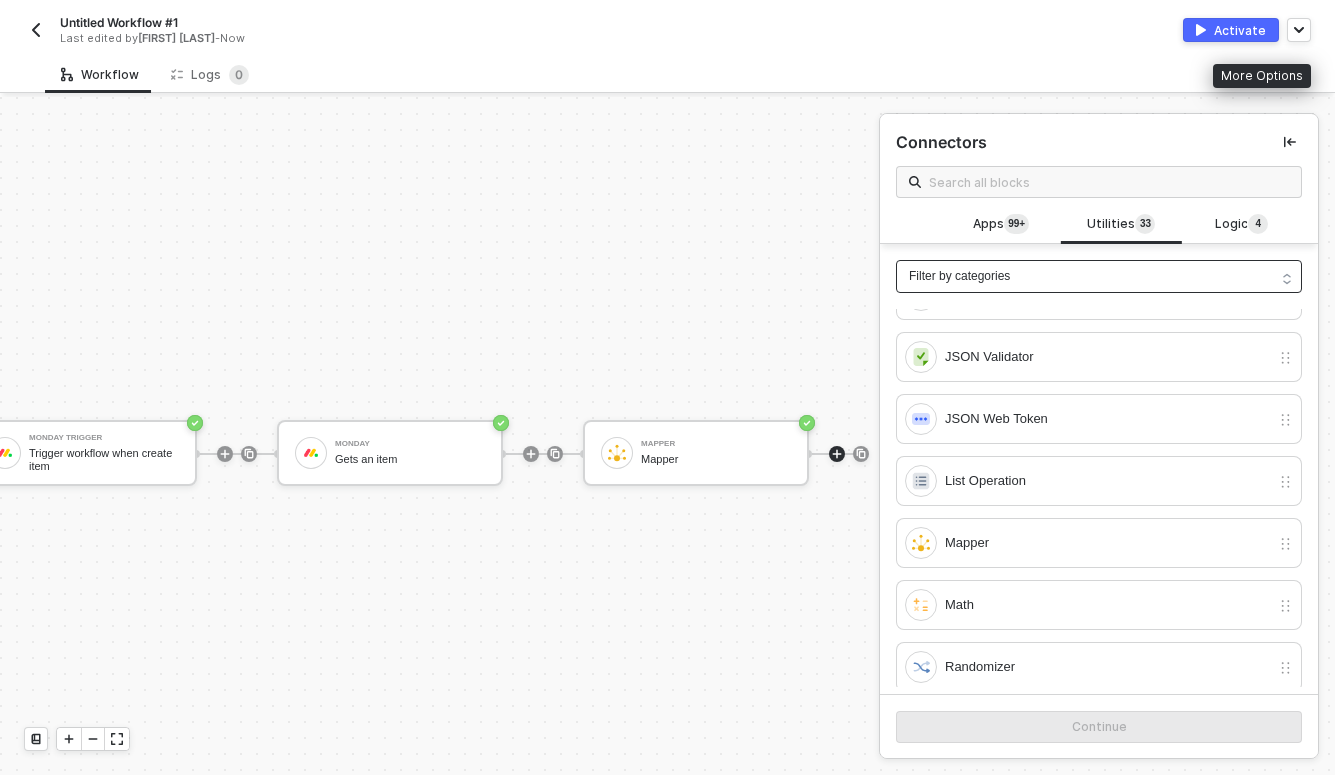 click on "Filter by categories" at bounding box center (1099, 276) 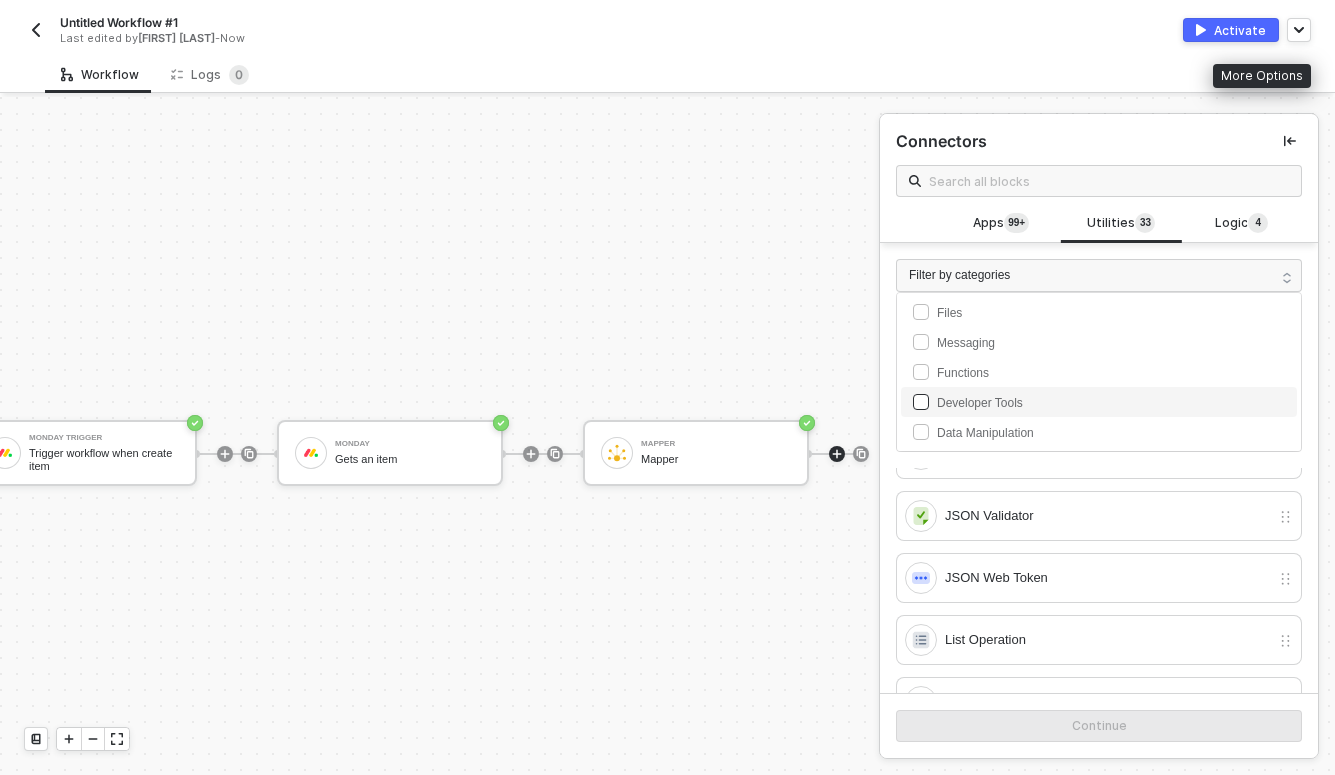 scroll, scrollTop: 1, scrollLeft: 0, axis: vertical 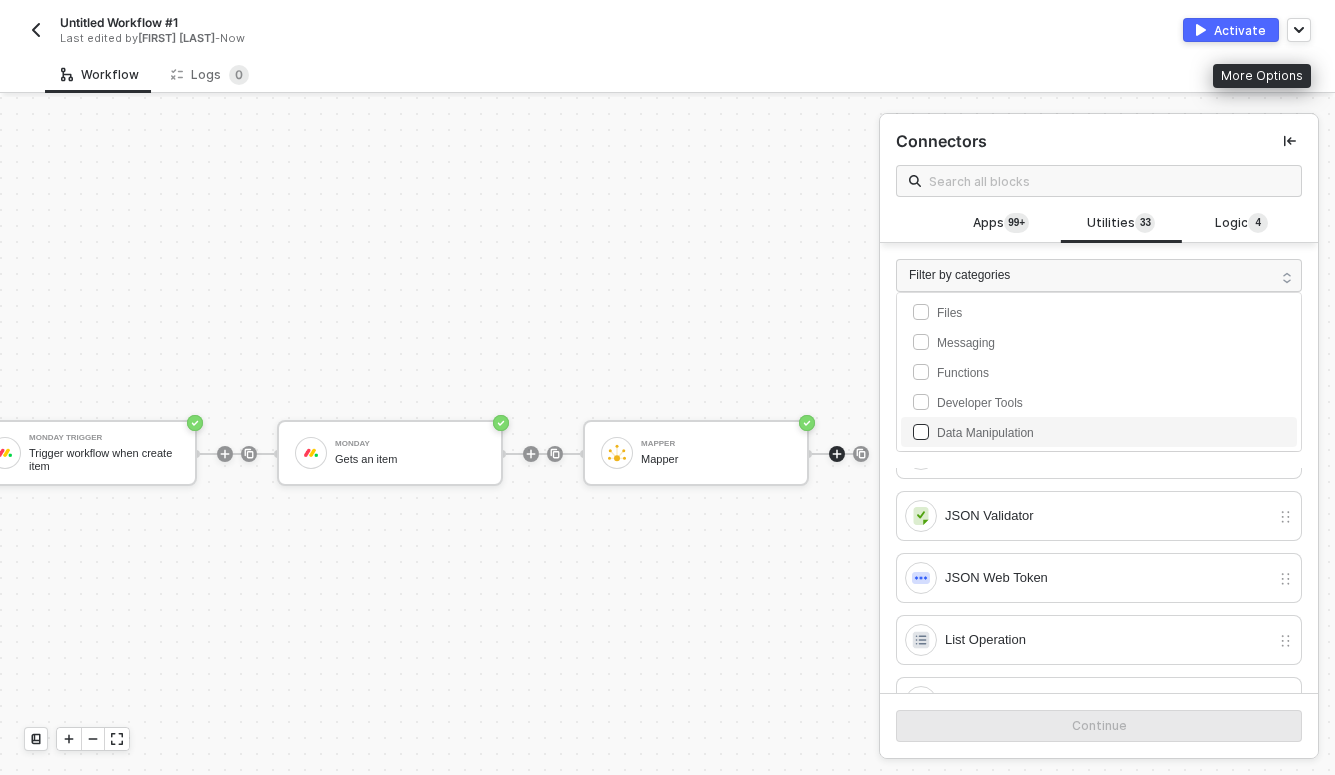 click on "Data Manipulation" at bounding box center (985, 433) 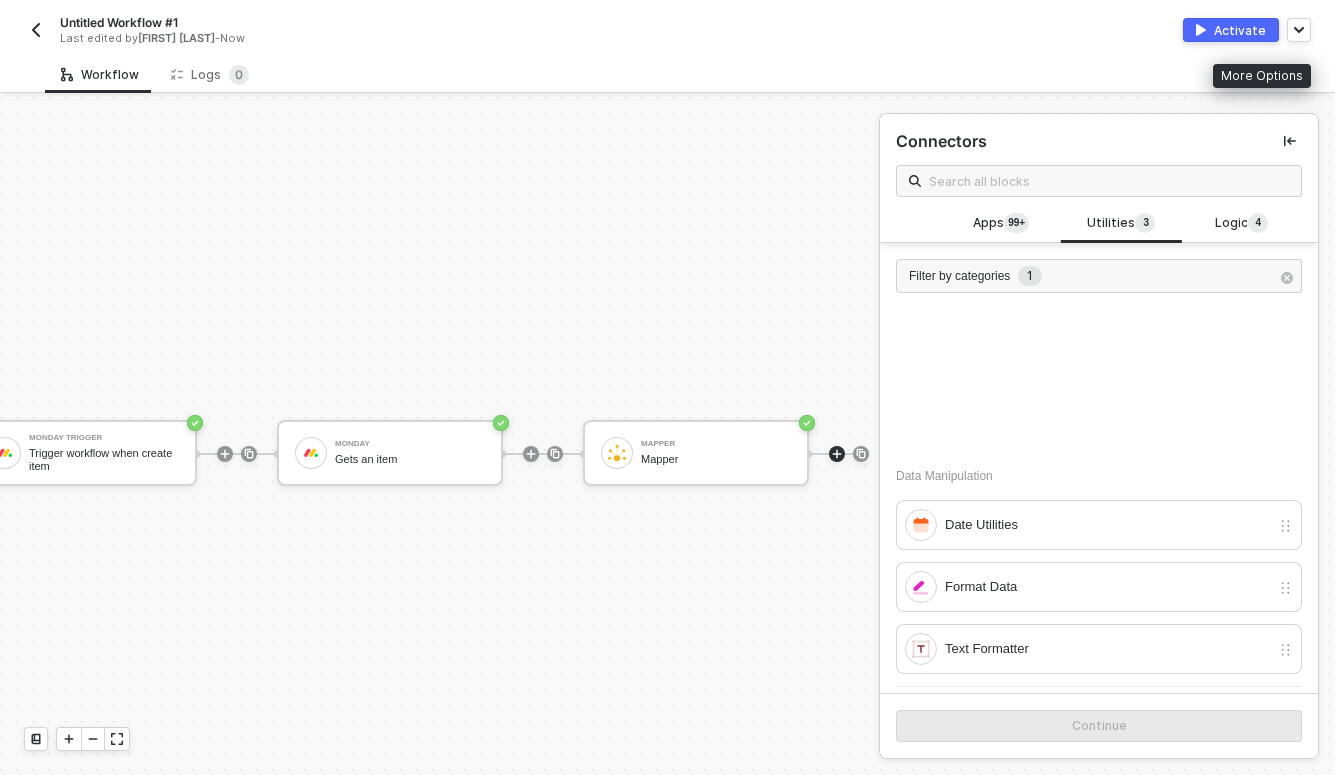 scroll, scrollTop: 0, scrollLeft: 0, axis: both 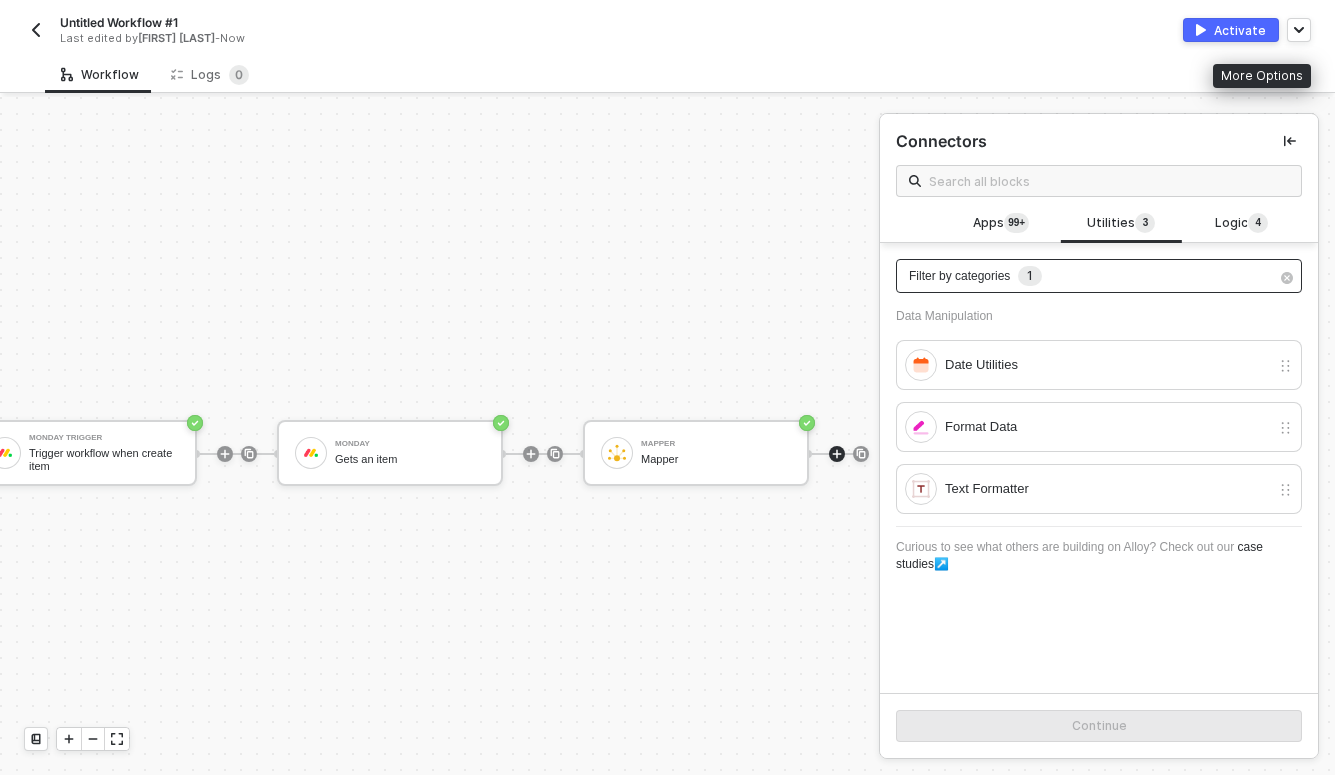 click on "1" at bounding box center (1030, 276) 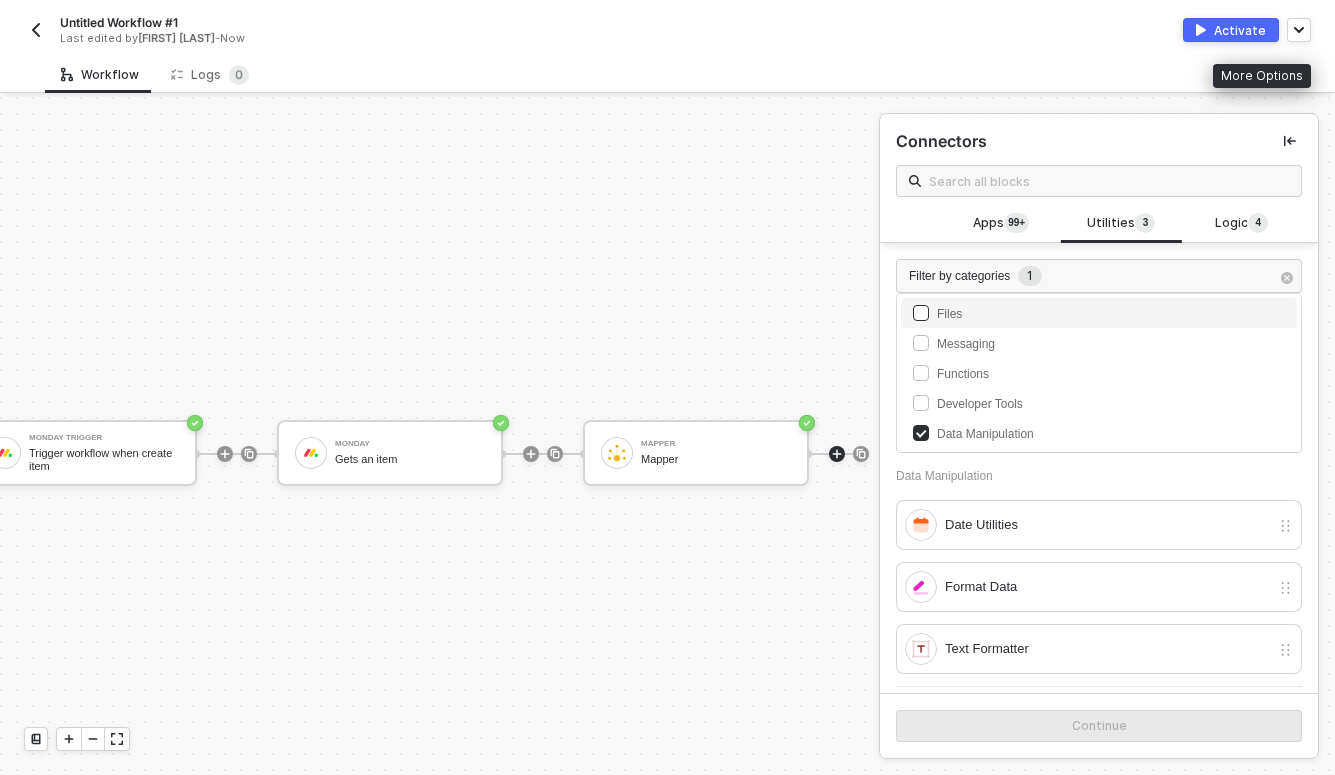 click on "Files" at bounding box center (1099, 313) 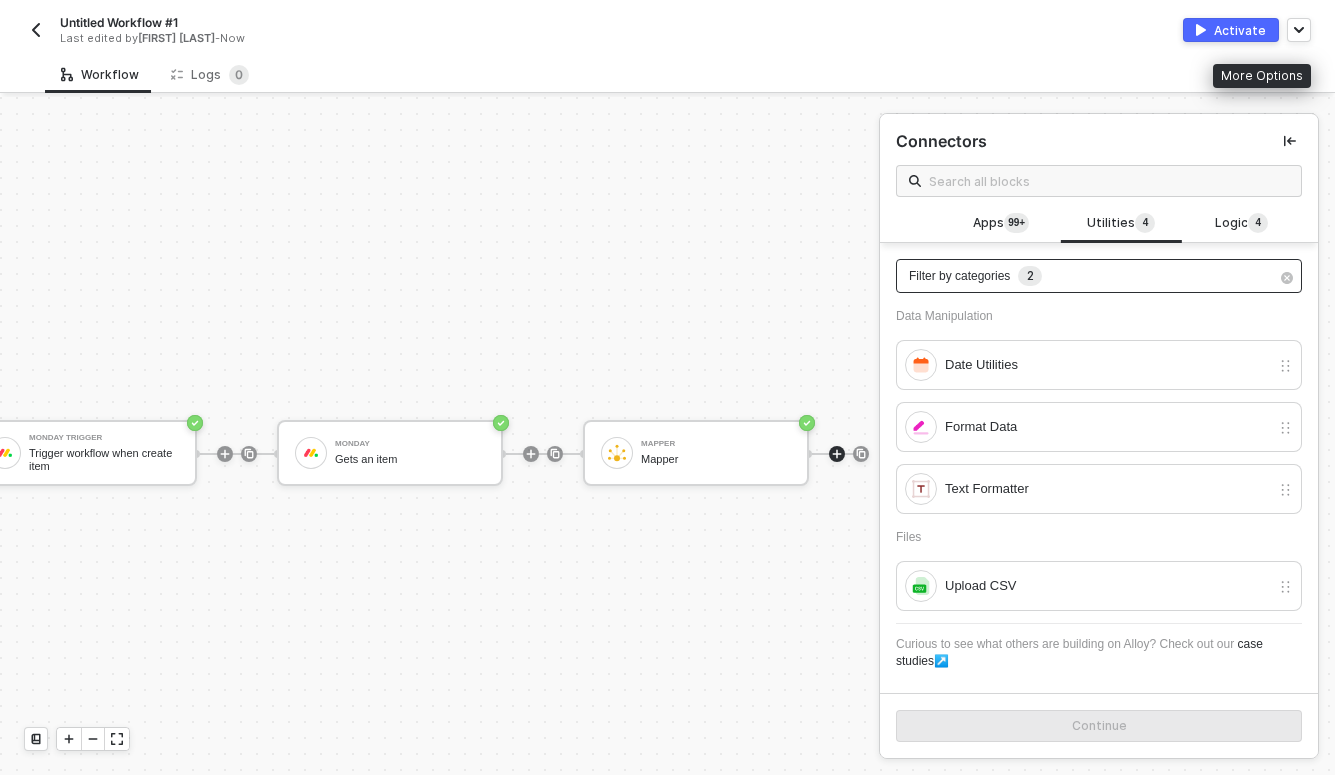 click on "Filter by categories 2" at bounding box center (1099, 276) 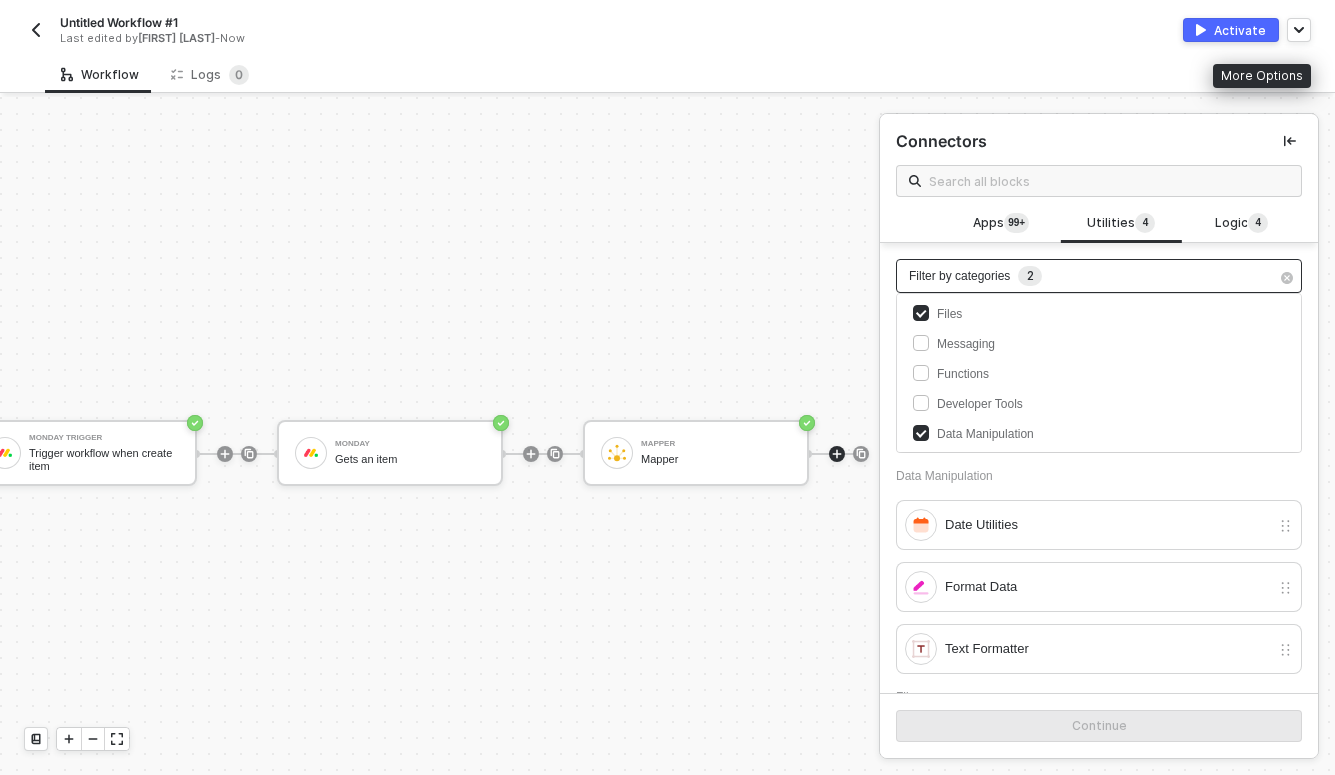 click on "Filter by categories 2" at bounding box center (1099, 276) 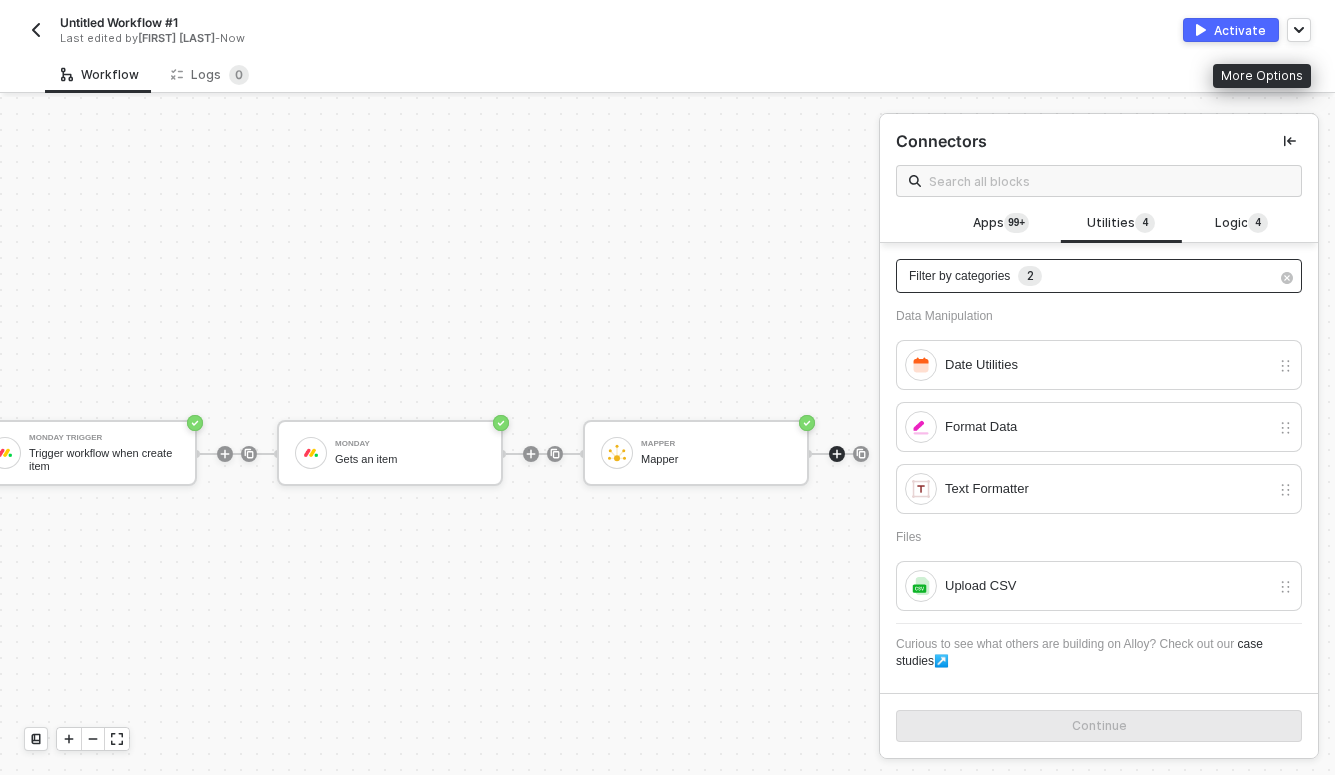 click on "Filter by categories 2" at bounding box center [1099, 276] 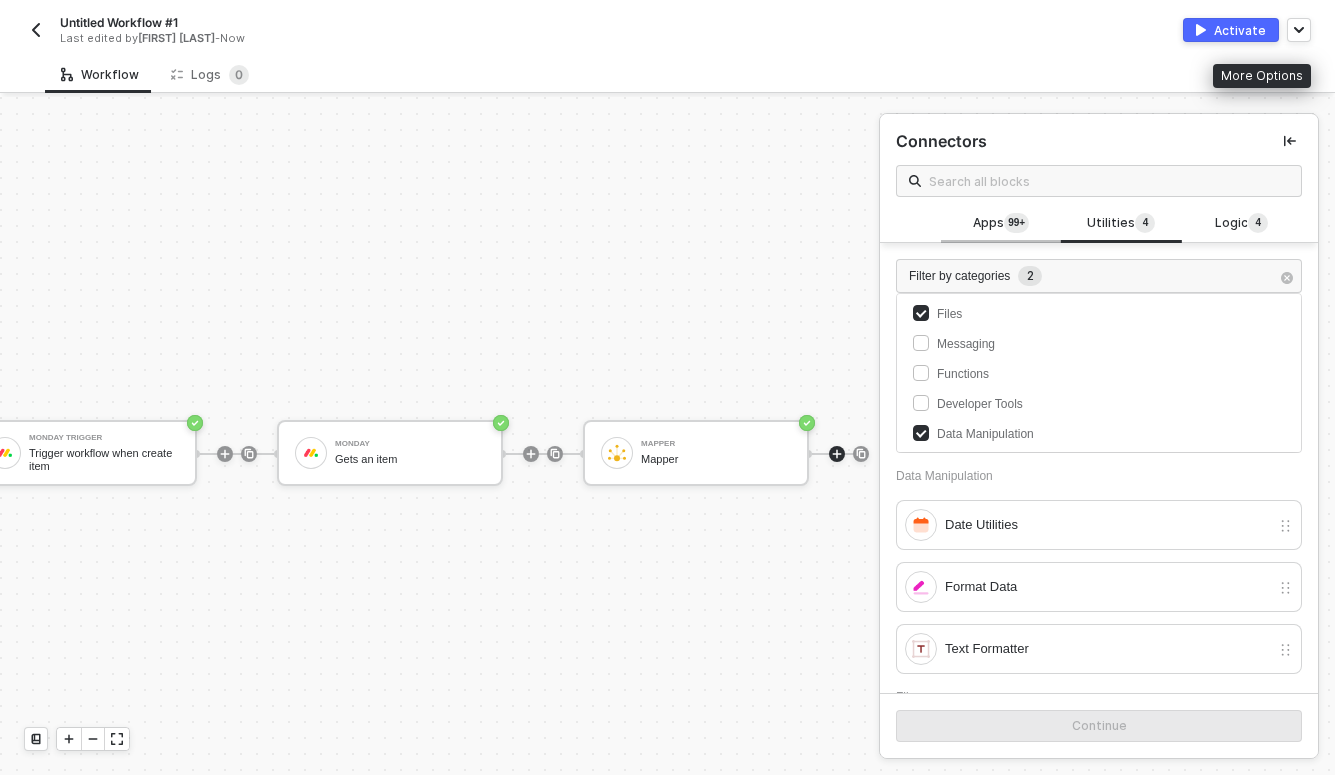 click on "Apps  99+" at bounding box center [1001, 224] 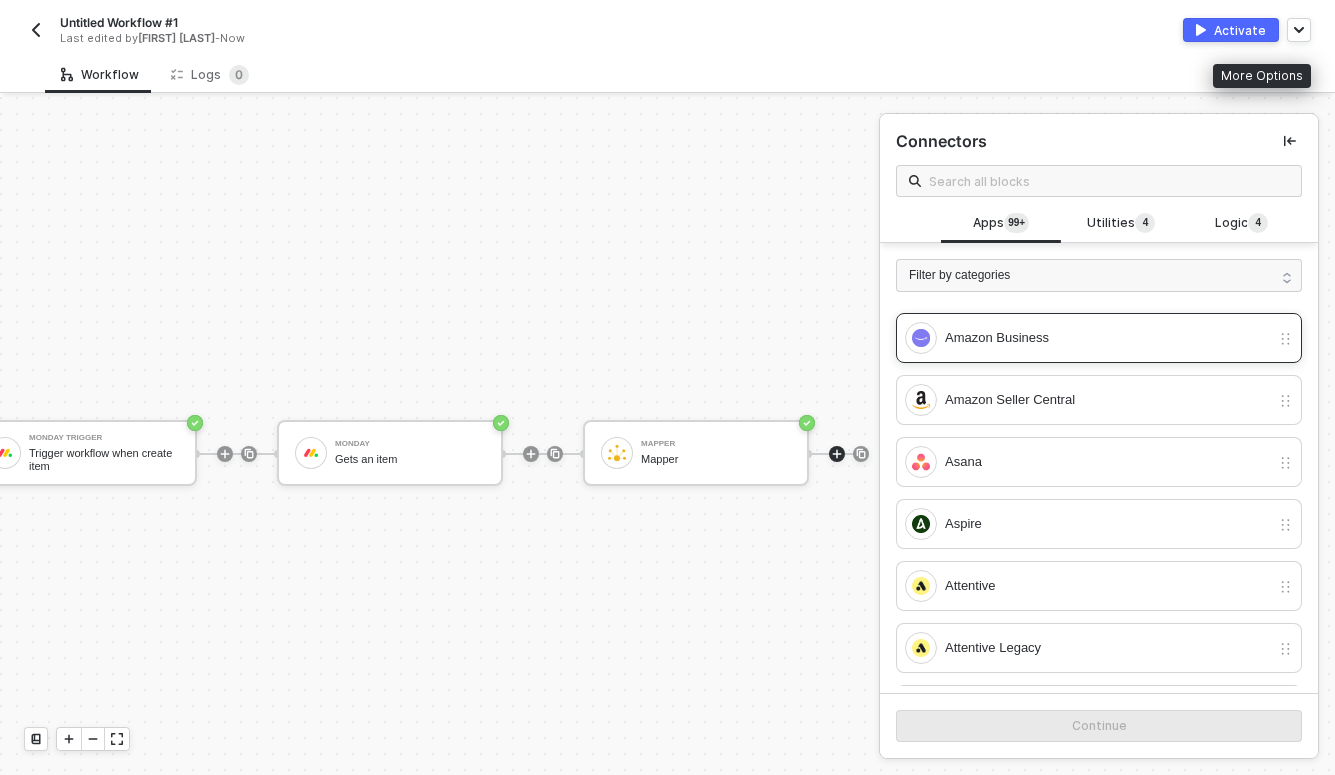 scroll, scrollTop: 1398, scrollLeft: 0, axis: vertical 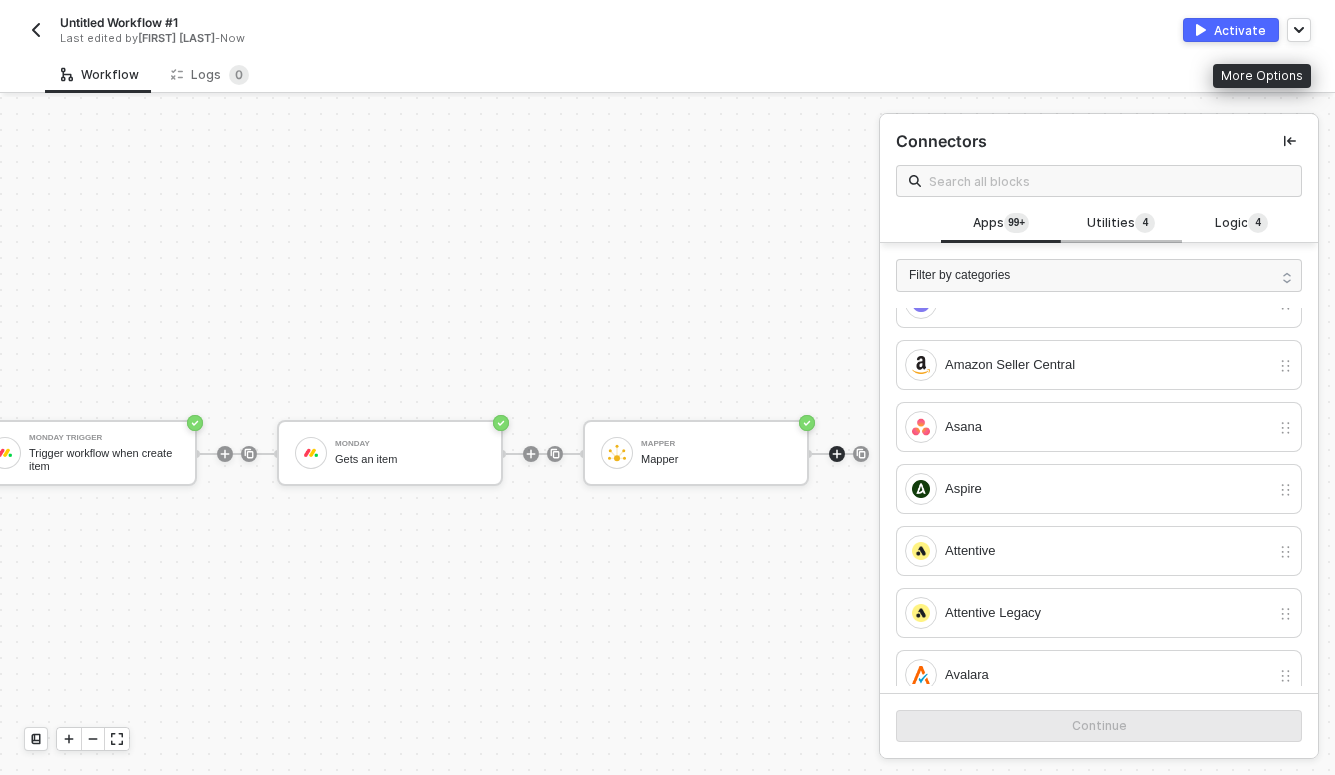 click on "Utilities  4" at bounding box center [1121, 224] 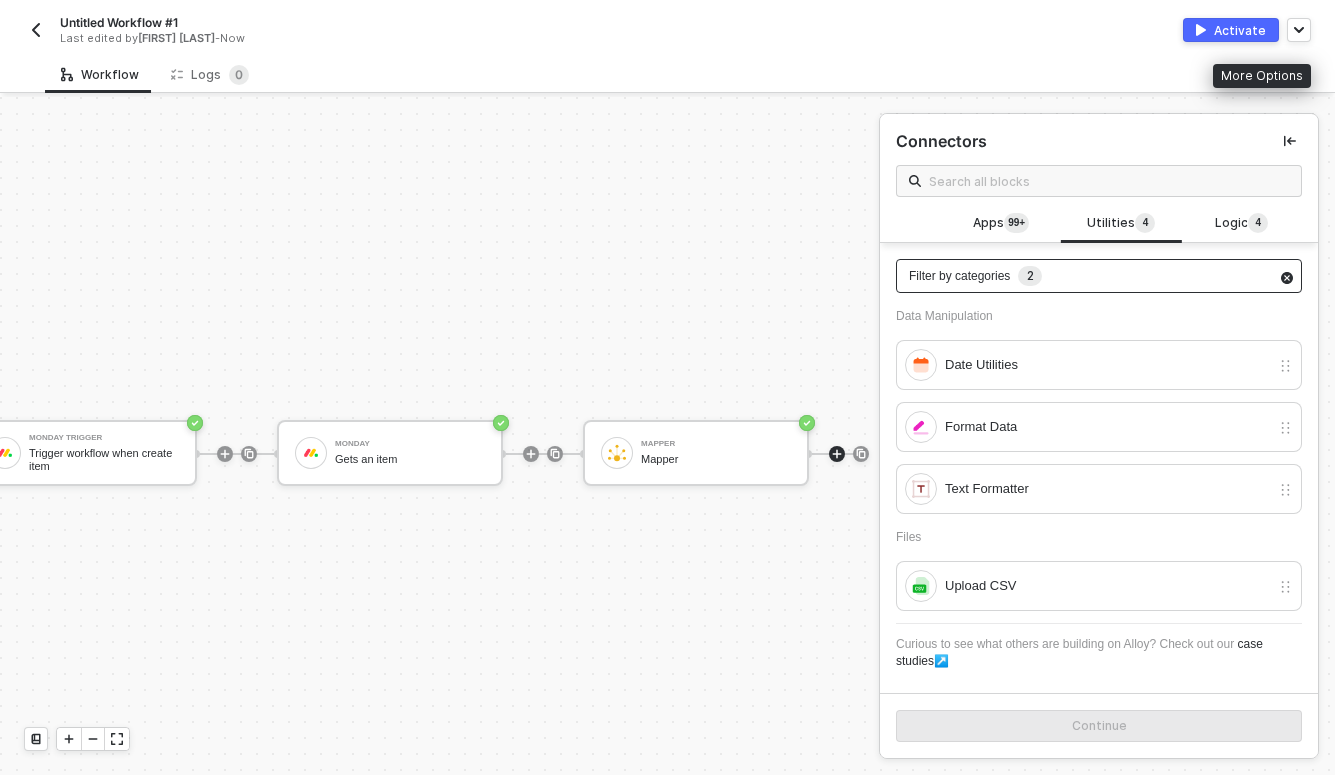 click at bounding box center [1287, 277] 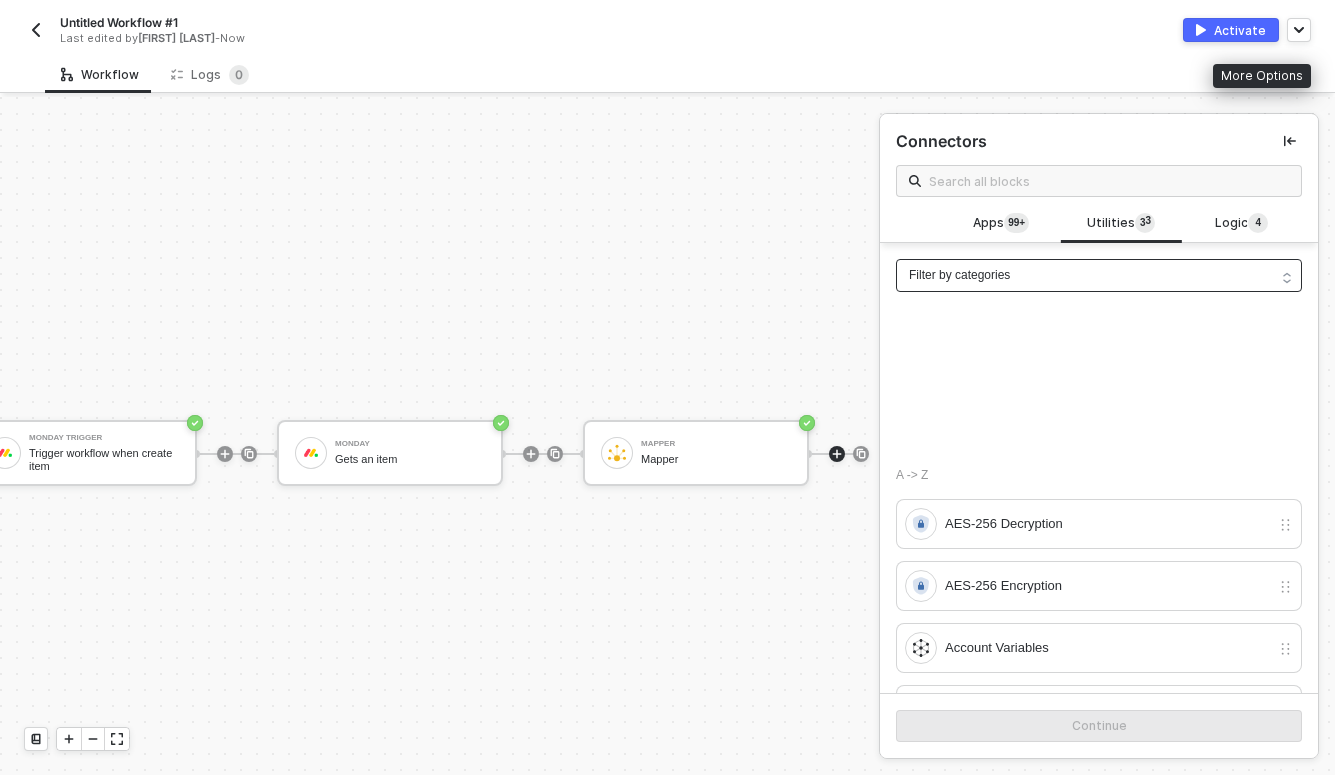 checkbox on "false" 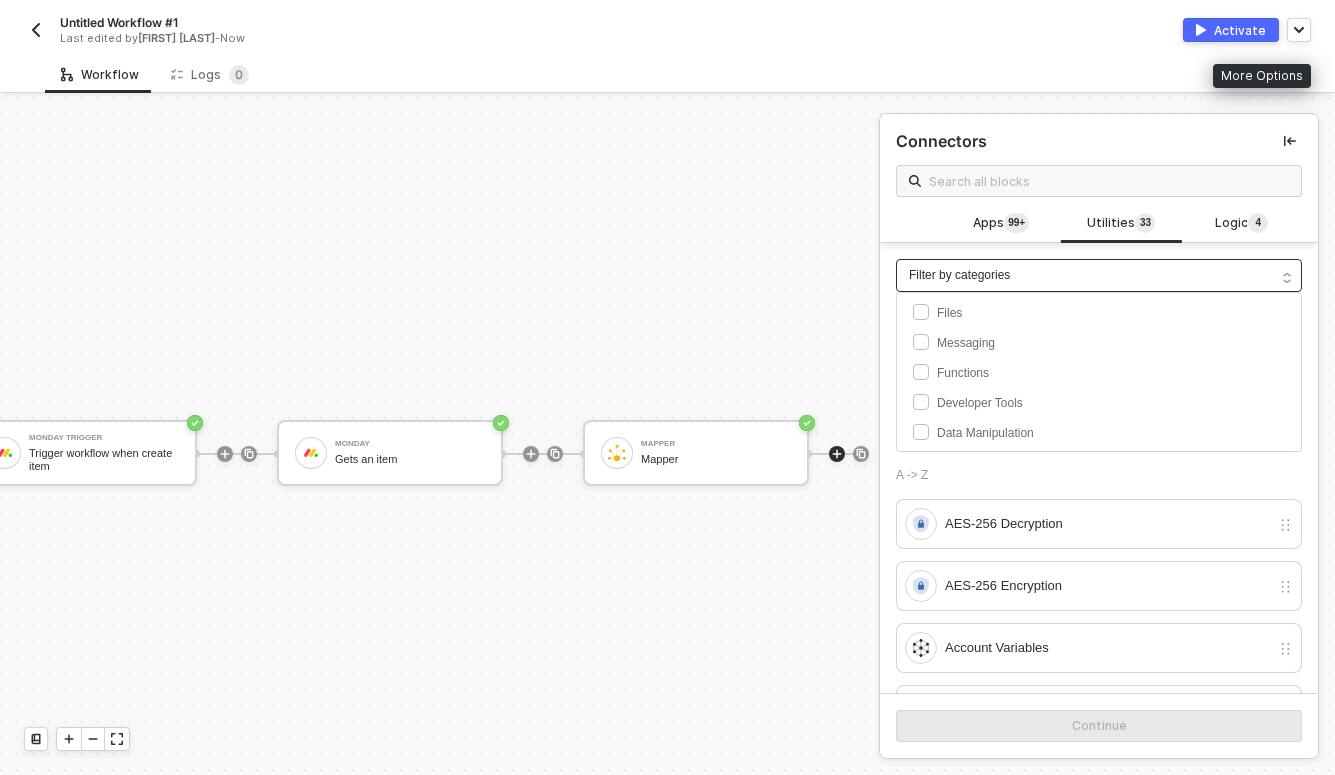 click on "A -> Z AES-256 Decryption AES-256 Encryption Account Variables Bulk Import Concatenate Objects Content Composer Custom API Call Custom Code Date Utilities Dedupe Block Delay Workflow File Converter Format Data Generate Hash JSON Validator JSON Web Token List Operation Mapper Math Randomizer Remove From The List SMTP Send Email Stop Workflow Stop Workflow And Throw Error Stream Data Tally Tally Reset Text Formatter Trigger Another Workflow URL Shortener Upload CSV Variable" at bounding box center (1099, 1500) 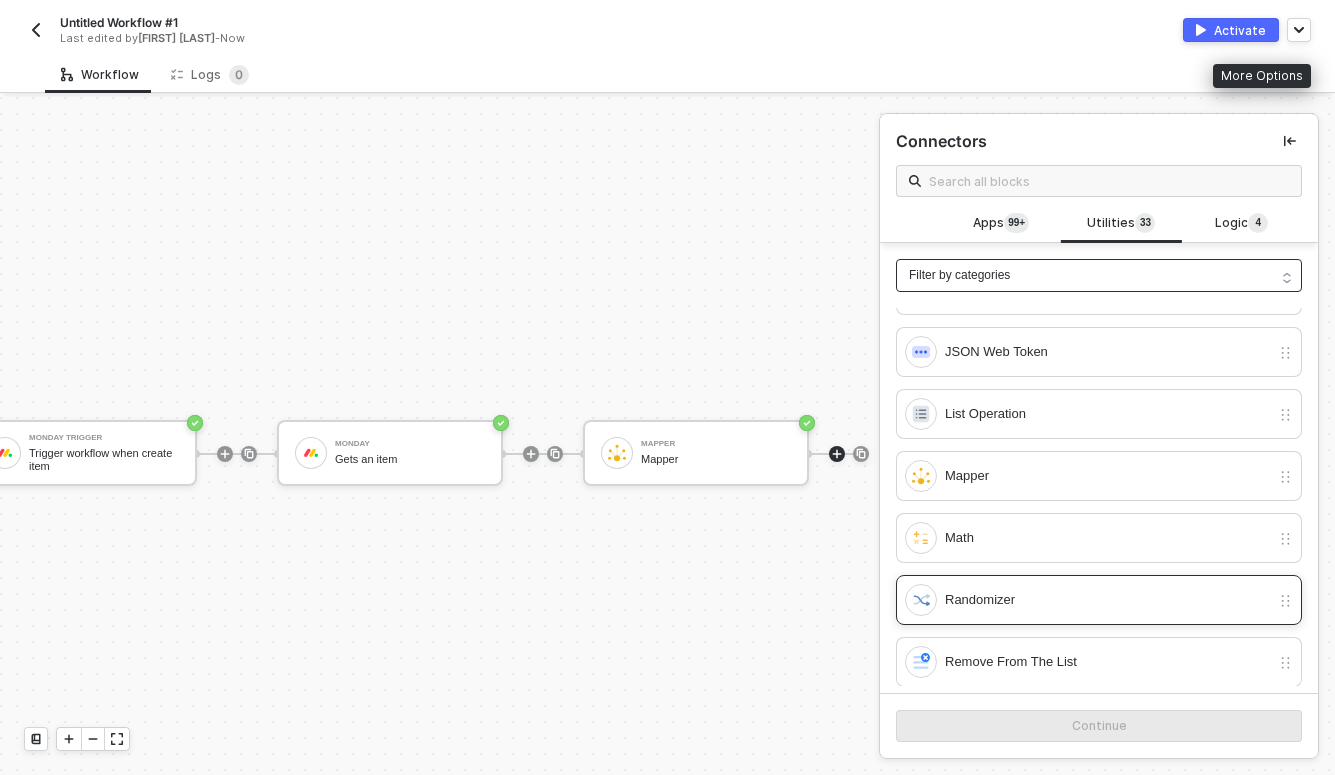 scroll, scrollTop: 950, scrollLeft: 0, axis: vertical 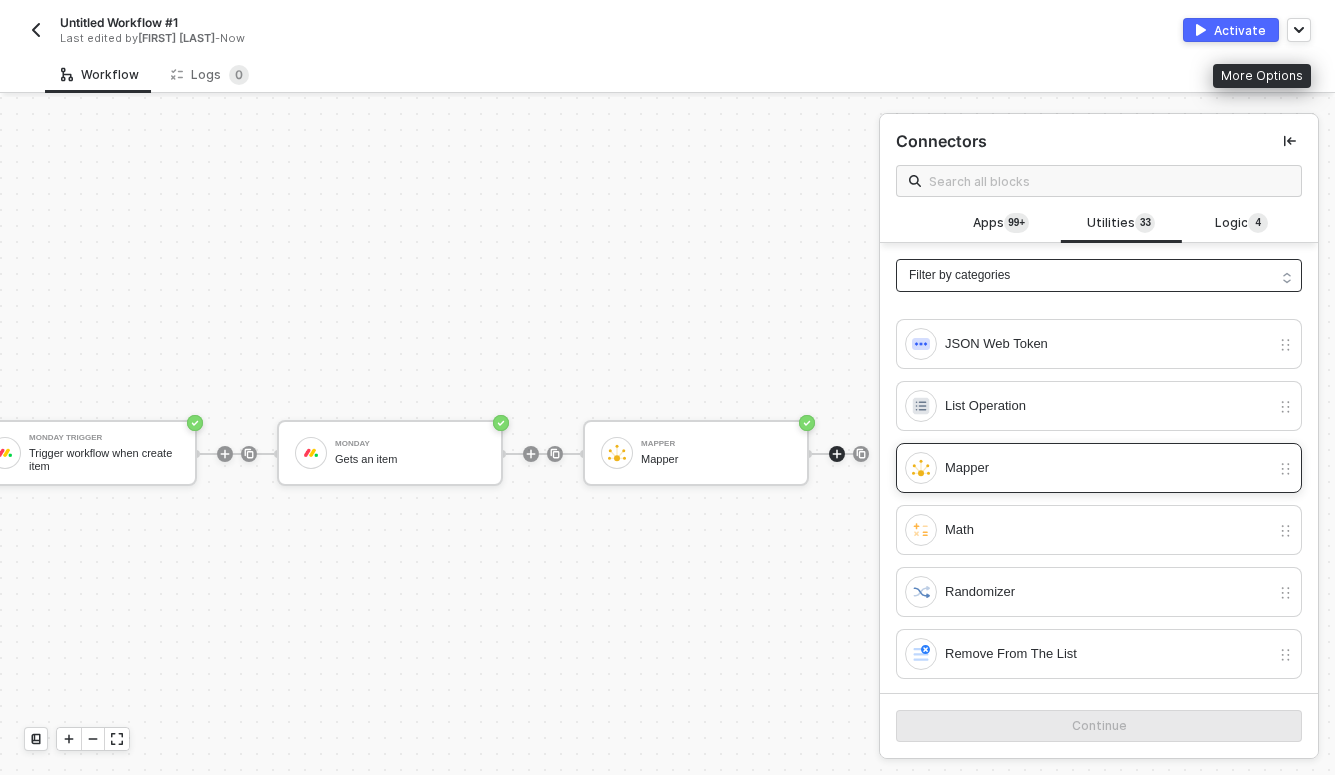 click on "Mapper" at bounding box center (1099, 468) 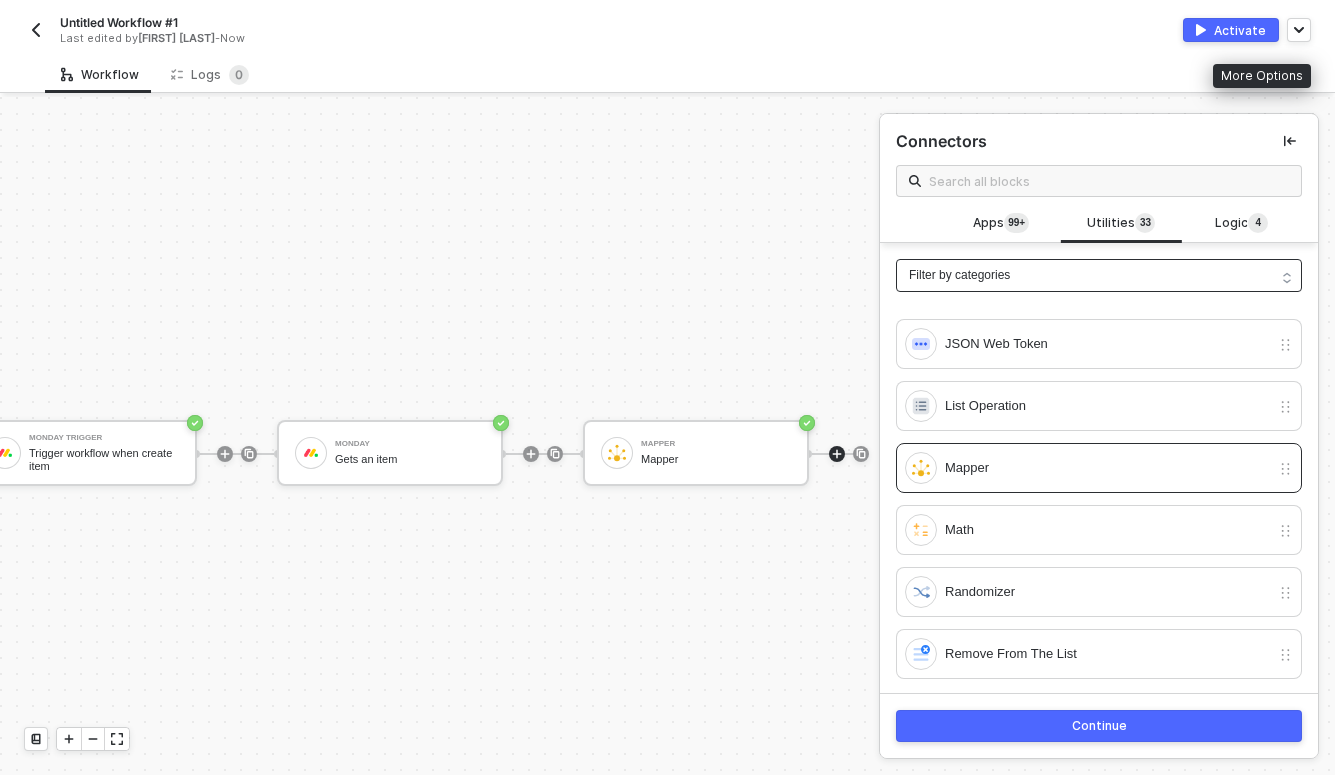 click on "Continue" at bounding box center (1099, 726) 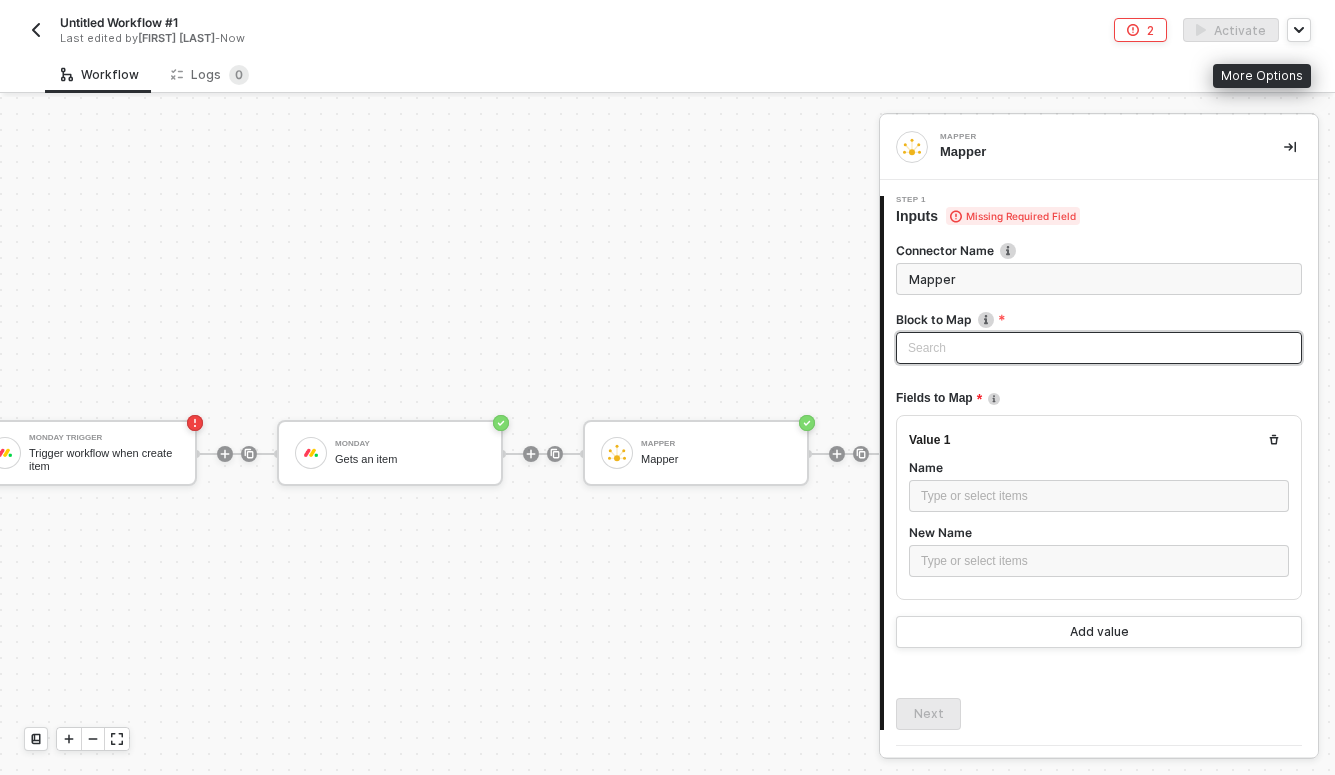 click on "Search" at bounding box center (1099, 348) 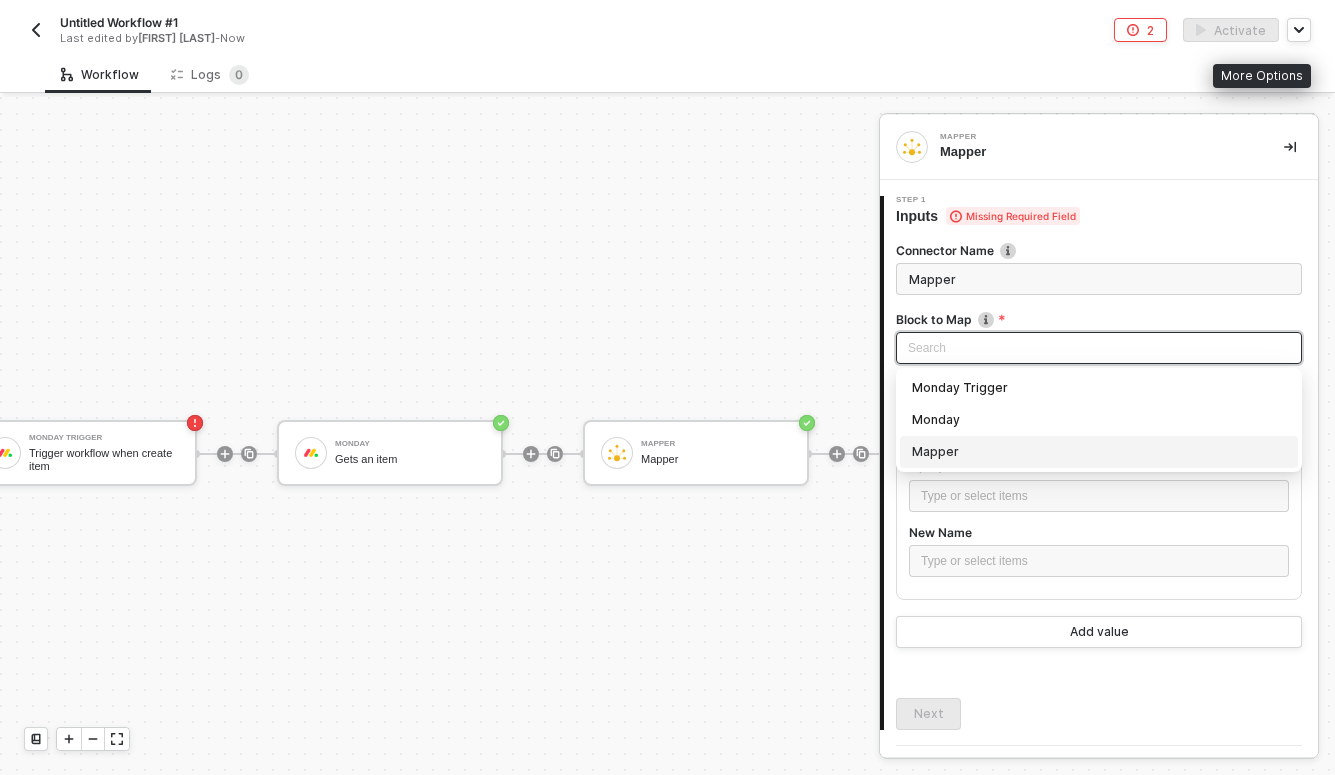 click on "Mapper" at bounding box center [1099, 452] 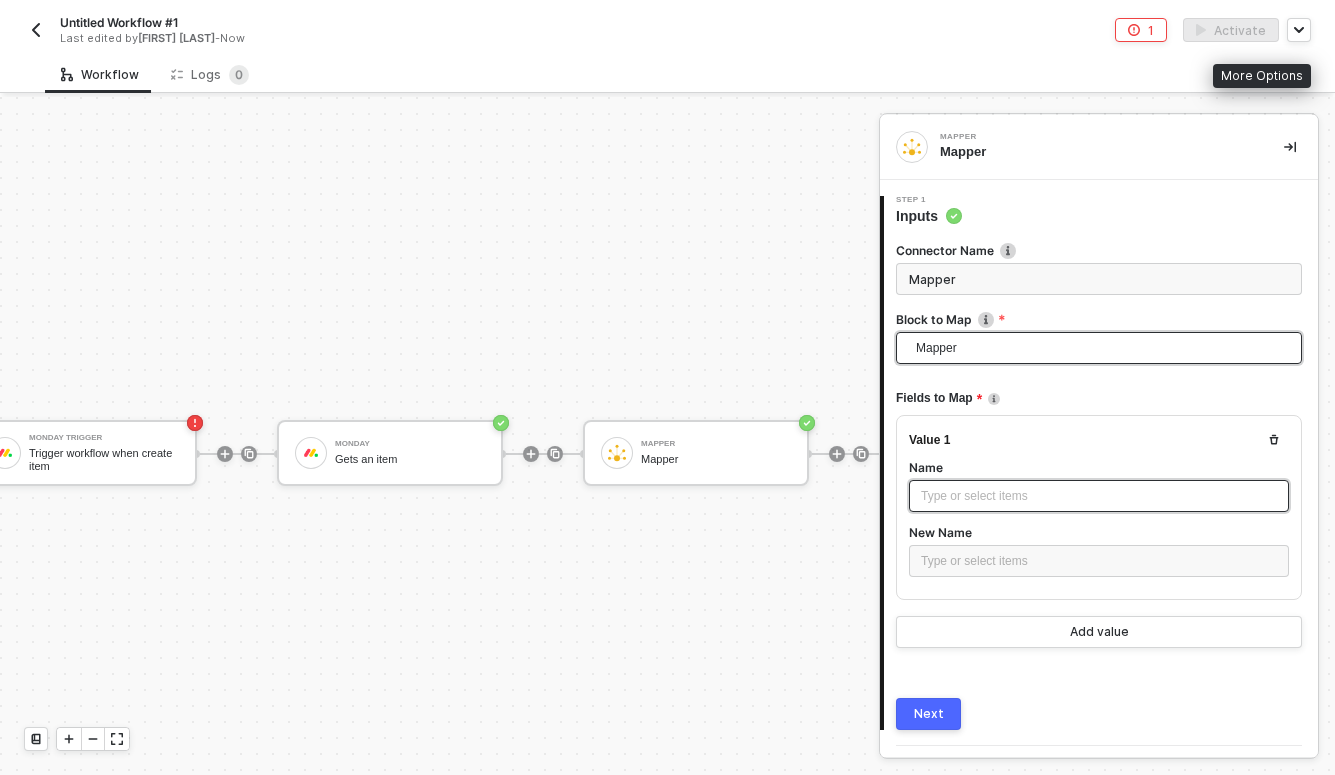 click on "Type or select items ﻿" at bounding box center [1099, 496] 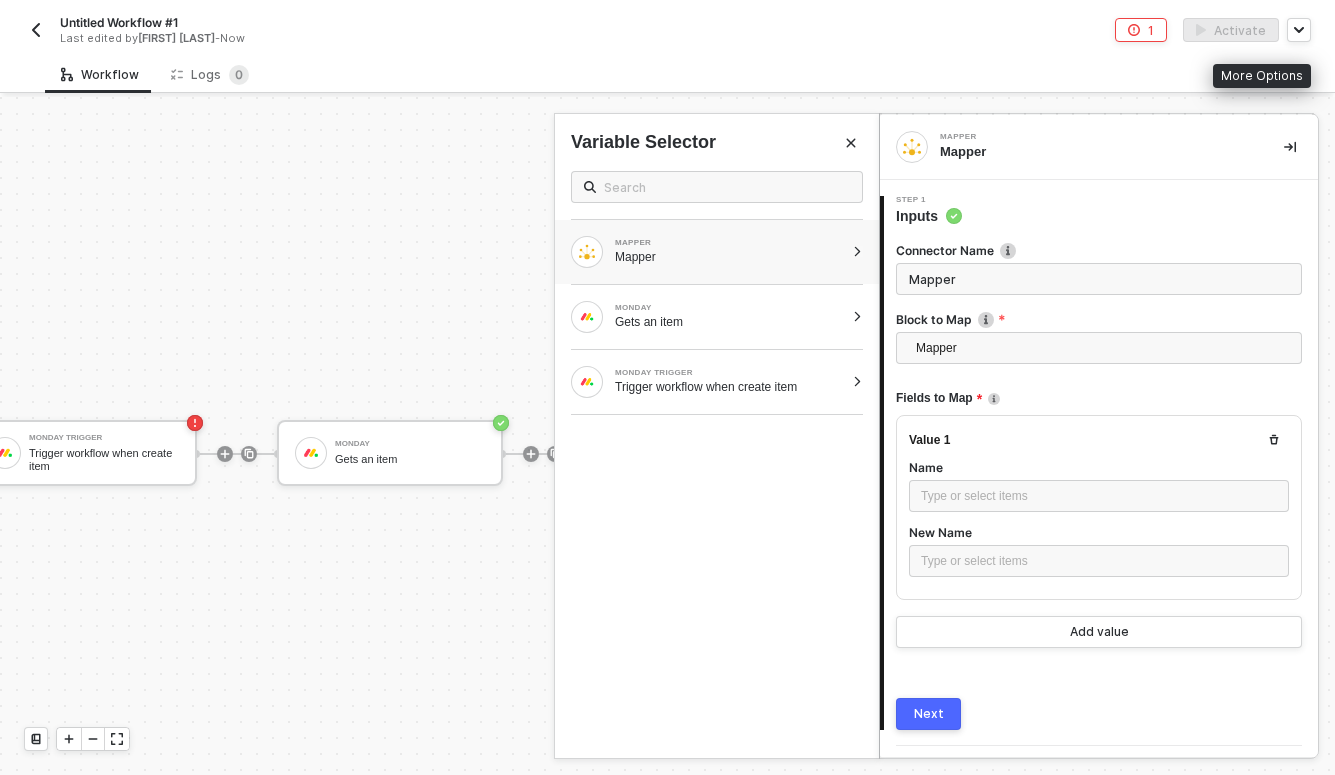 click on "Mapper" at bounding box center (729, 257) 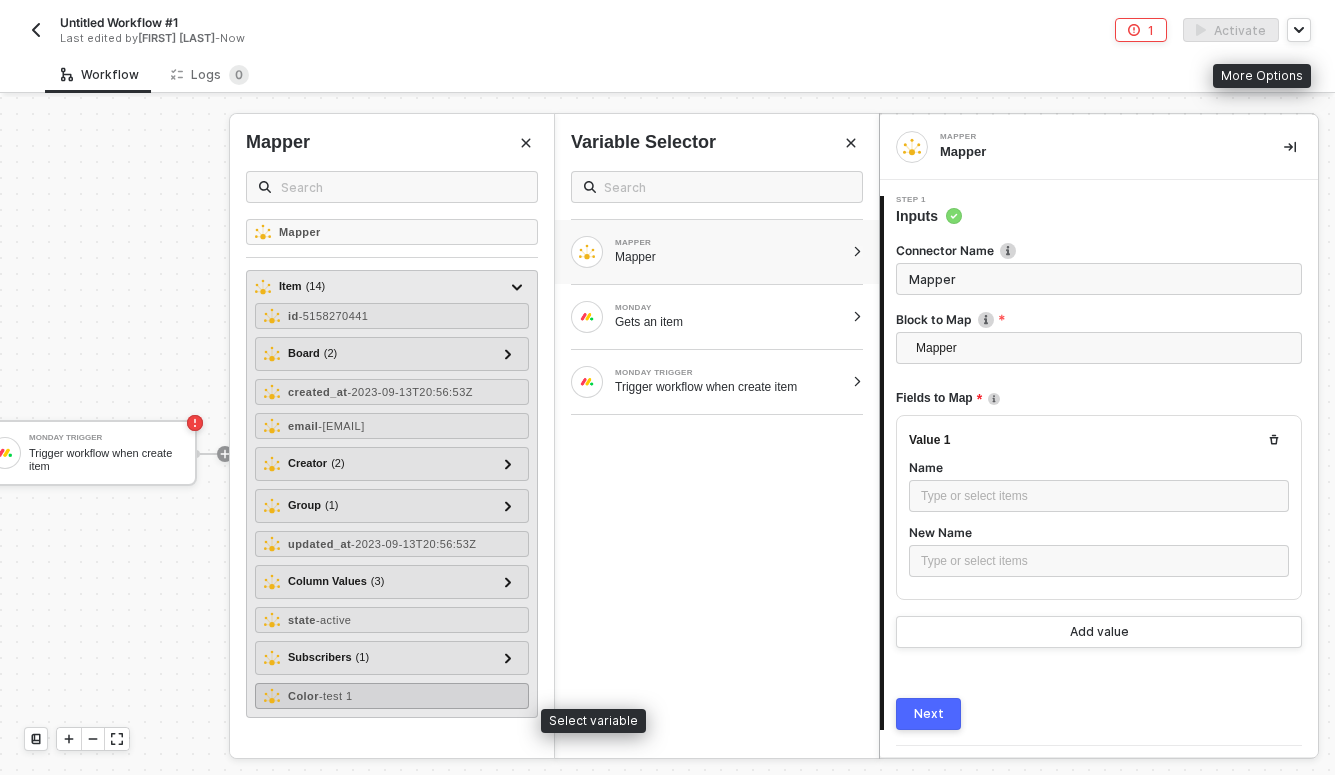 click on "Color  -  test 1" at bounding box center [392, 696] 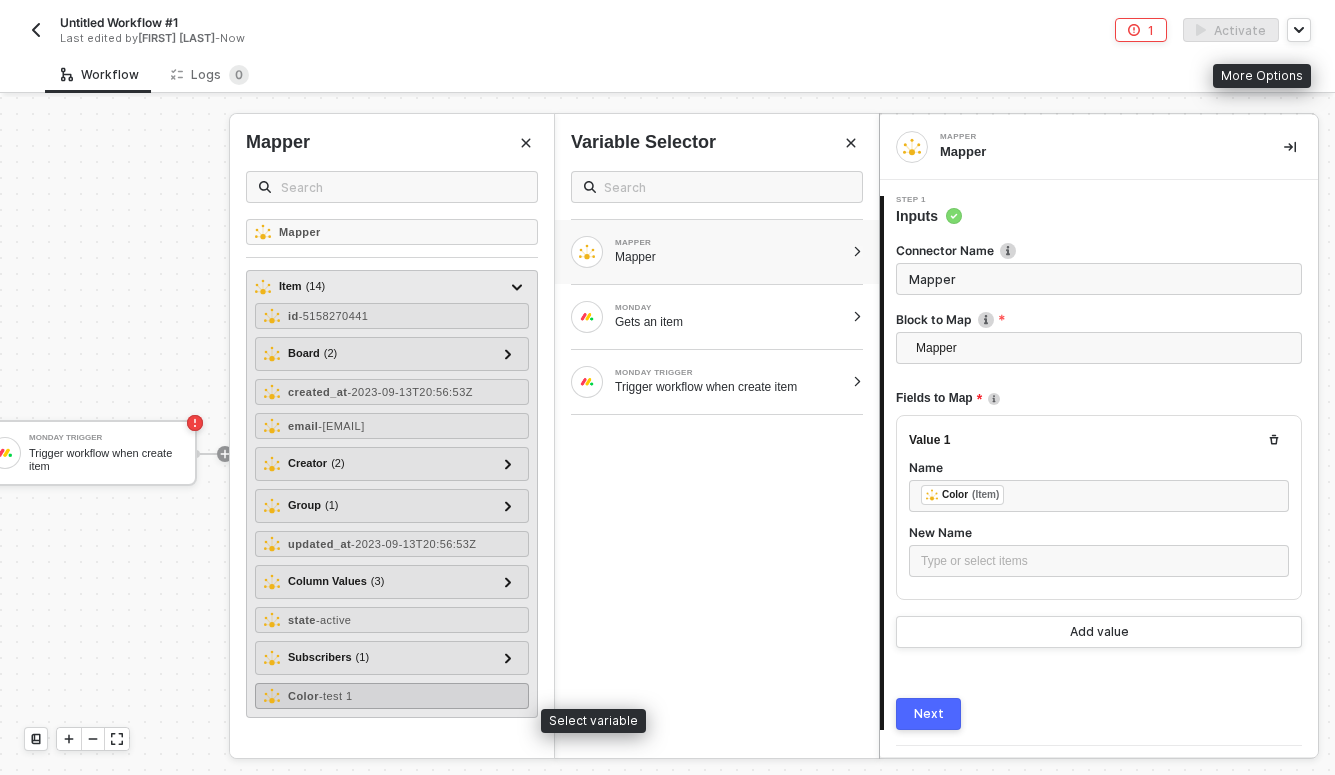 click on "Color  -  test 1" at bounding box center [392, 696] 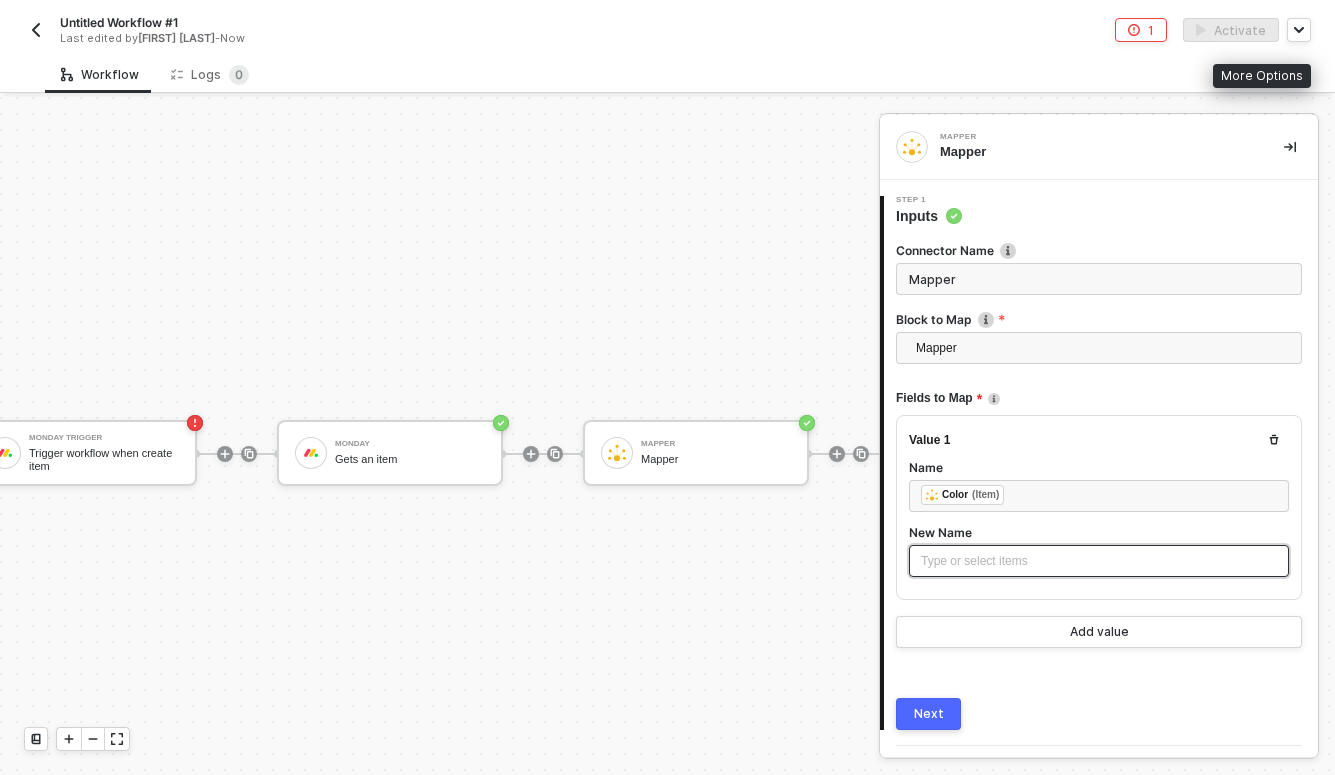 click on "Type or select items ﻿" at bounding box center (1099, 561) 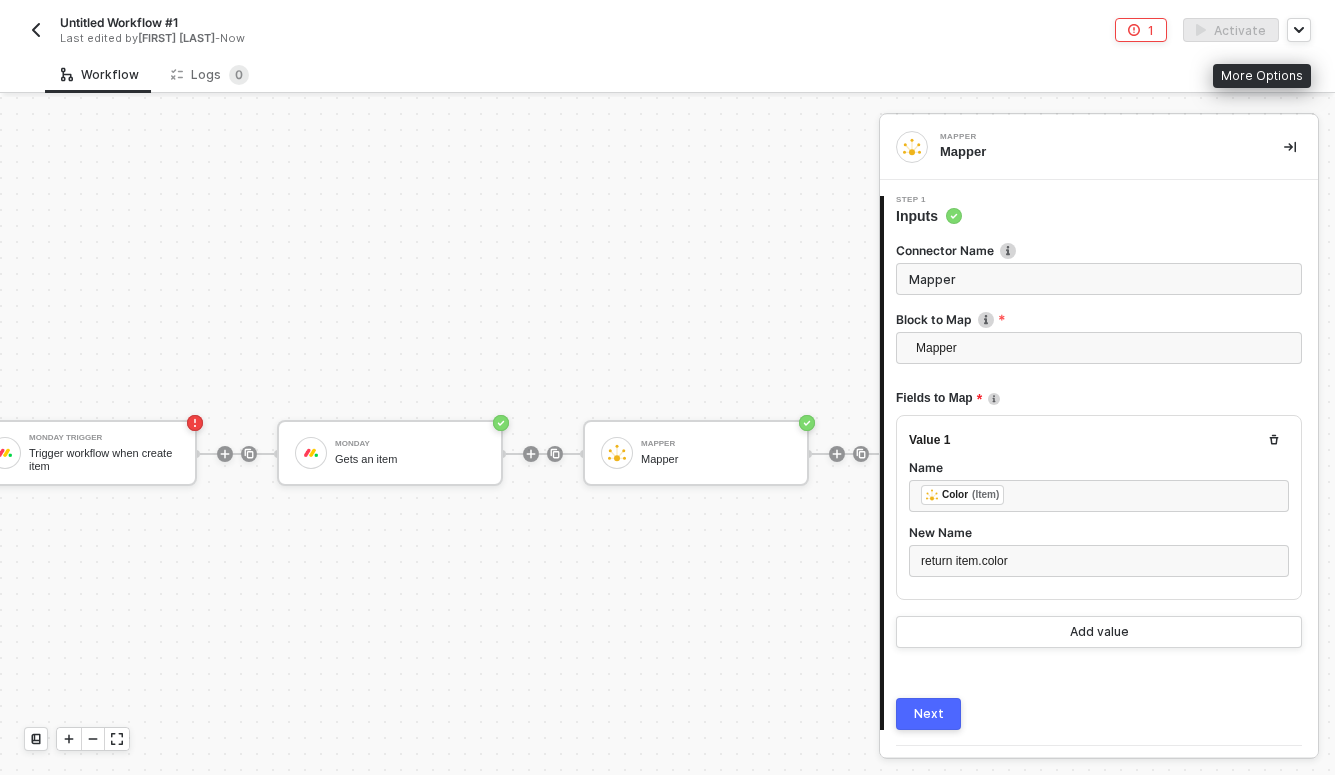 click on "Connector Name Mapper Block to Map Mapper Monday Trigger Monday Mapper Fields to Map Value 1 Name ﻿ ﻿ Color (Item) ﻿ New Name return item.color Add value Next" at bounding box center (1099, 478) 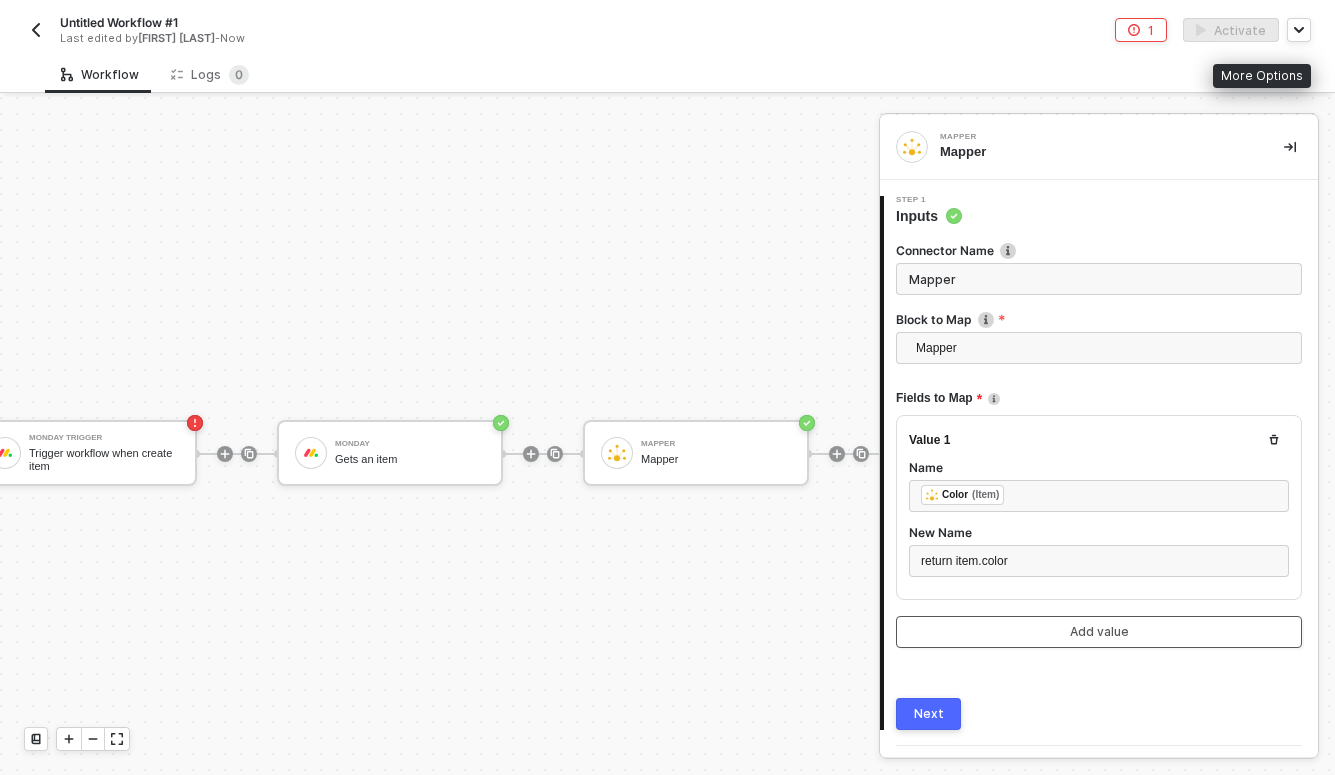 click on "Add value" at bounding box center (1099, 632) 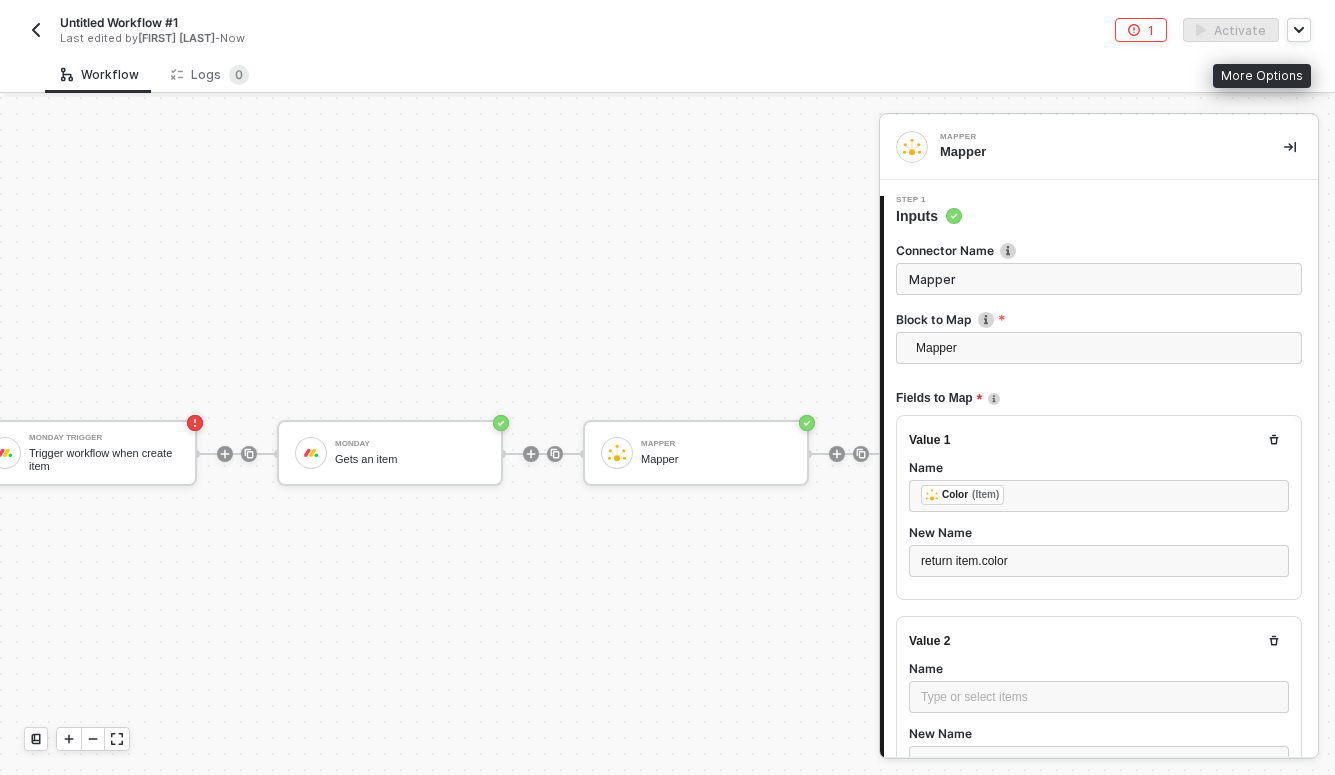 scroll, scrollTop: 26, scrollLeft: 0, axis: vertical 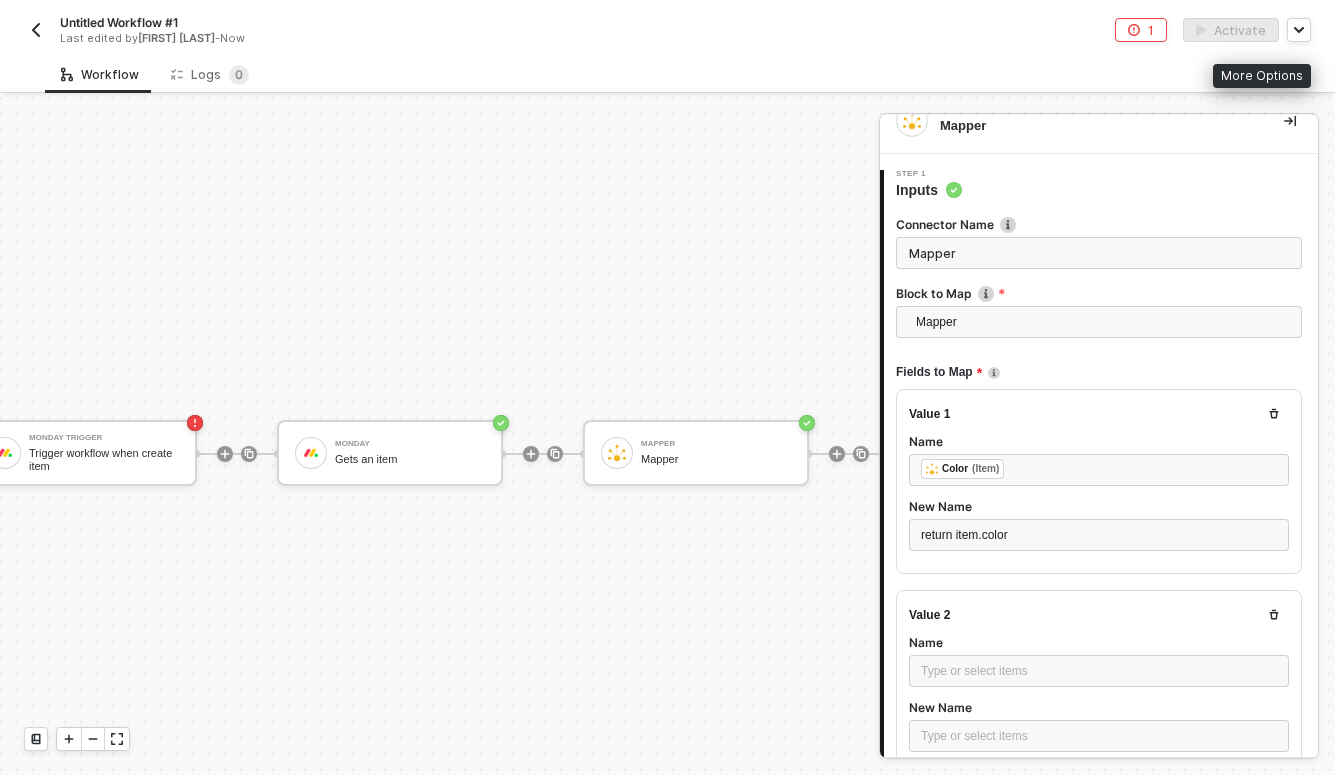 click 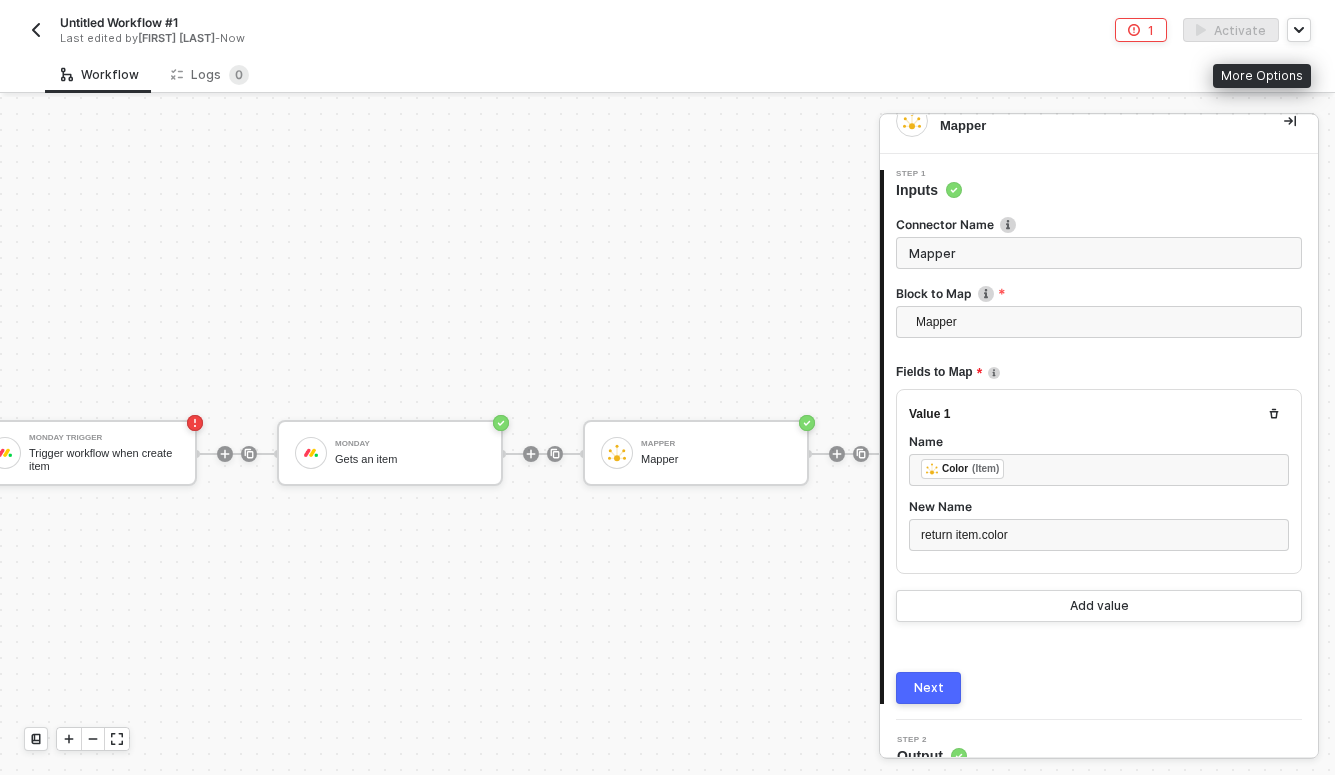 click on "Next" at bounding box center (929, 688) 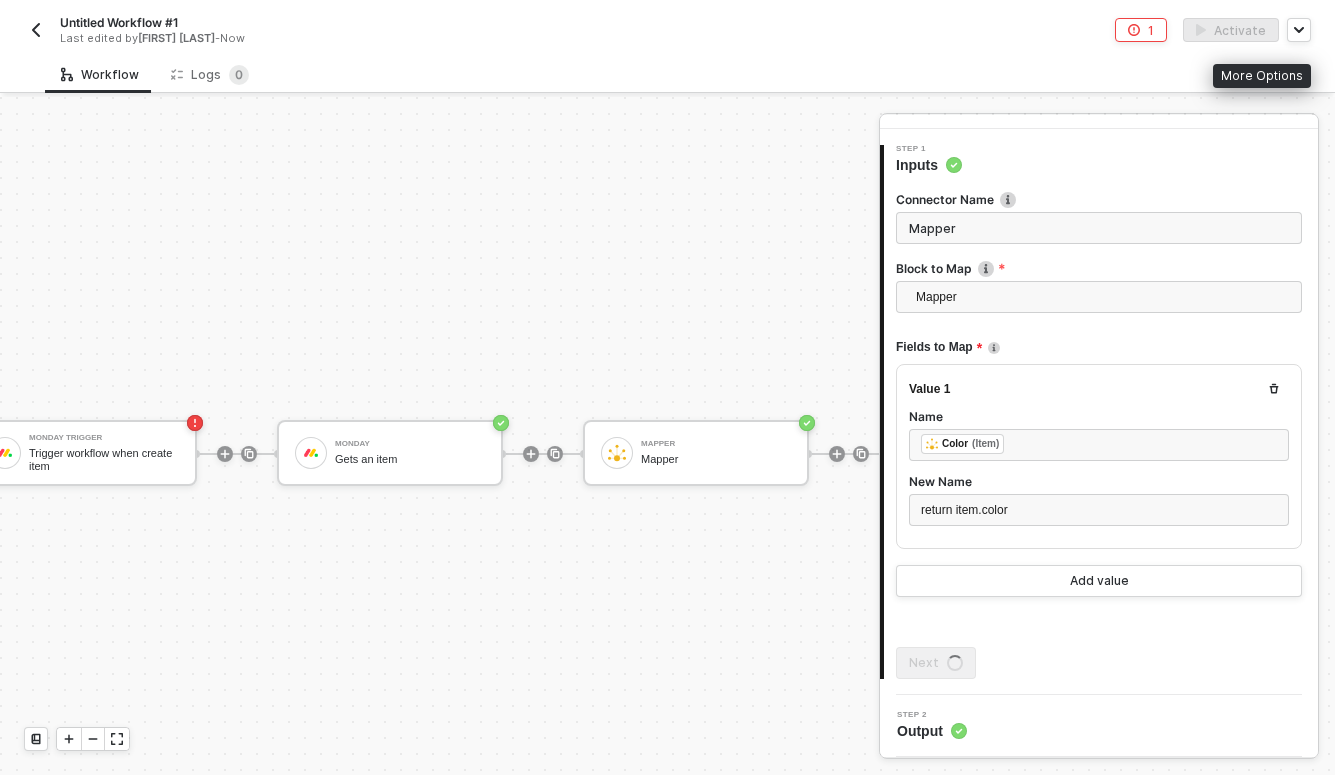 scroll, scrollTop: 0, scrollLeft: 0, axis: both 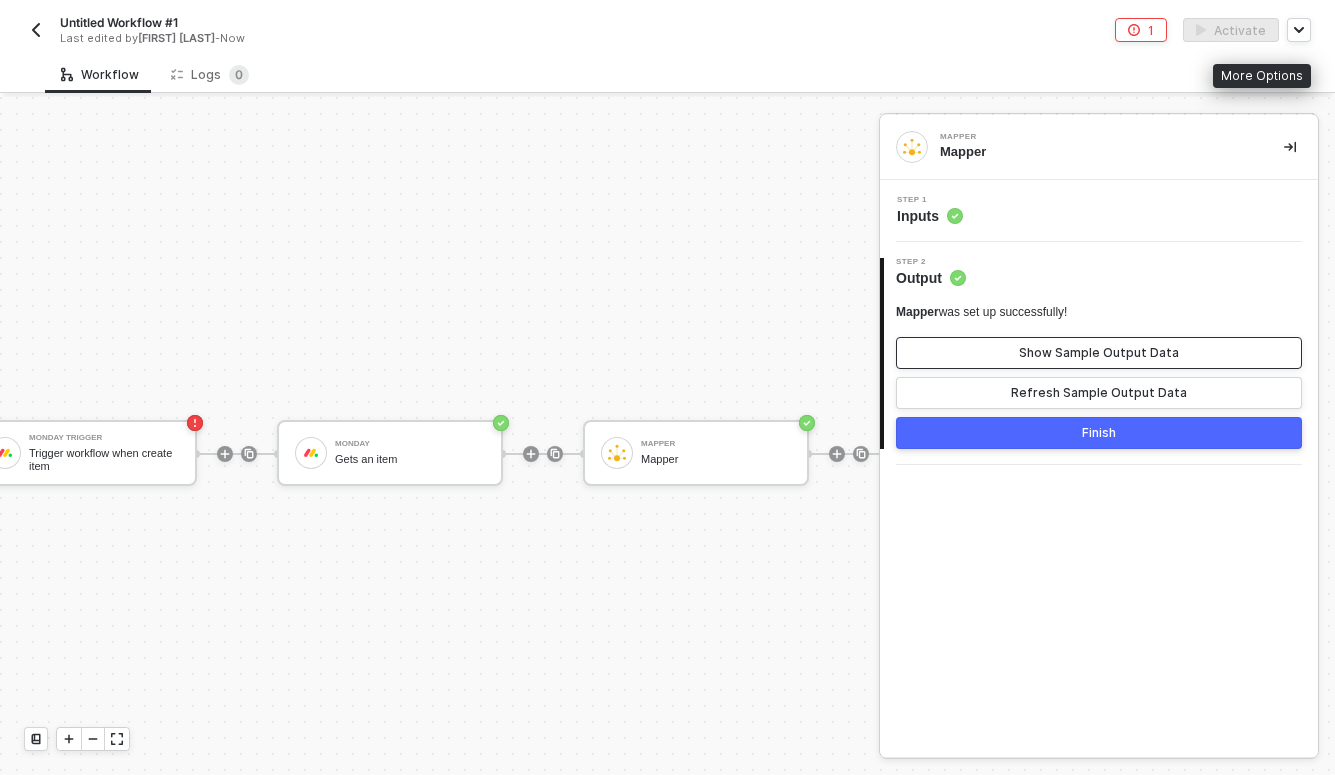 click on "Show Sample Output Data" at bounding box center (1099, 353) 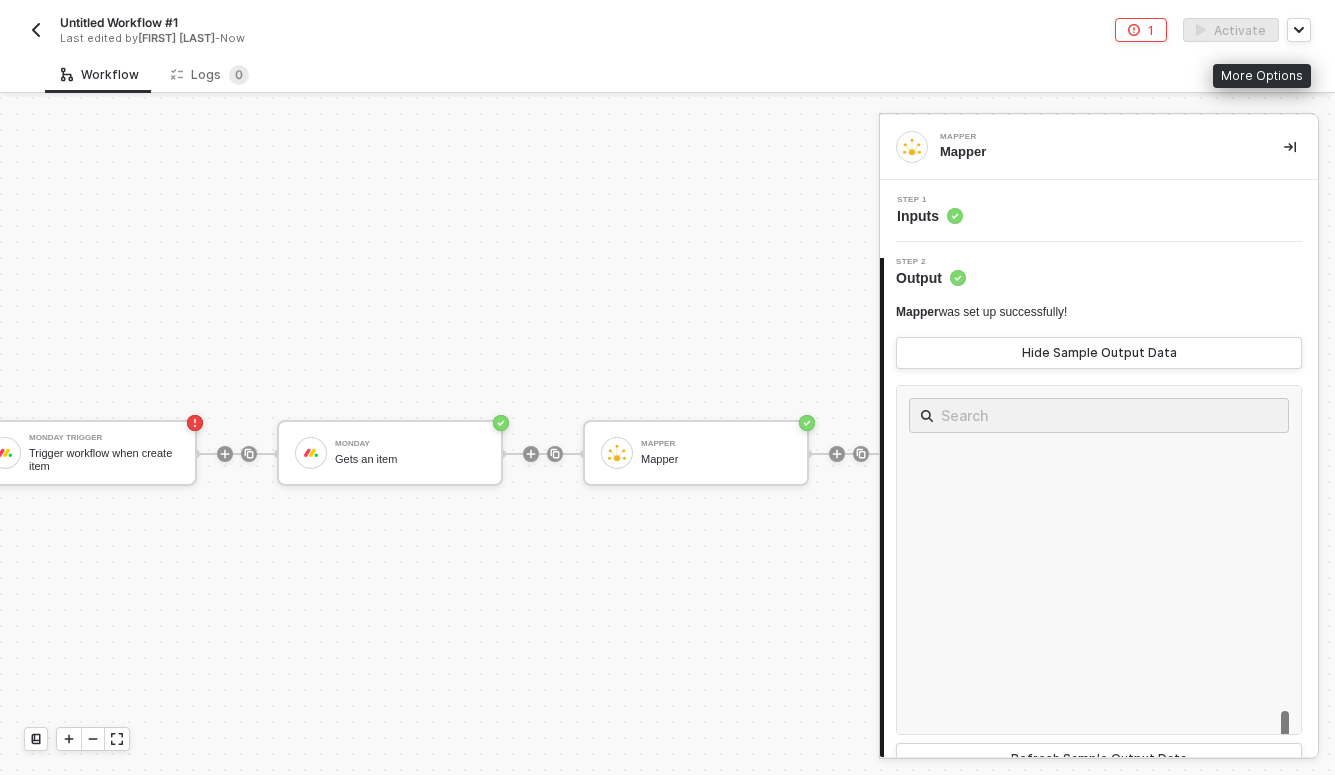 scroll, scrollTop: 504, scrollLeft: 0, axis: vertical 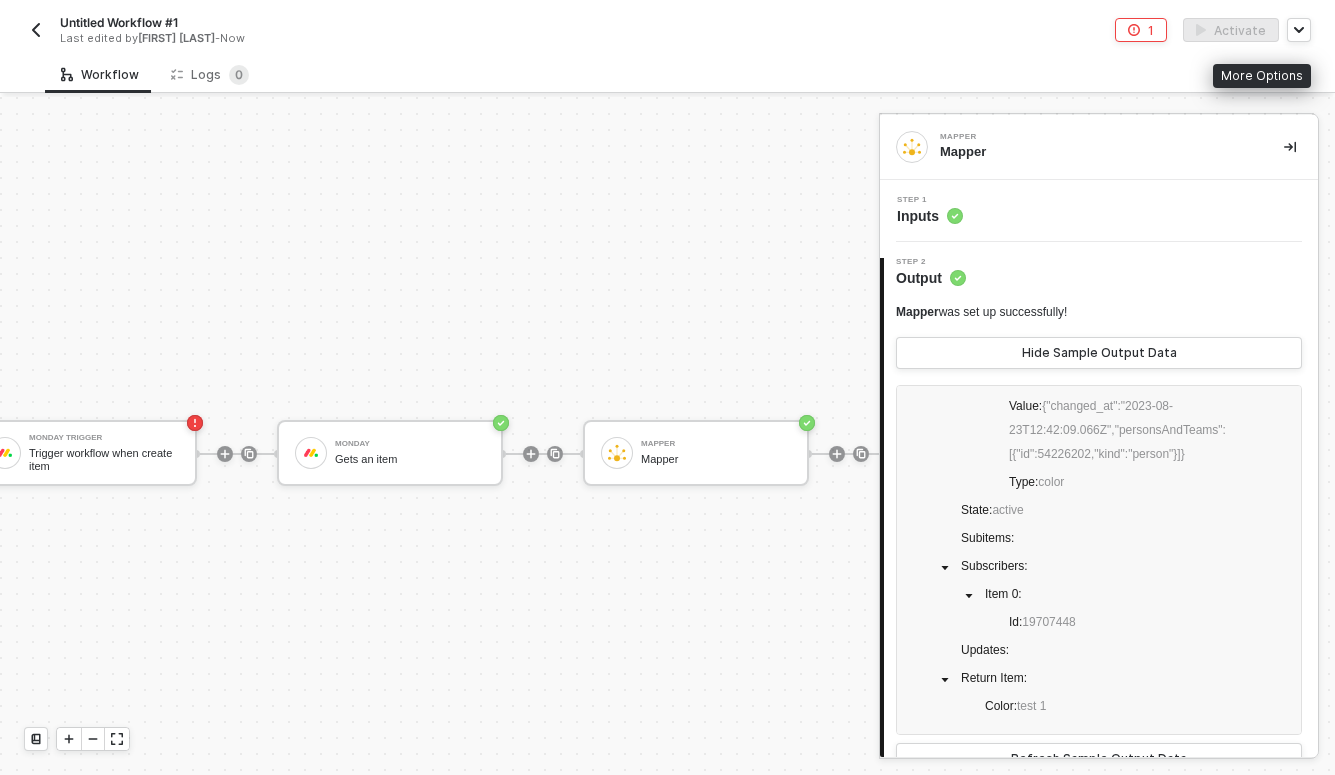 click at bounding box center (1290, 147) 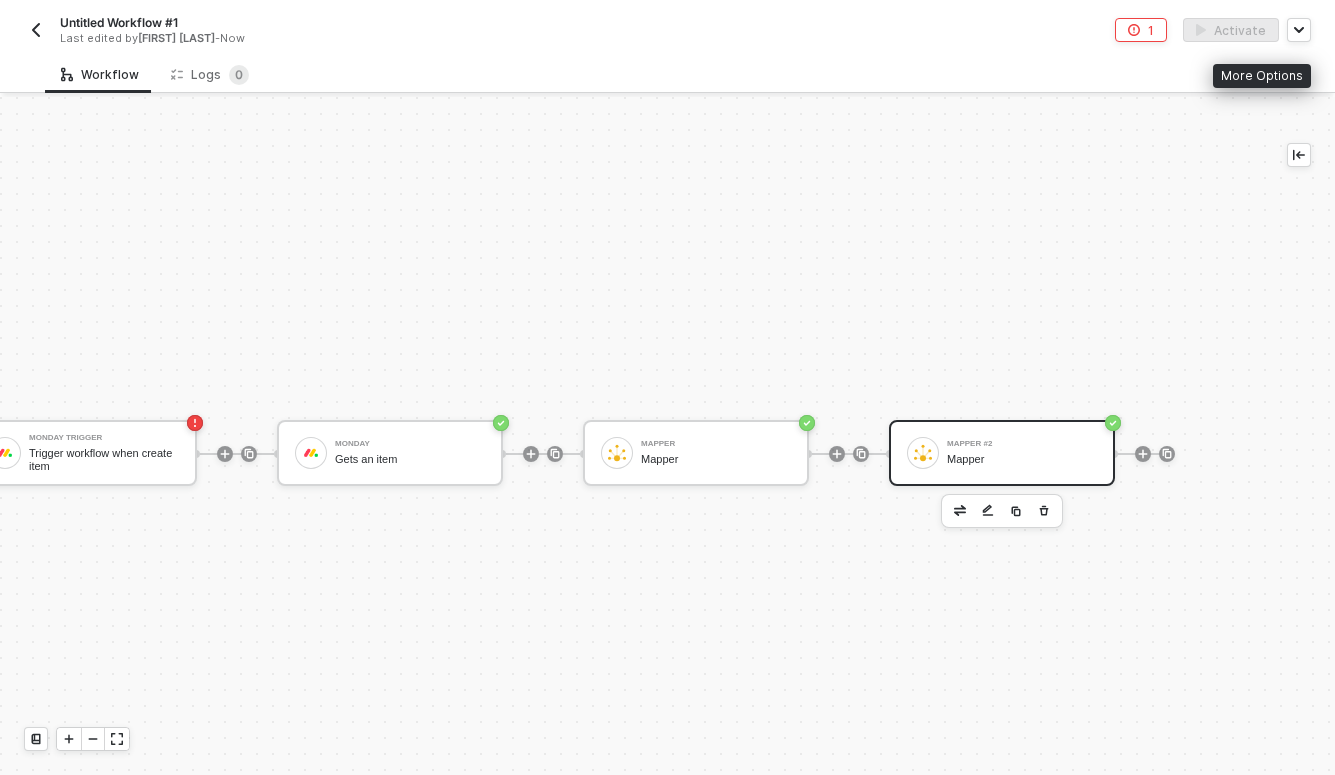 click on "1" at bounding box center [1151, 30] 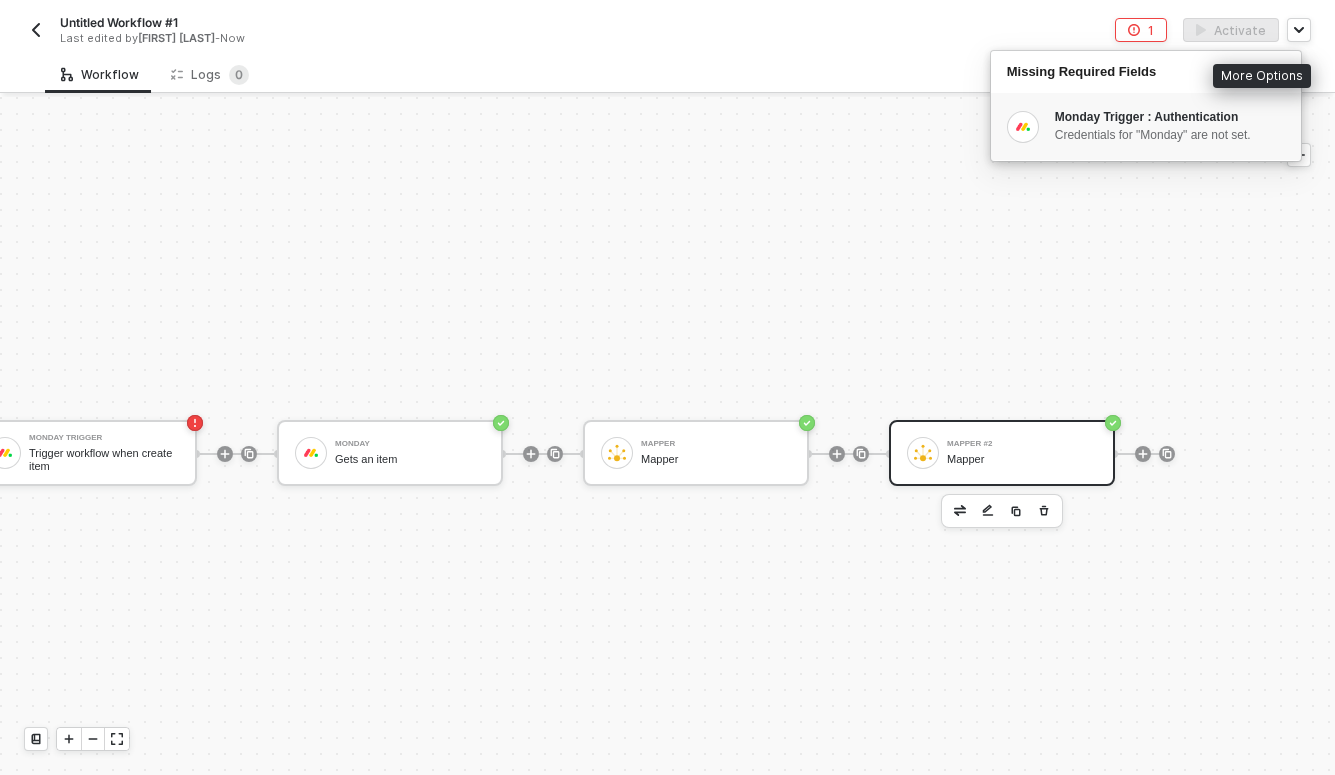 click on "Credentials for "Monday" are not set." at bounding box center [1169, 135] 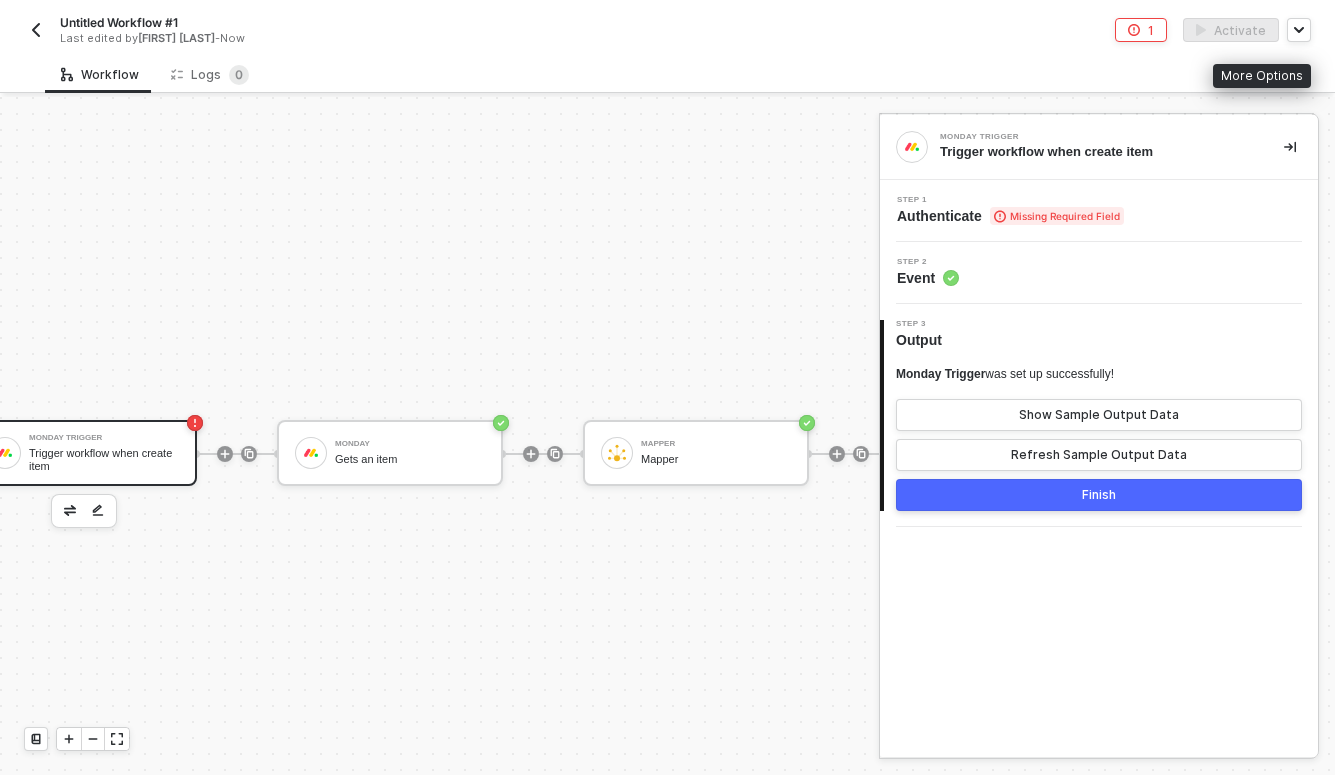 click 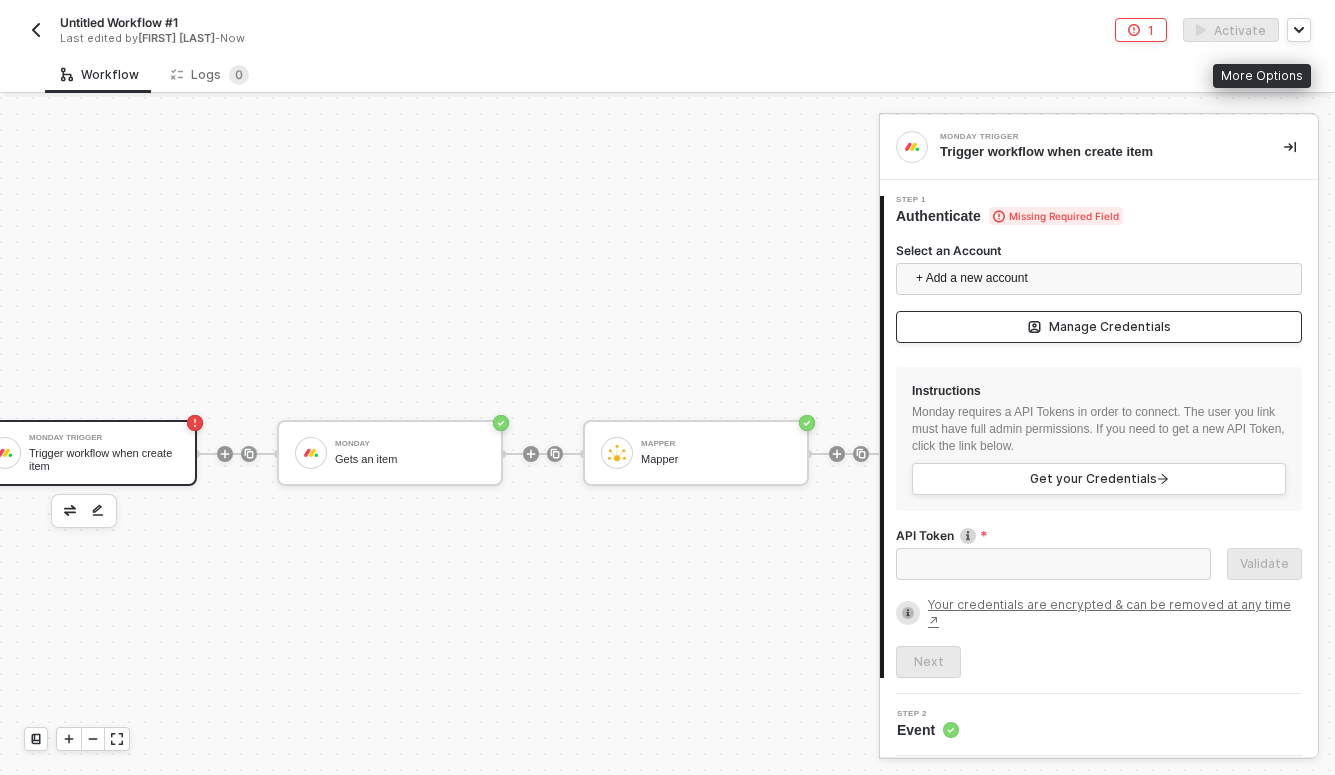 click on "Manage Credentials" at bounding box center (1099, 327) 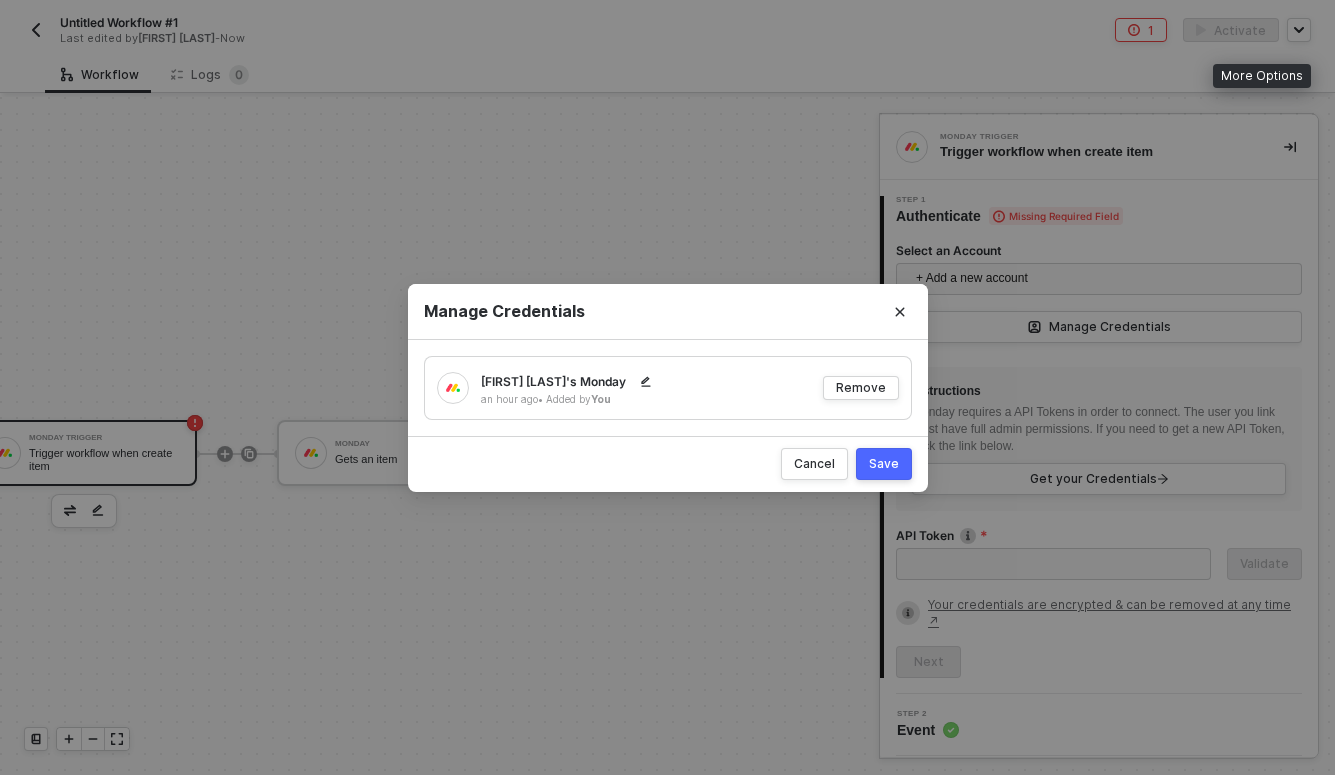 click on "Micayla Gilbert's Monday an hour ago  • Added by  You   Remove" at bounding box center (668, 388) 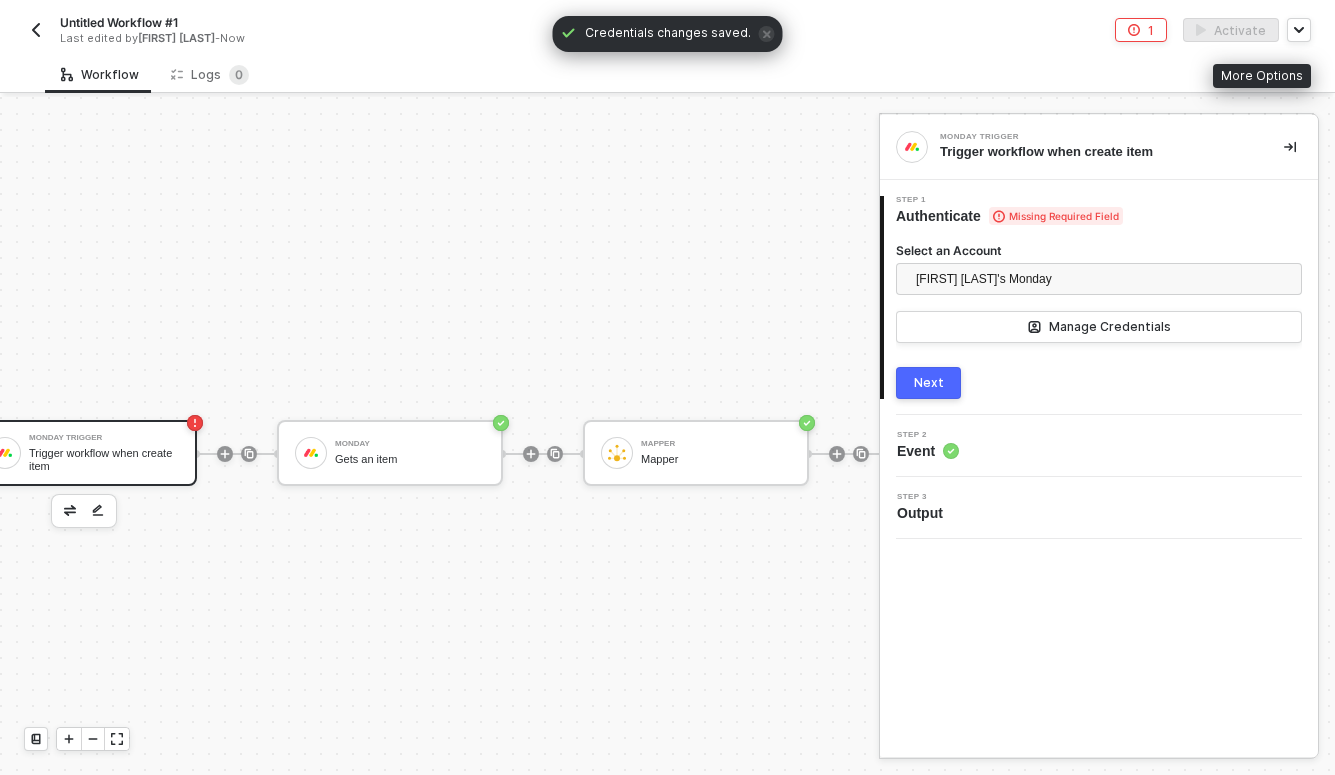 click on "Next" at bounding box center [928, 383] 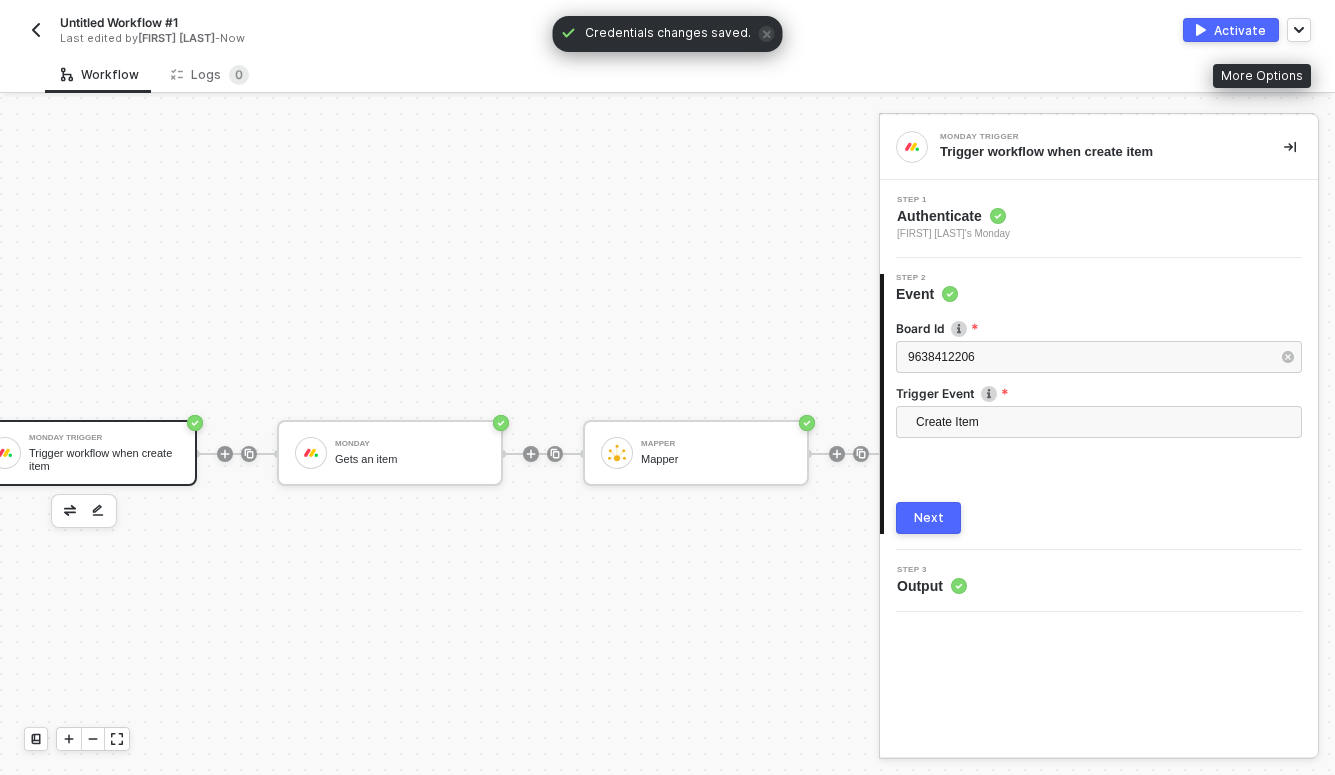 click on "Next" at bounding box center [928, 518] 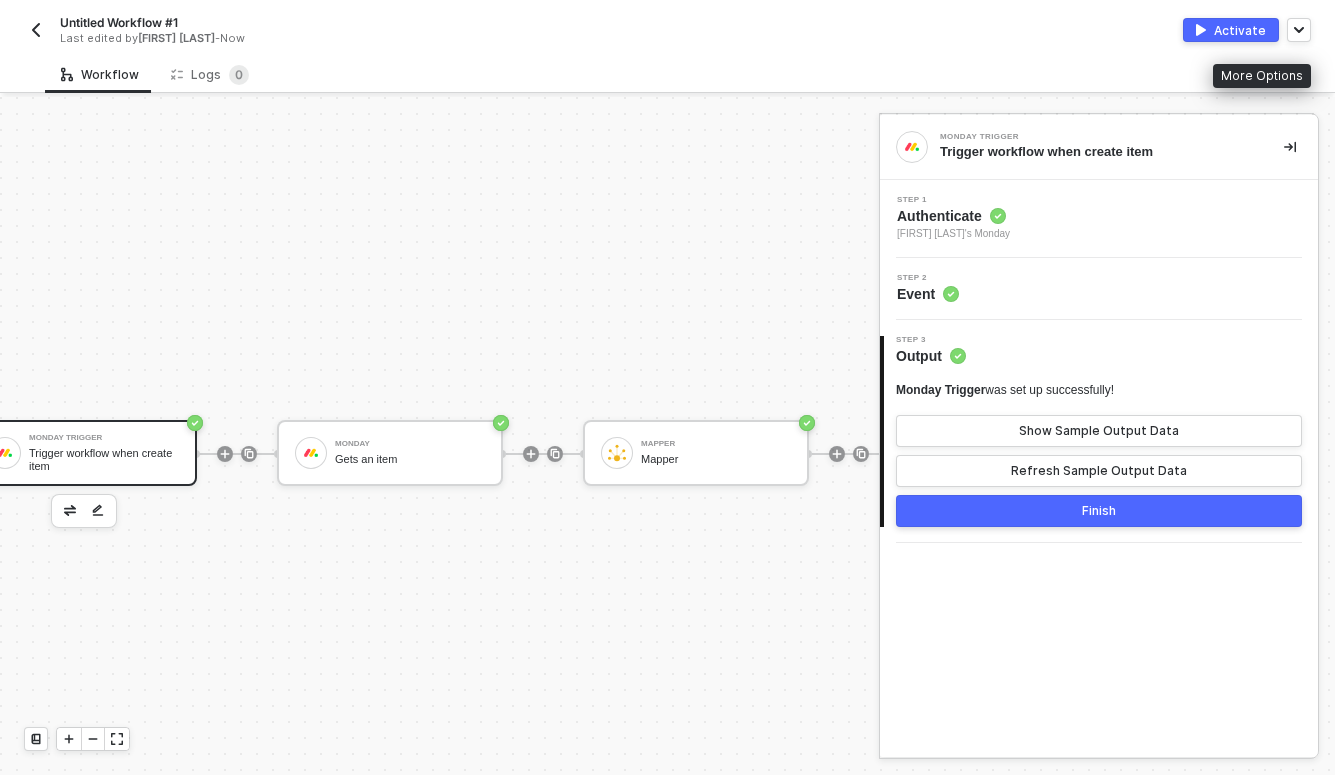 click on "Finish" at bounding box center (1099, 511) 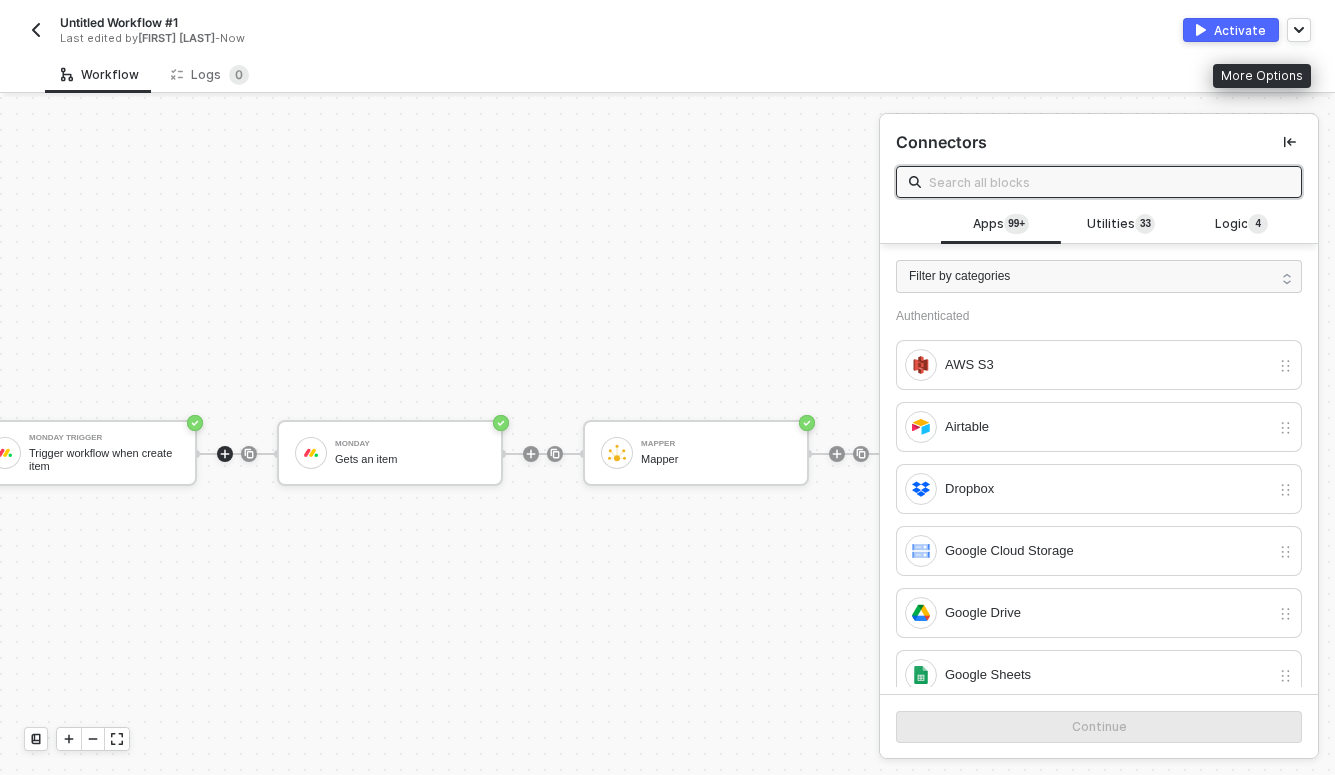 click on "Monday Trigger Trigger workflow when create item Monday Gets an item Mapper Mapper Mapper #2 Mapper" at bounding box center (561, 453) 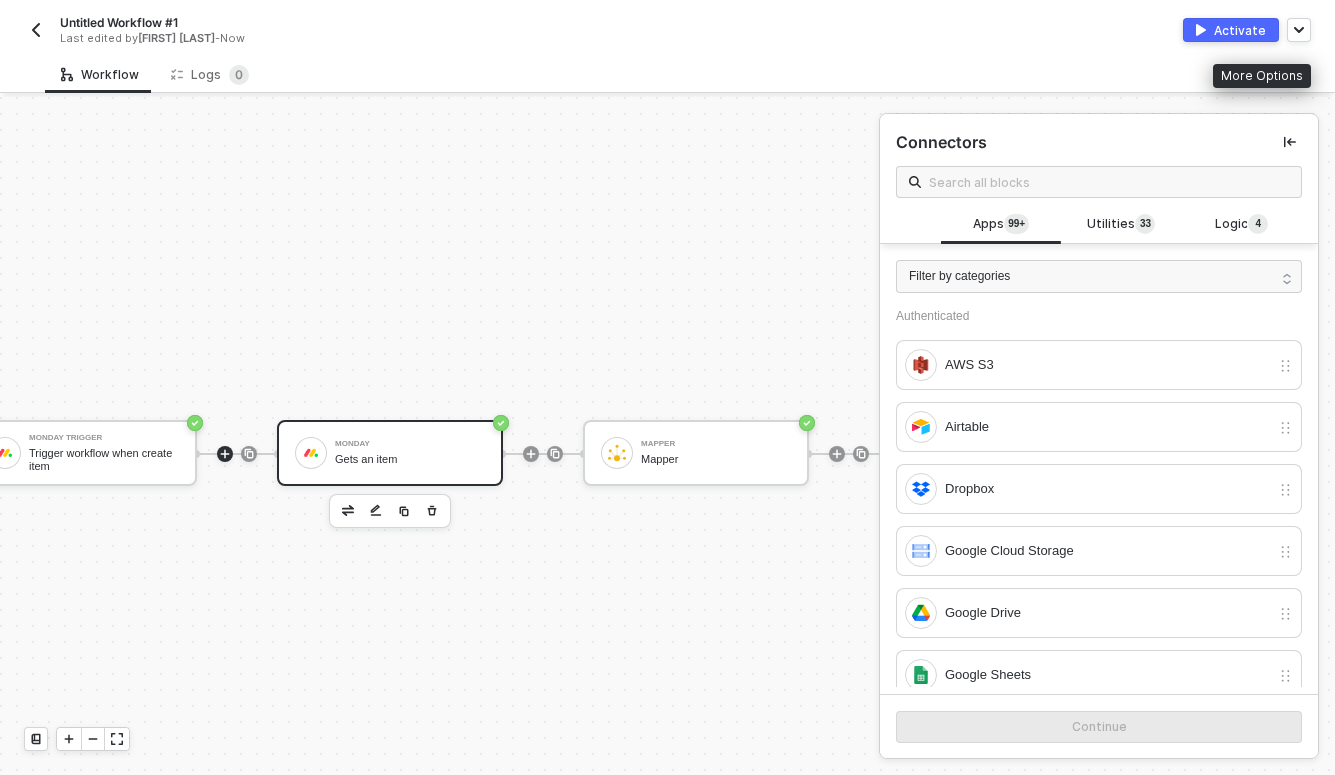 click on "Monday Gets an item" at bounding box center [410, 453] 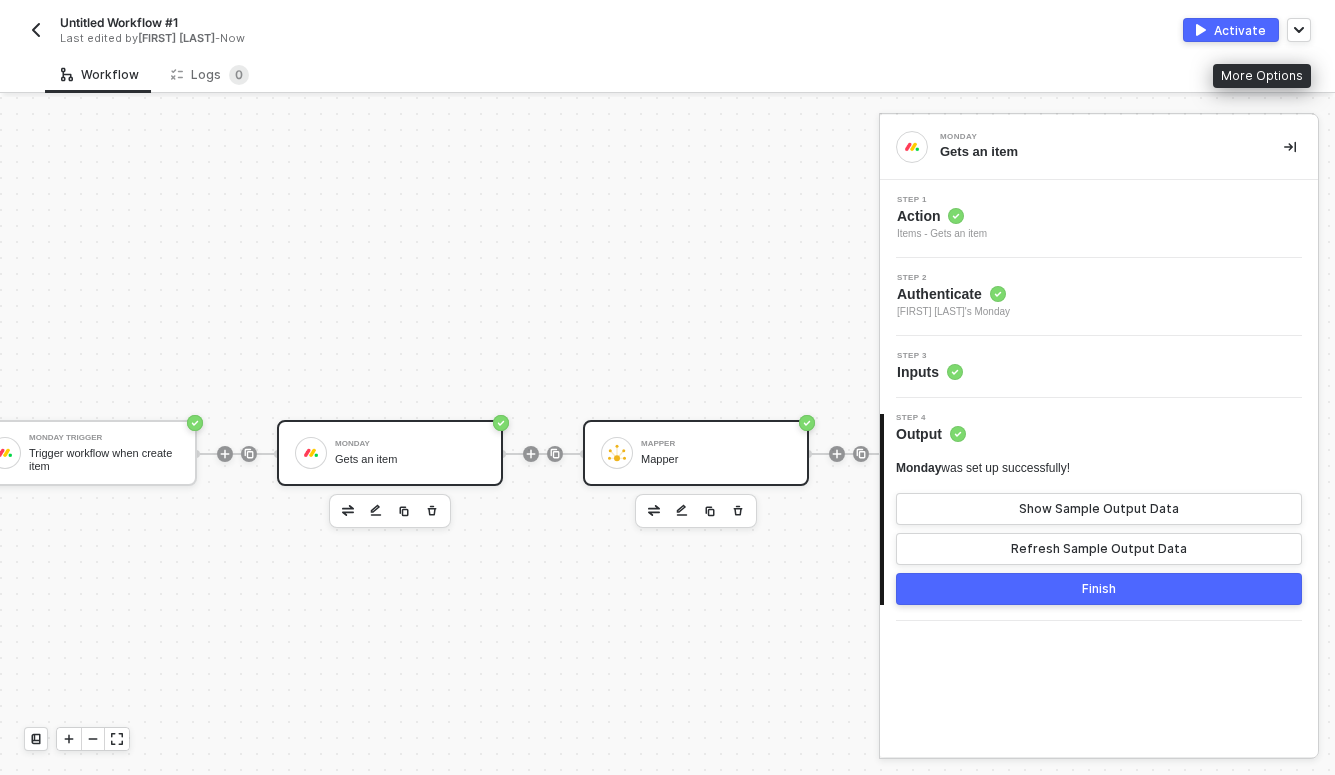 click on "Mapper Mapper" at bounding box center [716, 453] 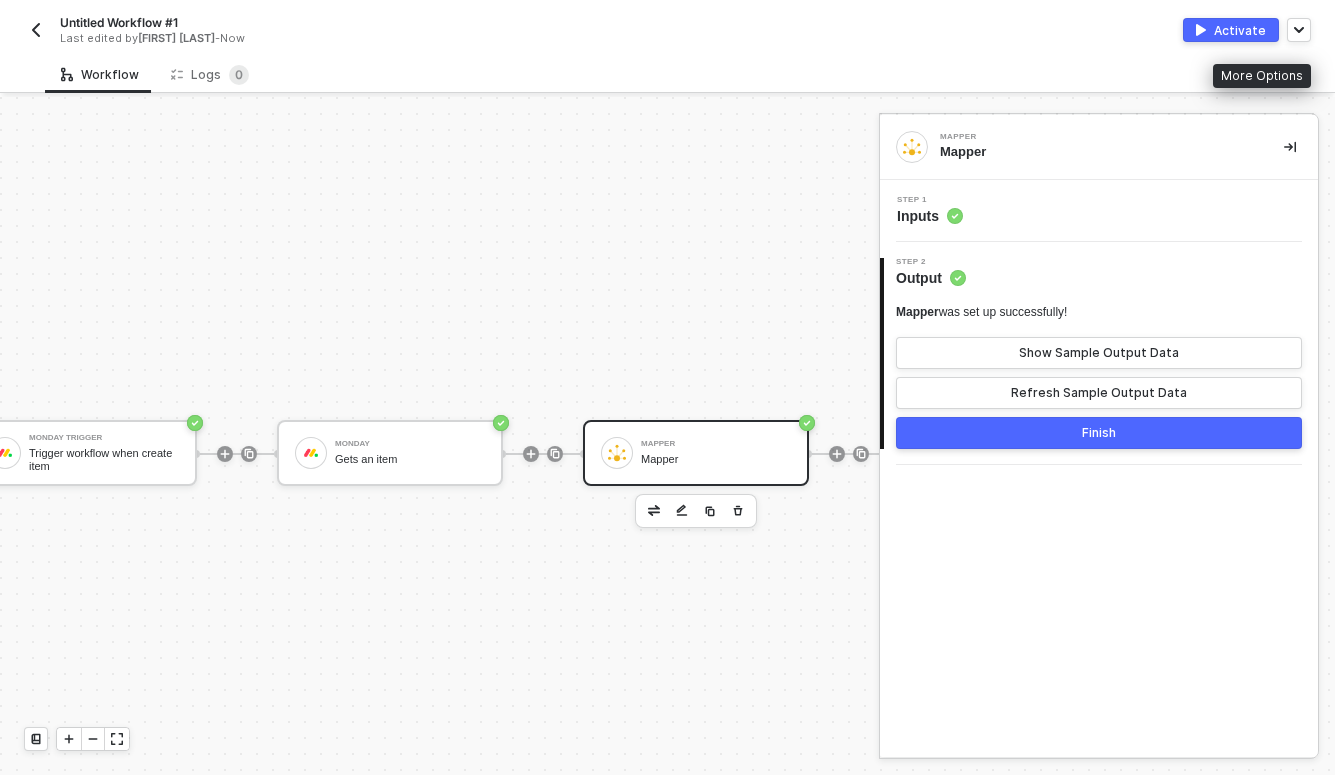 click on "Mapper" at bounding box center (1096, 152) 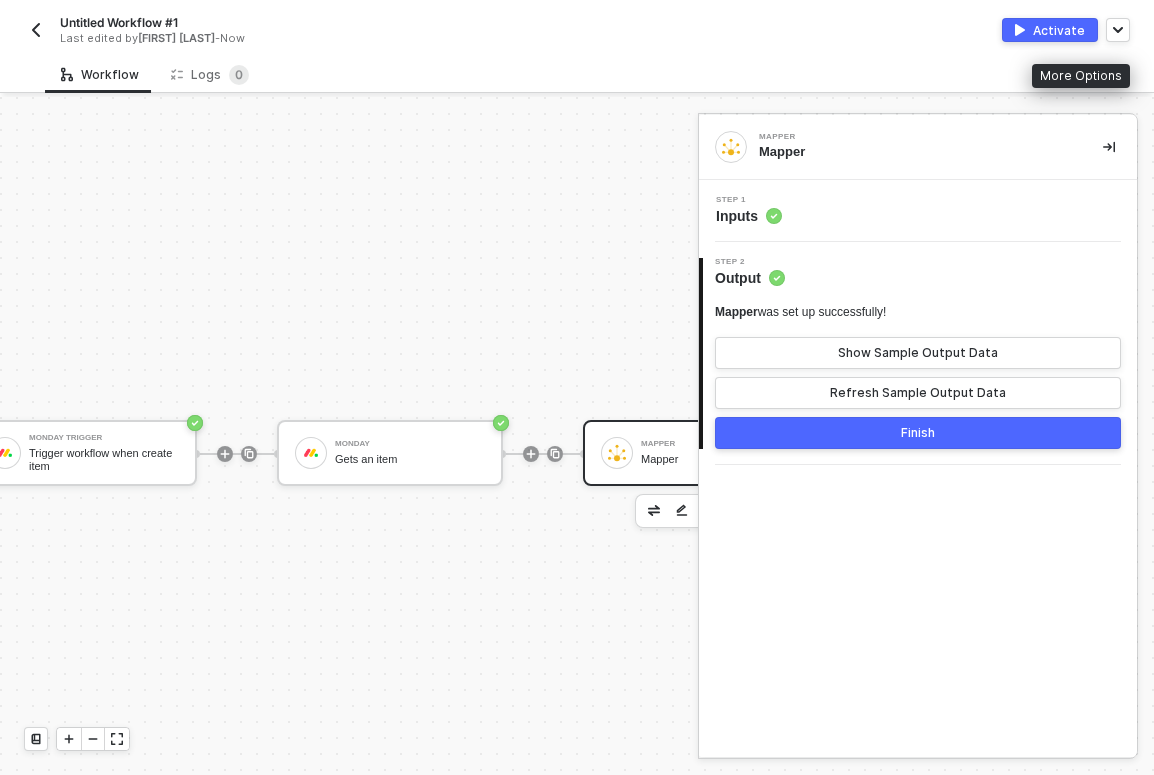 click on "Mapper" at bounding box center (915, 152) 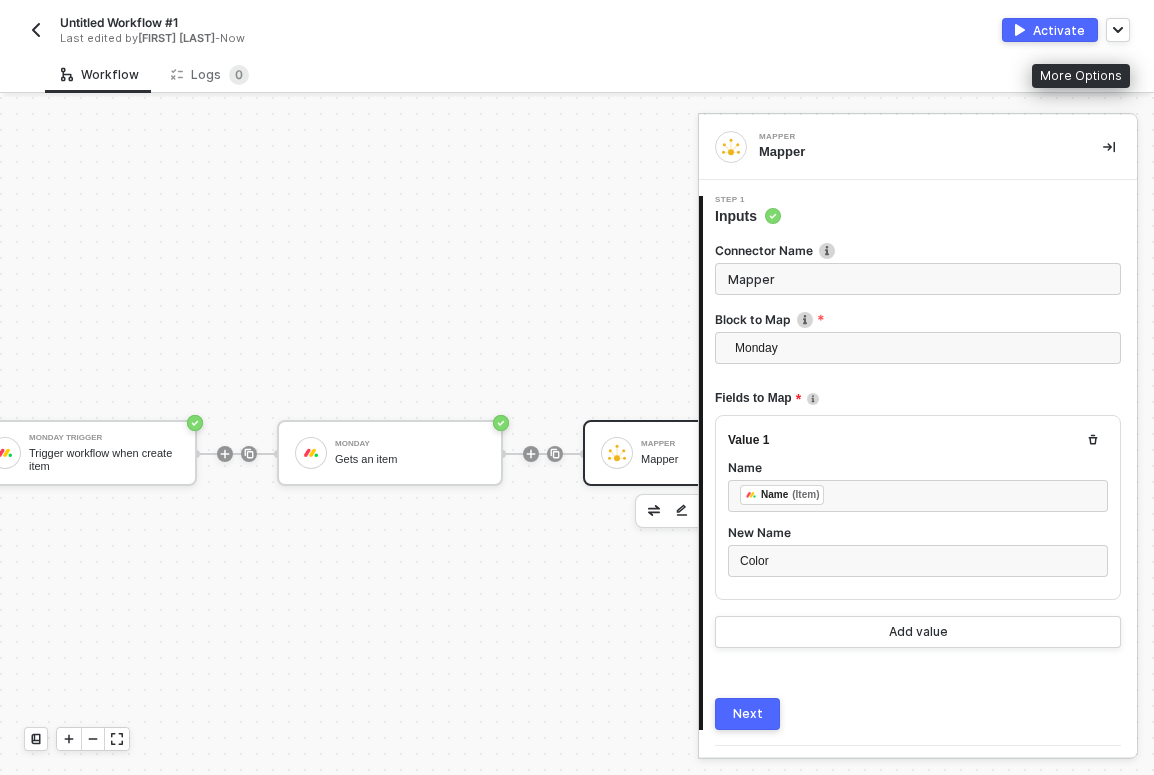click on "Mapper" at bounding box center [915, 152] 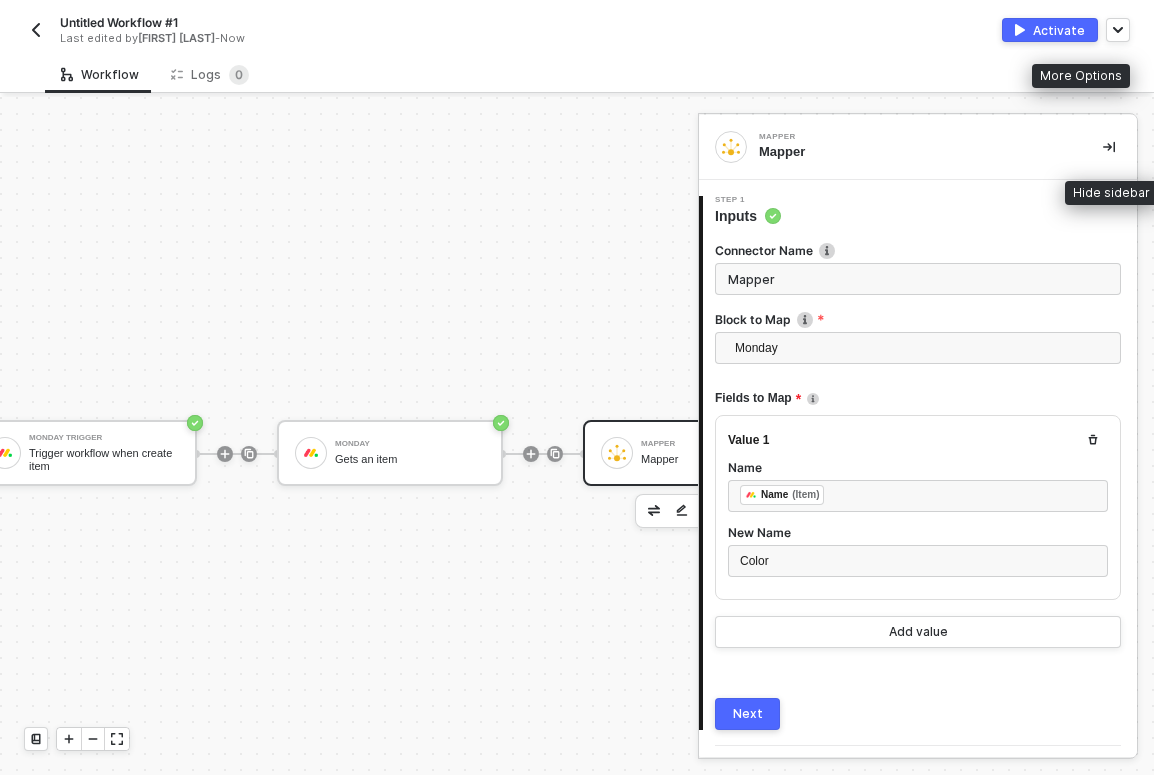 click at bounding box center [1109, 147] 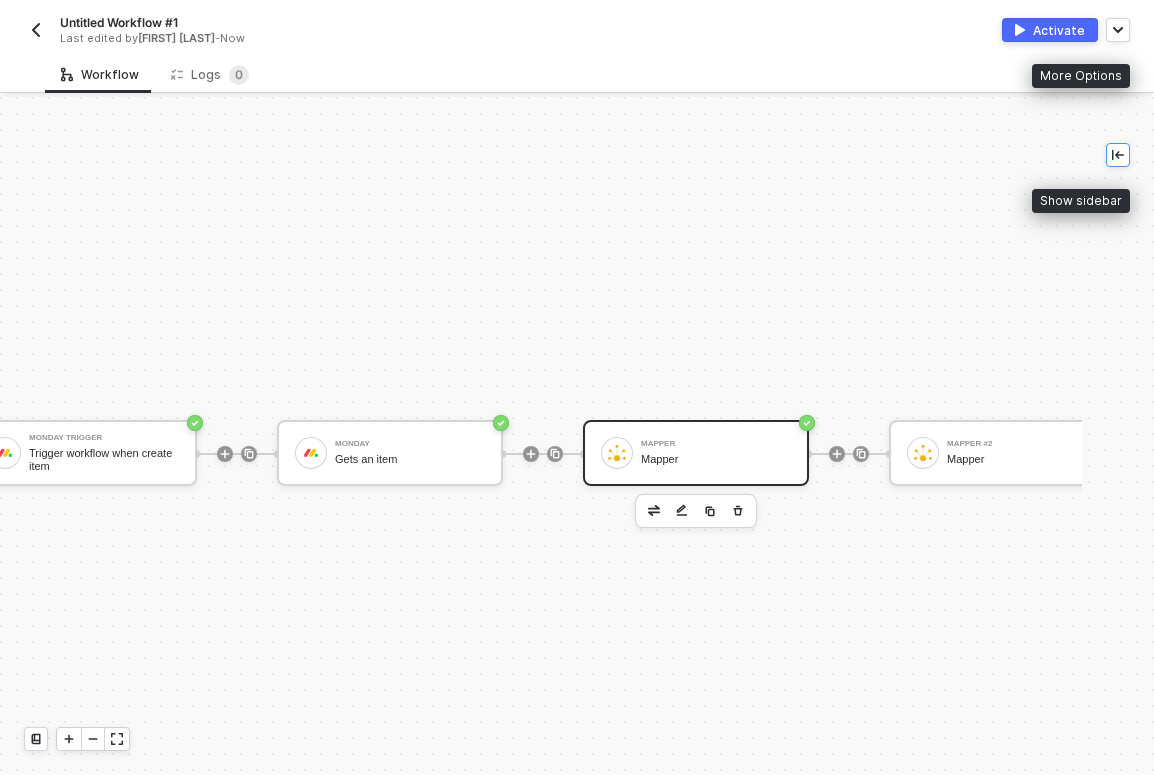 click at bounding box center (1118, 155) 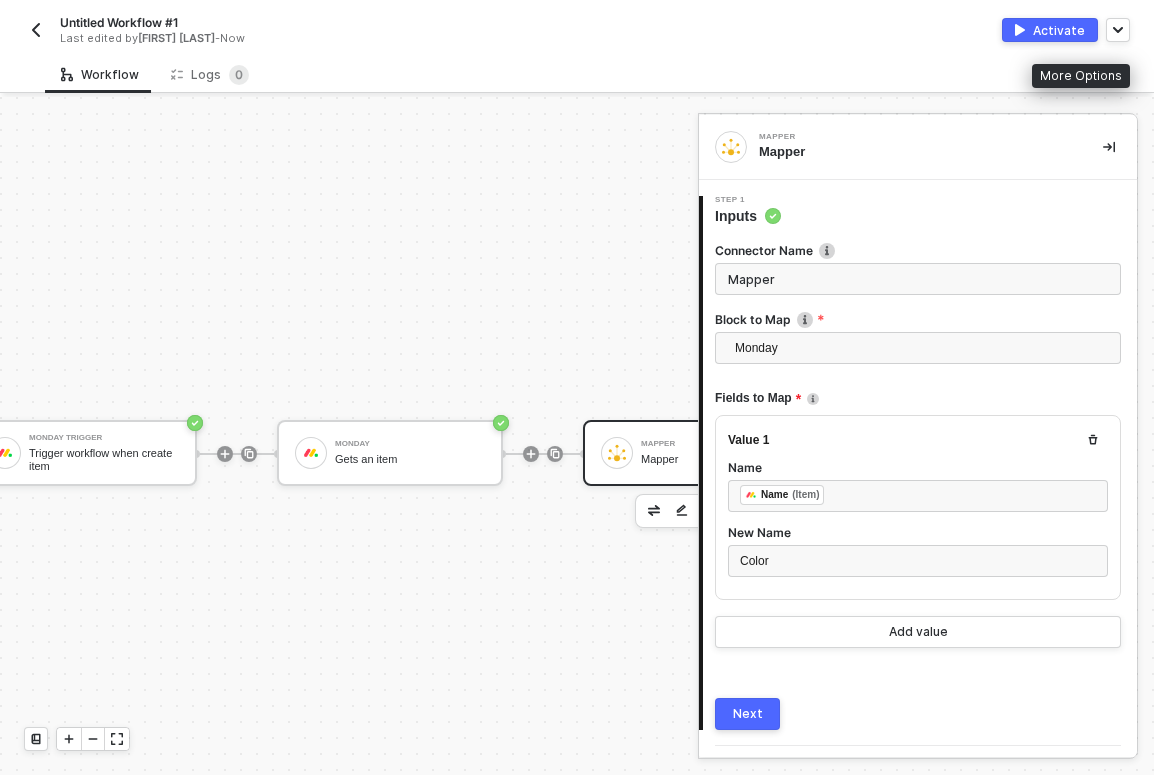 click on "More Options" at bounding box center (1081, 76) 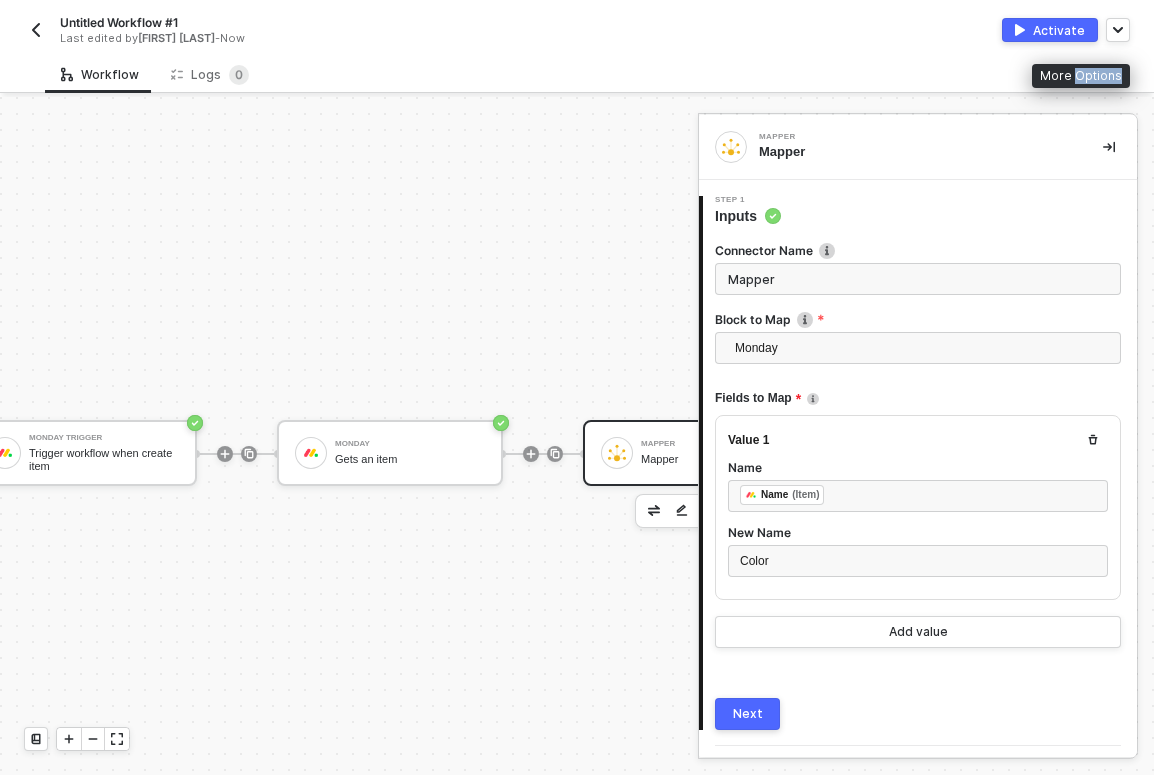 click on "More Options" at bounding box center [1081, 76] 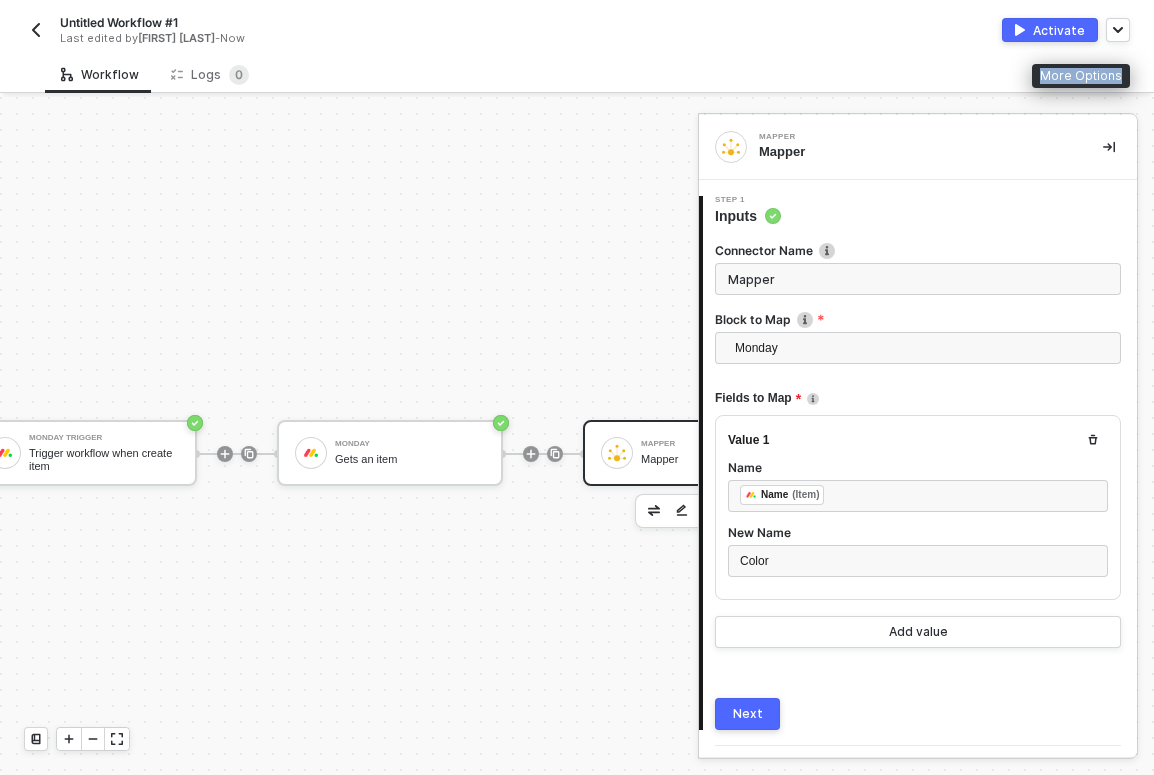 click on "More Options" at bounding box center (1081, 76) 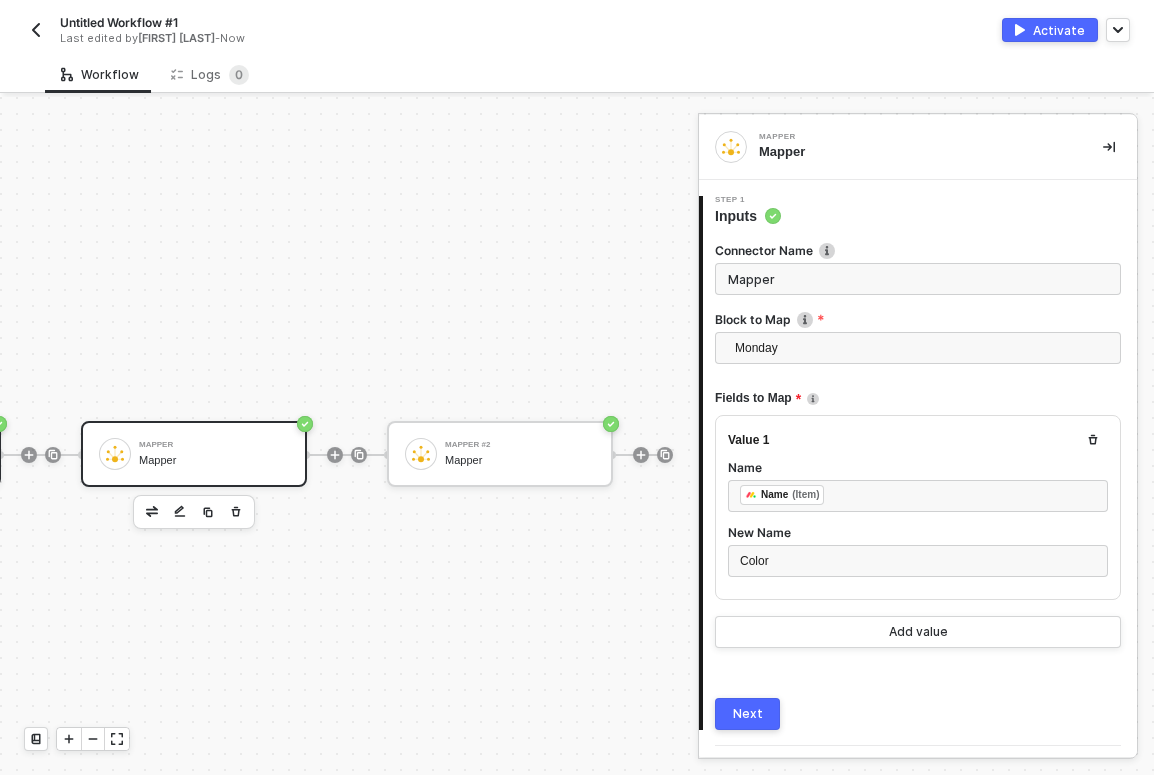scroll, scrollTop: 0, scrollLeft: 561, axis: horizontal 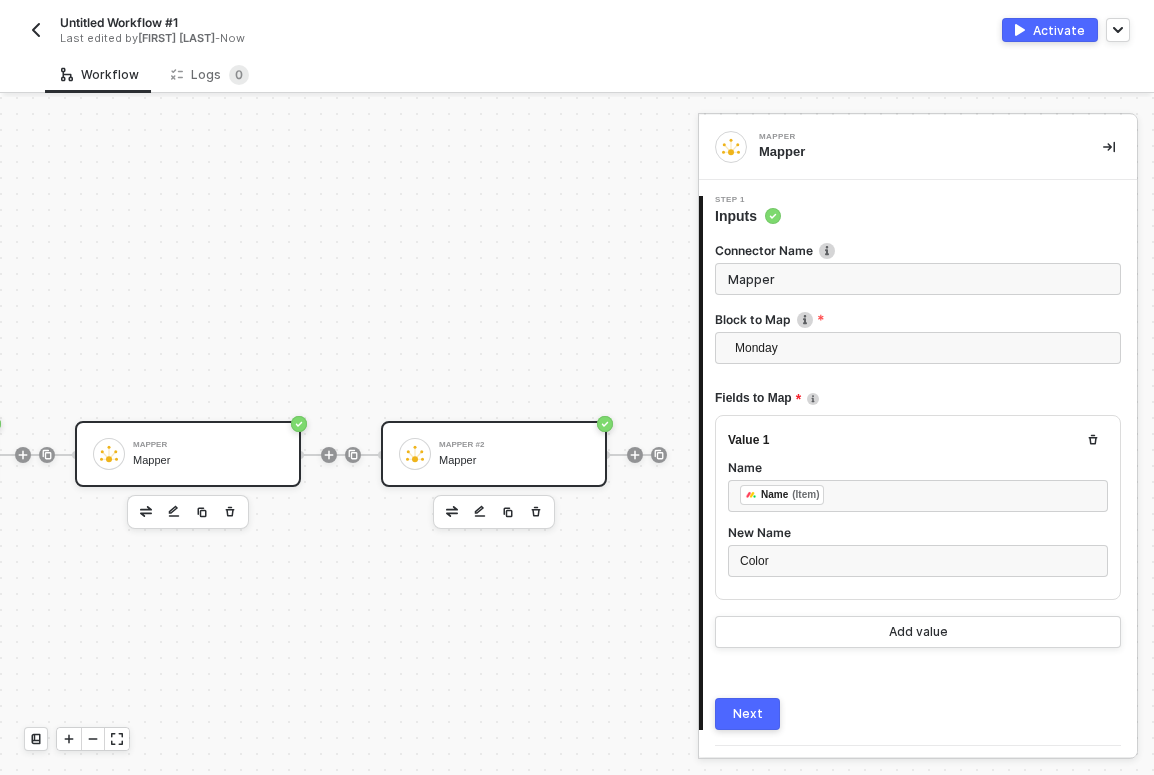 click on "Mapper" at bounding box center [514, 460] 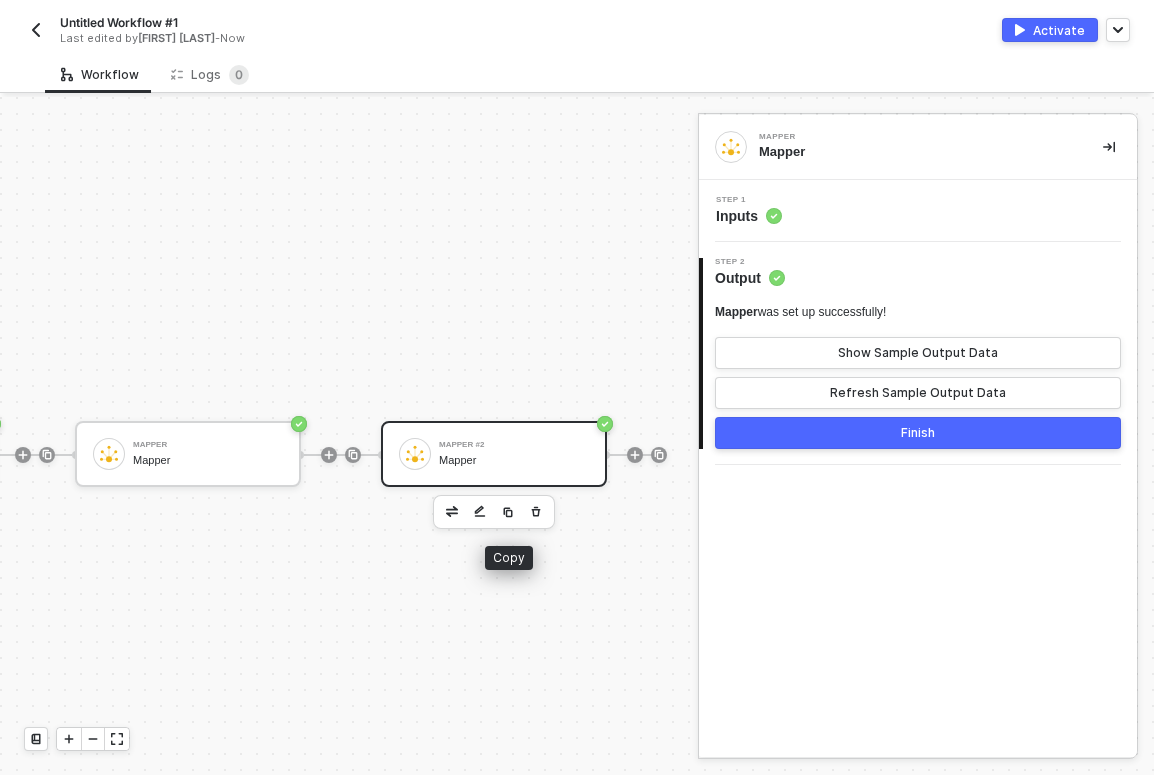 click at bounding box center (452, 512) 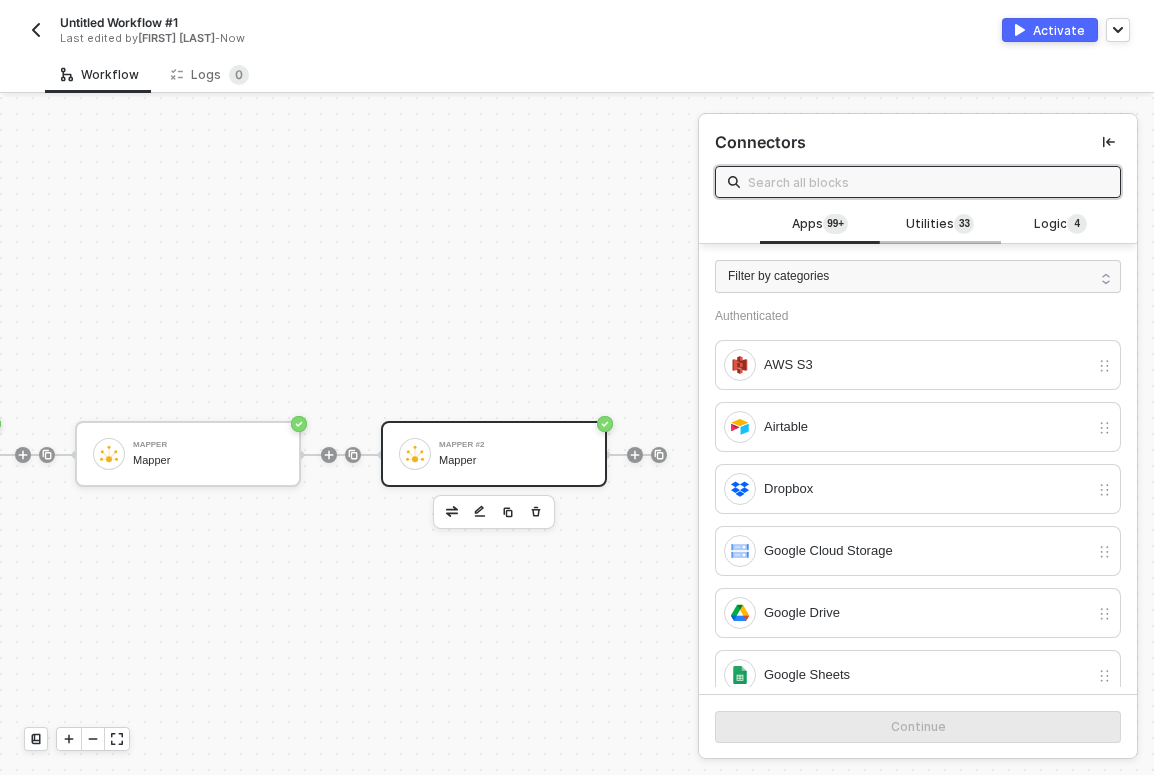 click on "Utilities  3 3" at bounding box center [940, 225] 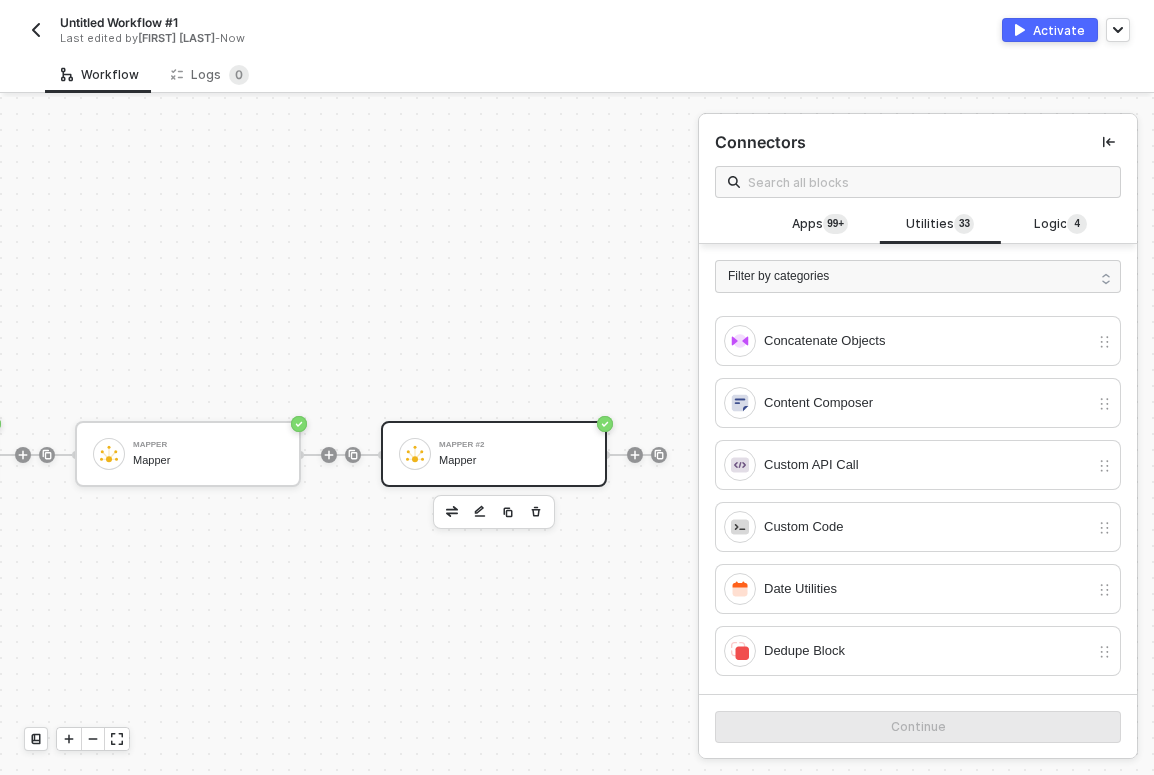 scroll, scrollTop: 277, scrollLeft: 0, axis: vertical 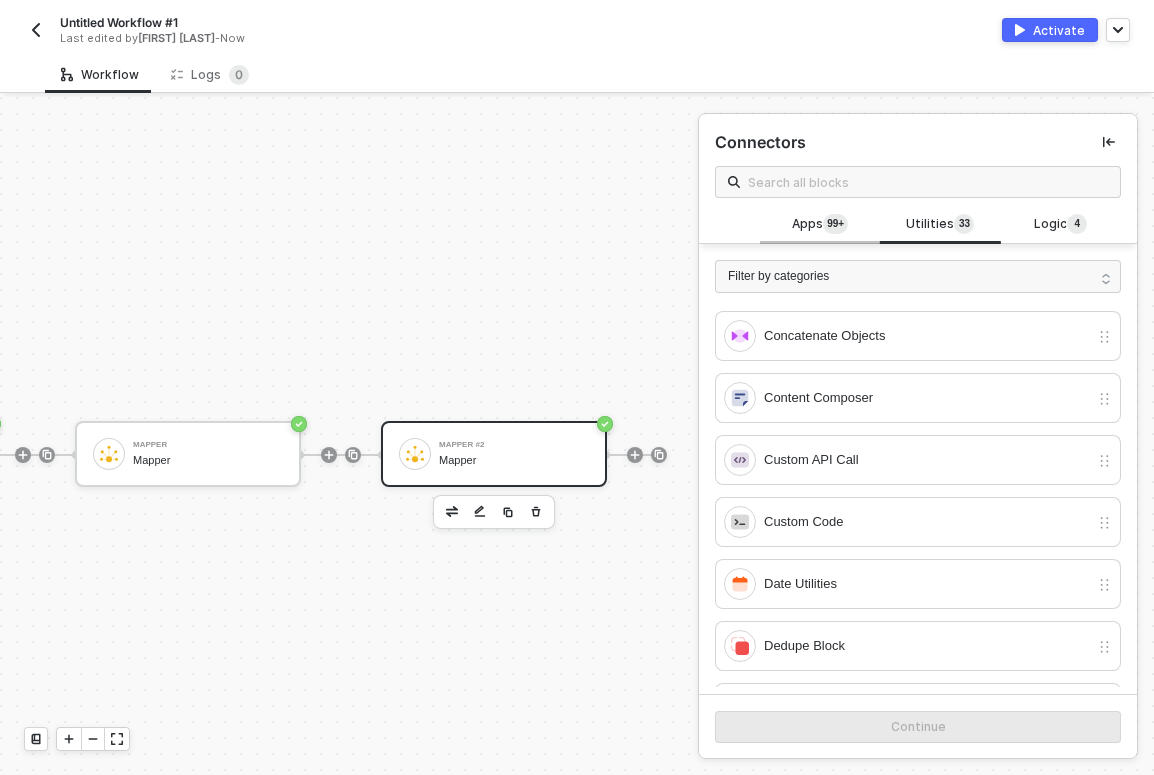 click on "Apps  99+" at bounding box center [820, 225] 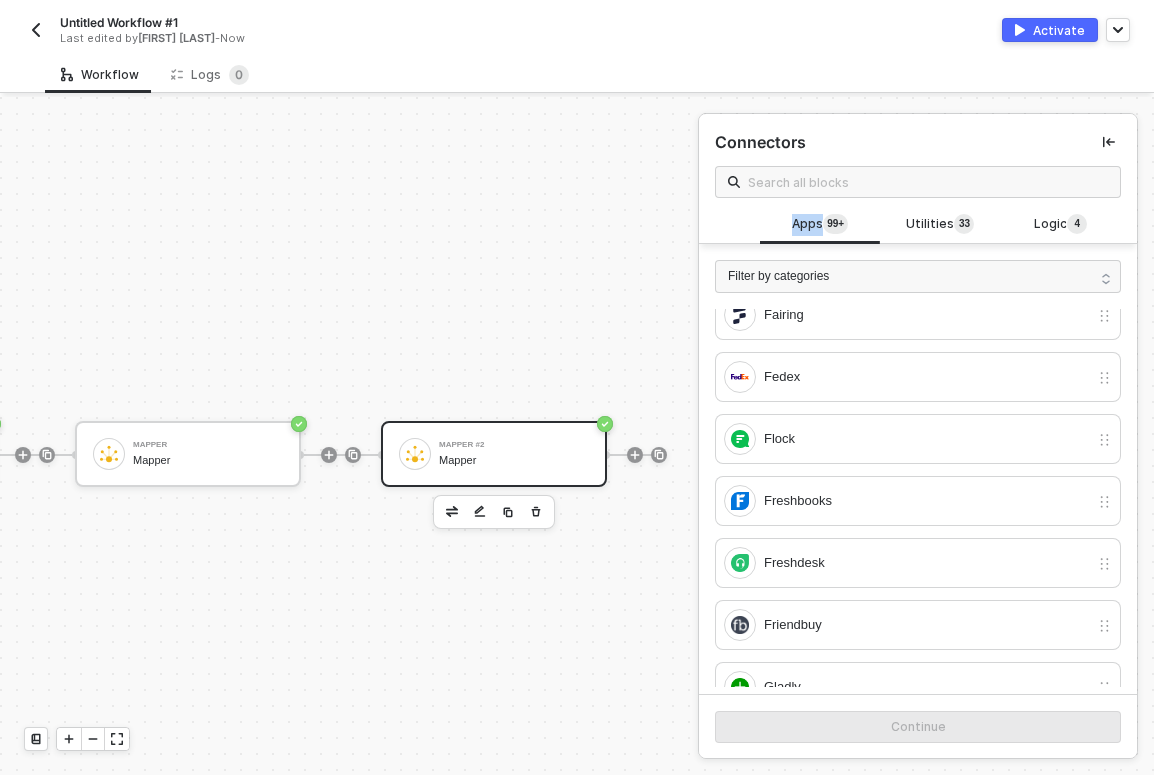 scroll, scrollTop: 3316, scrollLeft: 0, axis: vertical 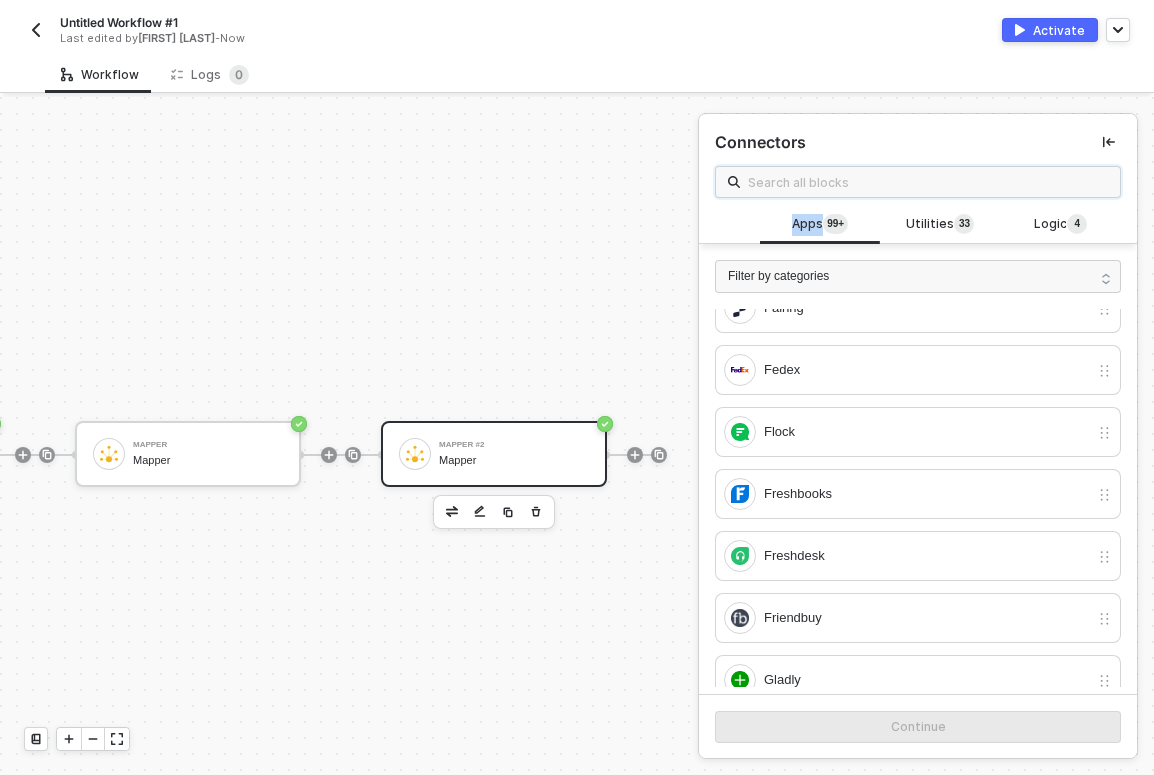 click at bounding box center (928, 182) 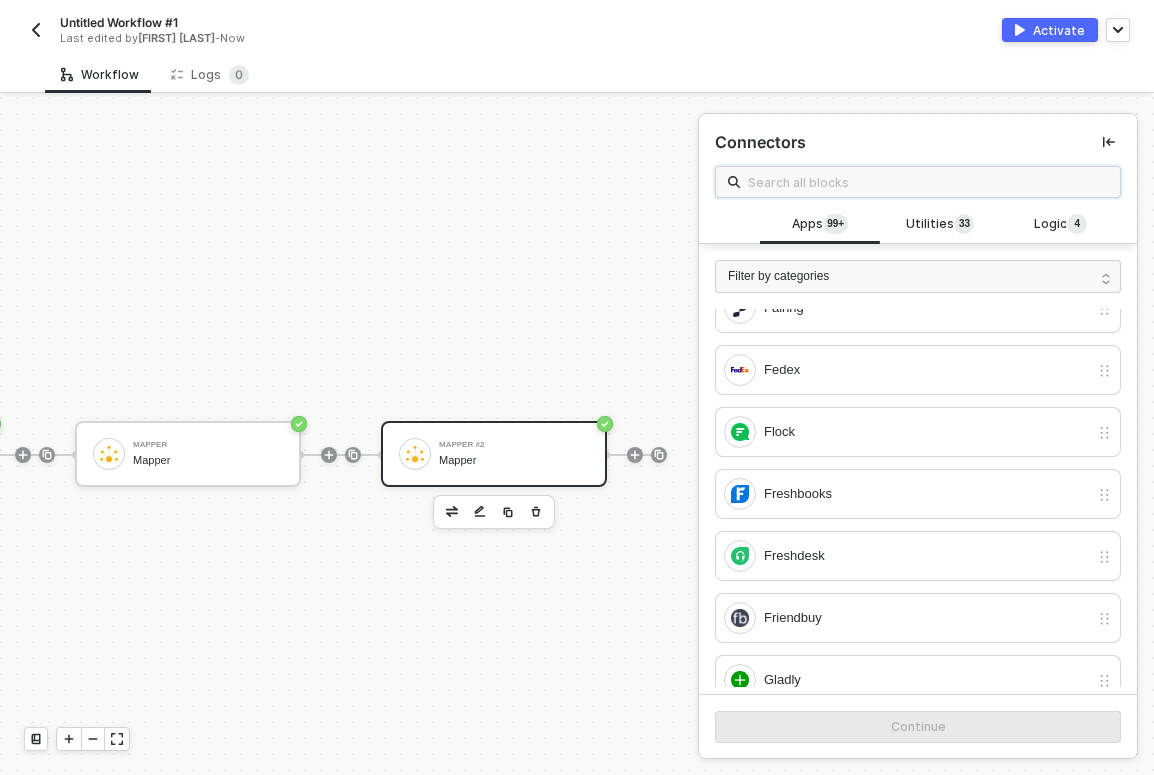 click at bounding box center [928, 182] 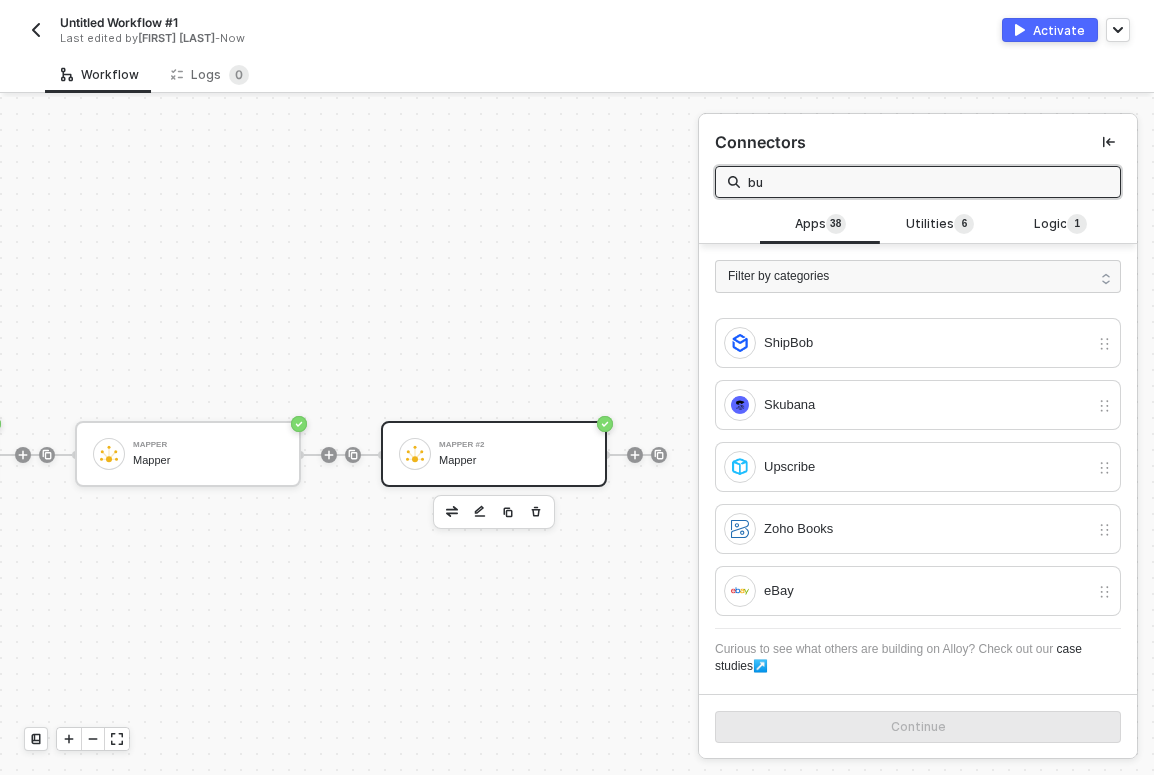 scroll, scrollTop: 146, scrollLeft: 0, axis: vertical 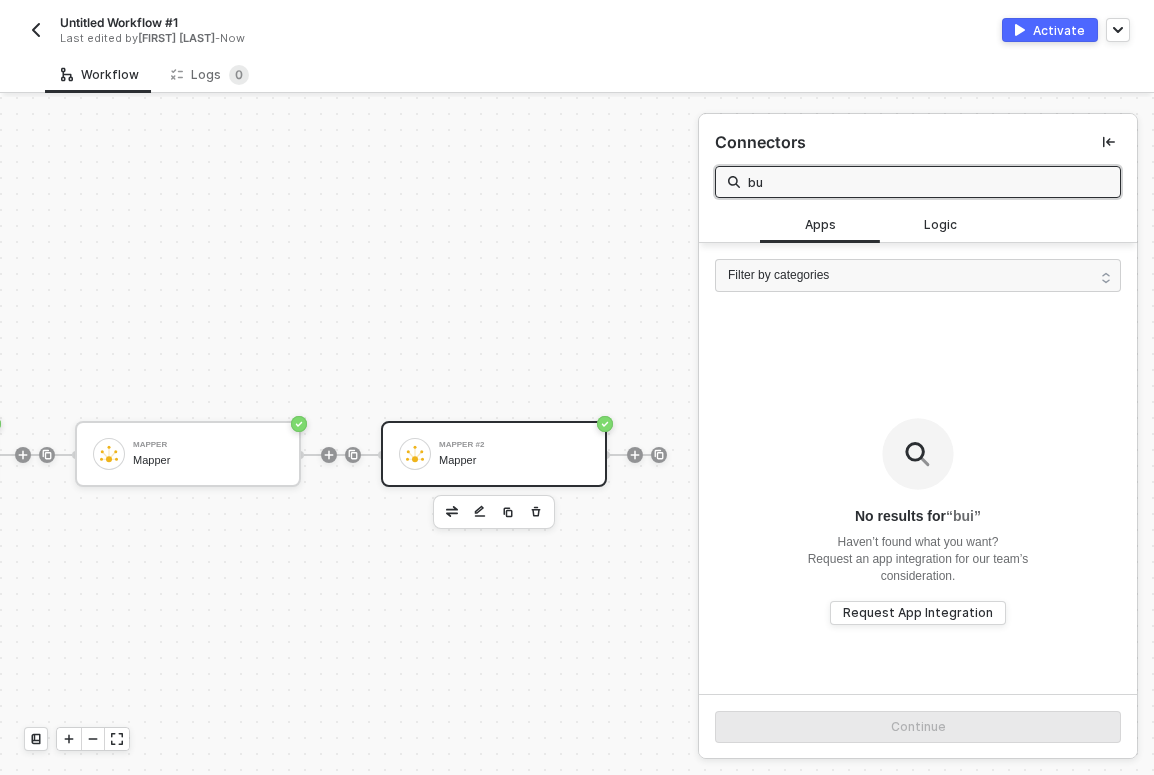 type on "b" 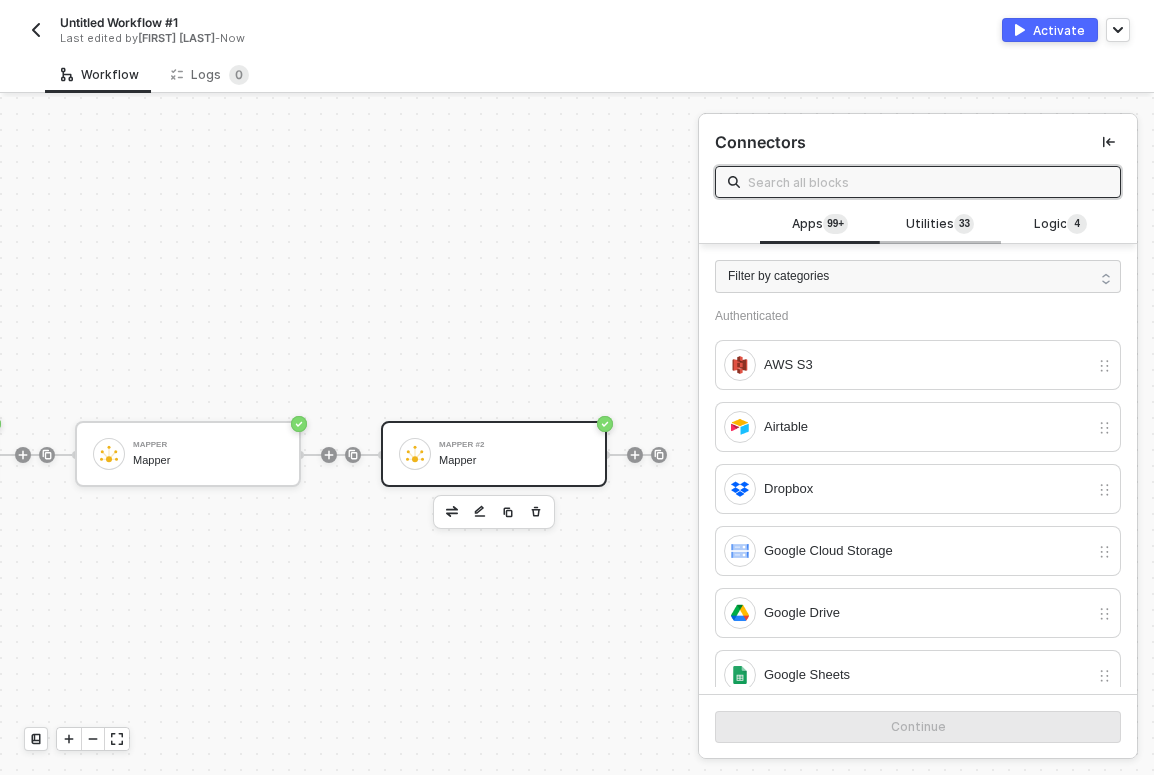 click on "Utilities  3 3" at bounding box center [940, 225] 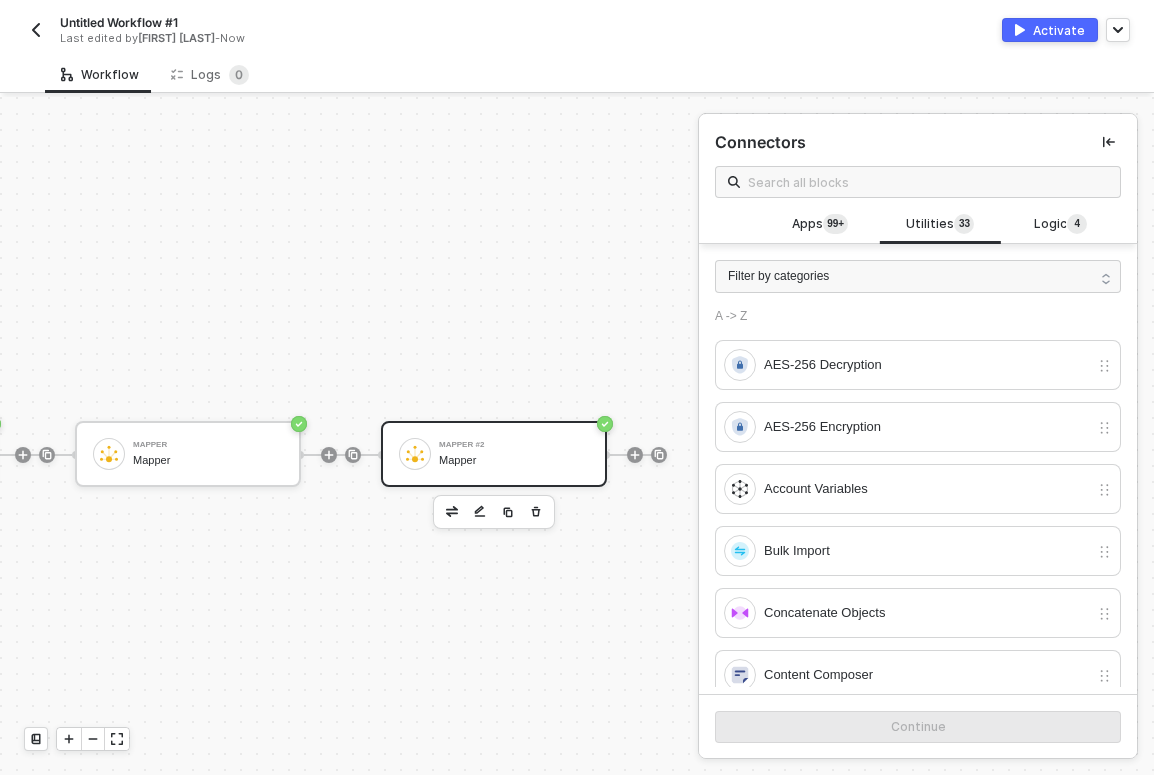 click at bounding box center [918, 182] 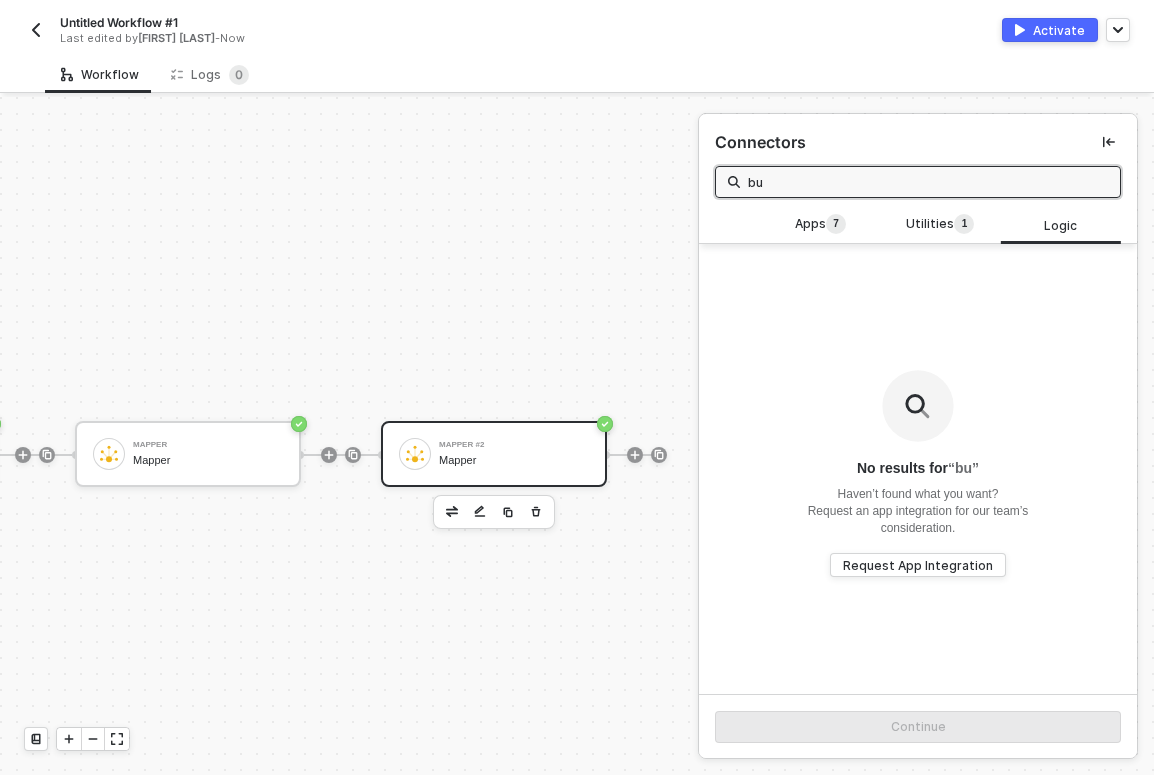 type on "b" 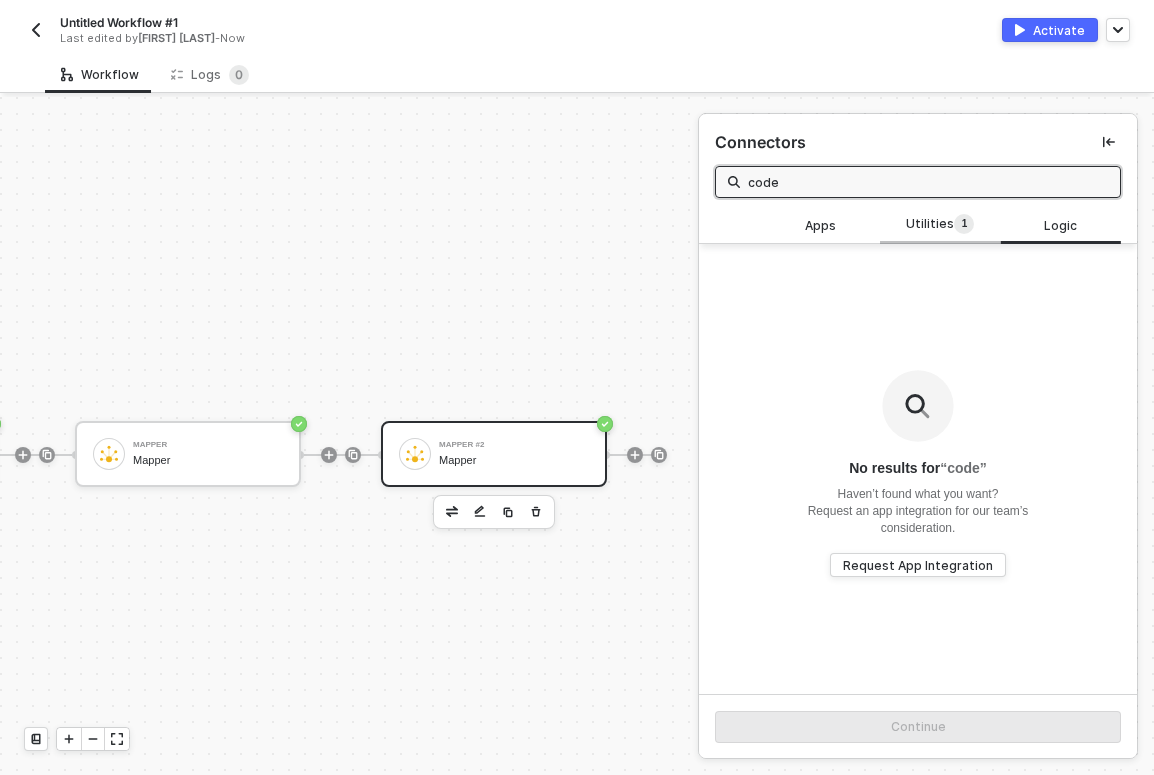 type on "code" 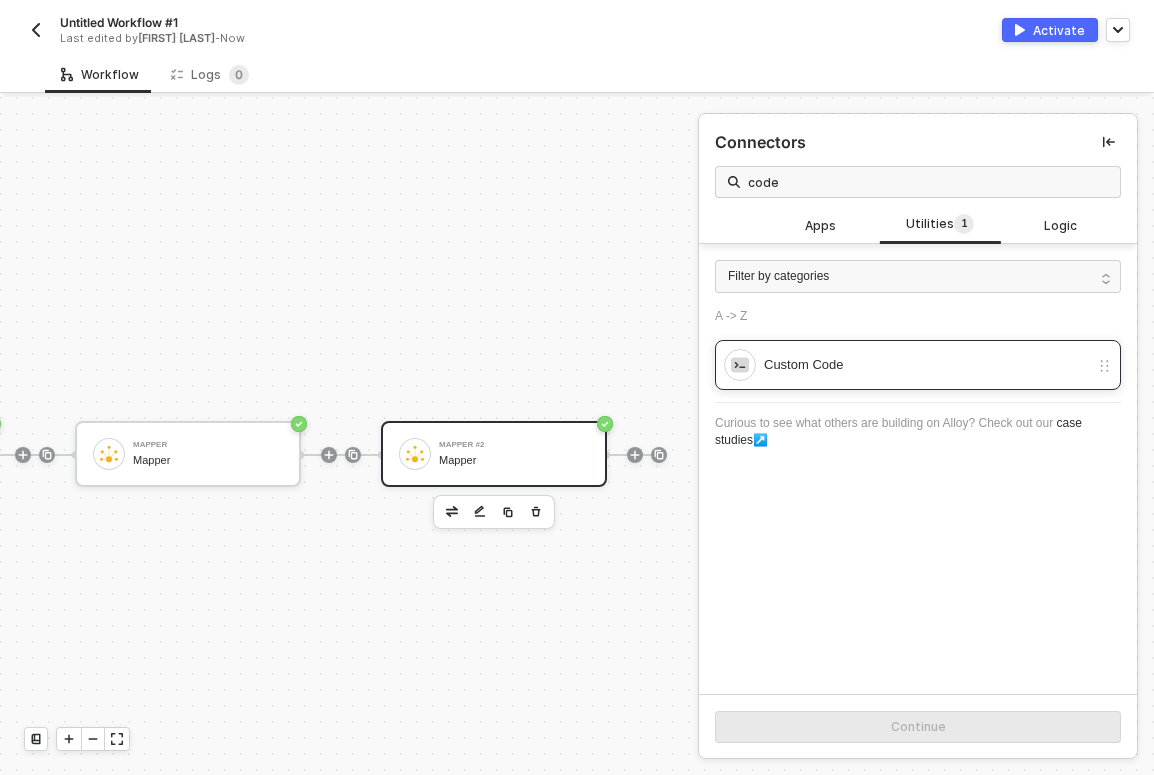 click on "Custom Code" at bounding box center [926, 365] 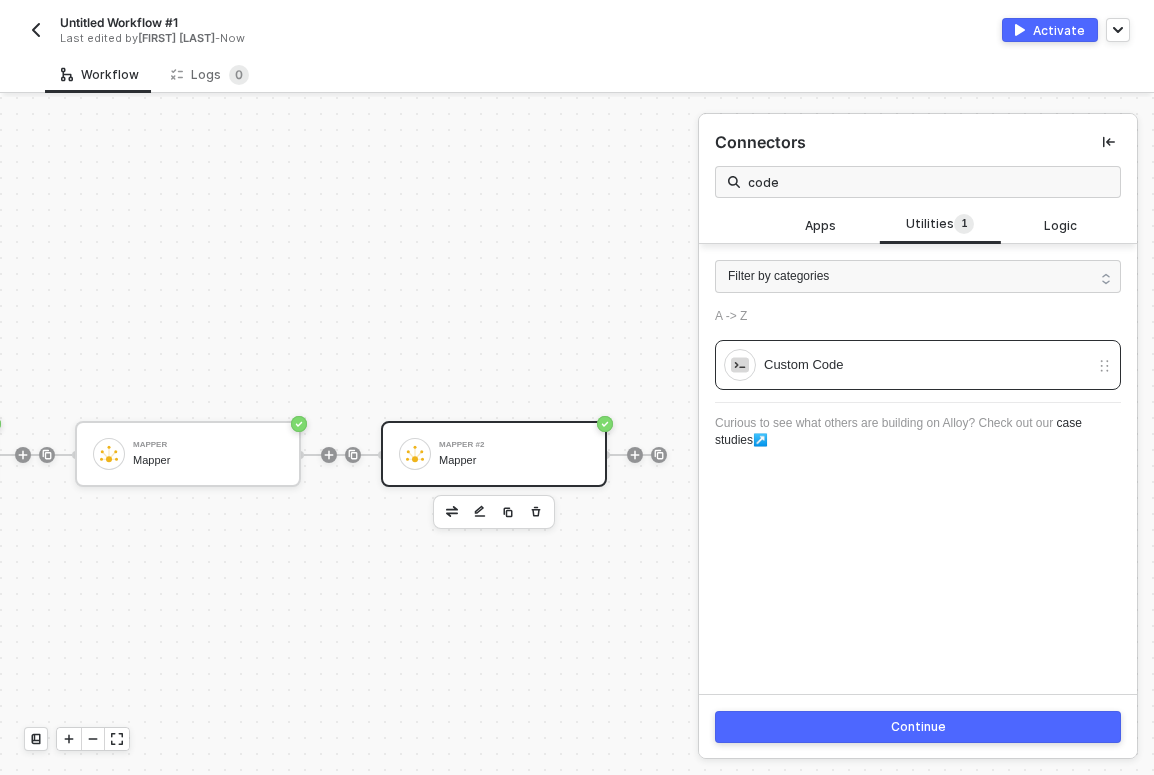 click on "Continue" at bounding box center [918, 727] 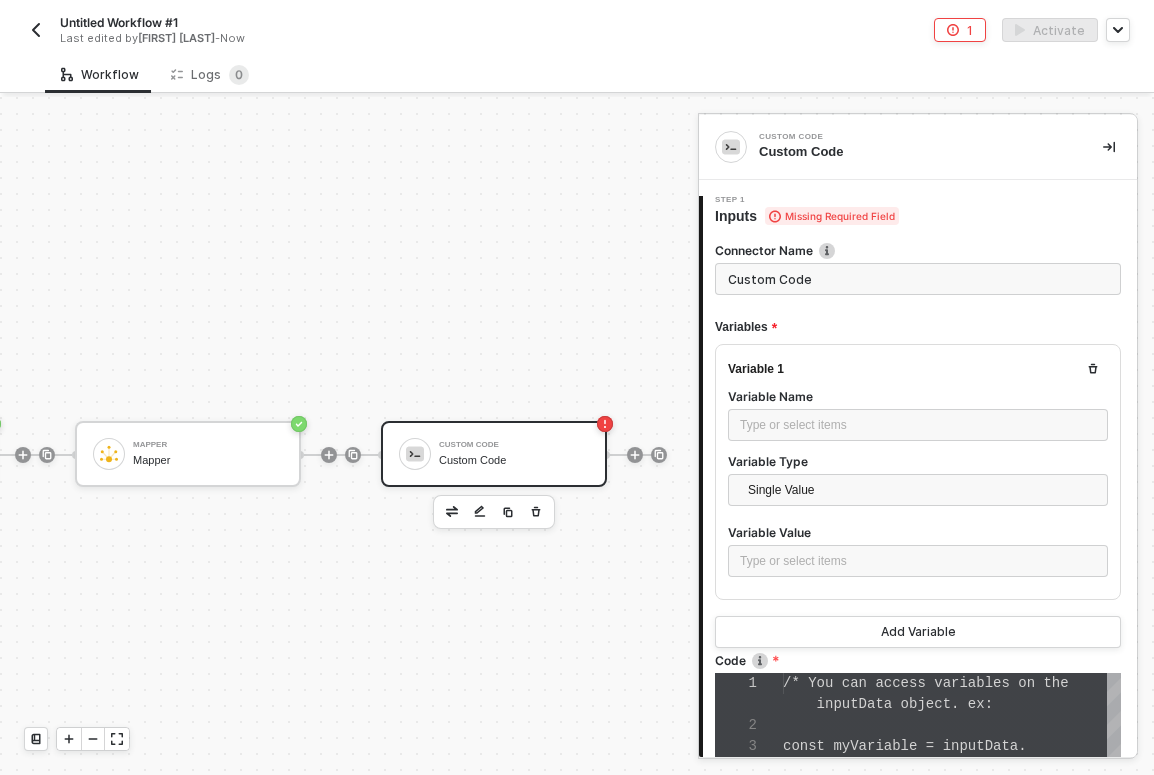 scroll, scrollTop: 126, scrollLeft: 0, axis: vertical 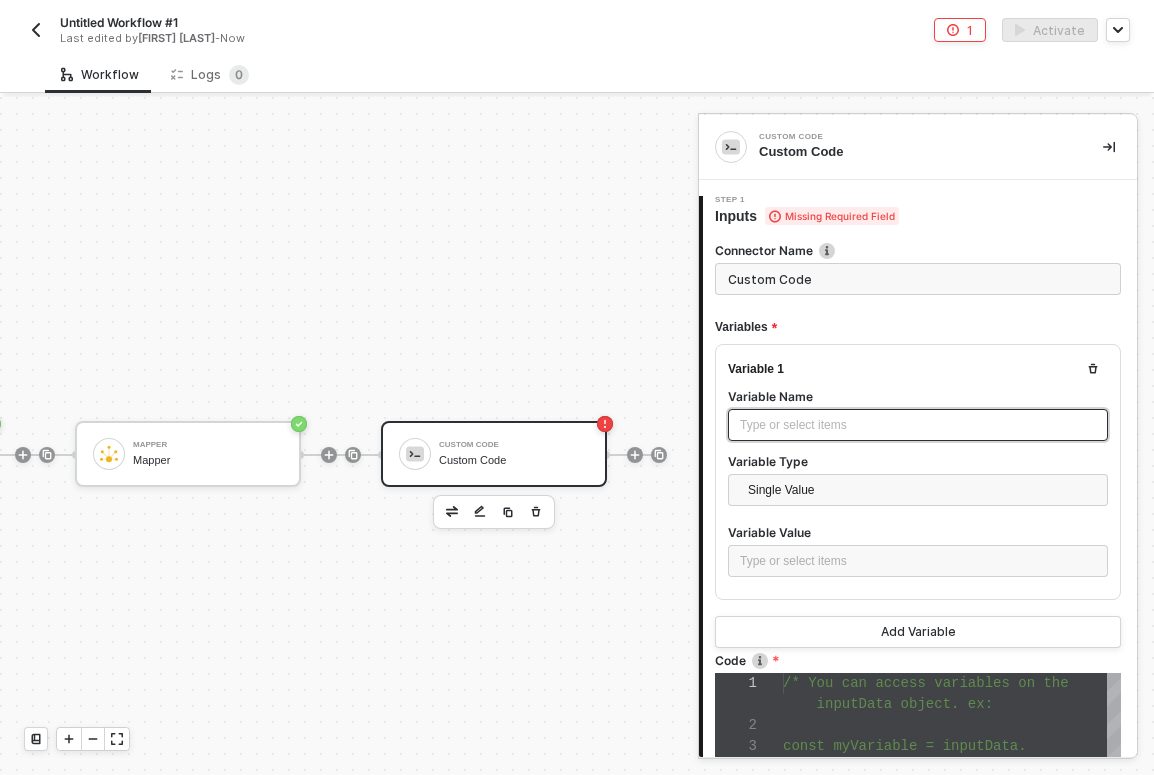 click on "Type or select items ﻿" at bounding box center (918, 425) 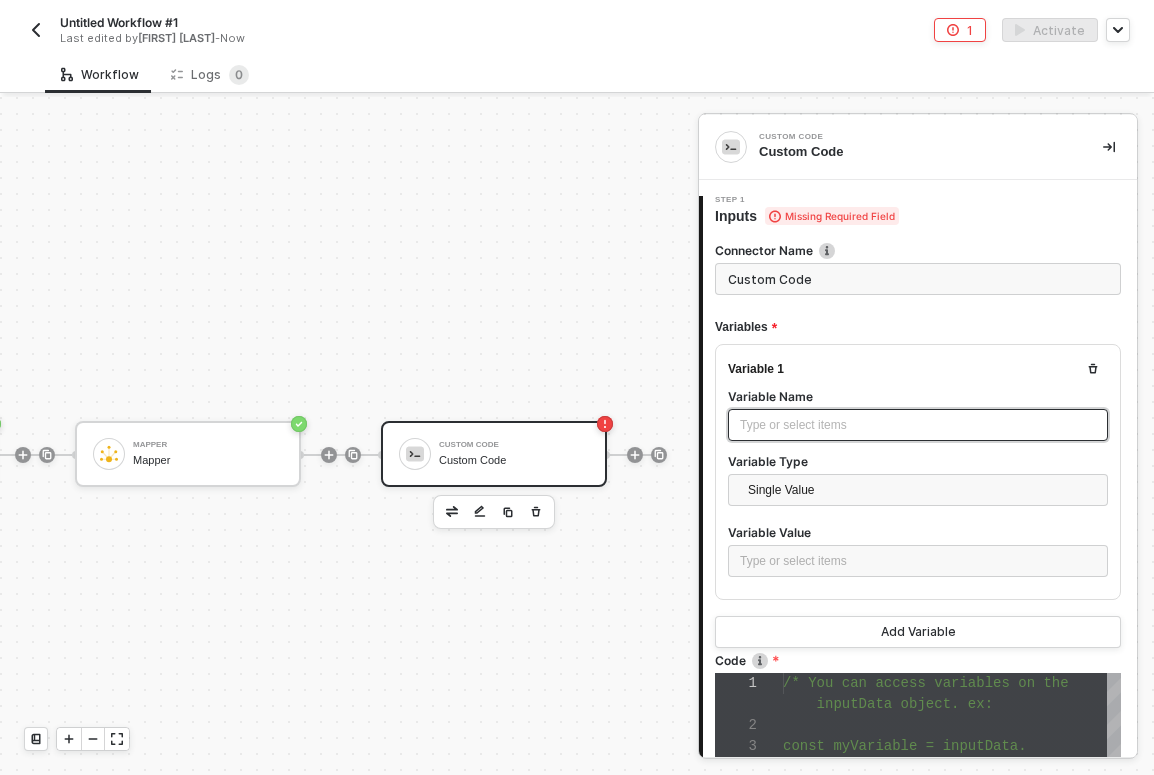 click on "Type or select items ﻿" at bounding box center [918, 425] 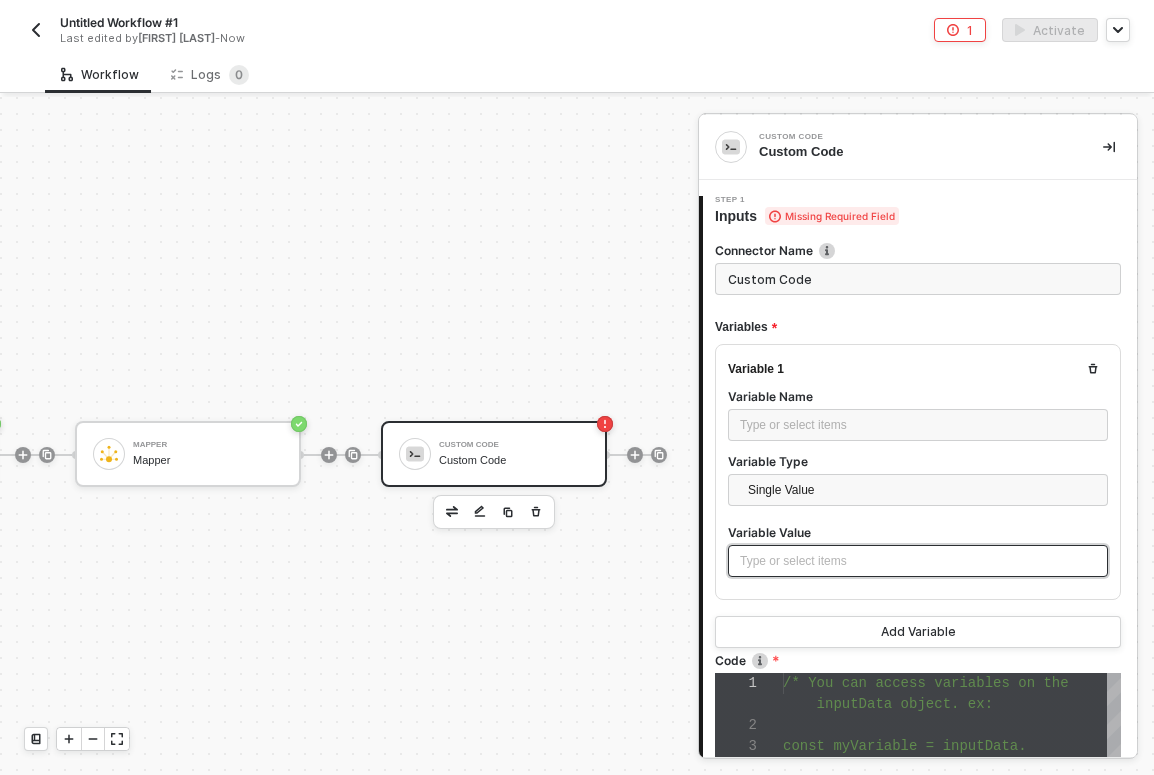 click on "Type or select items ﻿" at bounding box center [918, 561] 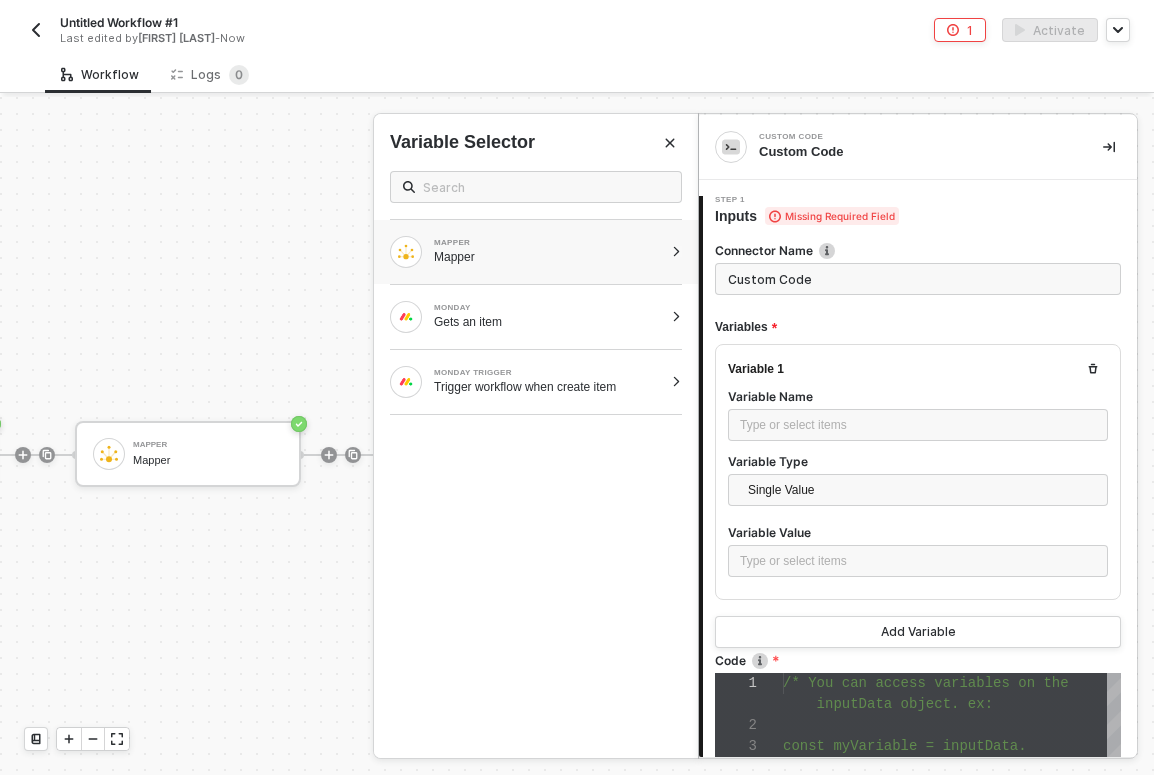 click on "MAPPER Mapper" at bounding box center (548, 252) 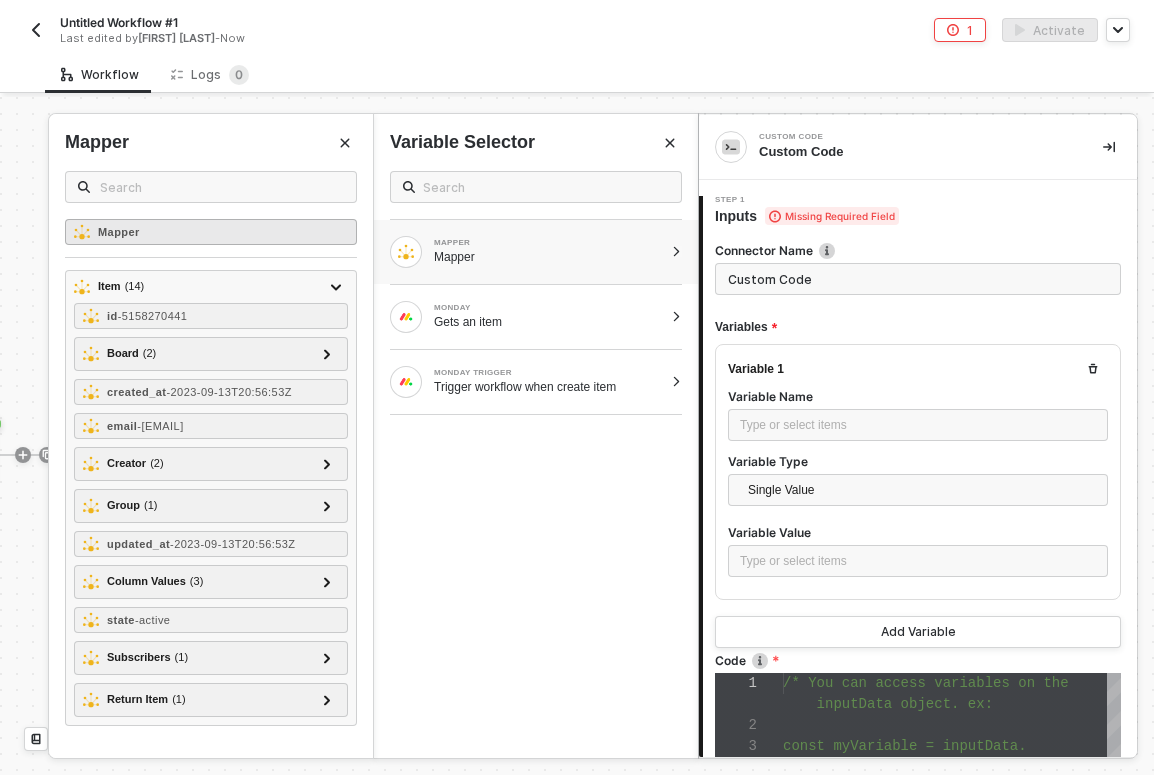 click on "Mapper" at bounding box center [211, 232] 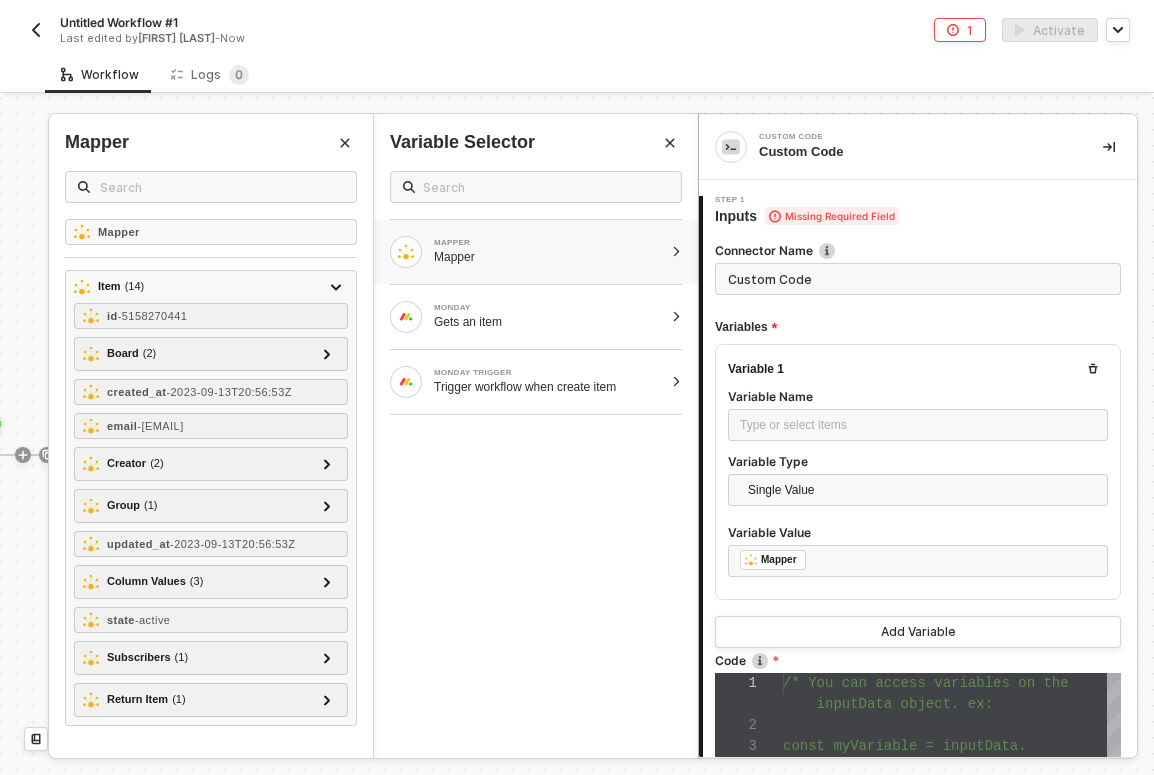 click on "MAPPER Mapper MONDAY Gets an item MONDAY TRIGGER Trigger workflow when create item" at bounding box center (536, 456) 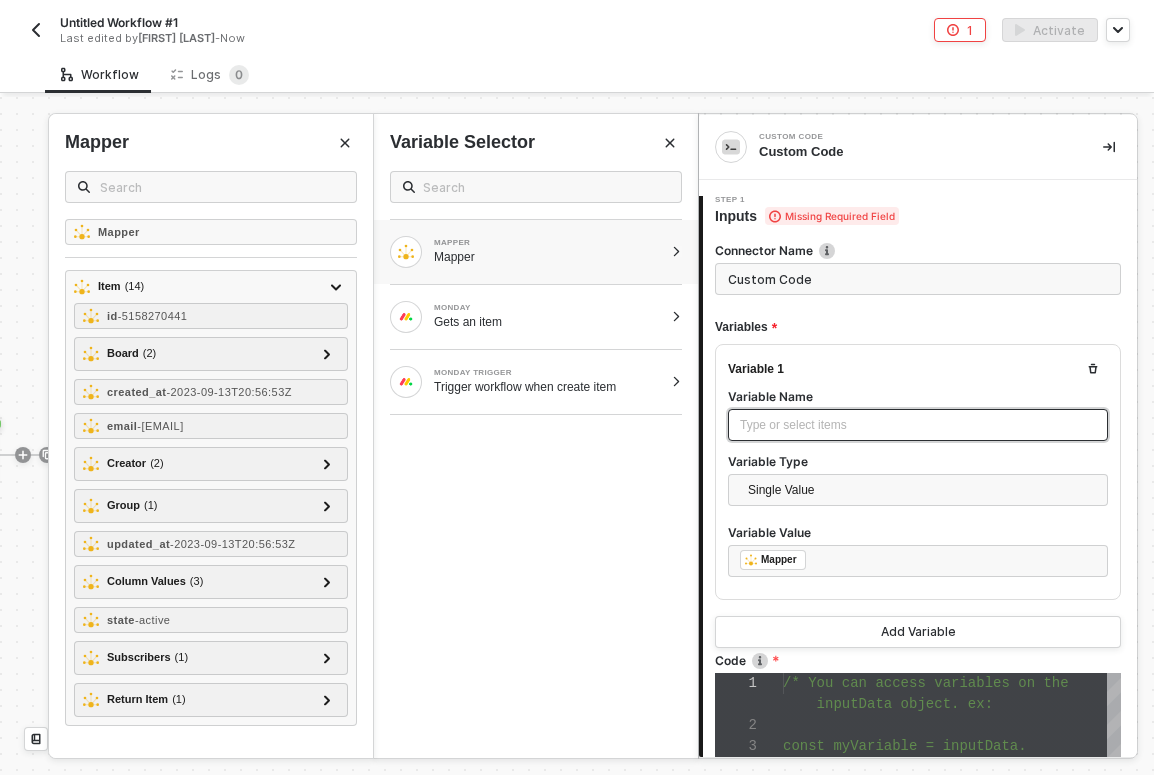 click on "Type or select items ﻿" at bounding box center [918, 425] 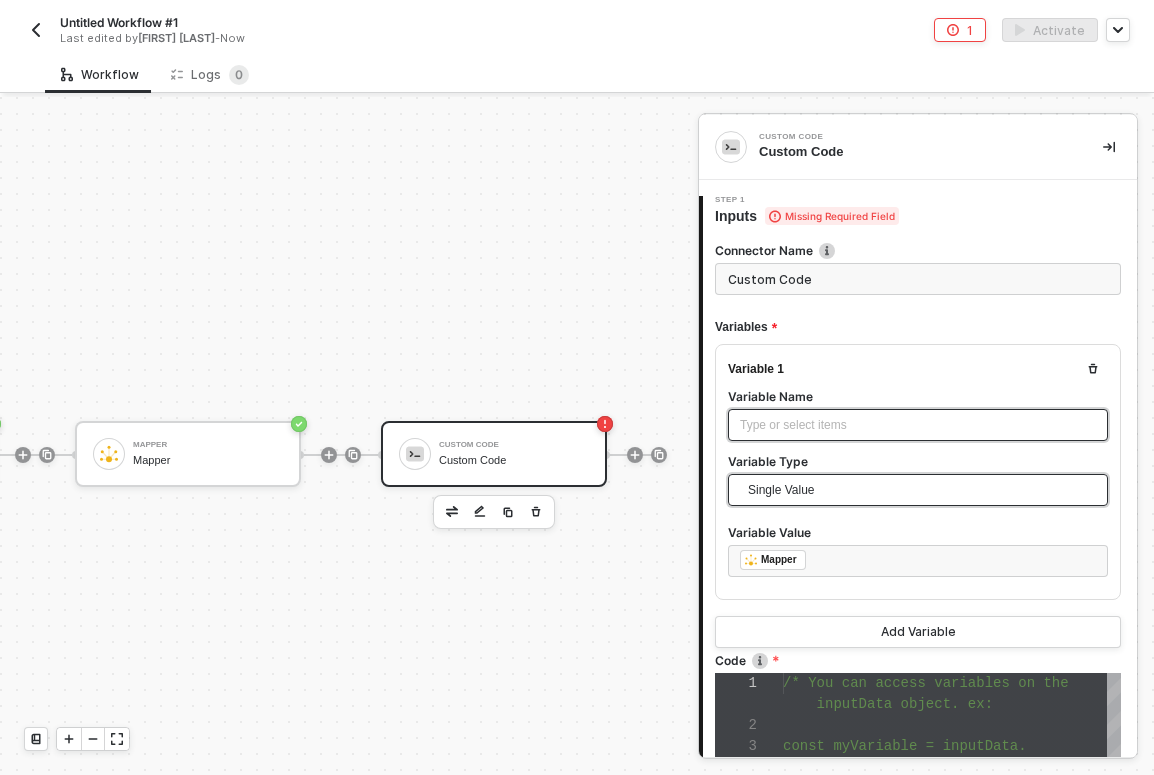 click on "Single Value" at bounding box center [922, 490] 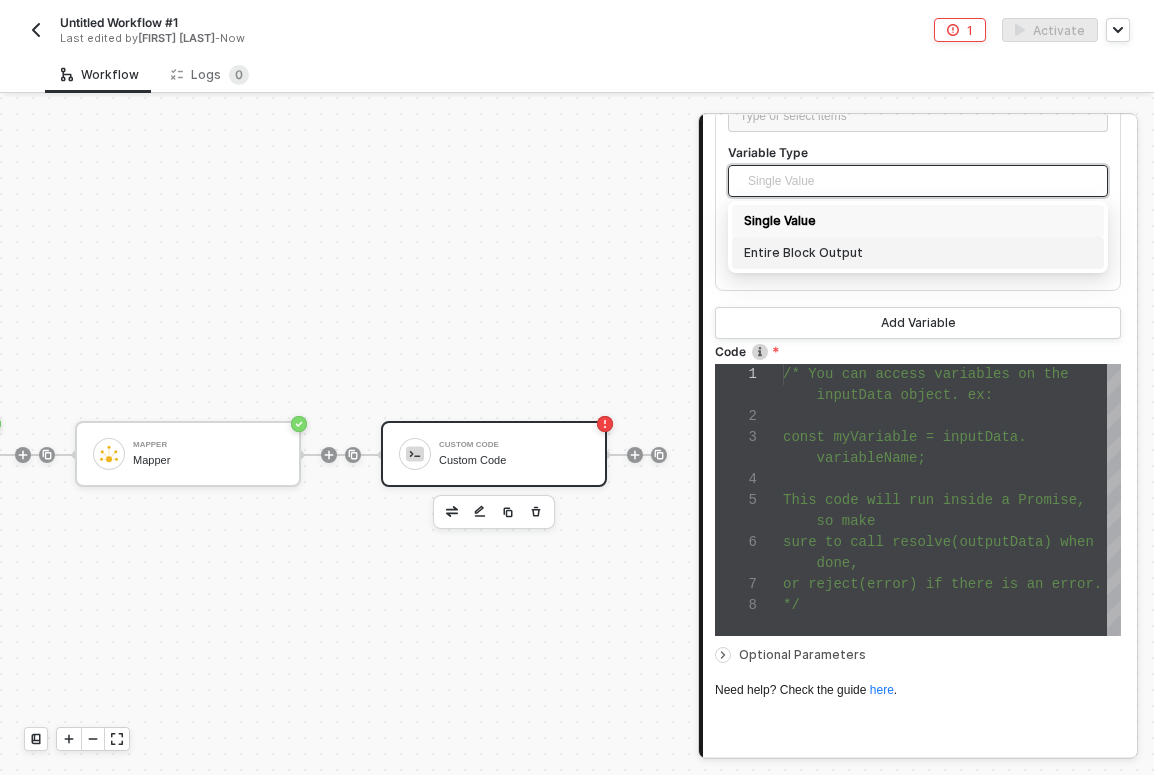 scroll, scrollTop: 313, scrollLeft: 0, axis: vertical 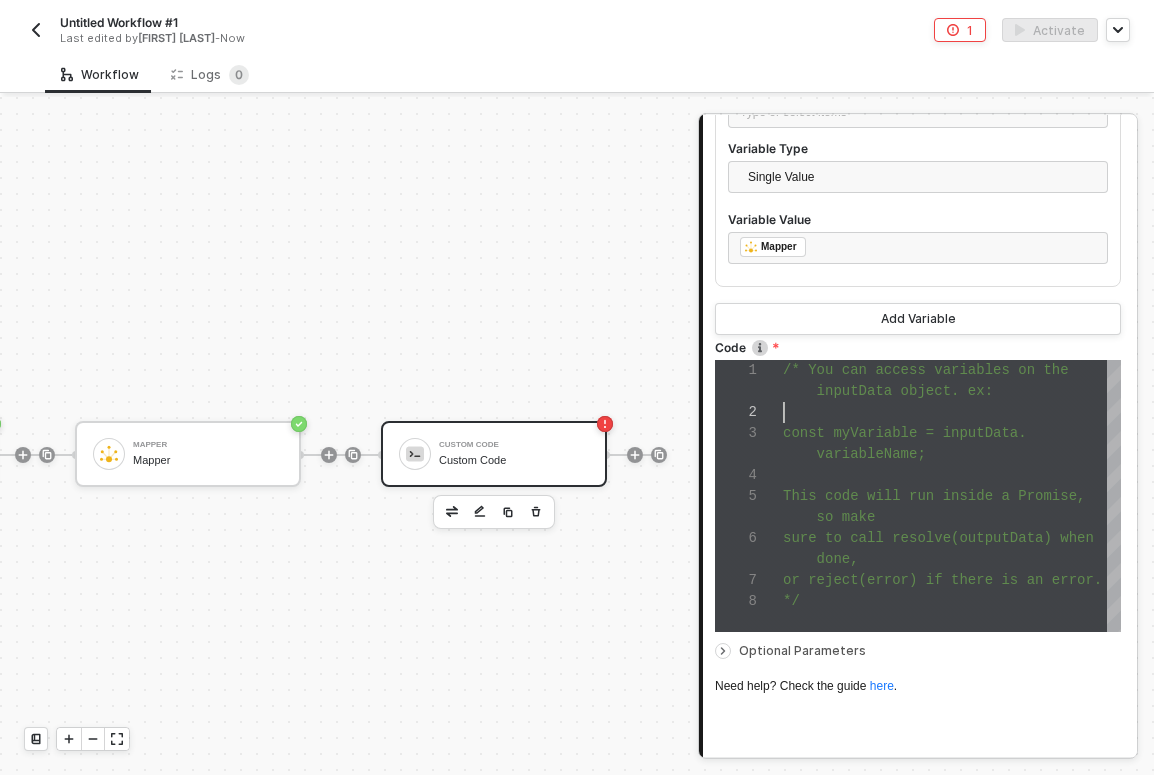 click at bounding box center [952, 412] 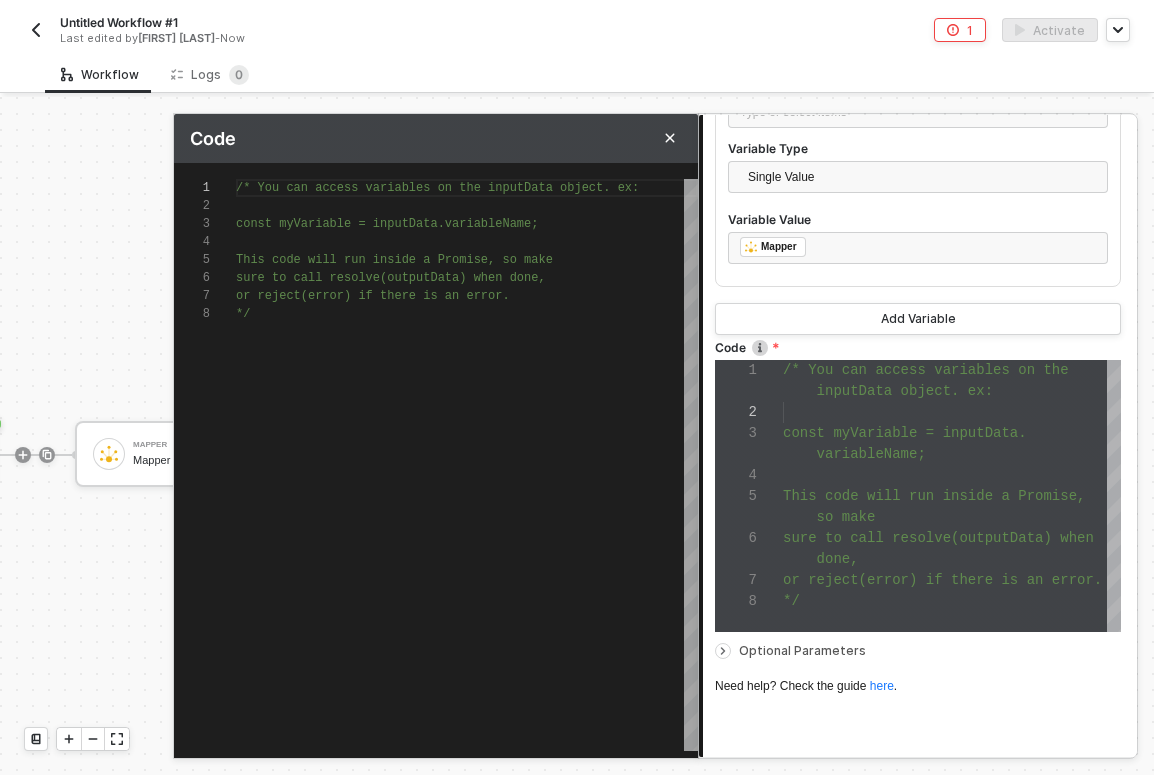 scroll, scrollTop: 126, scrollLeft: 0, axis: vertical 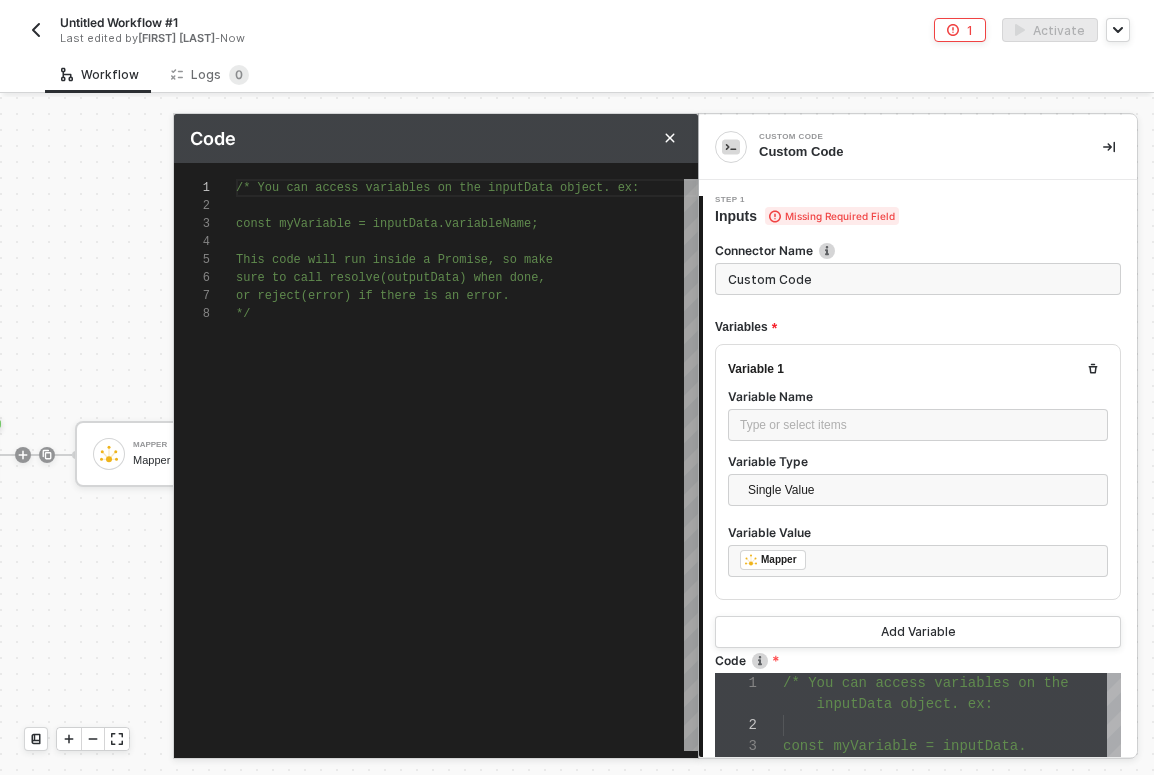 click on "1 Activate Publish as Template Request App Integration" at bounding box center [853, 30] 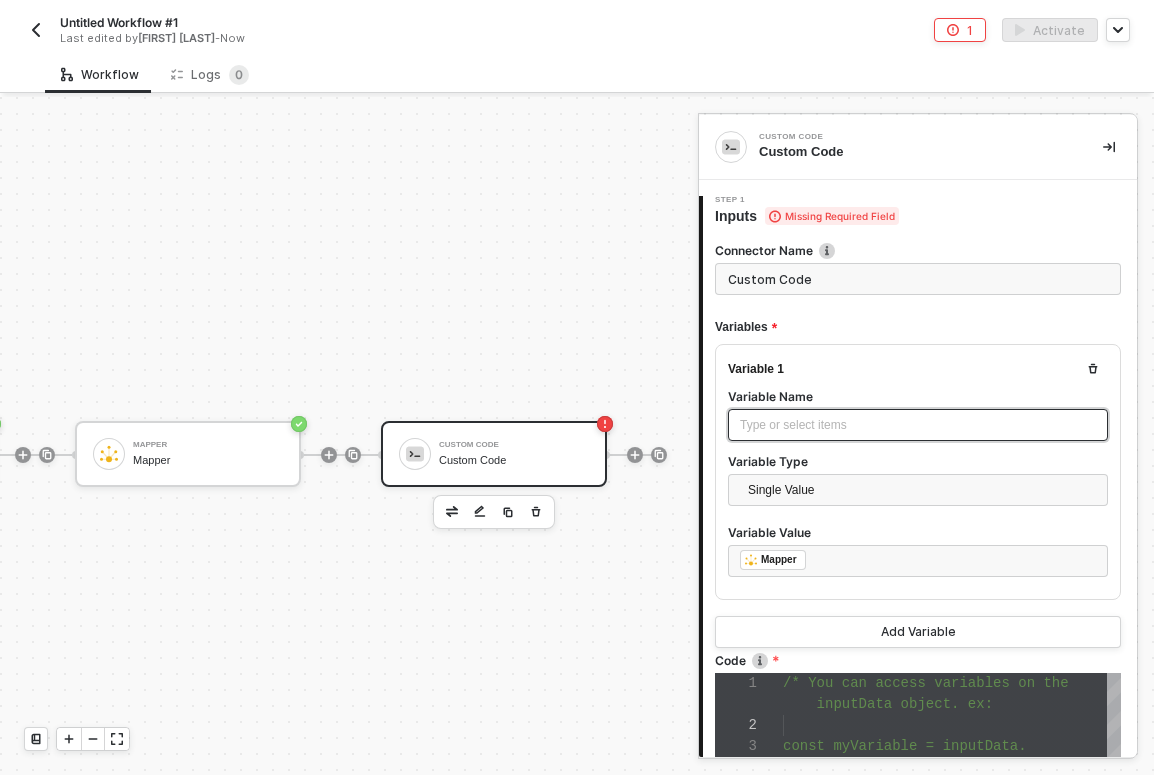 click on "Type or select items ﻿" at bounding box center (918, 425) 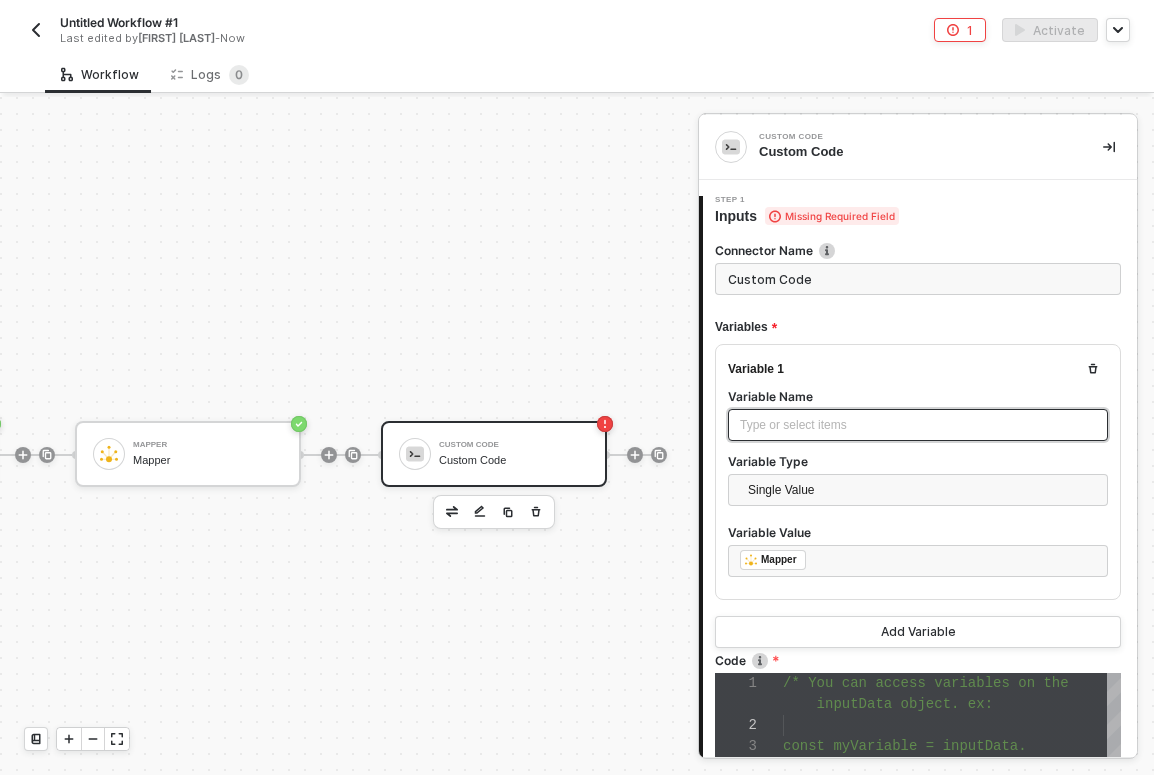 click on "Type or select items ﻿" at bounding box center (918, 425) 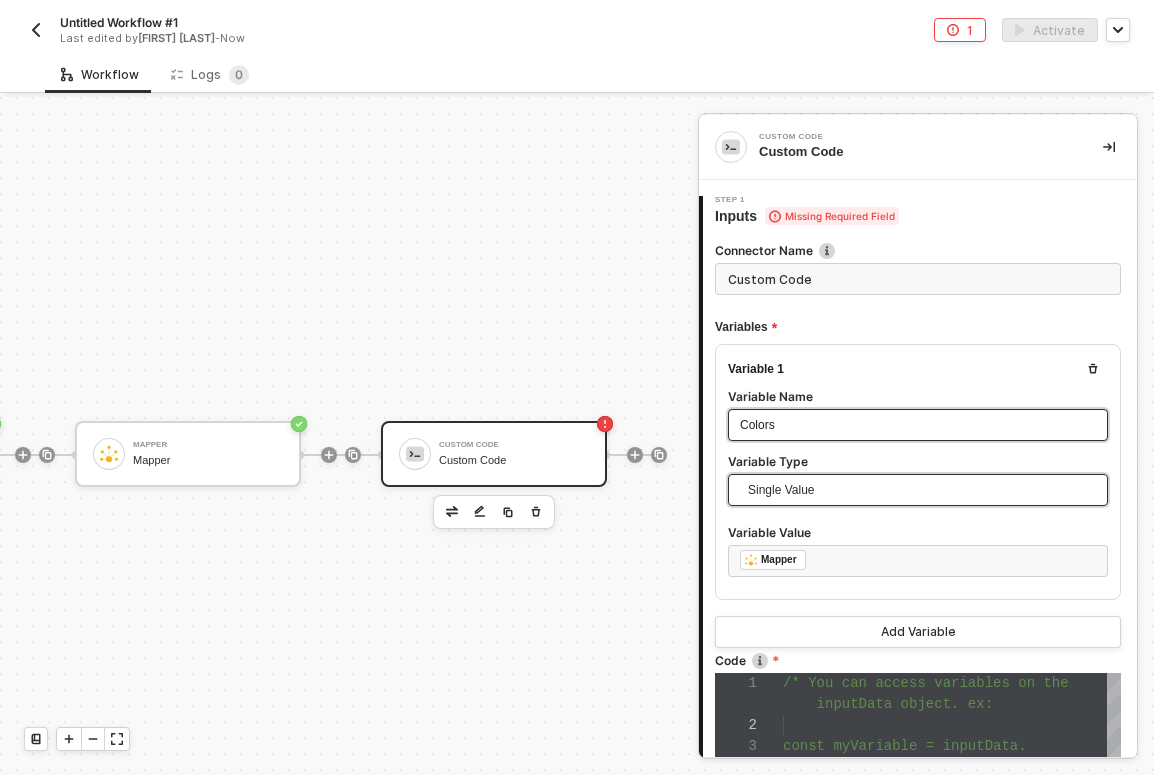 click on "Single Value" at bounding box center (922, 490) 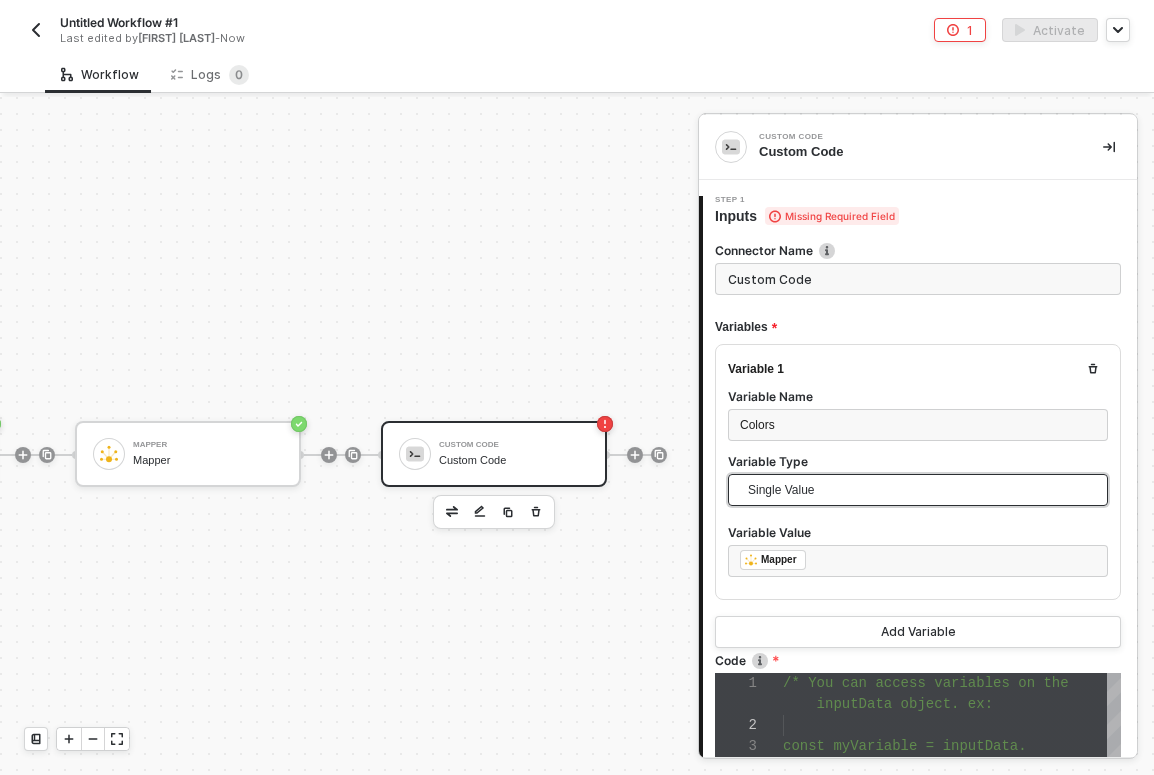 click on "Single Value" at bounding box center [922, 490] 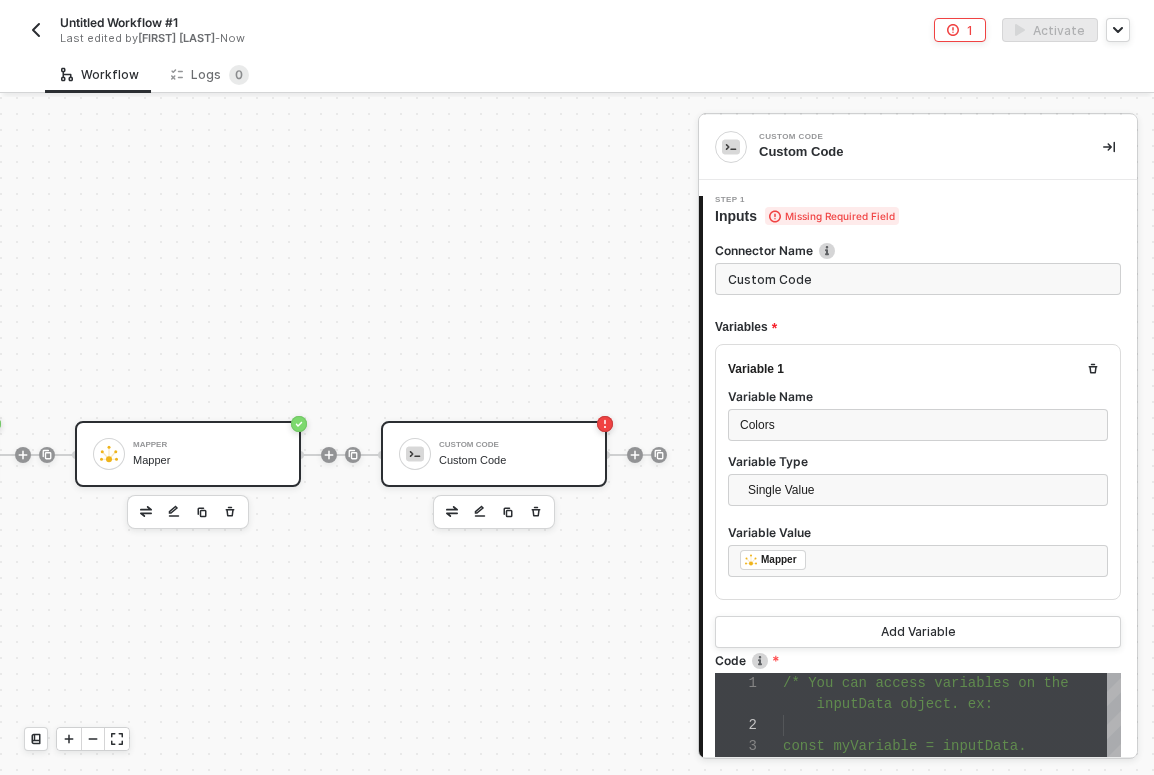 click on "Mapper Mapper" at bounding box center [208, 454] 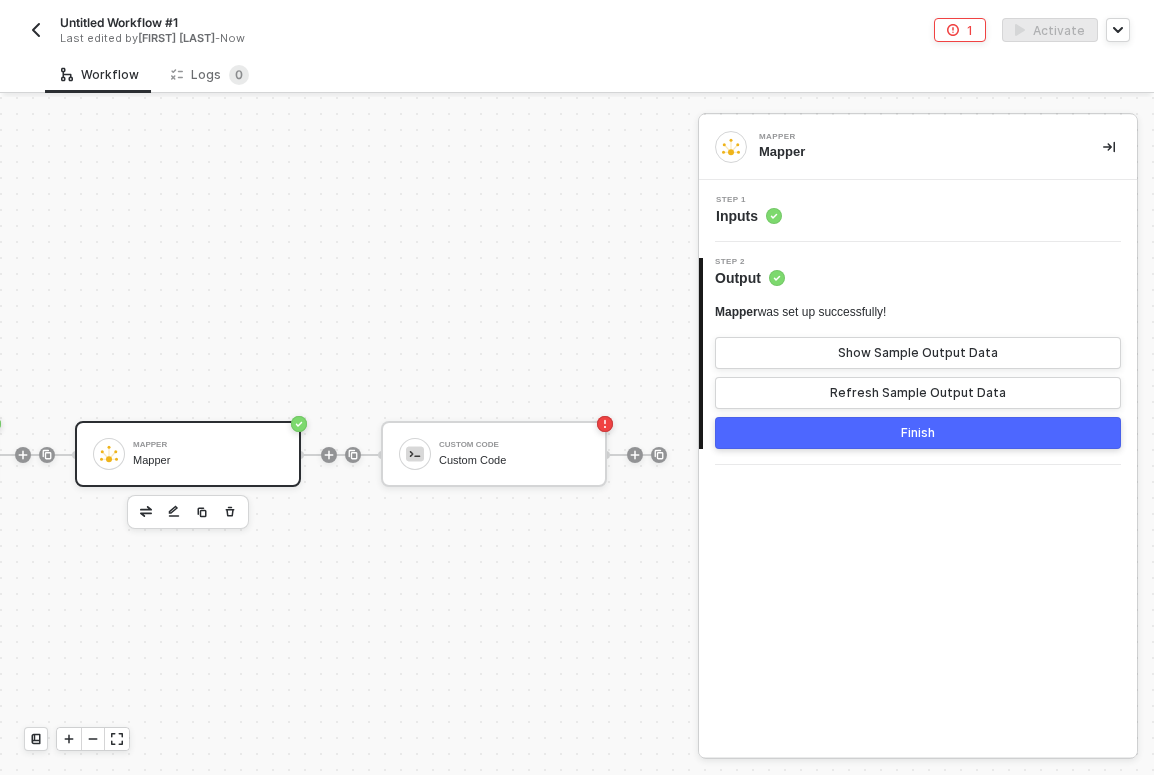 click on "Step 1 Inputs" at bounding box center [918, 211] 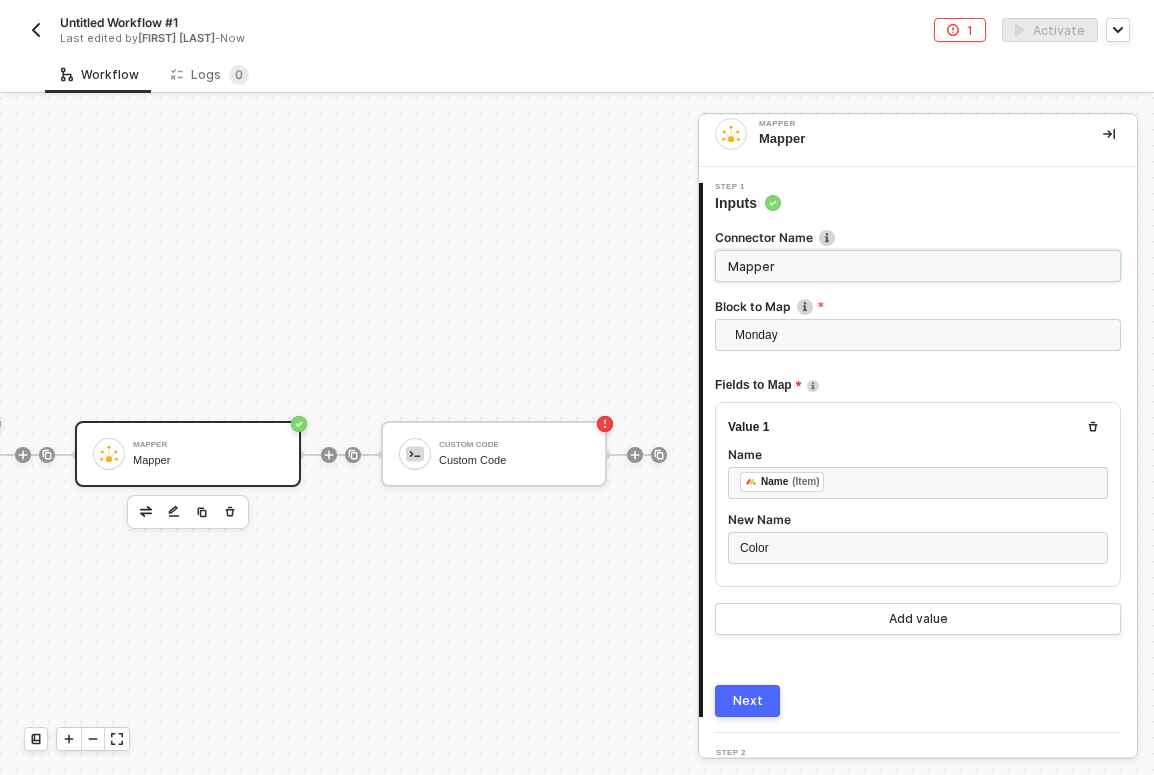 scroll, scrollTop: 18, scrollLeft: 0, axis: vertical 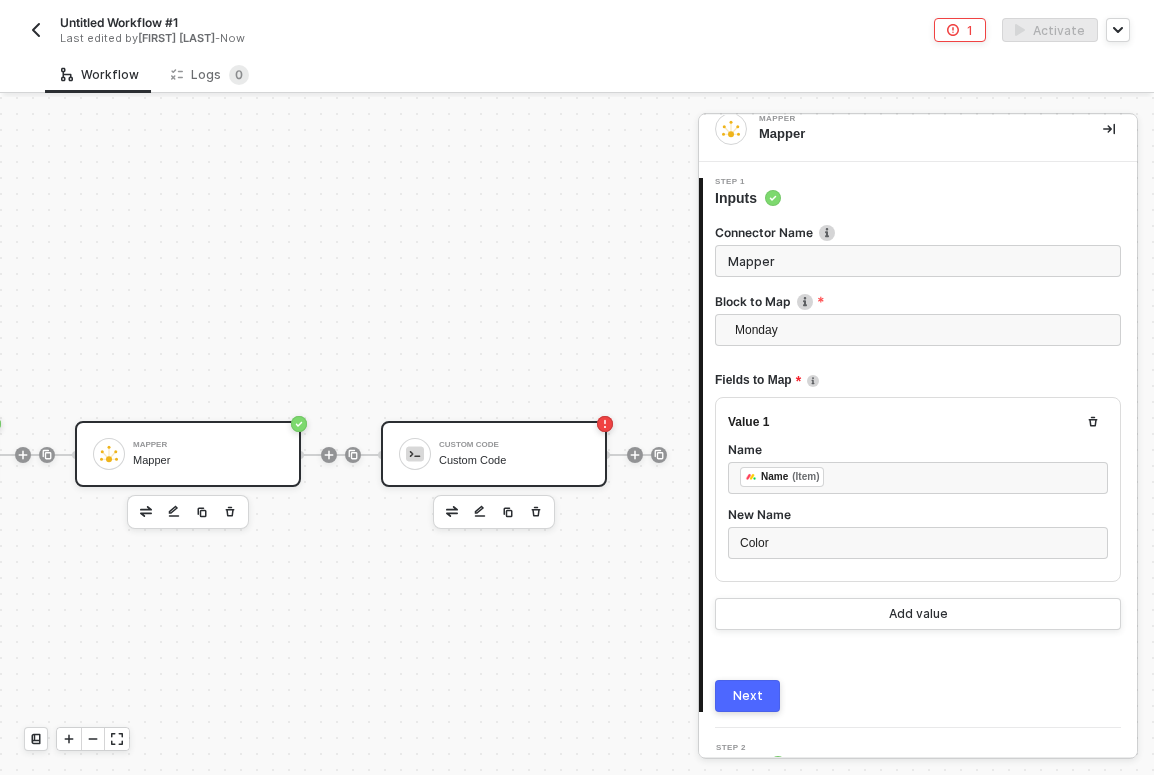 click on "Custom Code" at bounding box center (514, 445) 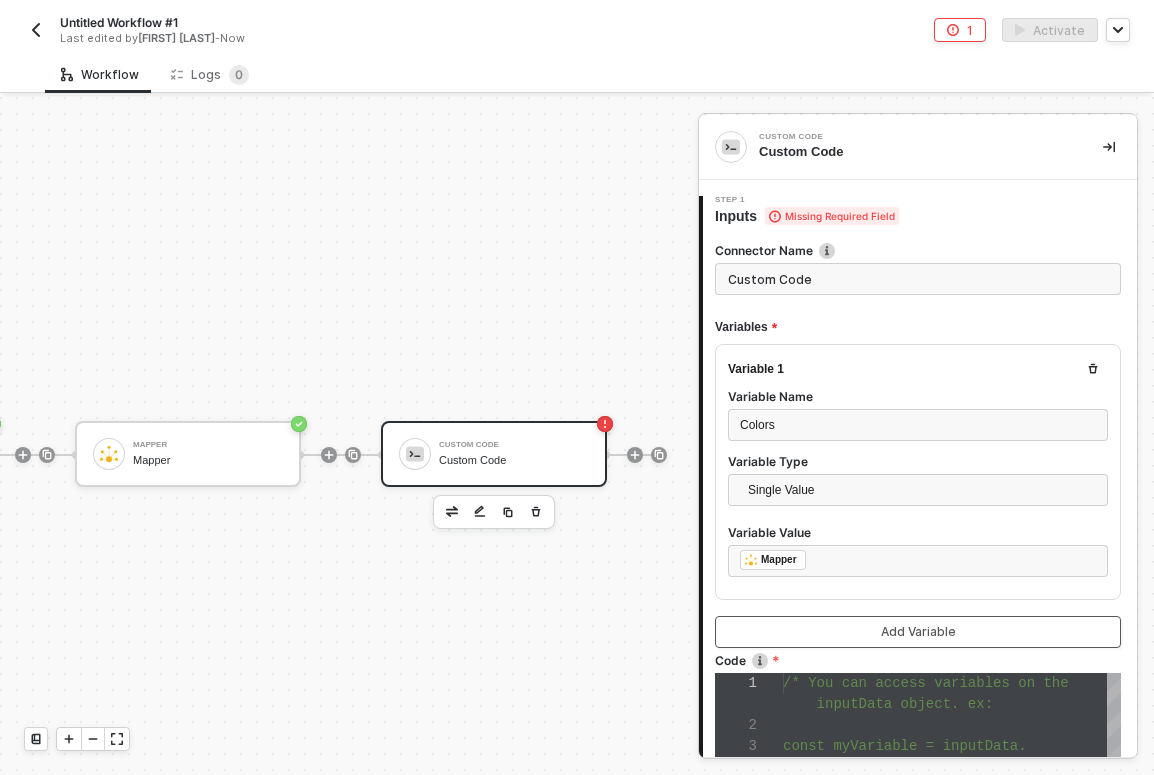 scroll, scrollTop: 126, scrollLeft: 0, axis: vertical 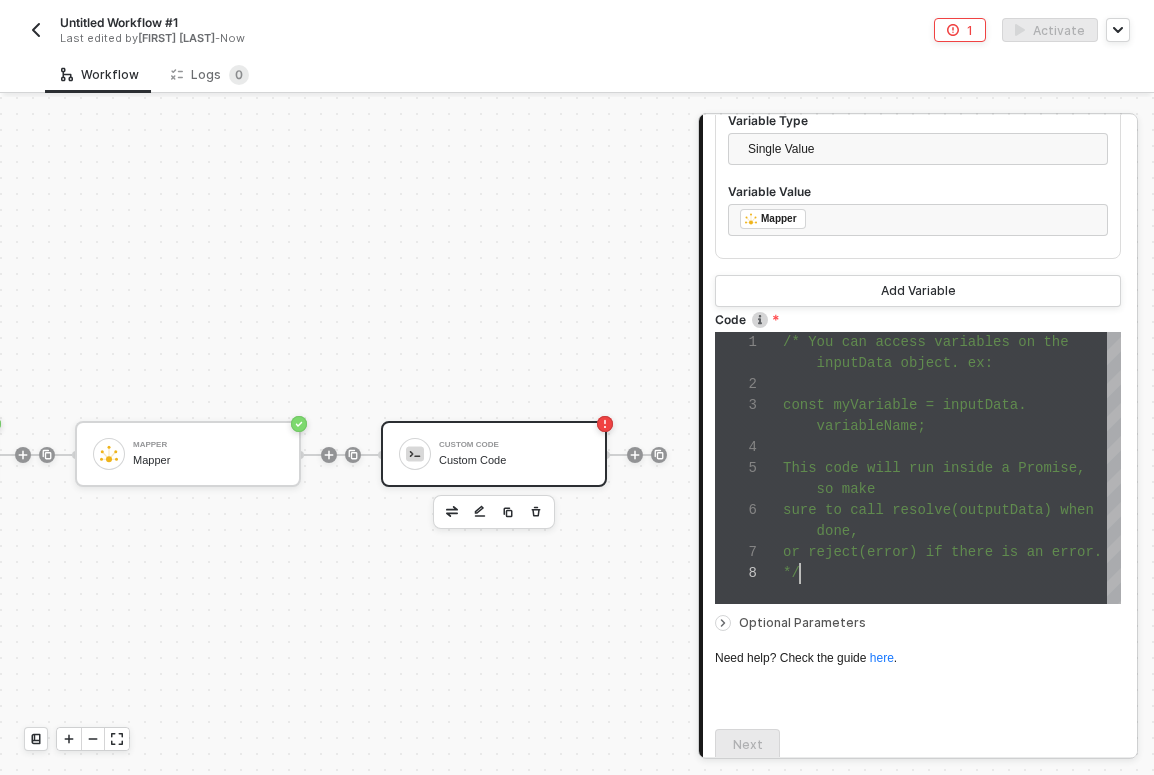 click on "*/" at bounding box center (952, 573) 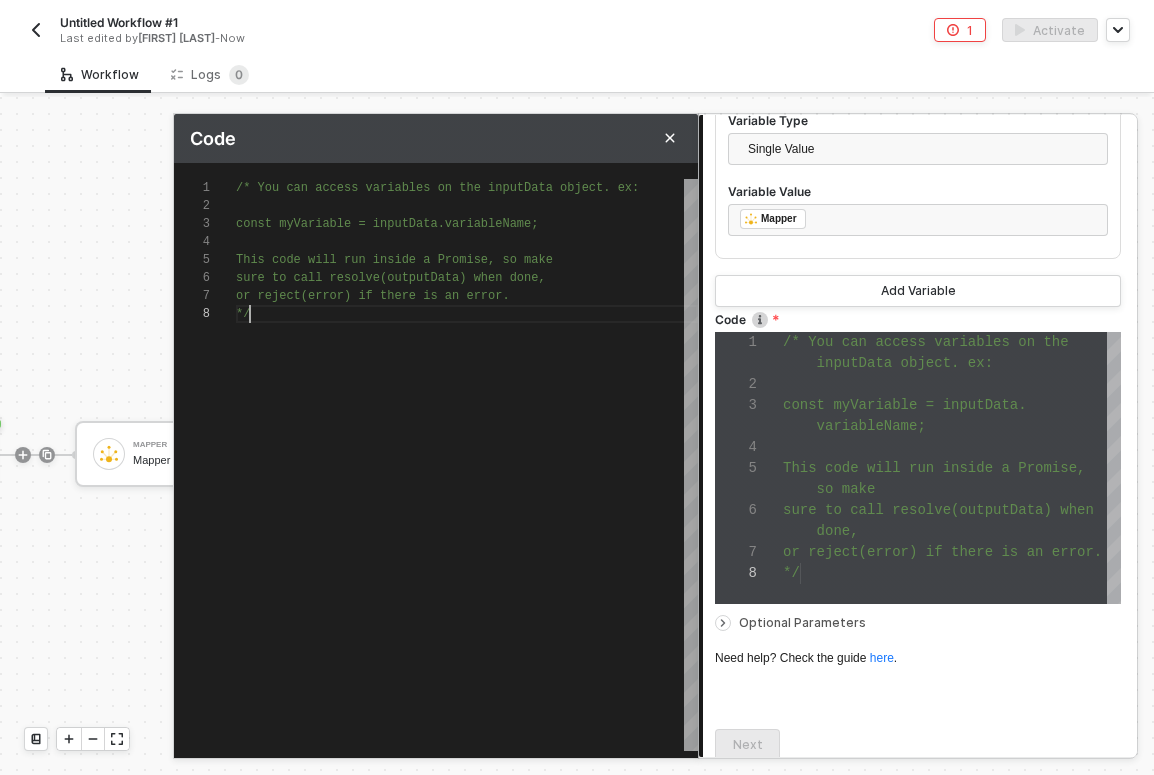 scroll, scrollTop: 36, scrollLeft: 0, axis: vertical 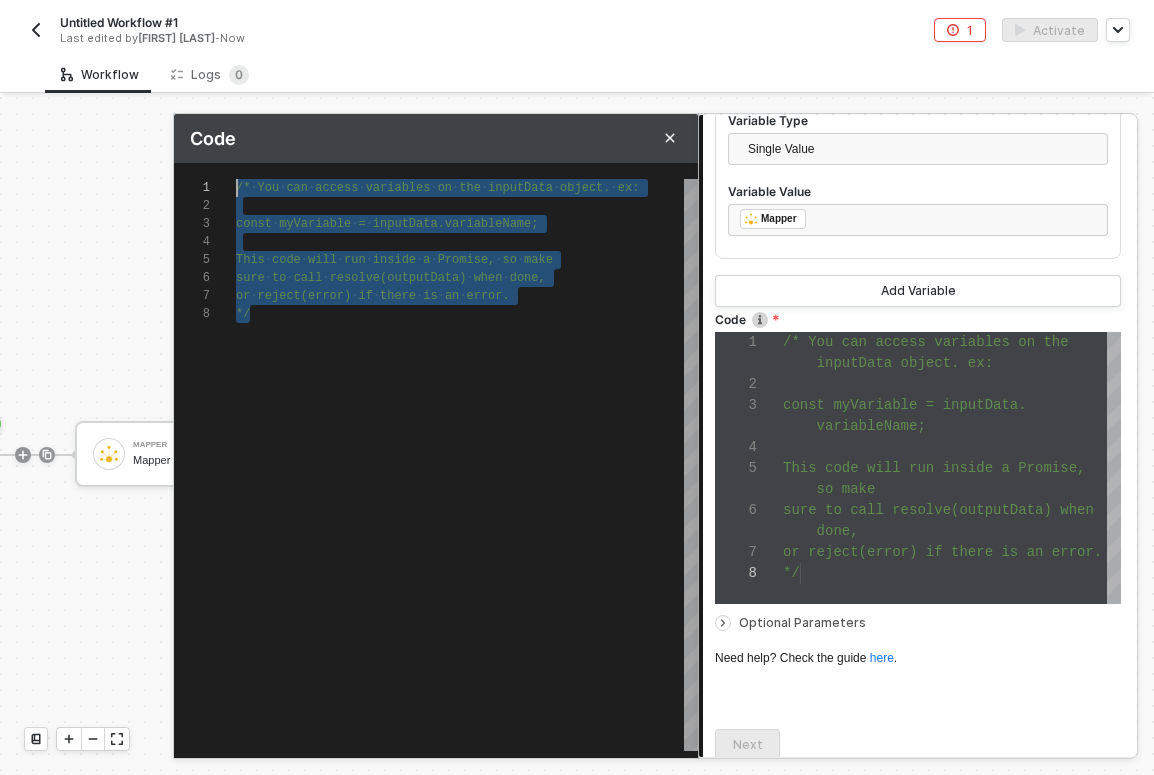 drag, startPoint x: 260, startPoint y: 307, endPoint x: 235, endPoint y: 153, distance: 156.01602 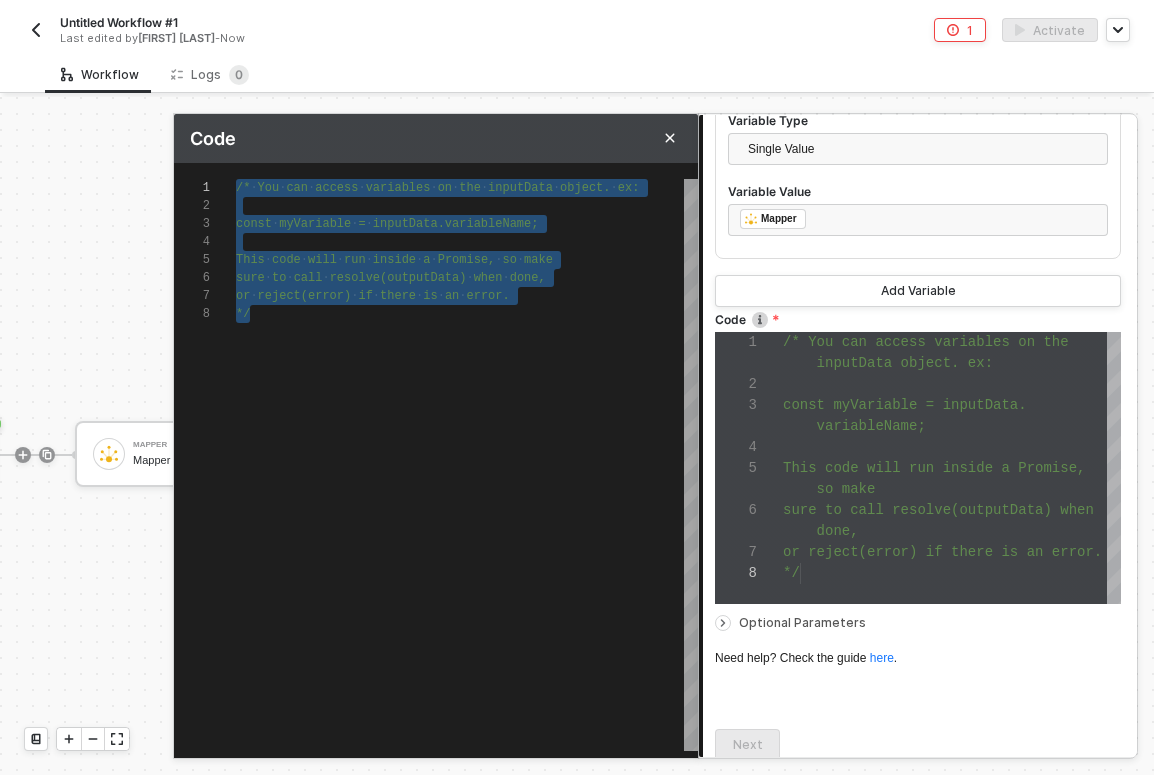 paste on "const rawList = inputData.colors;
const colorList = rawList.map(item => item.color);
resolve(colorList);" 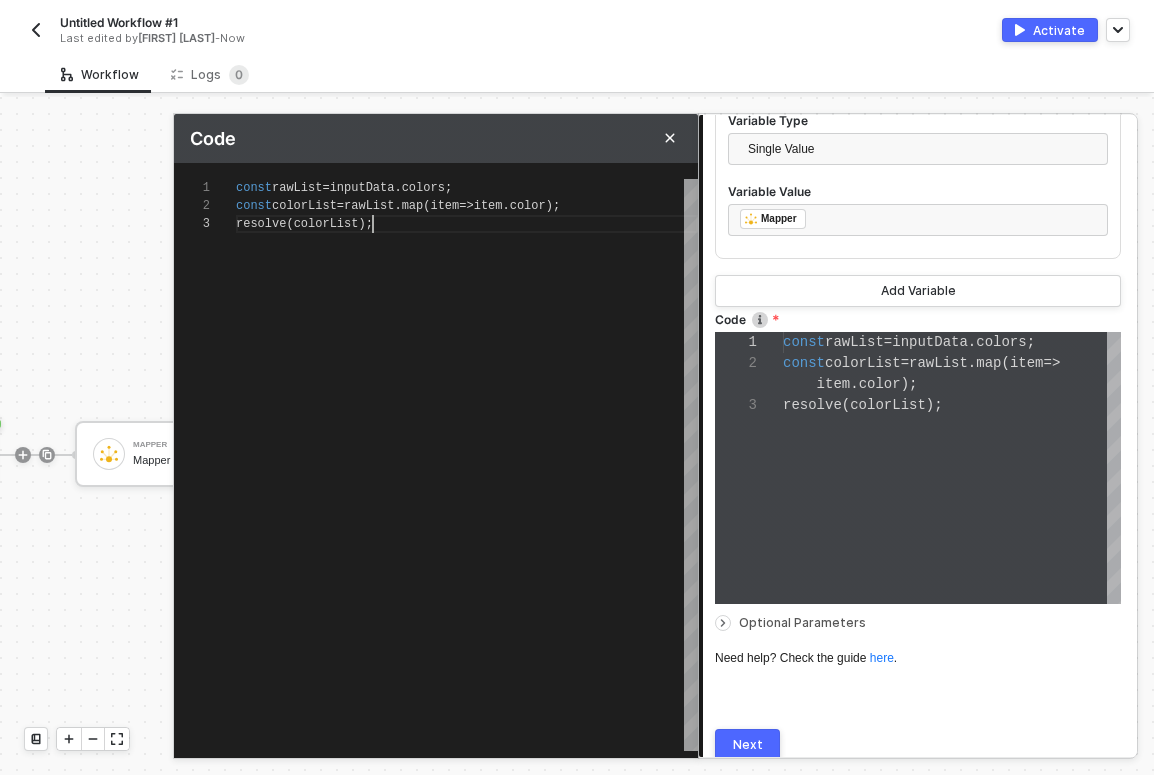 scroll, scrollTop: 36, scrollLeft: 137, axis: both 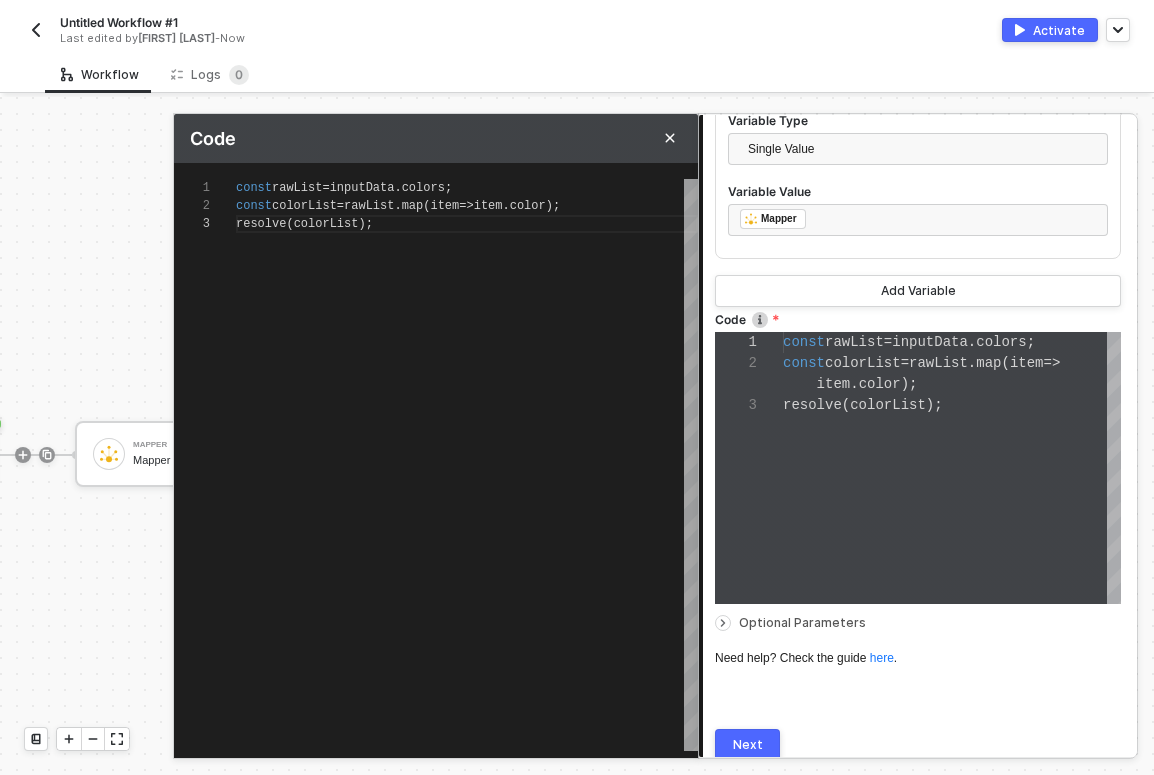 click on "Next" at bounding box center (747, 745) 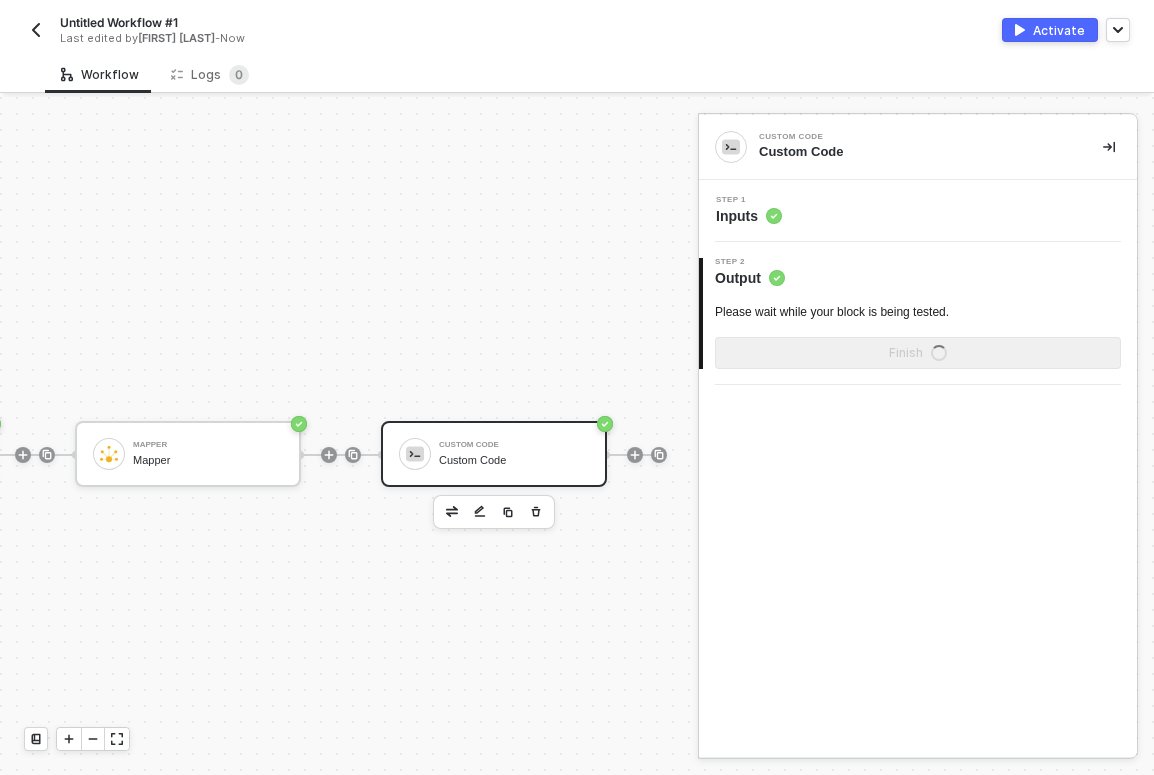 scroll, scrollTop: 0, scrollLeft: 0, axis: both 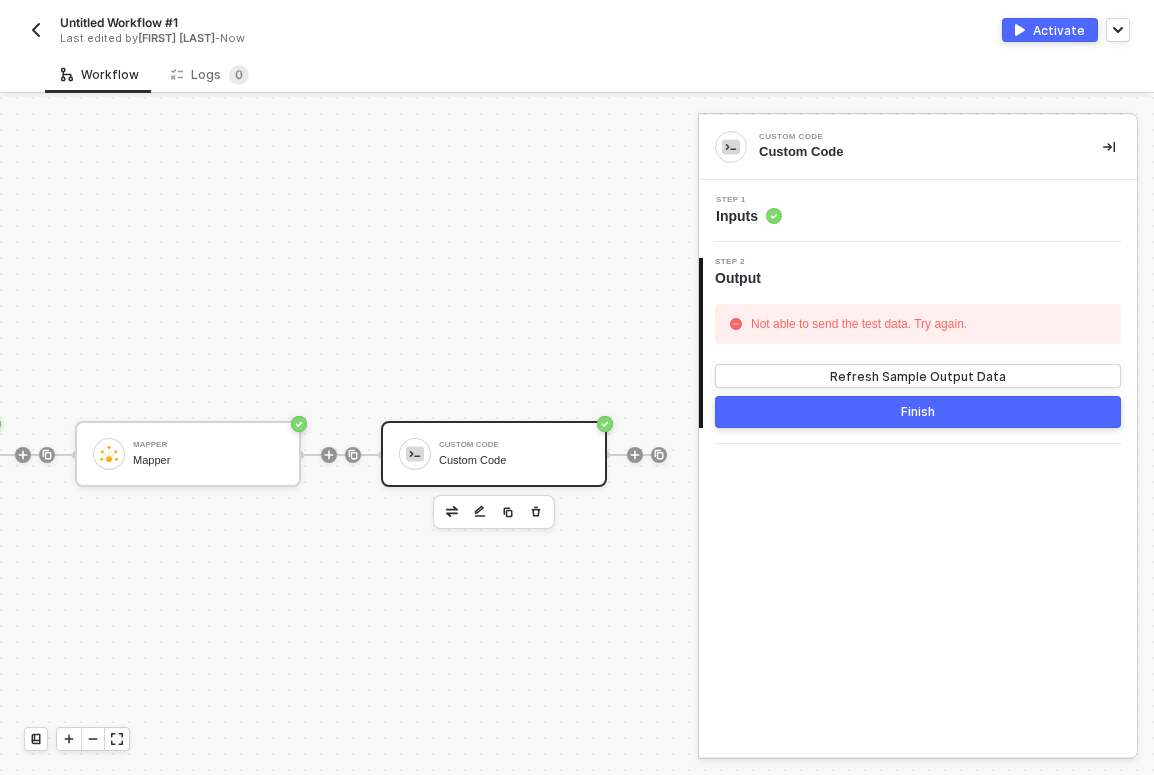 click on "Step 1 Inputs" at bounding box center [920, 211] 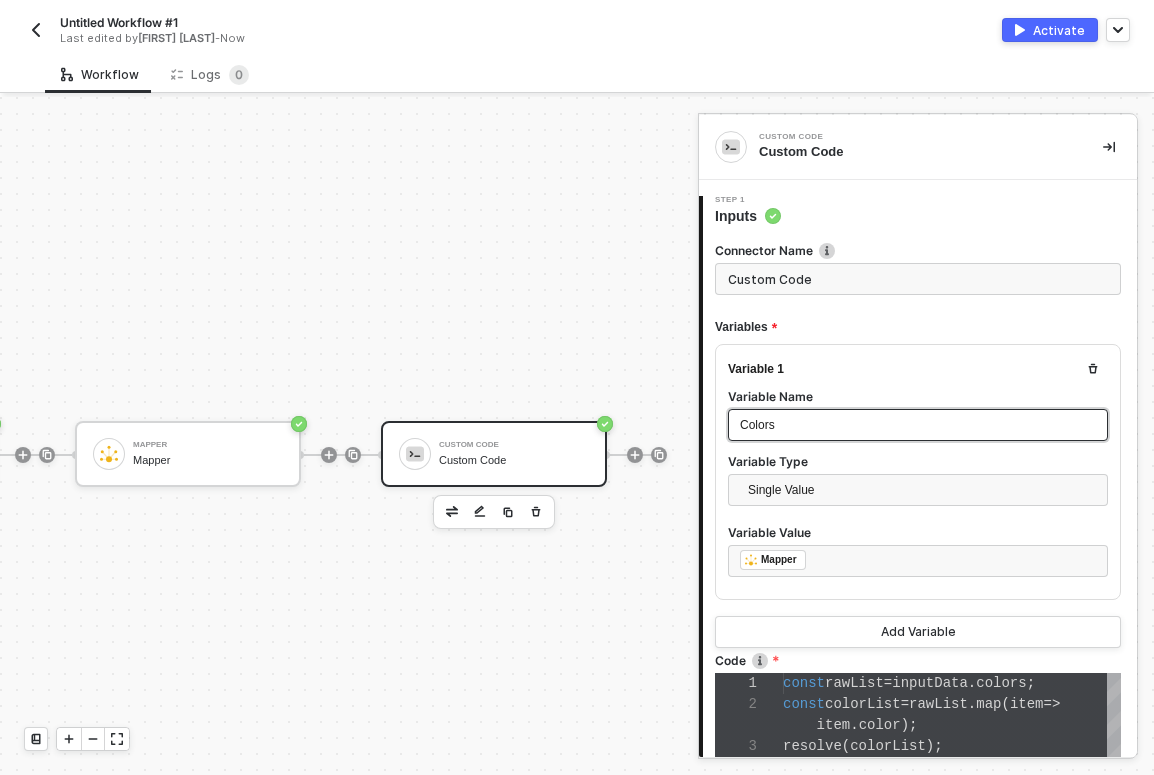 scroll, scrollTop: 42, scrollLeft: 0, axis: vertical 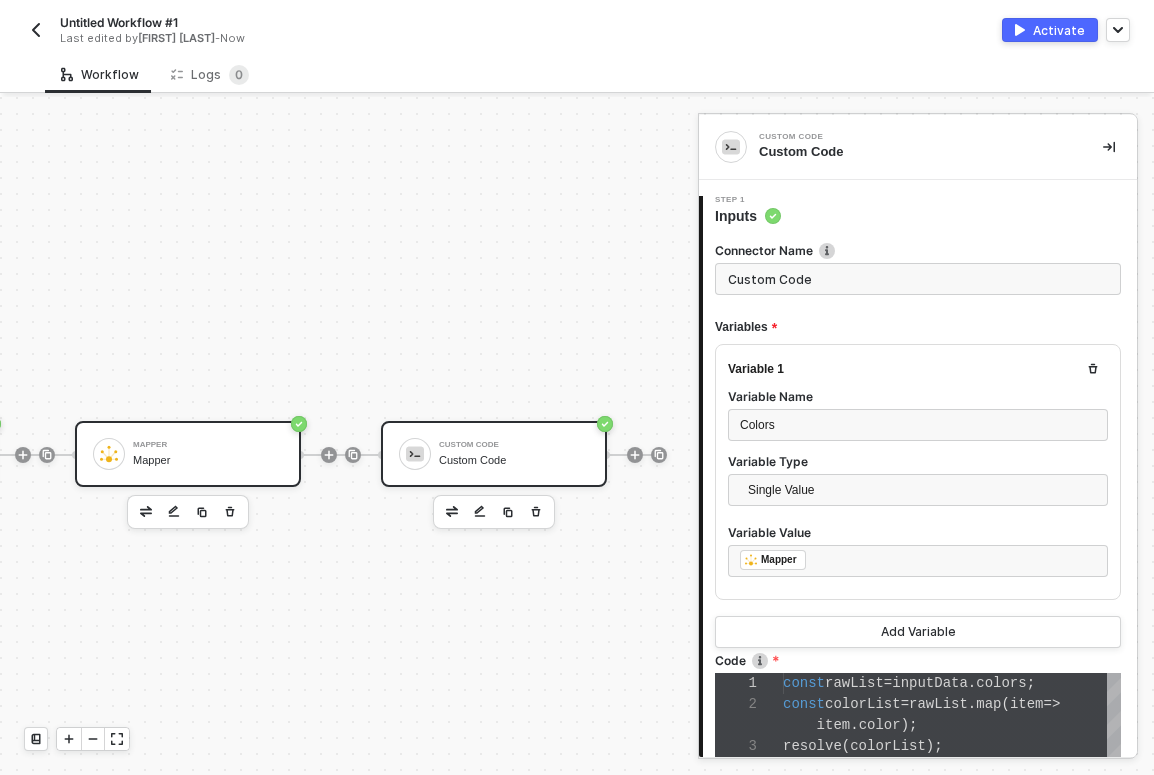 click on "Mapper Mapper" at bounding box center [208, 454] 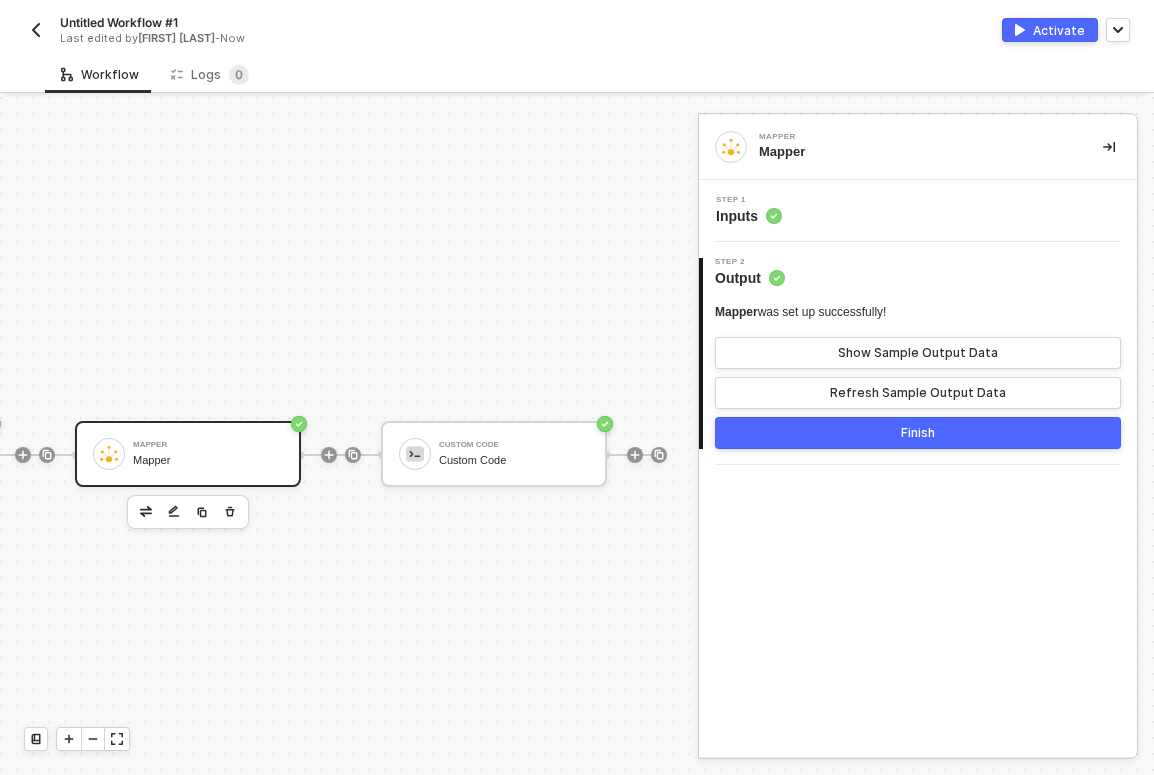 click on "Step 1 Inputs" at bounding box center (920, 211) 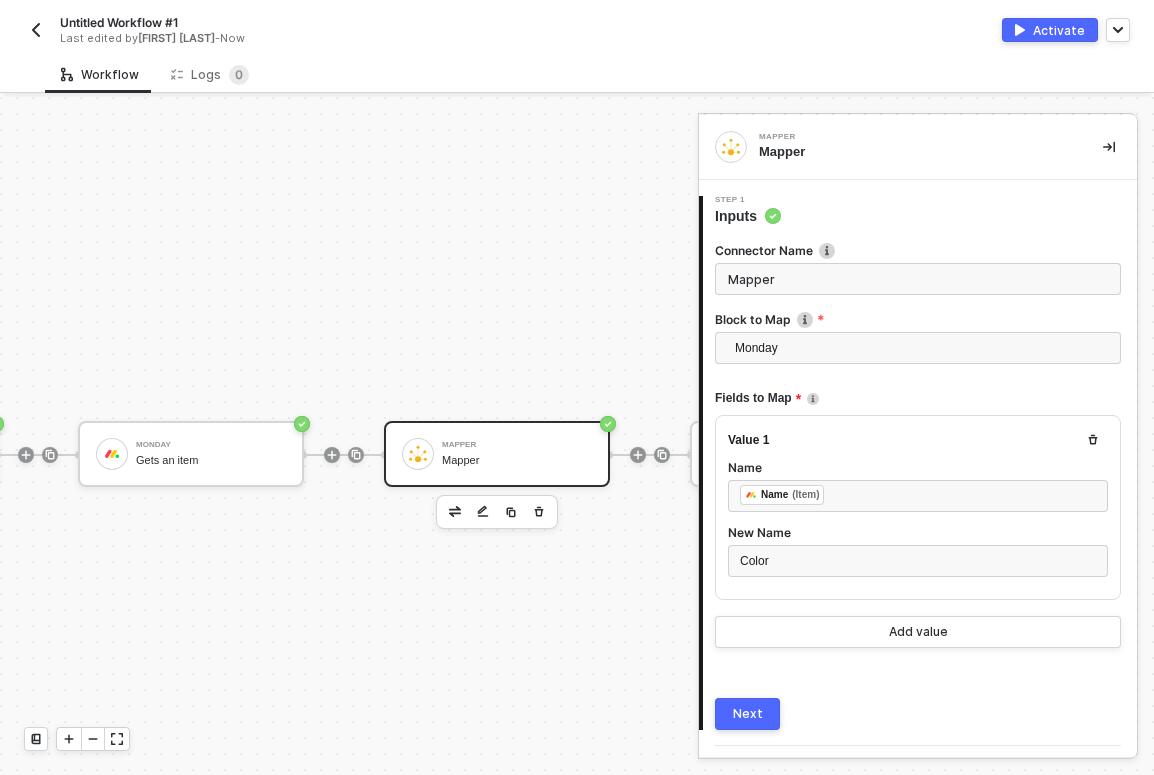 scroll, scrollTop: 0, scrollLeft: 236, axis: horizontal 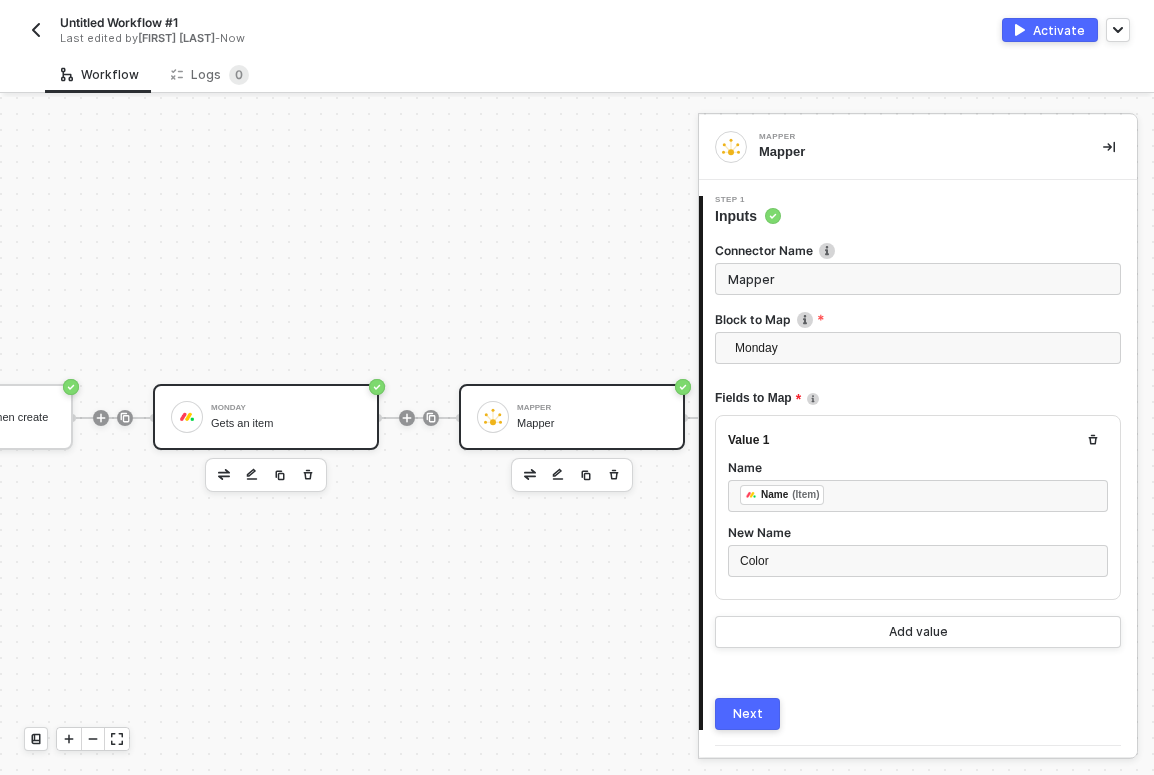 click on "Monday" at bounding box center (286, 408) 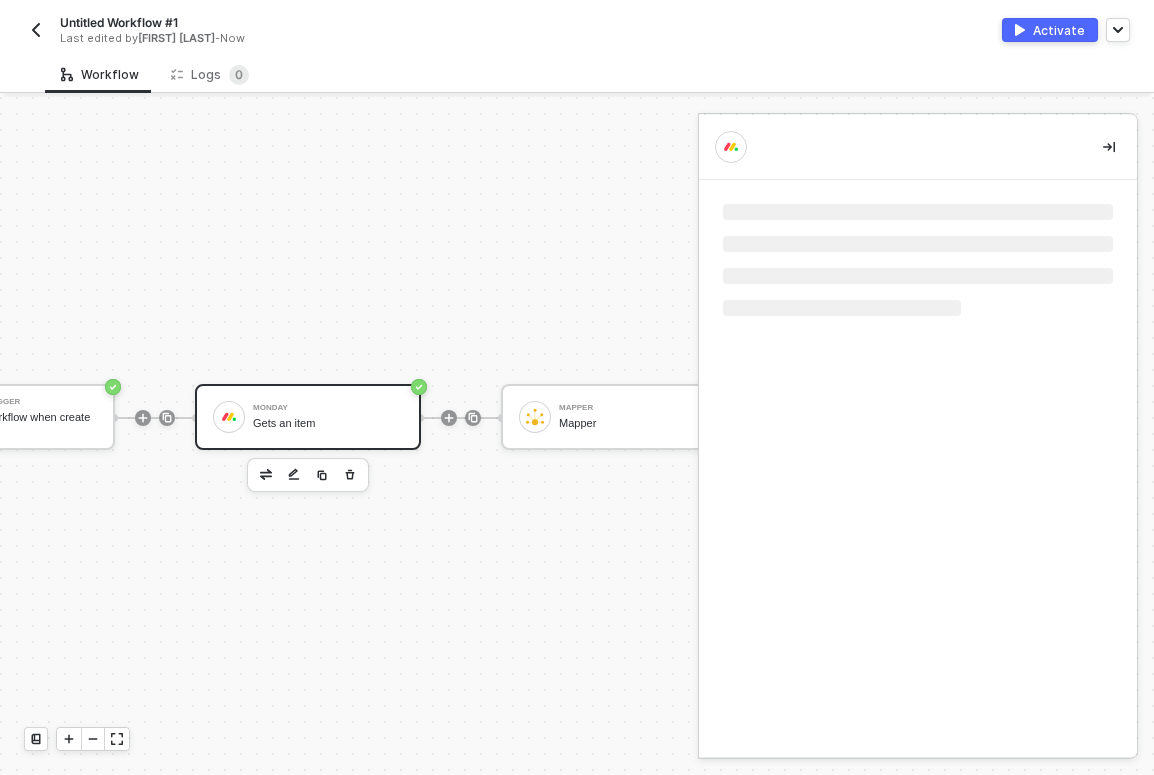 scroll, scrollTop: 37, scrollLeft: 167, axis: both 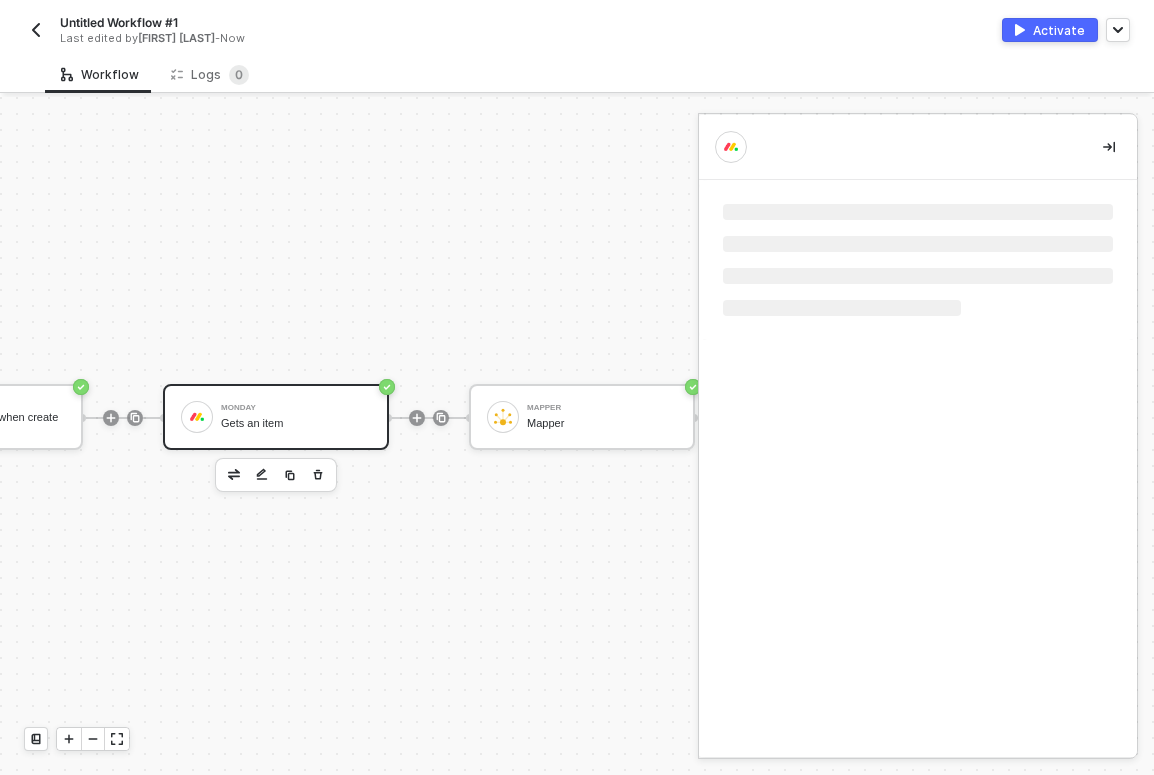 click on "Monday Trigger Trigger workflow when create item Monday Gets an item Mapper Mapper Custom Code Custom Code" at bounding box center (447, 417) 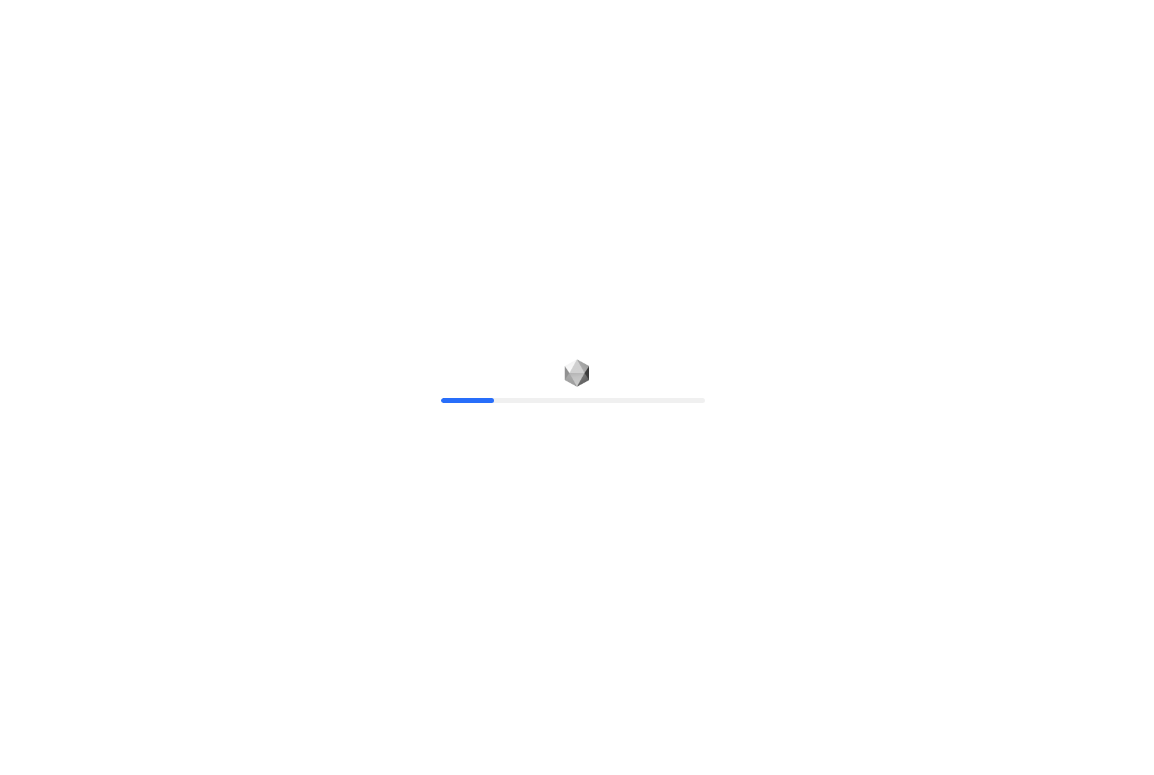 scroll, scrollTop: 0, scrollLeft: 0, axis: both 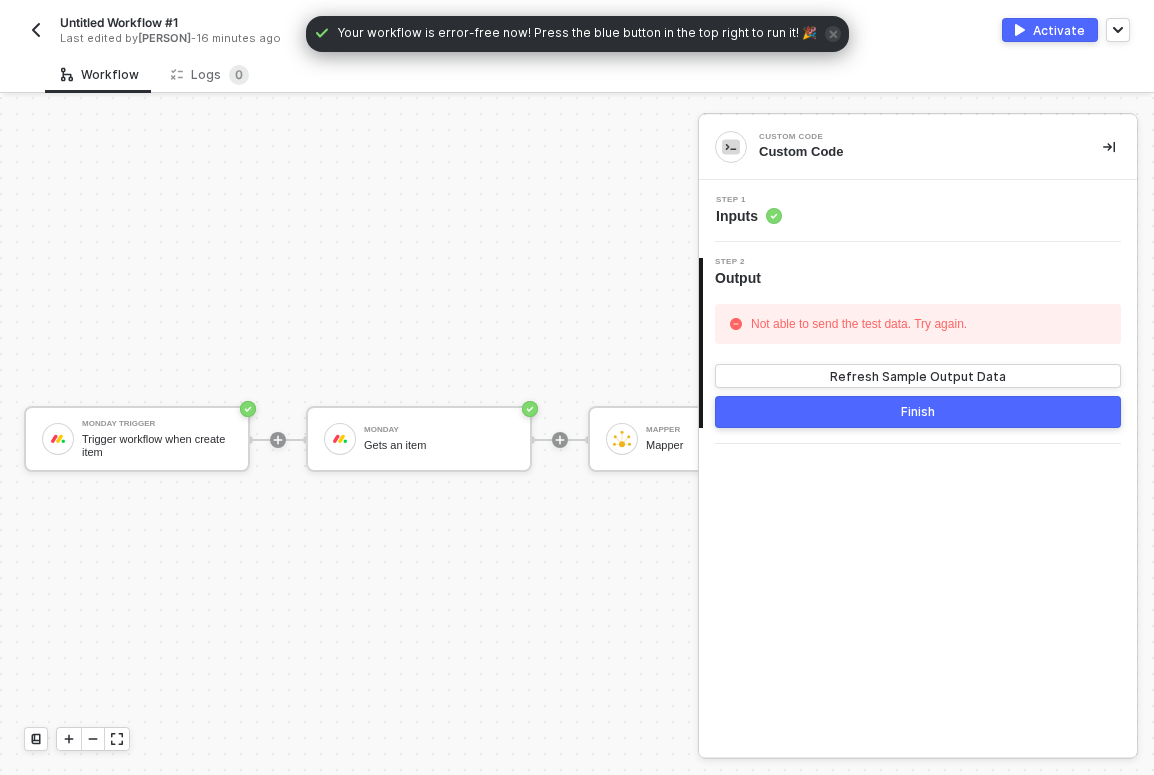 click on "Step 1 Inputs" at bounding box center (920, 211) 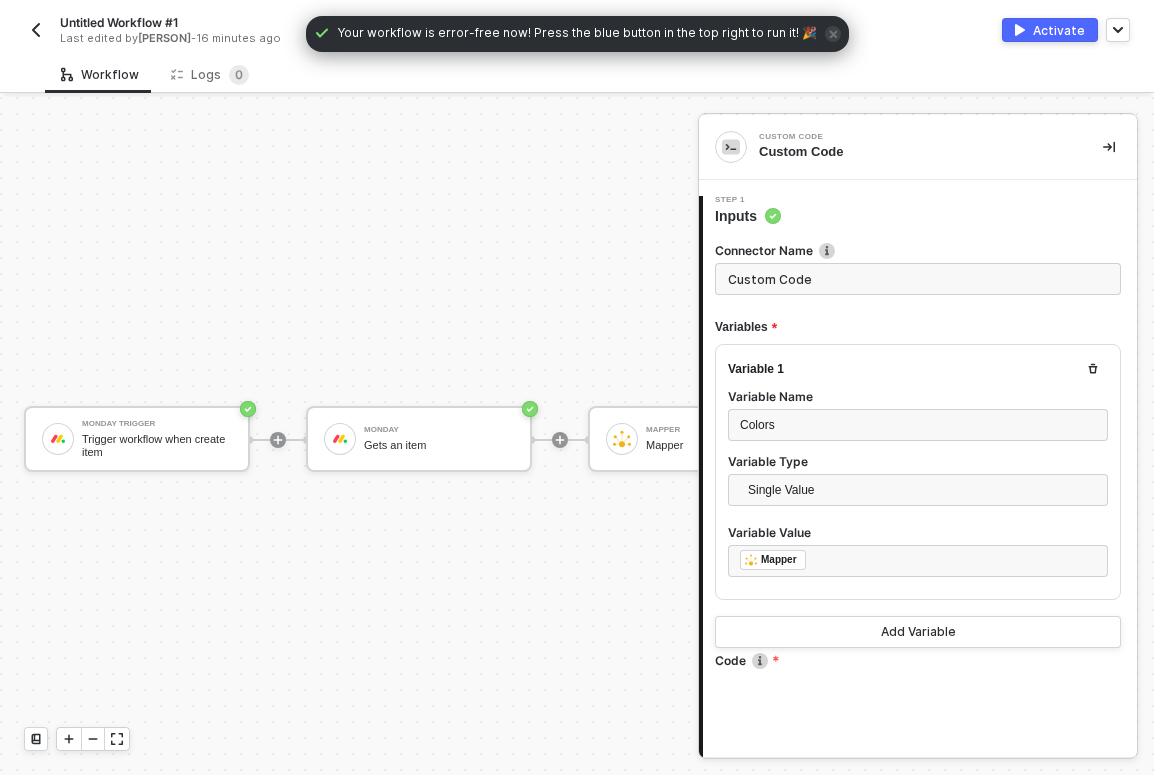 type on "const rawList = inputData.colors;
const colorList = rawList.map(item => item.color);
resolve(colorList);" 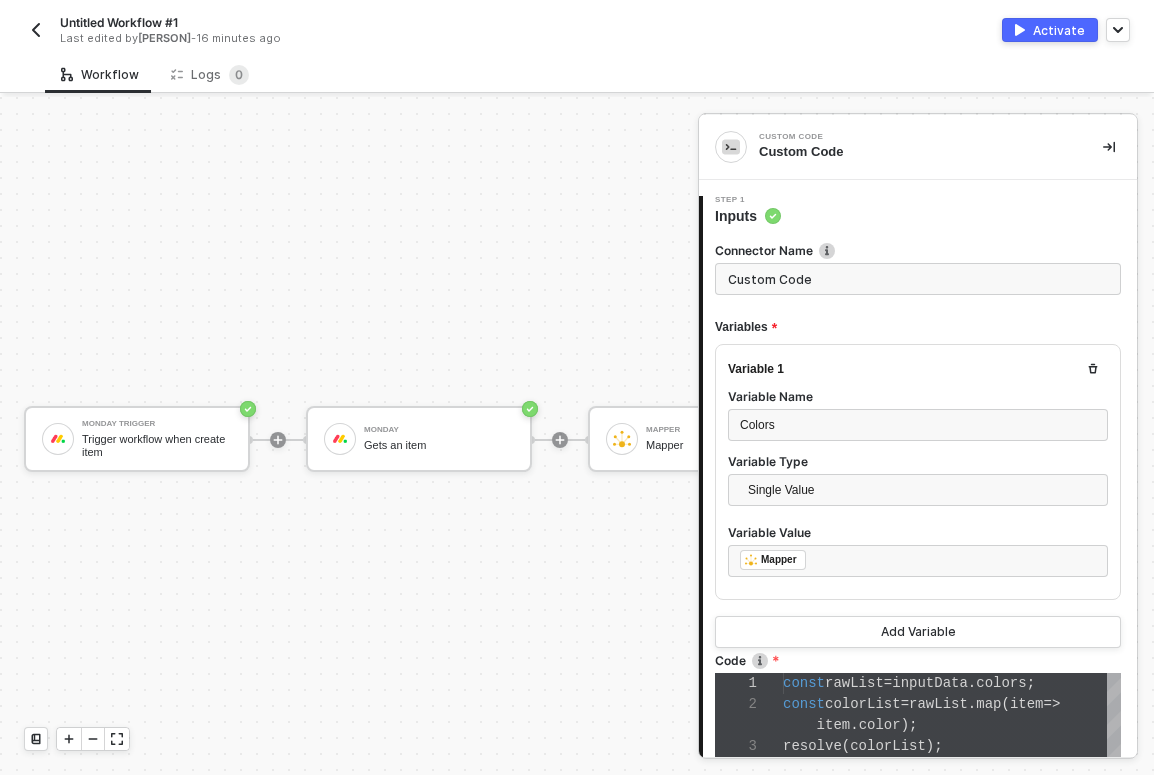 scroll, scrollTop: 0, scrollLeft: 0, axis: both 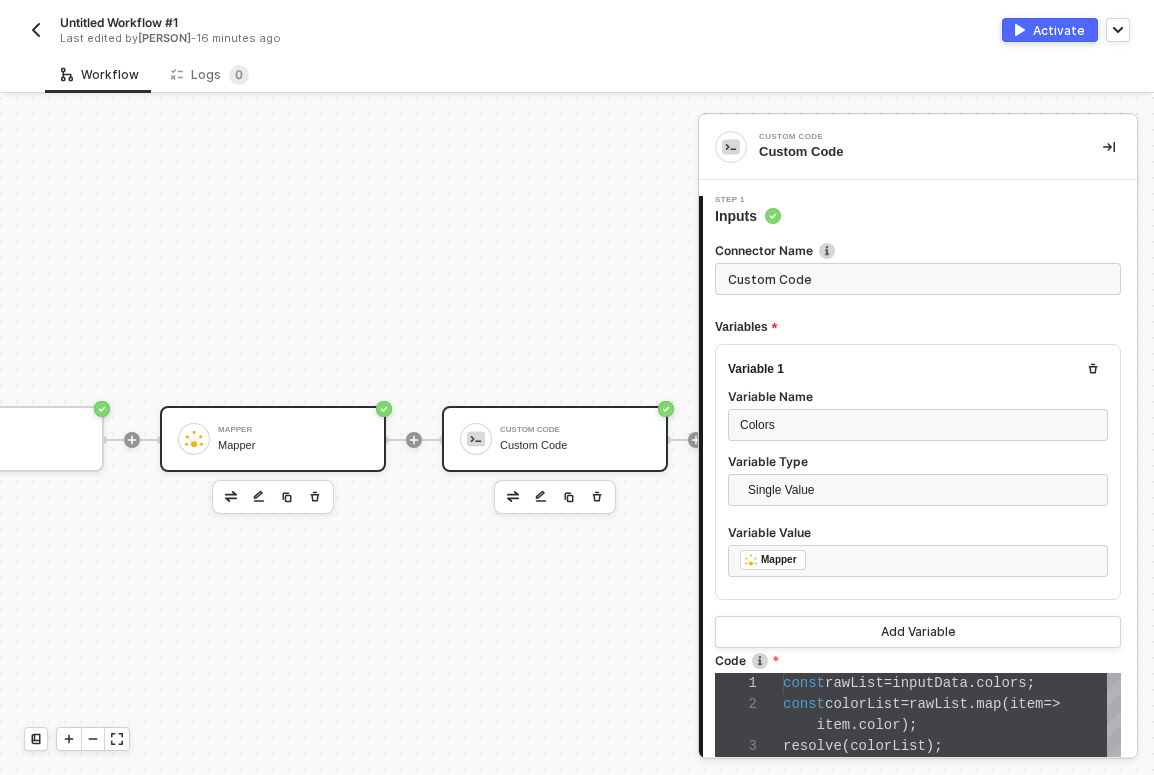 click on "Mapper Mapper" at bounding box center (293, 439) 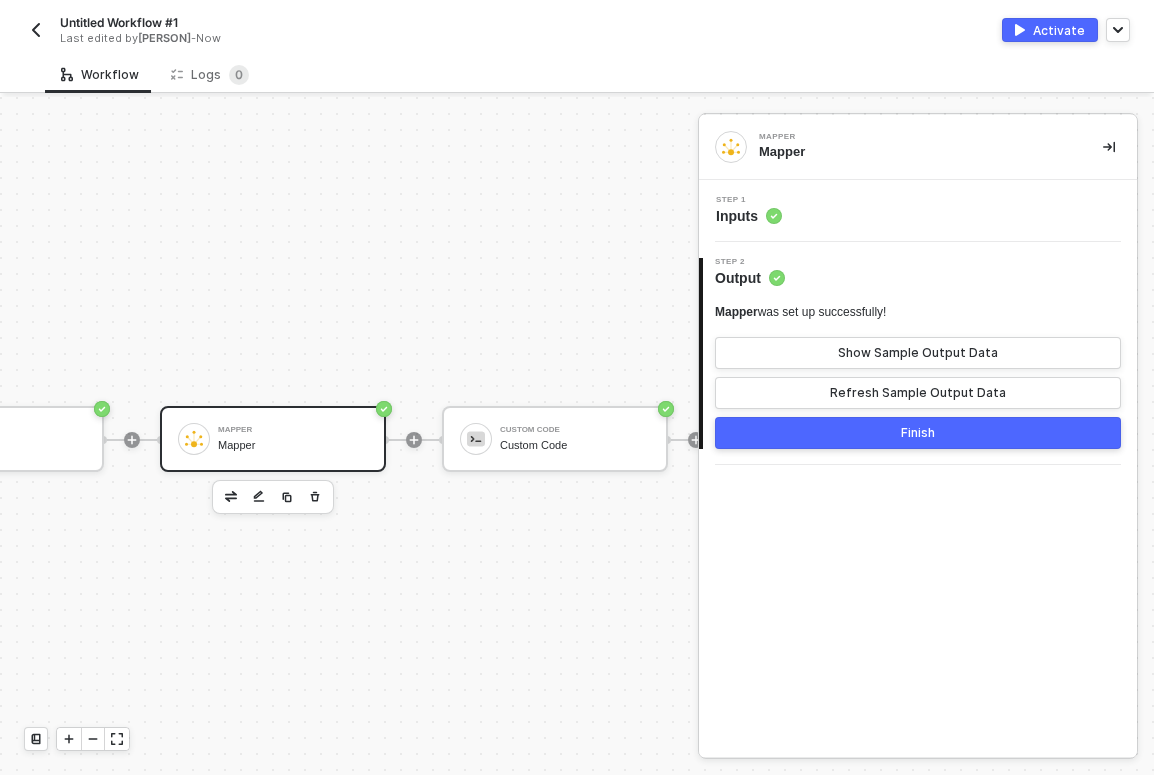 click on "Step 1 Inputs" at bounding box center (920, 211) 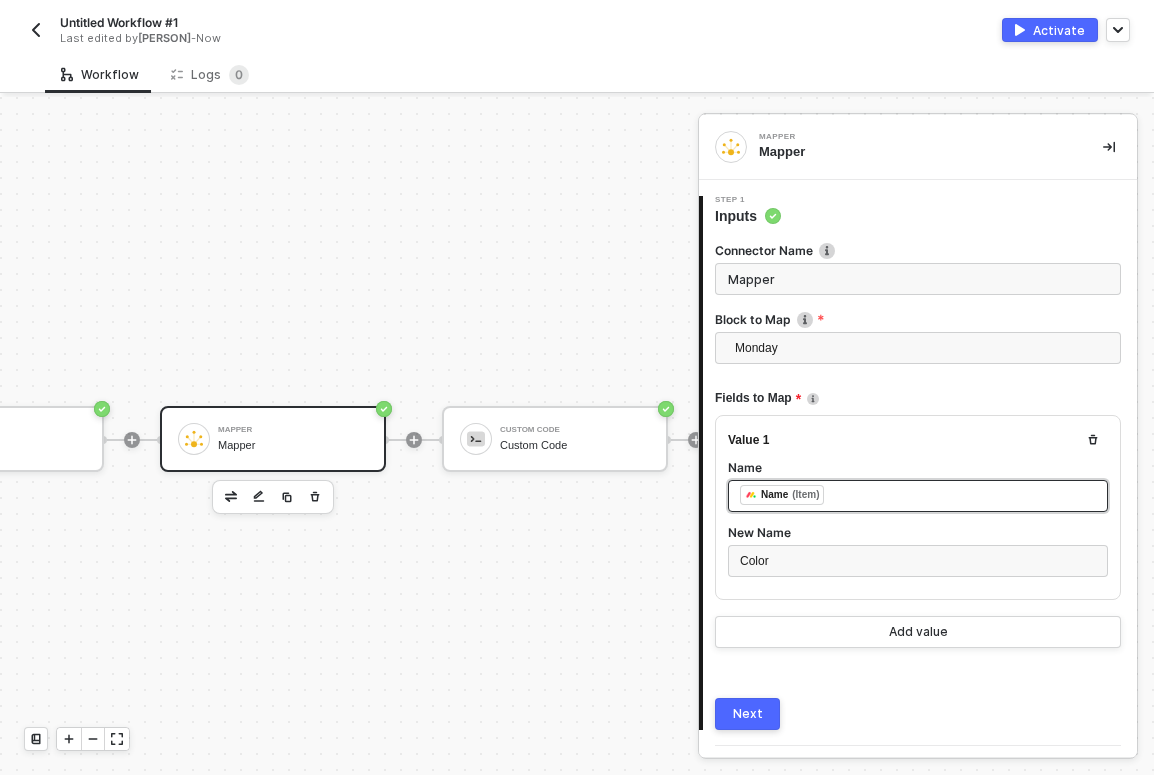 click on "﻿ ﻿ Name (Item) ﻿" at bounding box center [918, 496] 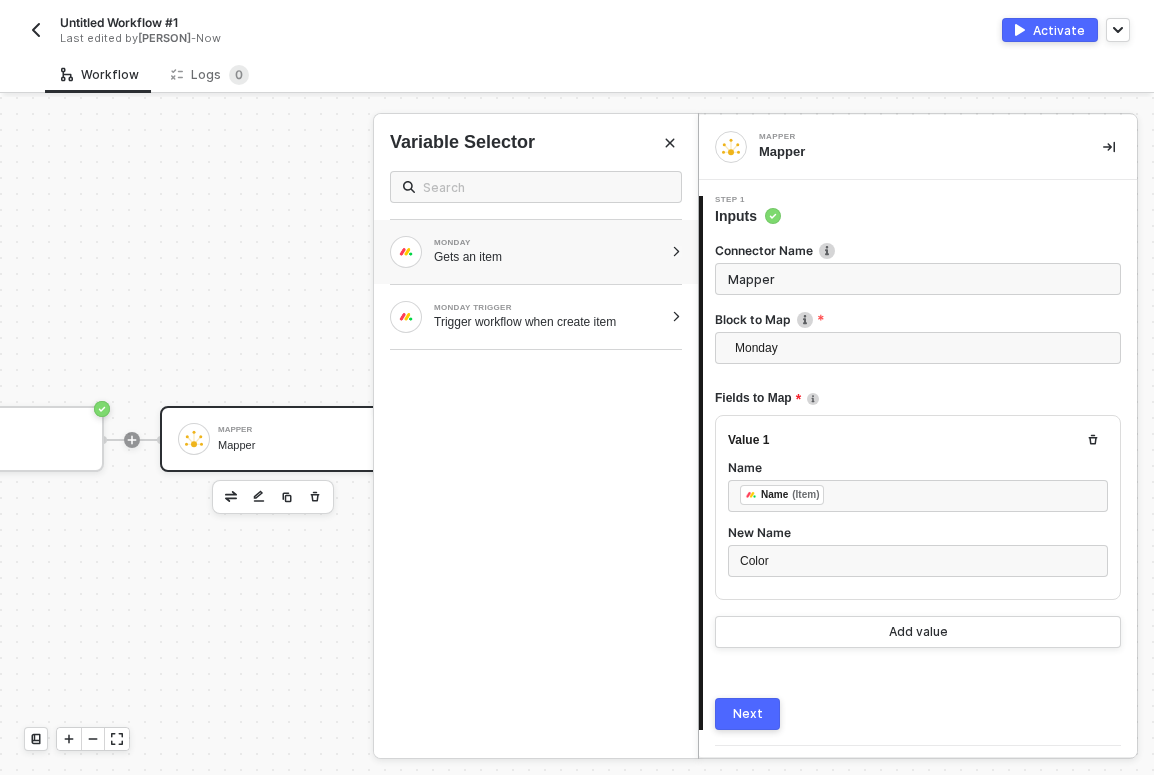 click on "MONDAY Gets an item" at bounding box center (536, 252) 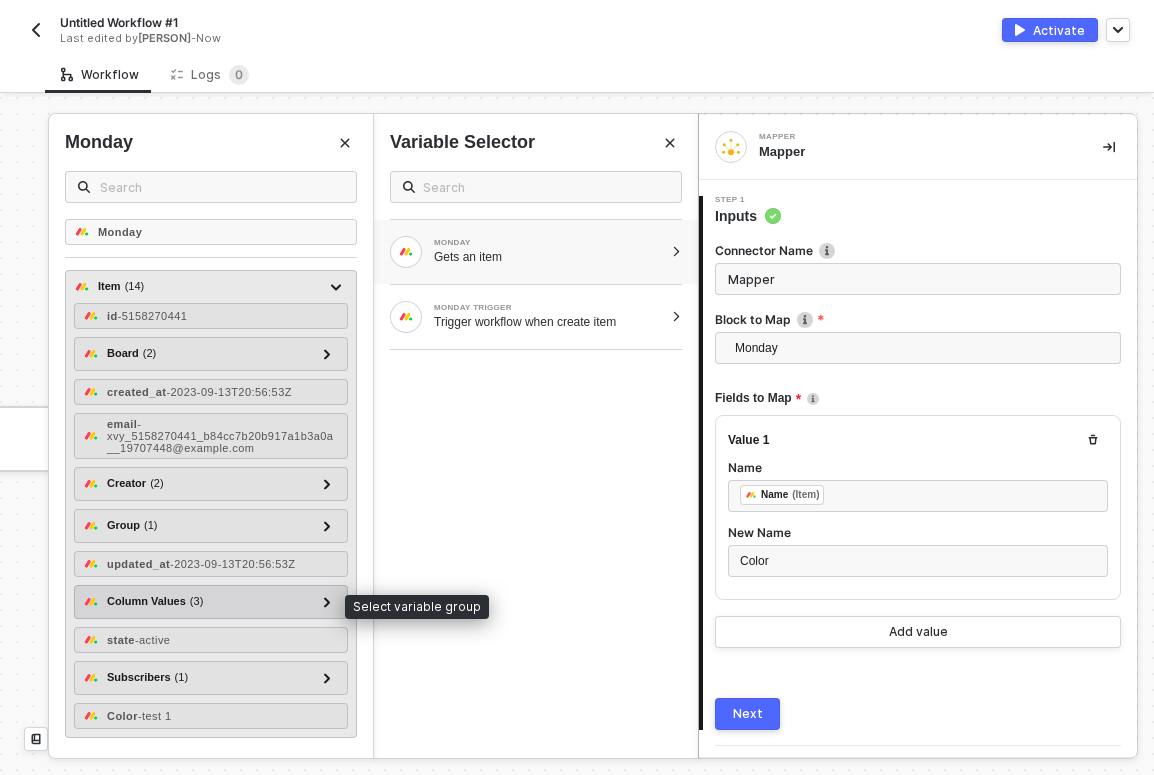 click on "( 3 )" at bounding box center [196, 601] 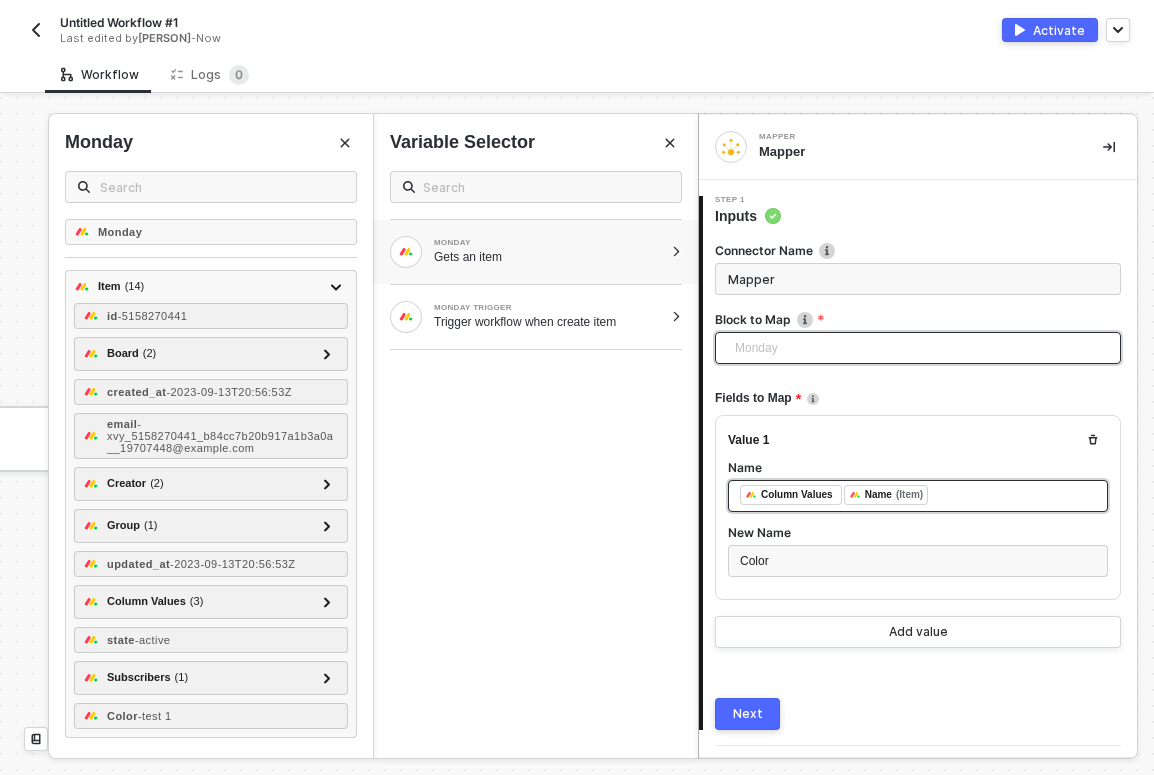 click on "Monday" at bounding box center [922, 348] 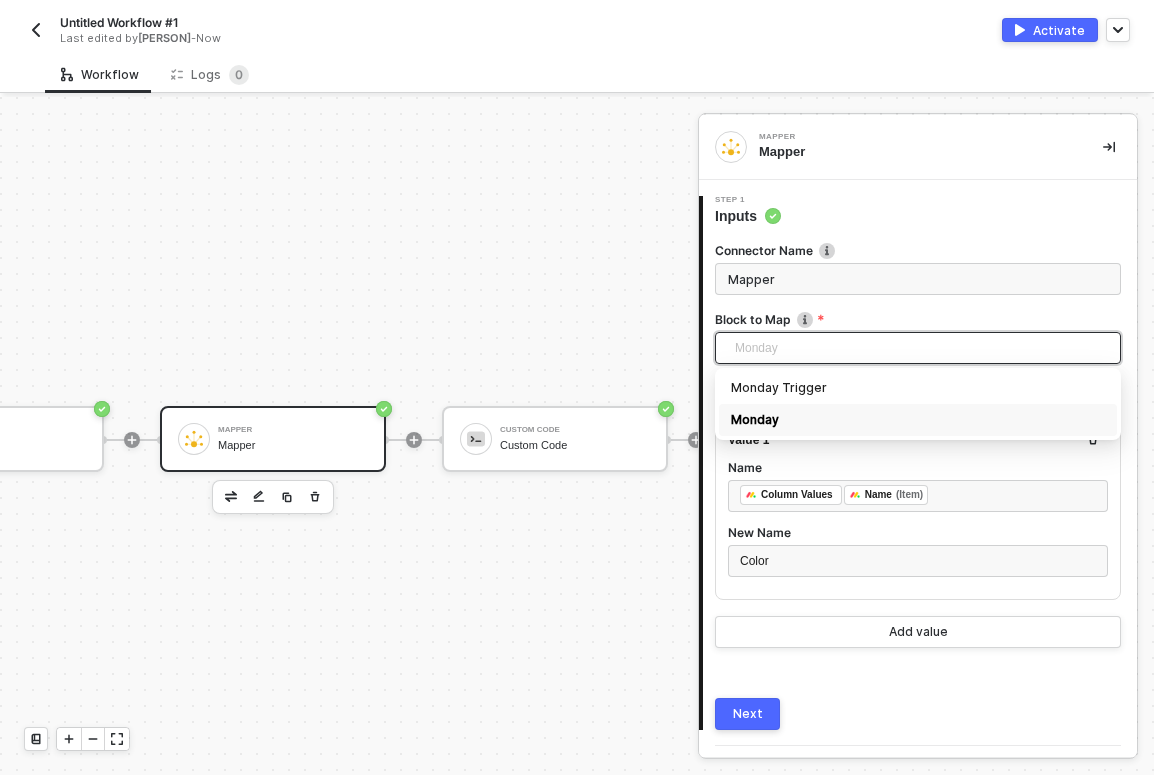 click on "Monday" at bounding box center [918, 420] 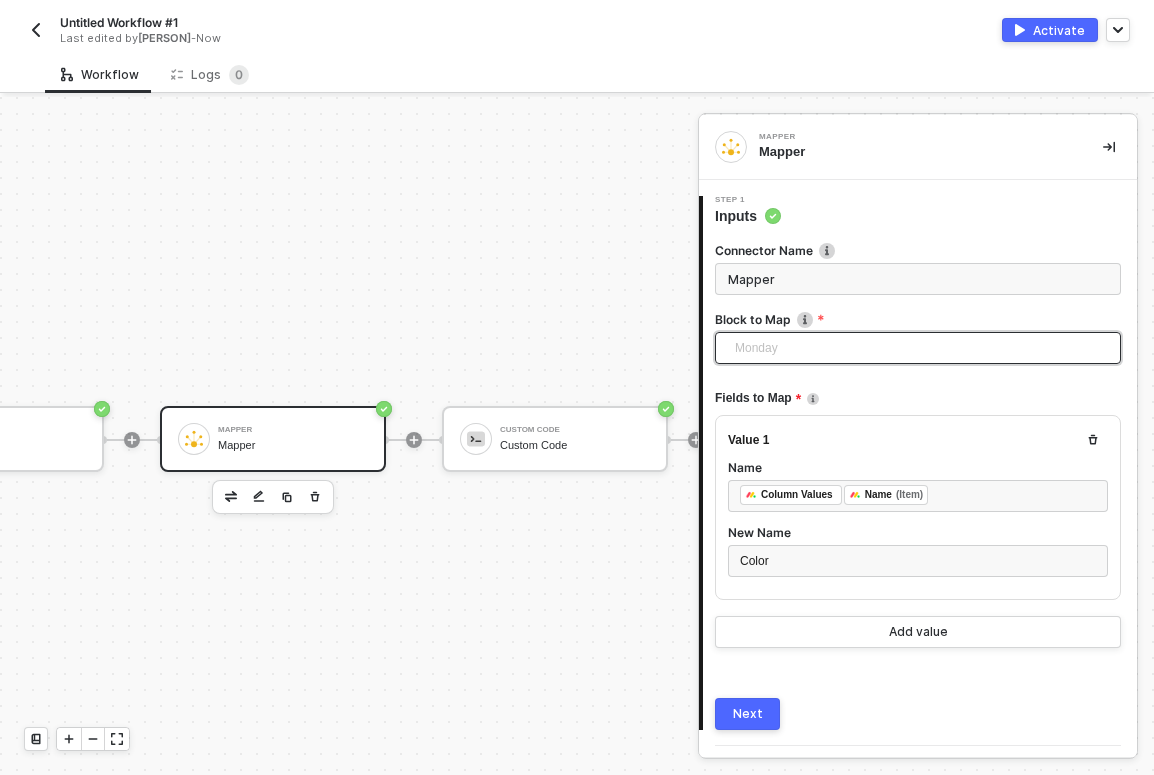 click on "Monday" at bounding box center (922, 348) 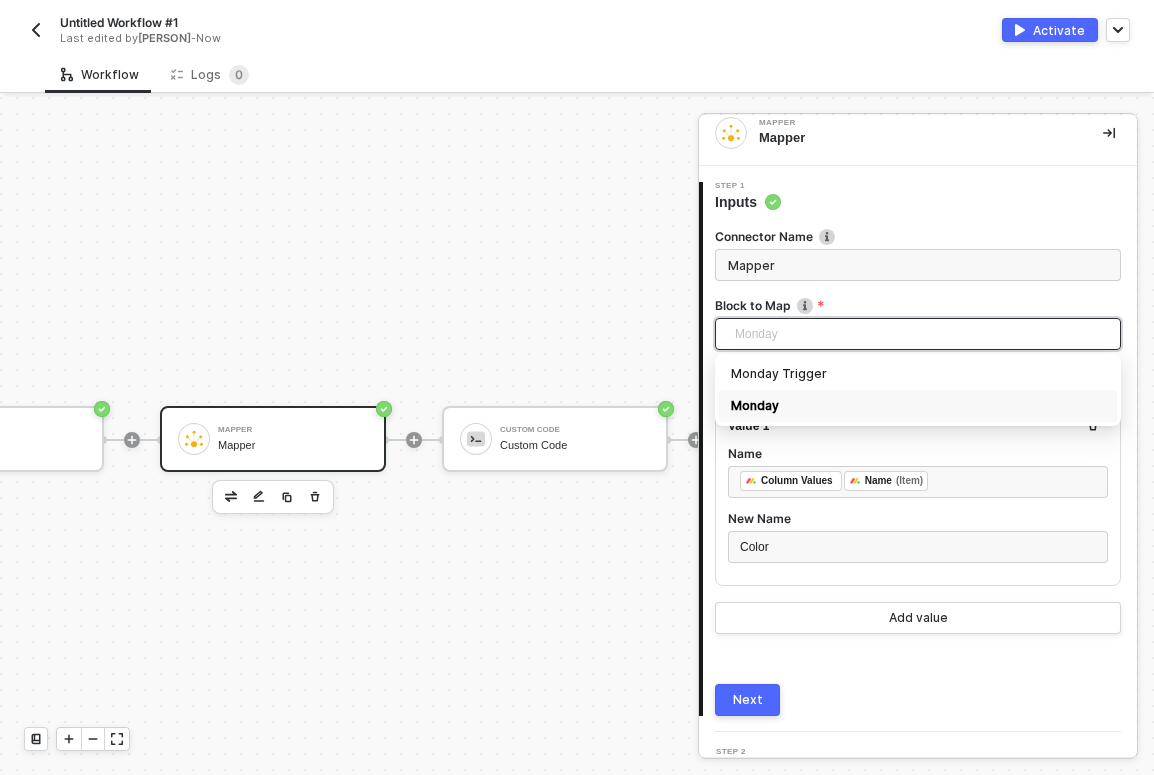 scroll, scrollTop: 6, scrollLeft: 0, axis: vertical 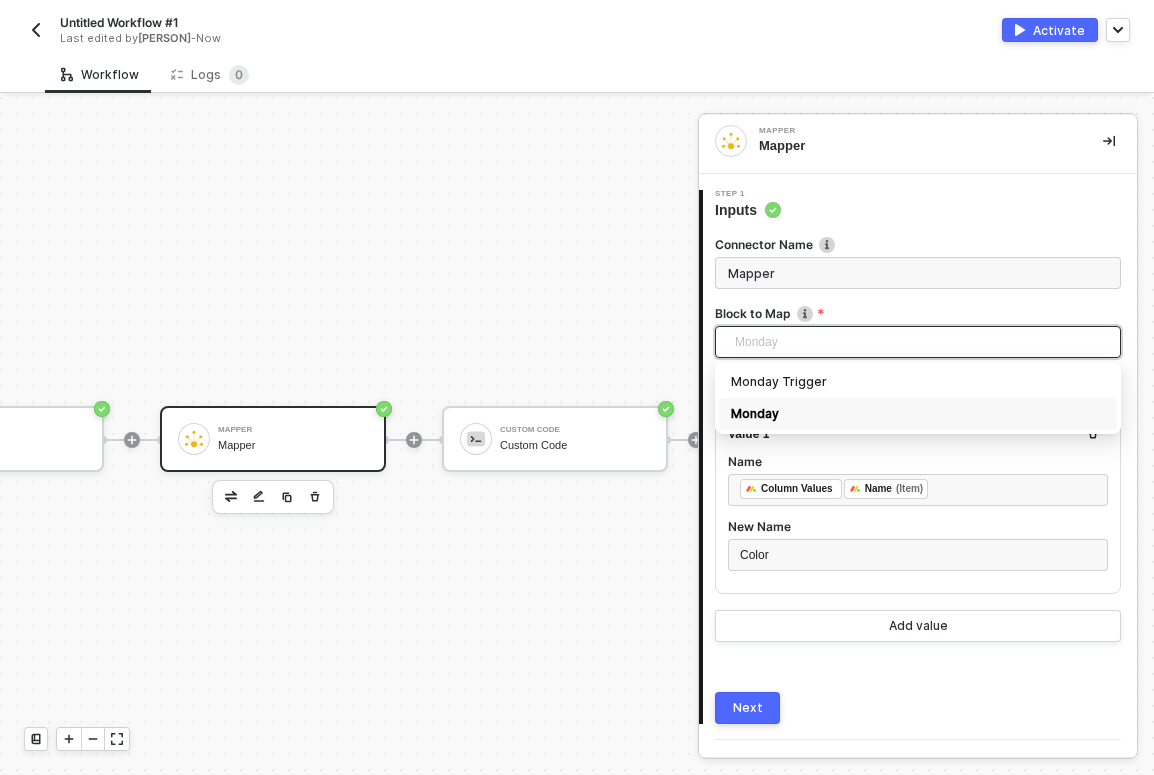 click on "Monday" at bounding box center (918, 414) 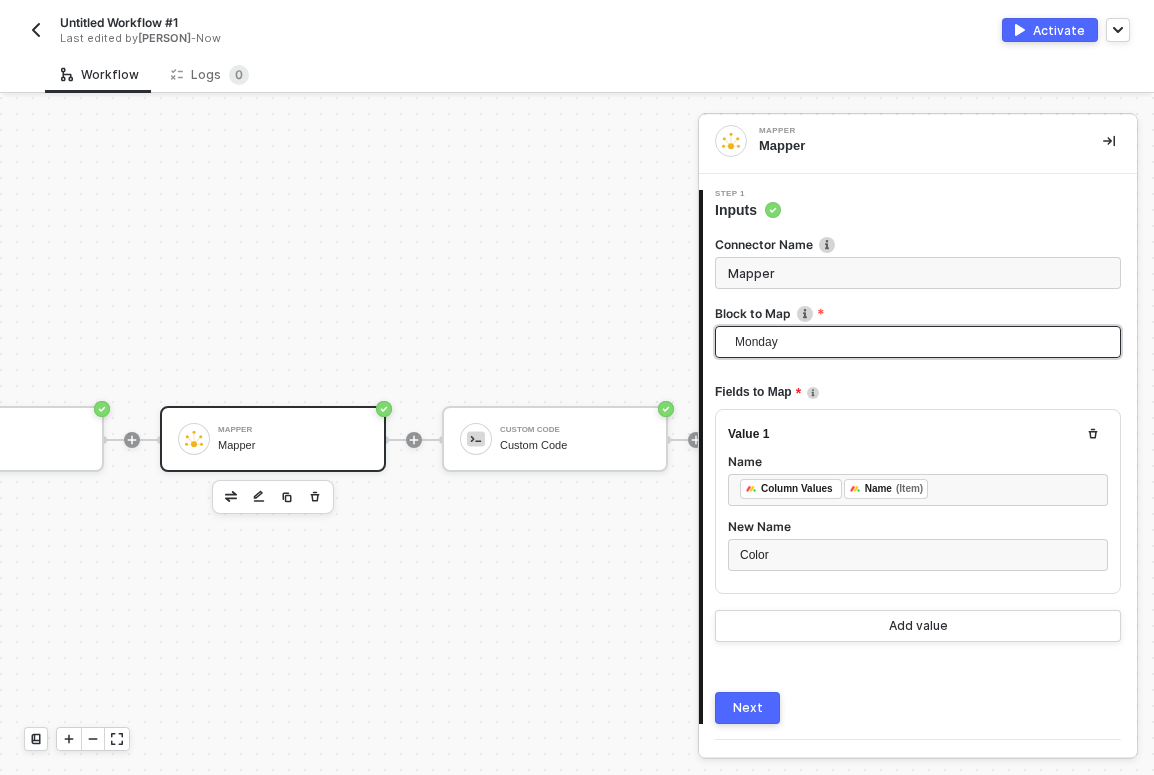 click on "Monday Trigger Trigger workflow when create item Monday Gets an item Mapper Mapper Custom Code Custom Code" at bounding box center (138, 439) 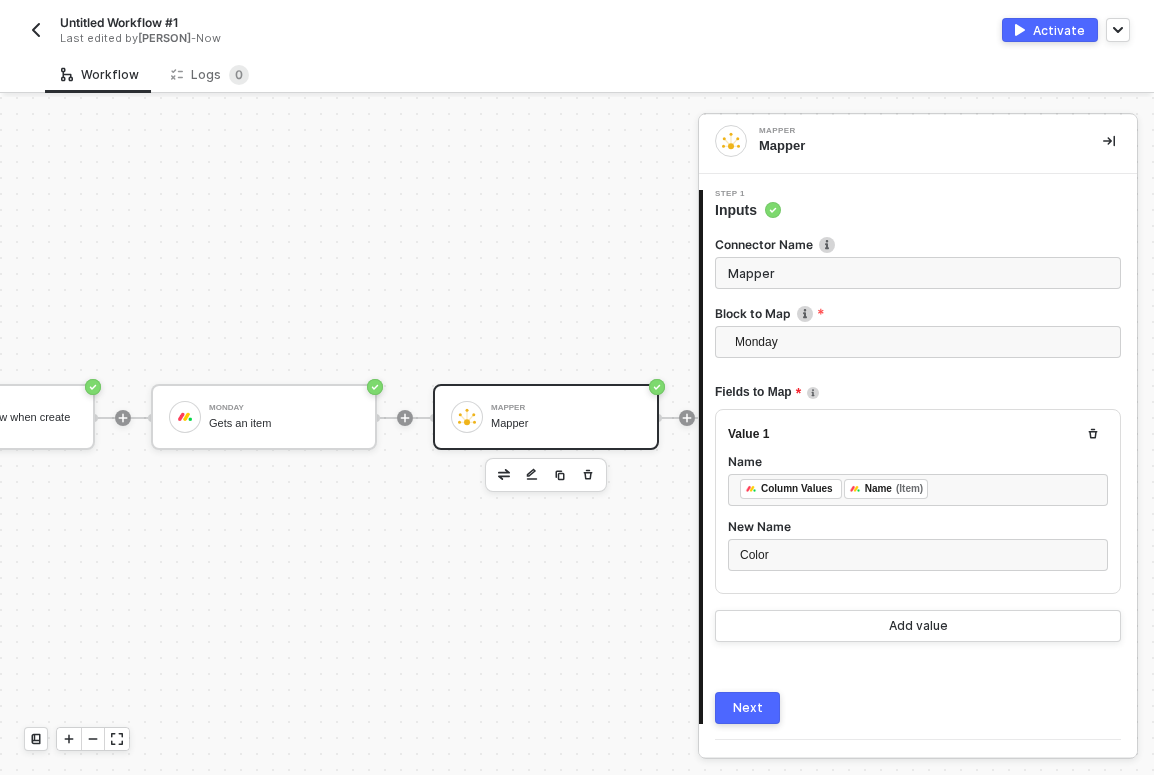 scroll, scrollTop: 37, scrollLeft: 155, axis: both 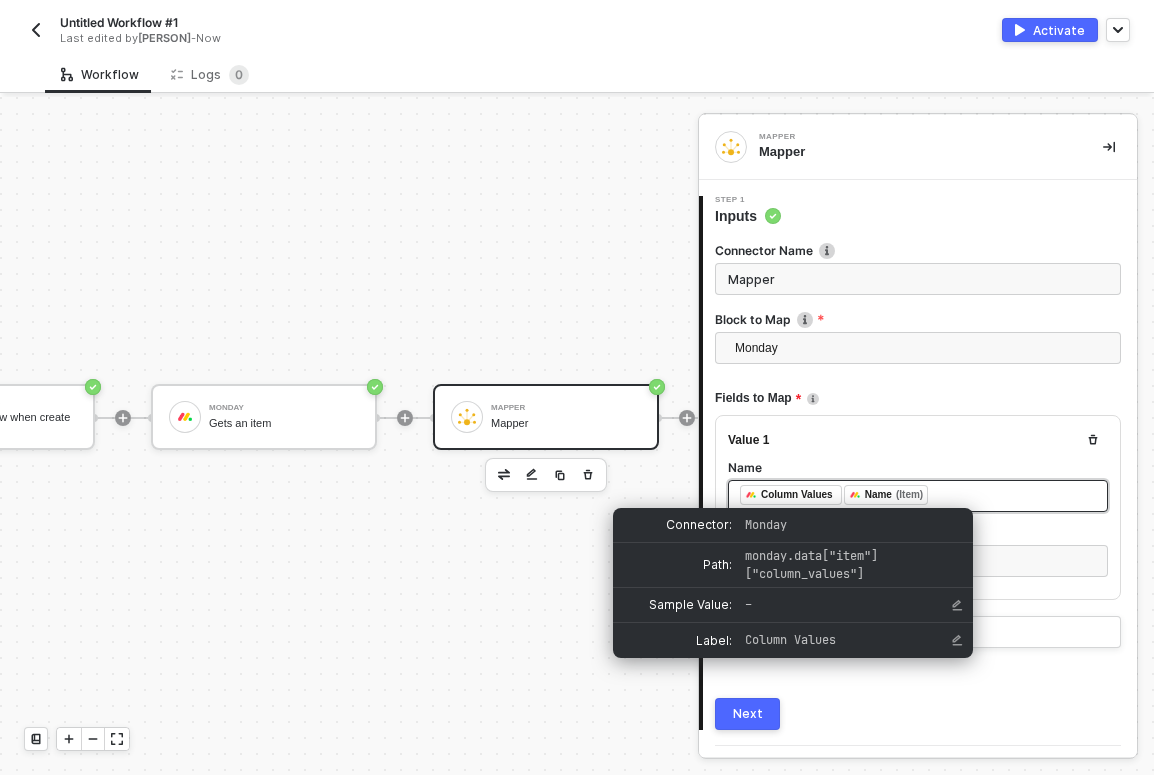 click on "Column Values" at bounding box center [797, 495] 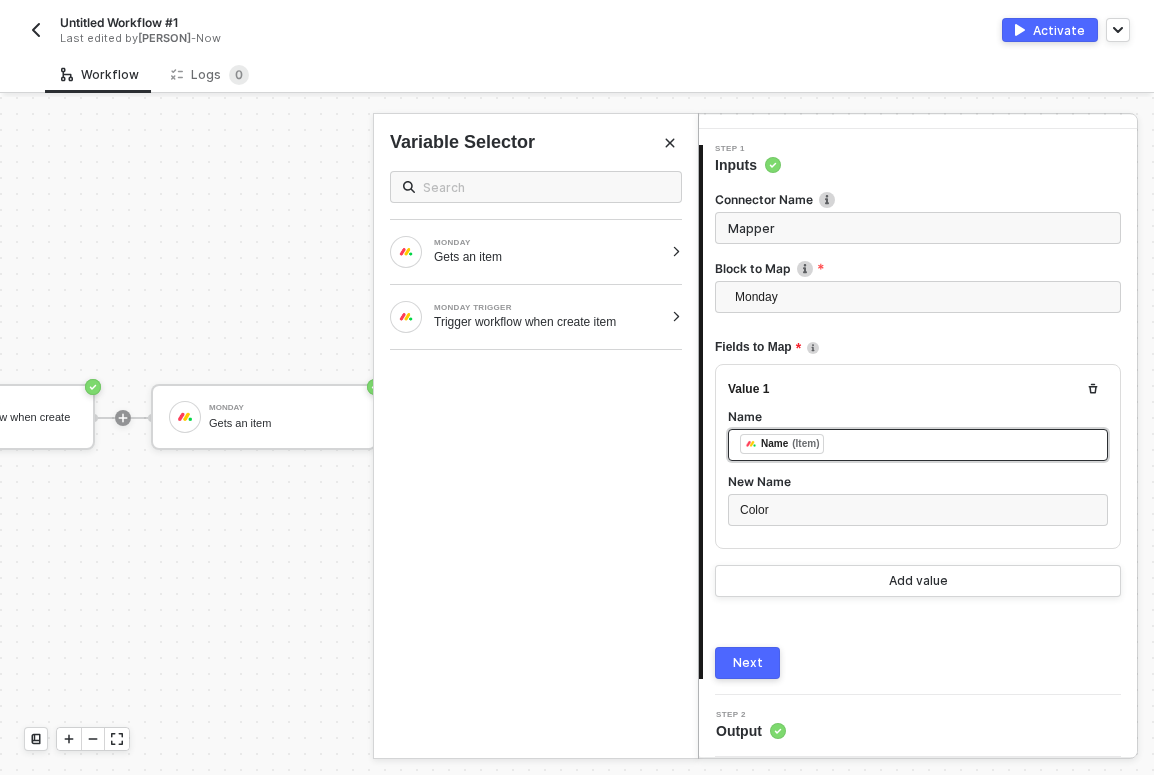 scroll, scrollTop: 50, scrollLeft: 0, axis: vertical 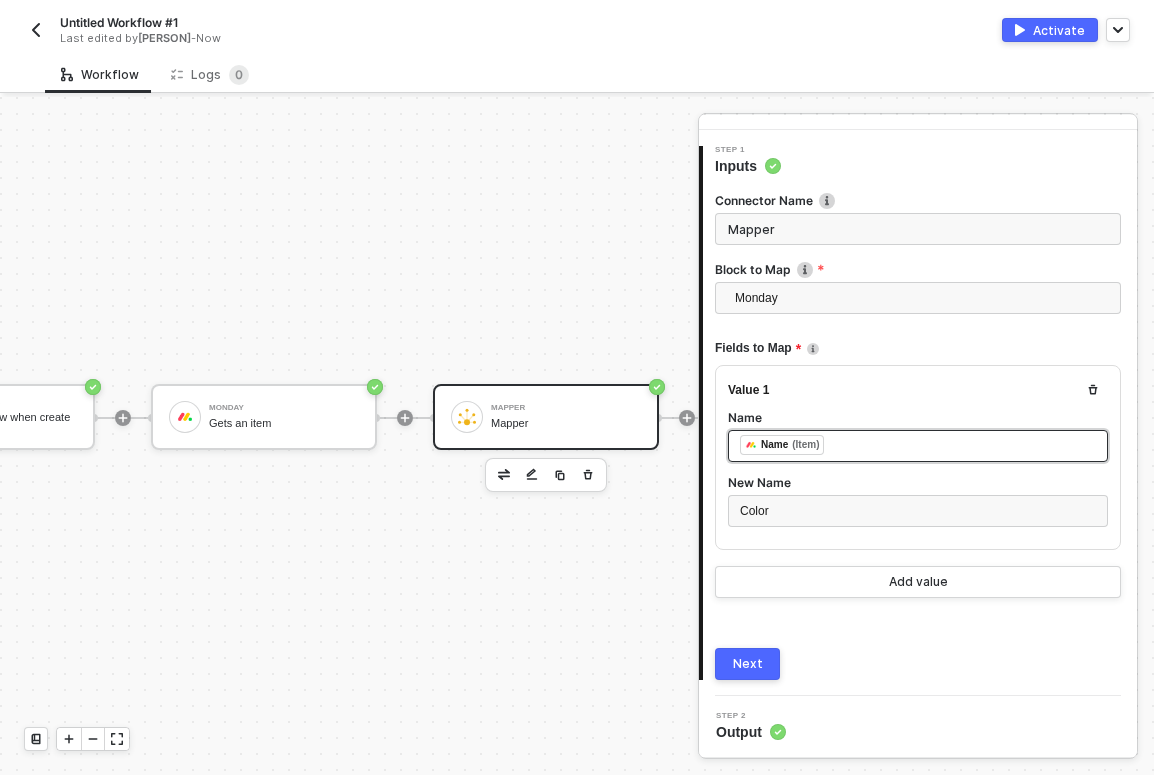 click on "Next" at bounding box center (748, 664) 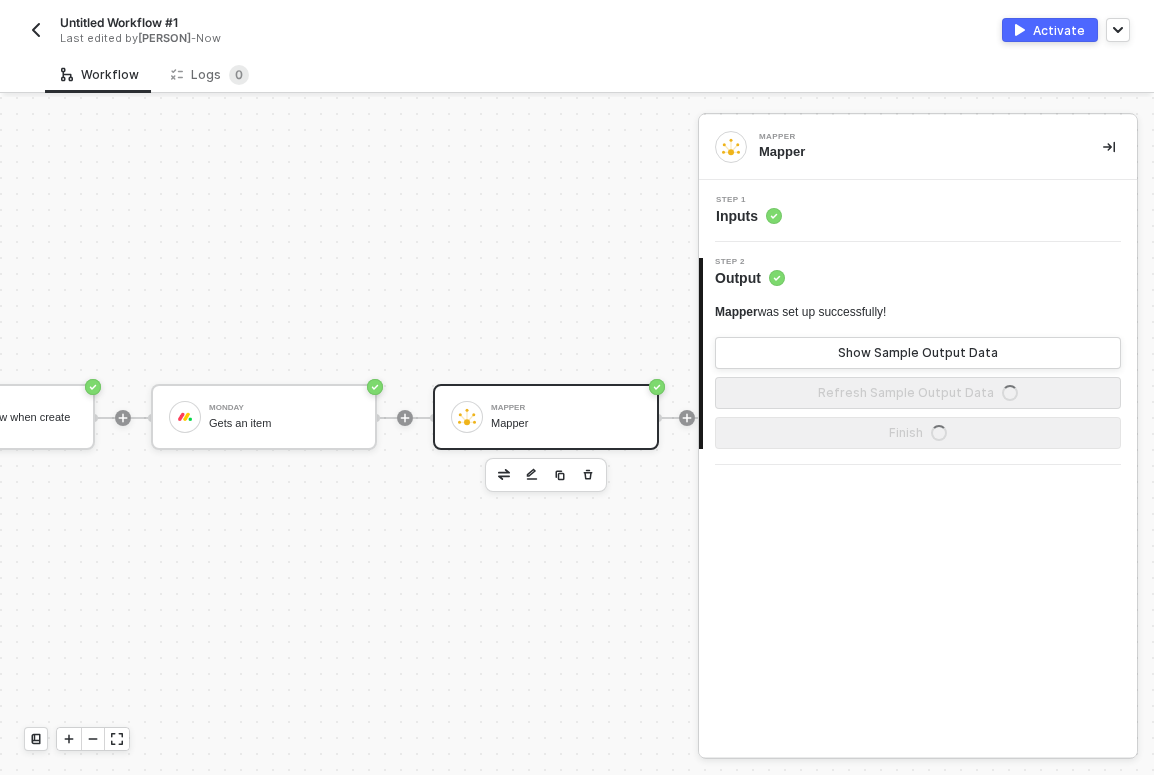 scroll, scrollTop: 0, scrollLeft: 0, axis: both 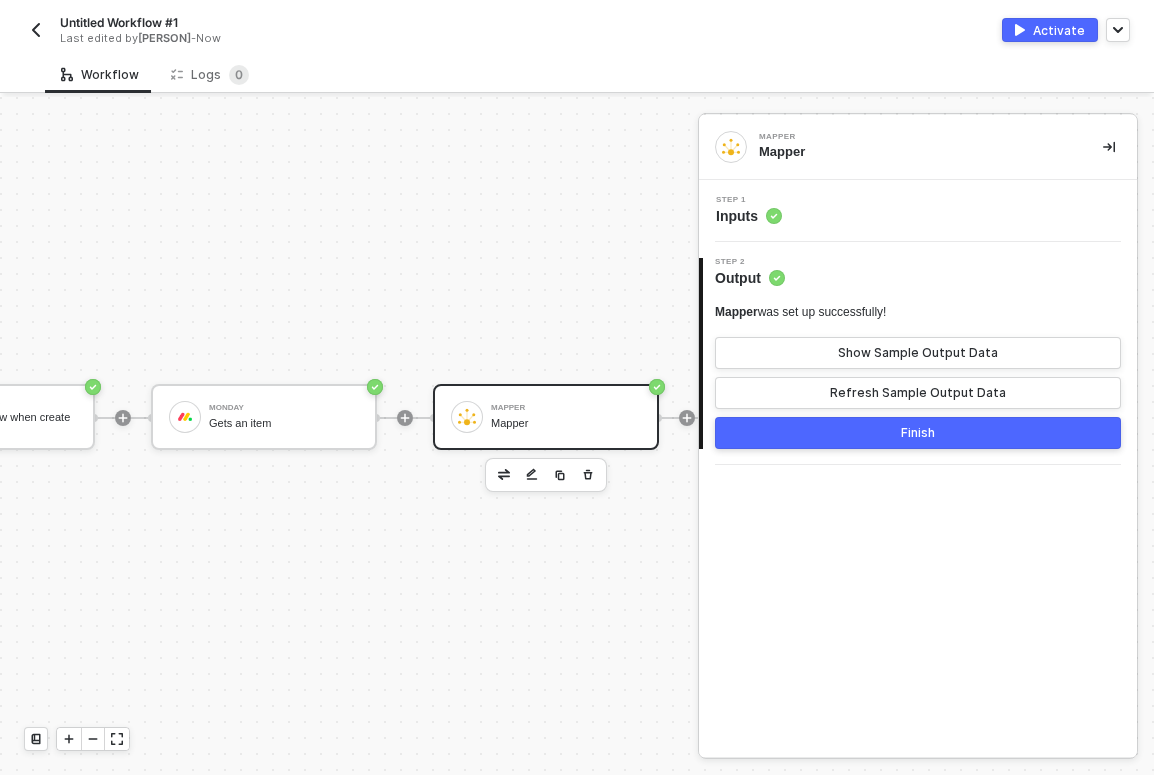click on "Finish" at bounding box center [918, 433] 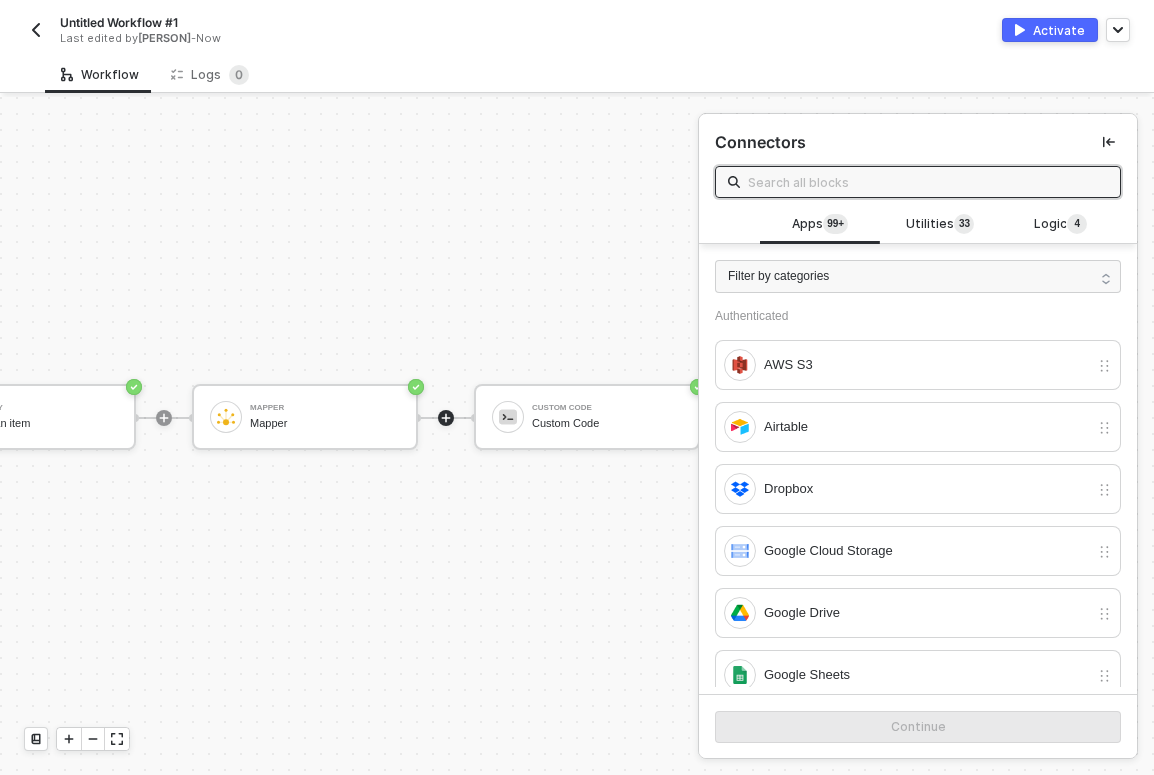 scroll, scrollTop: 37, scrollLeft: 420, axis: both 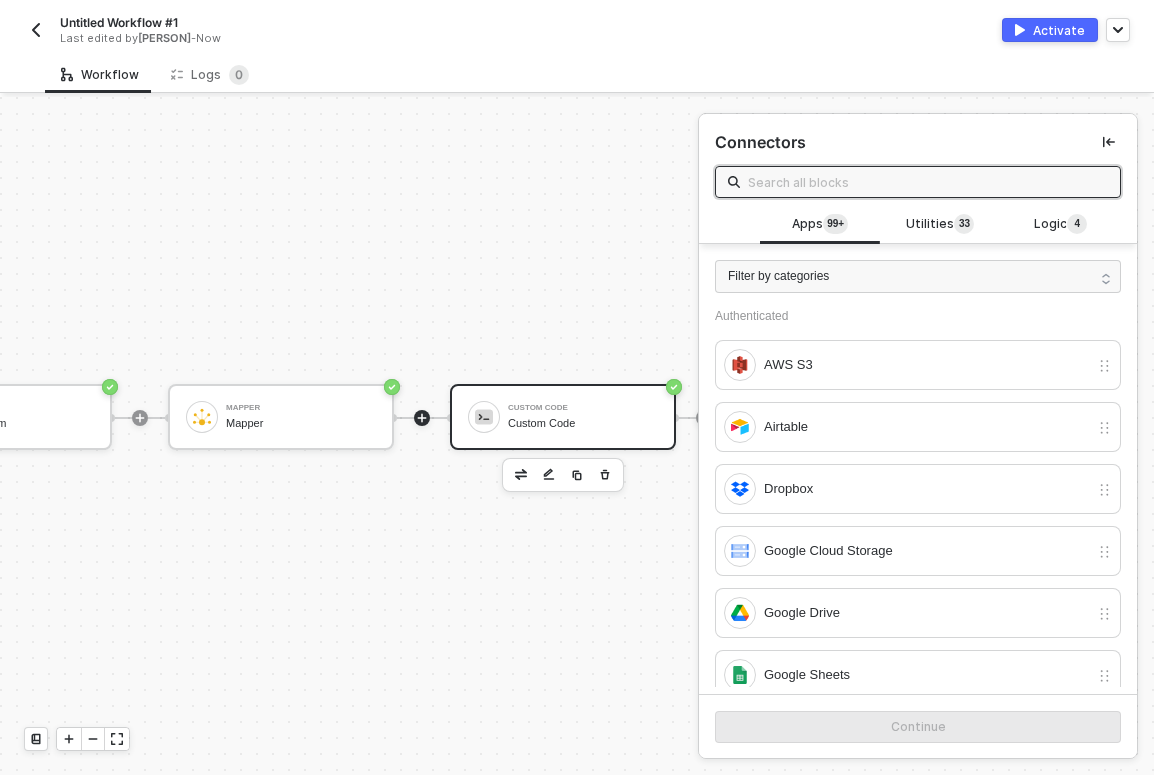click on "Custom Code Custom Code" at bounding box center (563, 417) 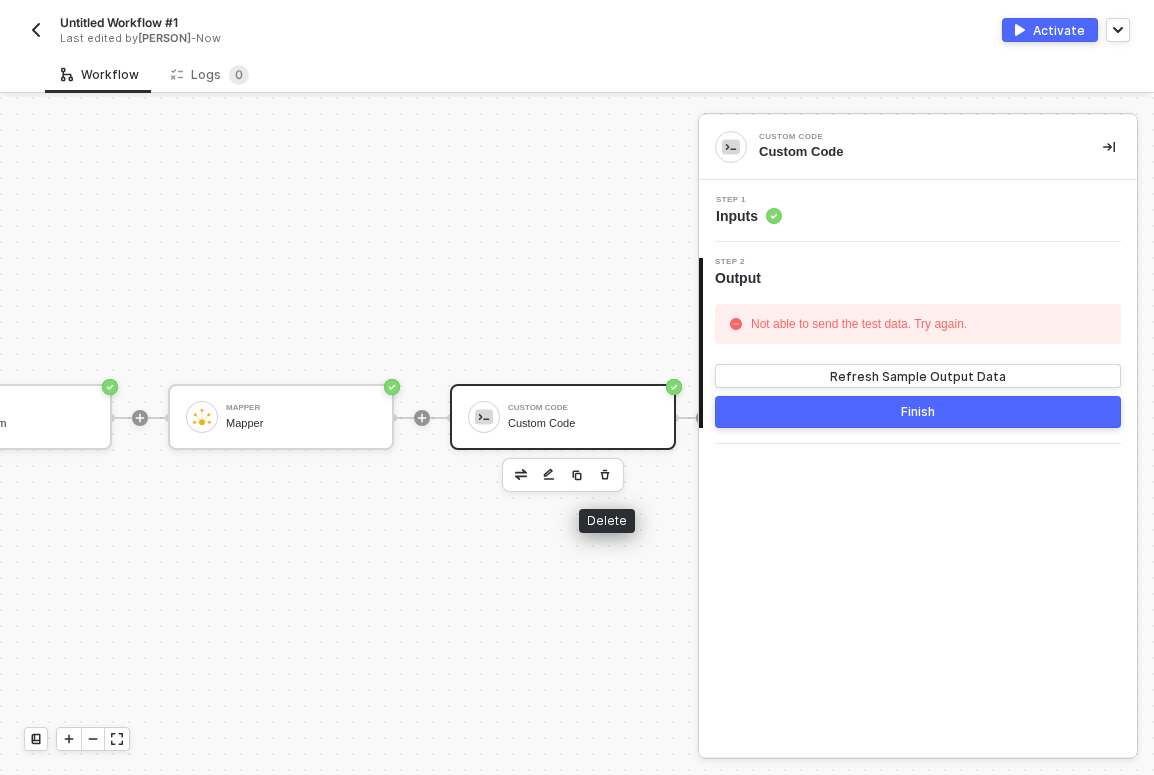 click 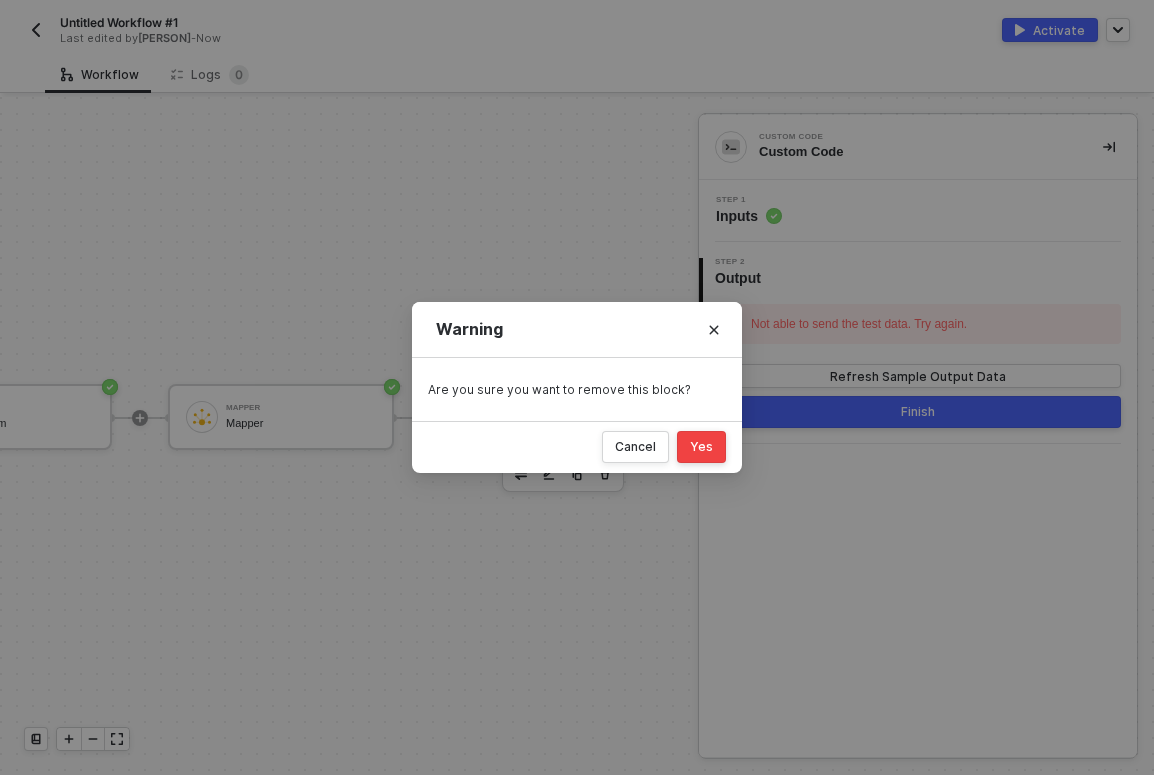 click on "Yes" at bounding box center [701, 447] 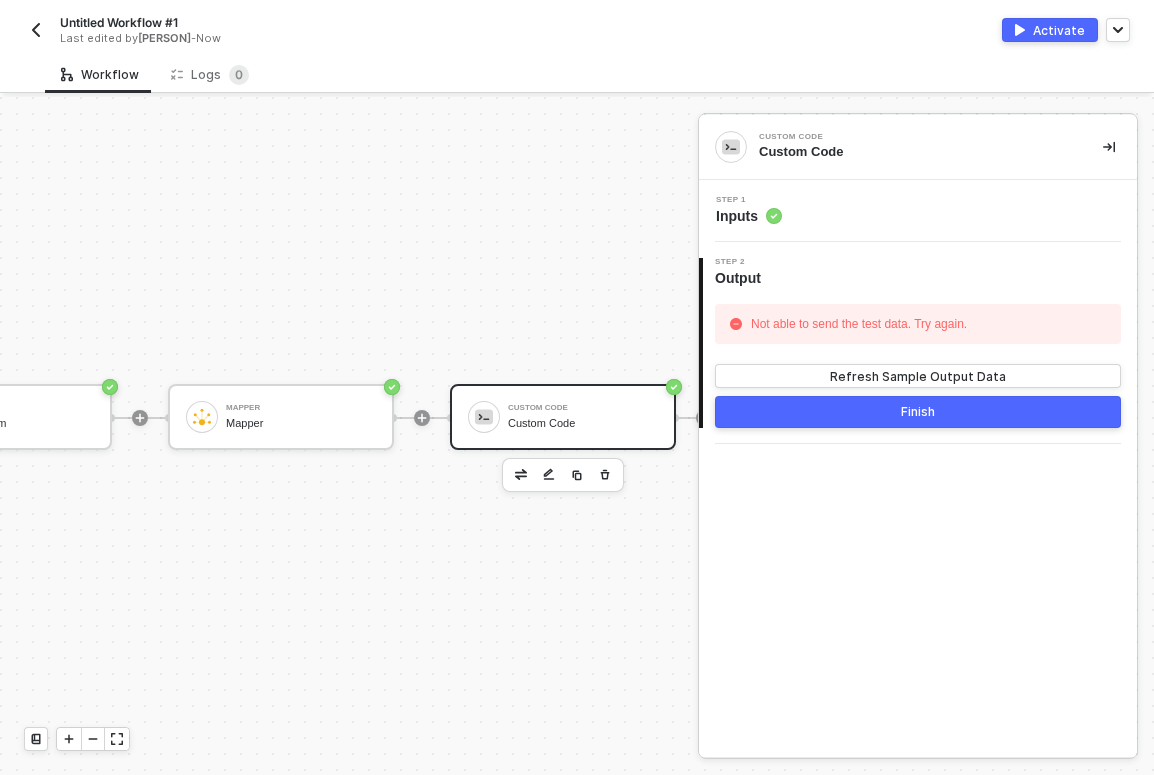 scroll, scrollTop: 37, scrollLeft: 287, axis: both 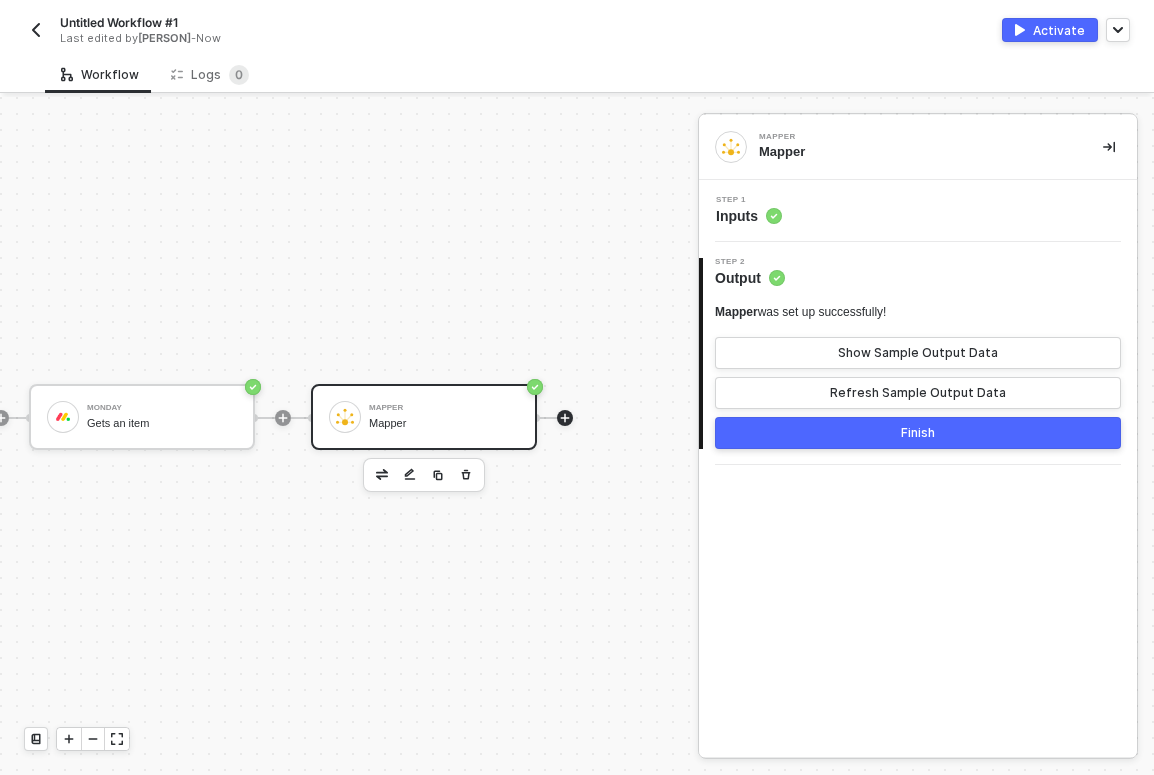 click 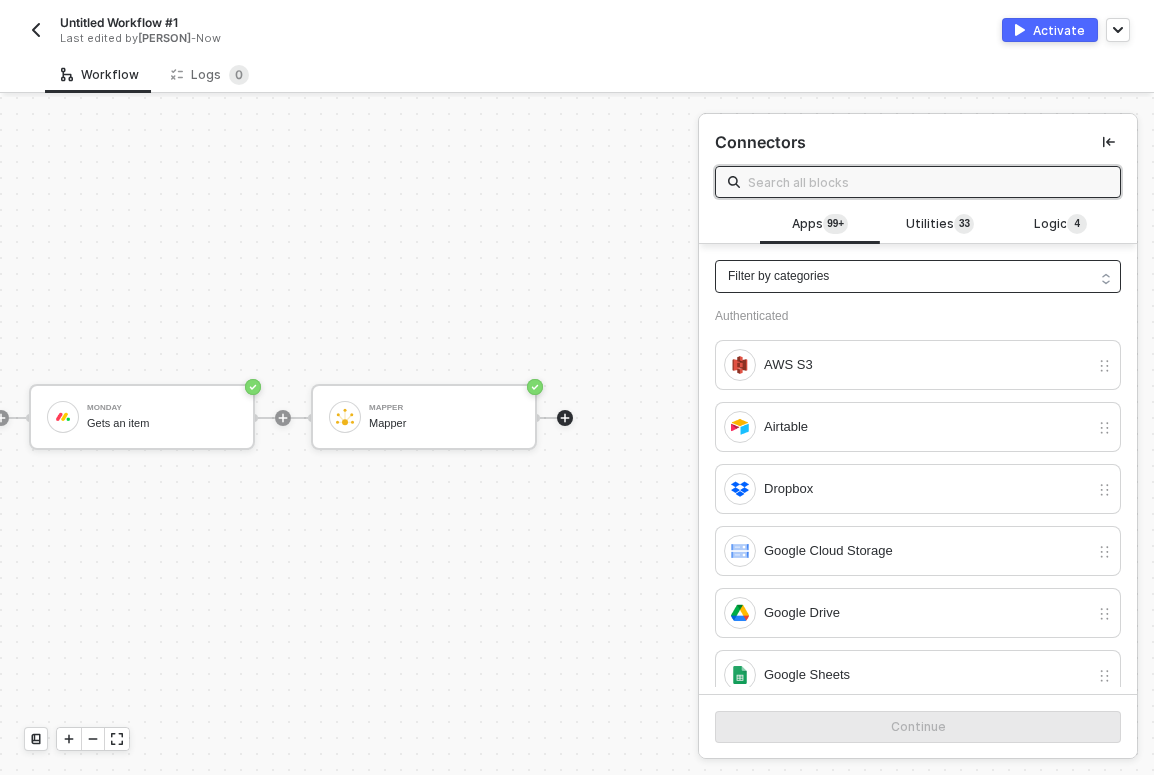 click on "Filter by categories" at bounding box center (918, 276) 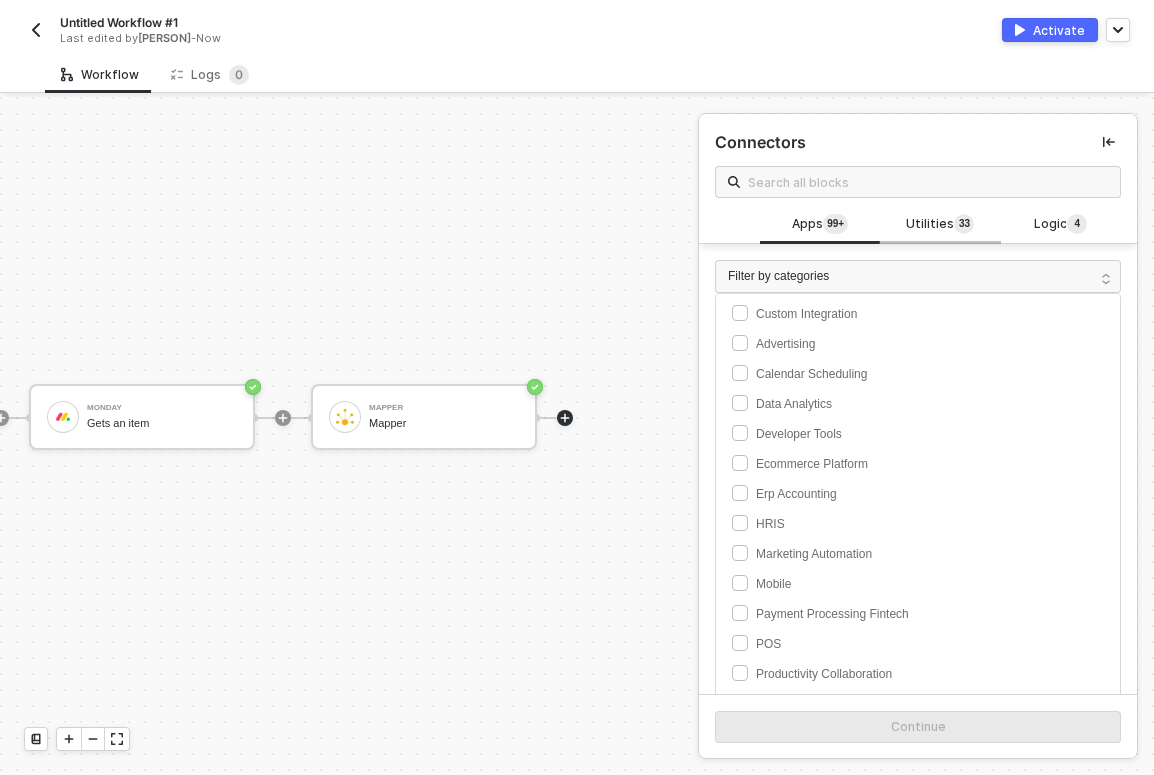 click on "Utilities  3 3" at bounding box center (940, 225) 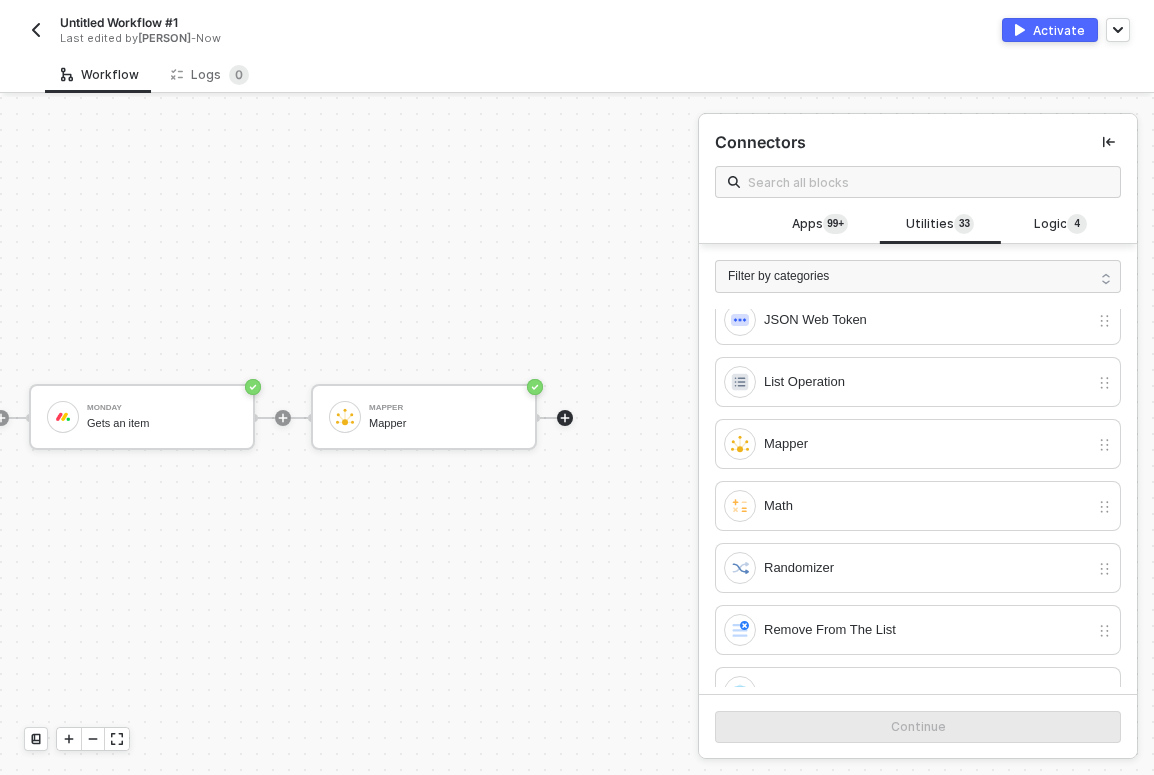 scroll, scrollTop: 997, scrollLeft: 0, axis: vertical 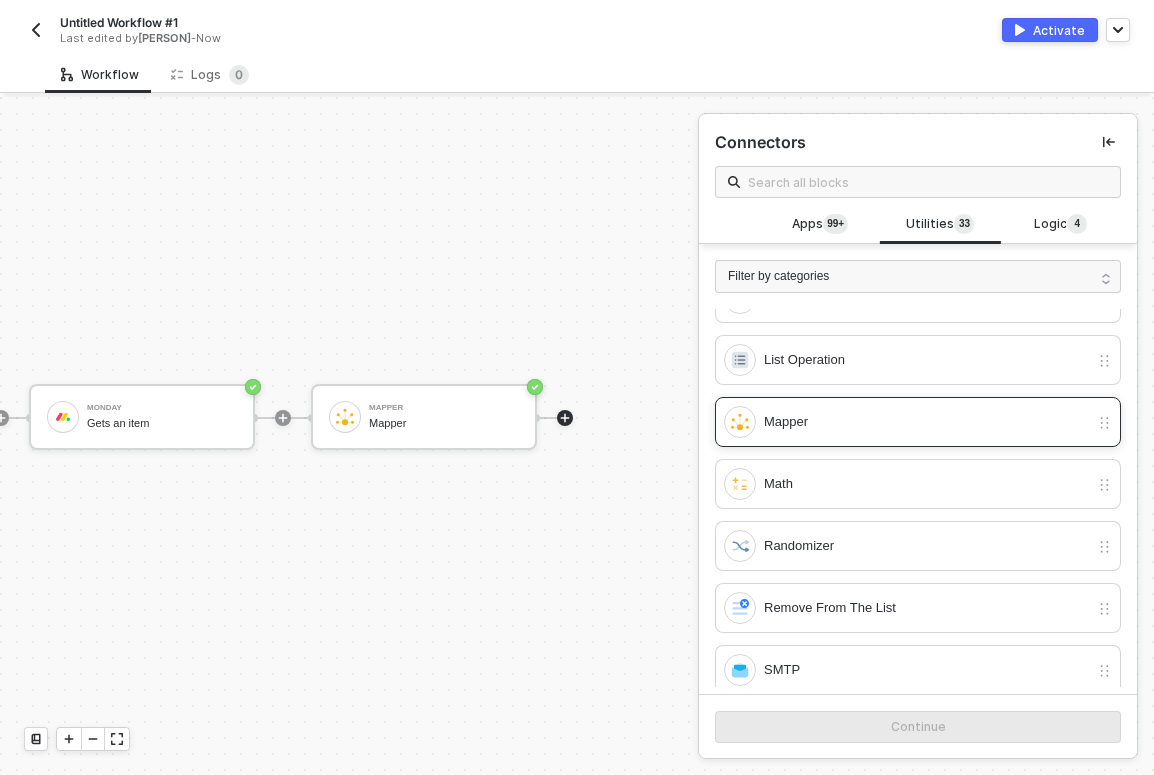 click on "Mapper" at bounding box center [906, 422] 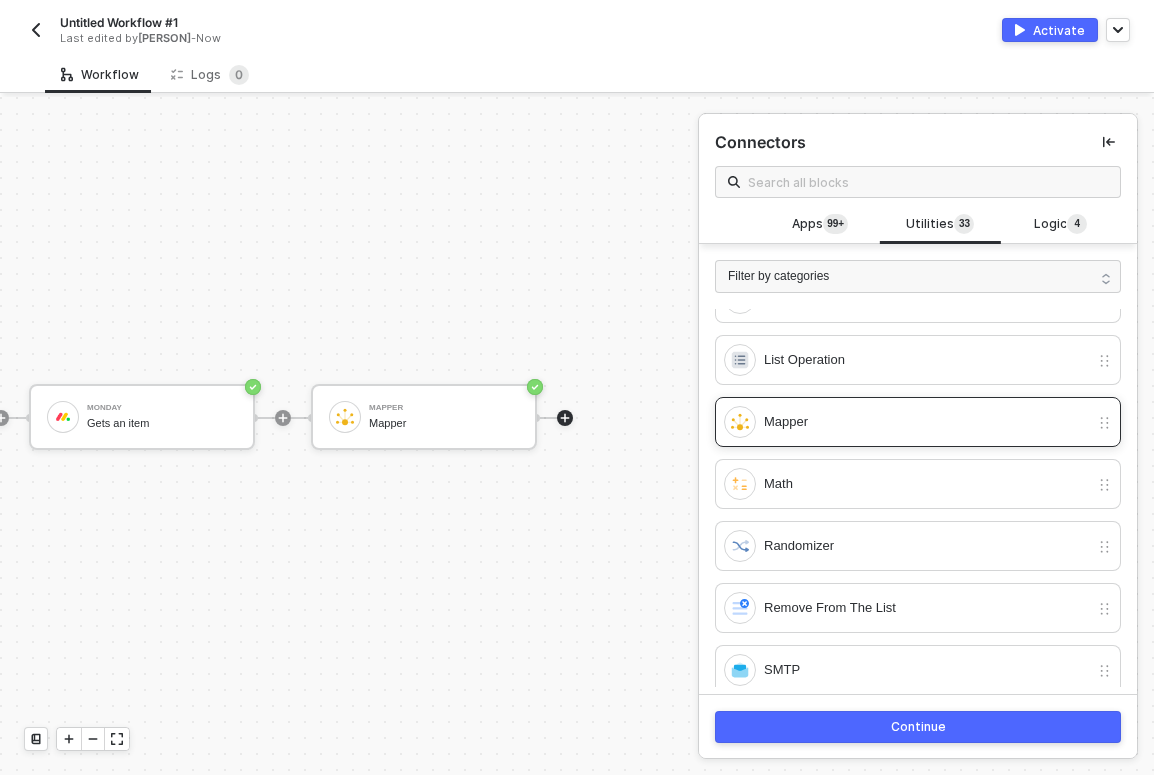 click on "Mapper" at bounding box center [906, 422] 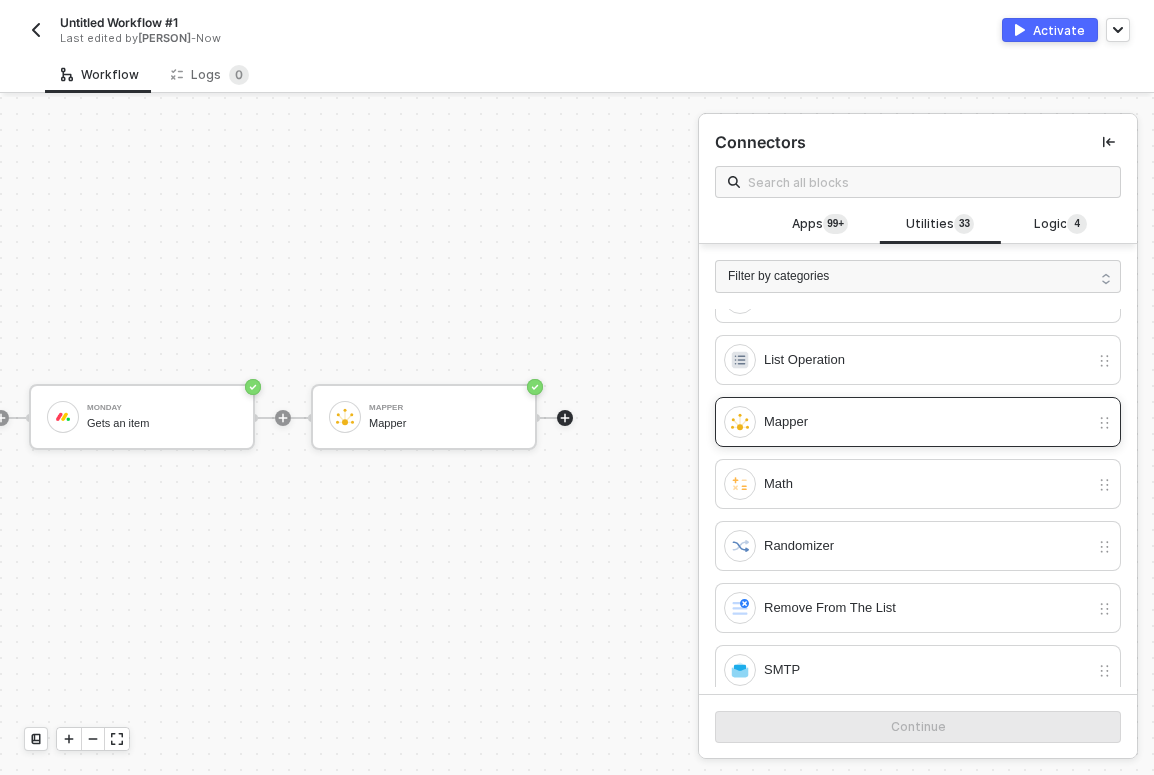 click on "Mapper" at bounding box center [906, 422] 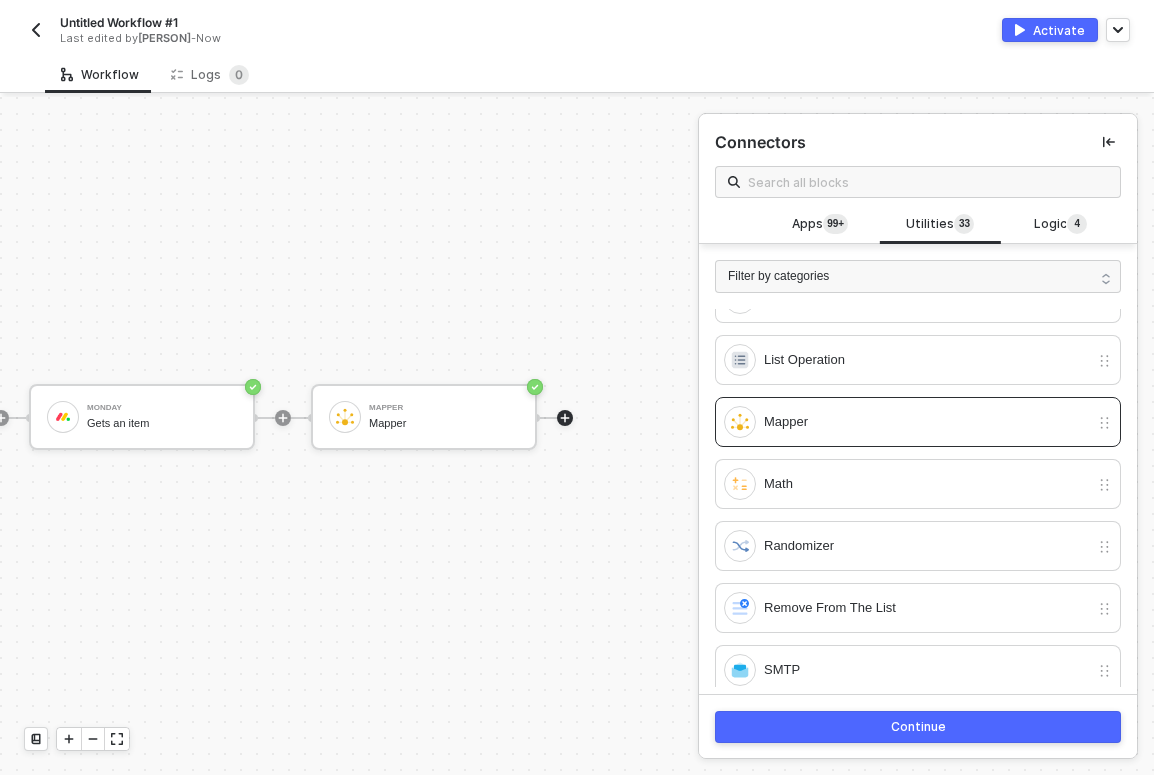click on "Continue" at bounding box center (918, 727) 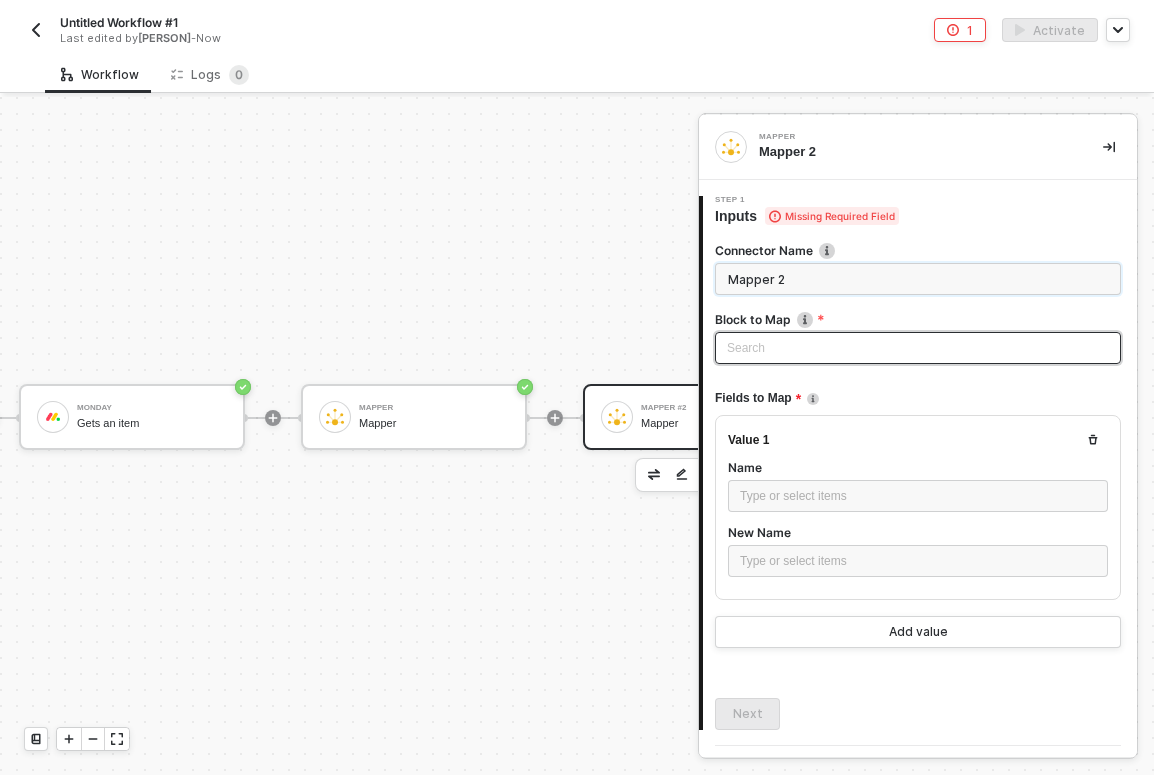 type on "Mapper 2" 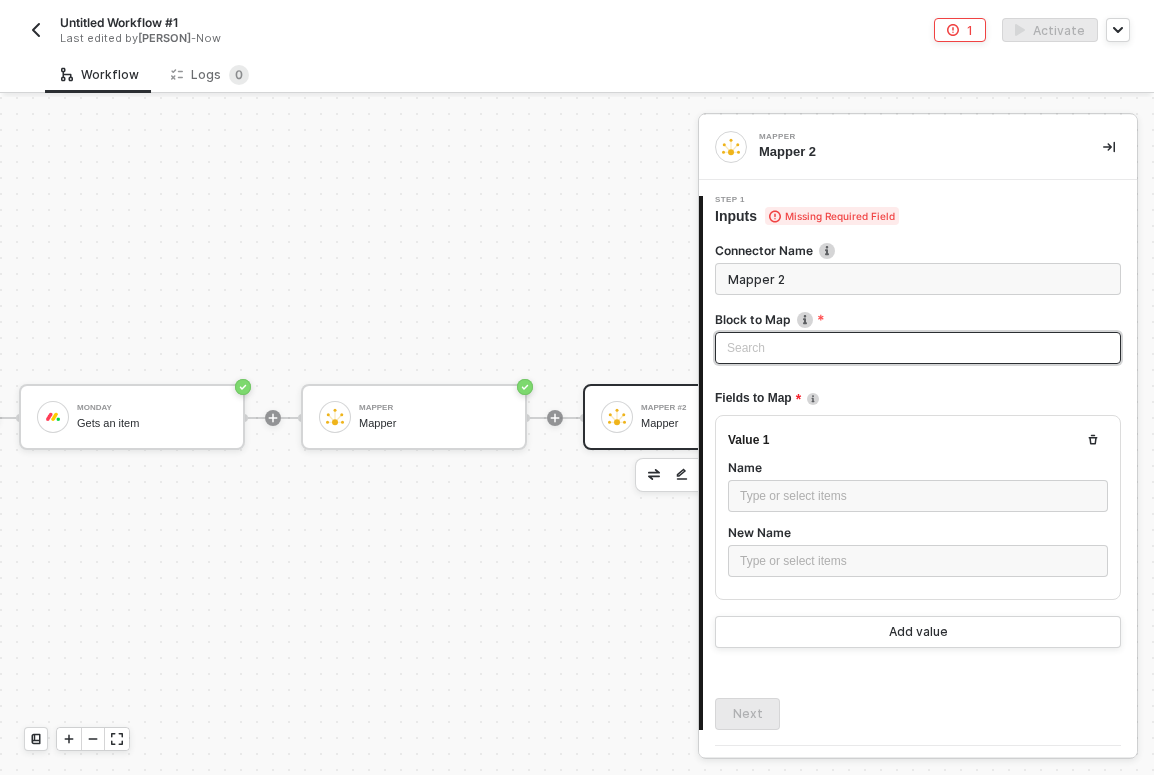click on "Search" at bounding box center (918, 348) 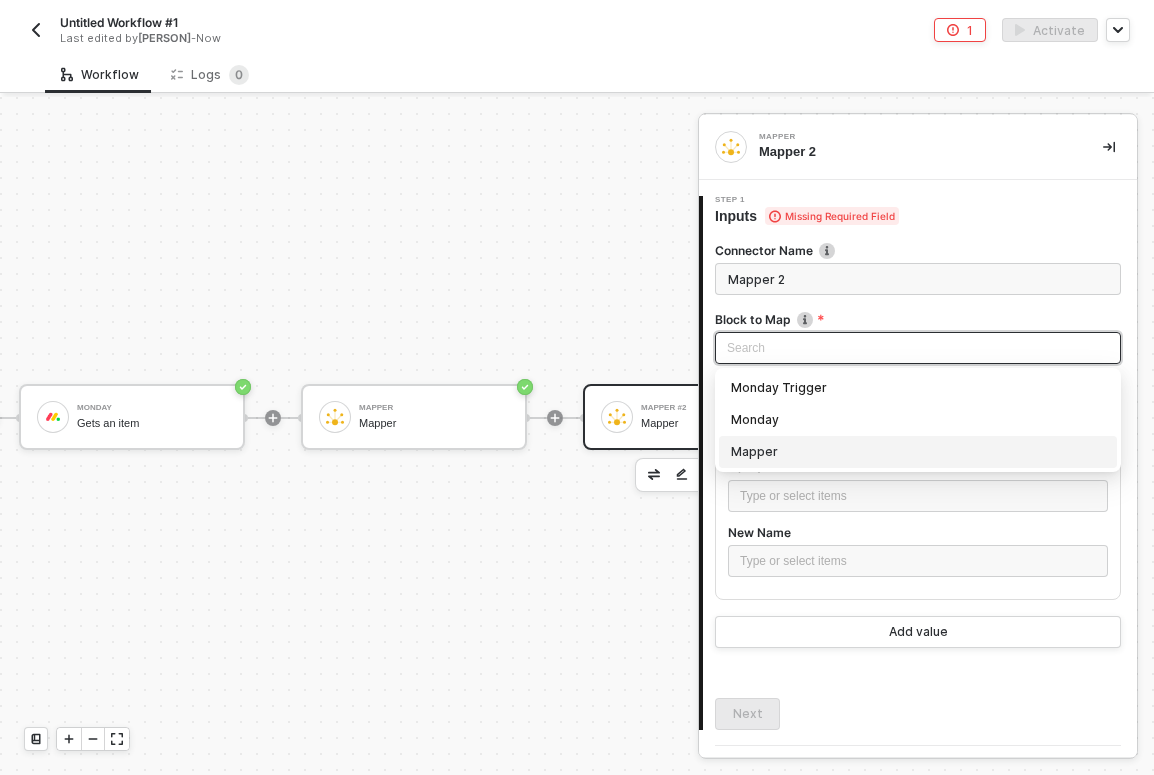 click on "Mapper" at bounding box center [918, 452] 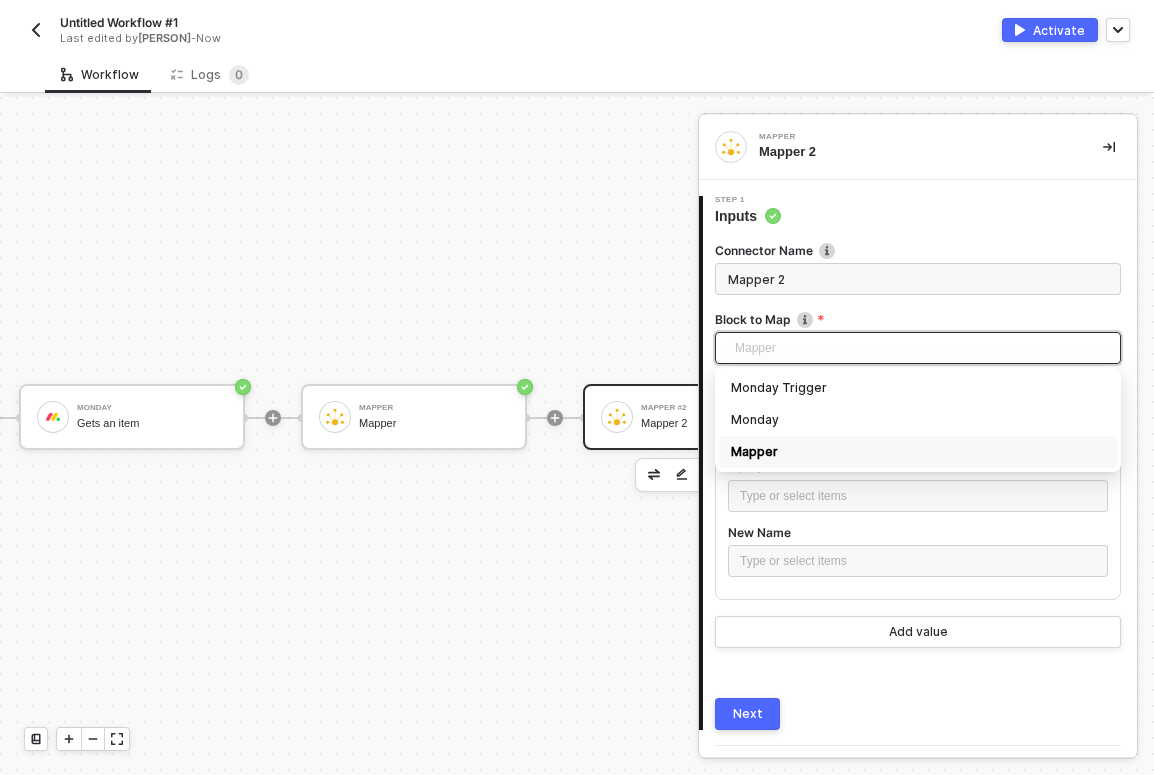 click on "Monday Trigger Trigger workflow when create item Monday Gets an item Mapper Mapper Mapper #2 Mapper 2" at bounding box center (279, 417) 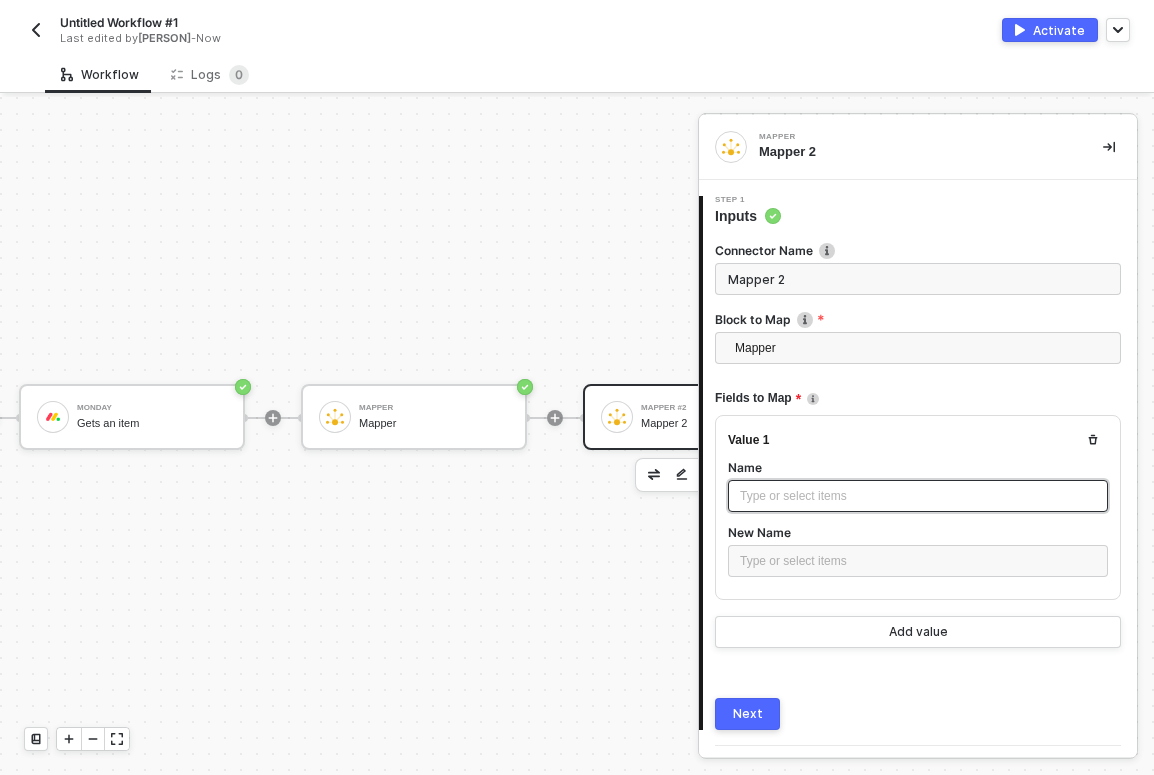 click on "Type or select items ﻿" at bounding box center (918, 496) 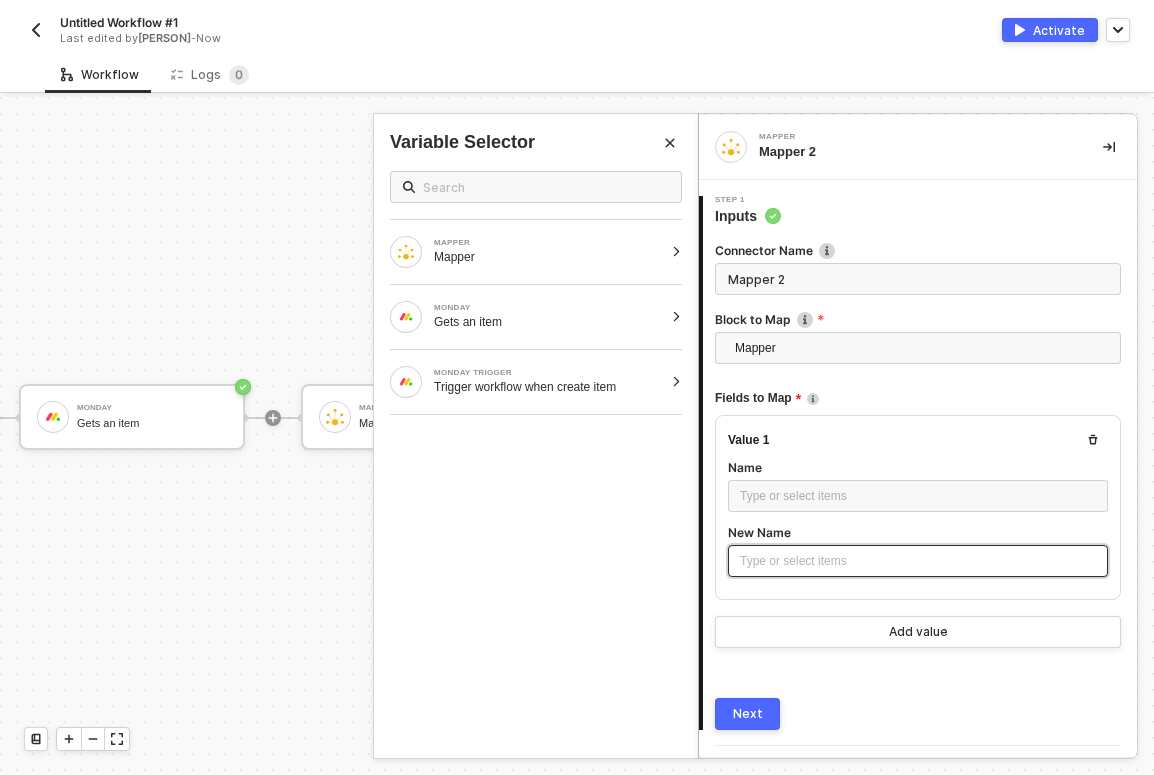 click on "Type or select items ﻿" at bounding box center [918, 561] 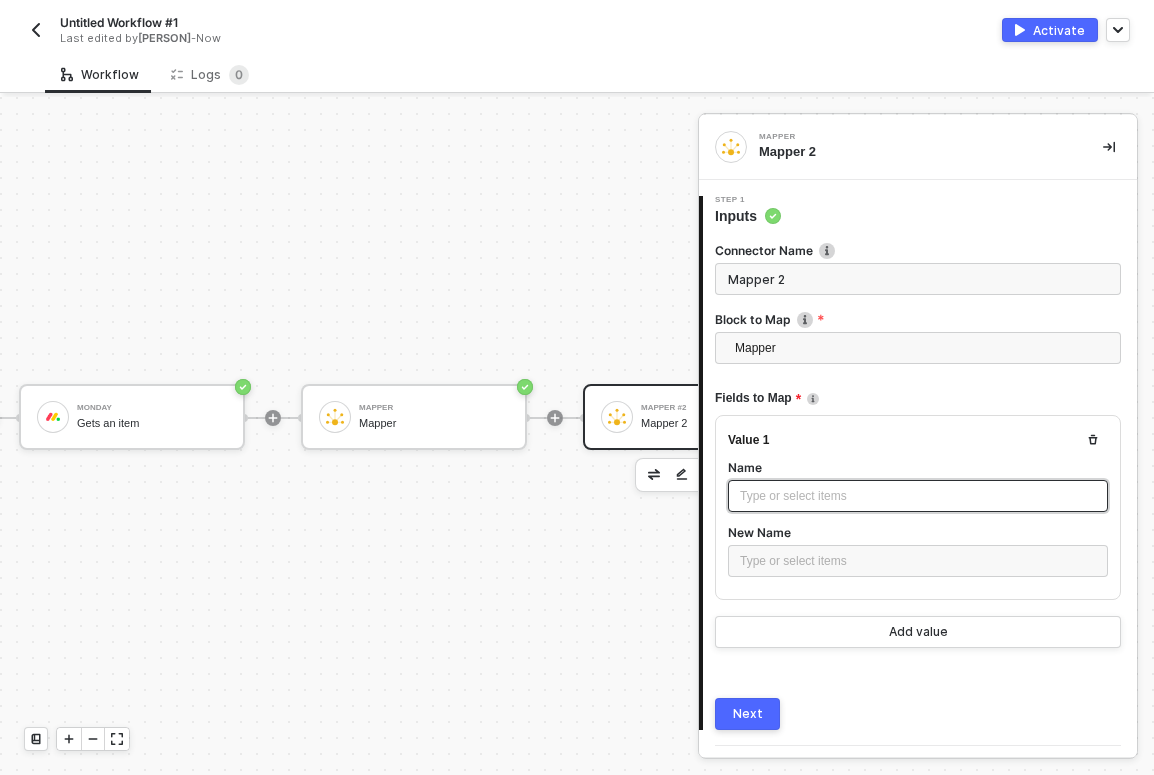 click on "Type or select items ﻿" at bounding box center (918, 496) 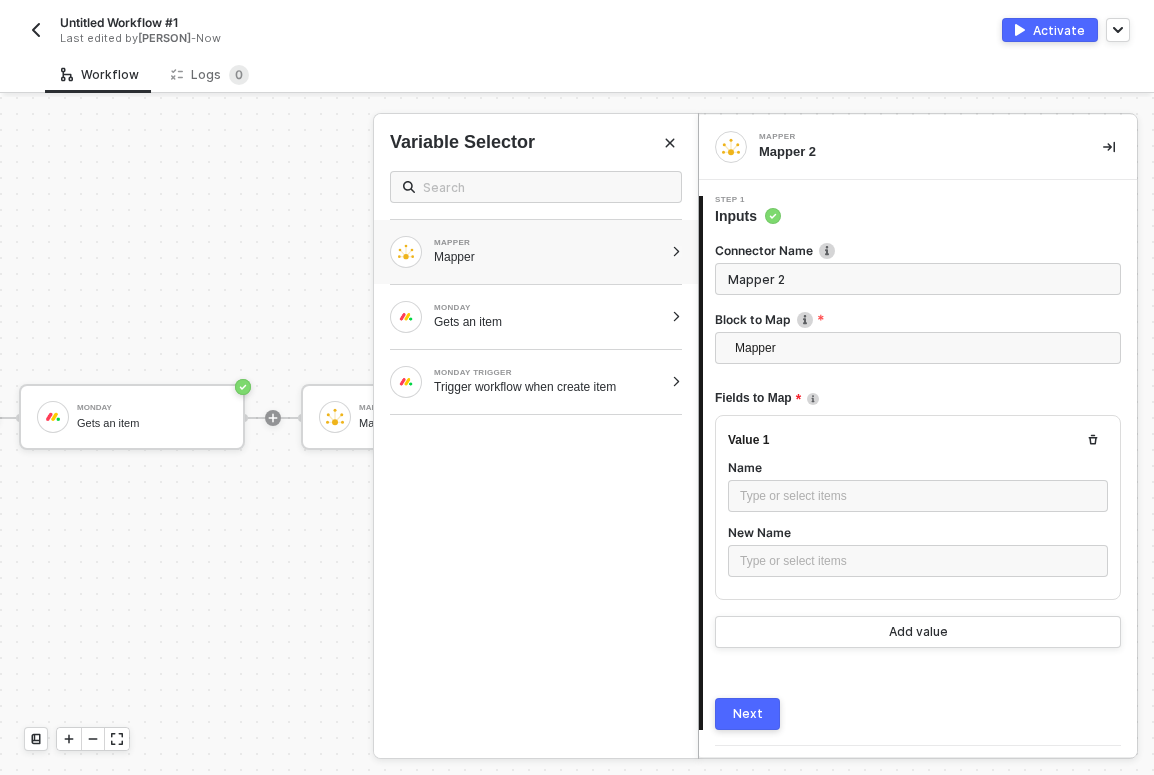 click on "Mapper" at bounding box center (548, 257) 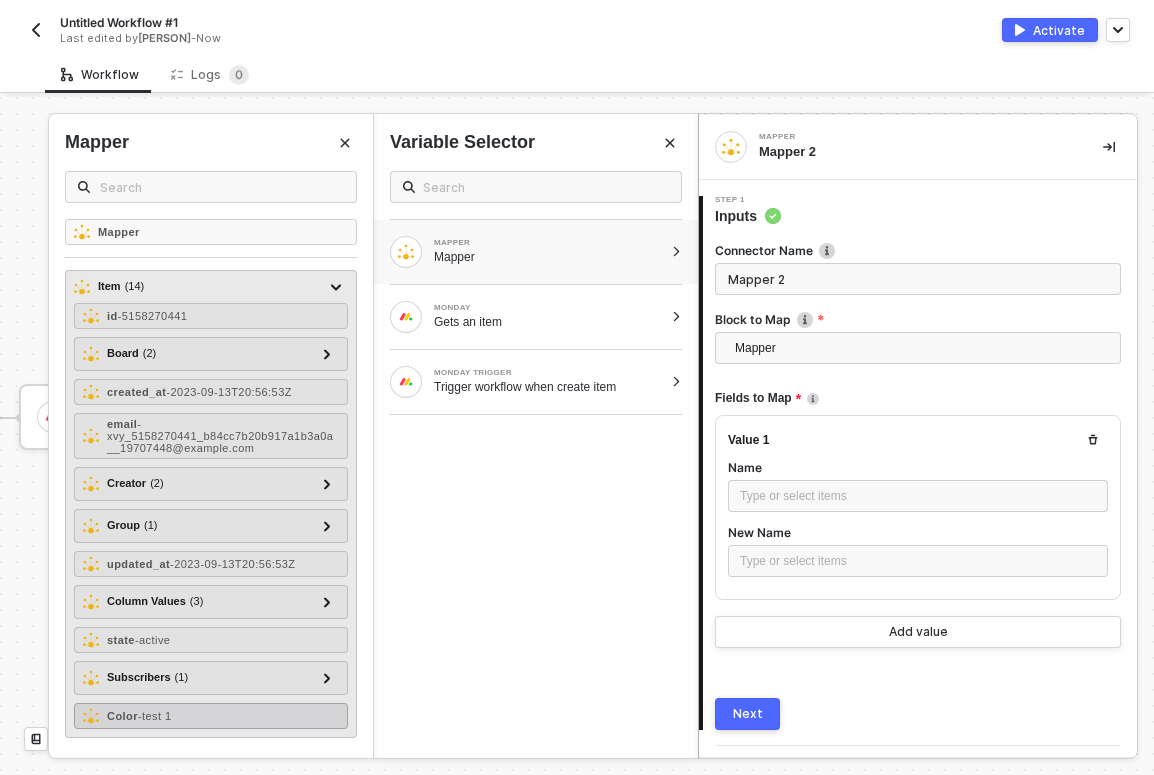 click on "-  test 1" at bounding box center [155, 716] 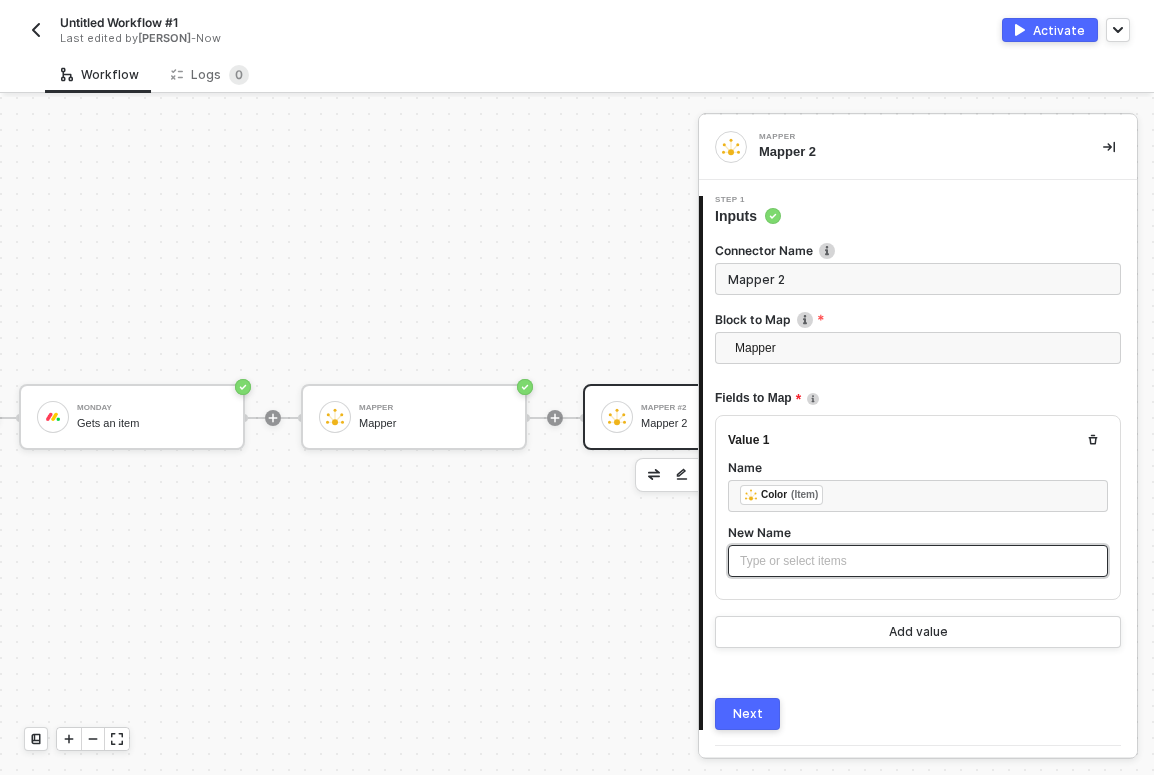 click on "Type or select items ﻿" at bounding box center [918, 561] 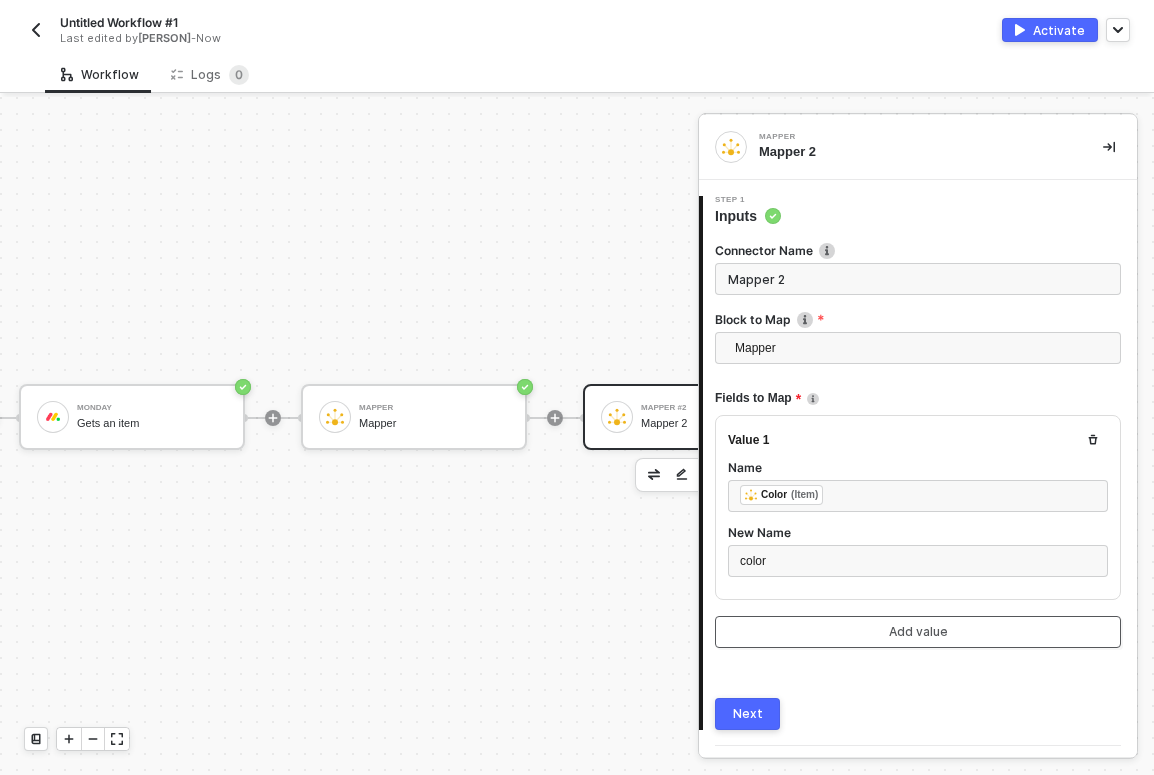 click on "Add value" at bounding box center (918, 632) 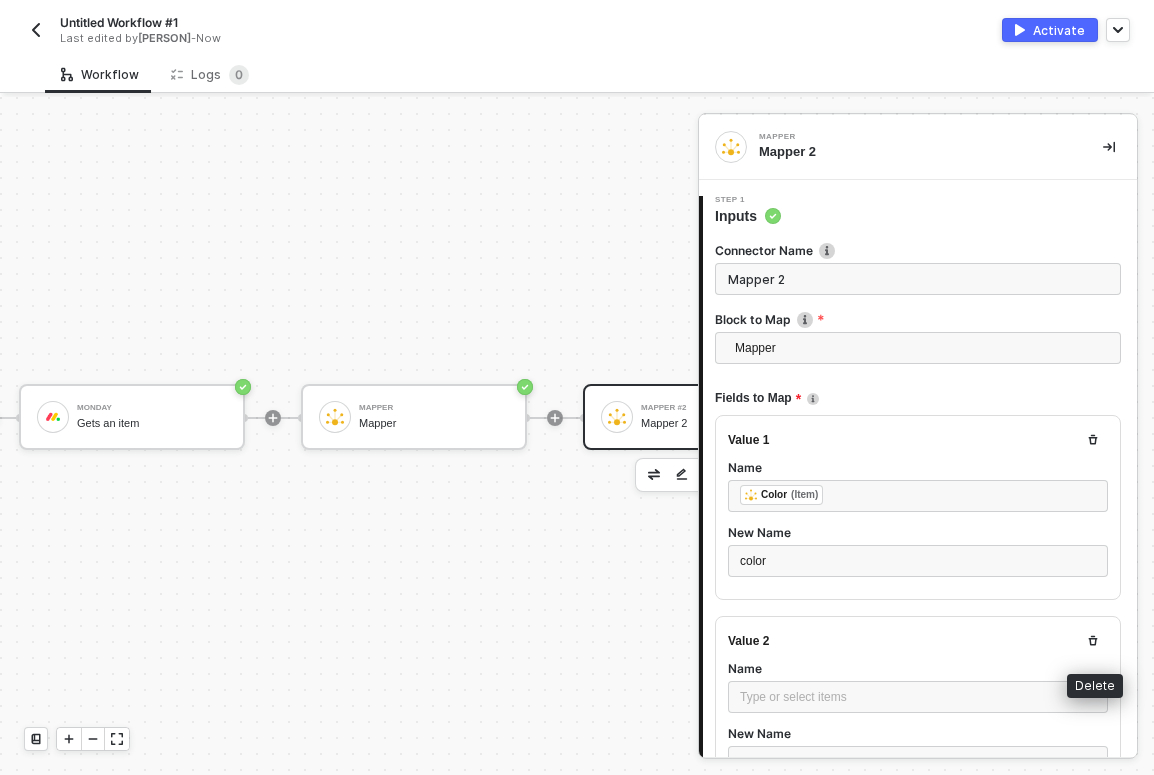 click 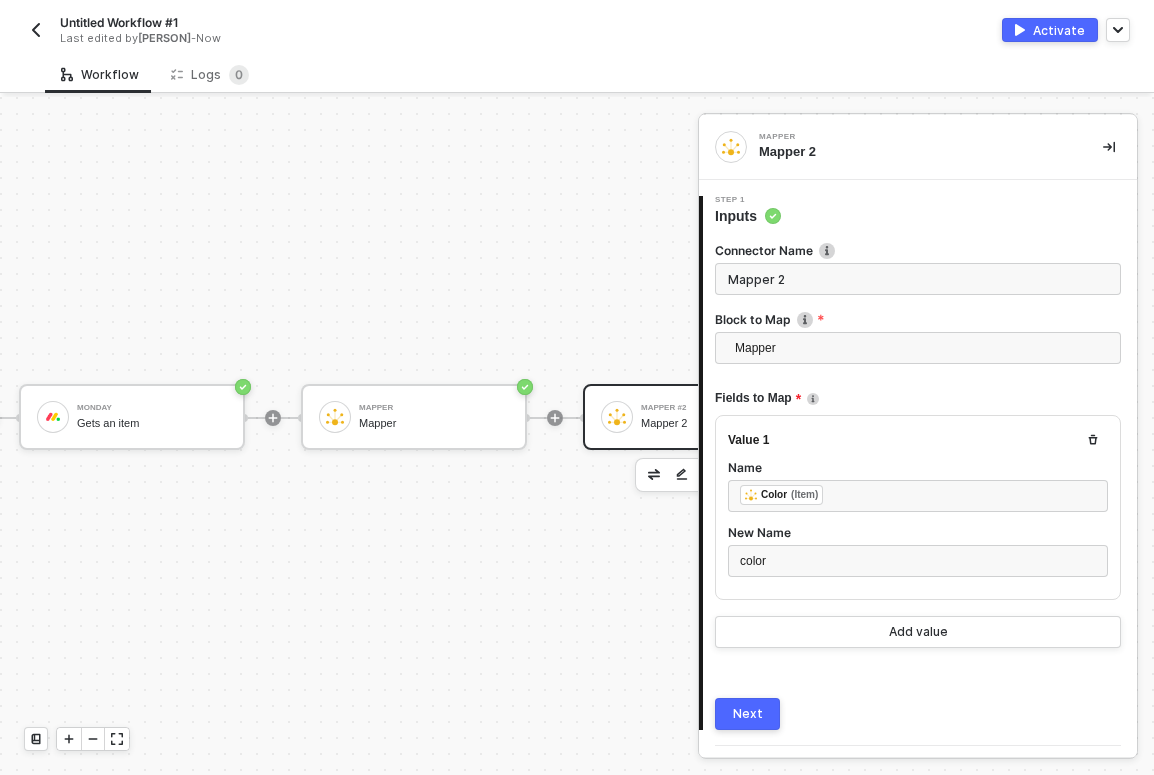 click on "Next" at bounding box center [748, 714] 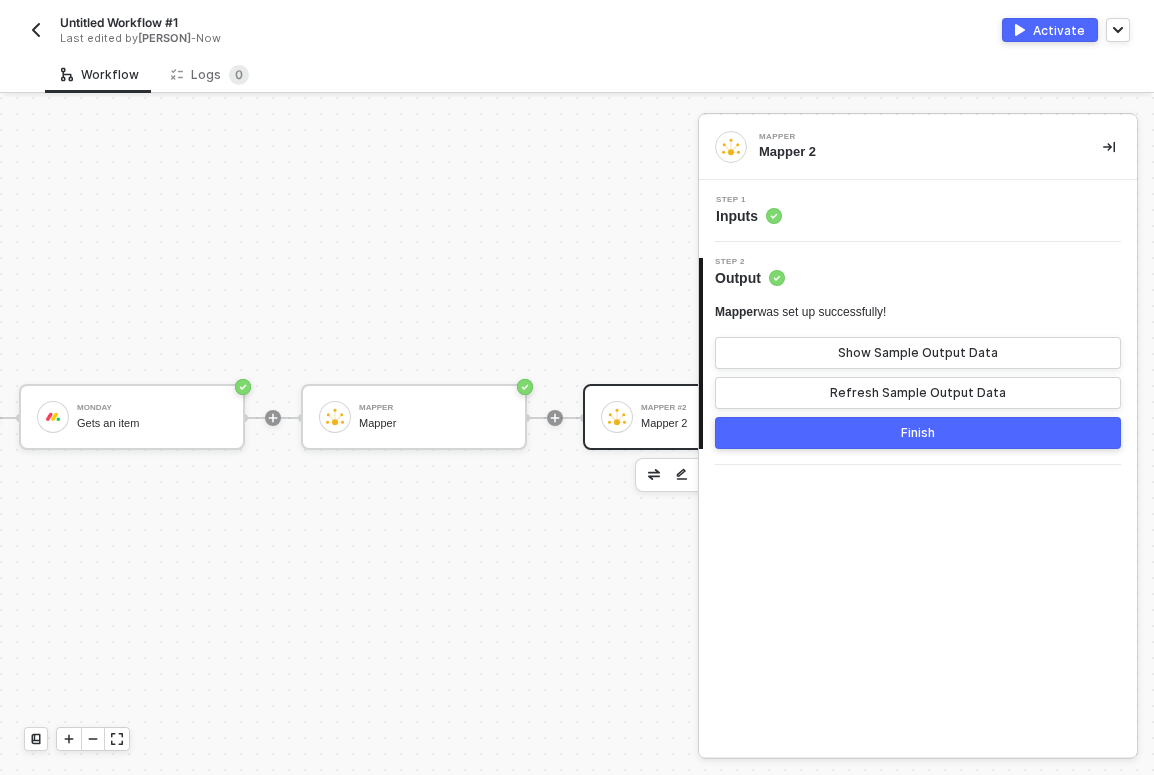 click on "Finish" at bounding box center (918, 433) 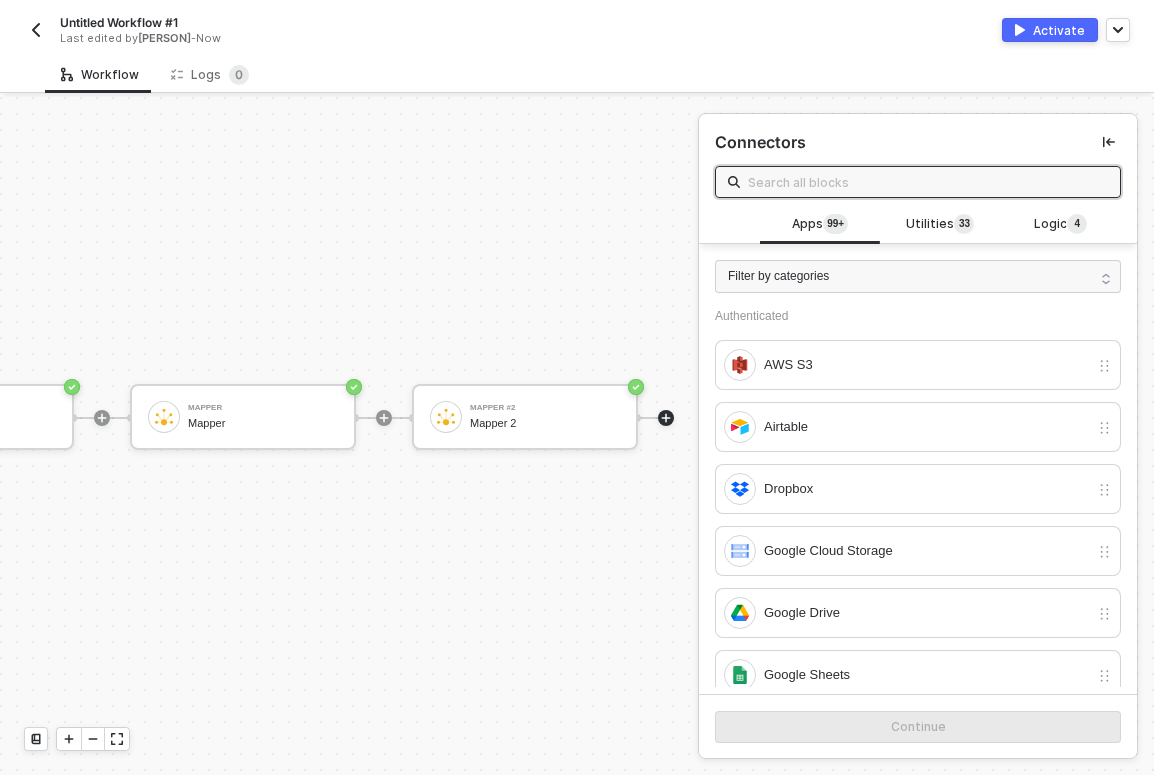 scroll, scrollTop: 37, scrollLeft: 496, axis: both 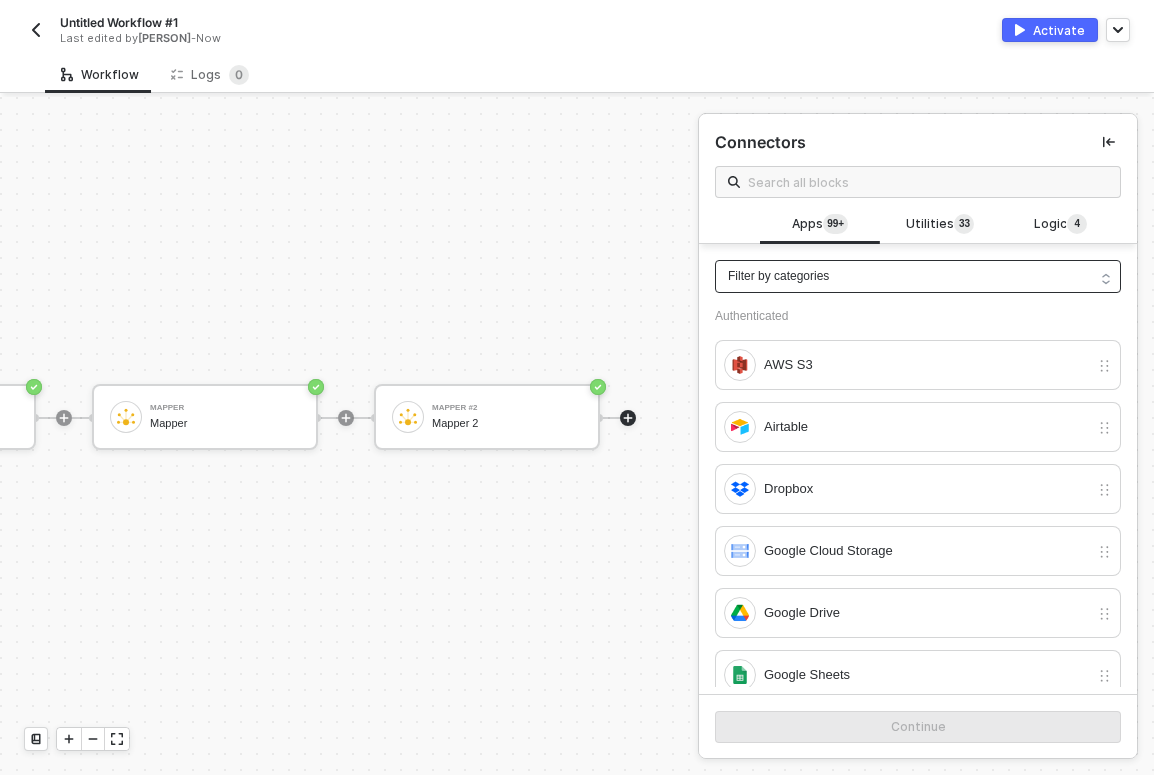 click on "Filter by categories" at bounding box center [918, 276] 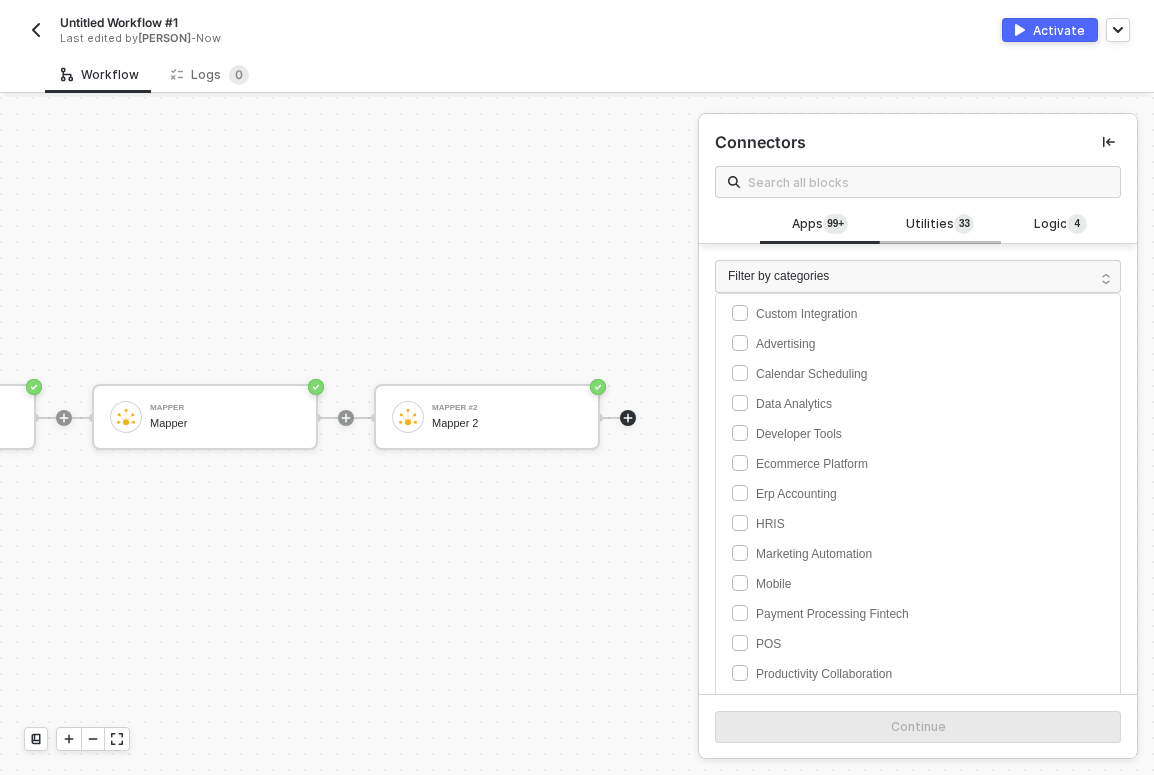 click on "Utilities  3 3" at bounding box center (940, 225) 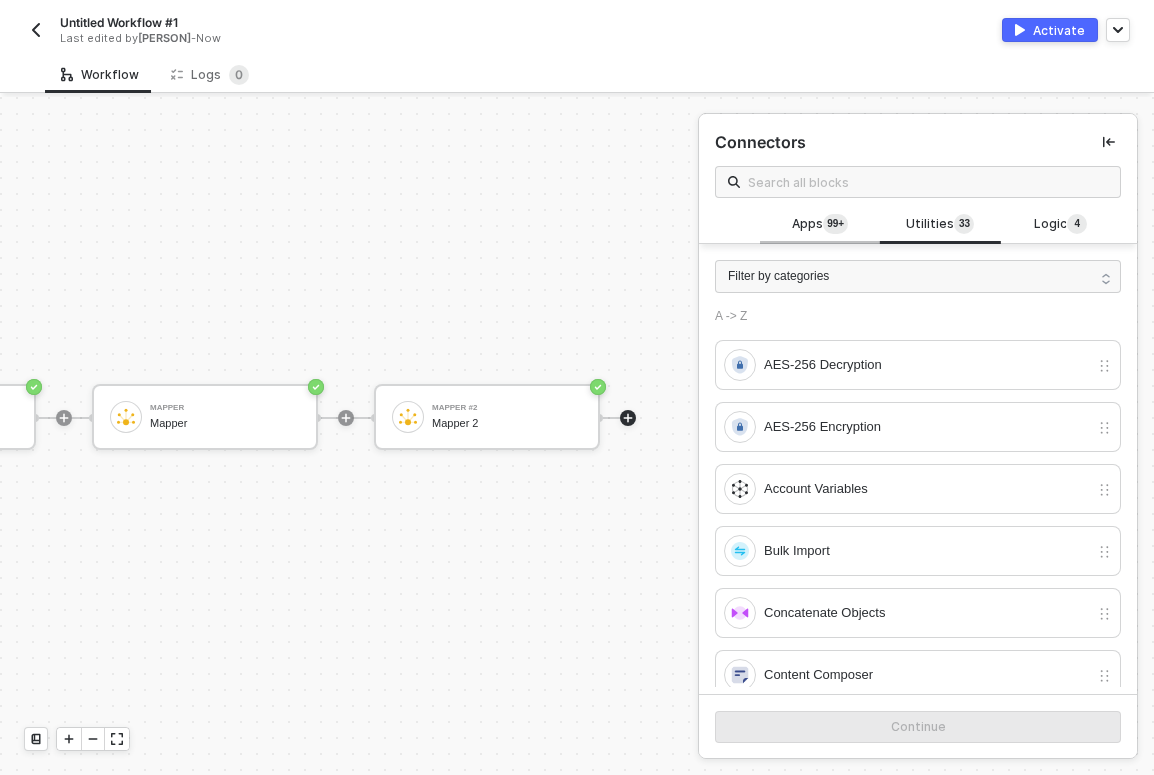 click on "Apps  99+" at bounding box center (820, 225) 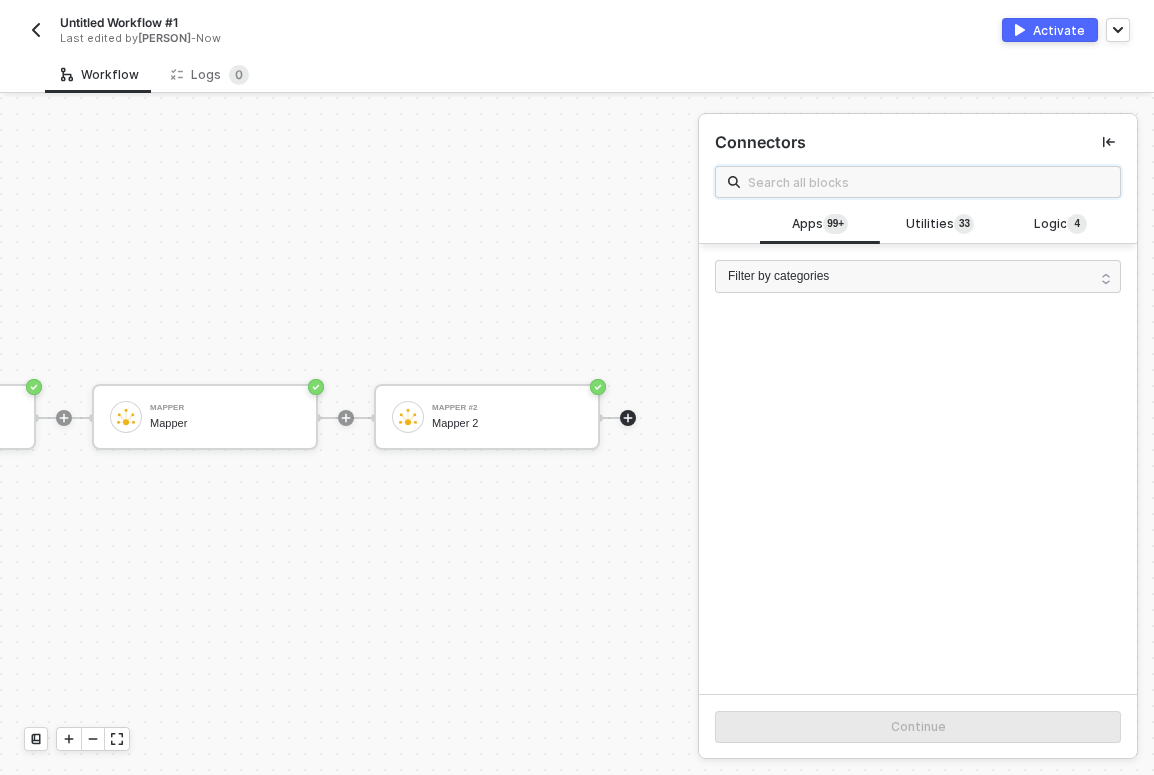 click at bounding box center (928, 182) 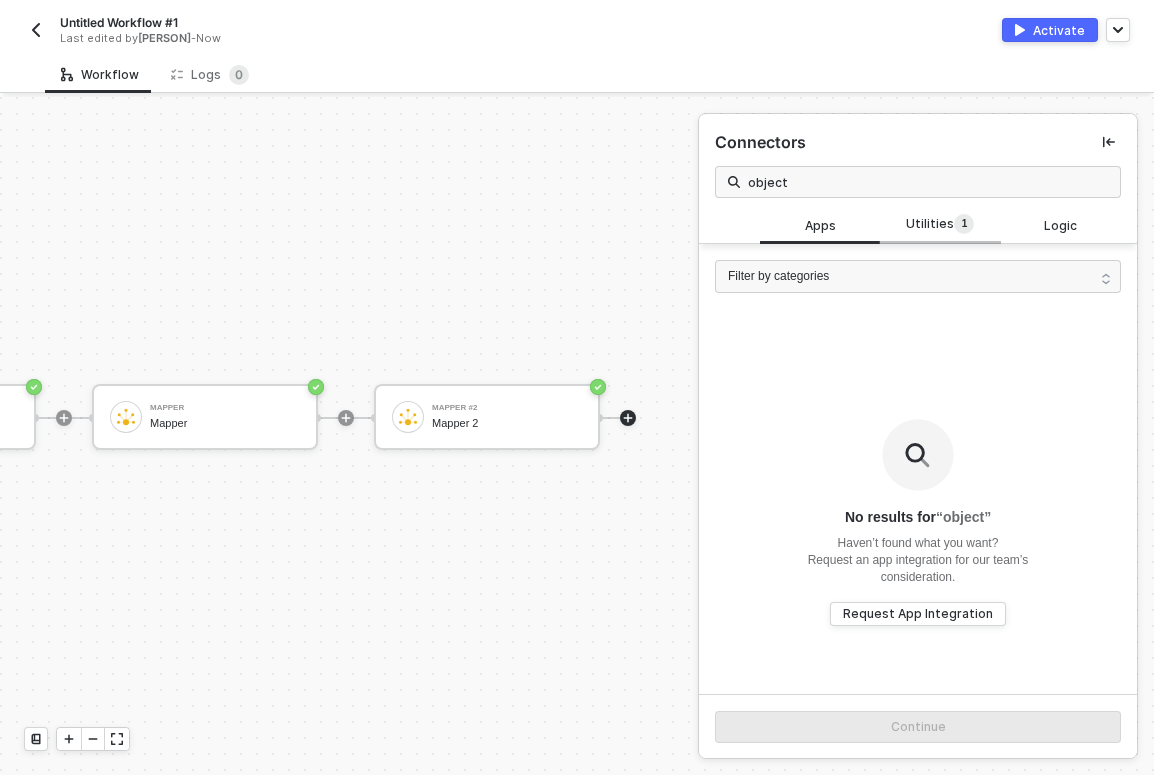 click on "1" at bounding box center [964, 225] 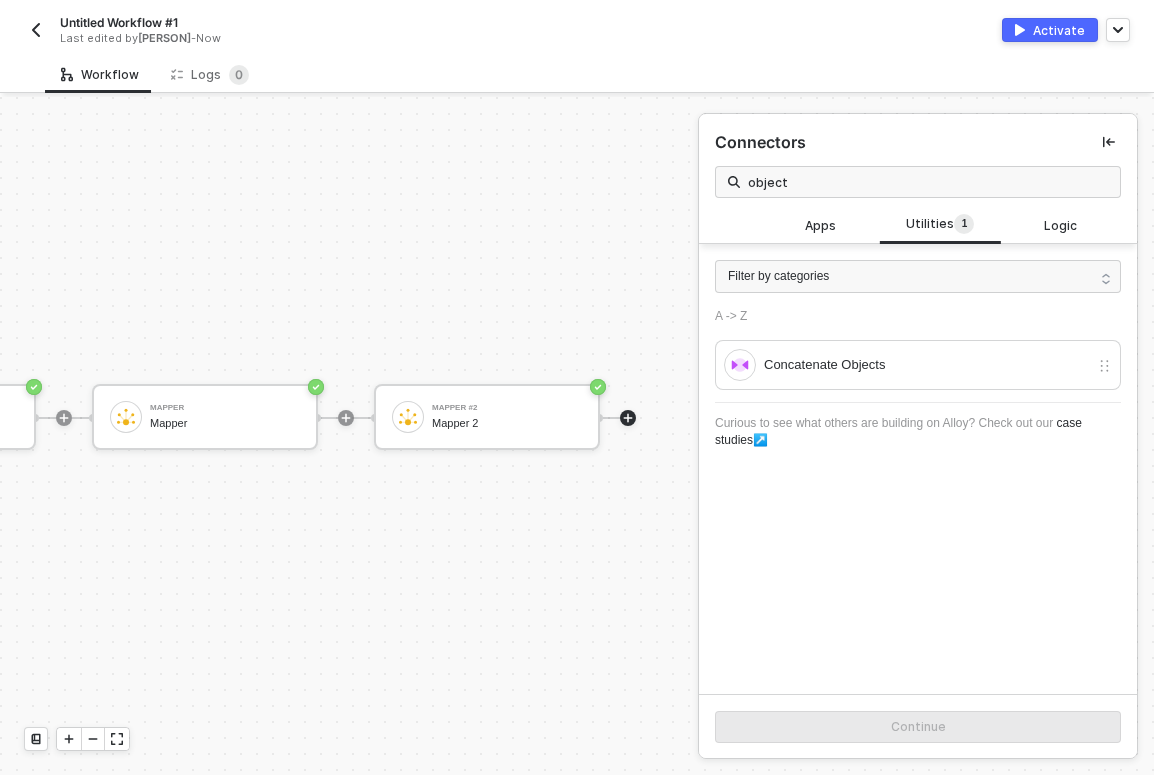 click on "object" at bounding box center [918, 182] 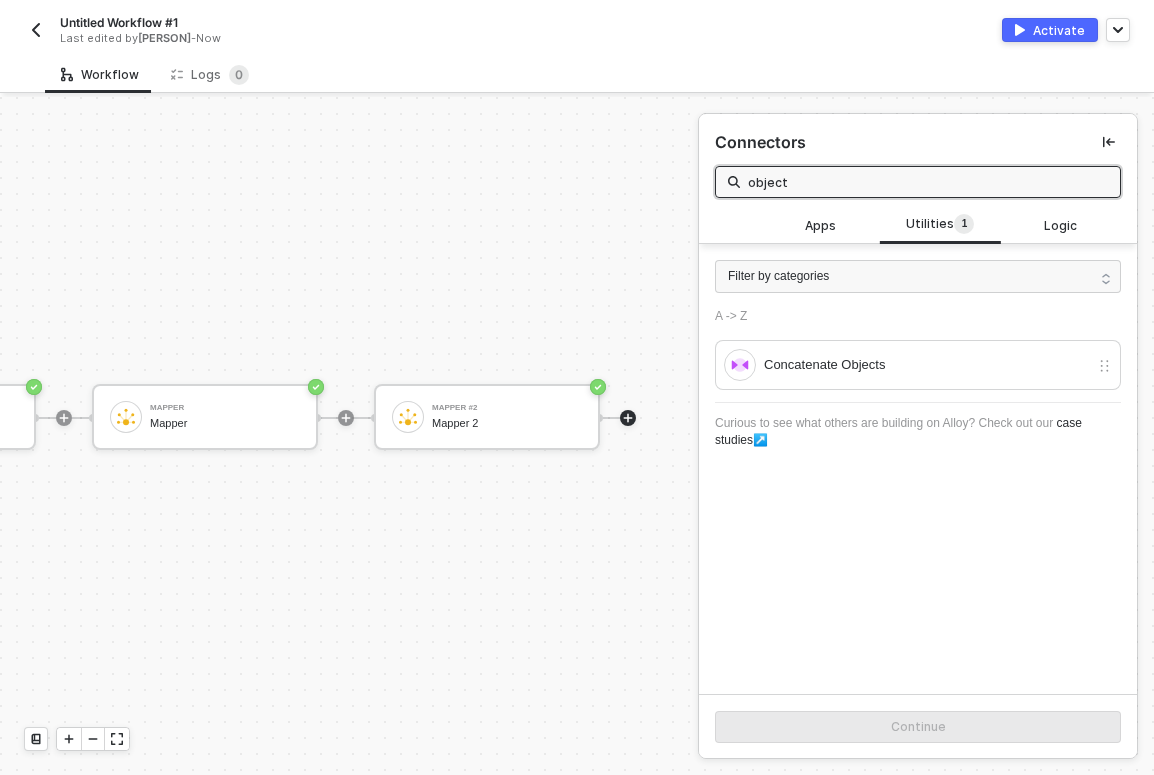 click on "object" at bounding box center (928, 182) 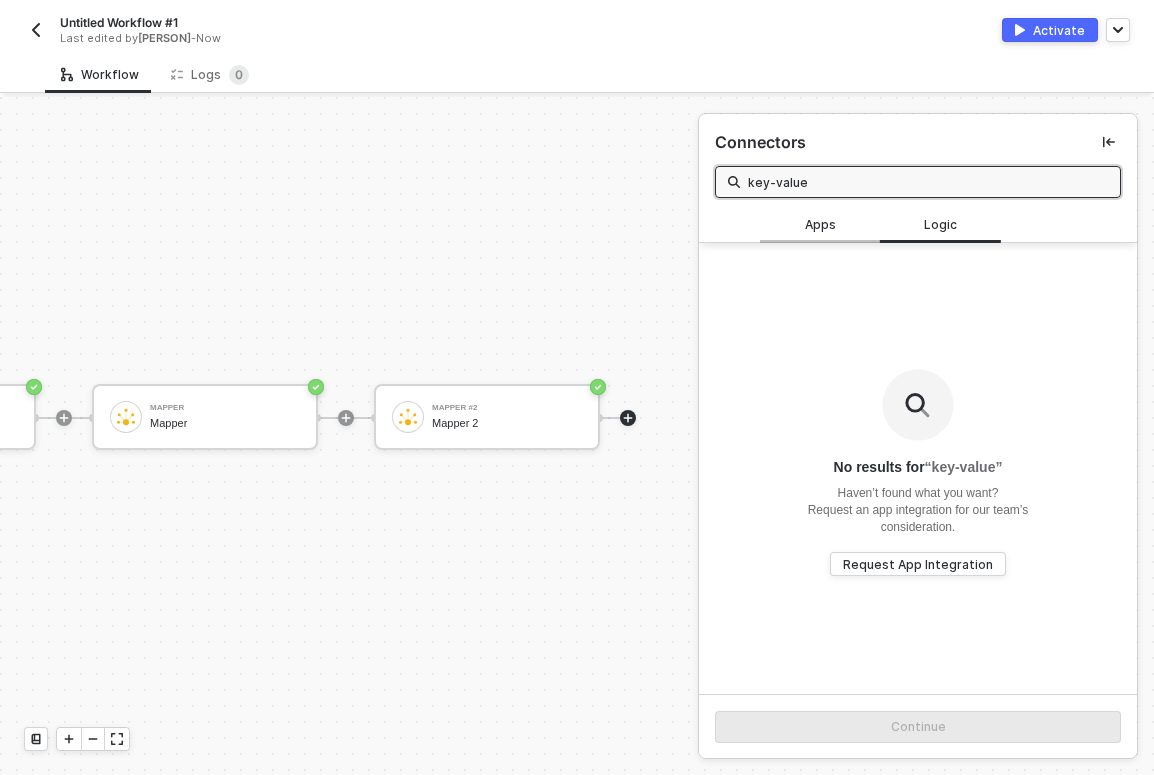 click on "Apps" at bounding box center (820, 224) 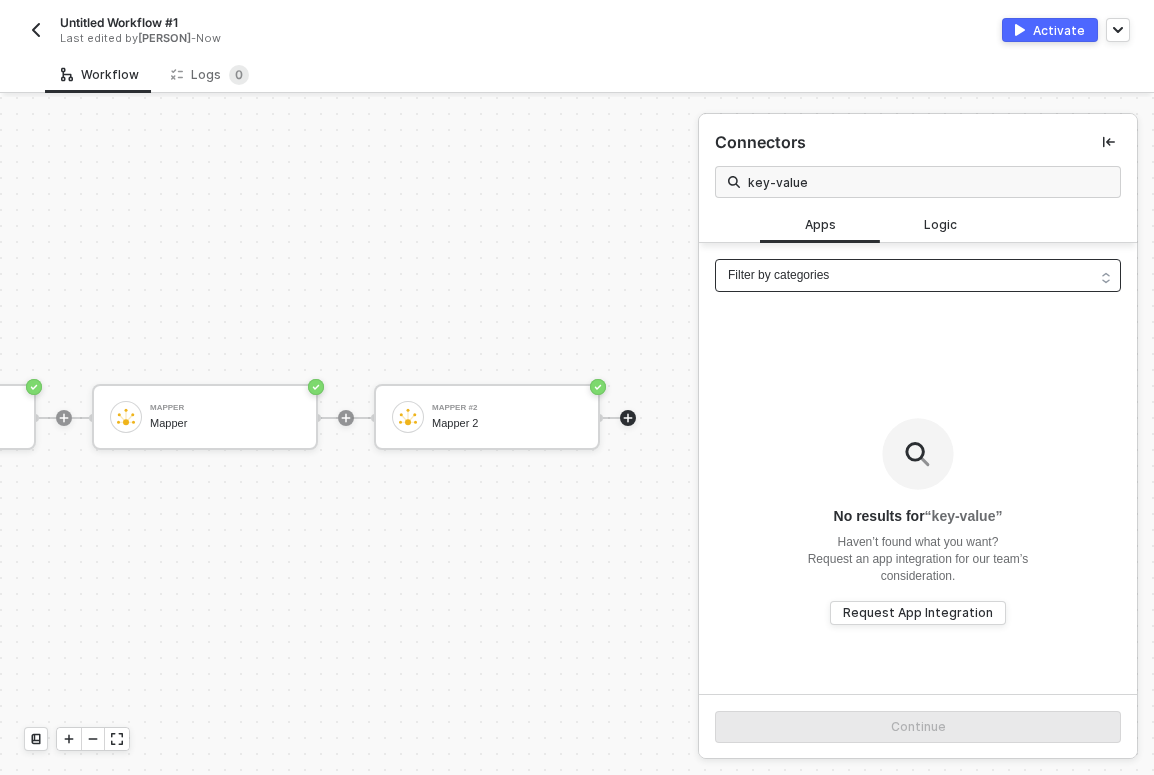 click on "Filter by categories" at bounding box center [918, 275] 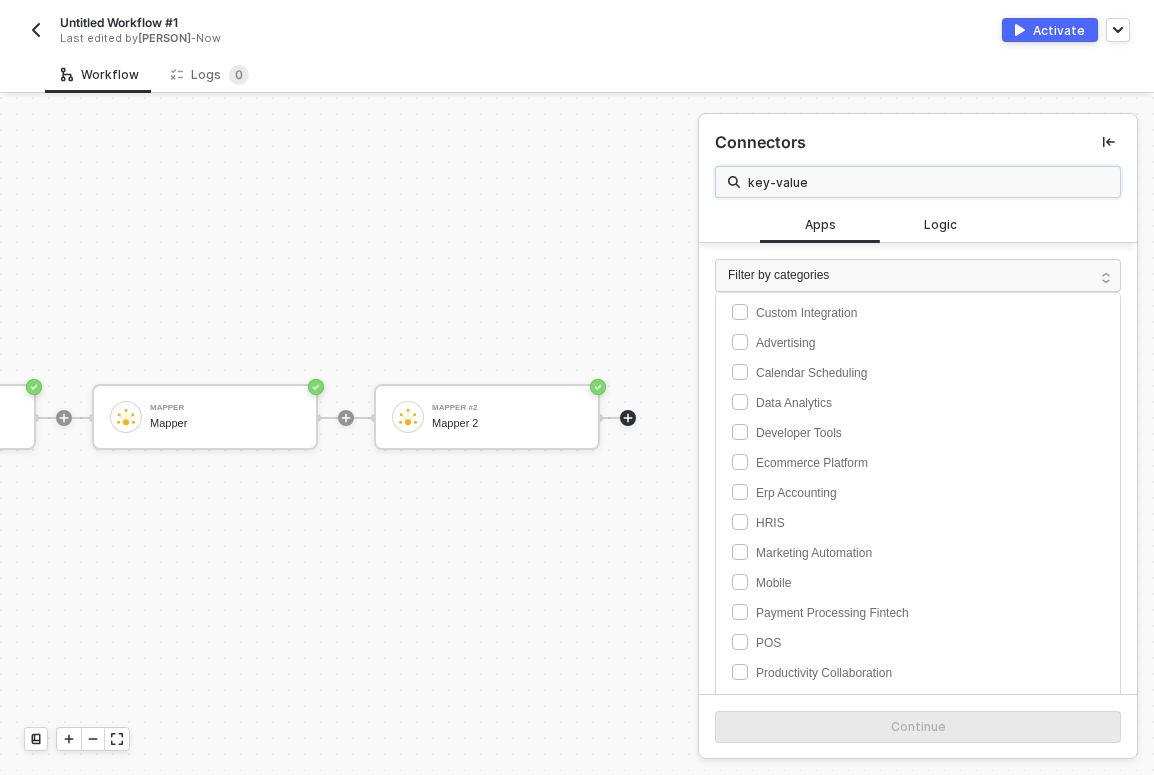 click on "key-value" at bounding box center (928, 182) 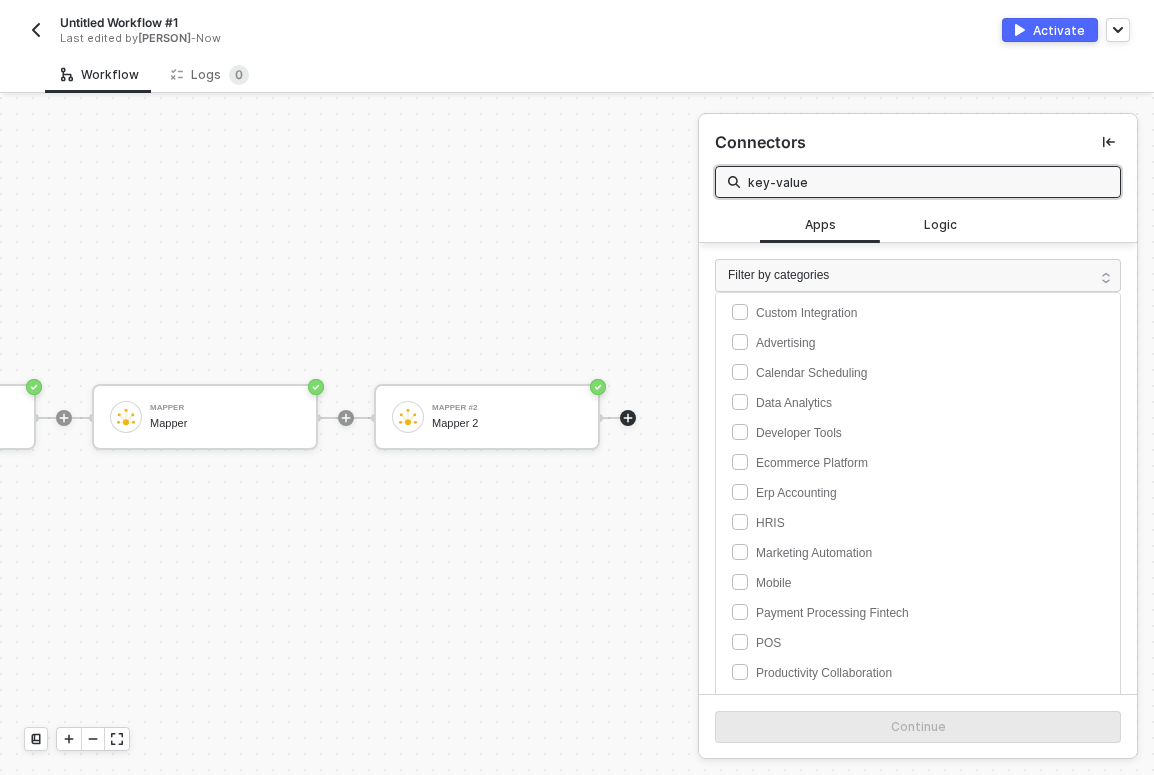 click on "key-value" at bounding box center (928, 182) 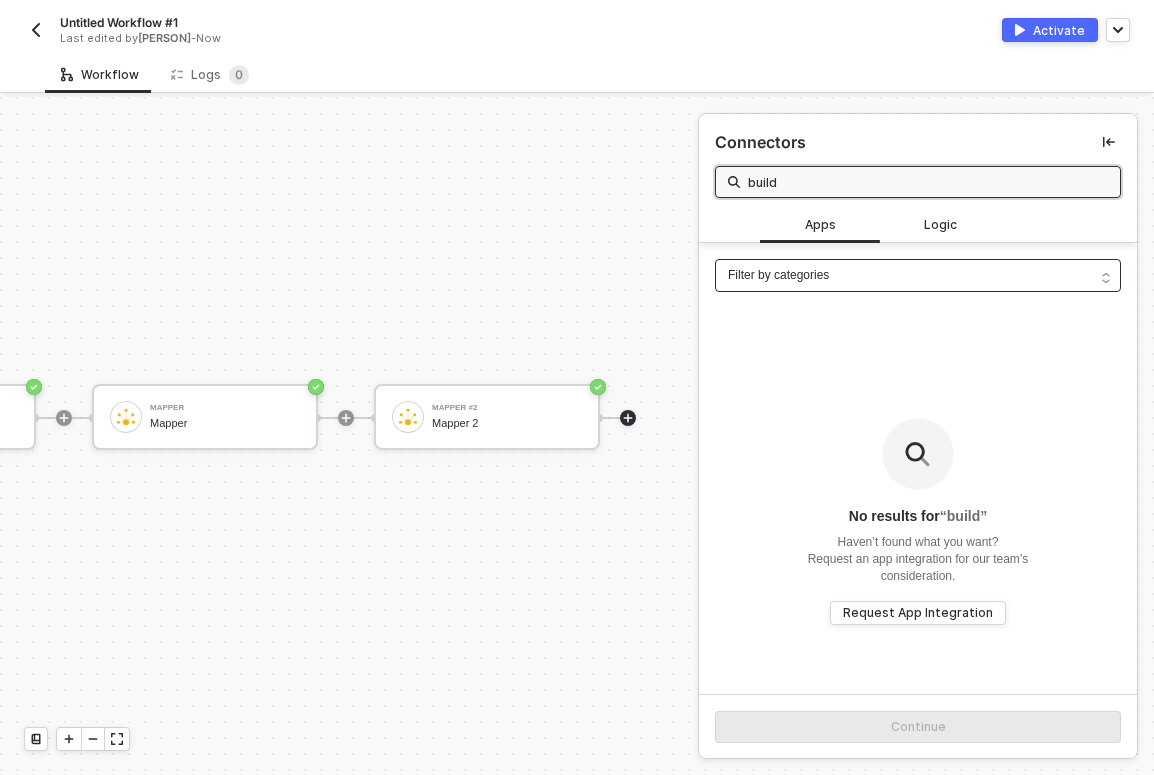 type on "build" 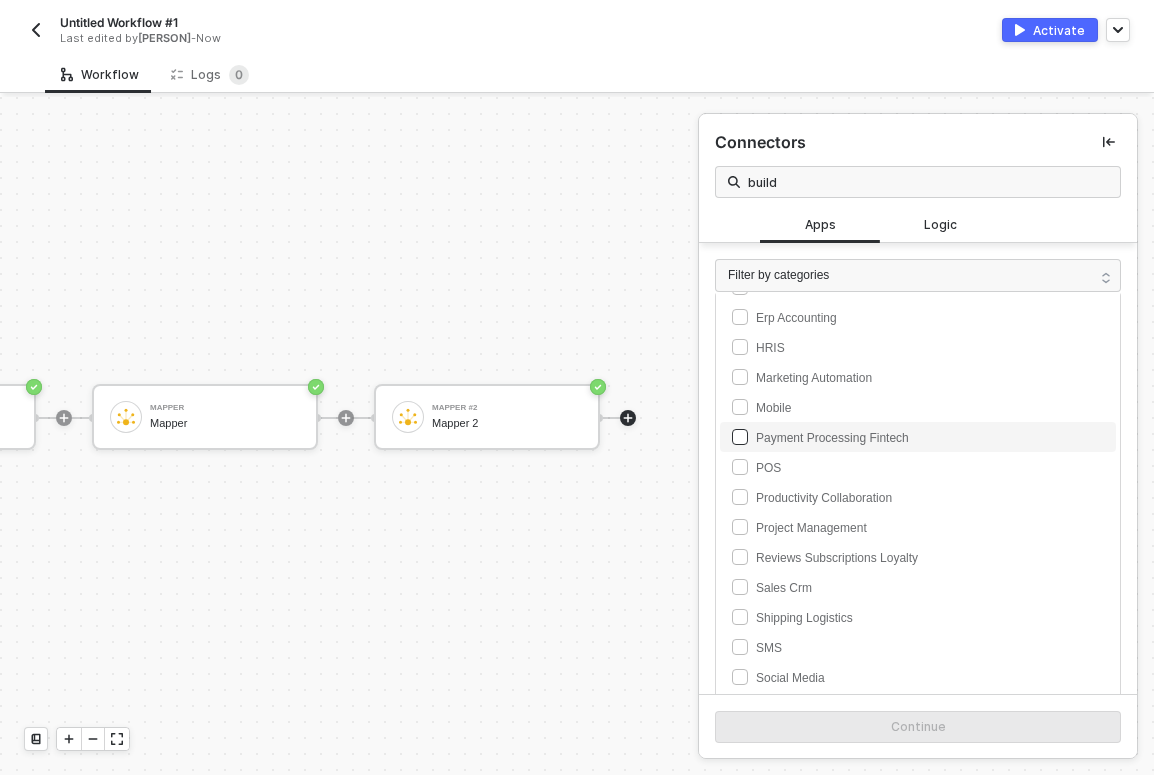scroll, scrollTop: 175, scrollLeft: 0, axis: vertical 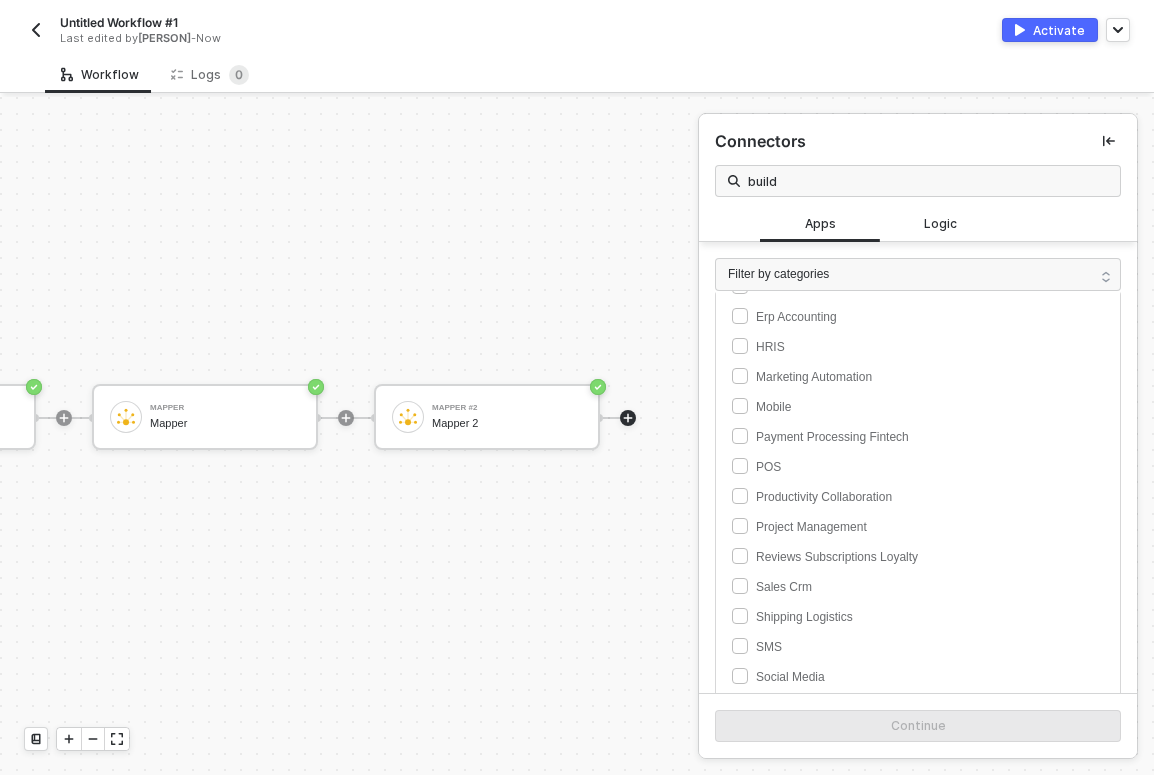 click on "Monday Trigger Trigger workflow when create item Monday Gets an item Mapper Mapper Mapper #2 Mapper 2" at bounding box center [70, 417] 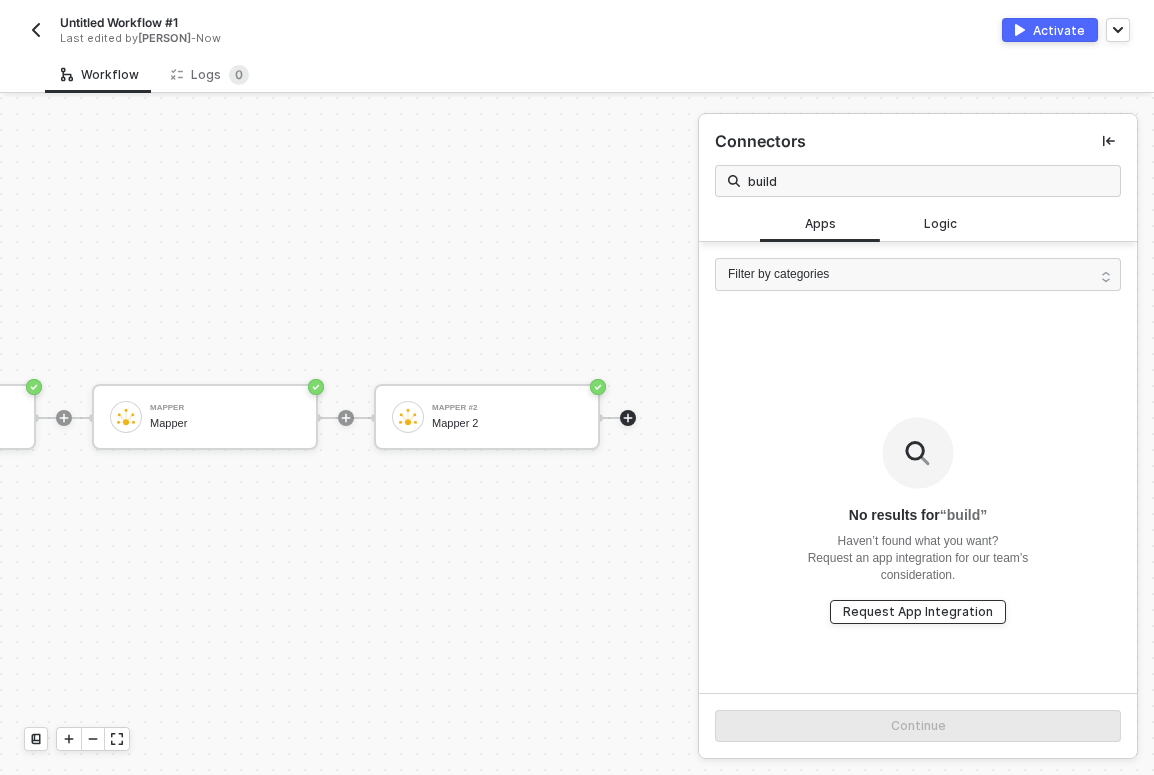 click on "Request App Integration" at bounding box center (918, 611) 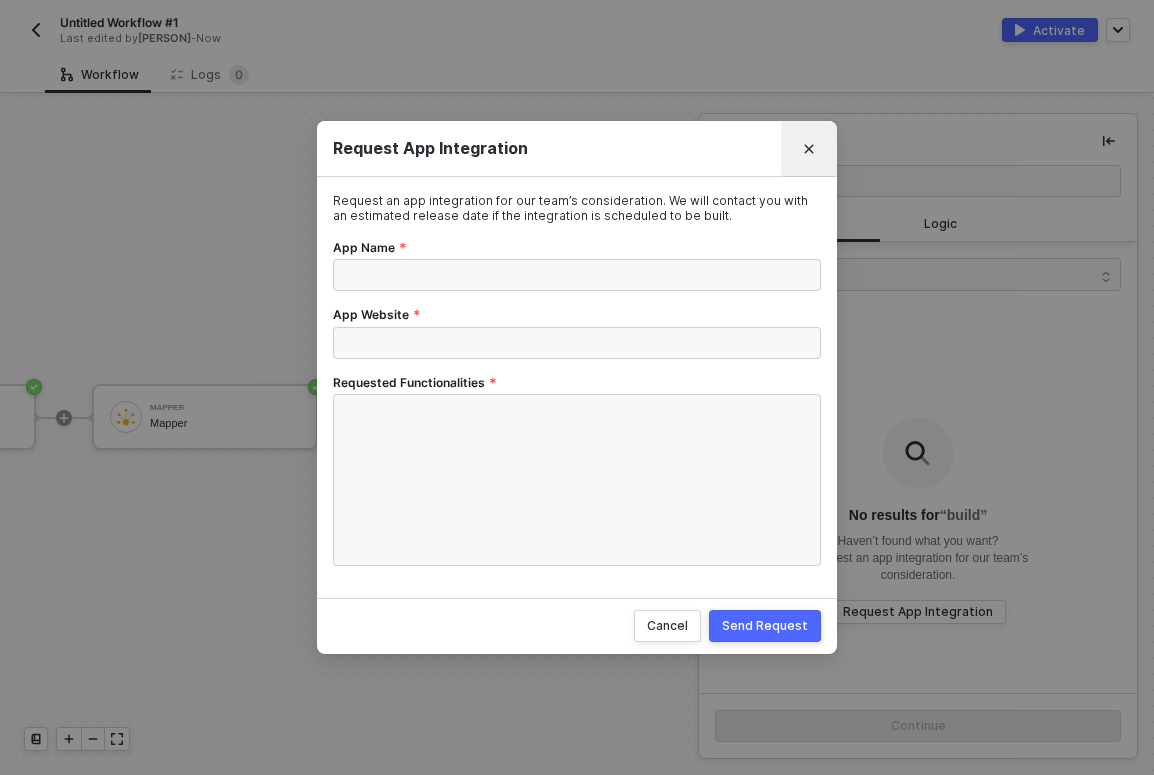 click at bounding box center (809, 149) 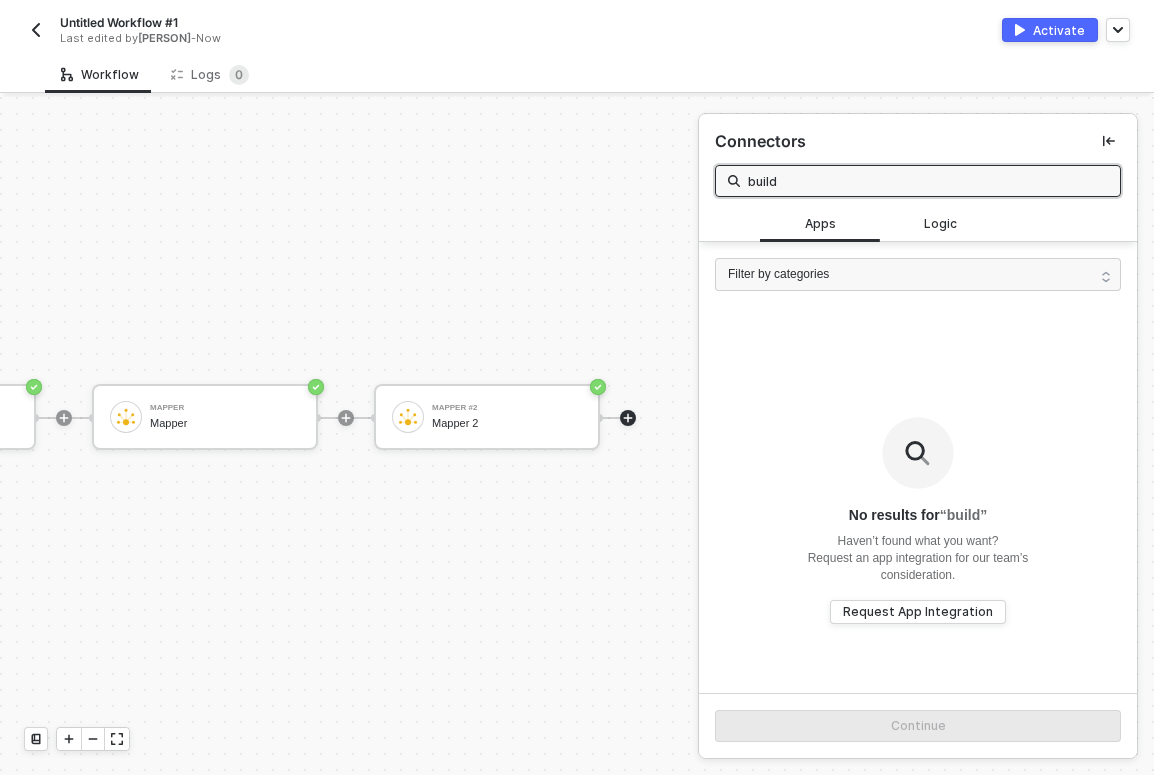 click on "build" at bounding box center (928, 181) 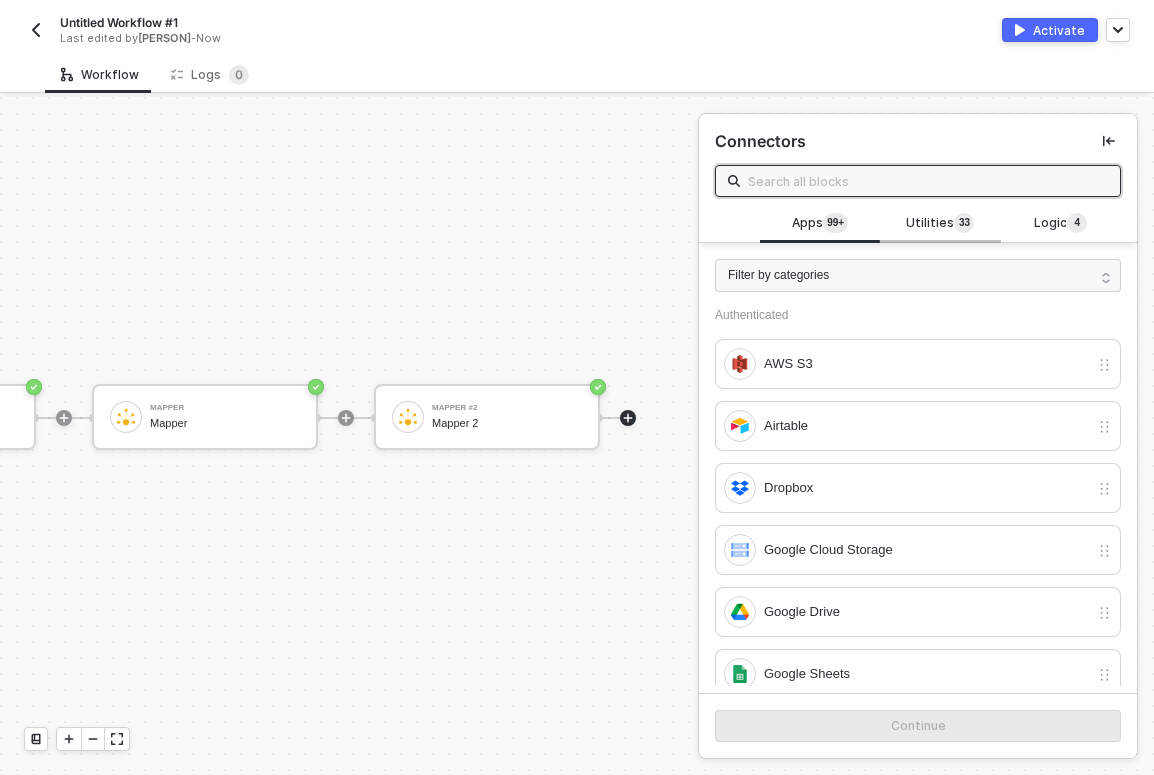 click on "Utilities  3 3" at bounding box center [940, 224] 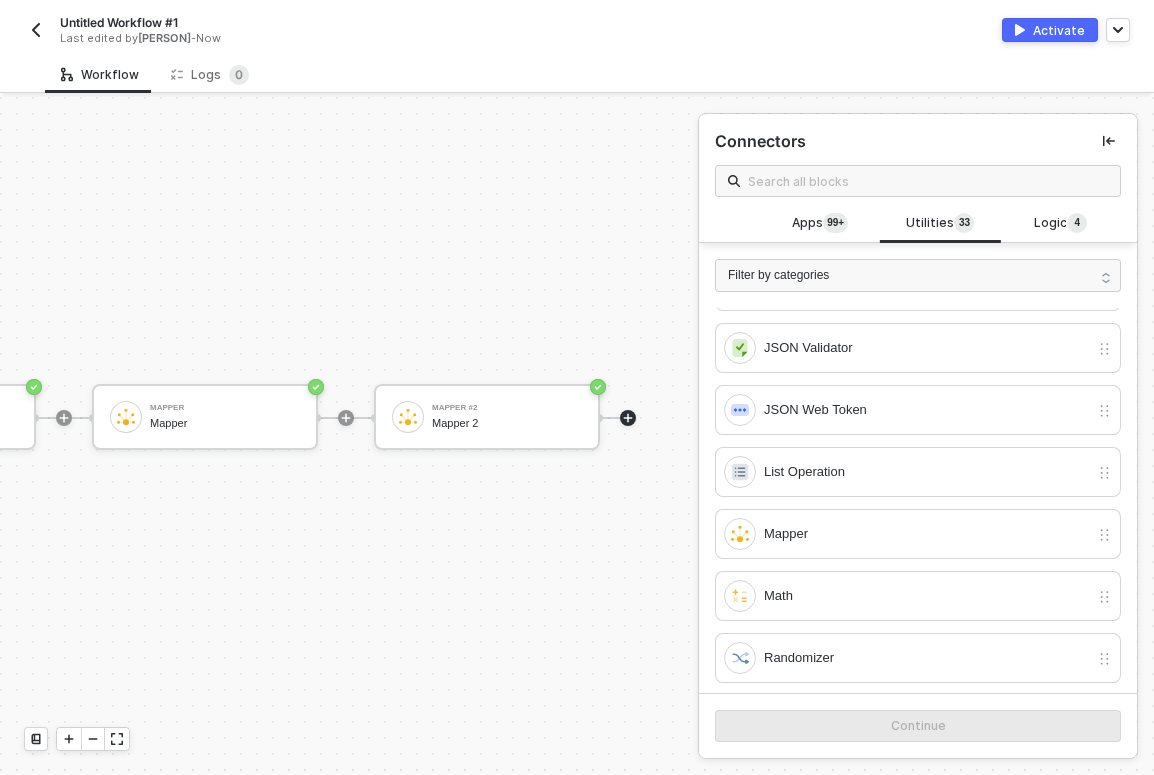 scroll, scrollTop: 882, scrollLeft: 0, axis: vertical 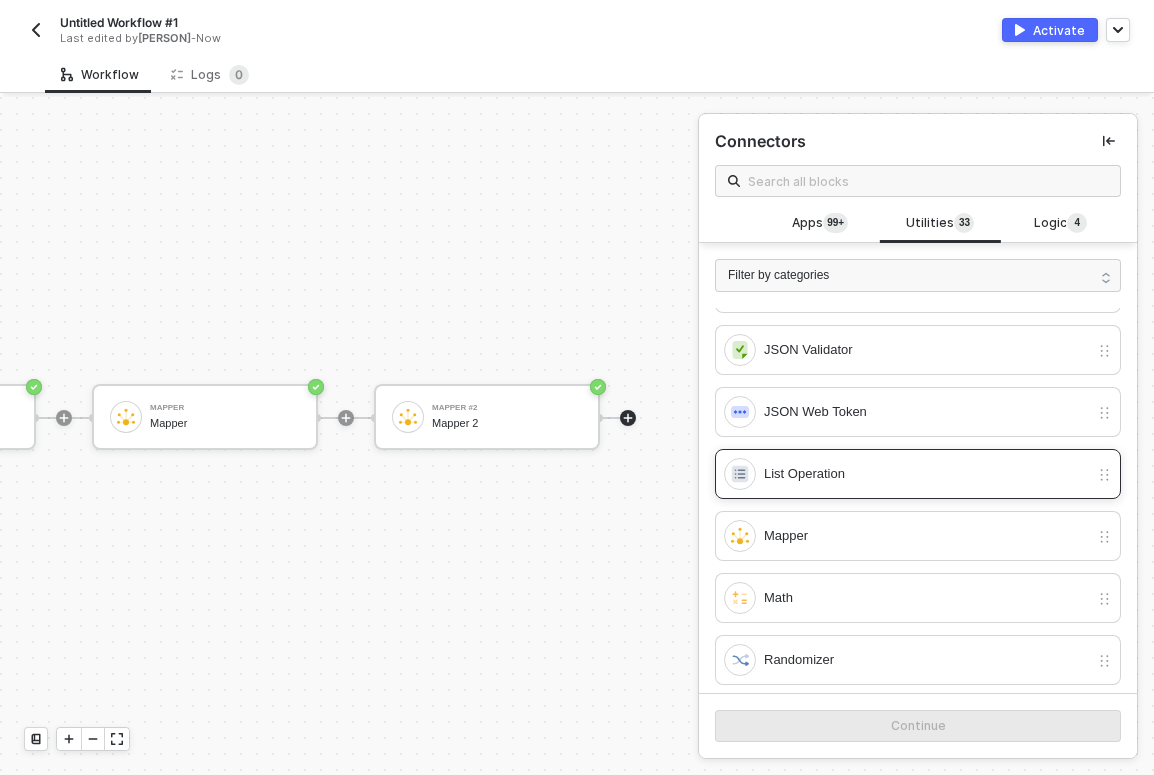 click on "List Operation" at bounding box center (926, 474) 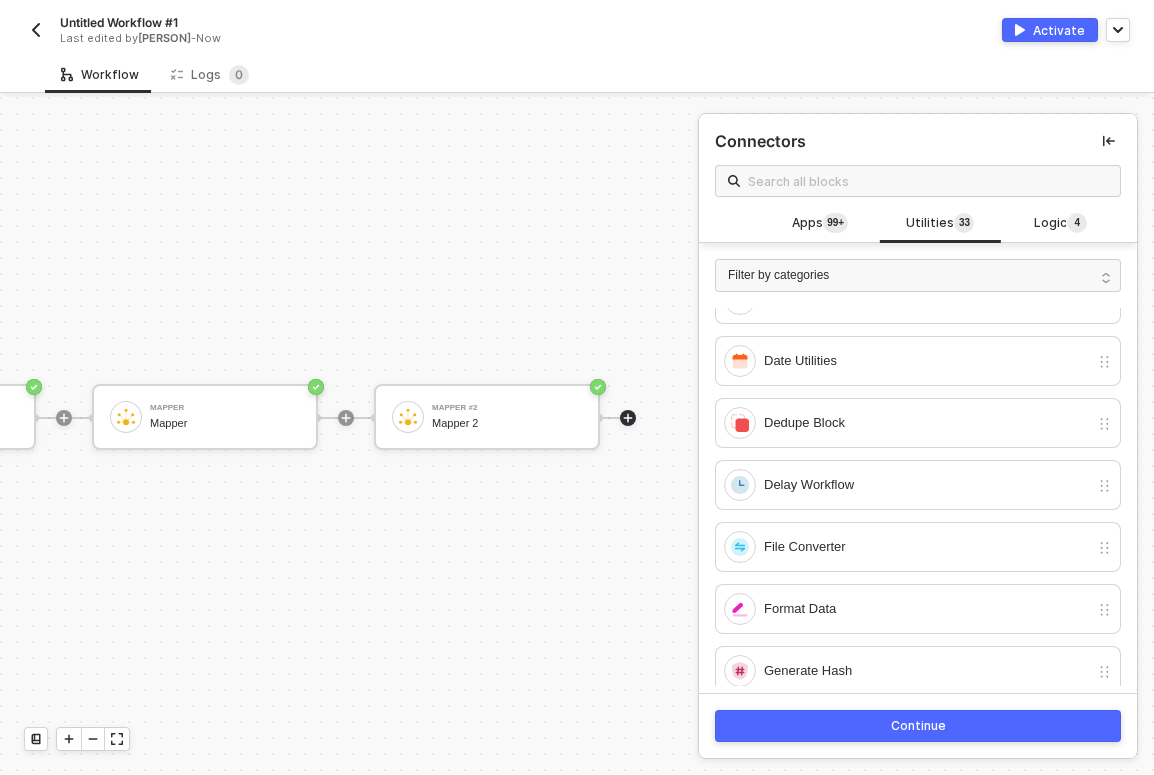 scroll, scrollTop: 503, scrollLeft: 0, axis: vertical 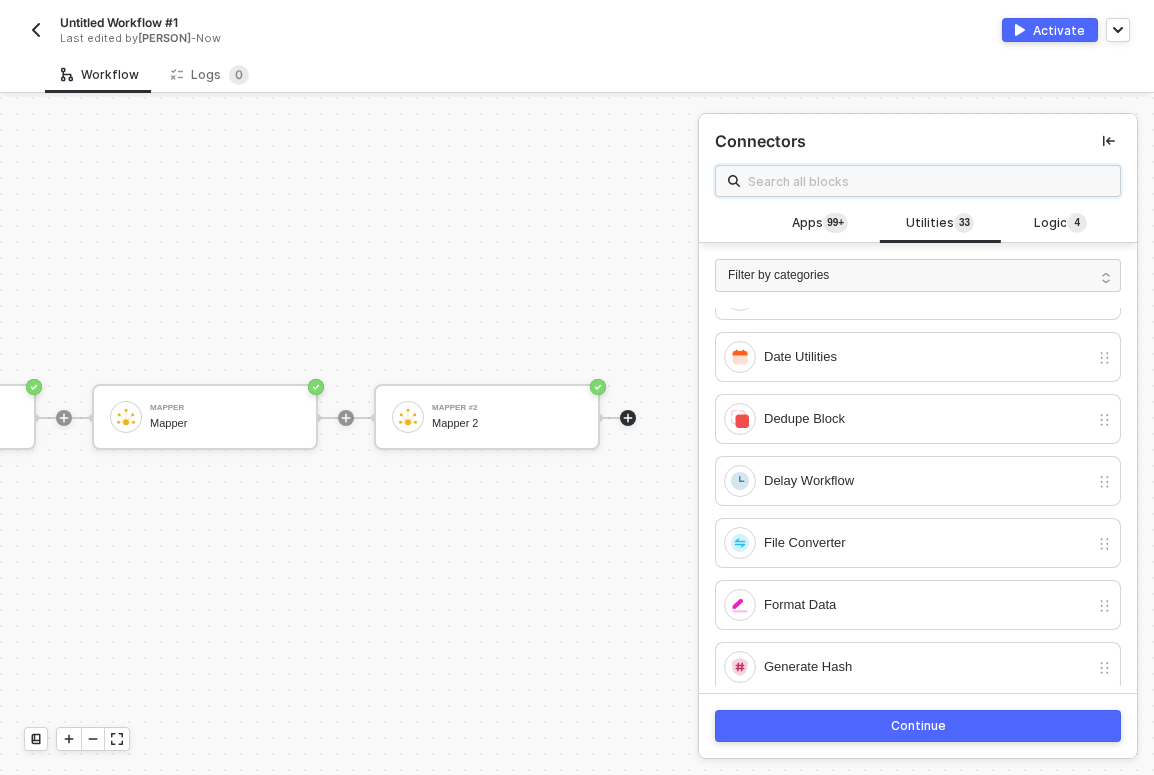 click at bounding box center (928, 181) 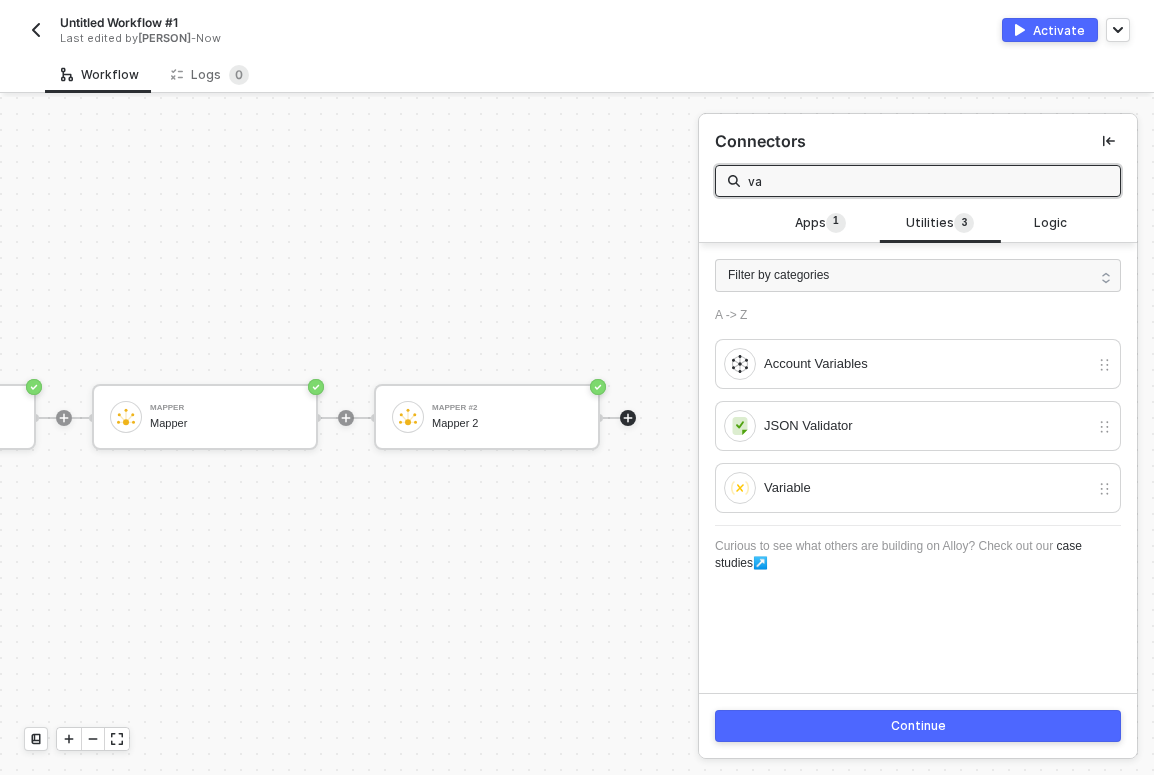 scroll, scrollTop: 0, scrollLeft: 0, axis: both 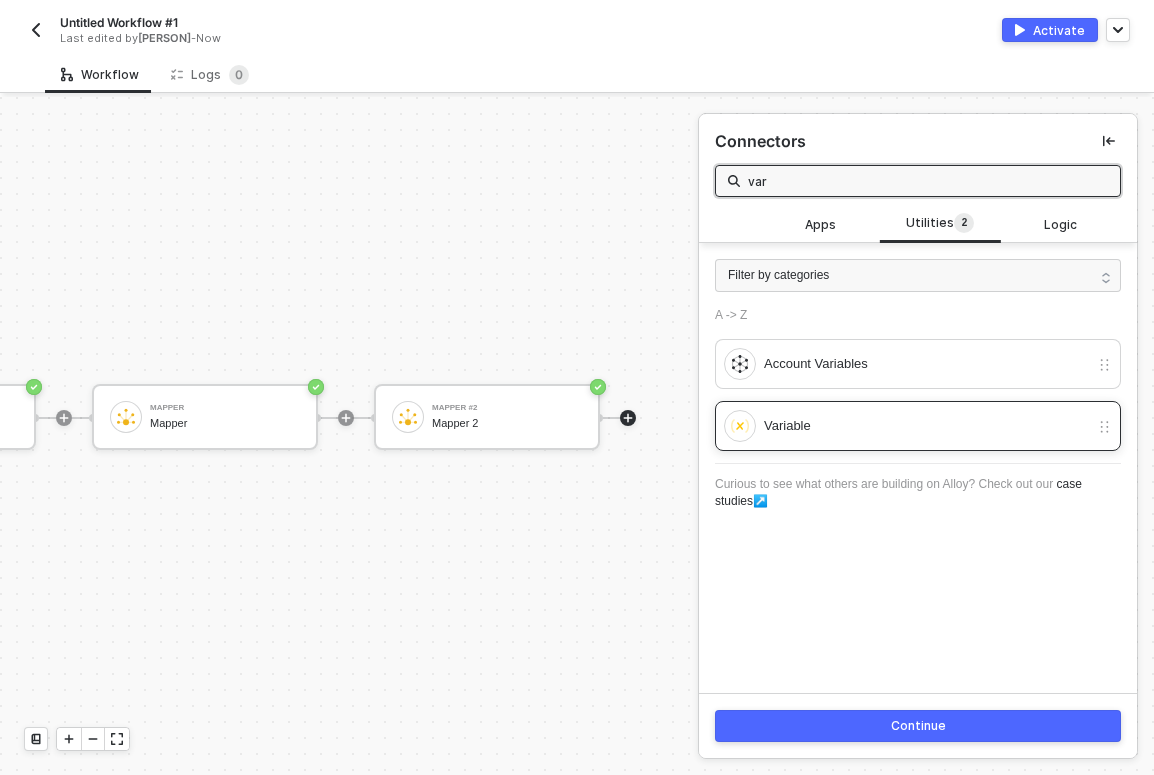 type on "var" 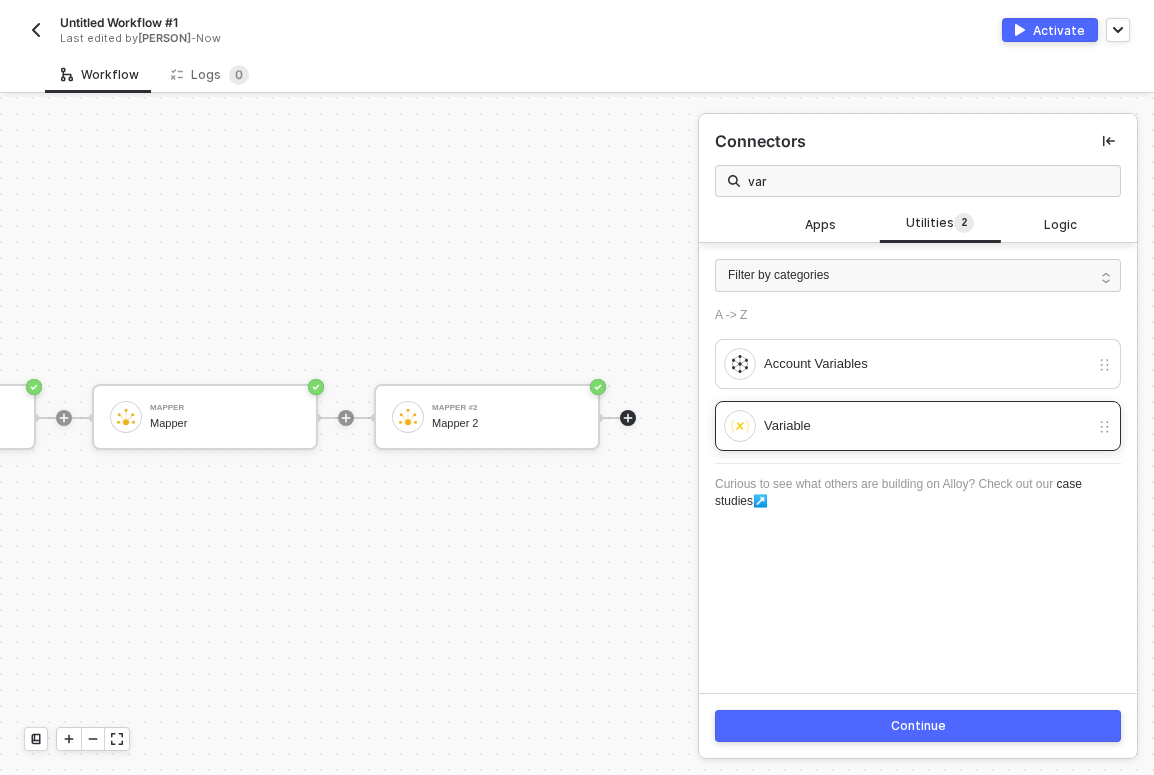 click on "Variable" at bounding box center (926, 426) 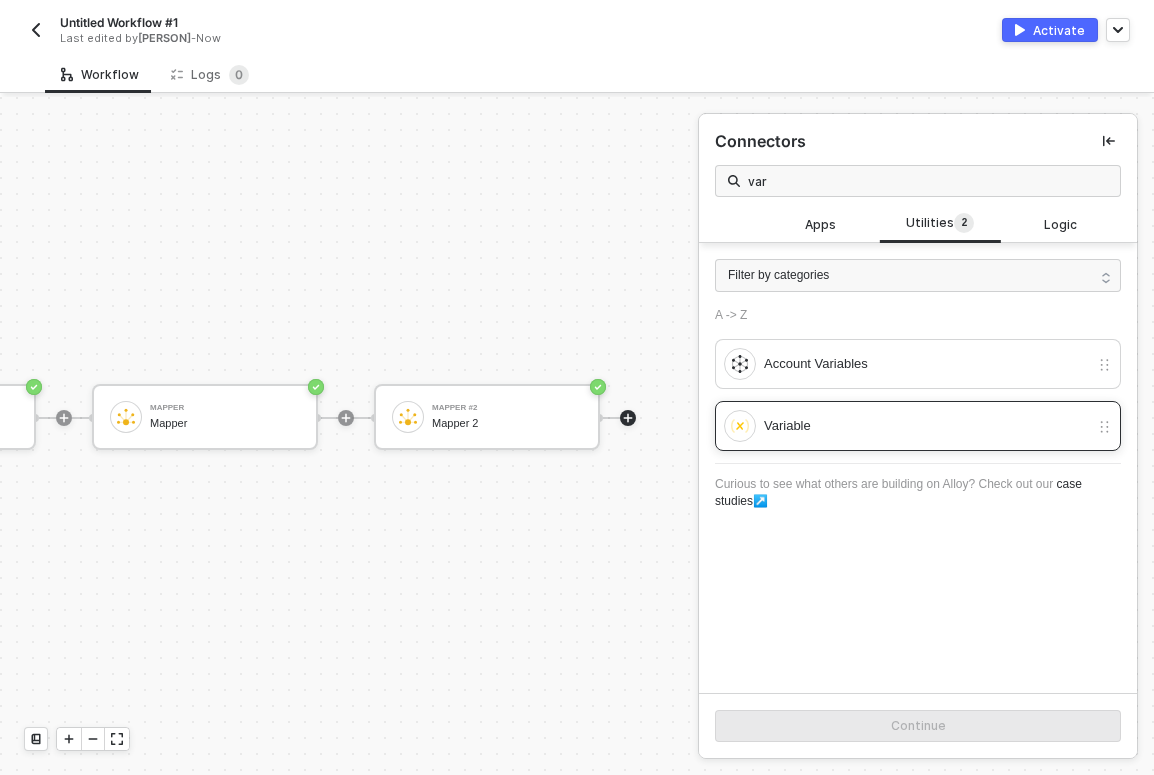 click on "Variable" at bounding box center [918, 426] 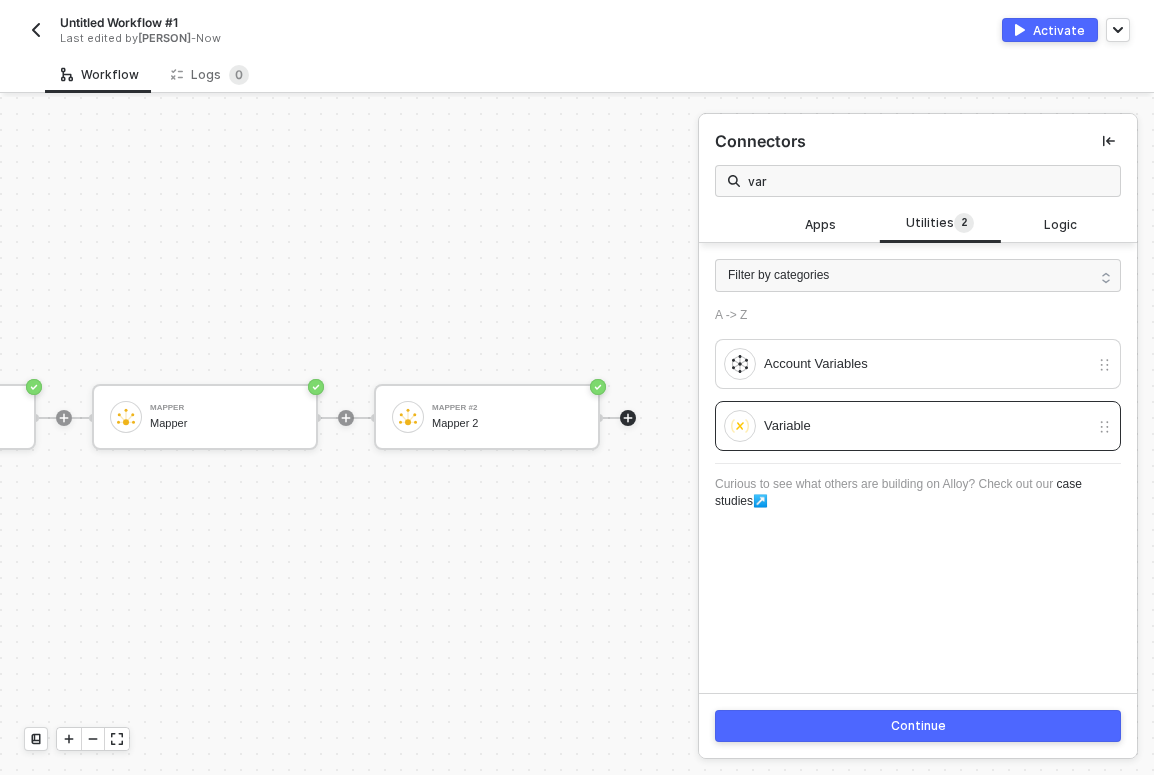 click on "Continue" at bounding box center [918, 726] 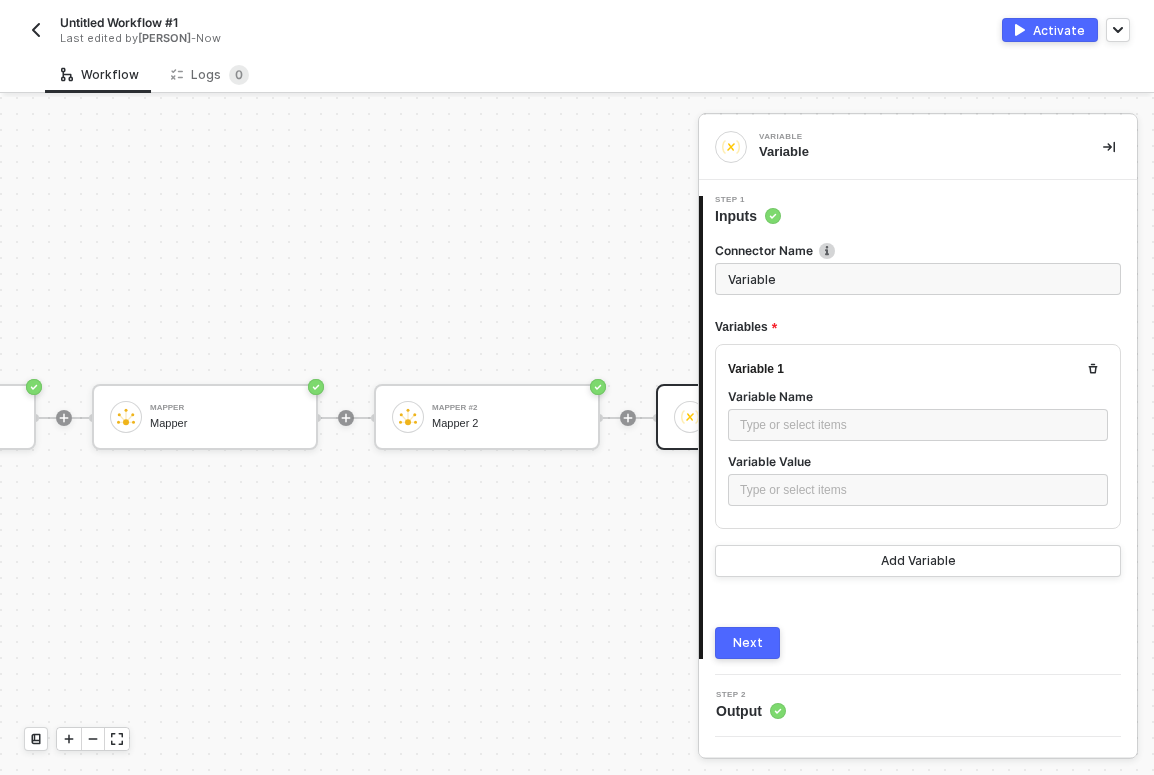 click on "Monday Trigger Trigger workflow when create item Monday Gets an item Mapper Mapper Mapper #2 Mapper 2 Variable Variable" at bounding box center (211, 417) 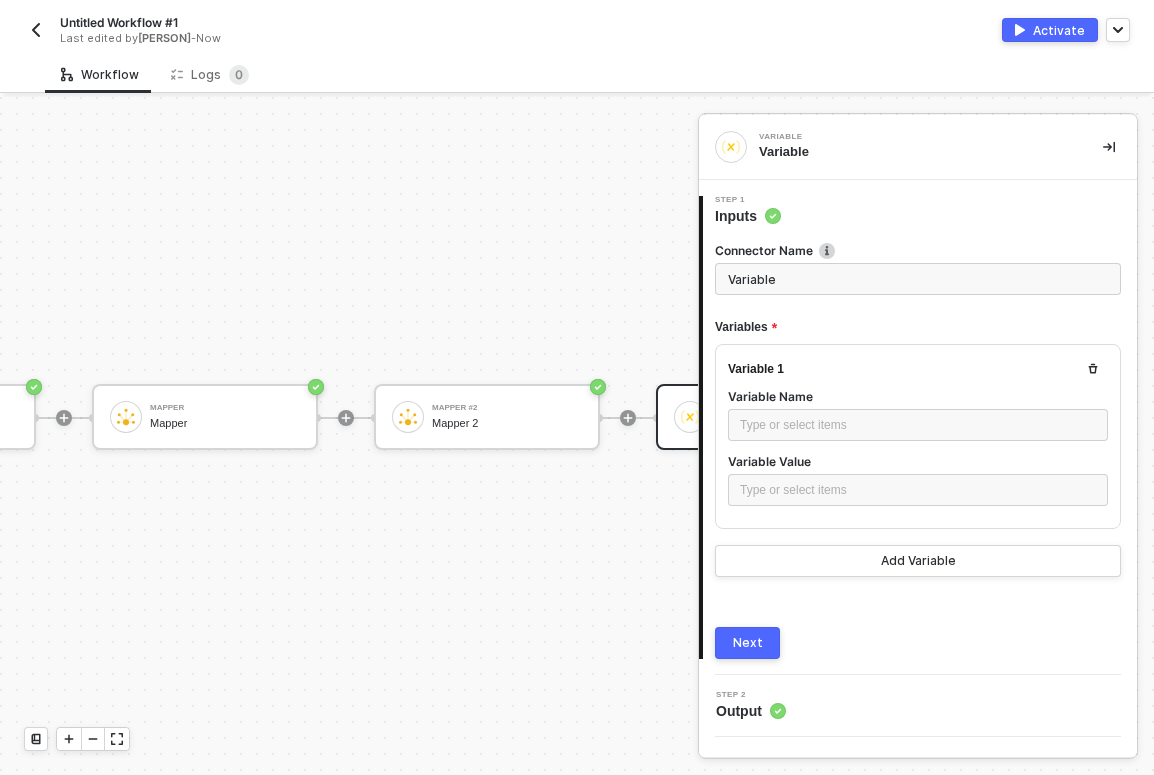 click on "Monday Trigger Trigger workflow when create item Monday Gets an item Mapper Mapper Mapper #2 Mapper 2 Variable Variable" at bounding box center [211, 417] 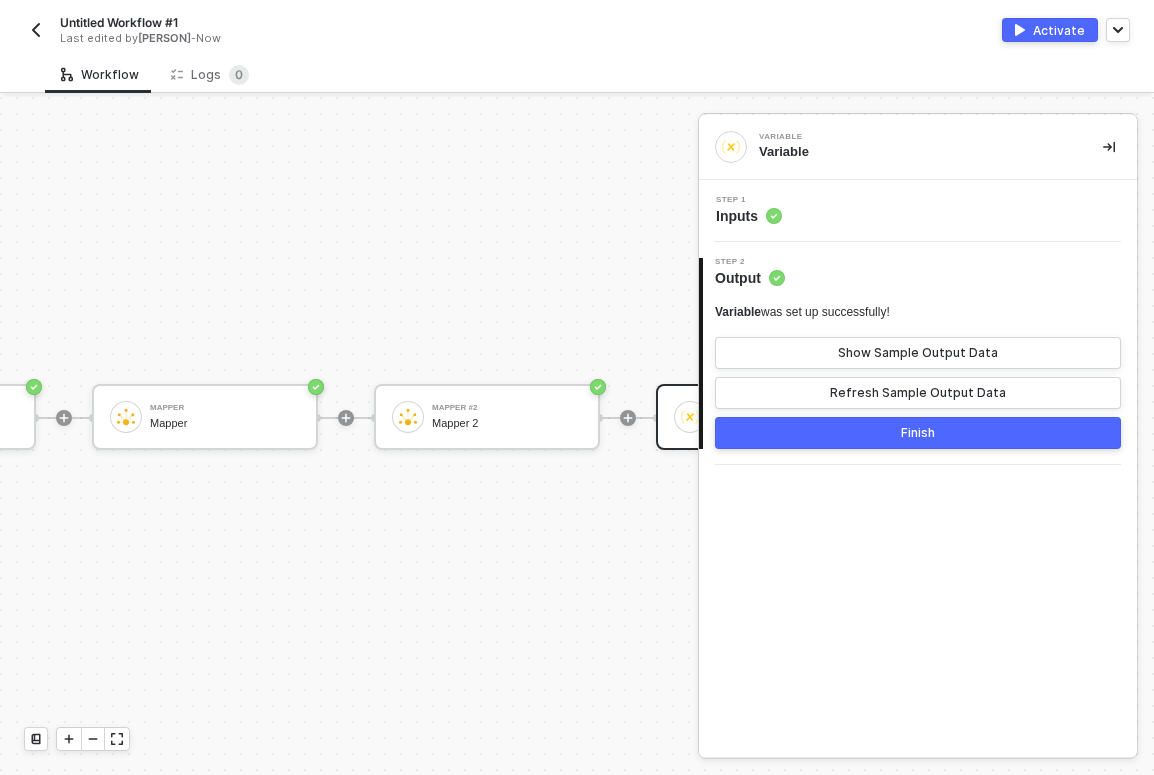 click on "Variable Variable" at bounding box center [918, 147] 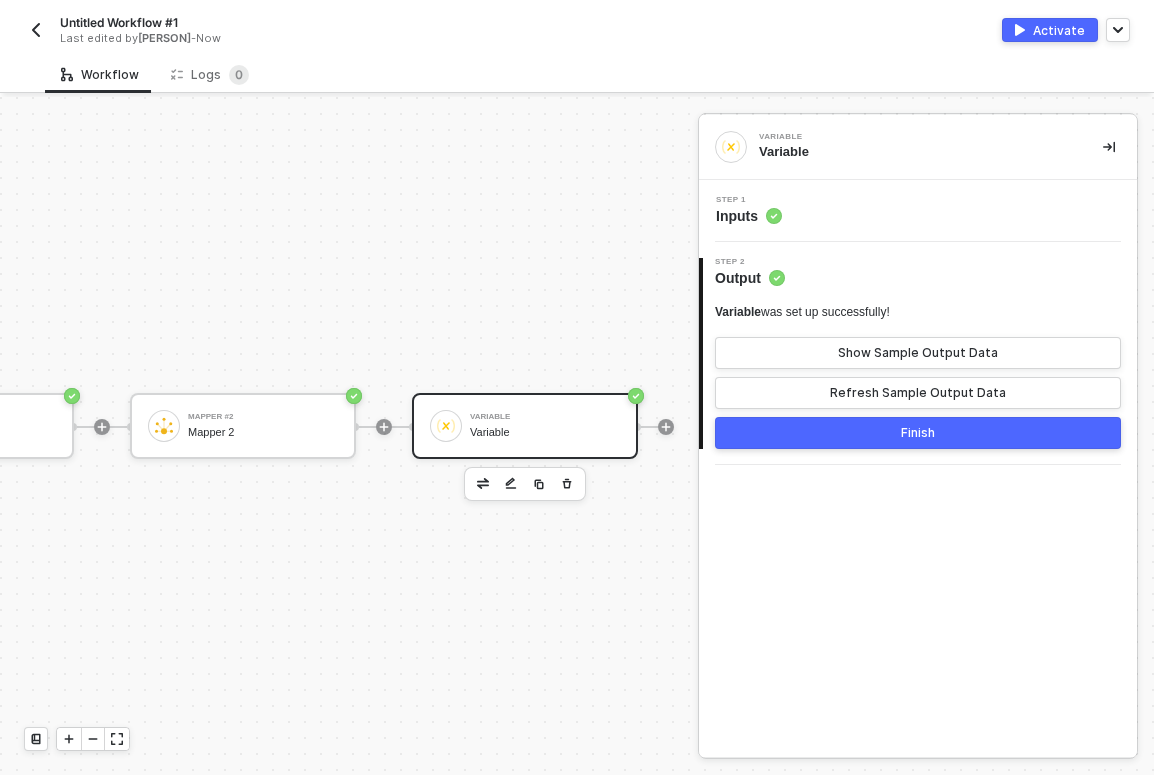 scroll, scrollTop: 26, scrollLeft: 770, axis: both 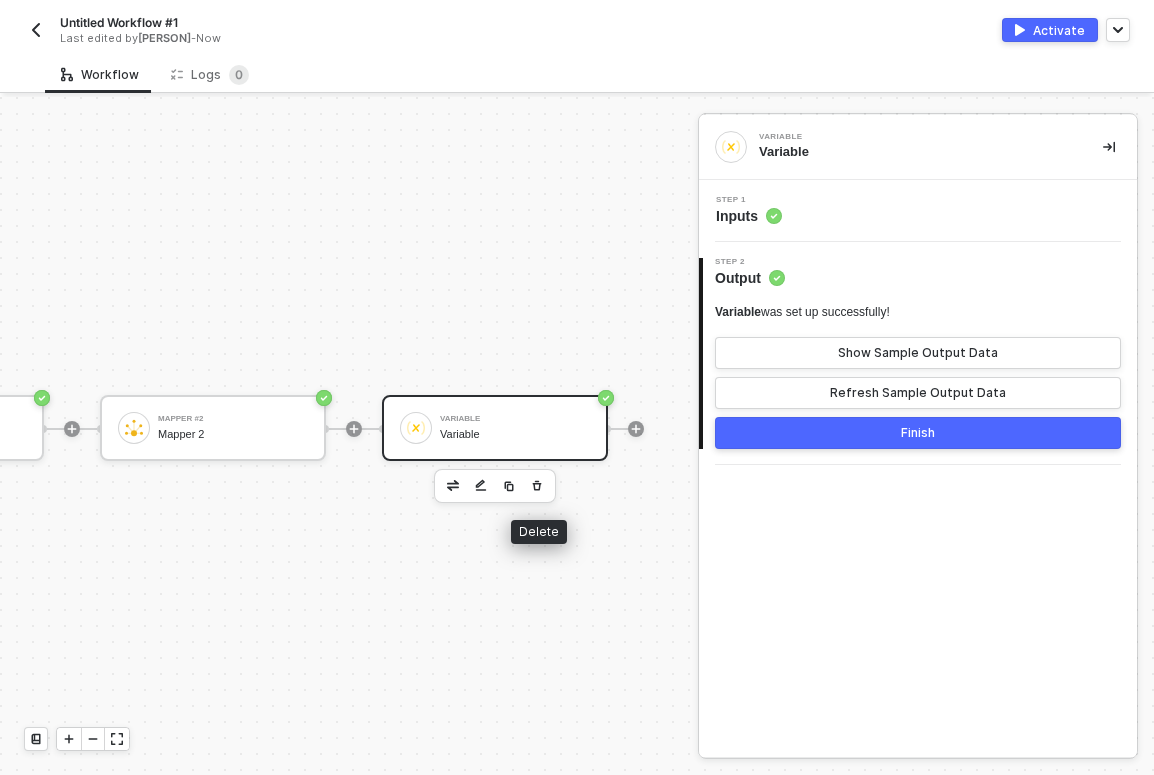 click 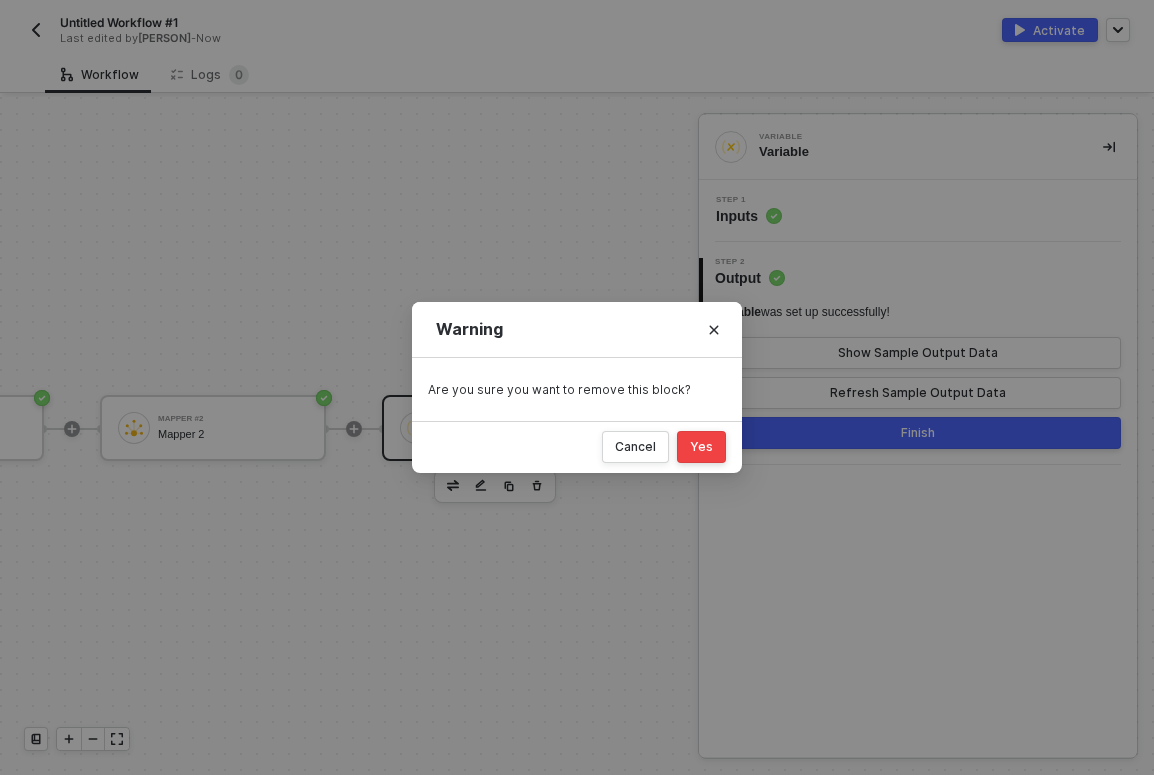 click on "Yes" at bounding box center (701, 447) 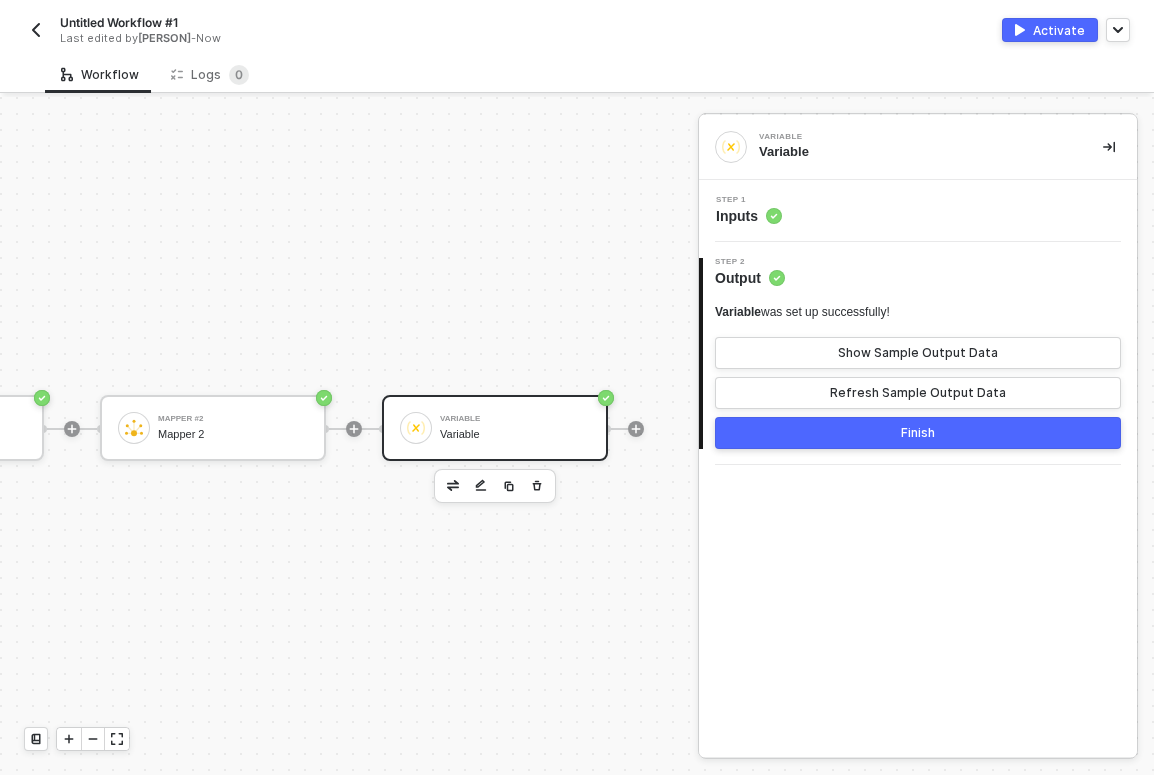 scroll, scrollTop: 26, scrollLeft: 569, axis: both 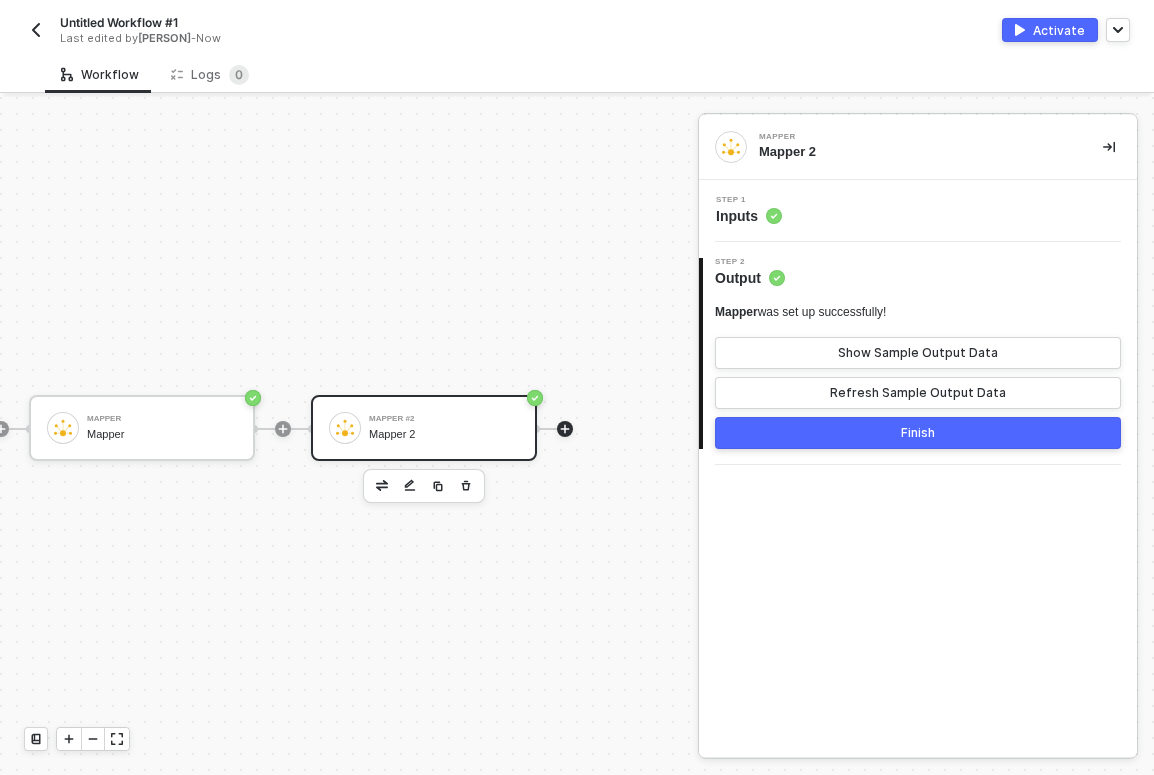 click at bounding box center (-281, 429) 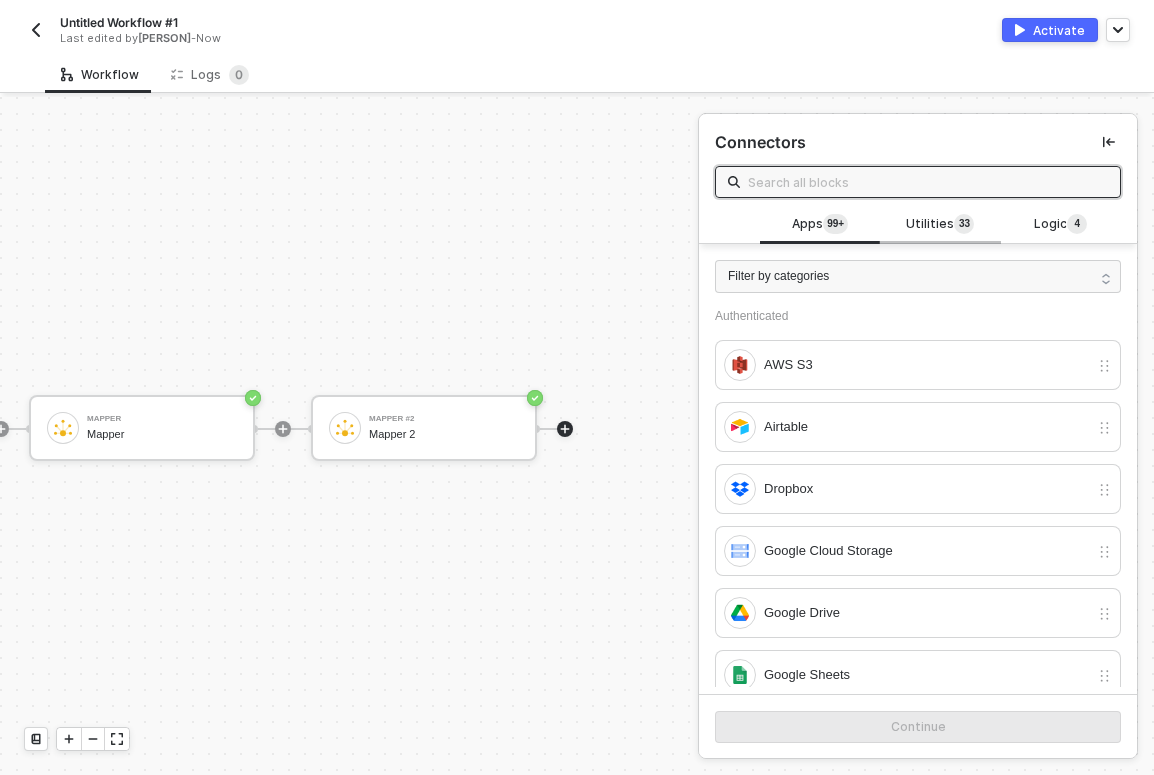click on "Utilities  3 3" at bounding box center (940, 225) 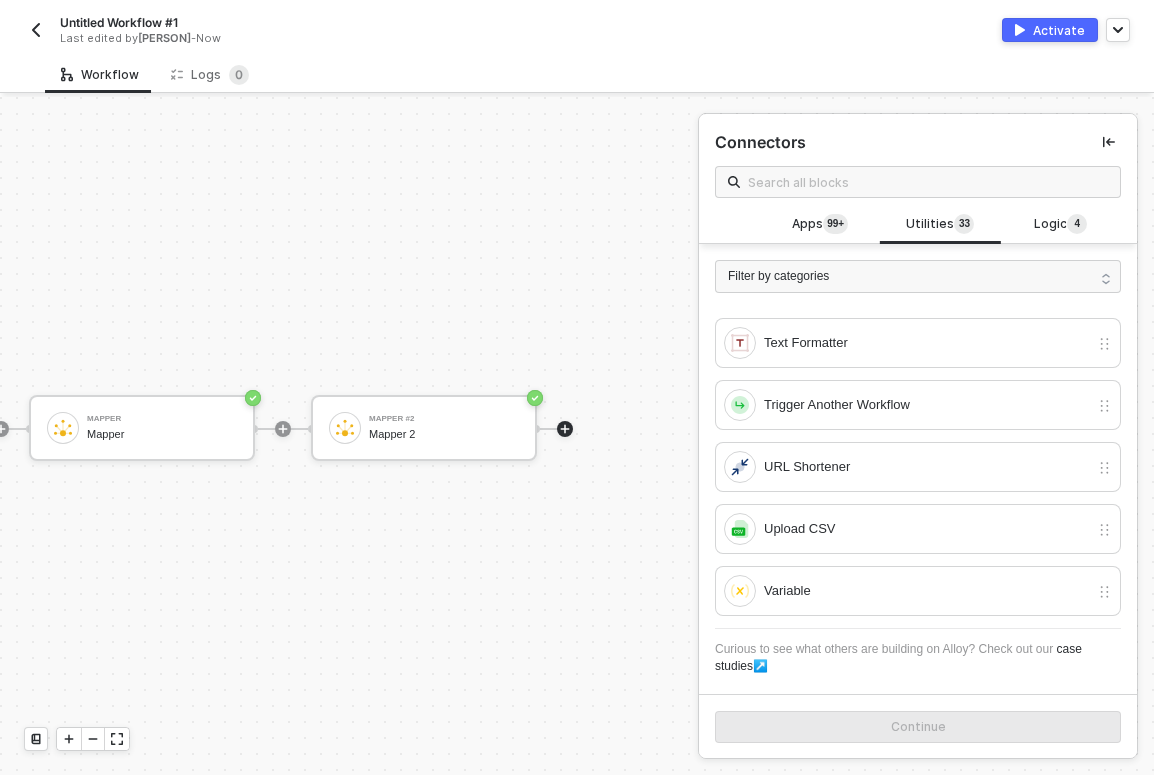 scroll, scrollTop: 1758, scrollLeft: 0, axis: vertical 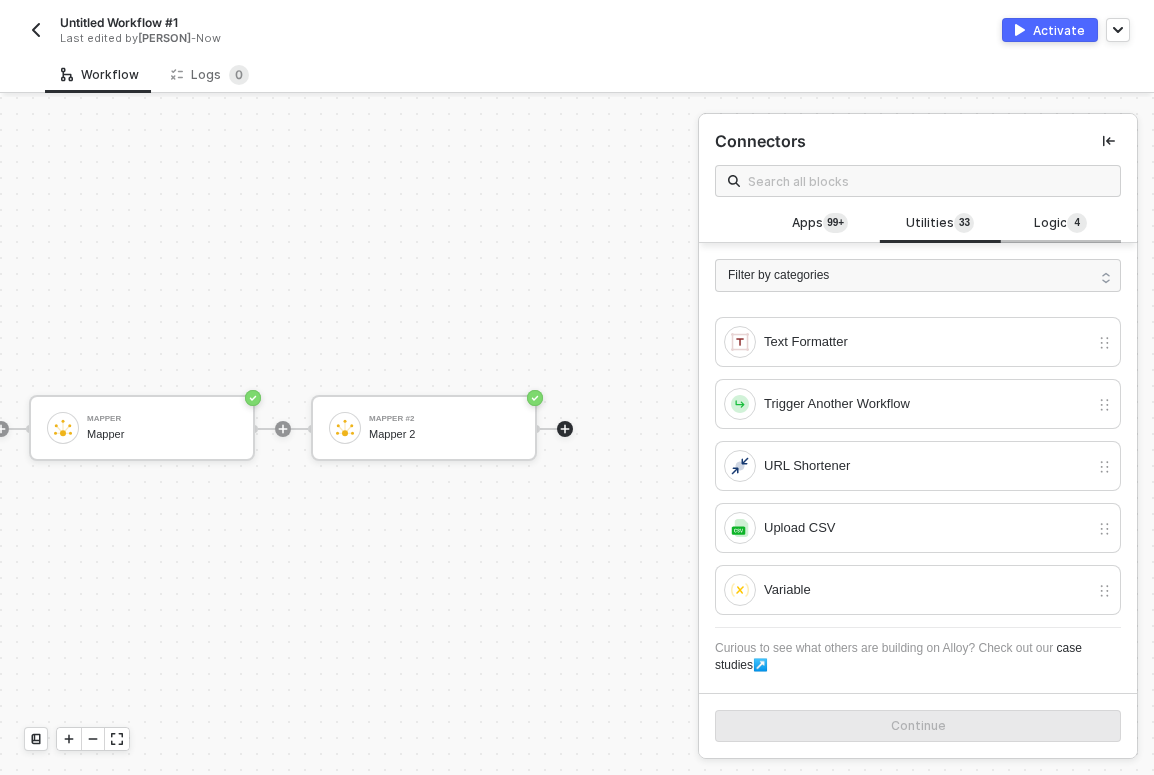 click on "4" at bounding box center (1077, 223) 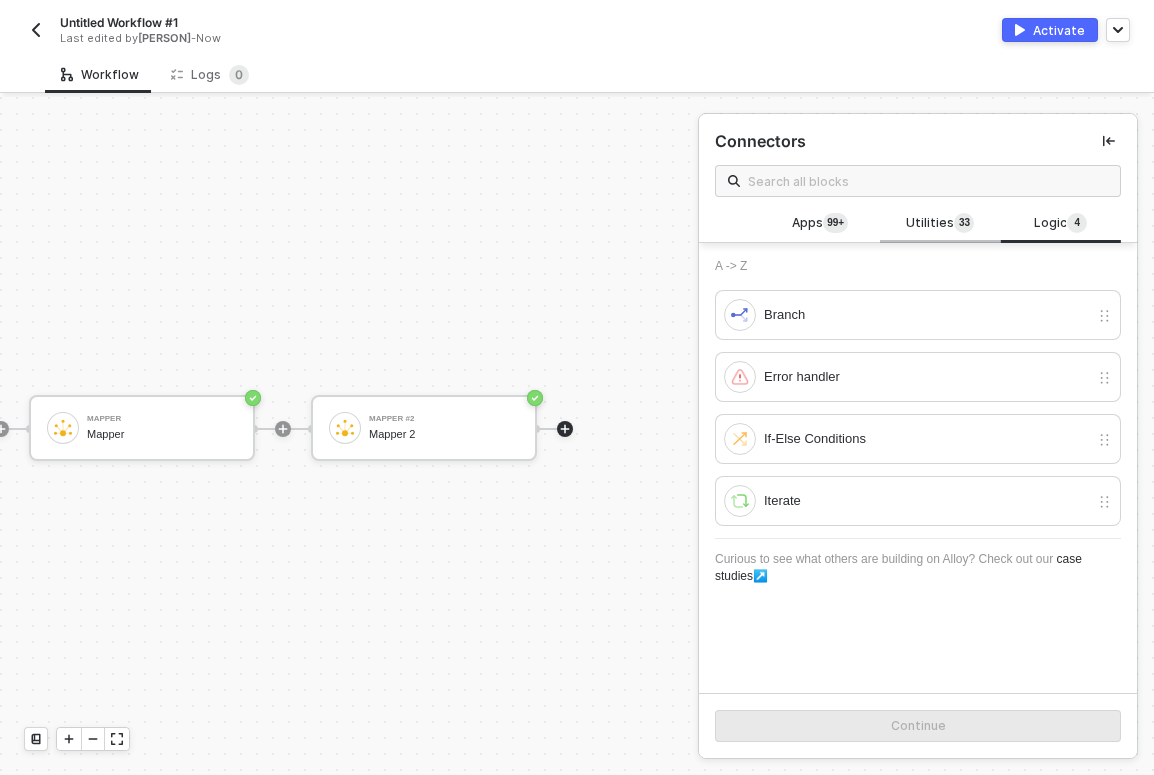 click on "Utilities  3 3" at bounding box center (940, 224) 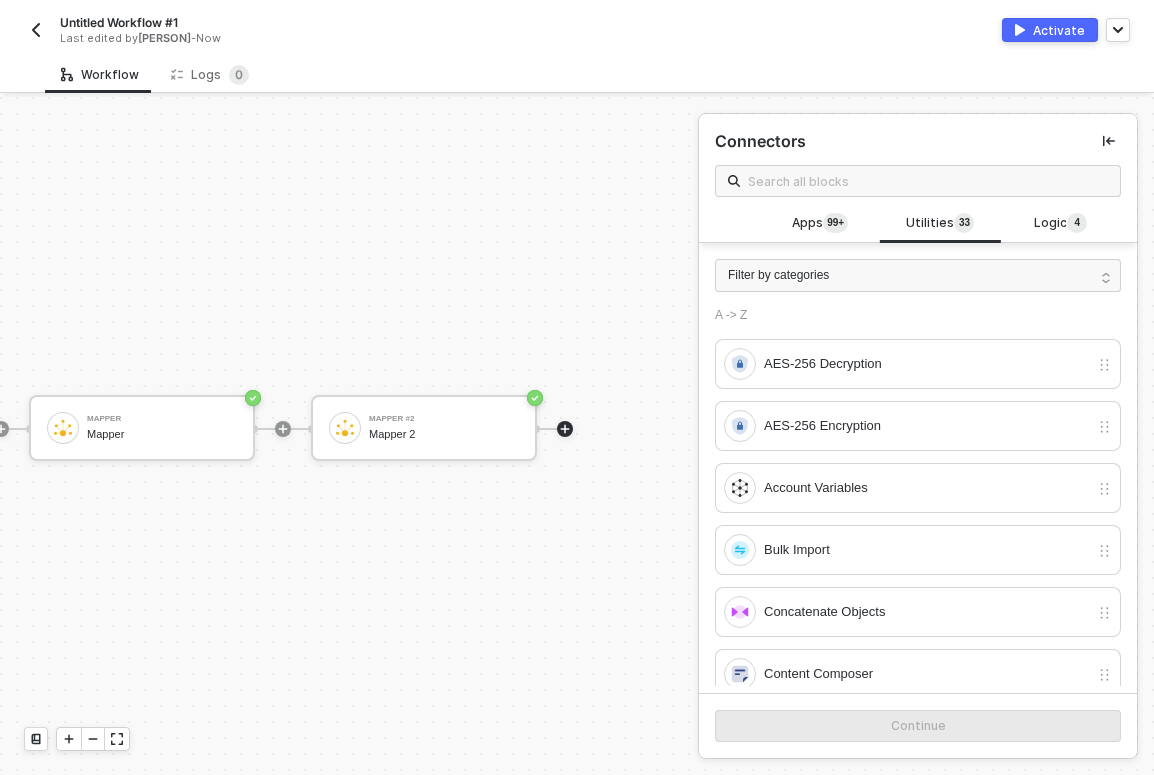 scroll, scrollTop: 0, scrollLeft: 0, axis: both 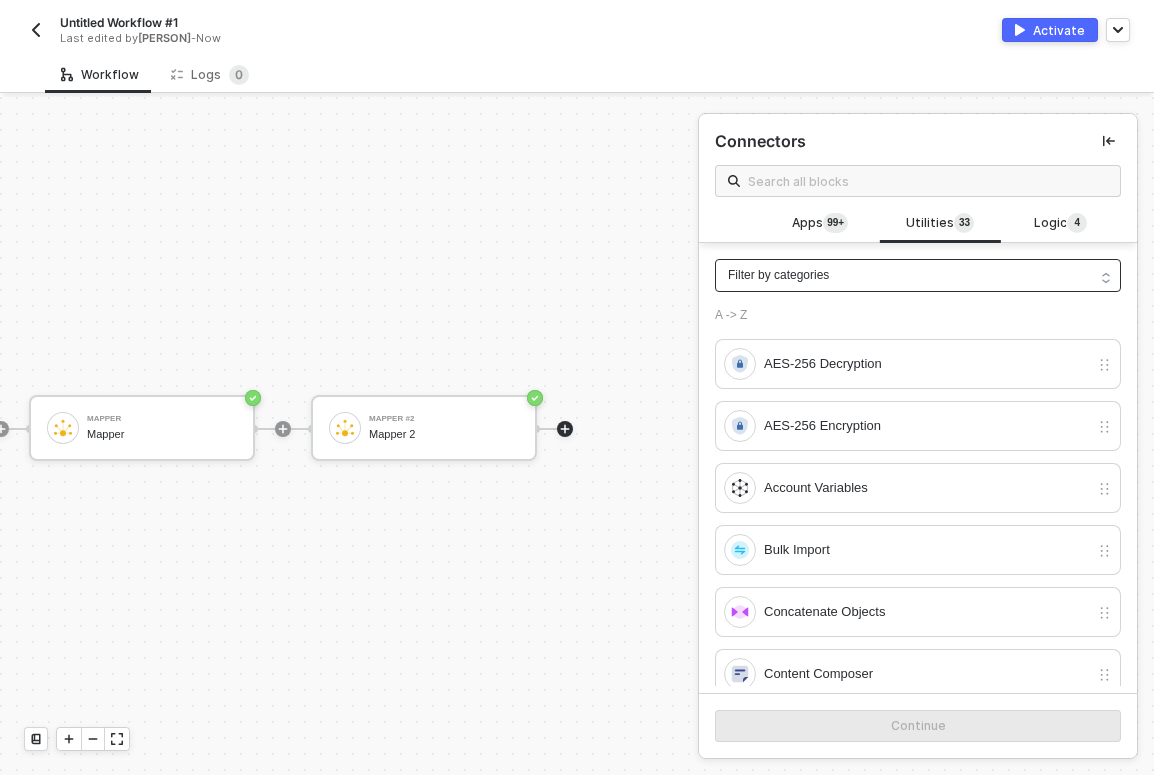 click on "Filter by categories" at bounding box center [918, 275] 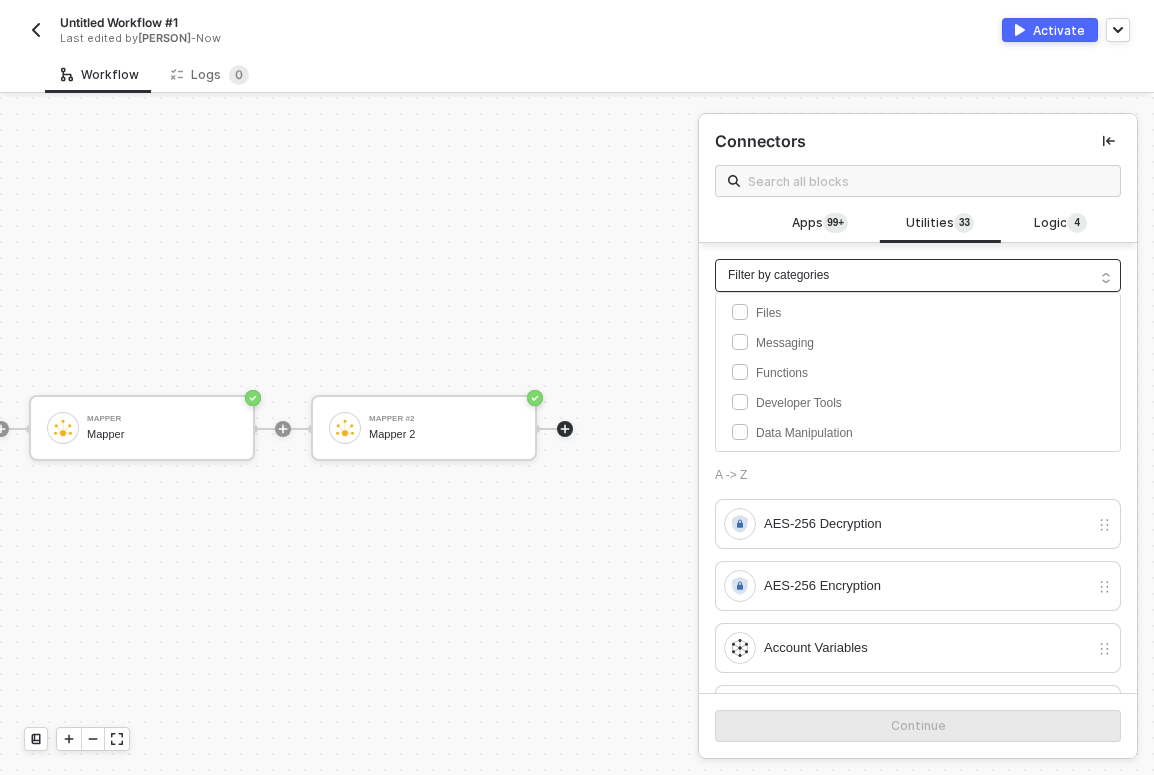 click on "Filter by categories" at bounding box center (778, 275) 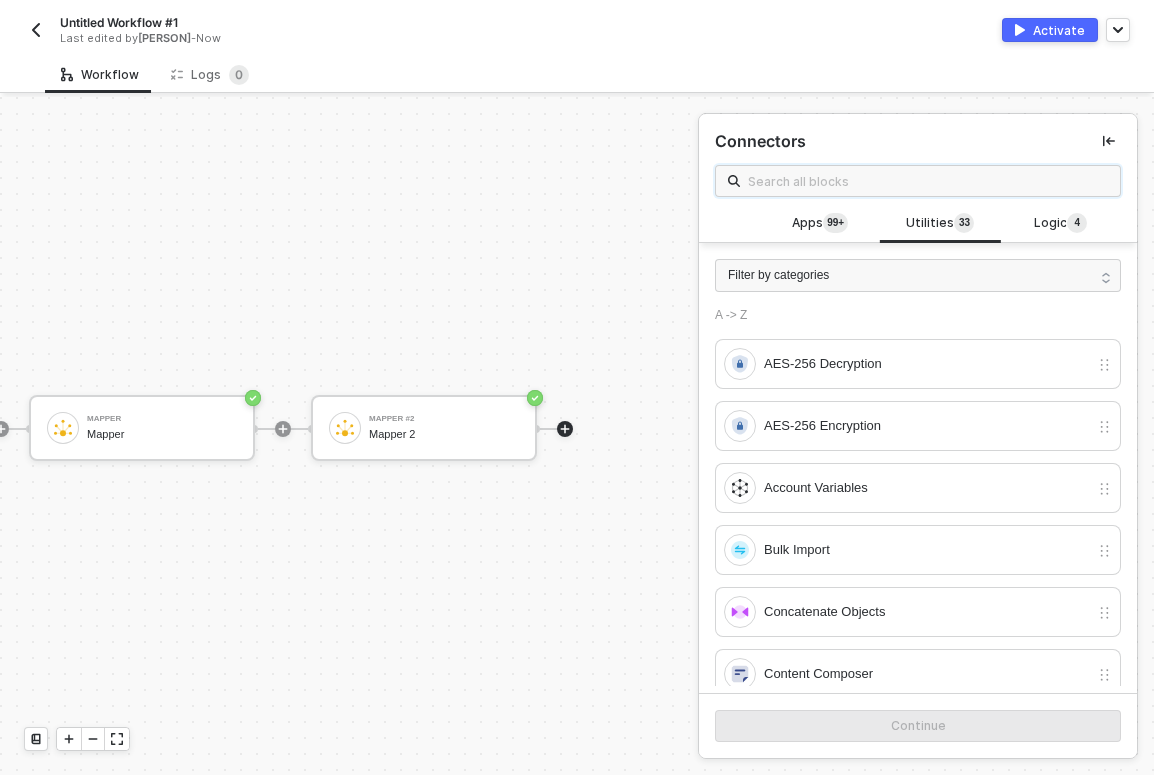 click at bounding box center (928, 181) 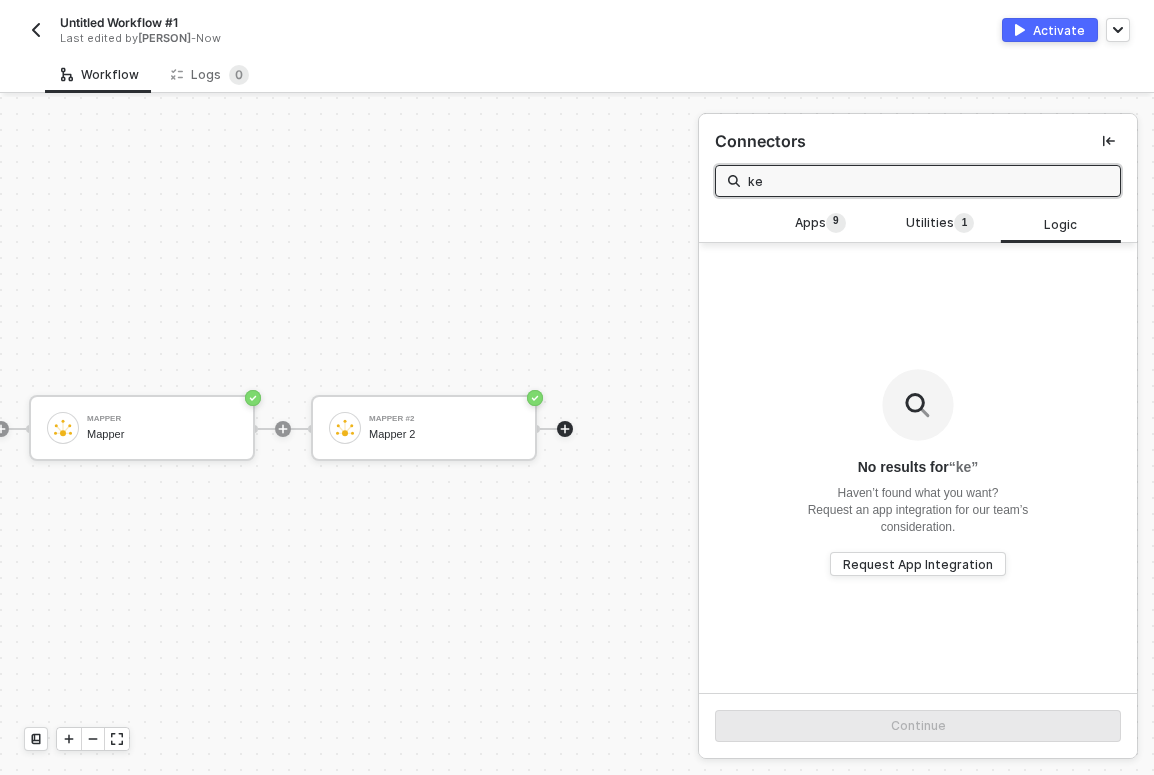 type on "k" 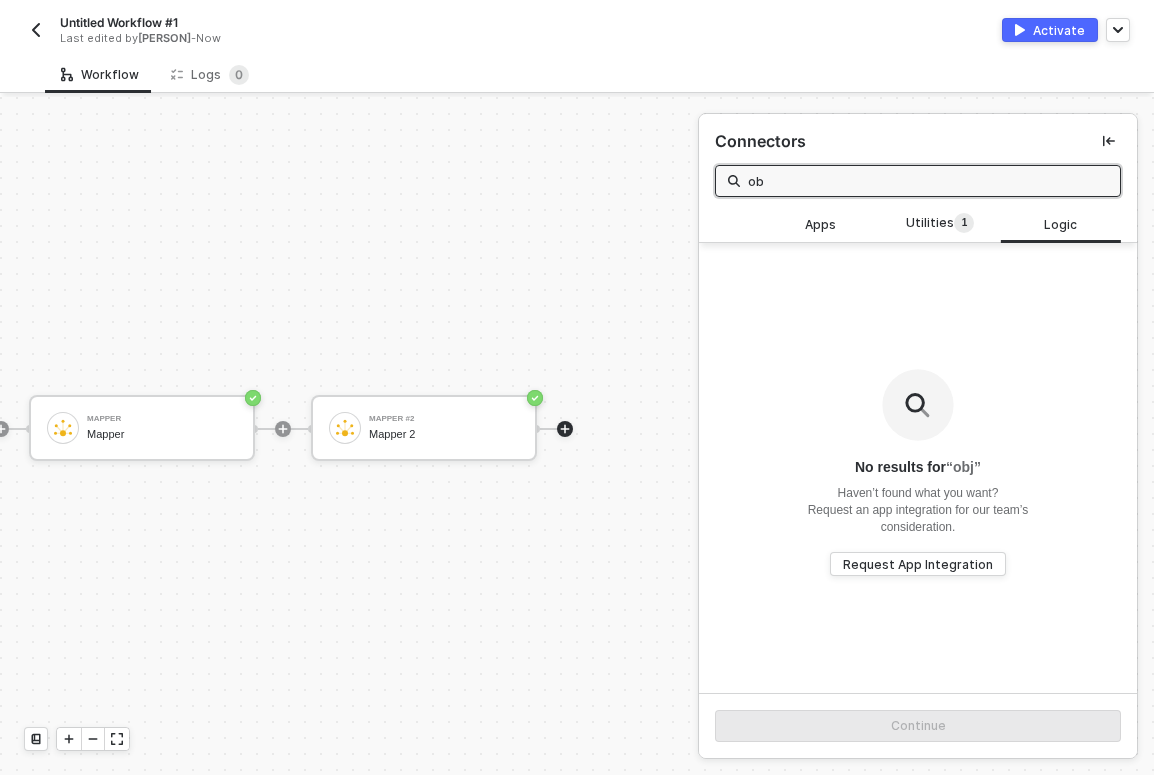 type on "o" 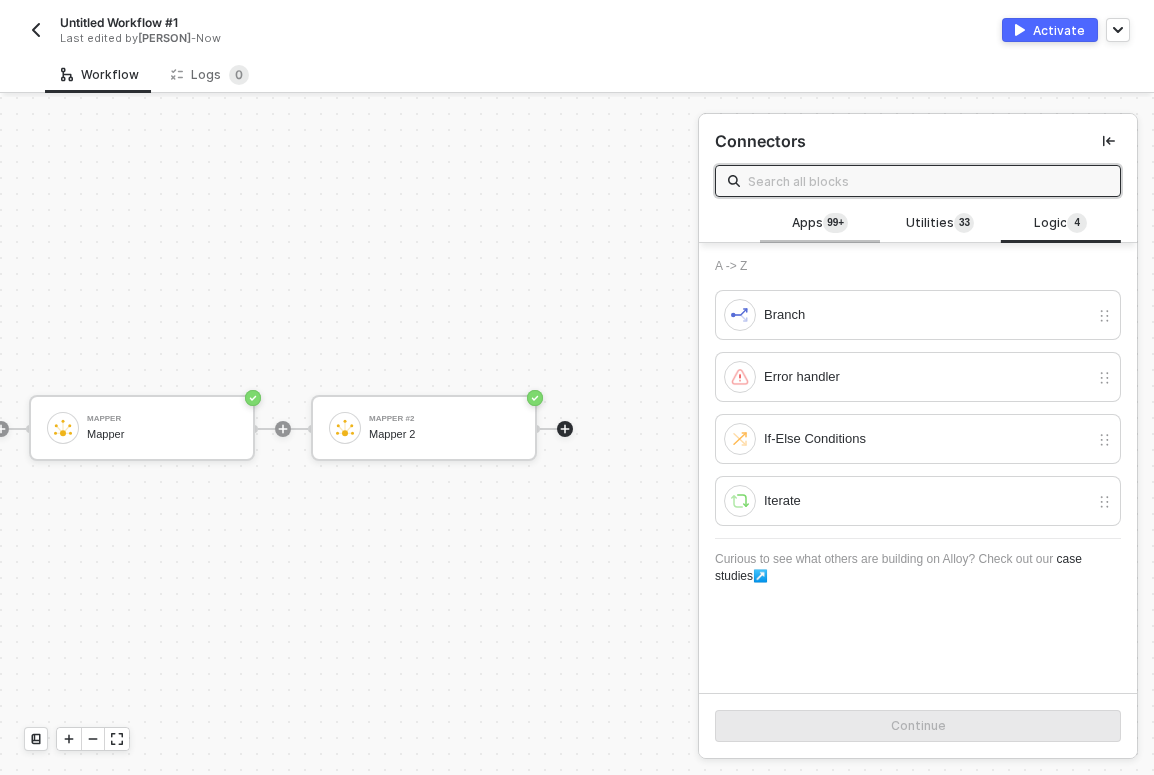 click on "Apps  99+" at bounding box center (820, 224) 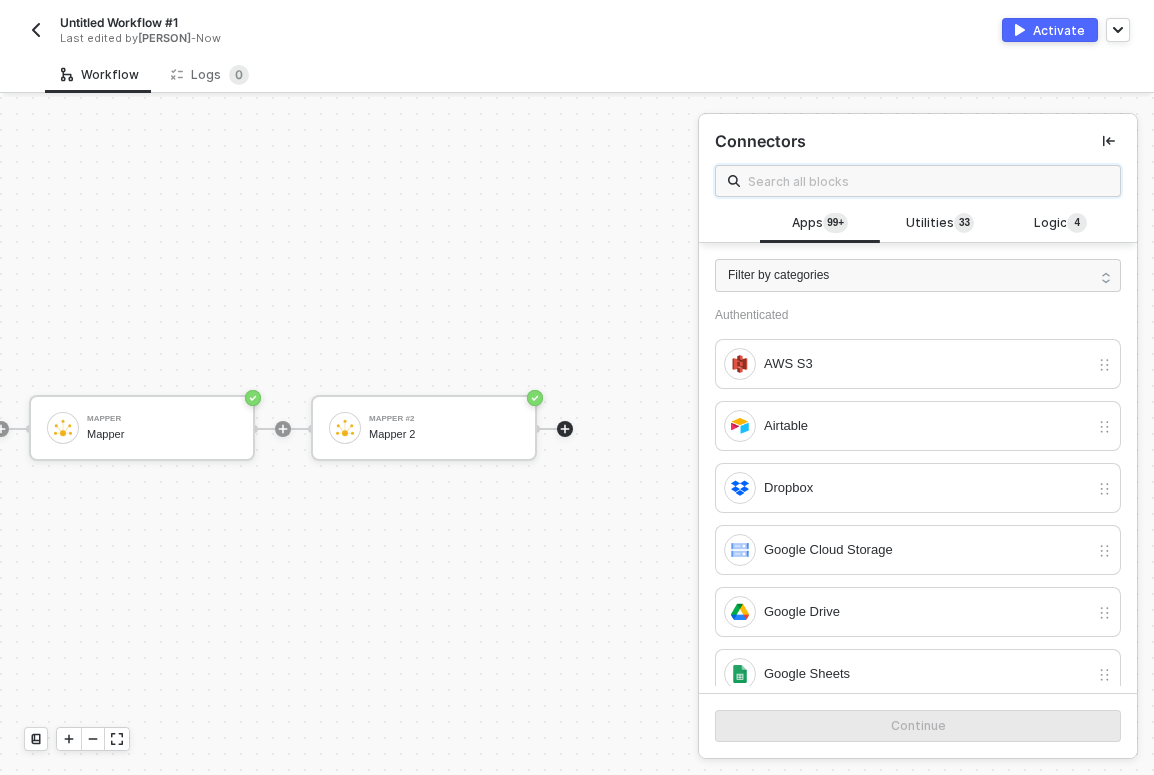 click at bounding box center [928, 181] 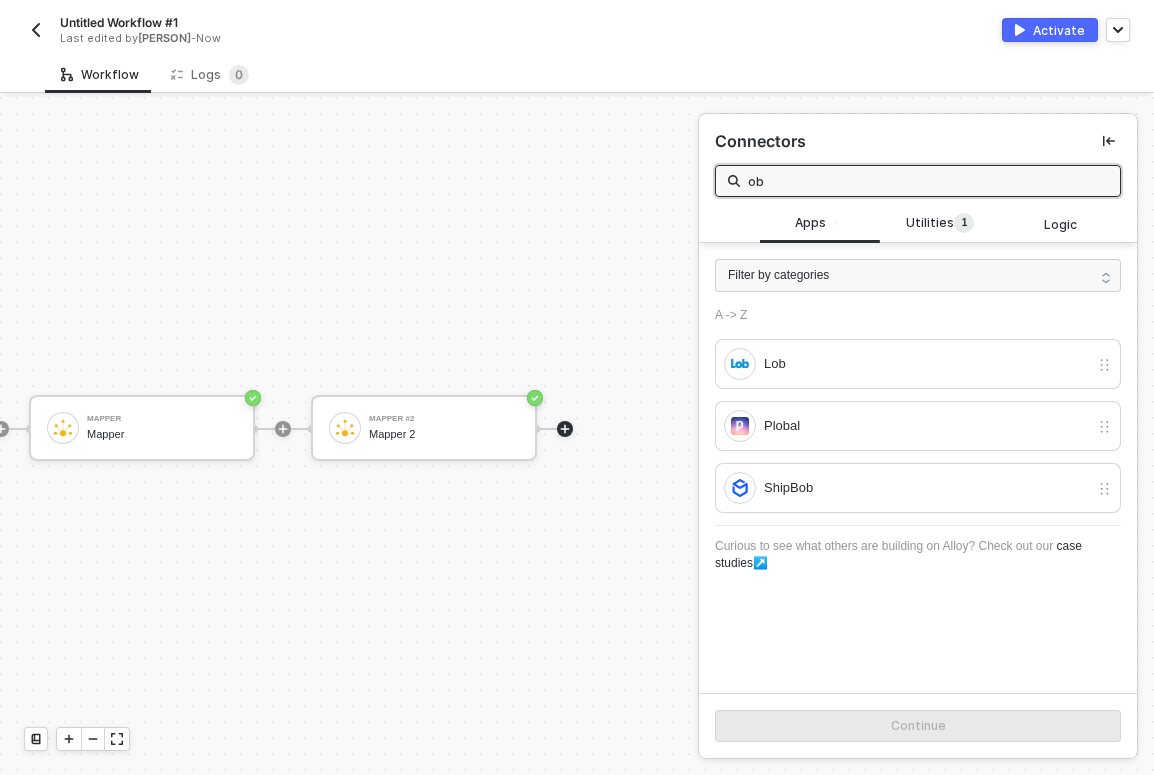type on "o" 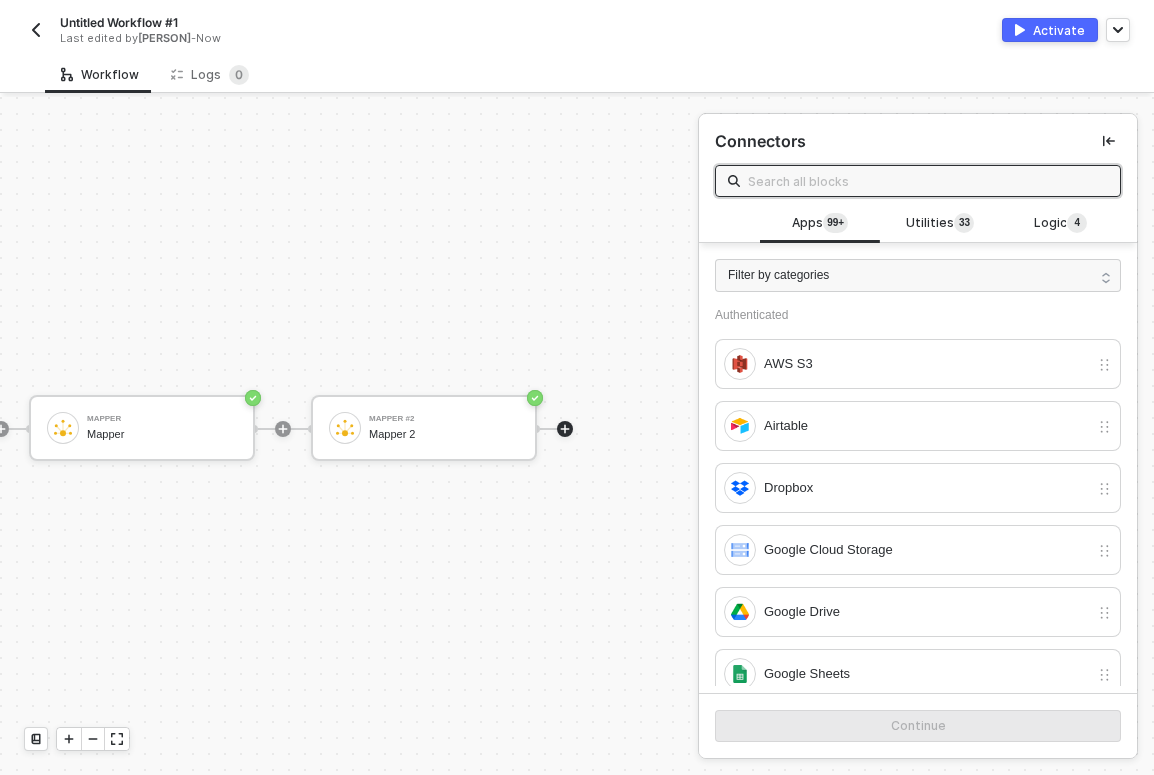click on "Filter by categories Authenticated AWS S3 Airtable Dropbox Google Cloud Storage Google Drive Google Sheets Gorgias Monday Nacelle ShipHero Shopify Snowflake A -> Z 3PL Central ADP Workforce Now AWS EventBridge AWS Lambda AWS Redshift Acuity Scheduling Acumatica Aircall Akeneo Amazon Business Amazon Seller Central Asana Aspire Attentive Attentive Legacy Avalara Awtomic Azure Synapse Analytics BambooHR BigCommerce Bold Commerce Bold Commerce Subscription Brightpearl Channel Advisor Cin7 Clearbit Clover Clyde Commerce.js Convictional Buyer Convictional Seller Customer Fields Customer.io Delighted DocuSign DynamoDB Easypost Endear Facebook Ads Faire Fairing Fedex Flock Freshbooks Freshdesk Friendbuy Gladly Google Ads Google Big Query Google Calendar Google Maps Google Pub/Sub Grin Gusto Heap Hubspot Hunter IBM Sterling Intelligent Promising IBM Sterling OMS Intercom Inveterate Jira Software Junip Kibo Klaviyo KnoCommerce Kustomer Lightspeed LineTen Linkedin Lob Loop Returns LoyaltyLion Magento Mailchimp Mailgun" at bounding box center (918, 464) 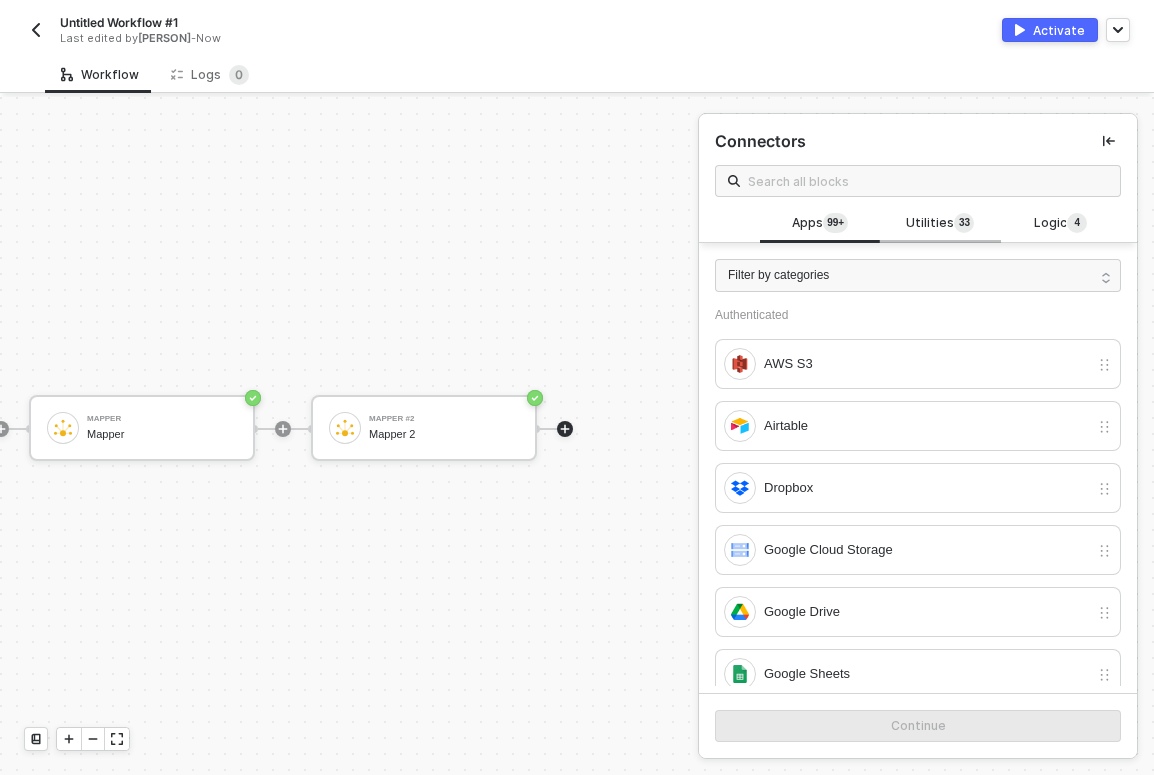 click on "Utilities  3 3" at bounding box center [940, 224] 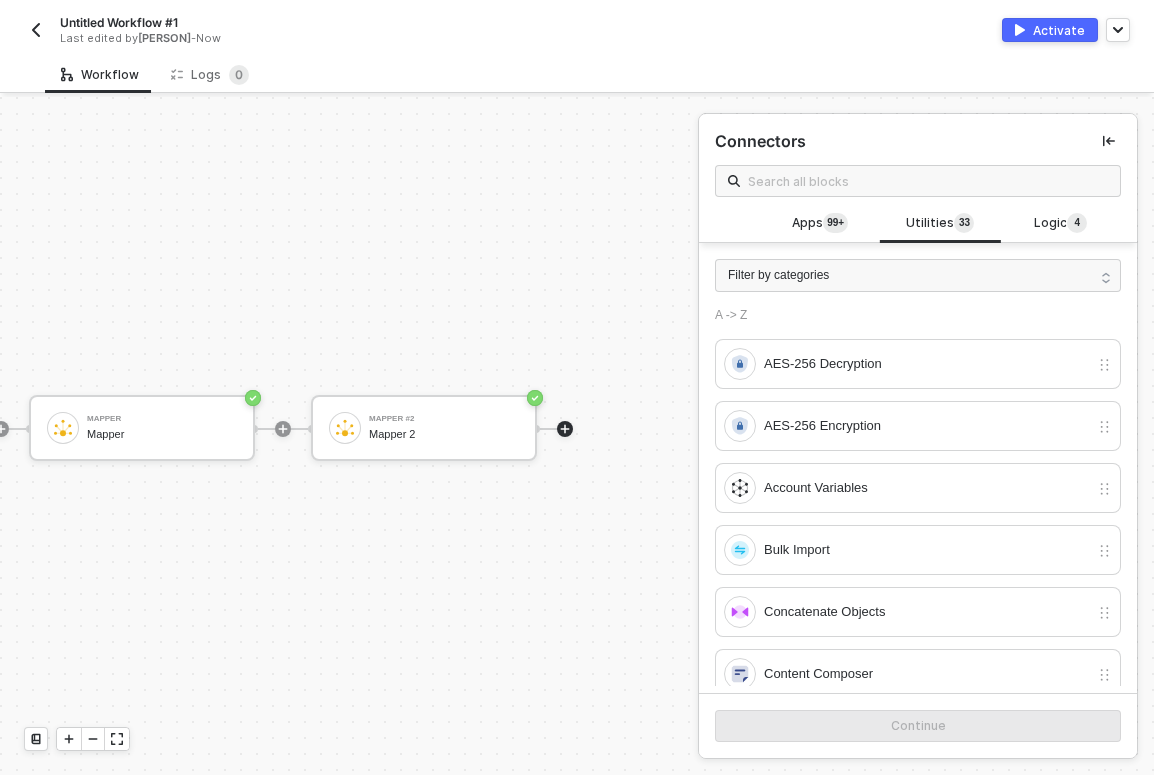 click on "Connectors" at bounding box center [918, 159] 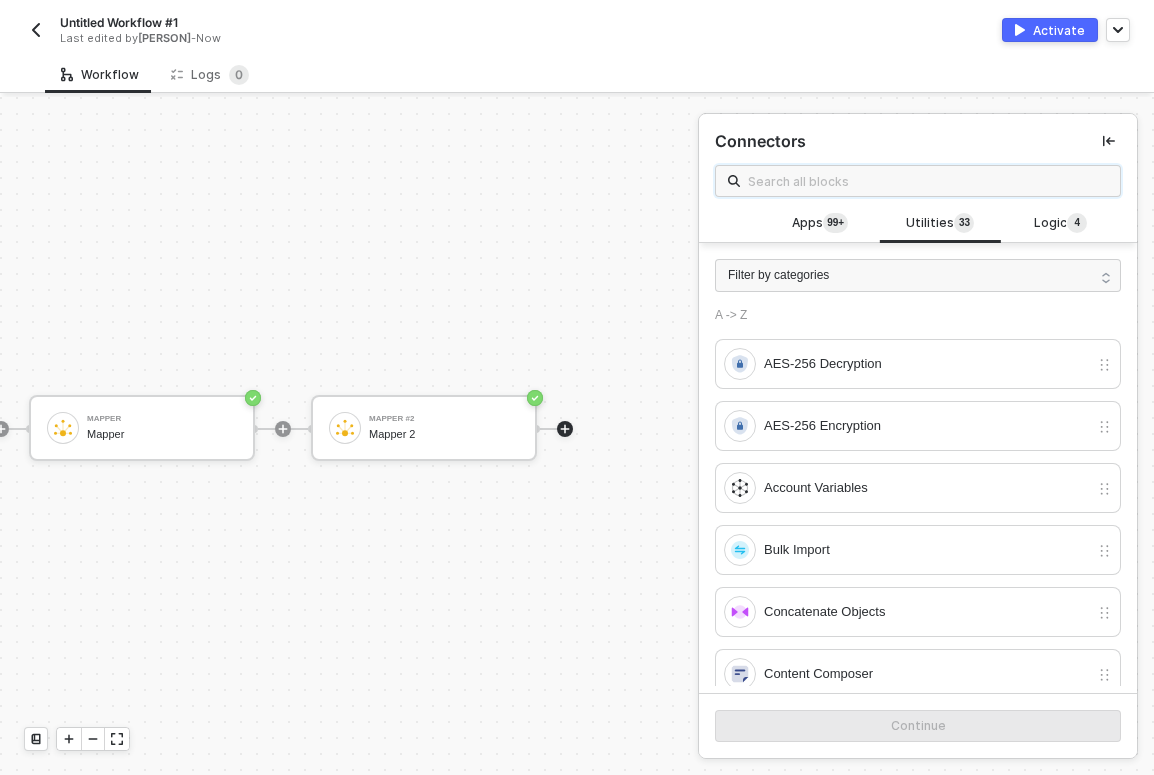 click at bounding box center (928, 181) 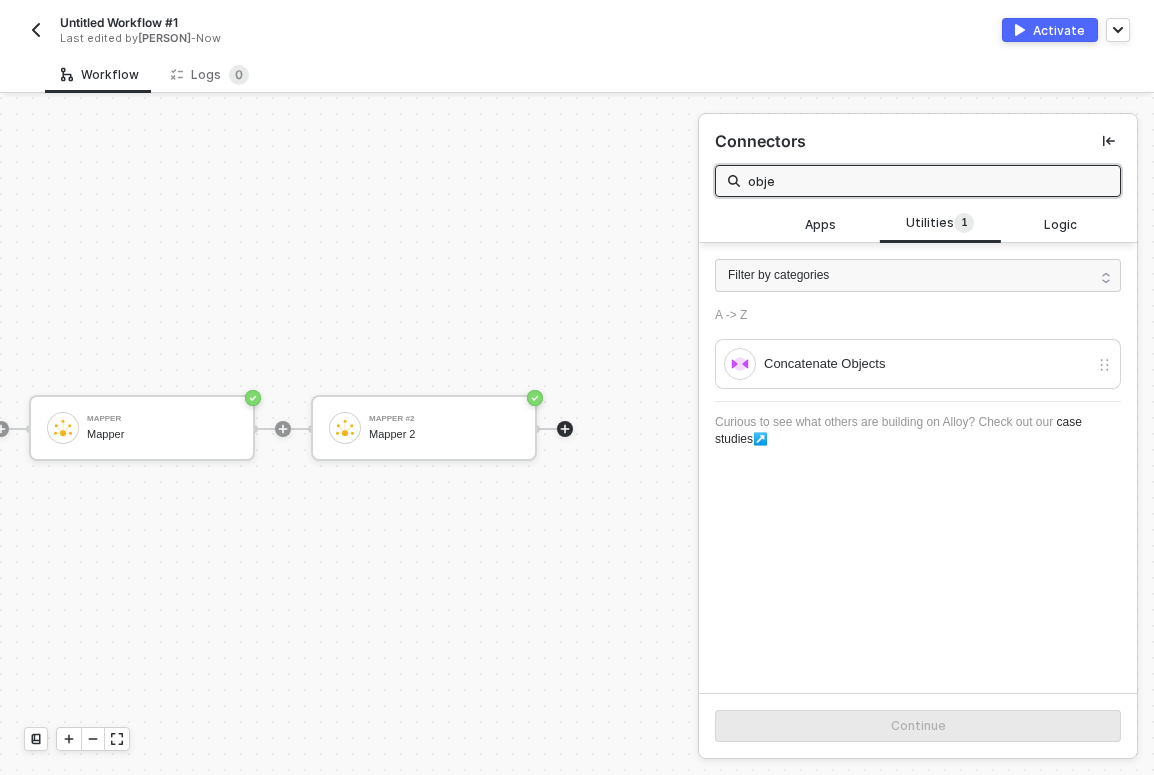 click on "obje" at bounding box center [928, 181] 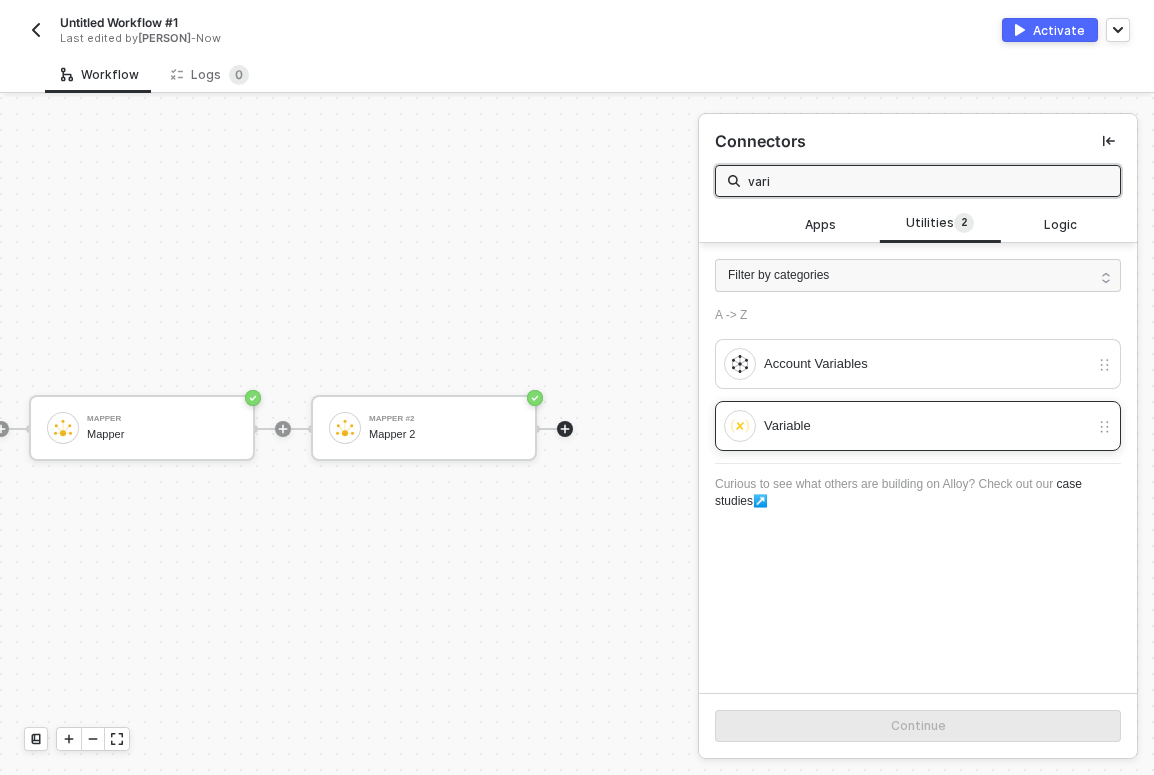 type on "vari" 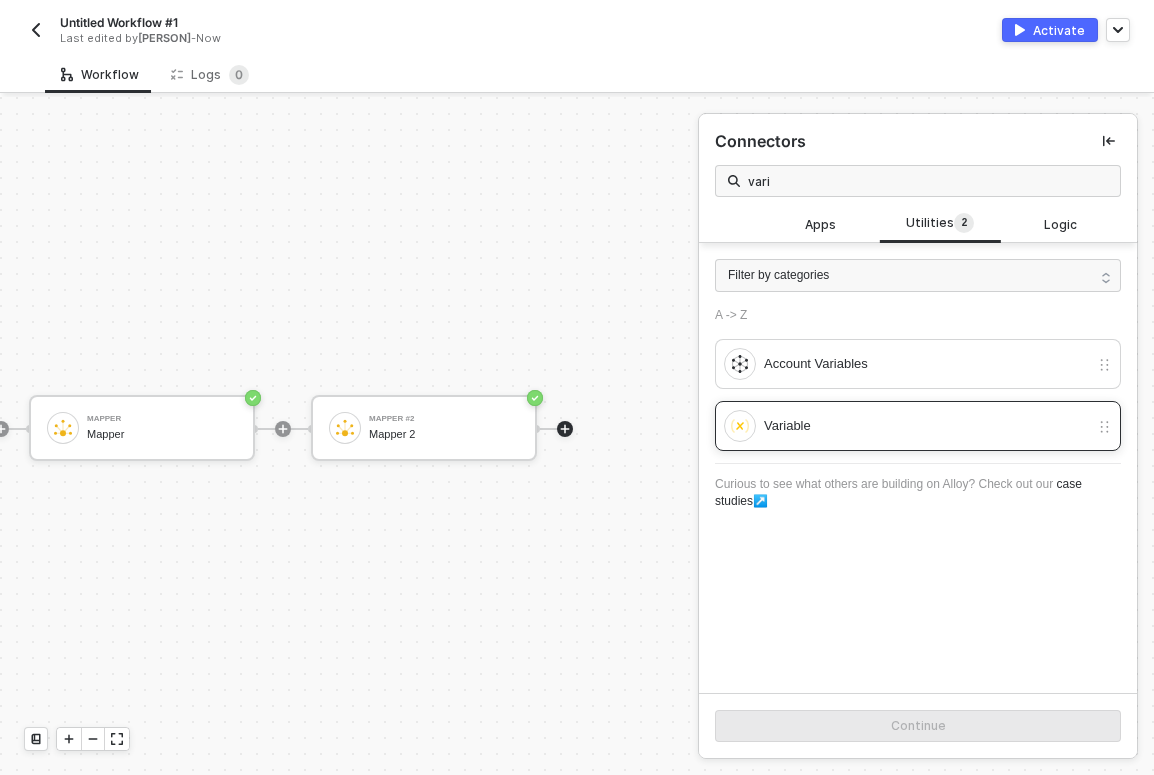 click on "Variable" at bounding box center (926, 426) 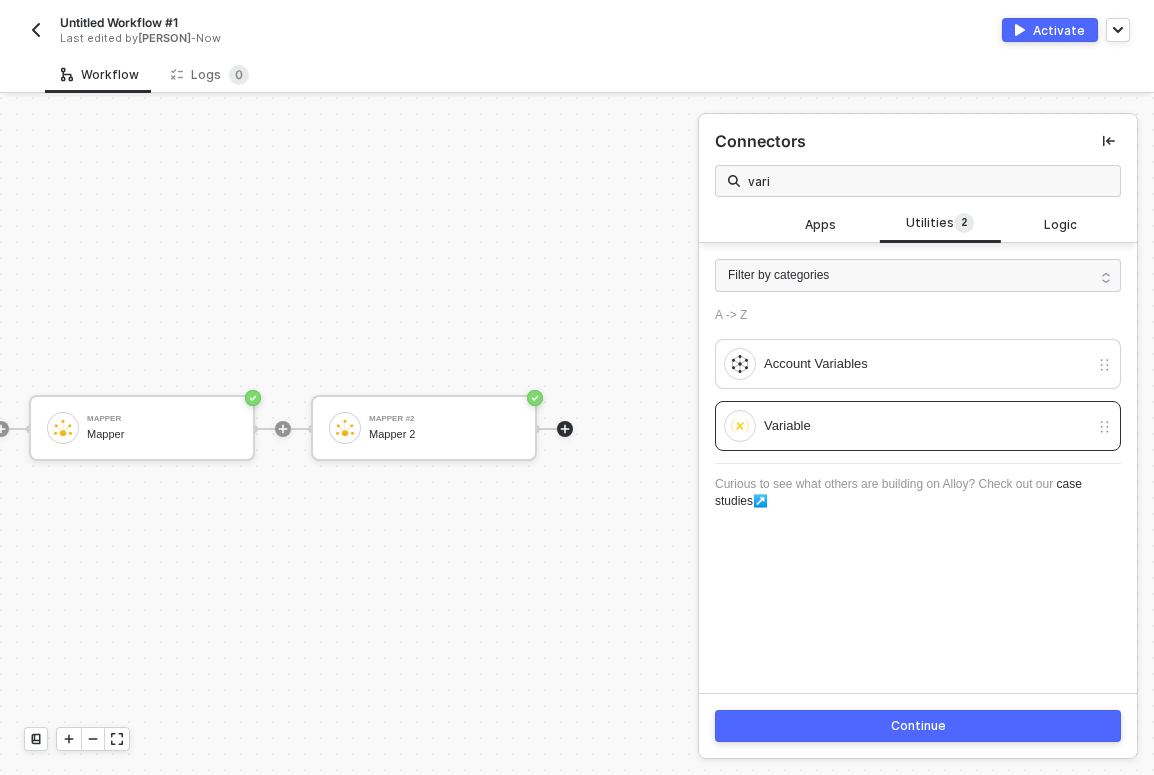 click on "Continue" at bounding box center (918, 726) 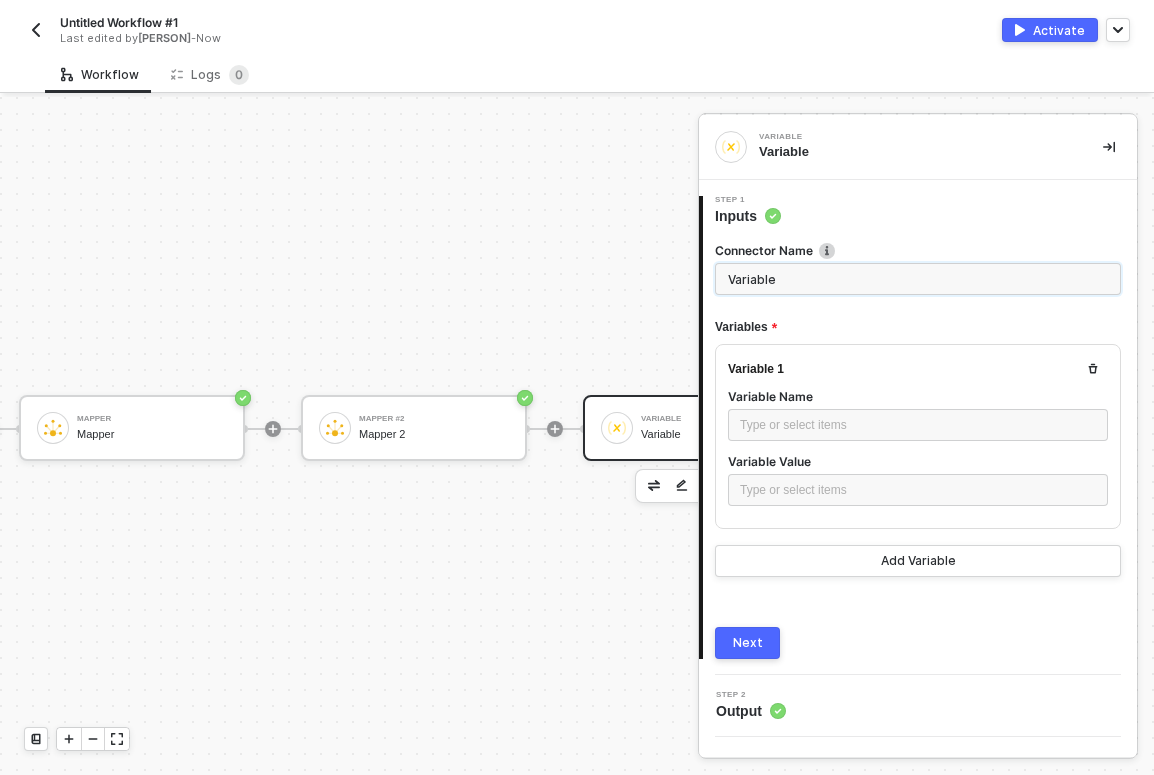 click on "Variable" at bounding box center (918, 279) 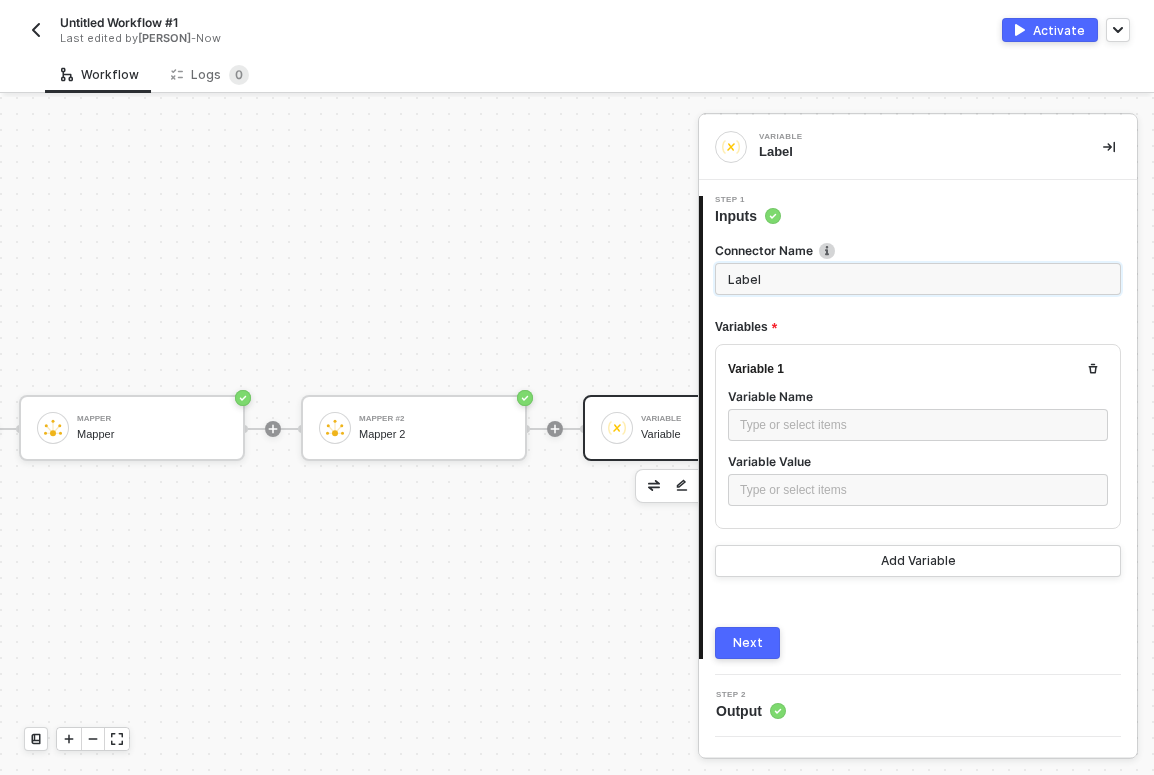 type on "Labels" 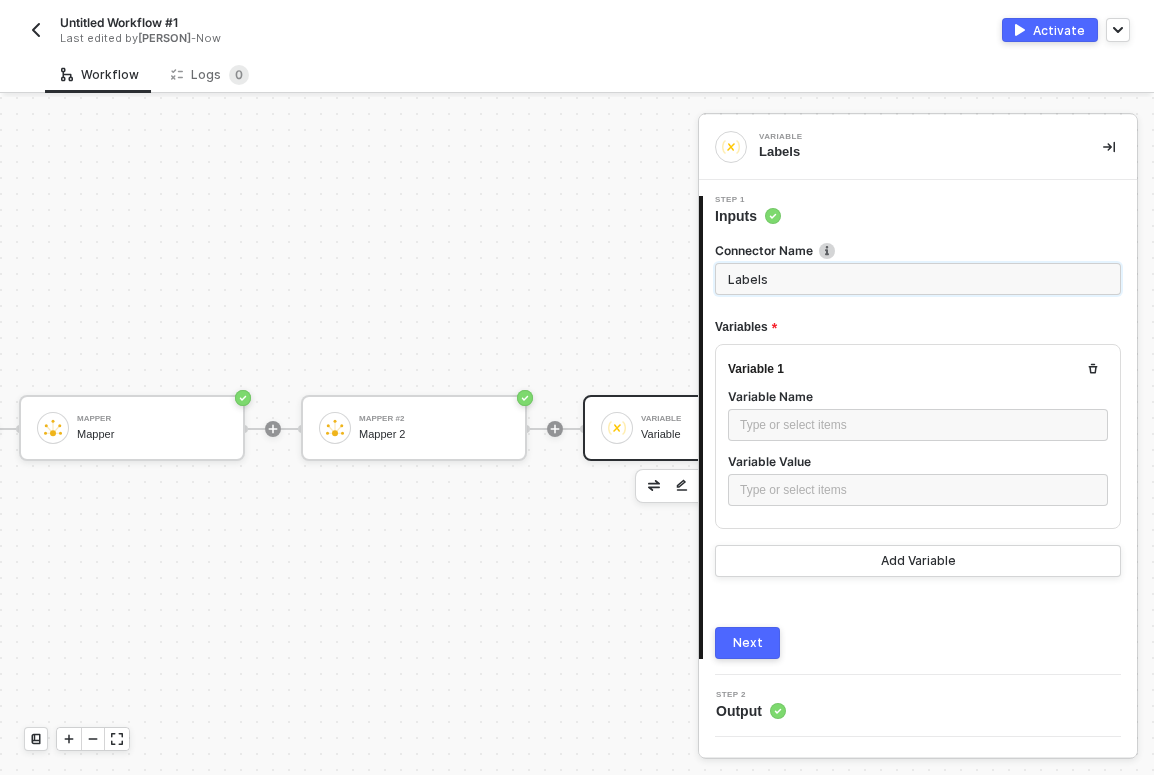 click on "Labels" at bounding box center (918, 279) 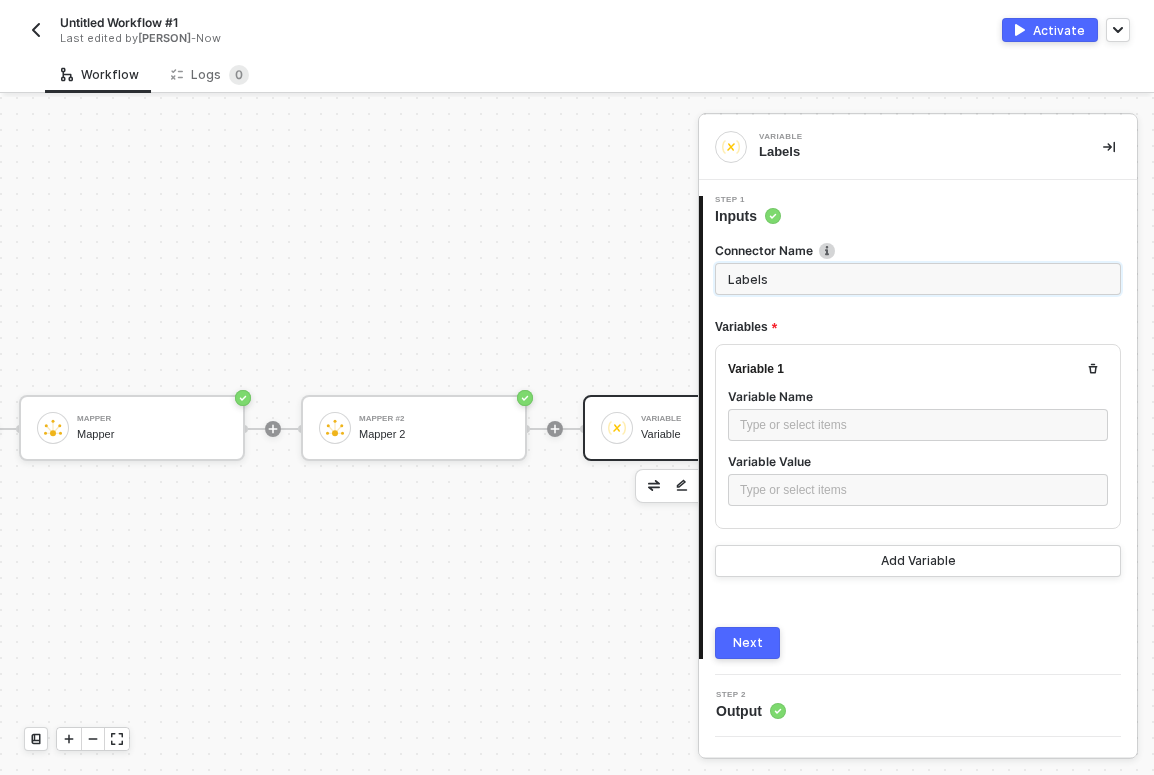 click on "Labels" at bounding box center [918, 279] 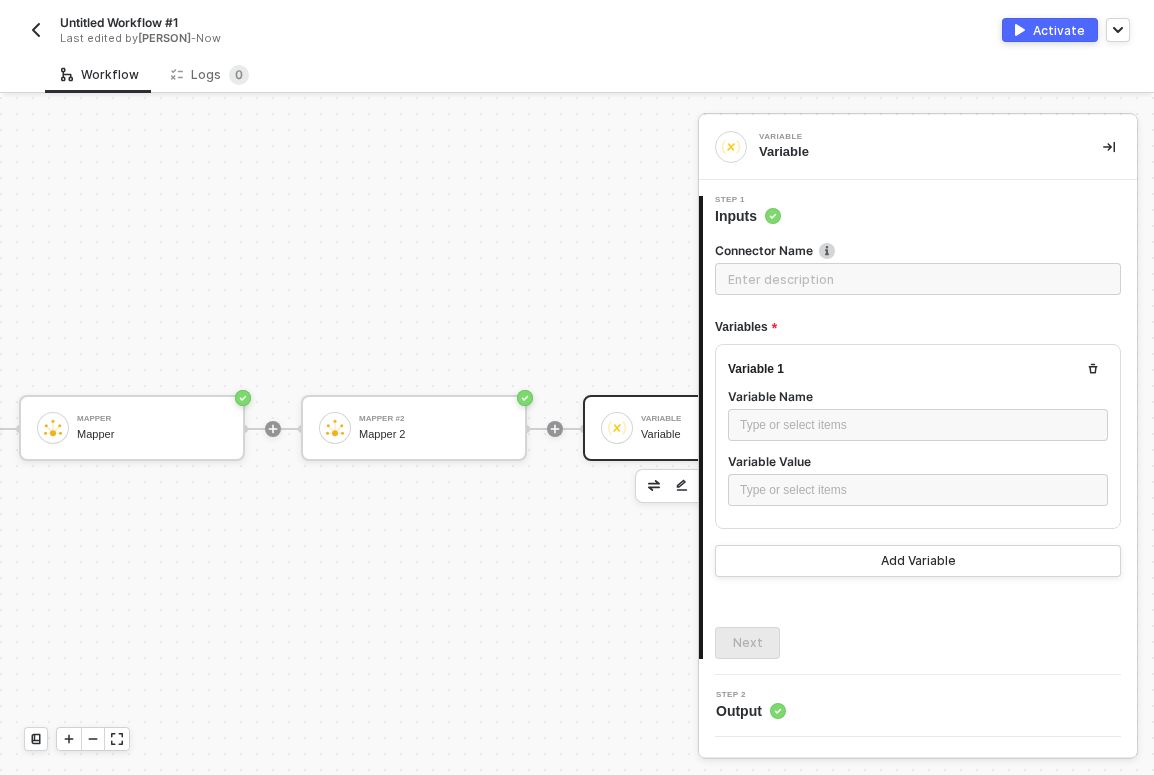 click on "Variable Name" at bounding box center [918, 396] 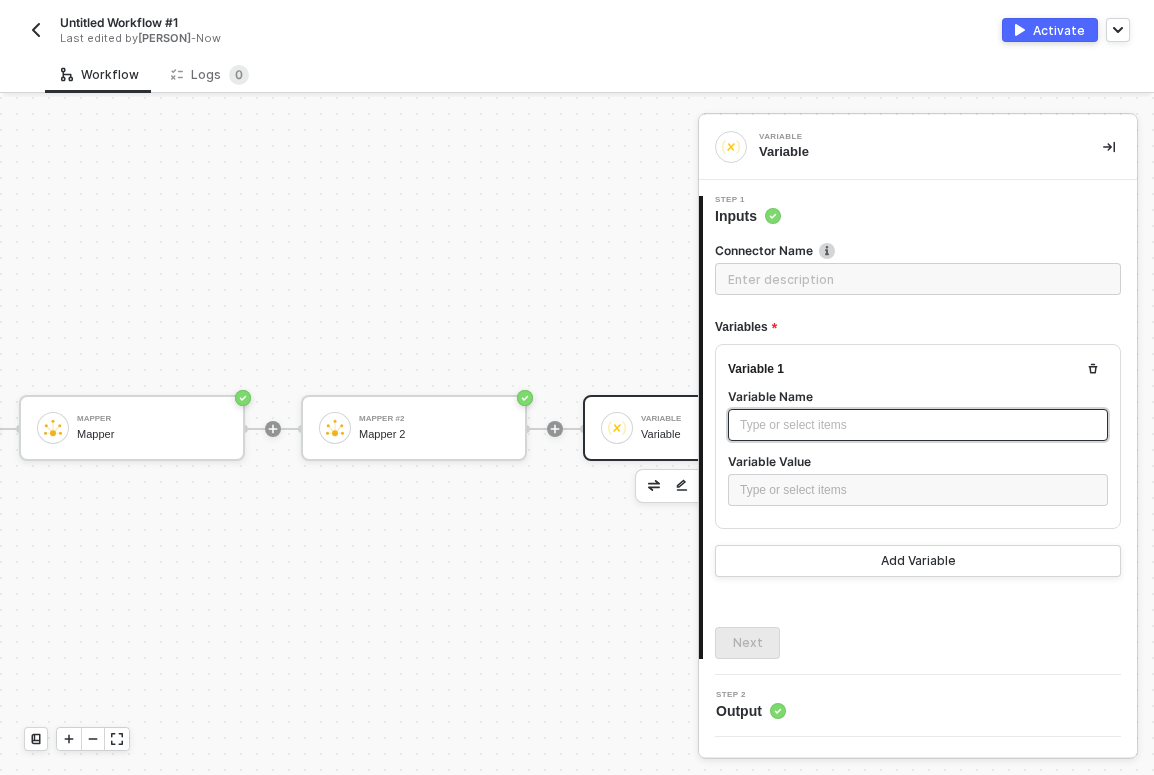 click on "Type or select items ﻿" at bounding box center (918, 425) 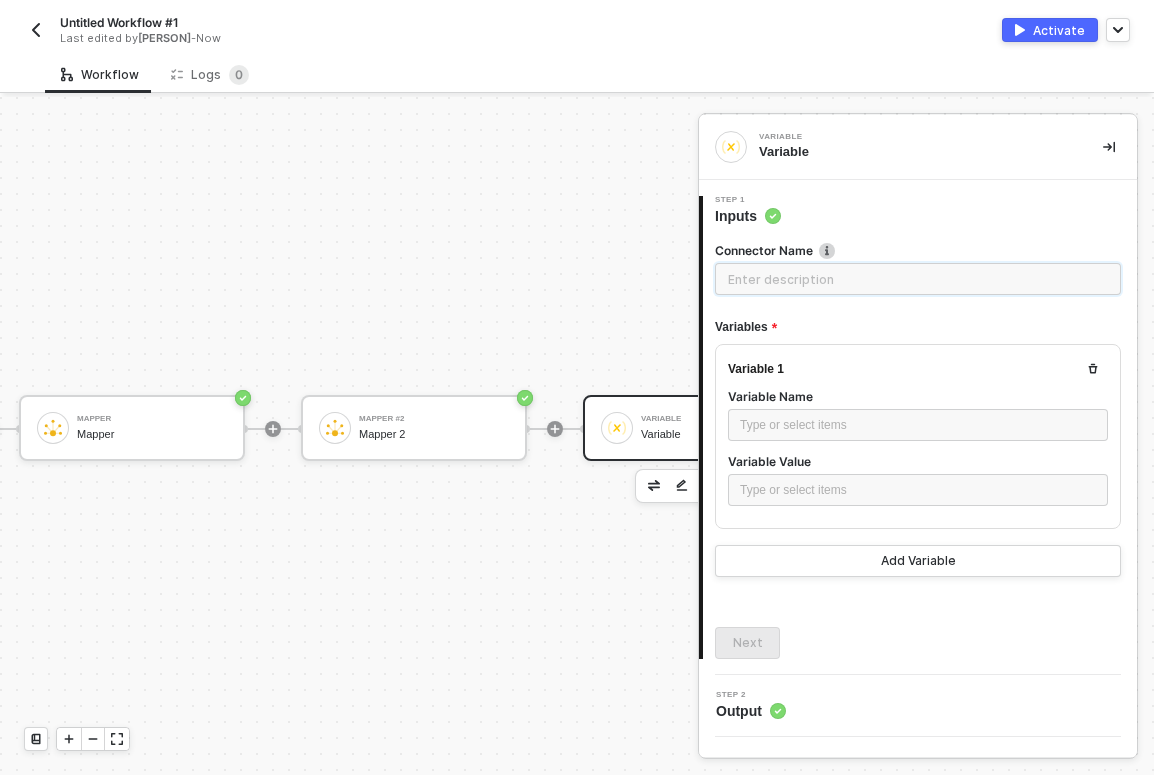click at bounding box center (918, 279) 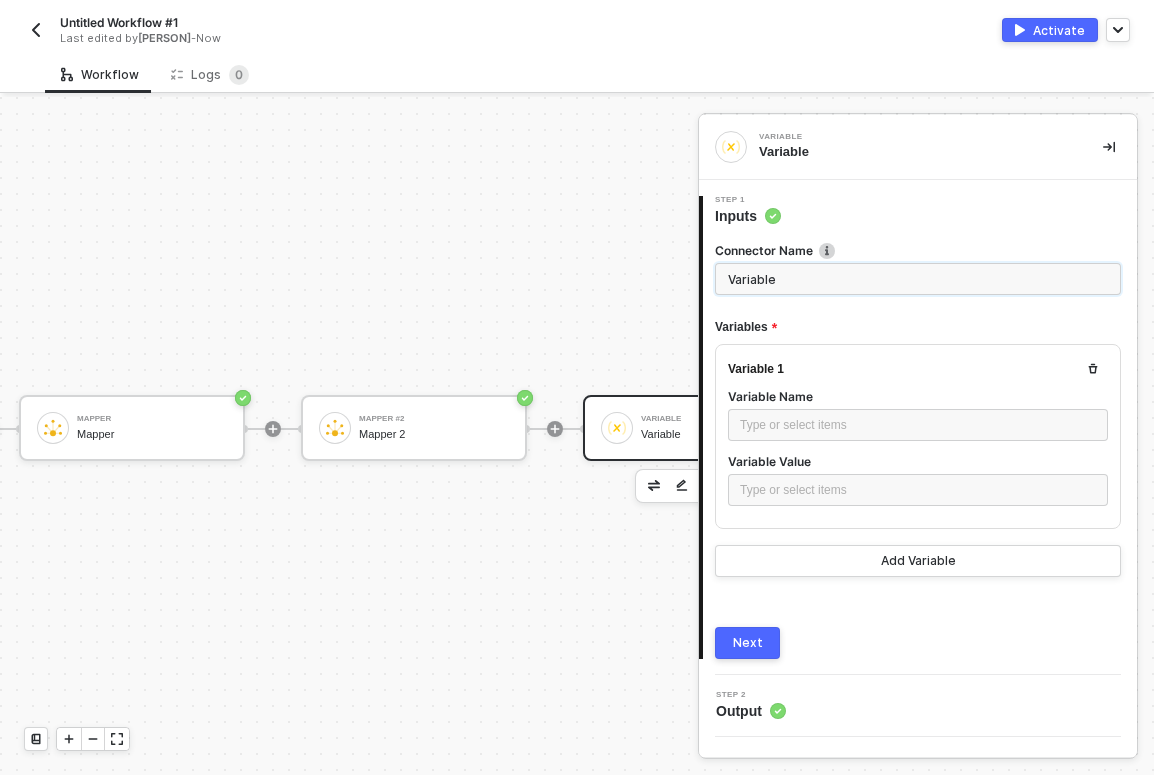 type on "Variable" 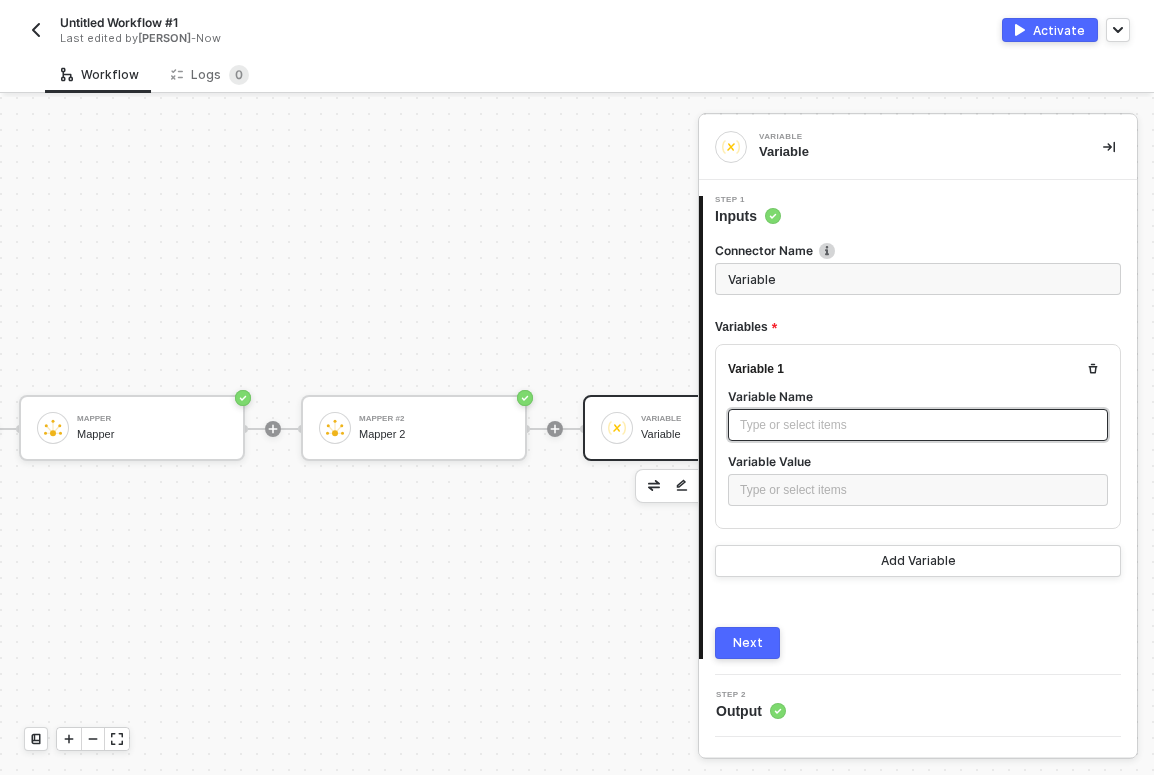 click on "Type or select items ﻿" at bounding box center [918, 427] 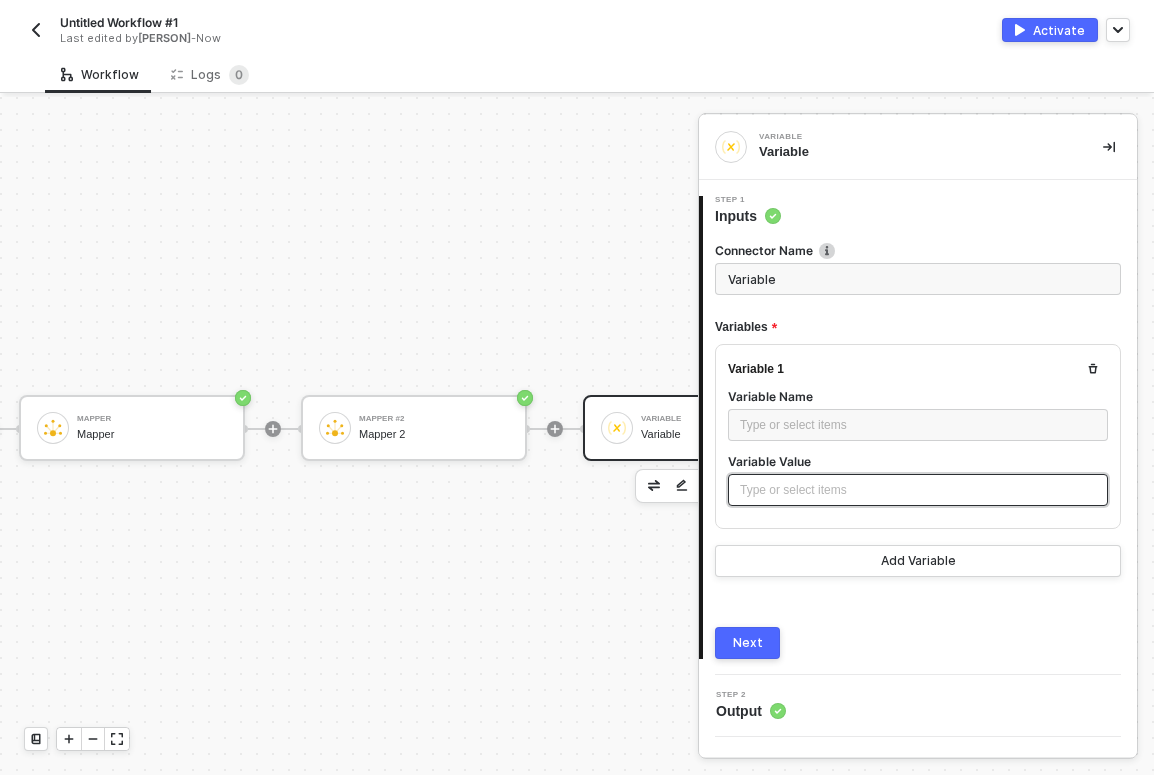 click on "Type or select items ﻿" at bounding box center (918, 490) 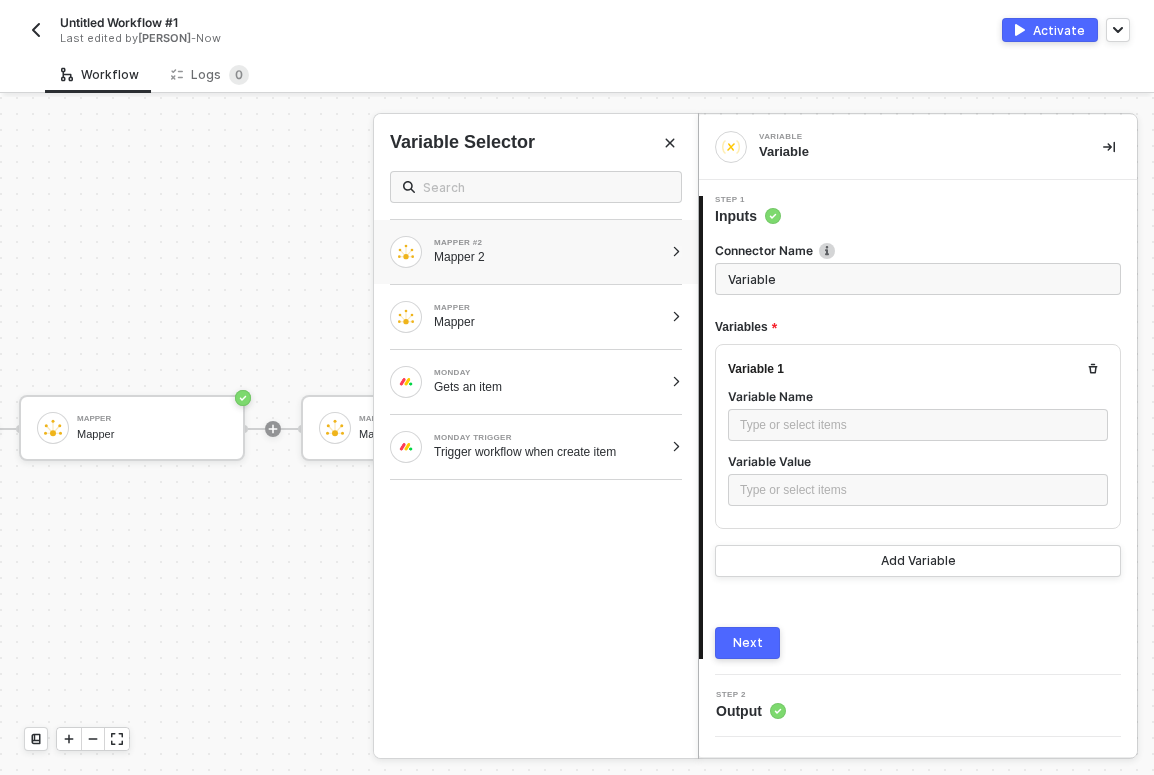 click on "MAPPER #2 Mapper 2" at bounding box center [536, 252] 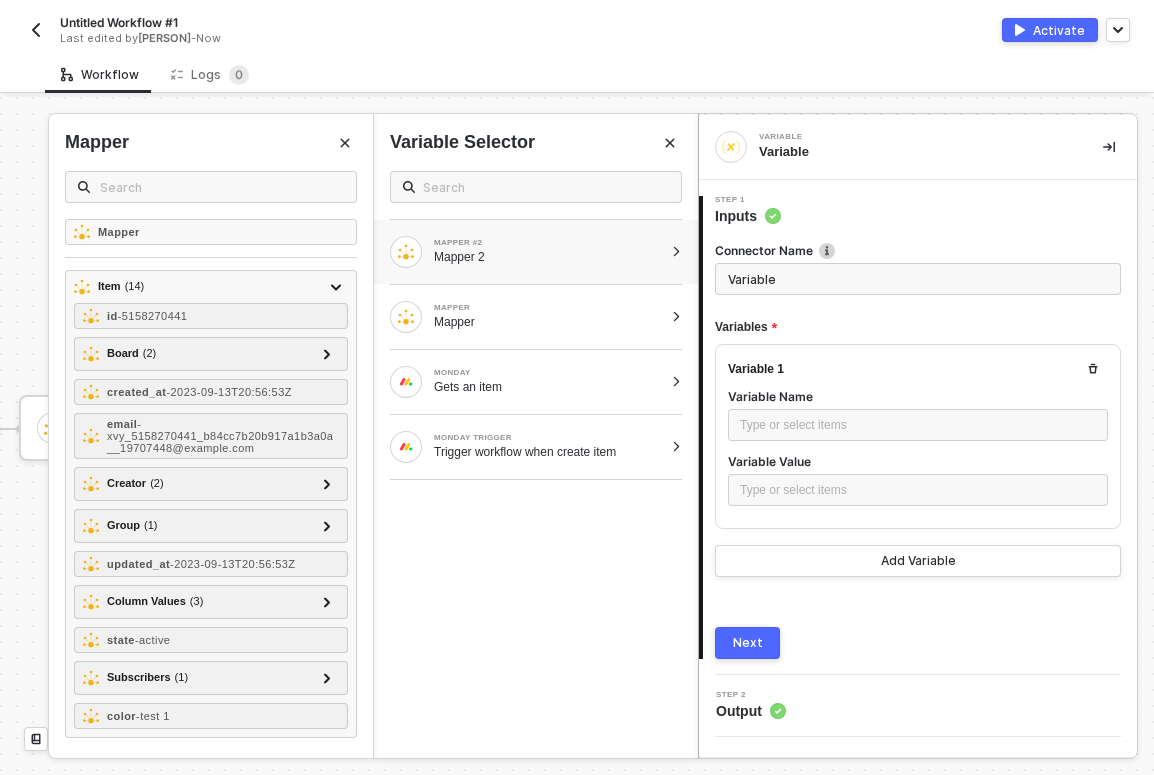 click on "MAPPER #2" at bounding box center (548, 243) 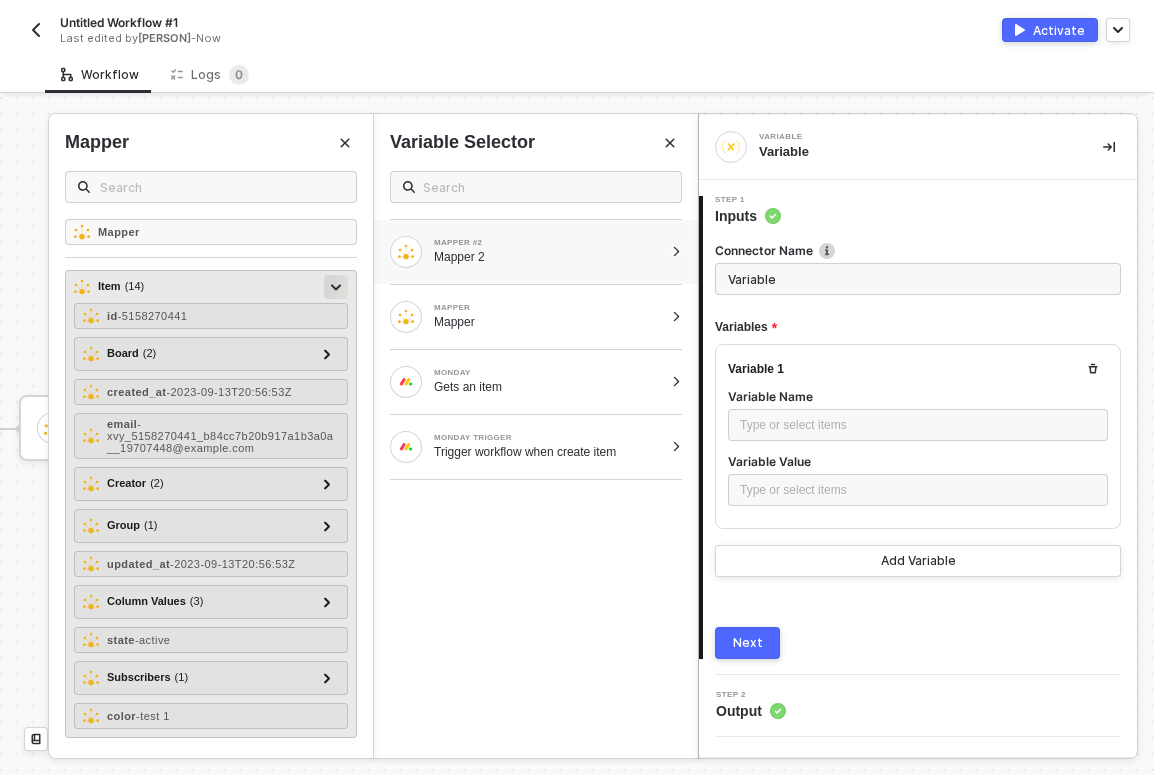 click at bounding box center (336, 286) 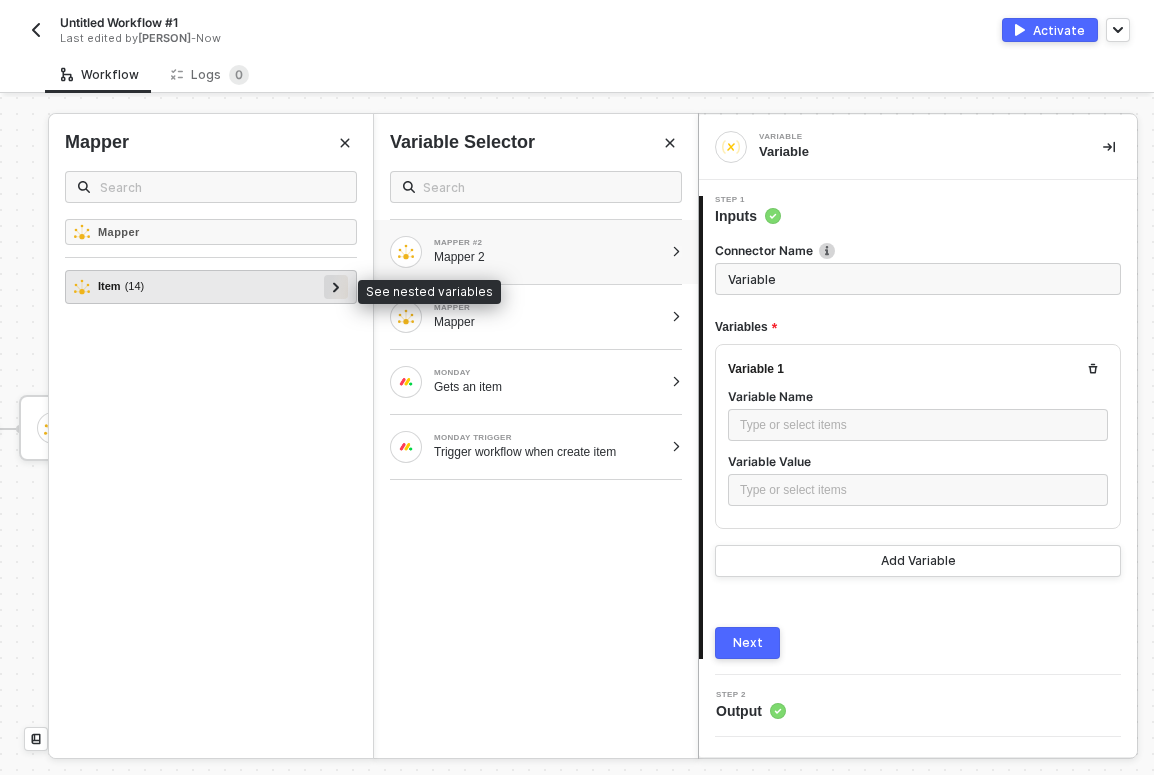 click at bounding box center (336, 286) 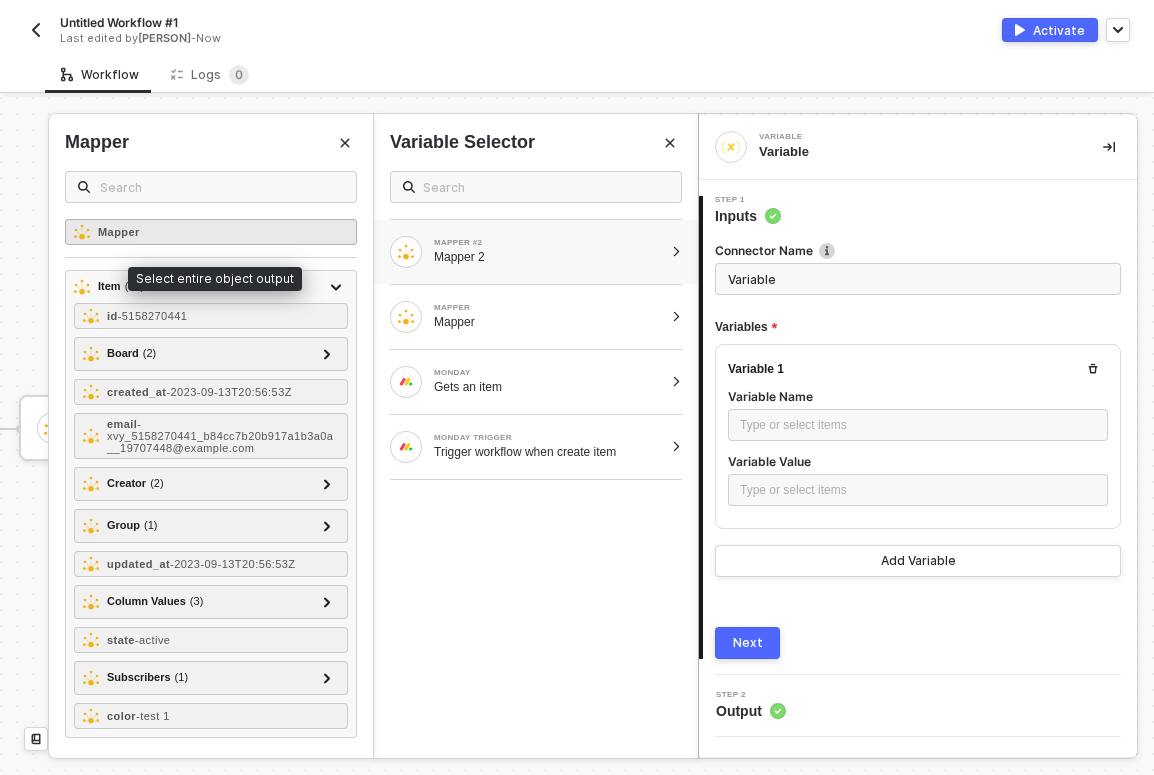 click on "Mapper" at bounding box center [211, 232] 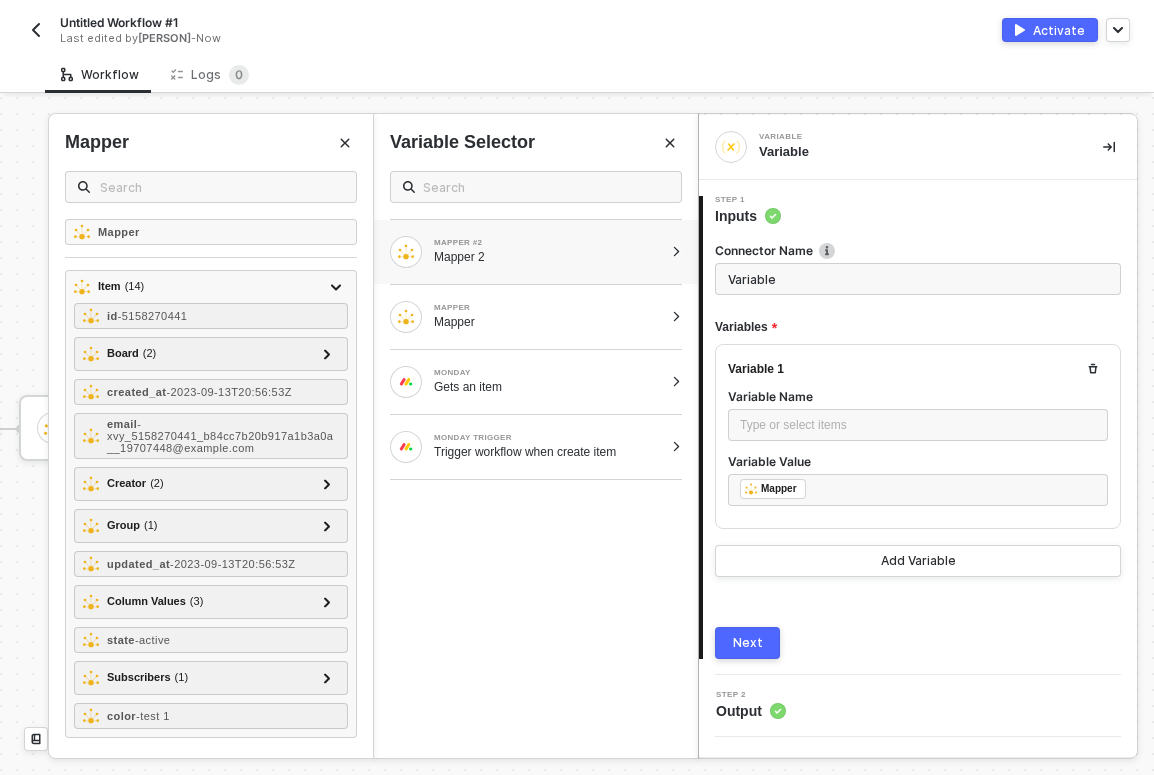 click on "Mapper 2" at bounding box center (548, 257) 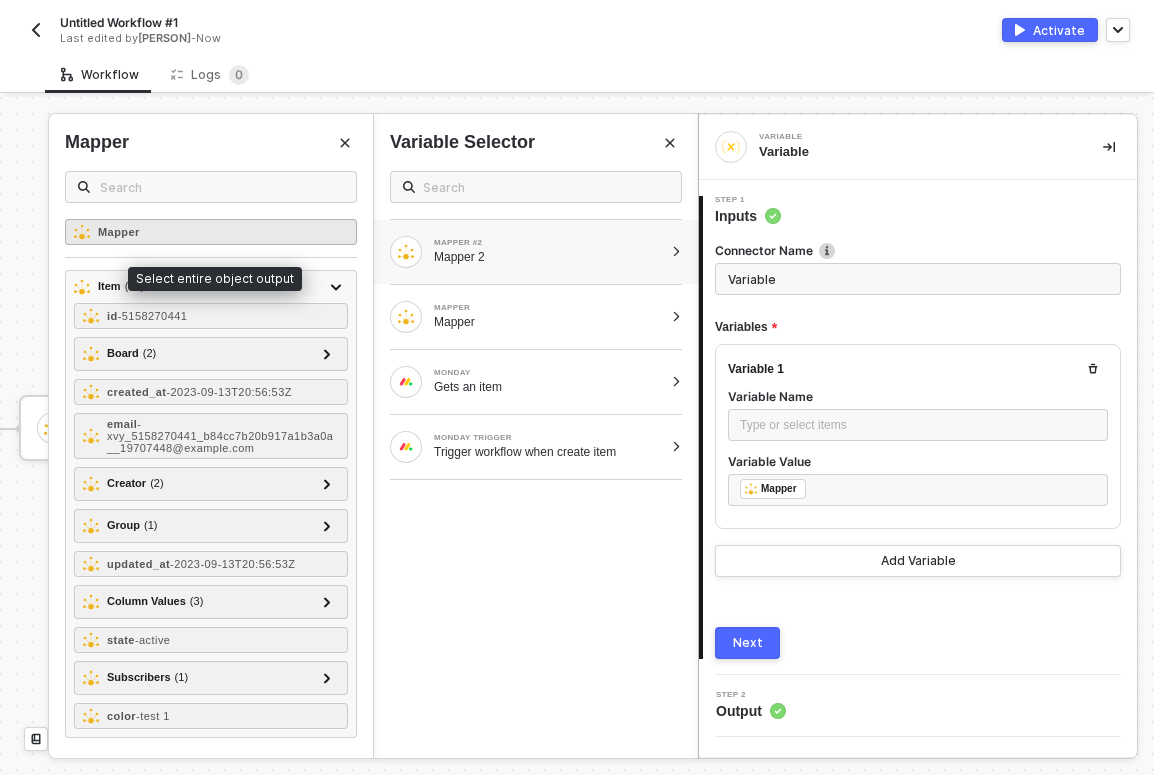 click on "Mapper" at bounding box center [211, 232] 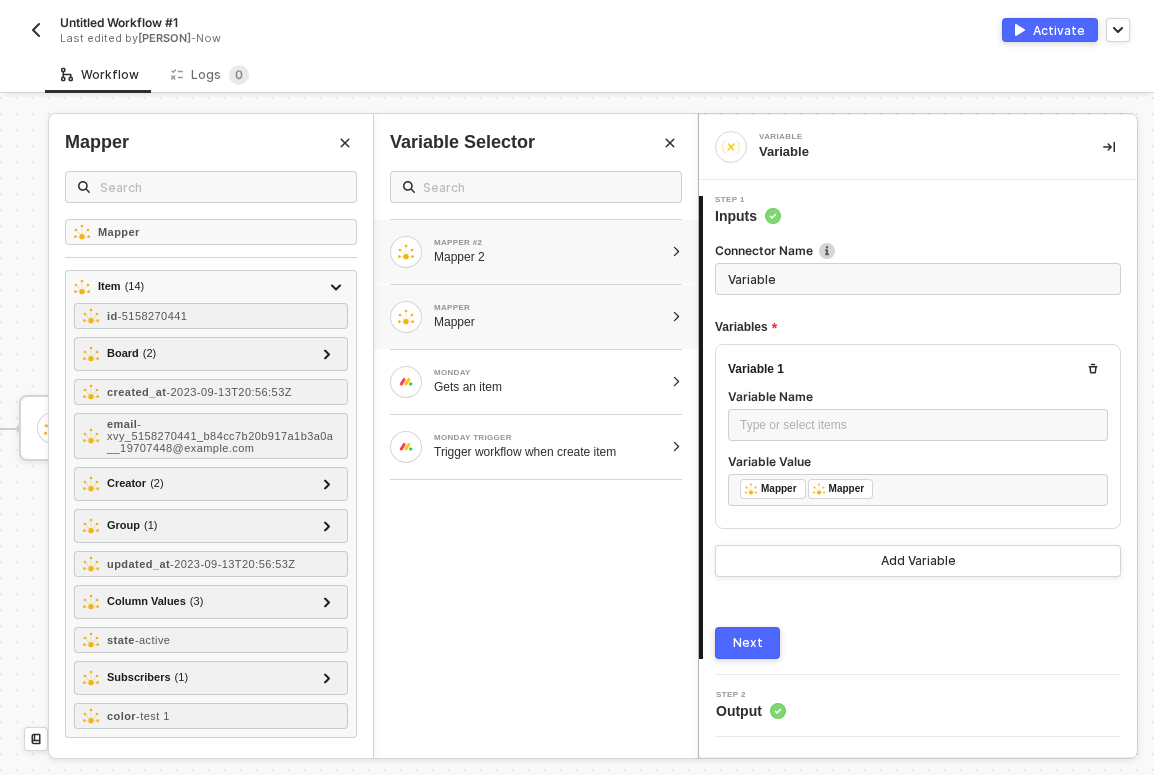 click on "Mapper" at bounding box center (548, 322) 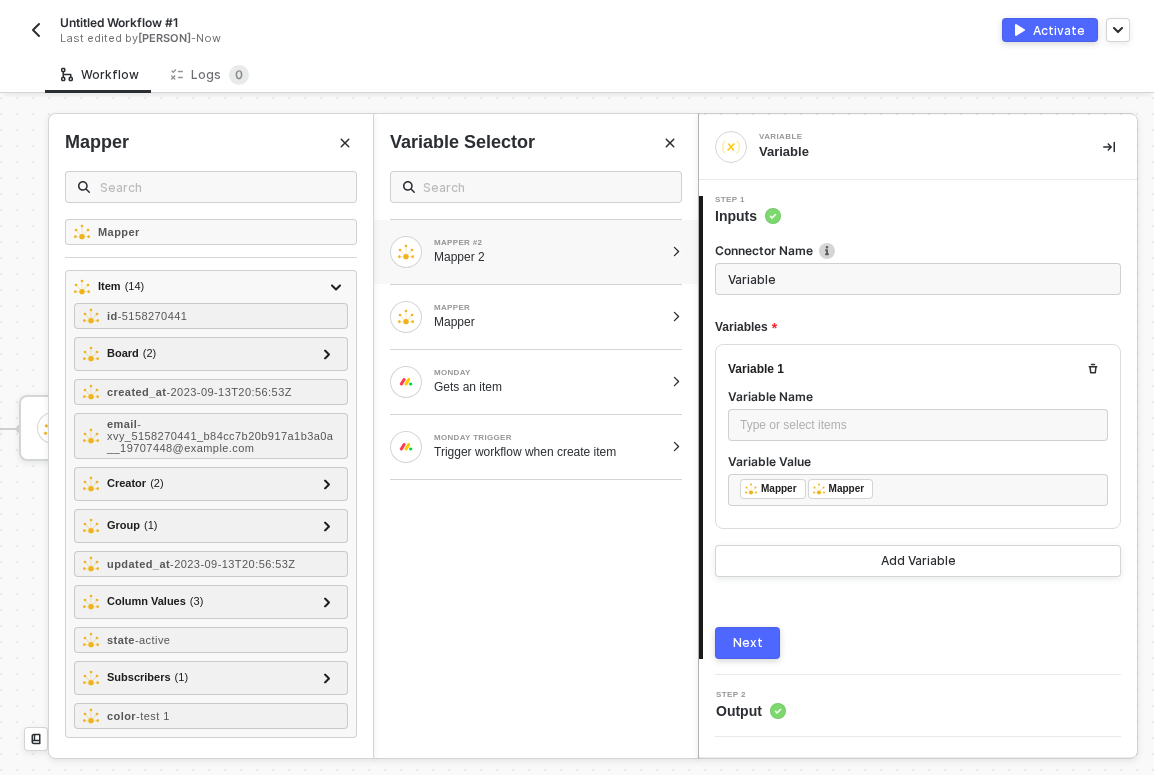 click on "Mapper 2" at bounding box center (548, 257) 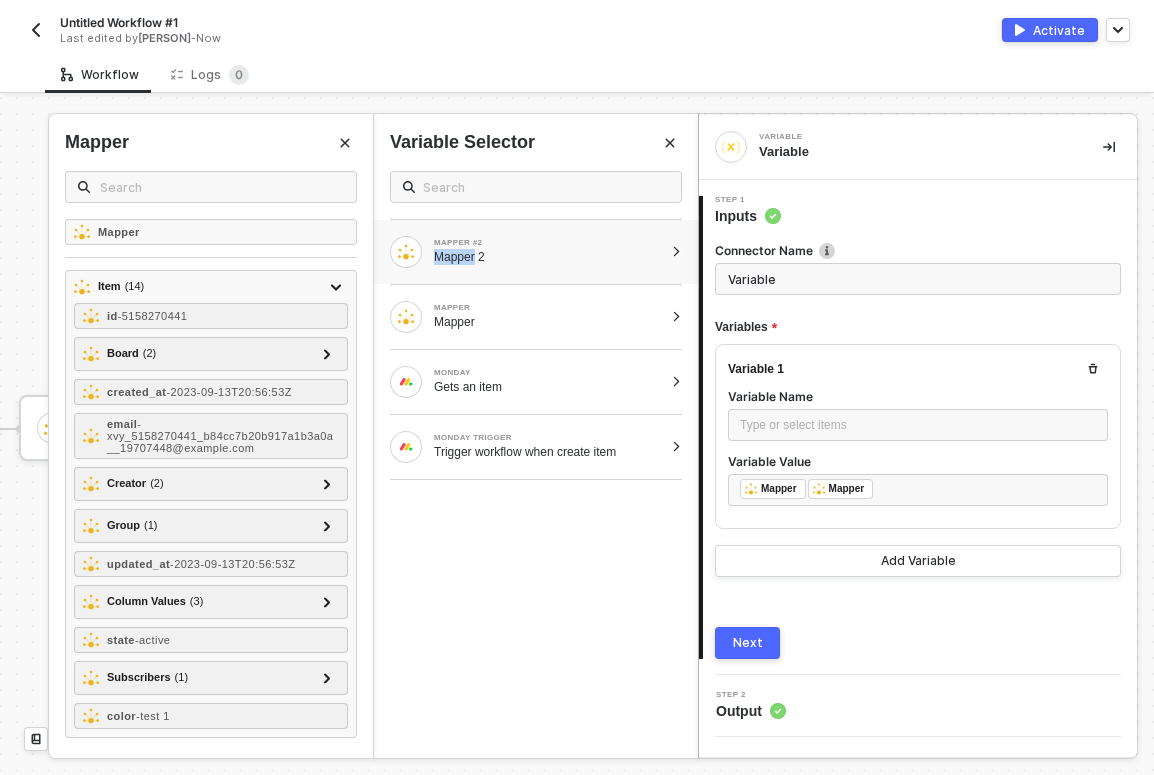 click on "MAPPER #2 Mapper 2" at bounding box center (548, 252) 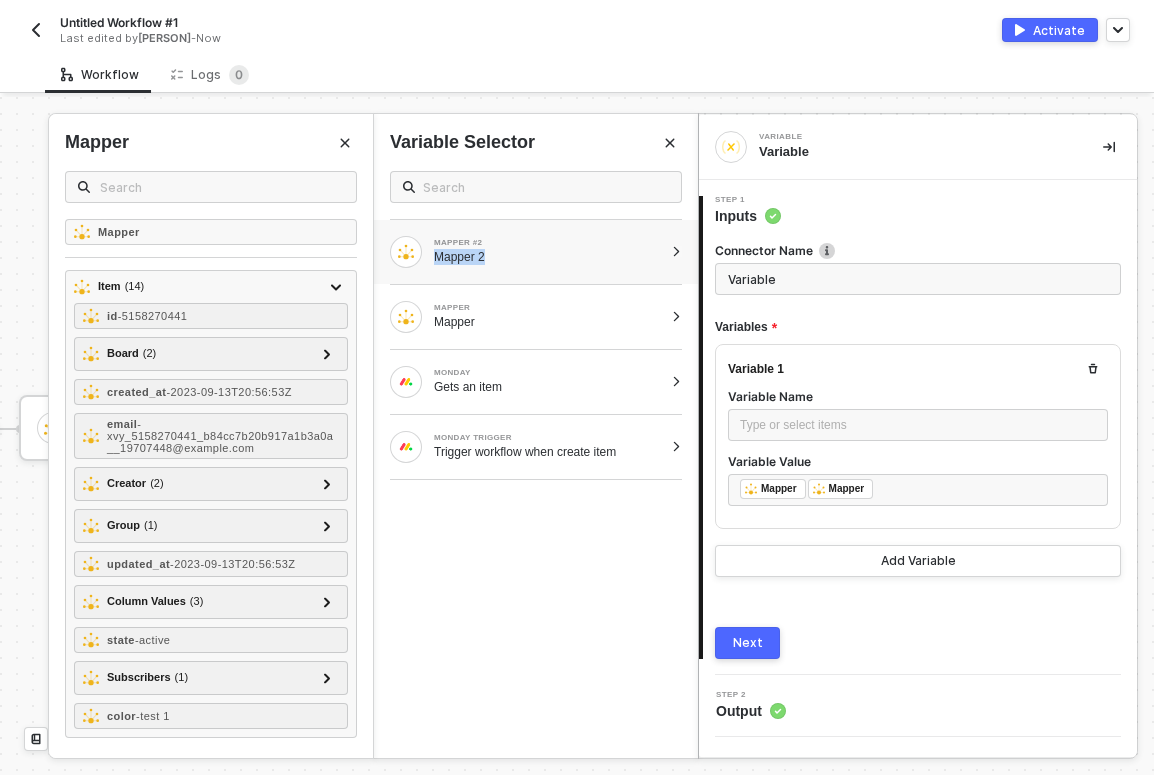 click on "MAPPER #2 Mapper 2" at bounding box center (548, 252) 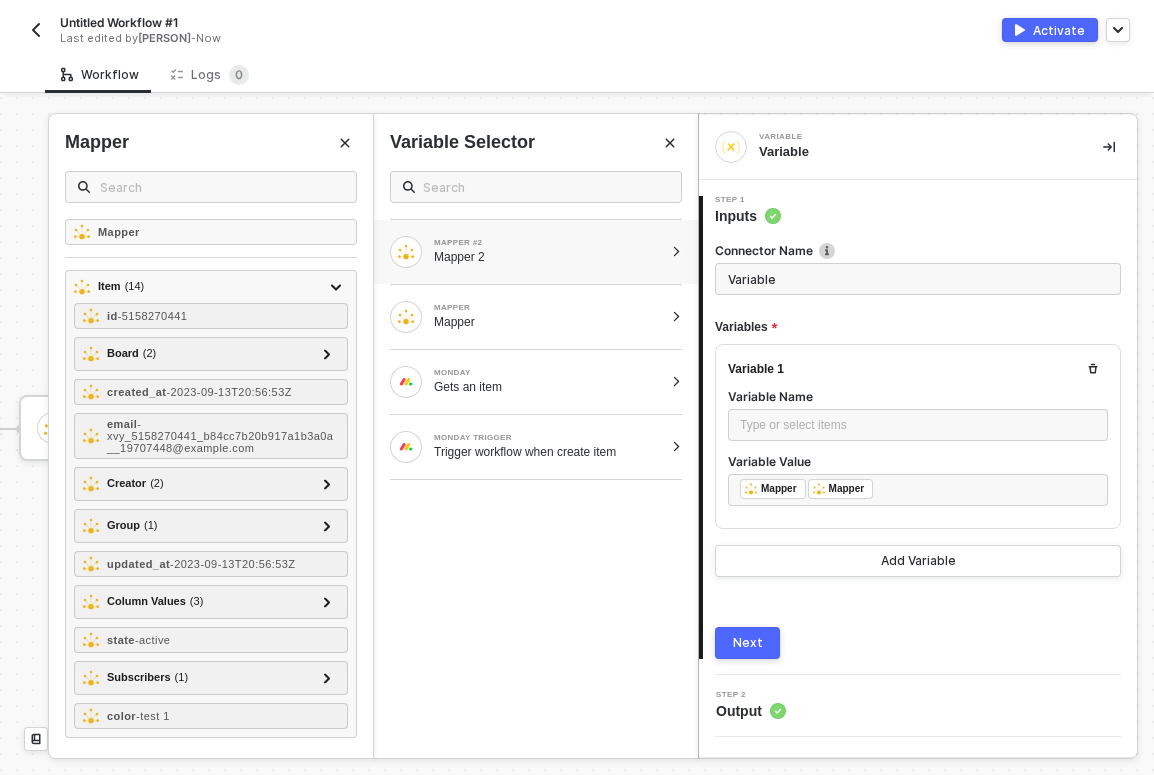 click on "MAPPER #2 Mapper 2" at bounding box center (536, 252) 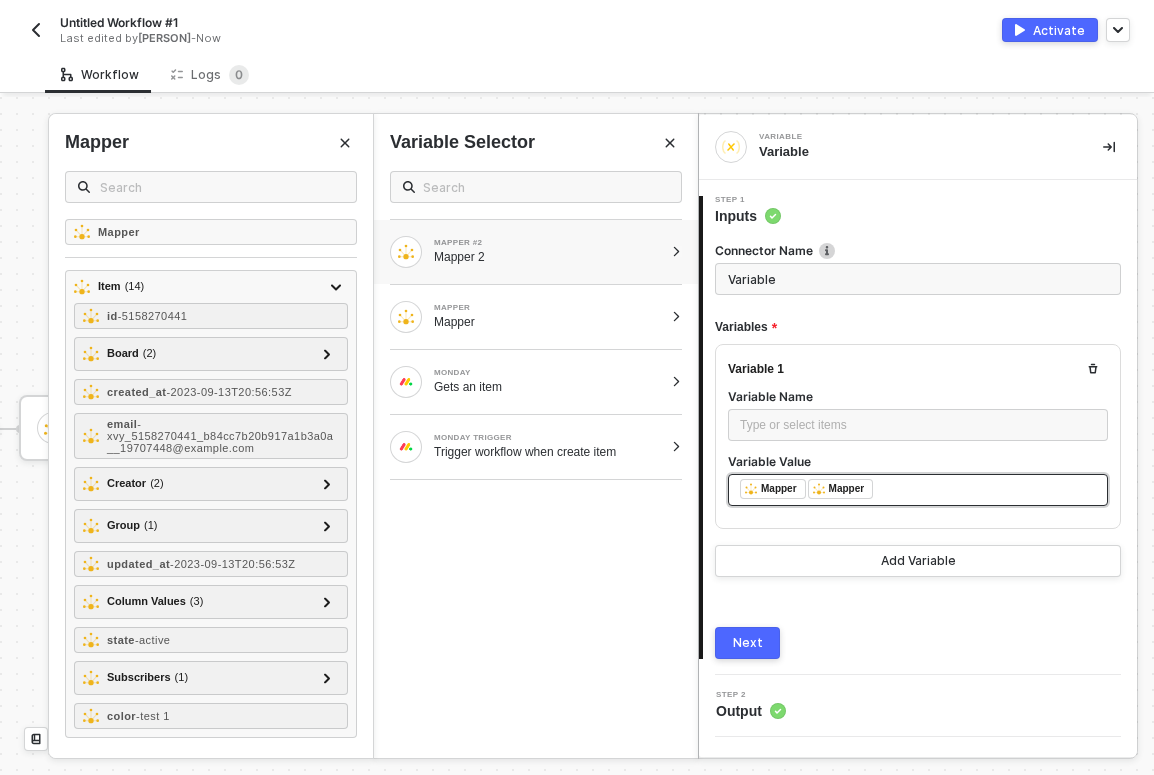 click on "﻿ ﻿ Mapper ﻿ ﻿ Mapper ﻿" at bounding box center [918, 490] 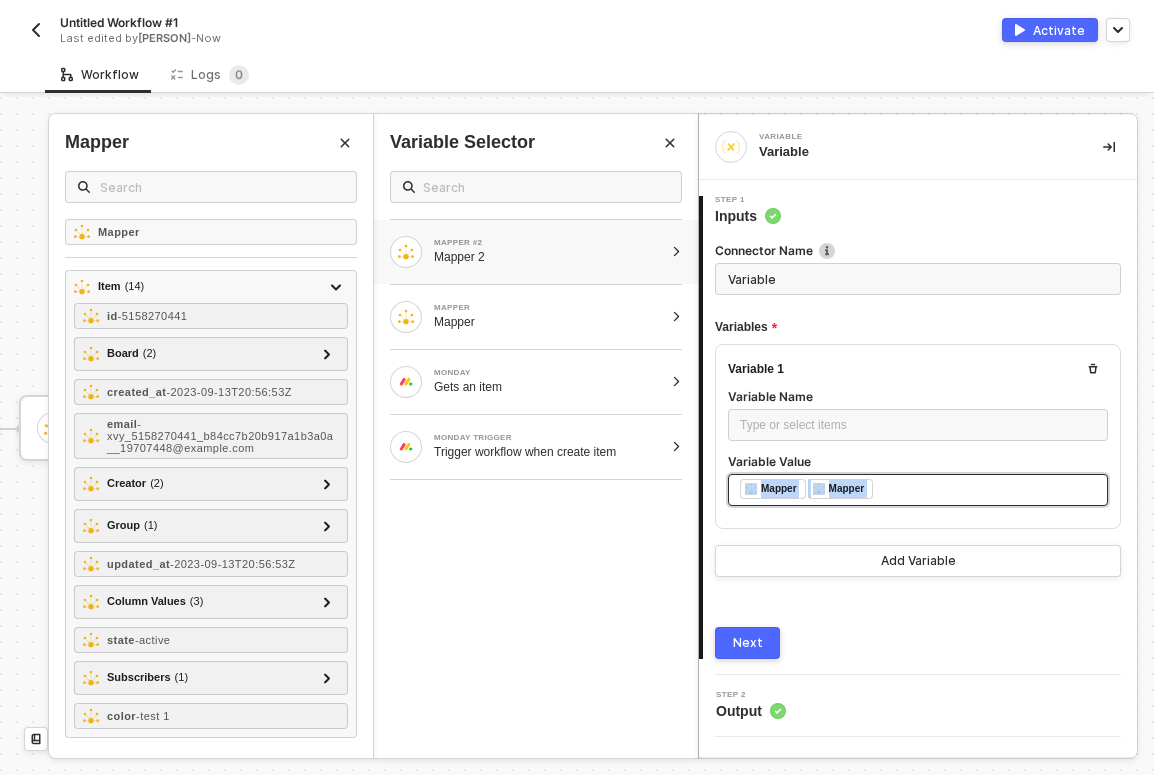 click on "﻿ ﻿ Mapper ﻿ ﻿ Mapper ﻿" at bounding box center [918, 490] 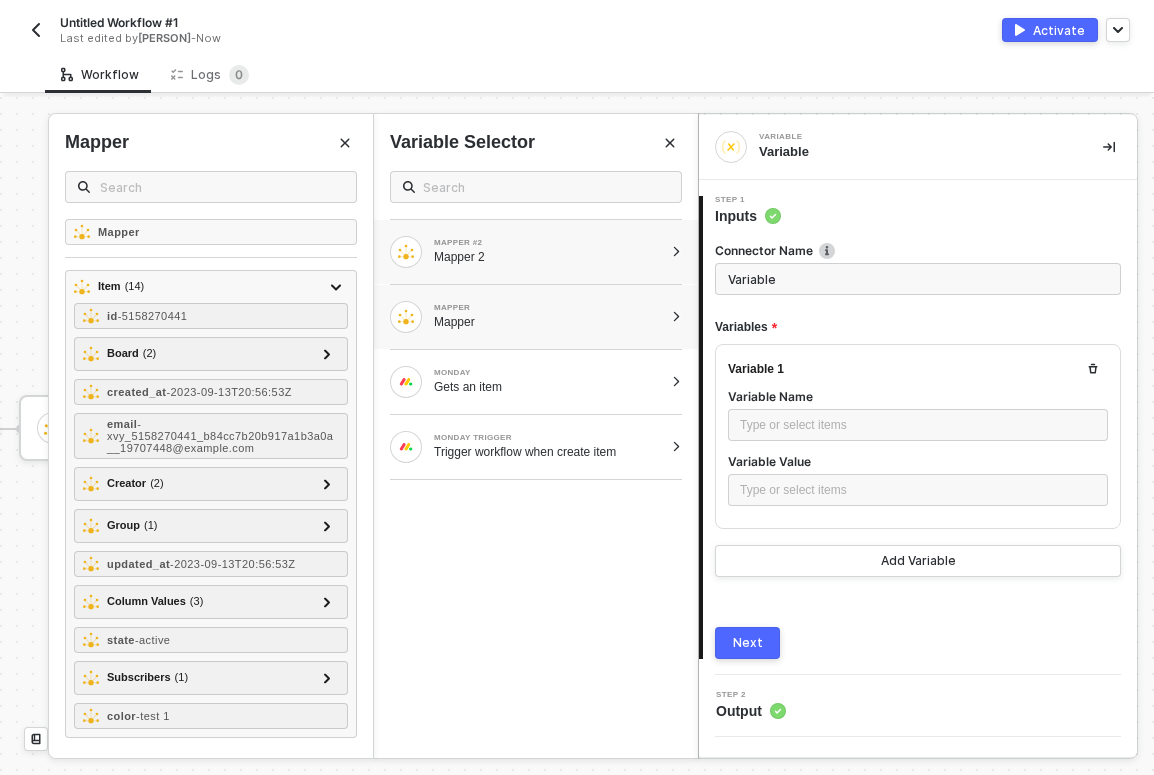 click on "MAPPER Mapper" at bounding box center [526, 317] 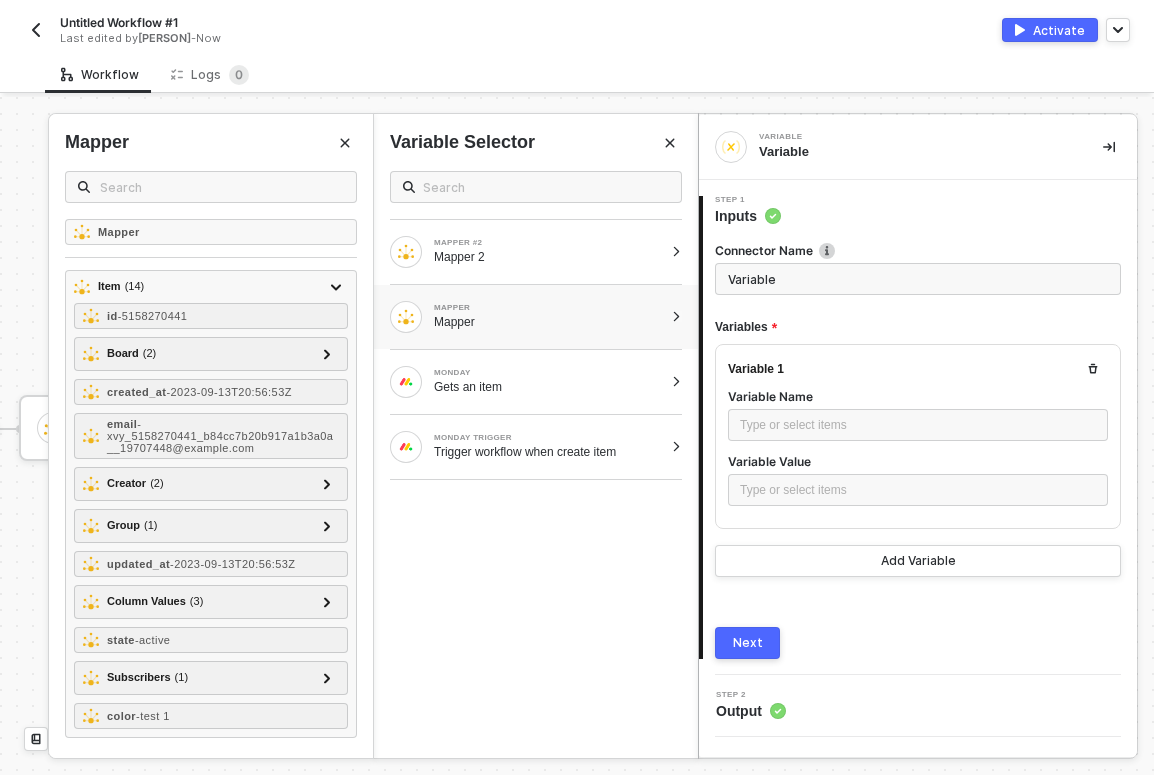 click on "MAPPER Mapper" at bounding box center (526, 317) 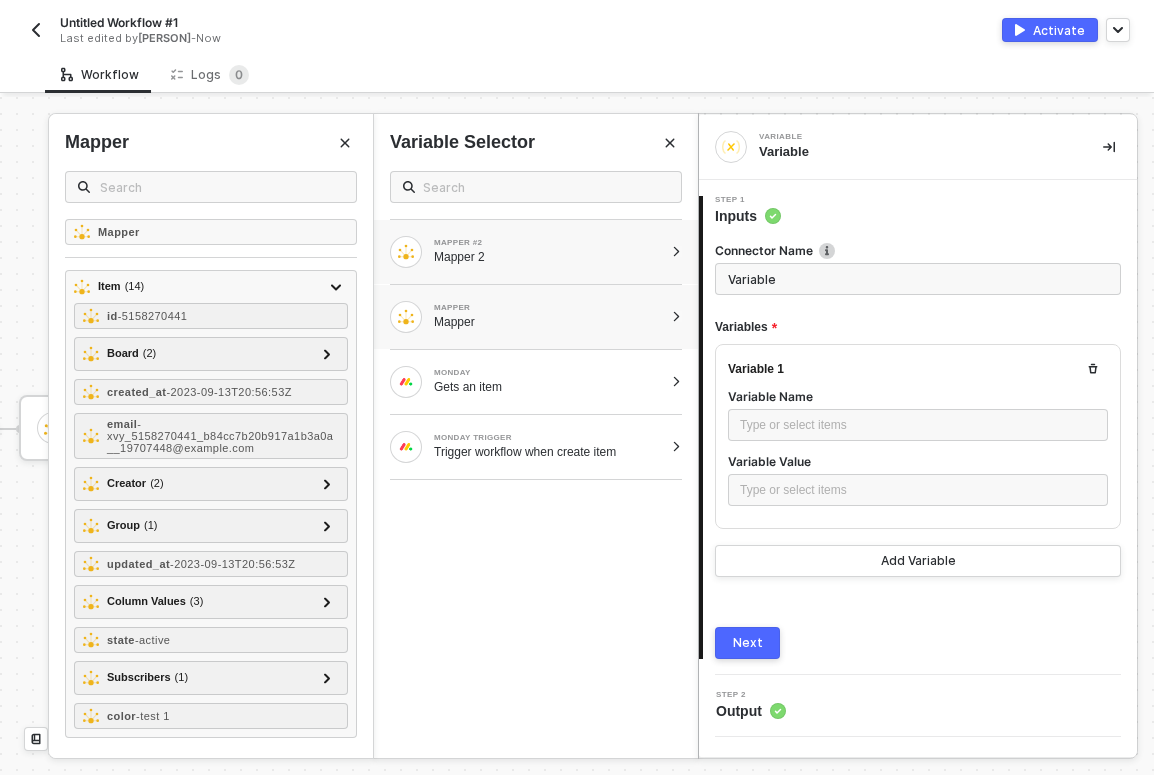 click on "MAPPER #2" at bounding box center (548, 243) 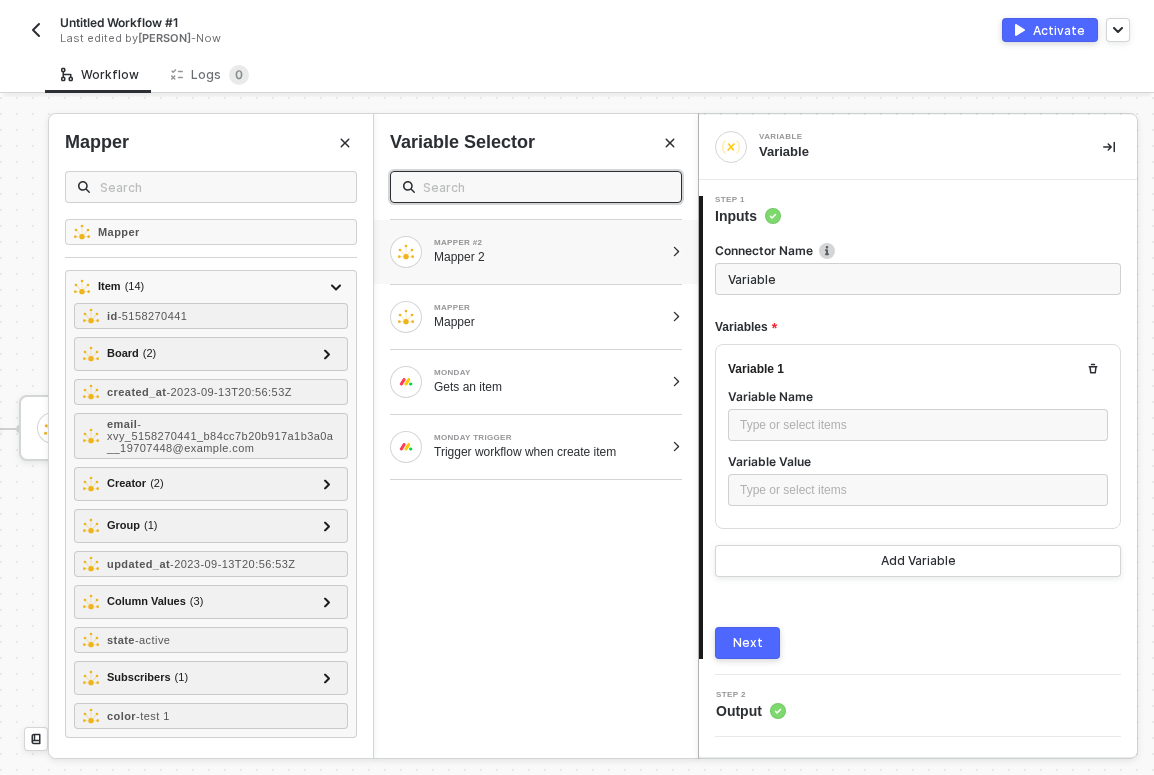 click at bounding box center [546, 187] 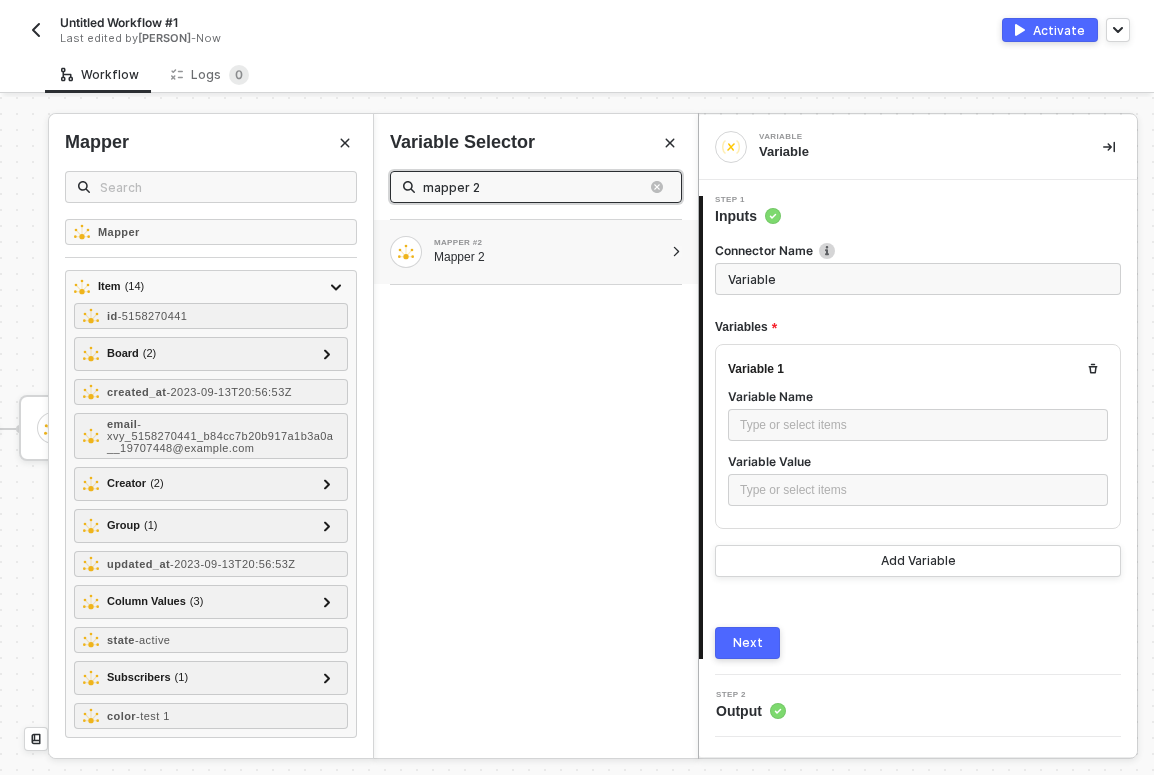 type on "mapper 2" 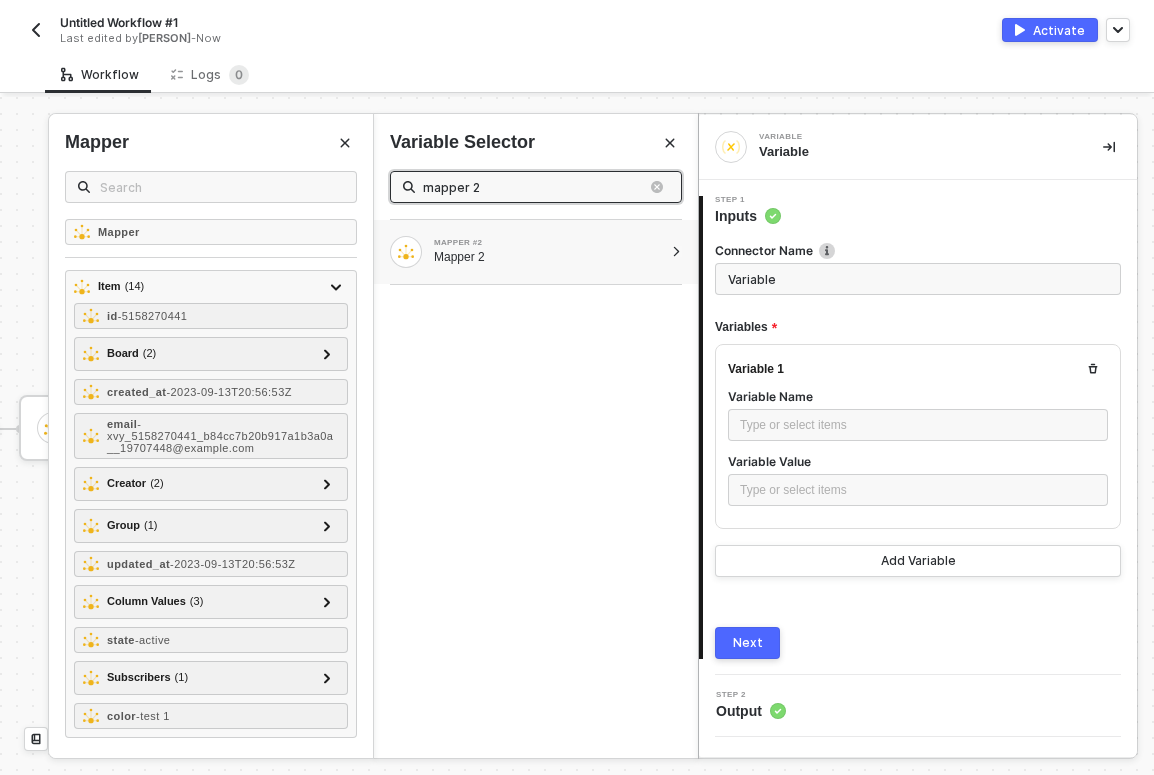 click on "Mapper 2" at bounding box center (548, 257) 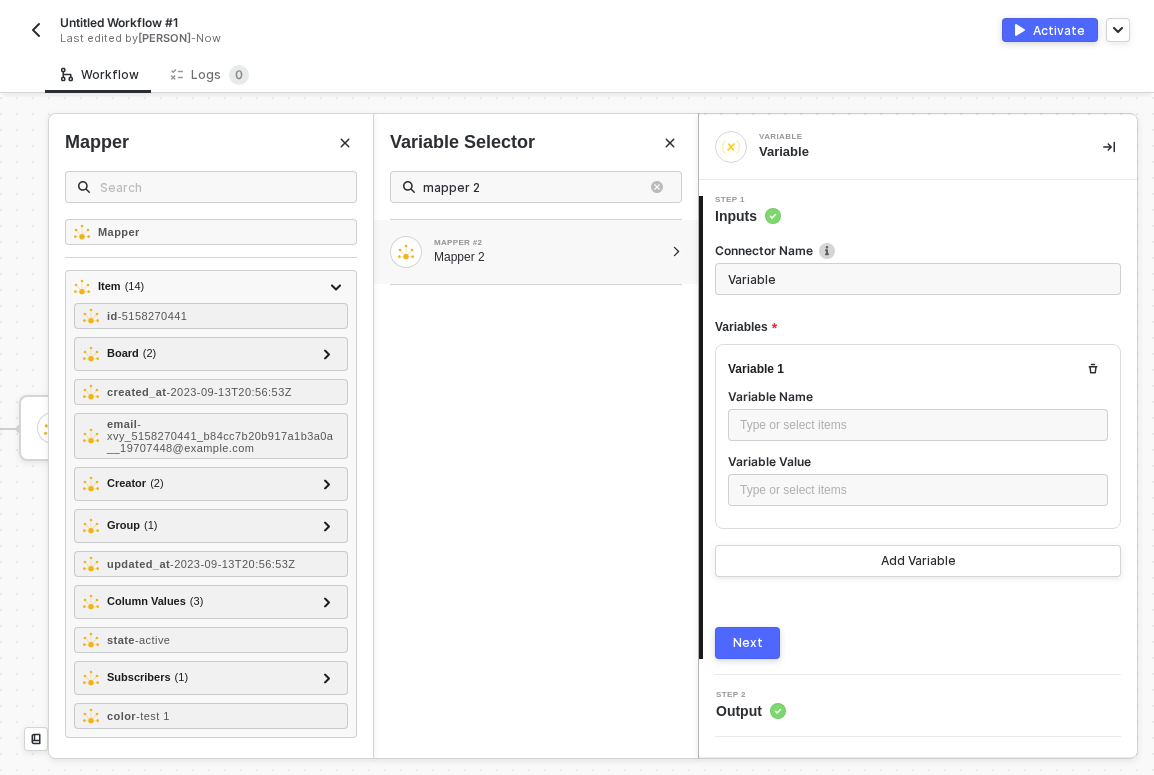 click on "Mapper 2" at bounding box center (548, 257) 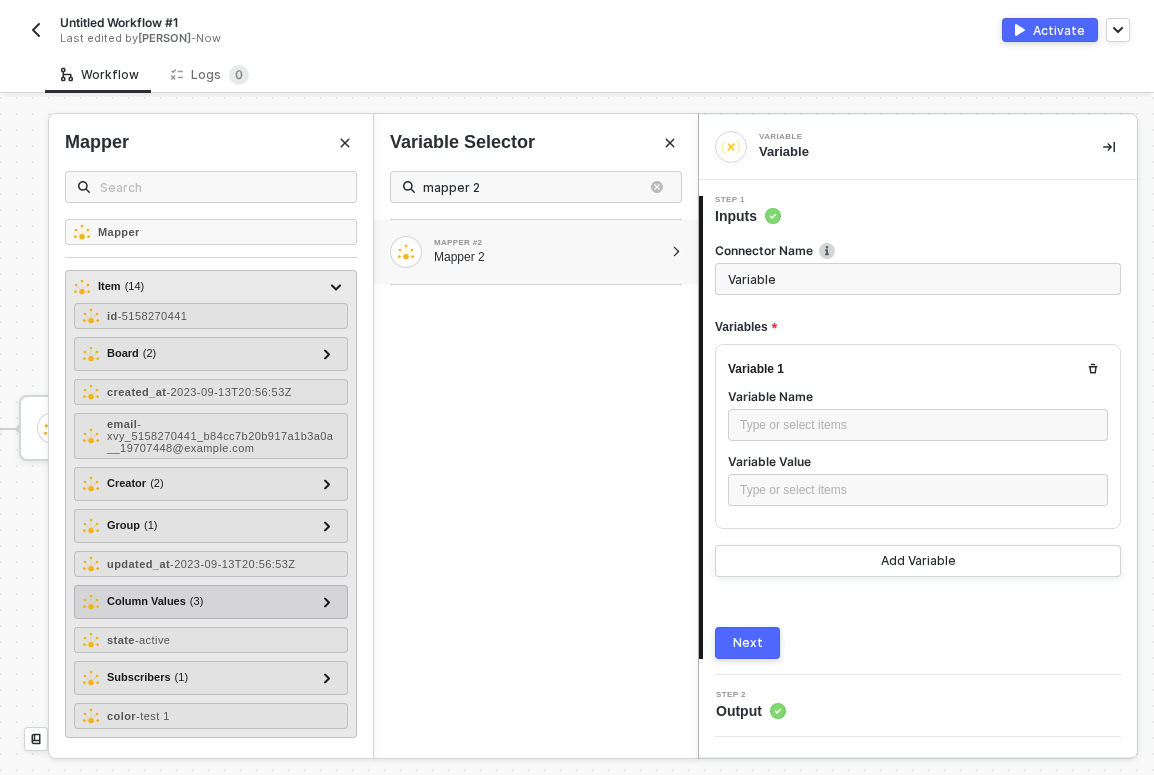 click on "Column Values ( 3 )" at bounding box center [199, 602] 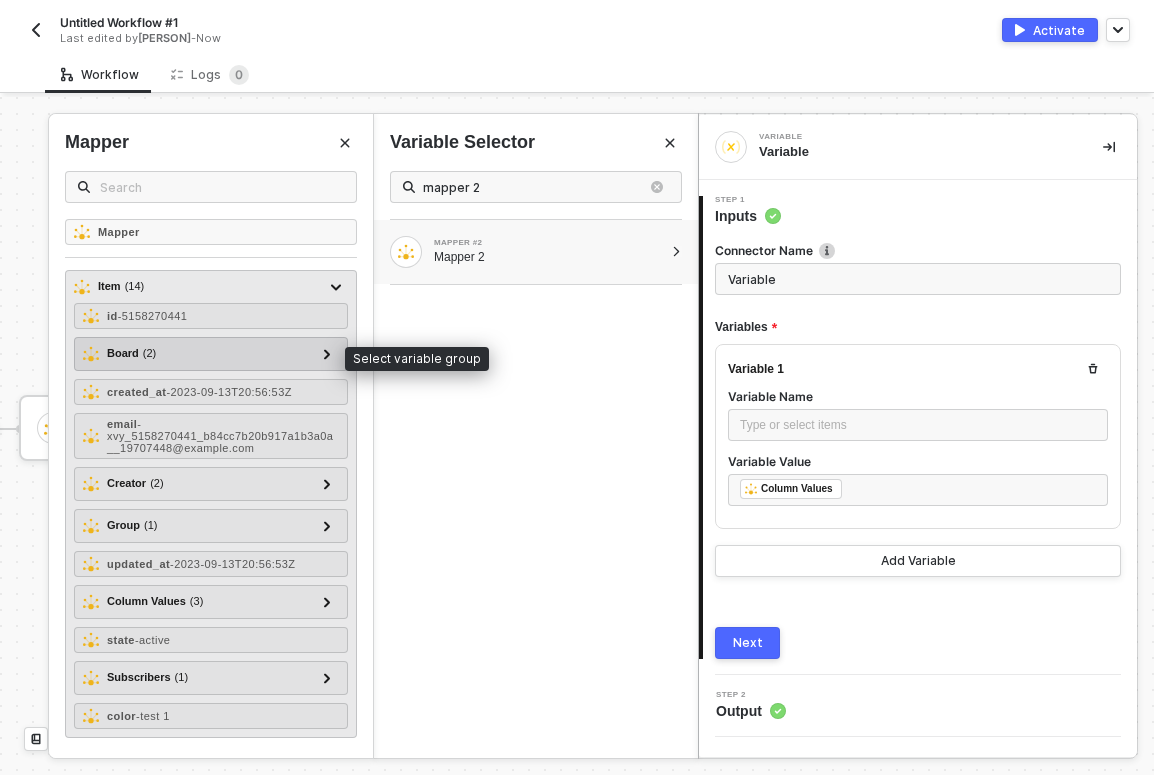 click on "Board ( 2 )" at bounding box center [199, 354] 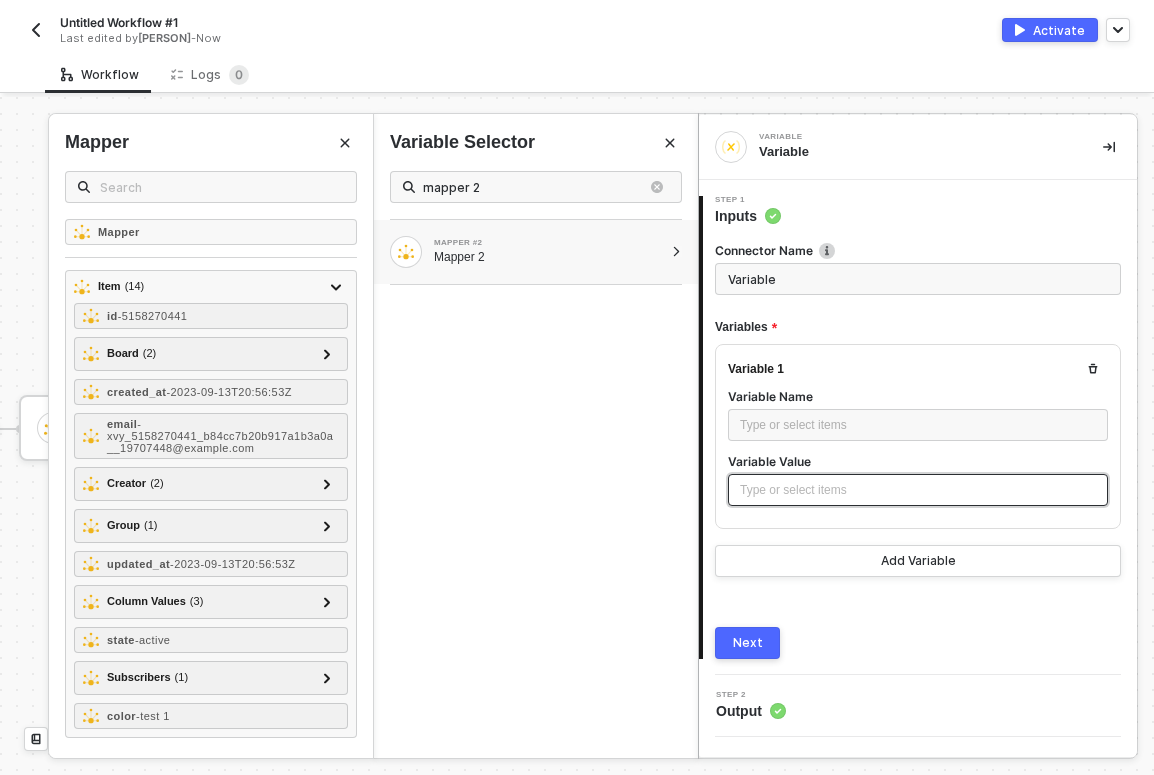 click on "Type or select items ﻿" at bounding box center [918, 490] 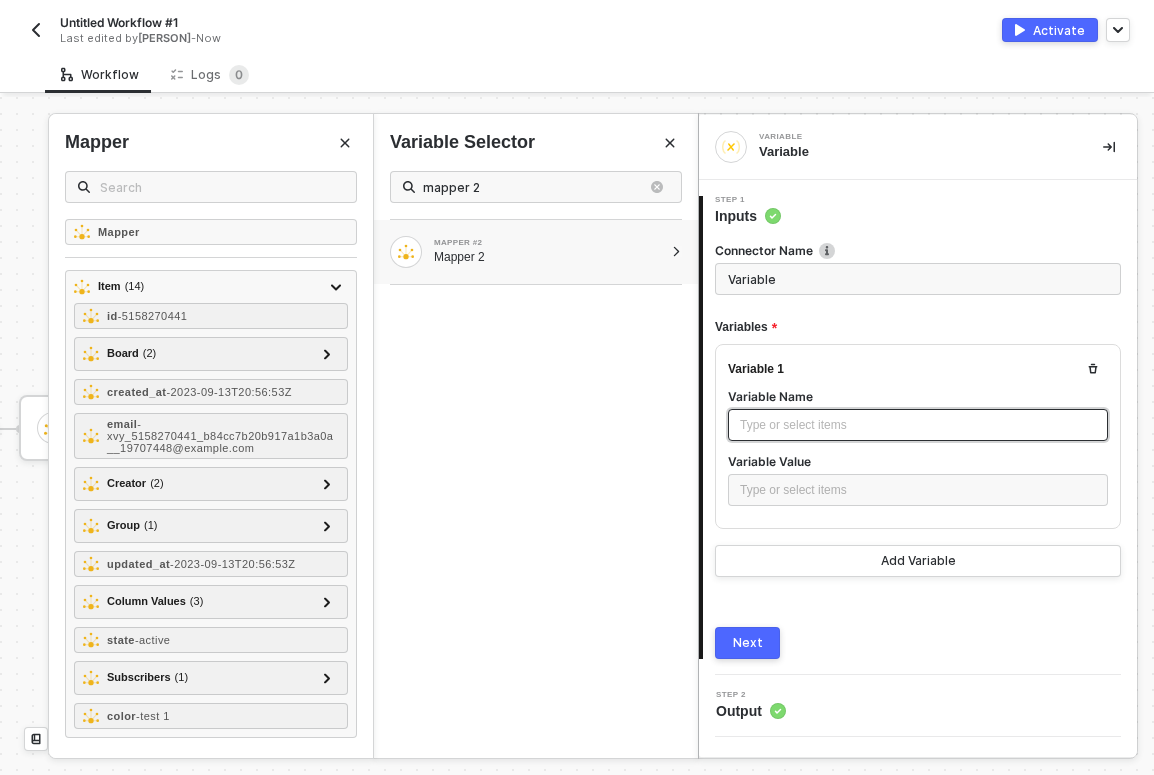 click on "Type or select items ﻿" at bounding box center [918, 425] 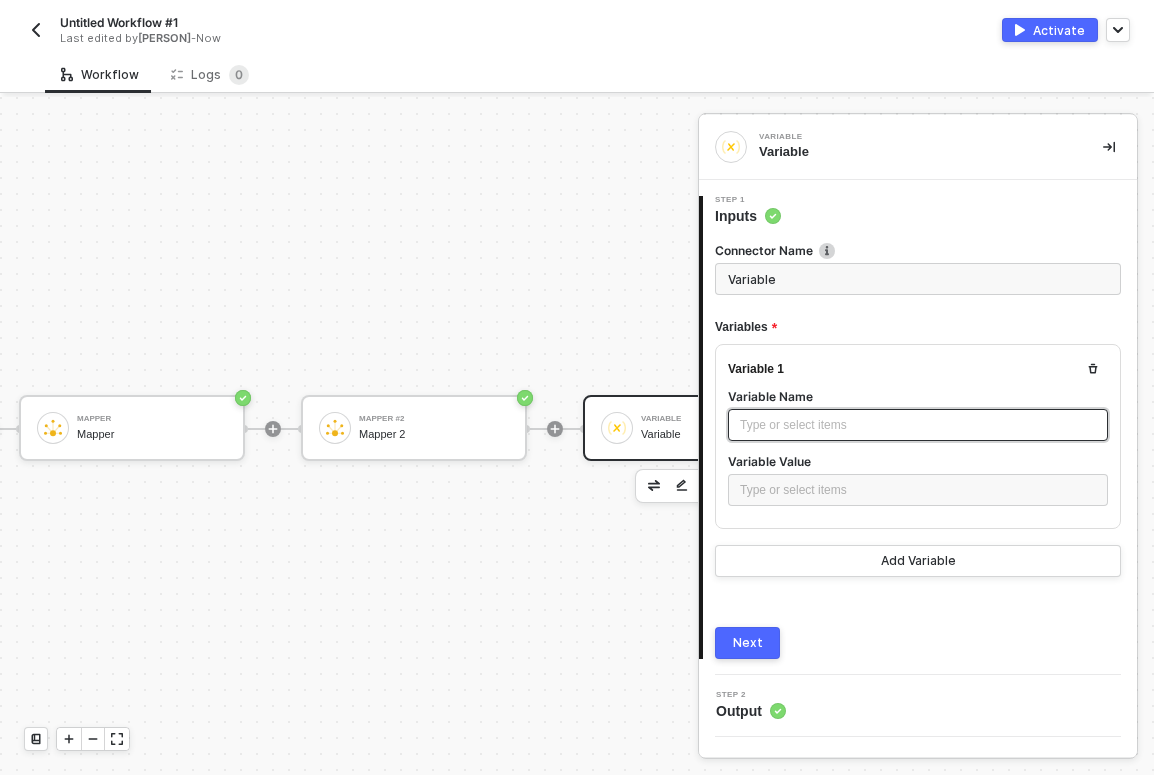 click on "Type or select items ﻿" at bounding box center (918, 425) 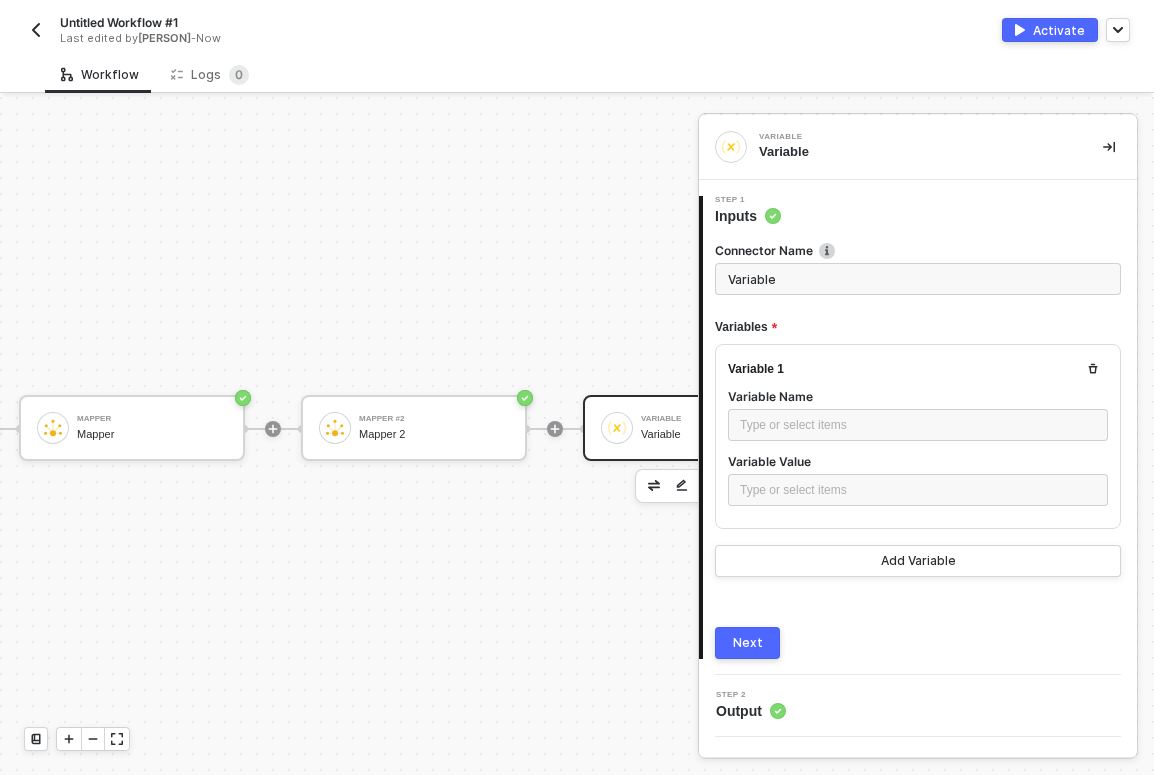 click on "Type or select items ﻿" at bounding box center [918, 427] 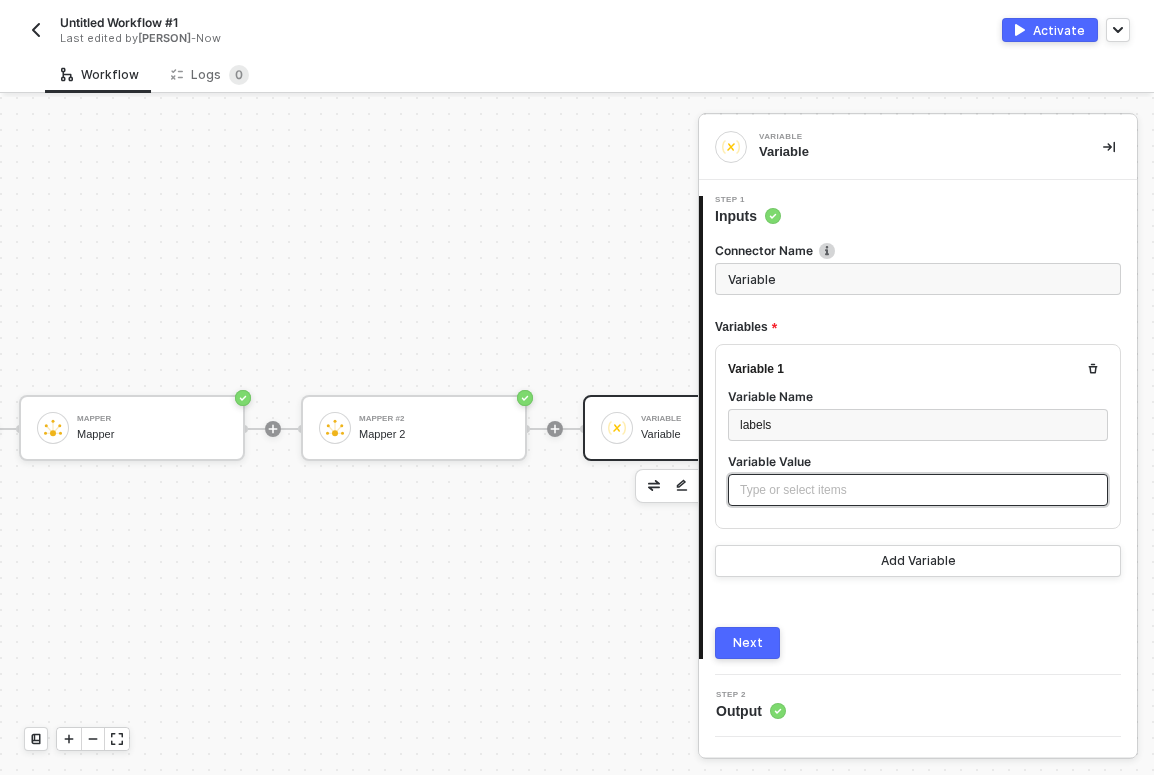 click on "Type or select items ﻿" at bounding box center [918, 490] 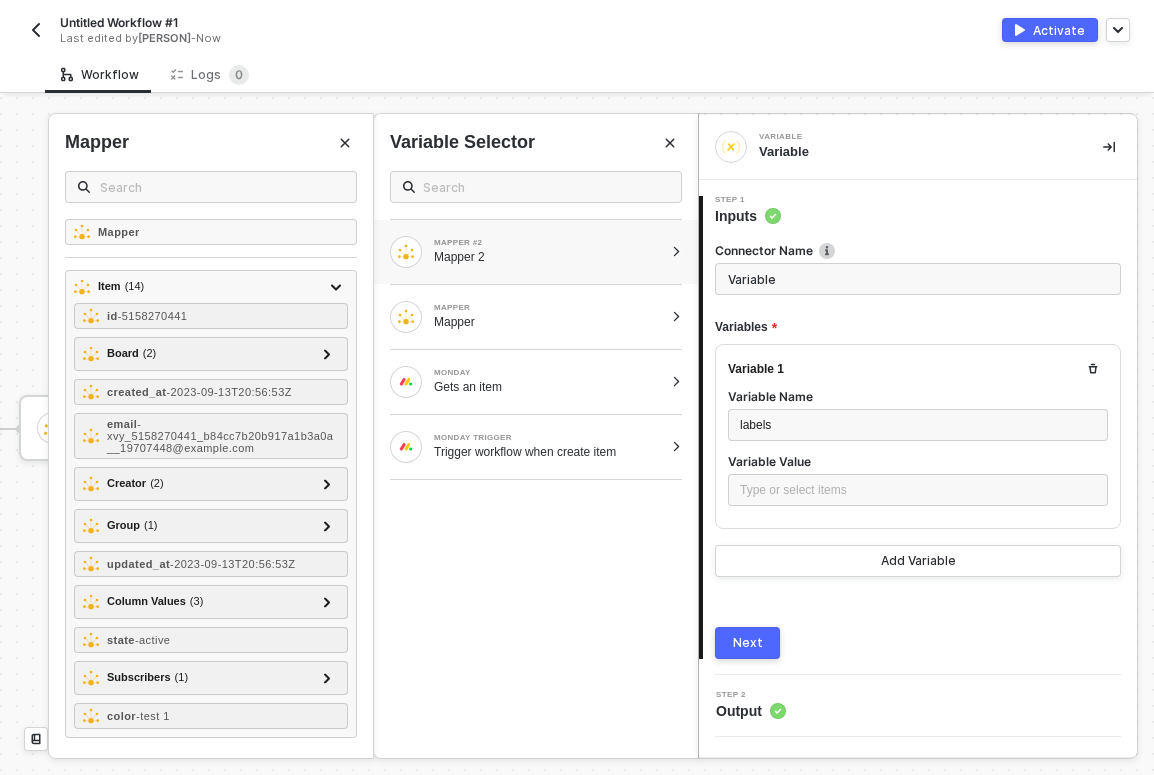 click on "MAPPER #2 Mapper 2" at bounding box center [536, 252] 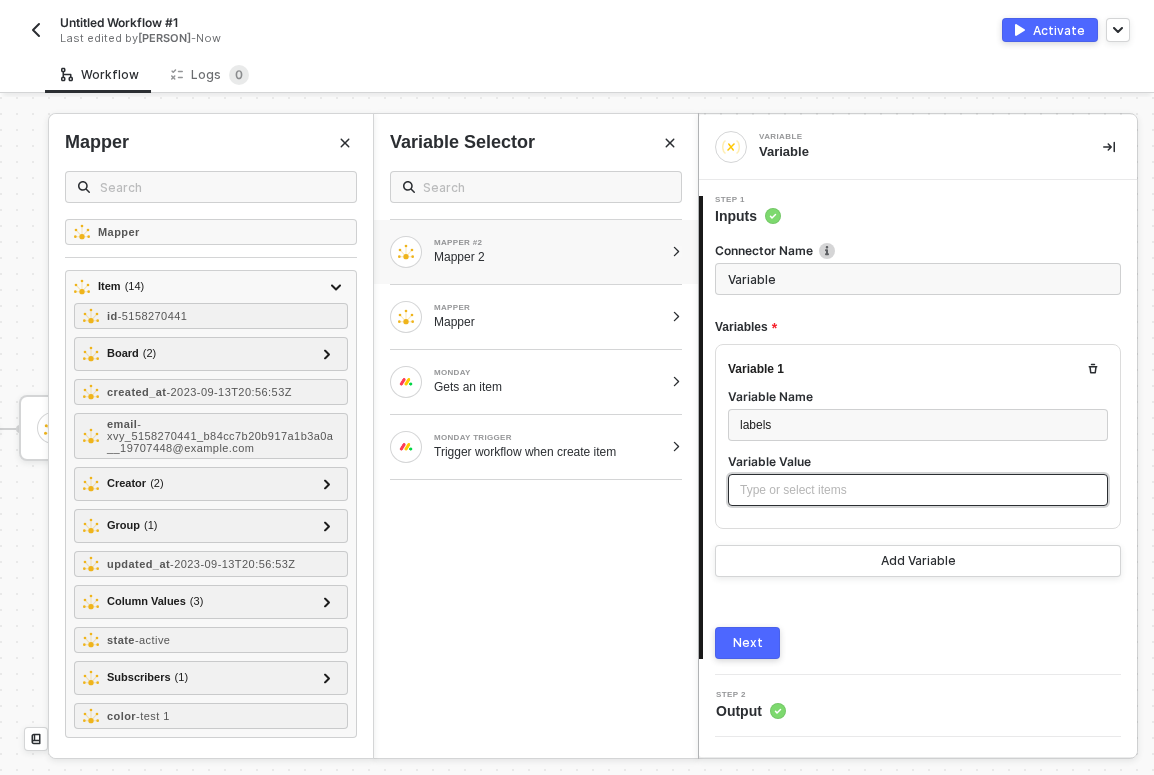 click on "Type or select items ﻿" at bounding box center (918, 490) 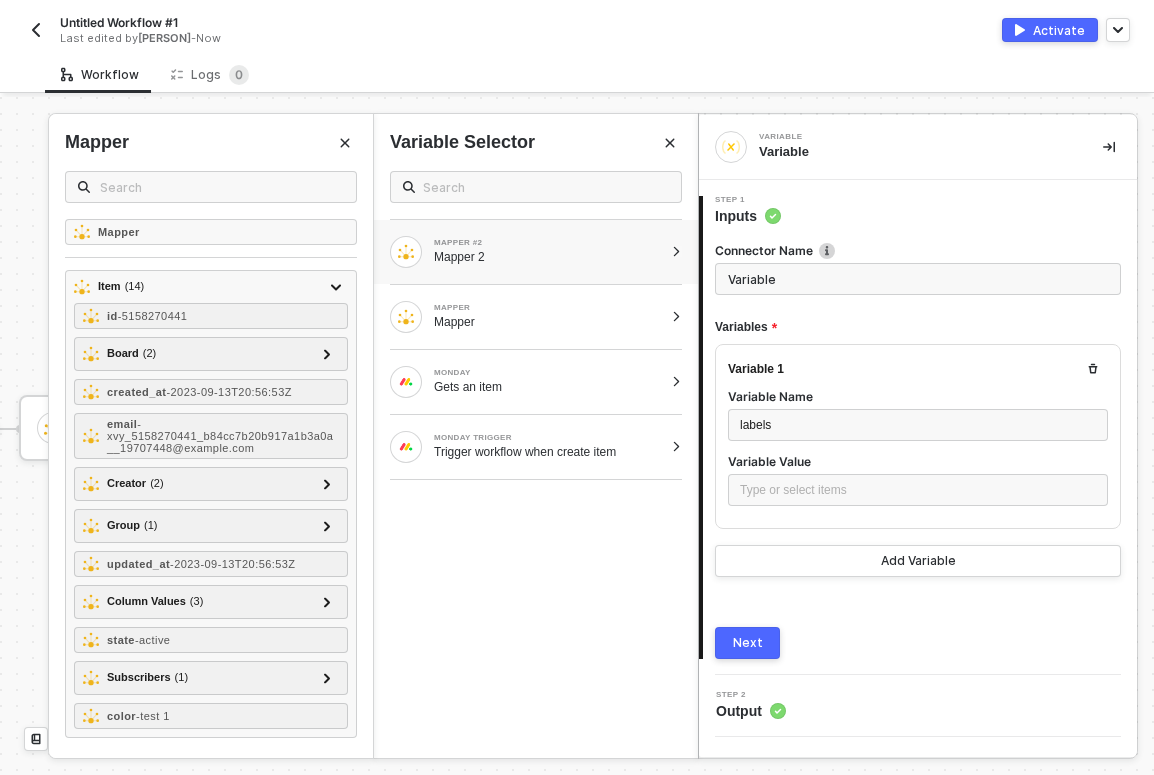 click on "MAPPER #2 Mapper 2" at bounding box center (526, 252) 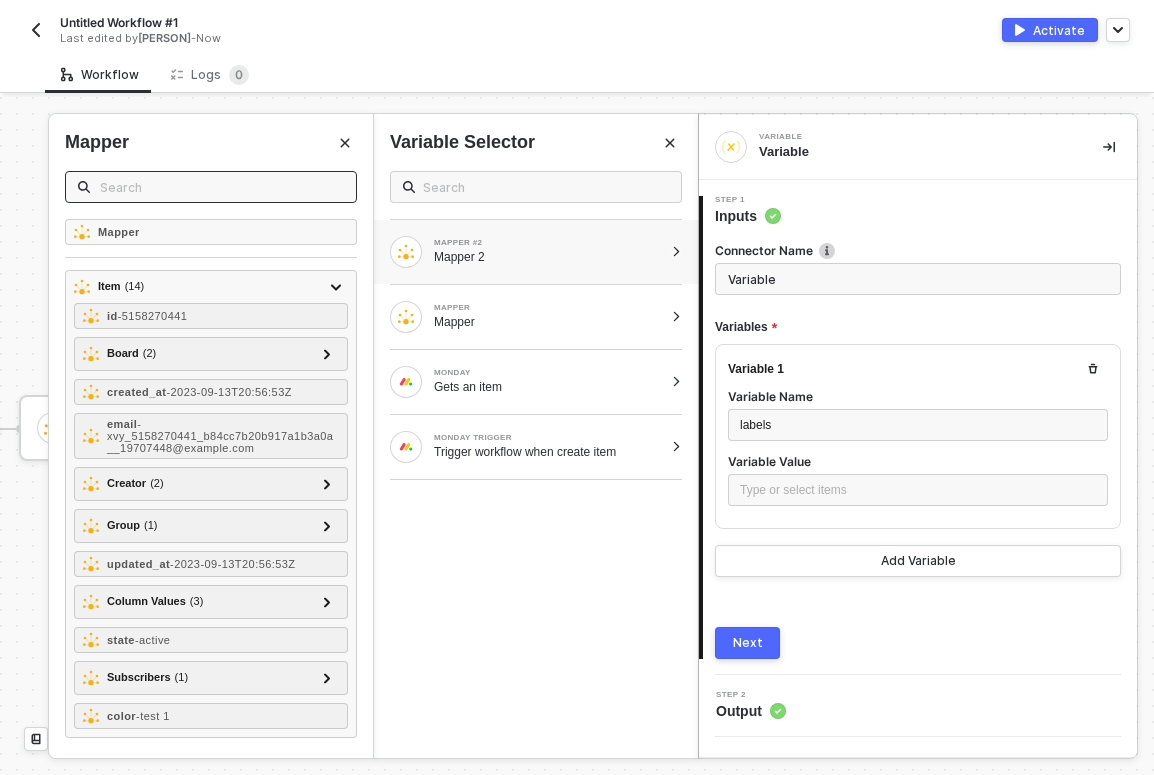 click at bounding box center [211, 187] 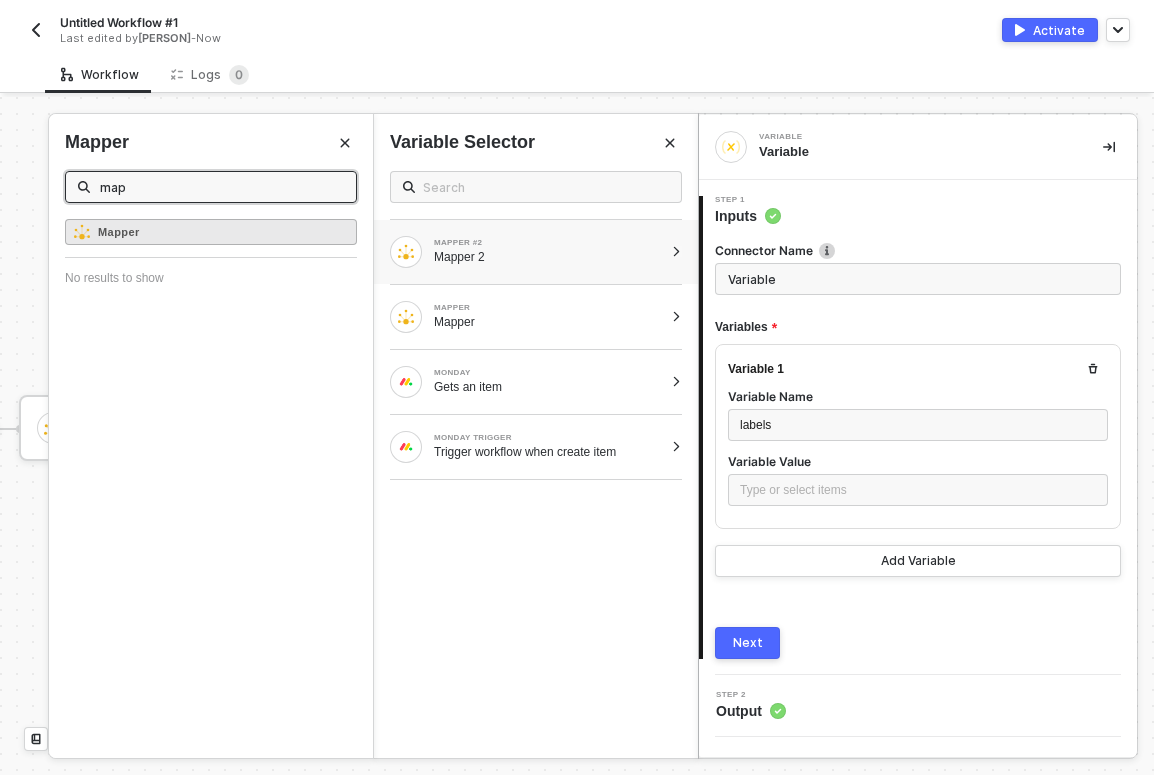 type on "map" 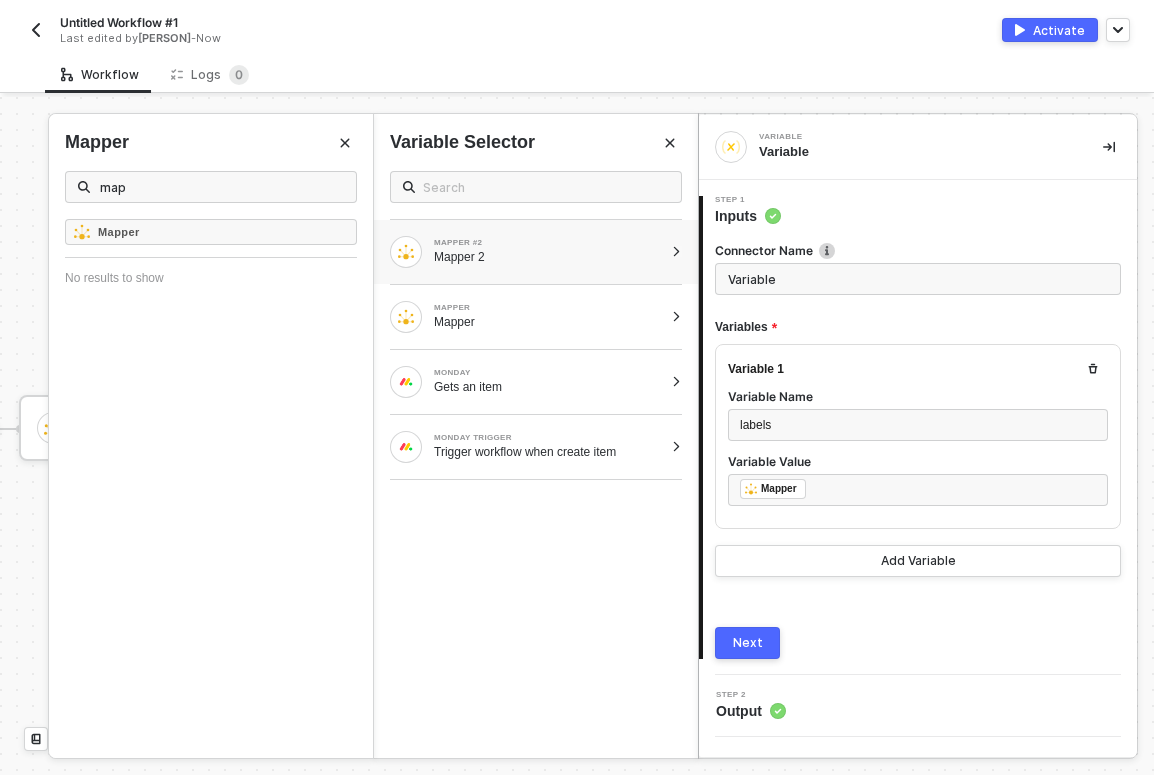 click on "Next" at bounding box center (748, 643) 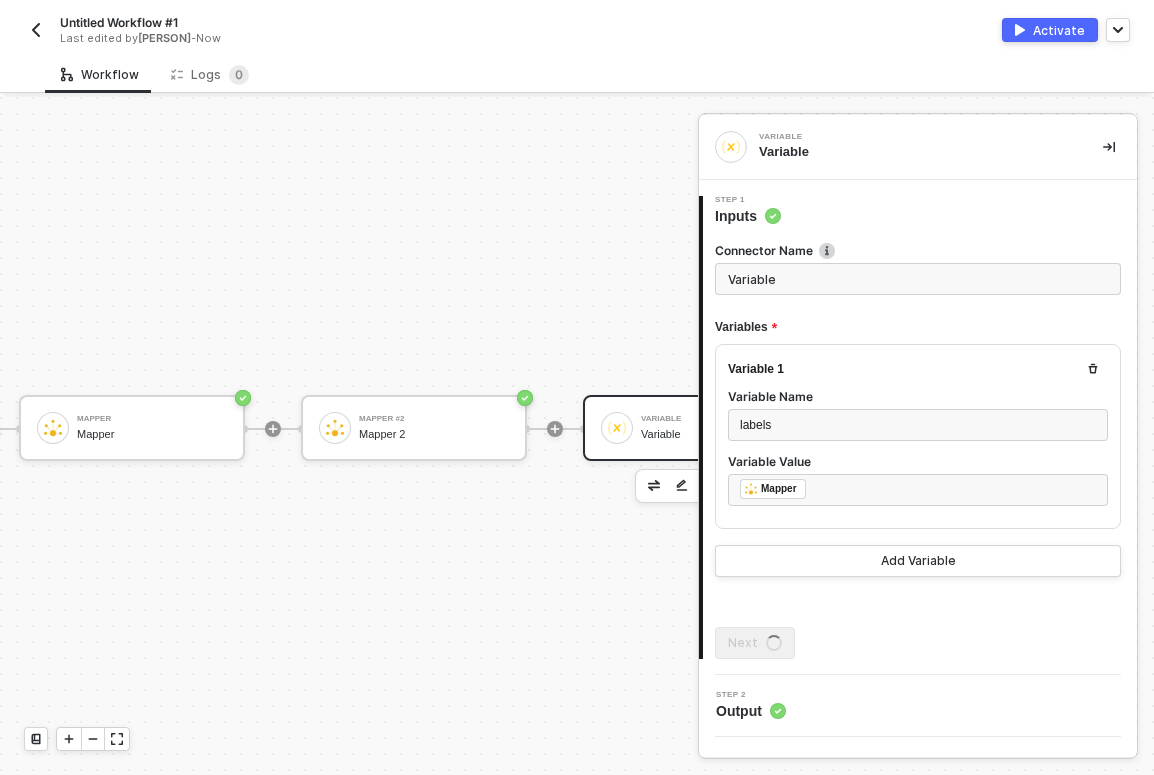click on "Variable Variable 1 Step 1 Inputs    Connector Name Variable Variables Variable 1 Variable Name labels Variable Value ﻿ ﻿ Mapper ﻿ Add Variable Next 2 Step 2 Output" at bounding box center (918, 436) 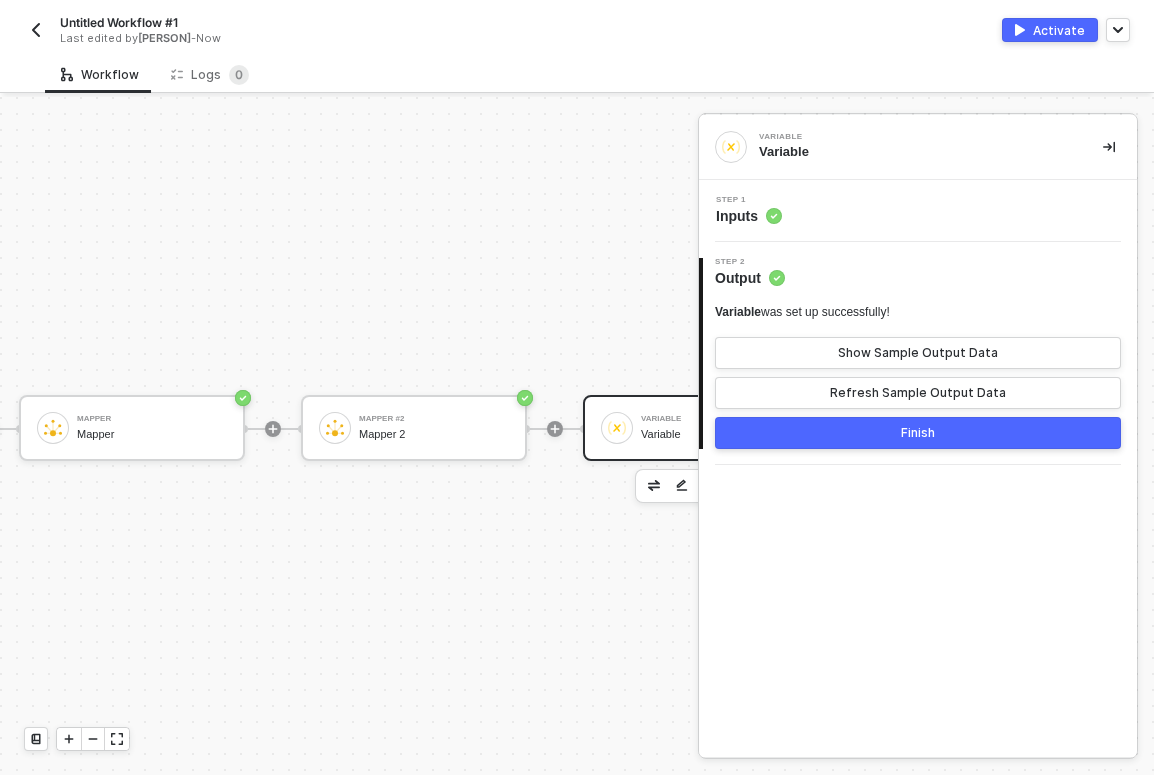 click on "Finish" at bounding box center [918, 433] 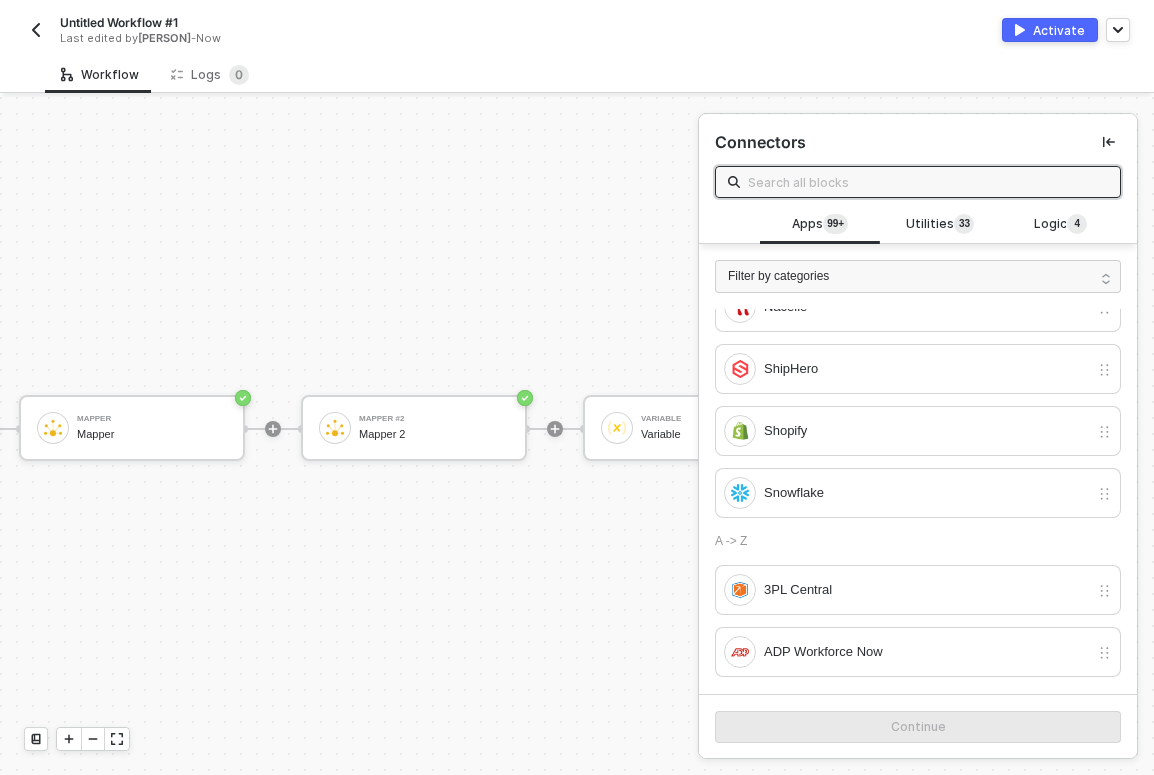 scroll, scrollTop: 393, scrollLeft: 0, axis: vertical 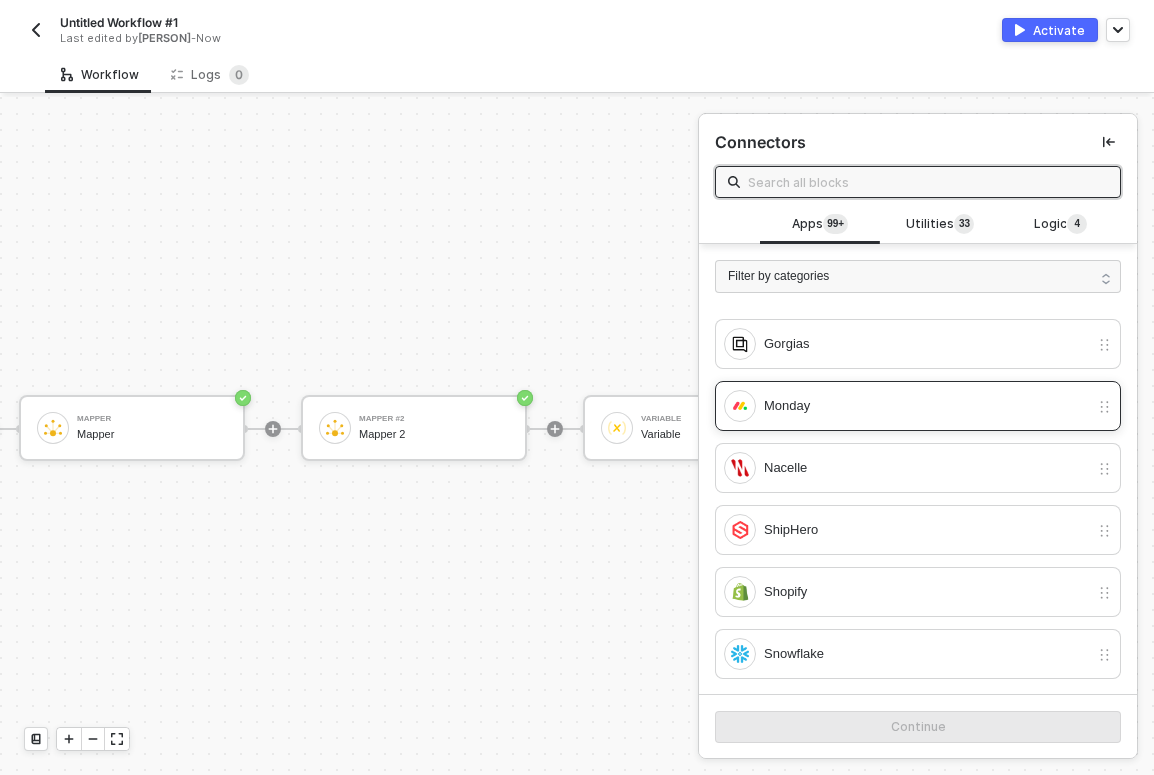click on "Monday" at bounding box center [926, 406] 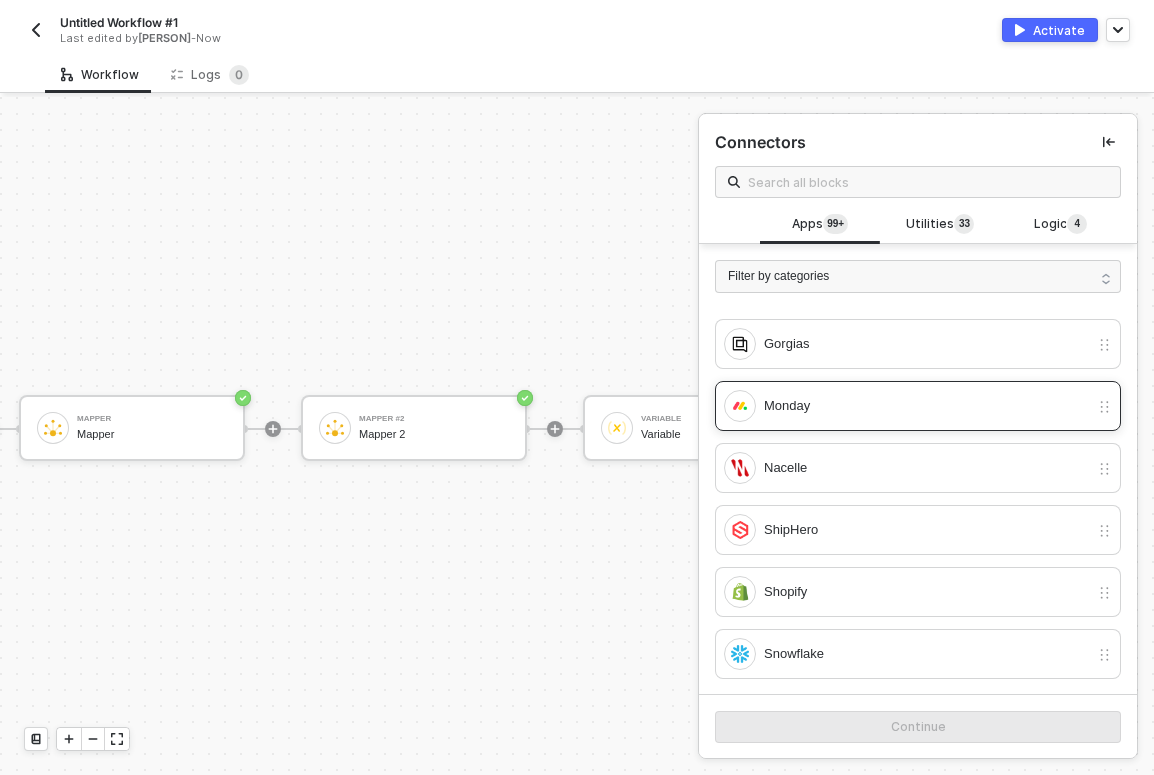click on "Monday" at bounding box center [906, 406] 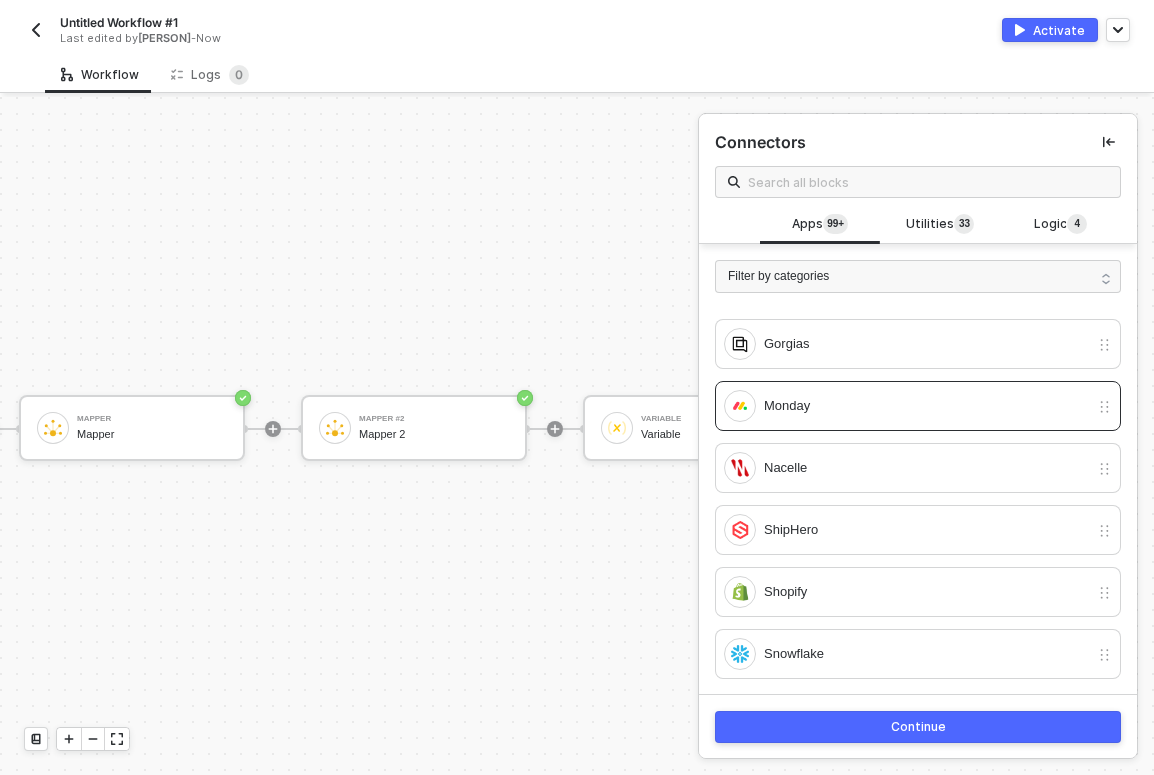 click on "Continue" at bounding box center [918, 727] 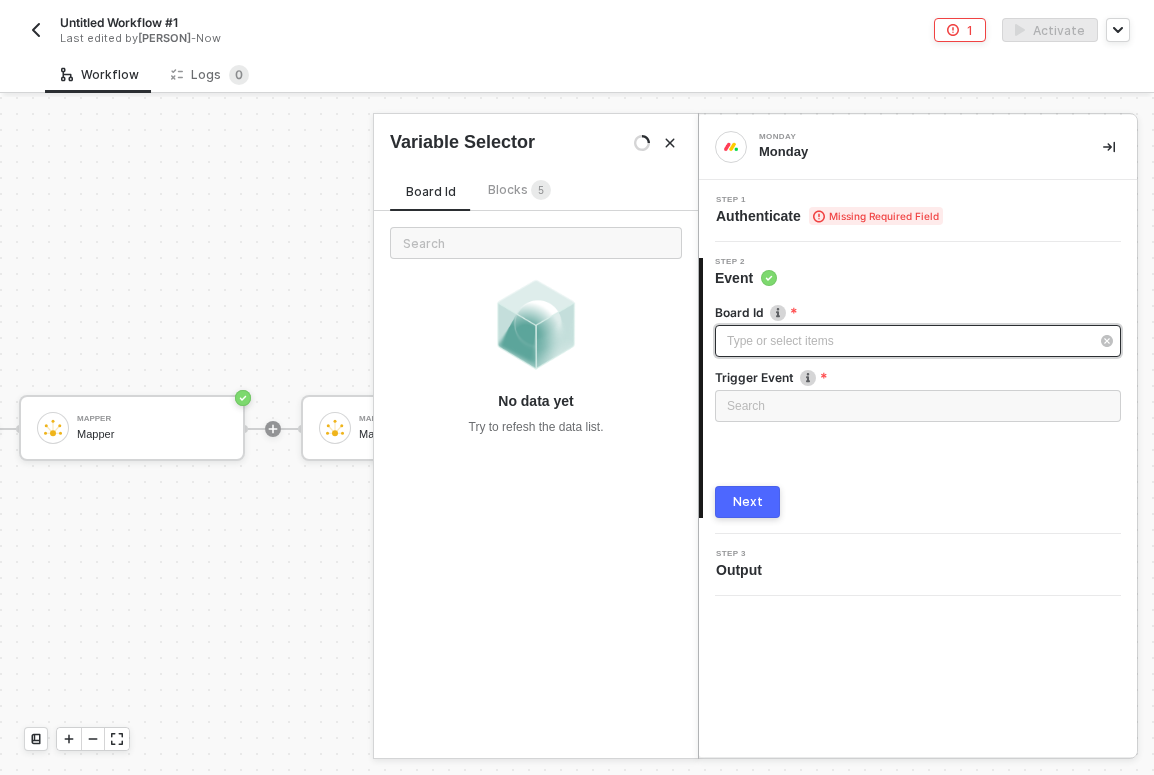 click on "Type or select items ﻿" at bounding box center [918, 341] 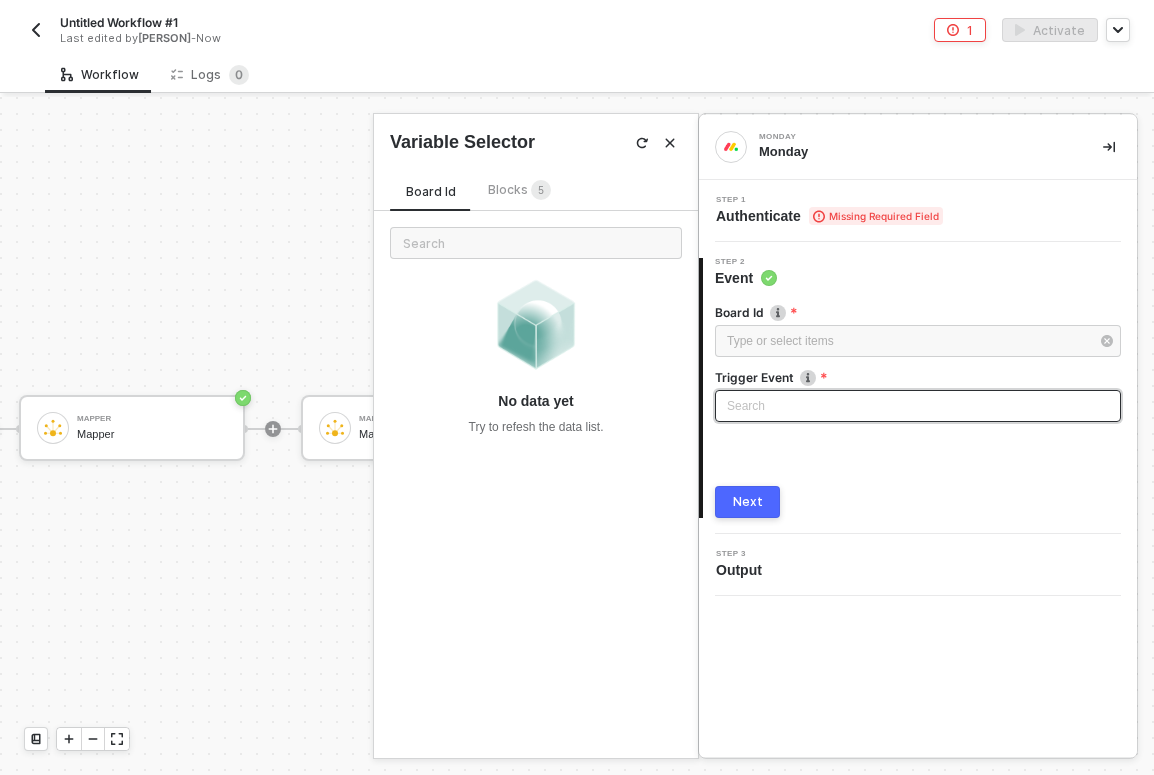 click at bounding box center (918, 406) 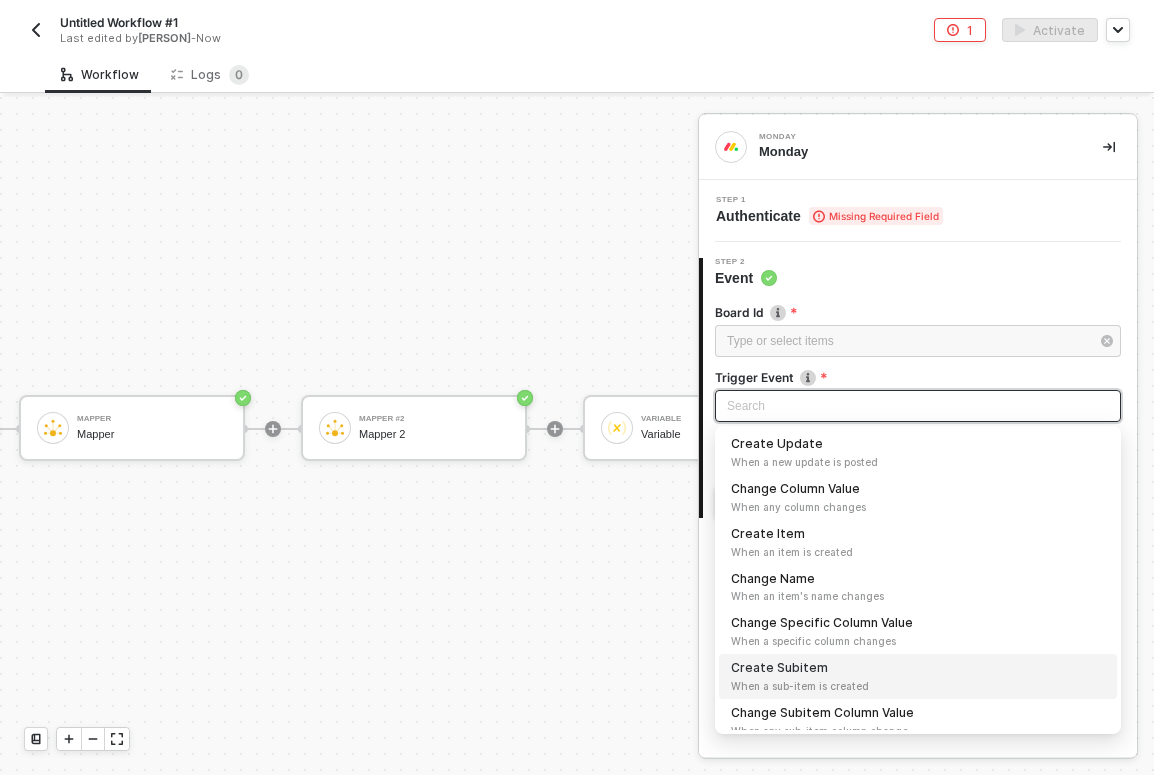scroll, scrollTop: 0, scrollLeft: 0, axis: both 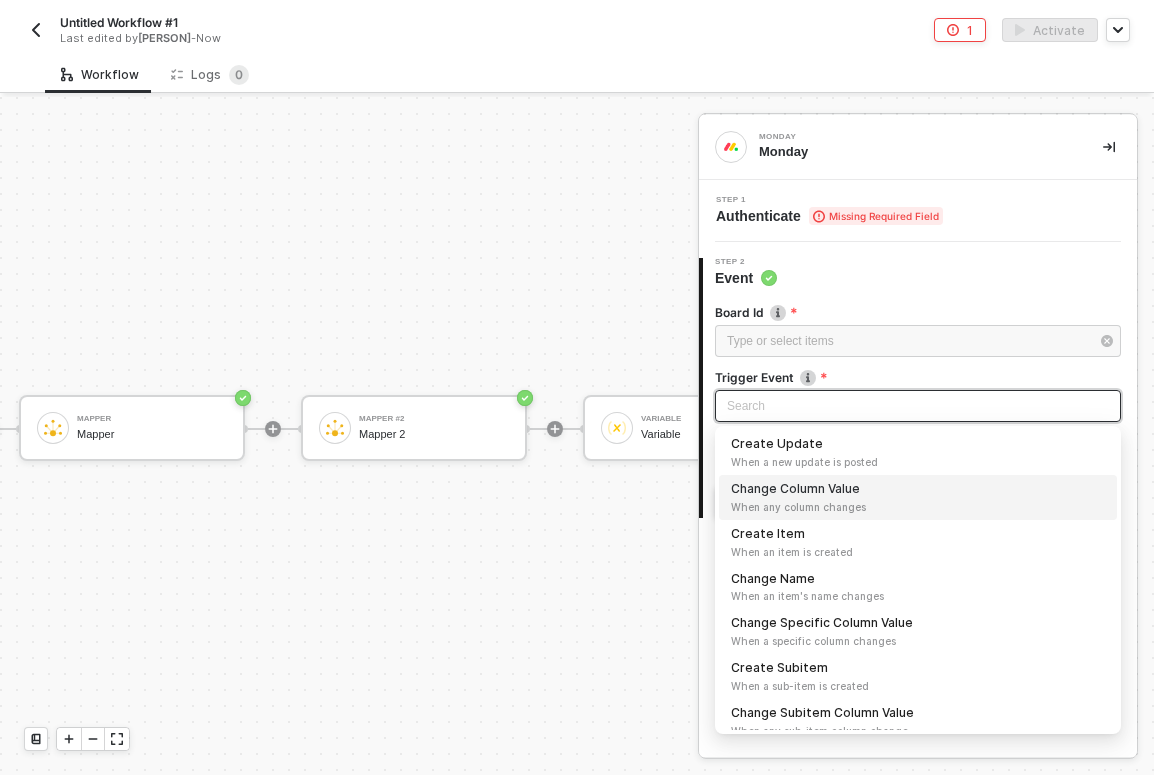 click on "When any column changes" at bounding box center (918, 507) 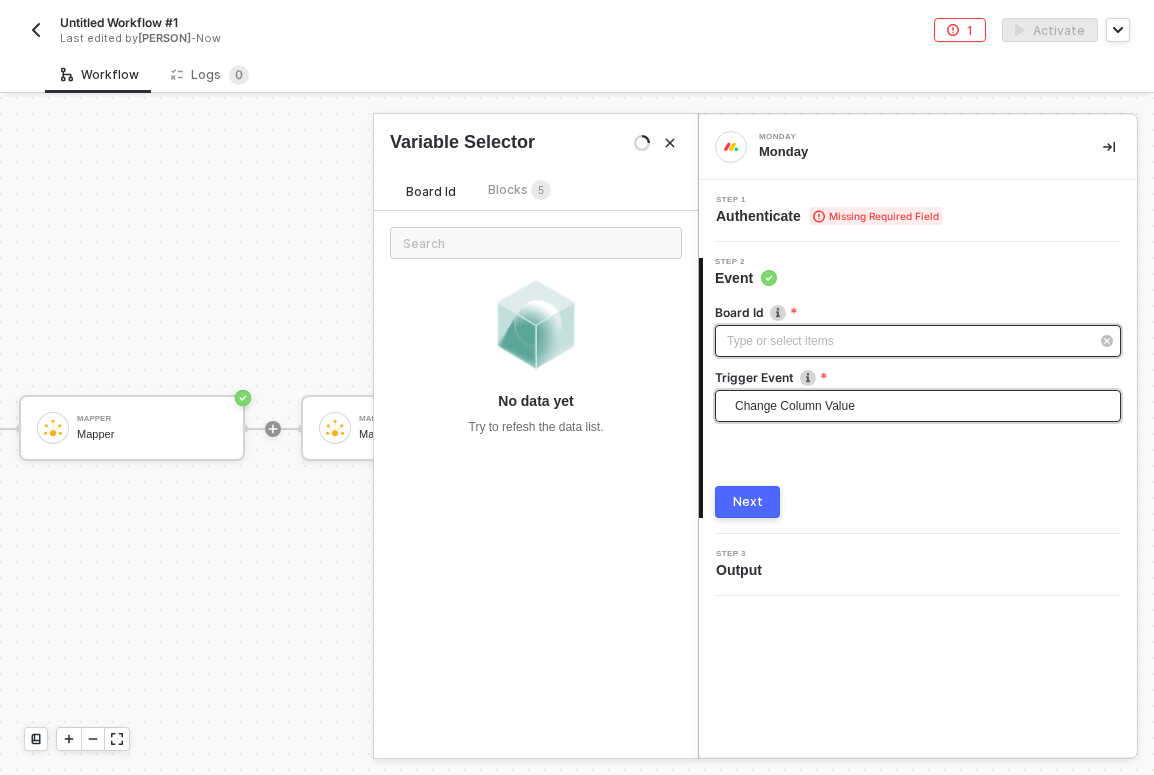 click on "Type or select items ﻿" at bounding box center (908, 341) 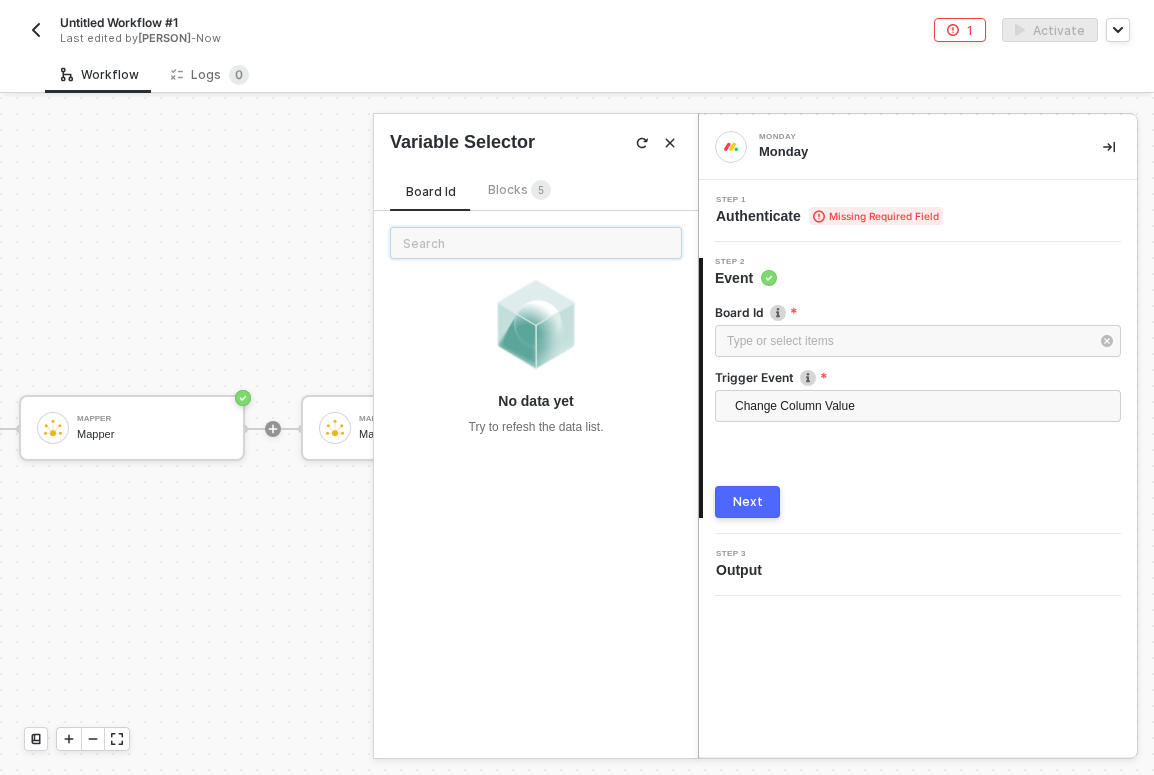 click at bounding box center (536, 243) 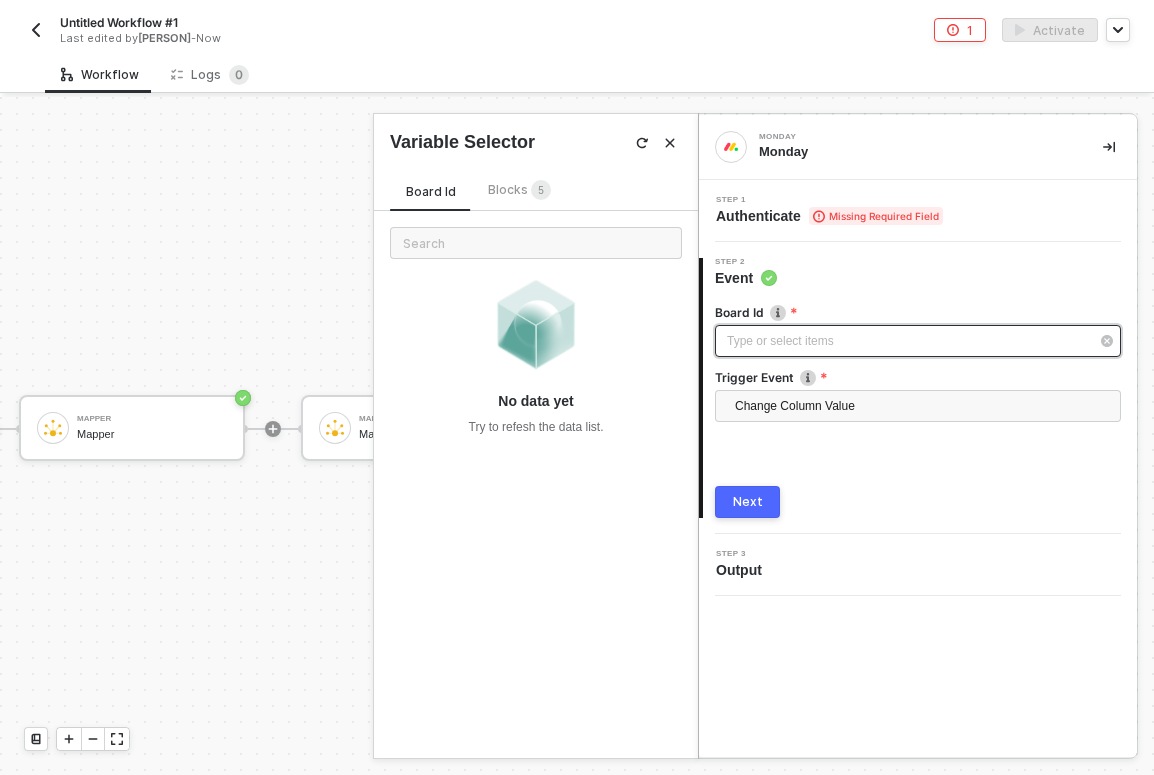 click on "Type or select items ﻿" at bounding box center [908, 341] 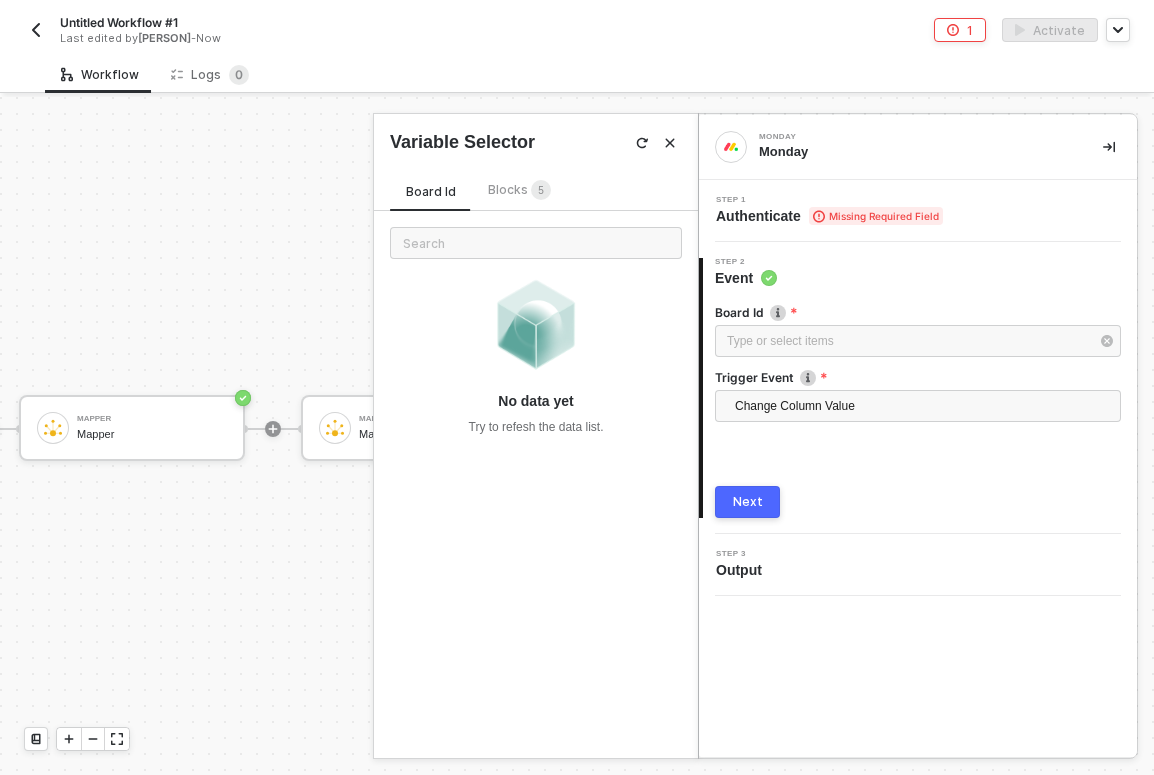 click on "Missing Required Field" at bounding box center (876, 216) 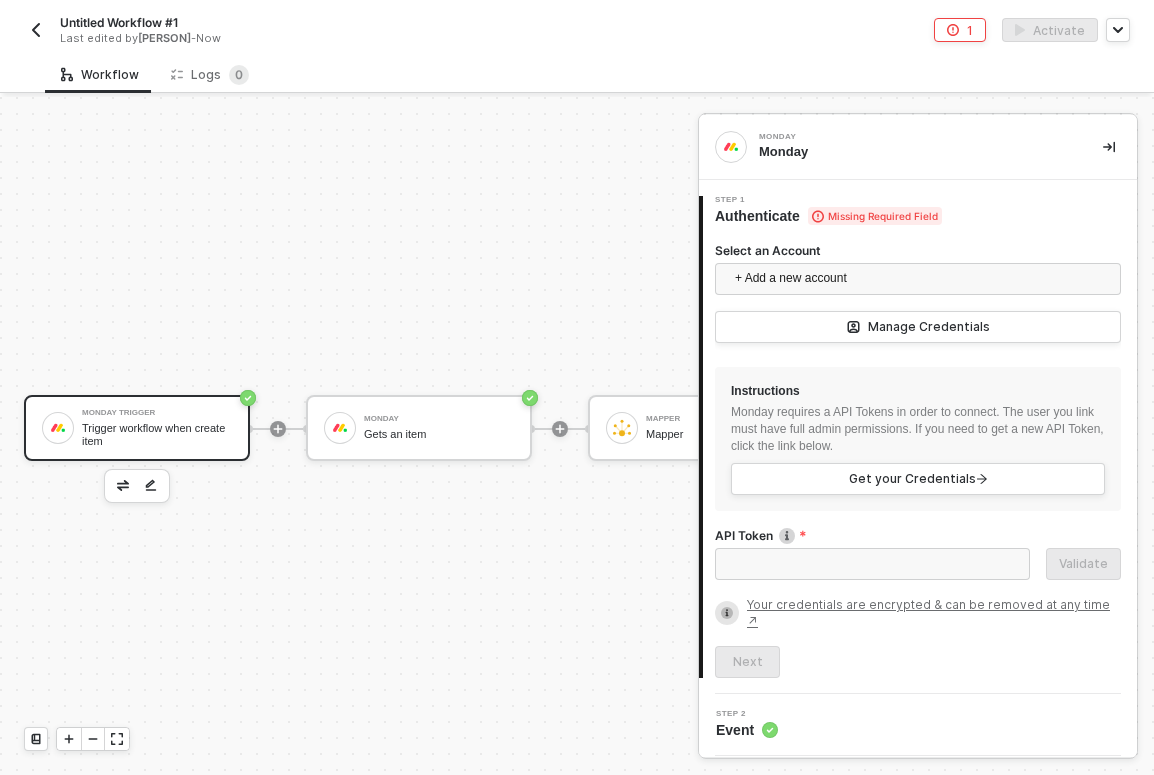 scroll, scrollTop: 26, scrollLeft: -2, axis: both 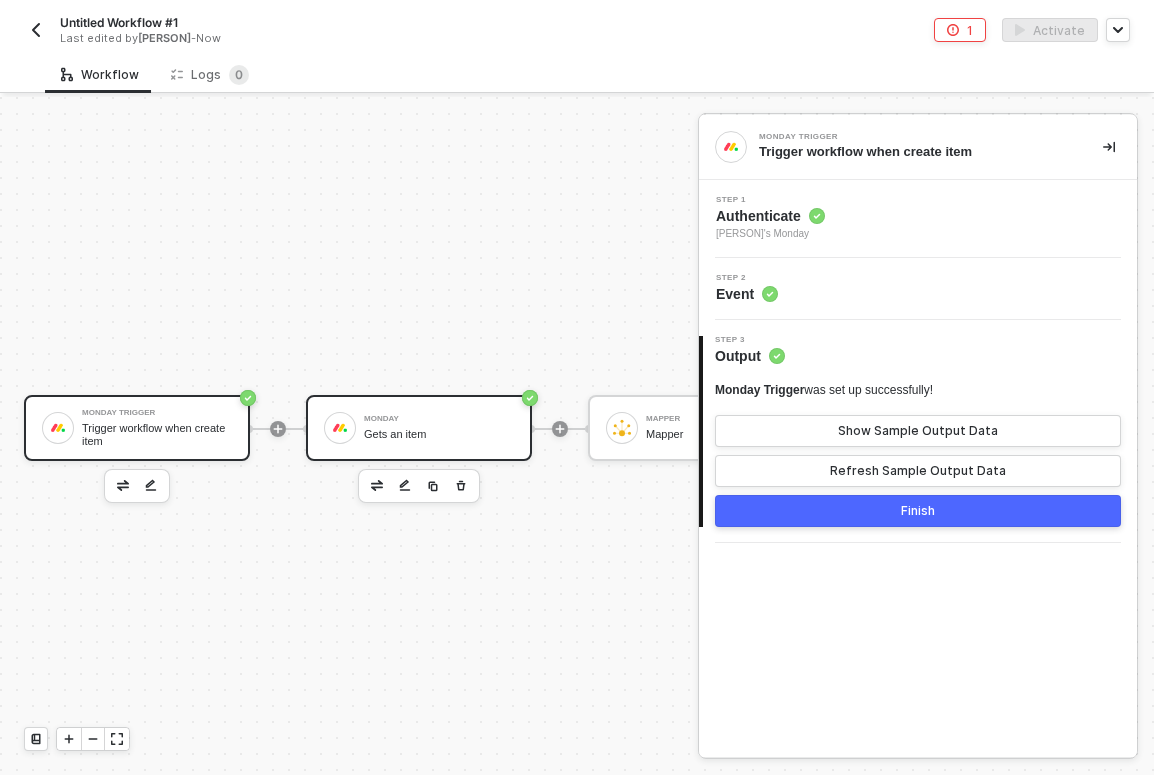 click on "Monday Gets an item" at bounding box center [439, 428] 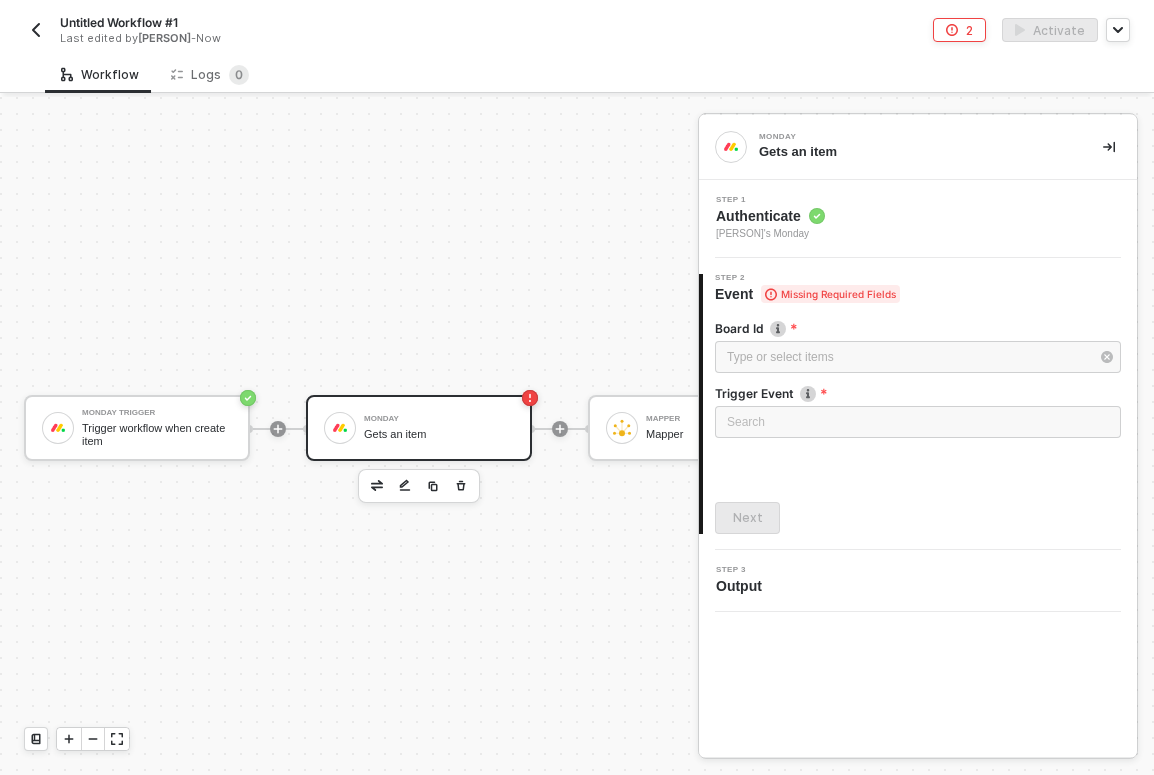 scroll, scrollTop: 26, scrollLeft: 0, axis: vertical 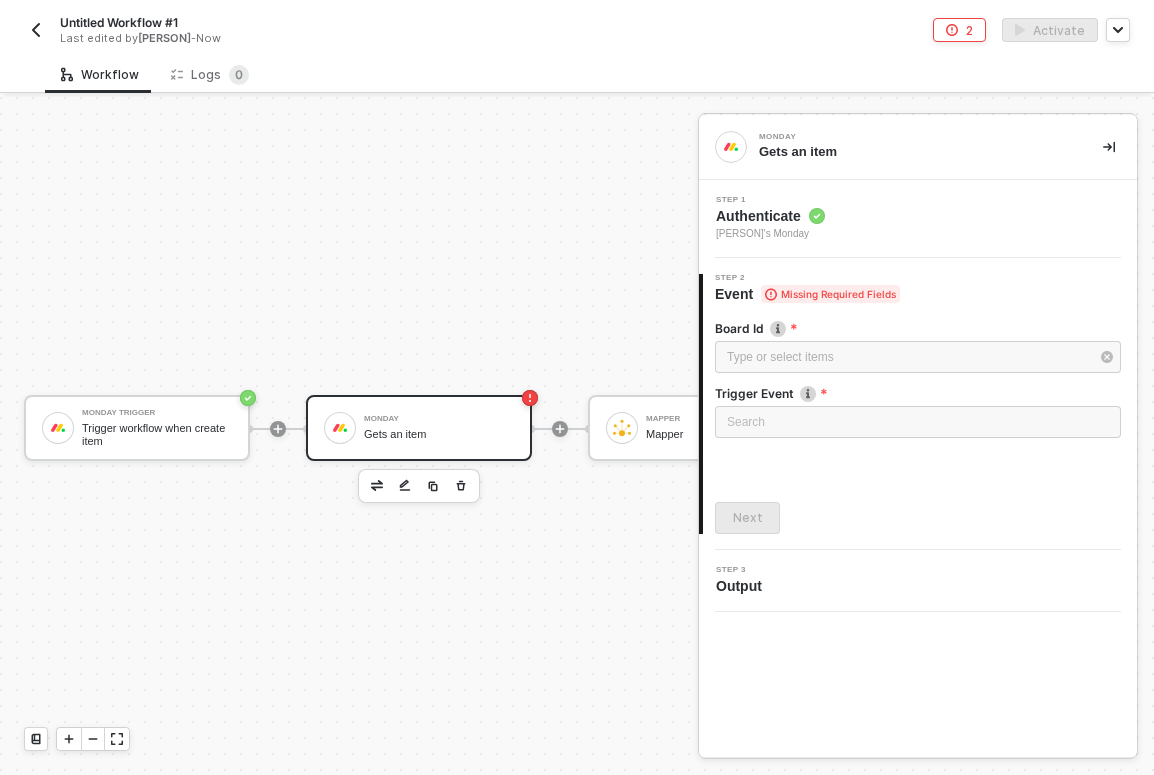 click on "Missing Required Fields" at bounding box center [830, 294] 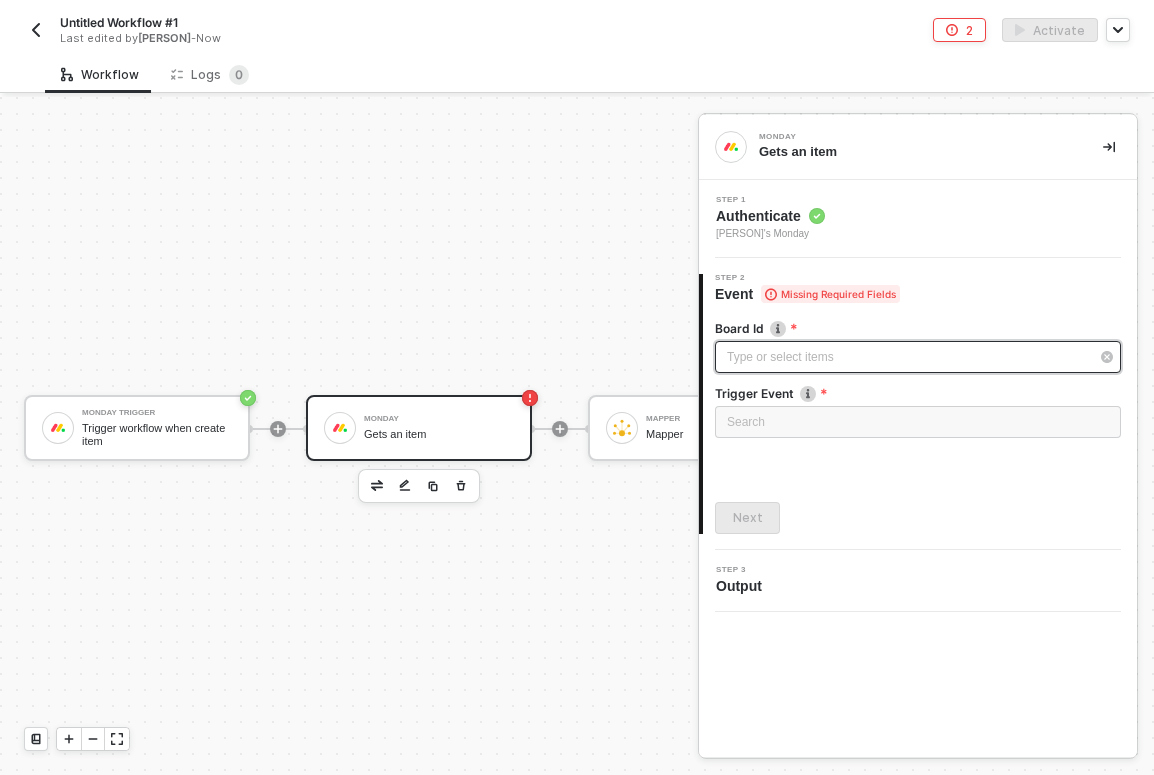 click on "Type or select items ﻿" at bounding box center (918, 357) 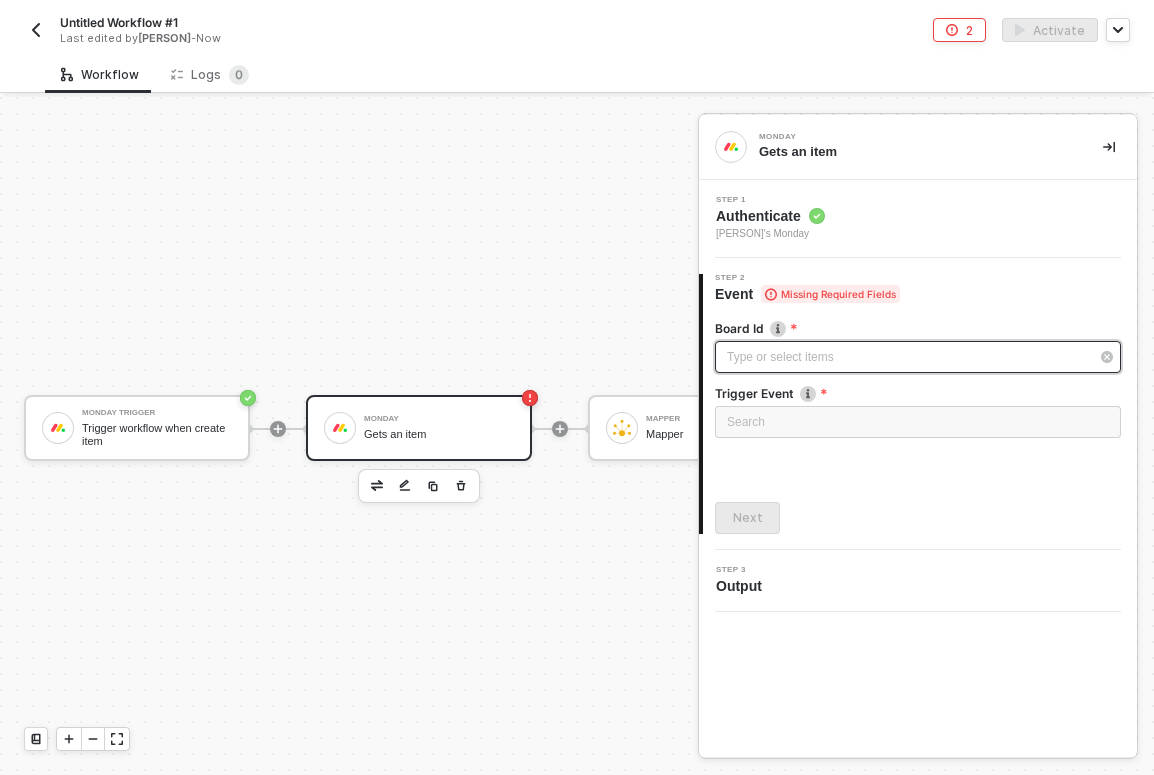 click on "Type or select items ﻿" at bounding box center [918, 357] 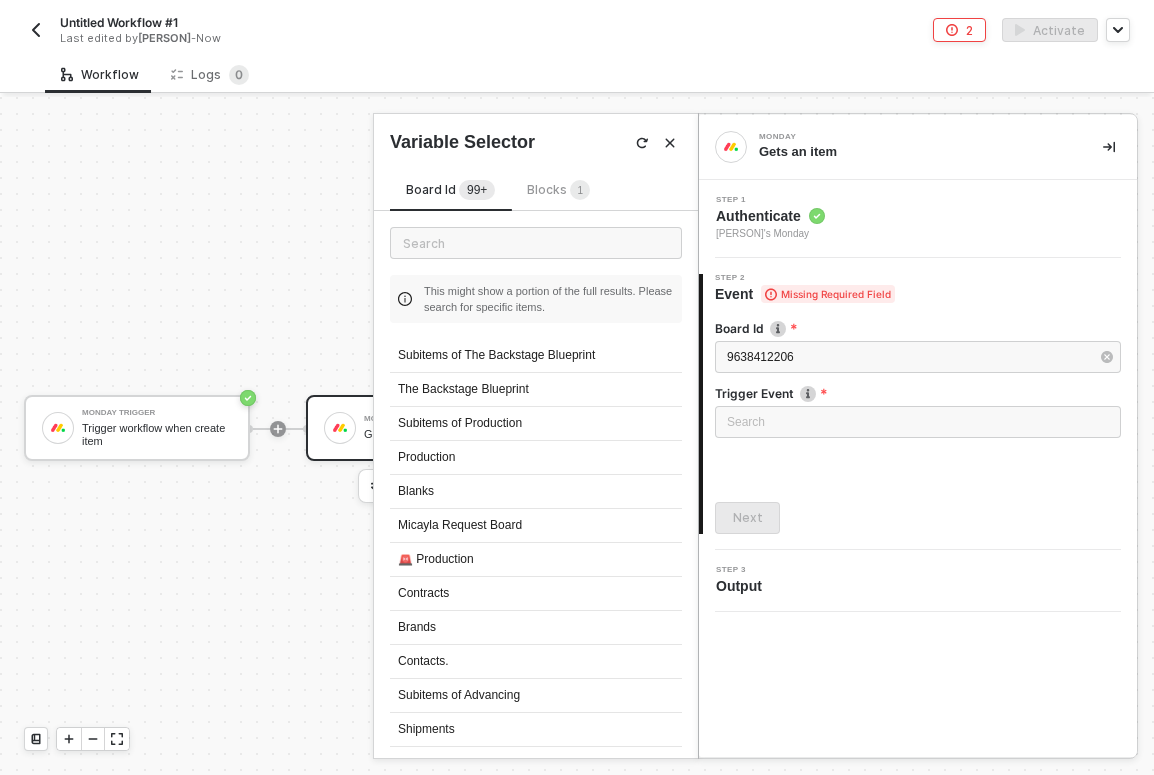 click on "Search" at bounding box center (918, 427) 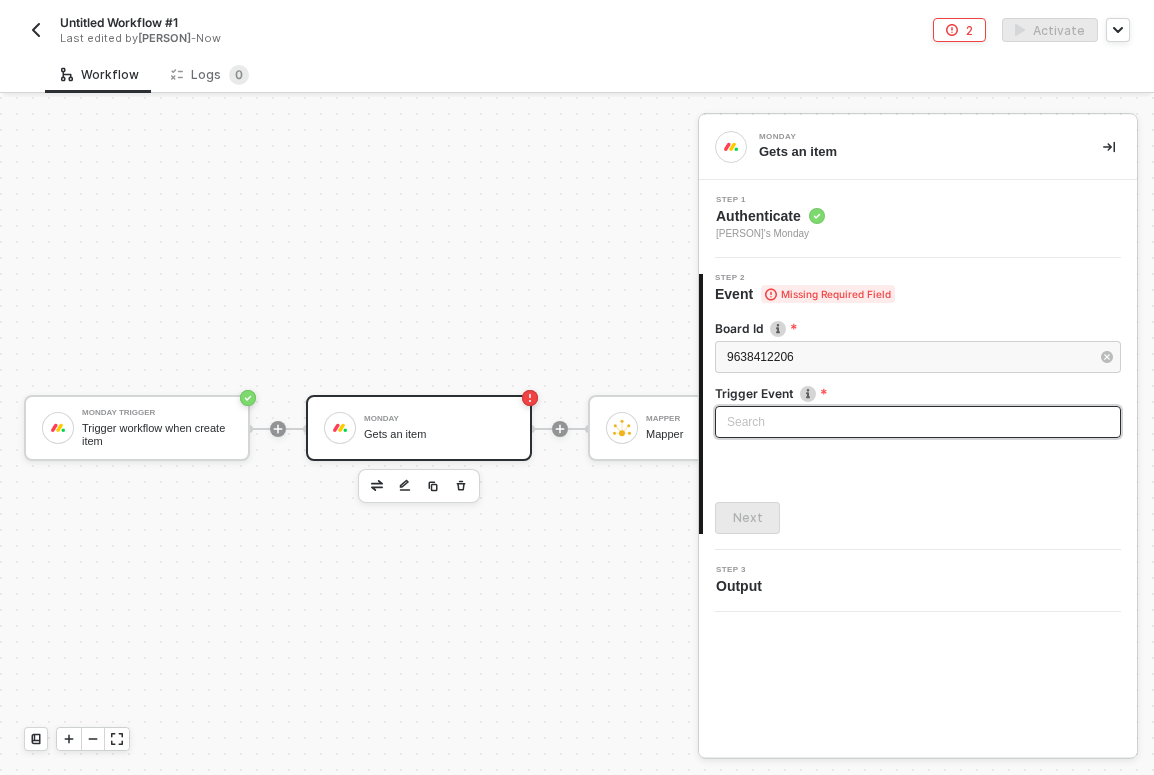 click at bounding box center (918, 422) 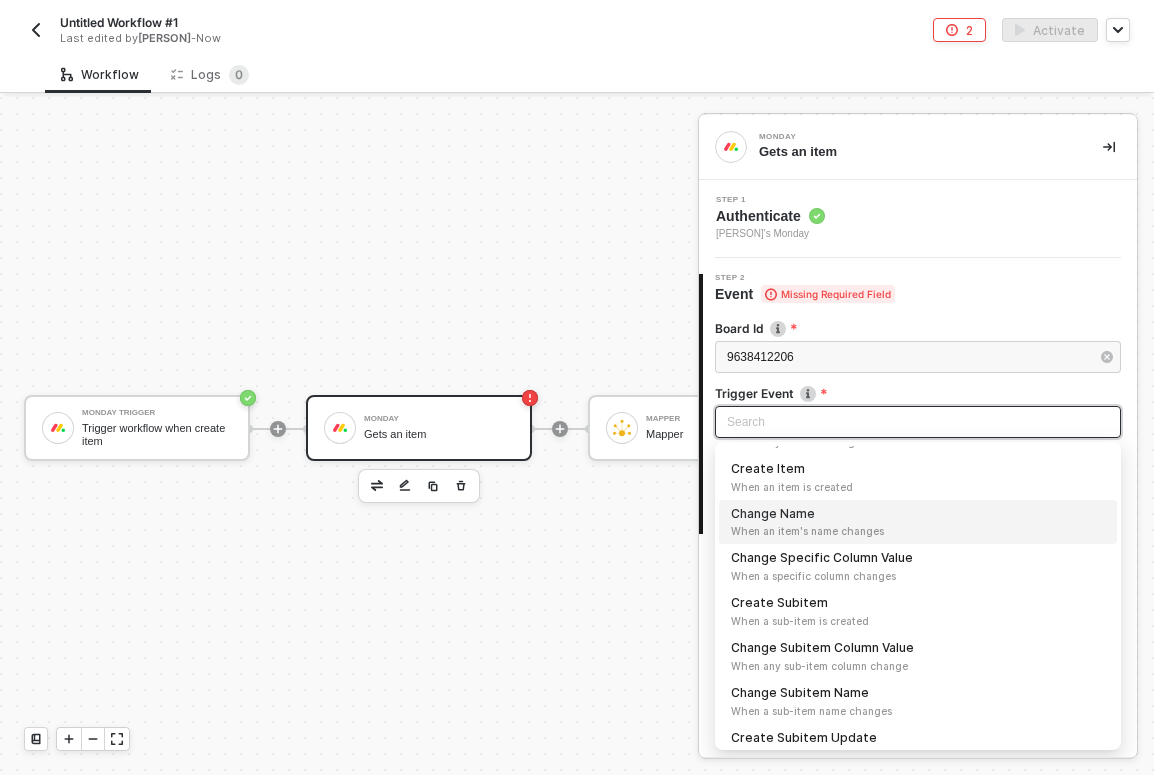 scroll, scrollTop: 87, scrollLeft: 0, axis: vertical 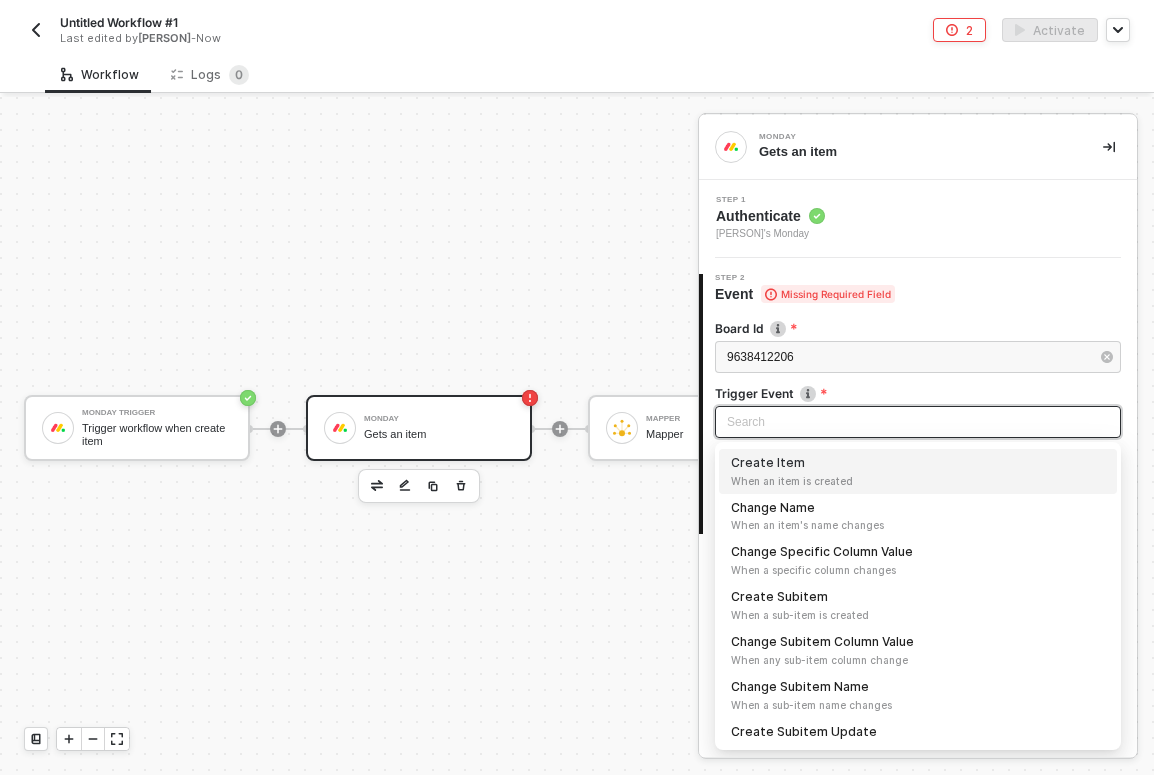 click on "When an item is created" at bounding box center (918, 481) 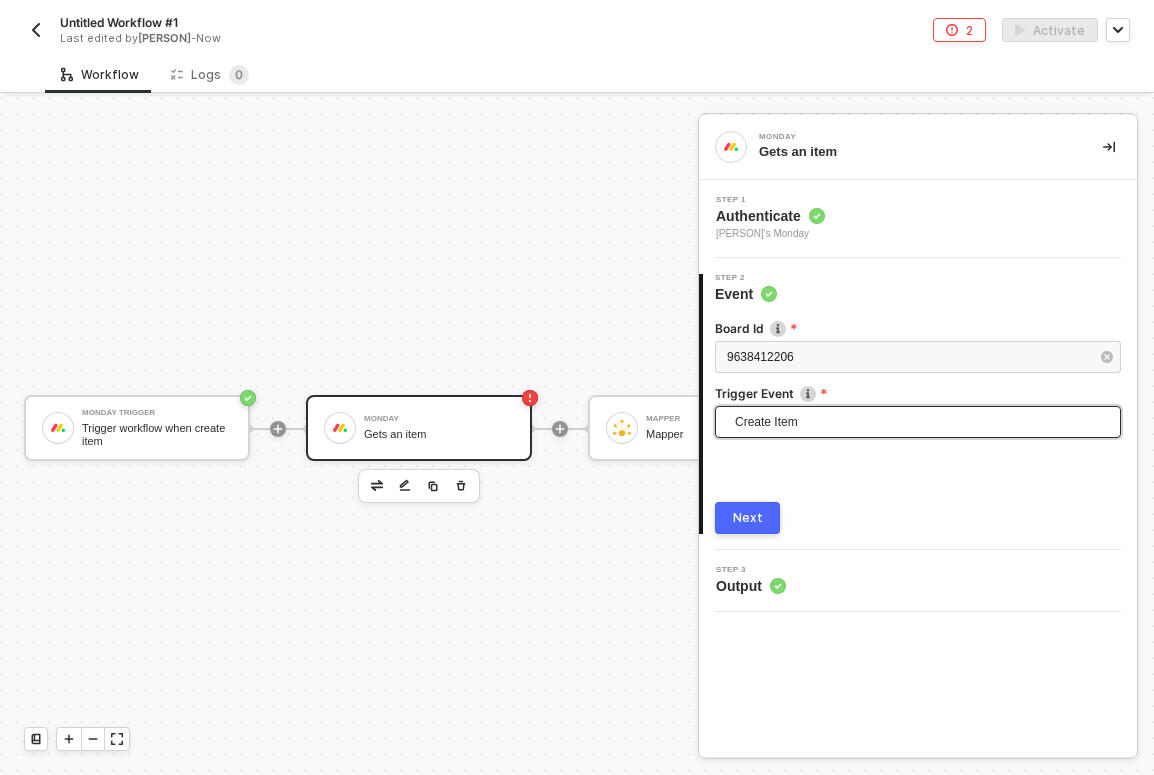 click on "Next" at bounding box center [748, 518] 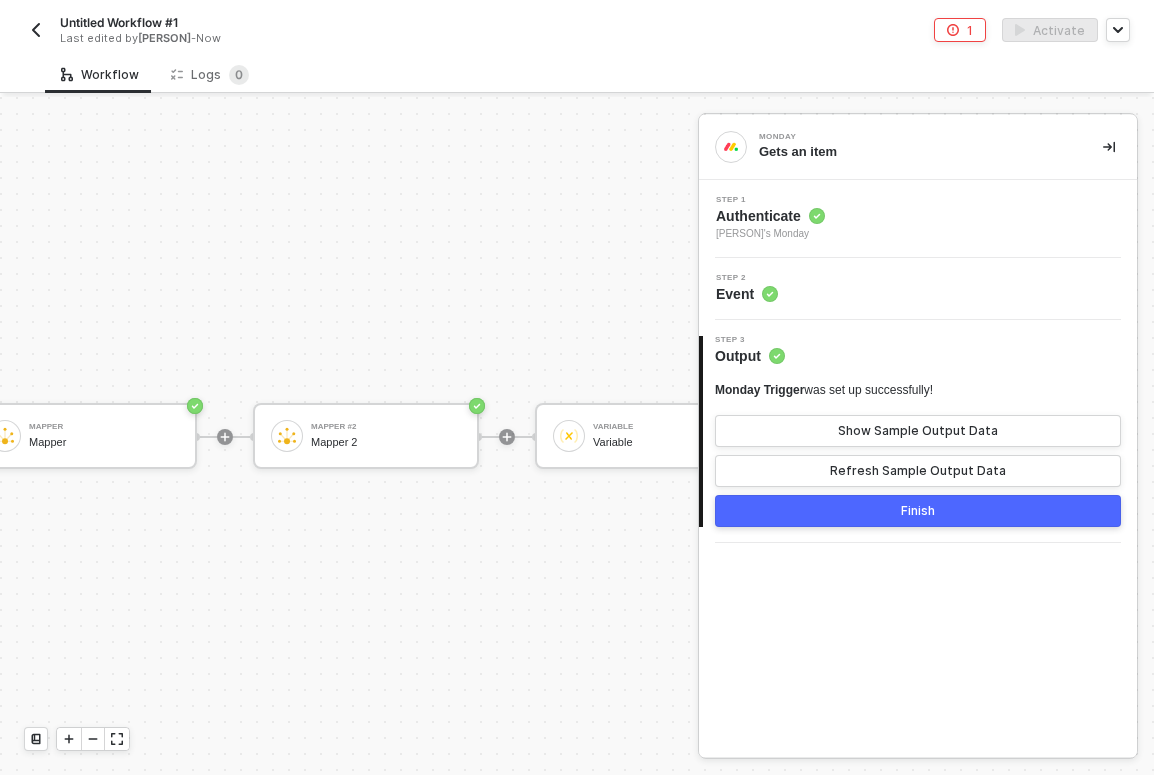 scroll, scrollTop: 18, scrollLeft: 680, axis: both 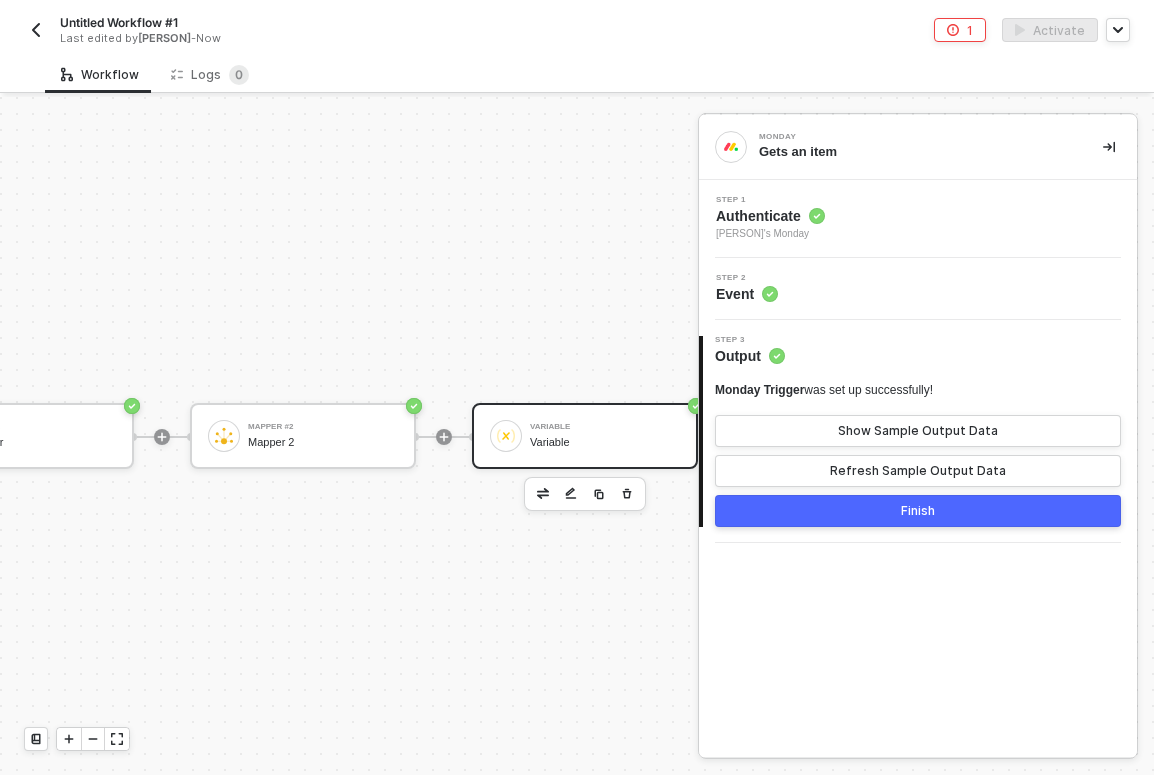 click on "Variable" at bounding box center [605, 427] 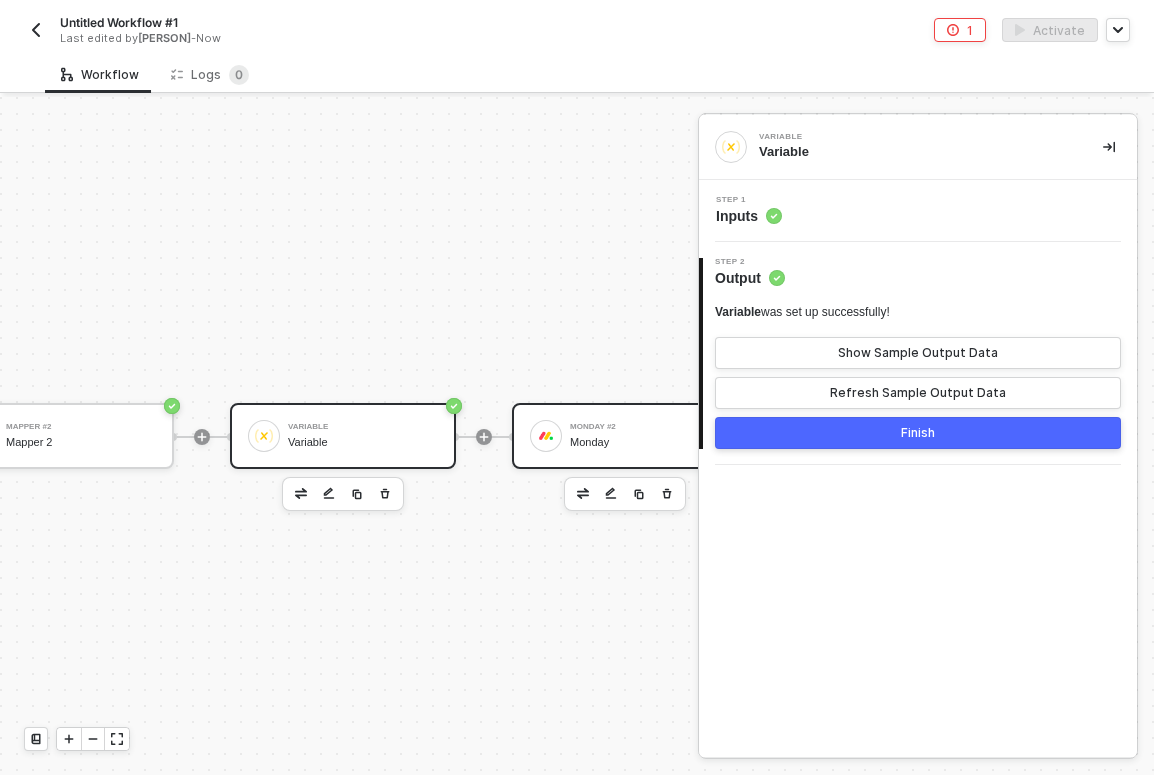 scroll, scrollTop: 18, scrollLeft: 923, axis: both 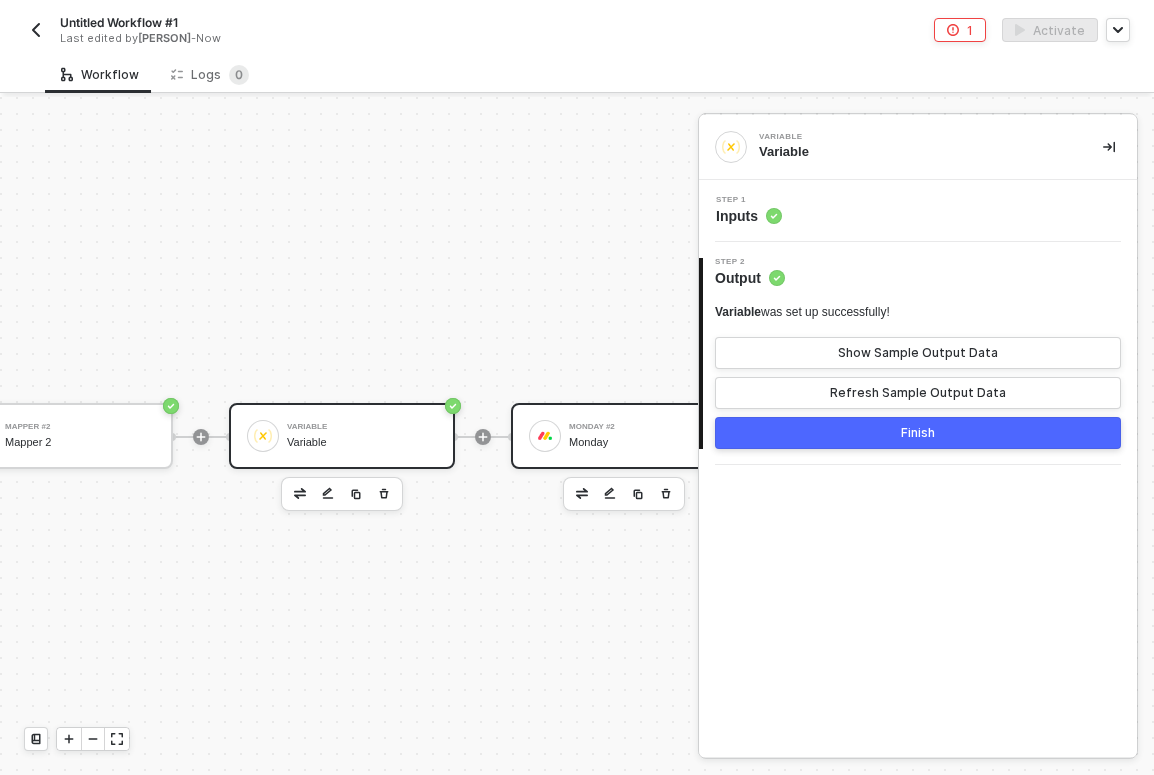 click on "Monday #2 Monday" at bounding box center [624, 436] 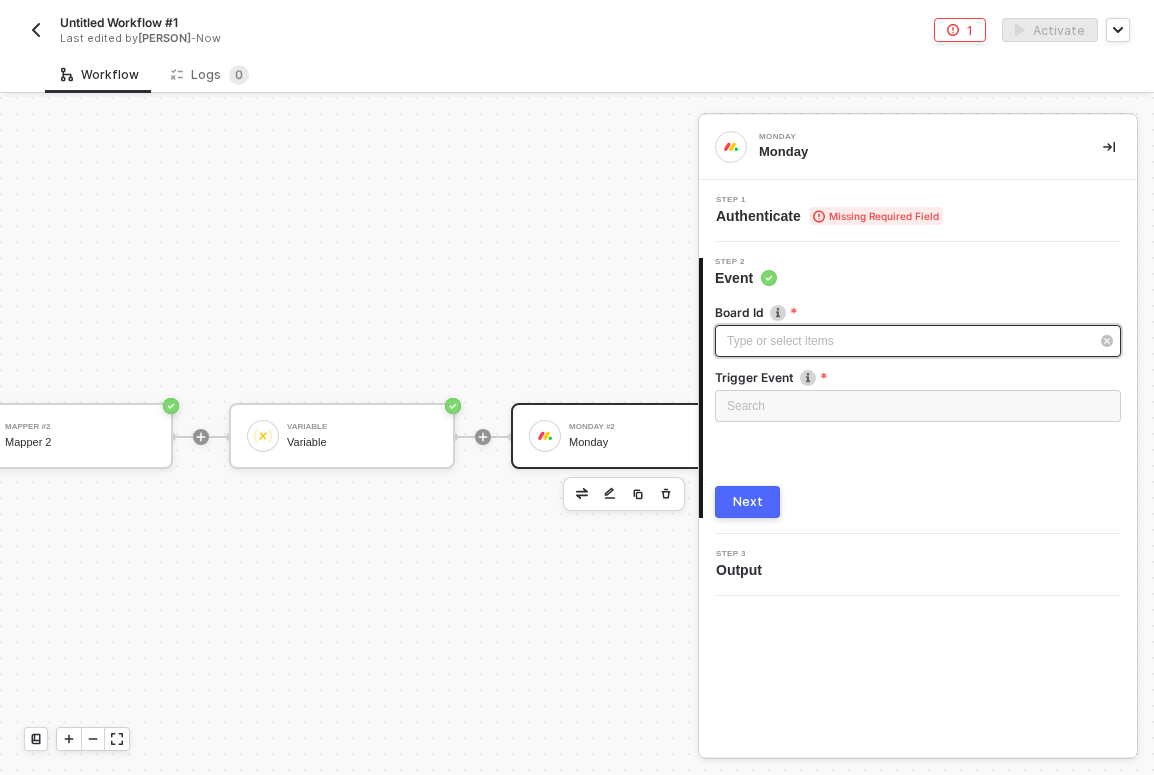 click on "Type or select items ﻿" at bounding box center [908, 341] 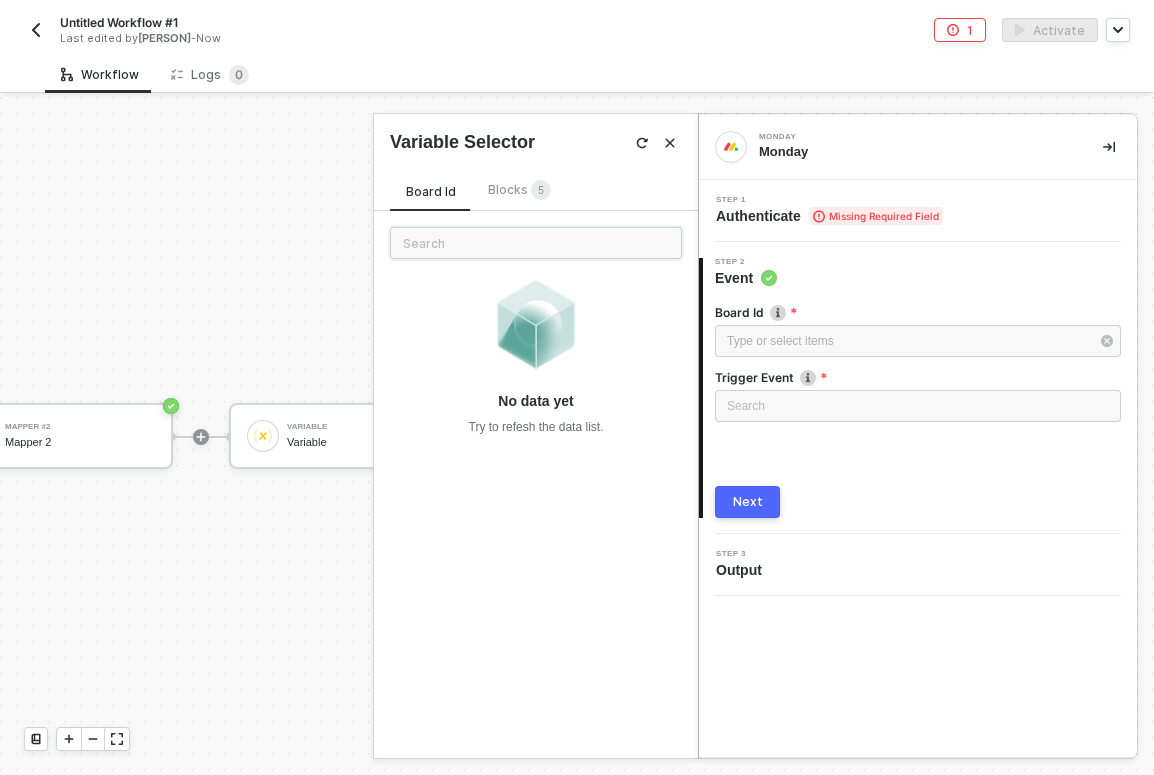 click at bounding box center [536, 243] 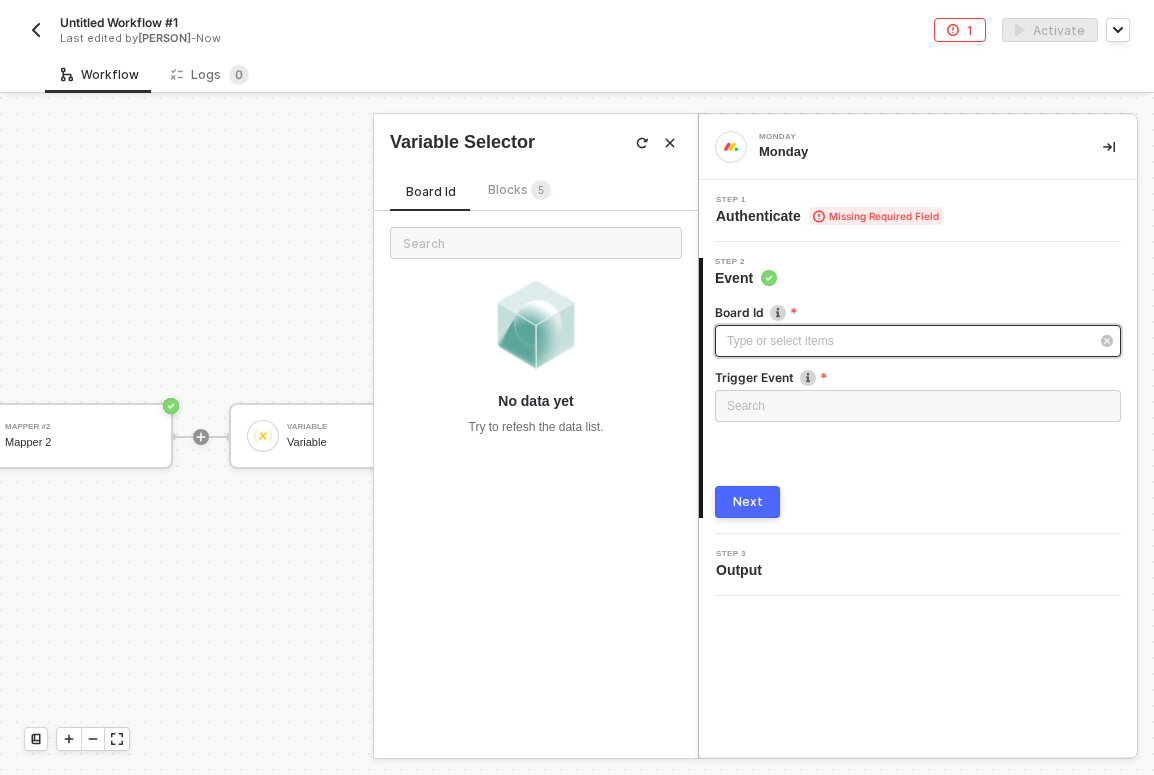 click on "Type or select items ﻿" at bounding box center [908, 341] 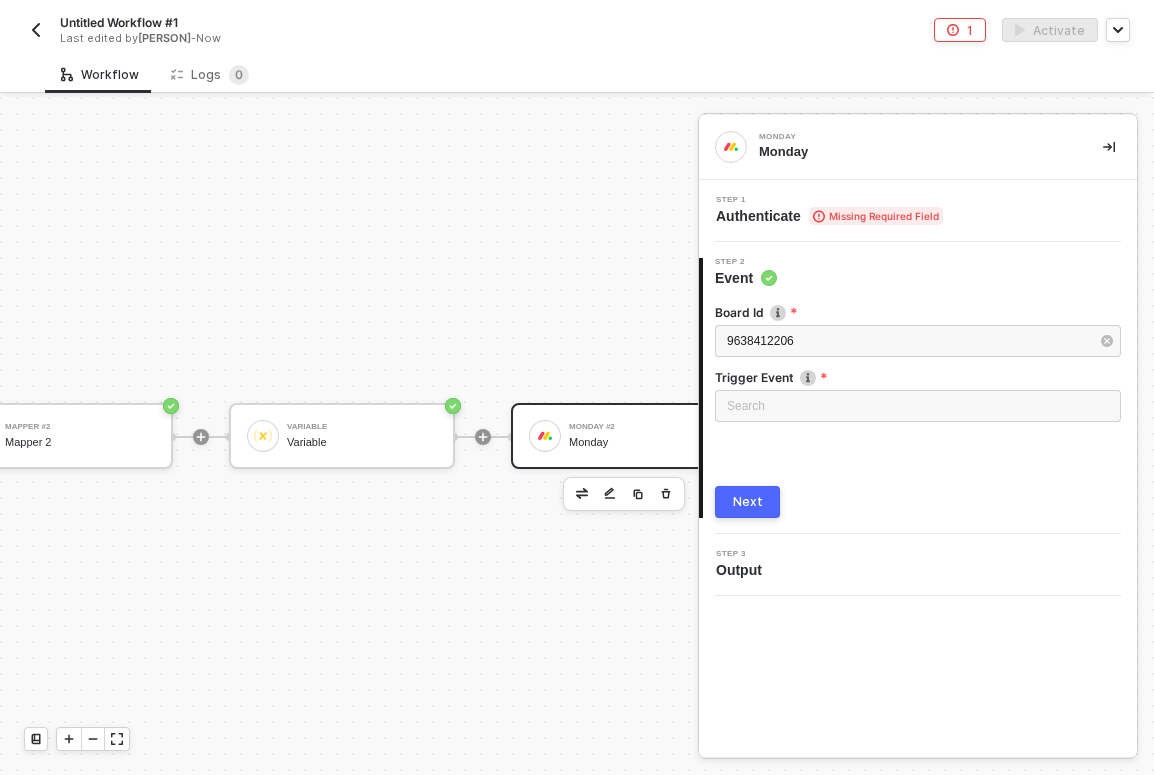 click on "Step 1" at bounding box center [829, 200] 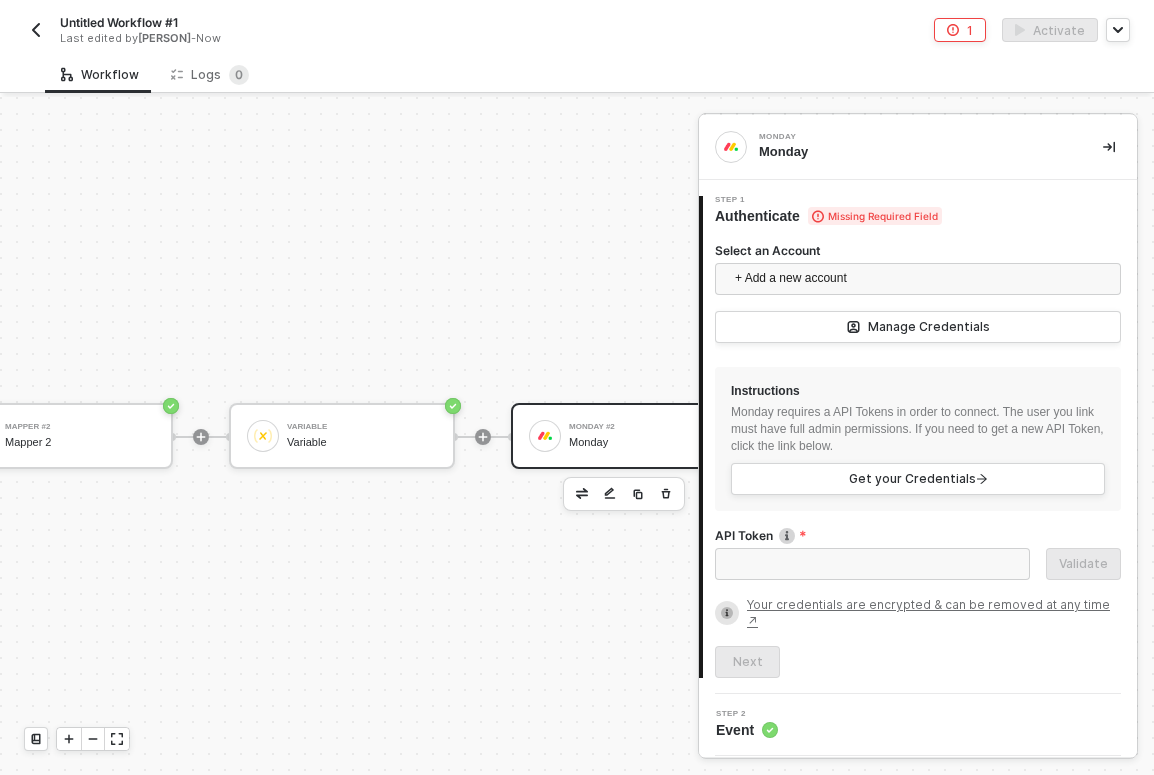 click on "Missing Required Field" at bounding box center [875, 216] 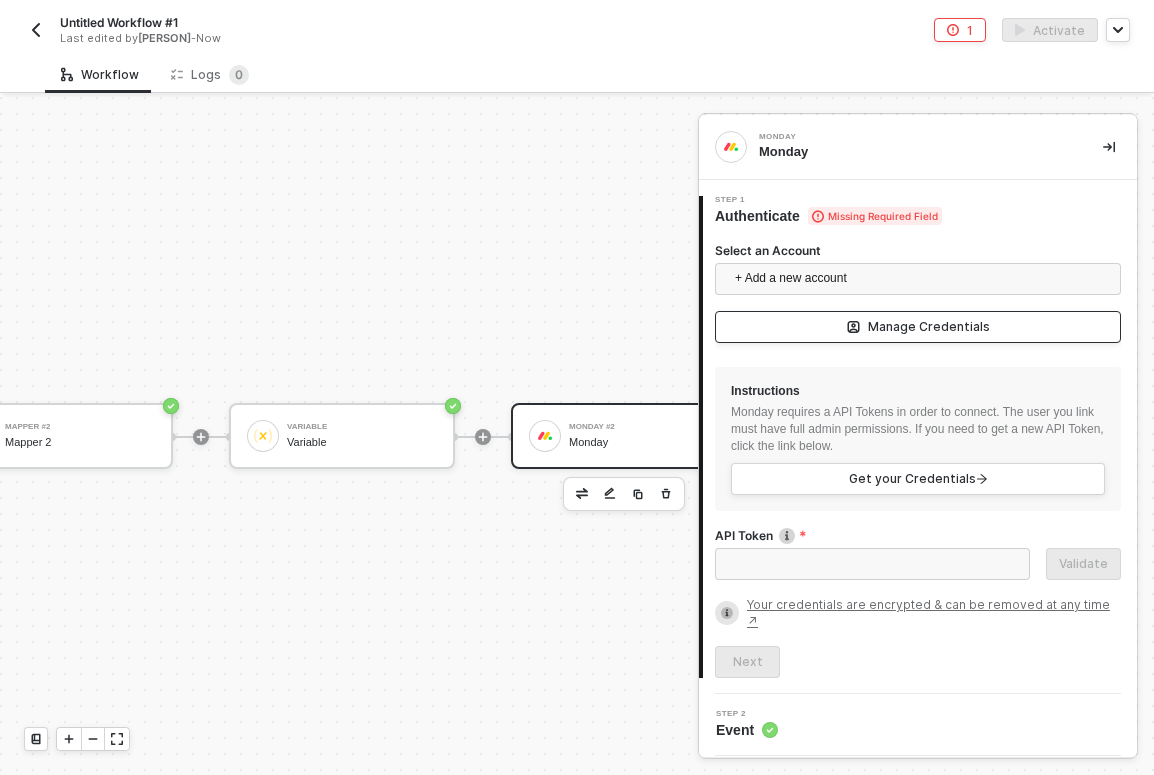 click on "Manage Credentials" at bounding box center [918, 327] 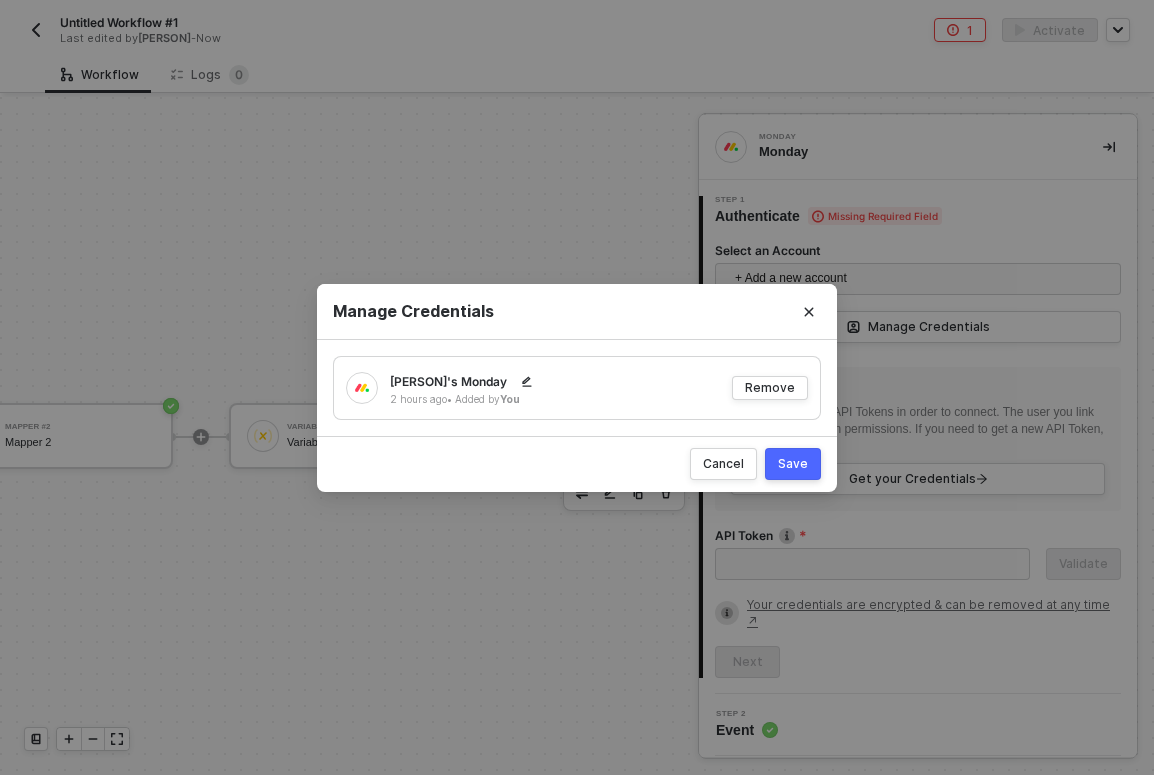 click on "Save" at bounding box center [793, 464] 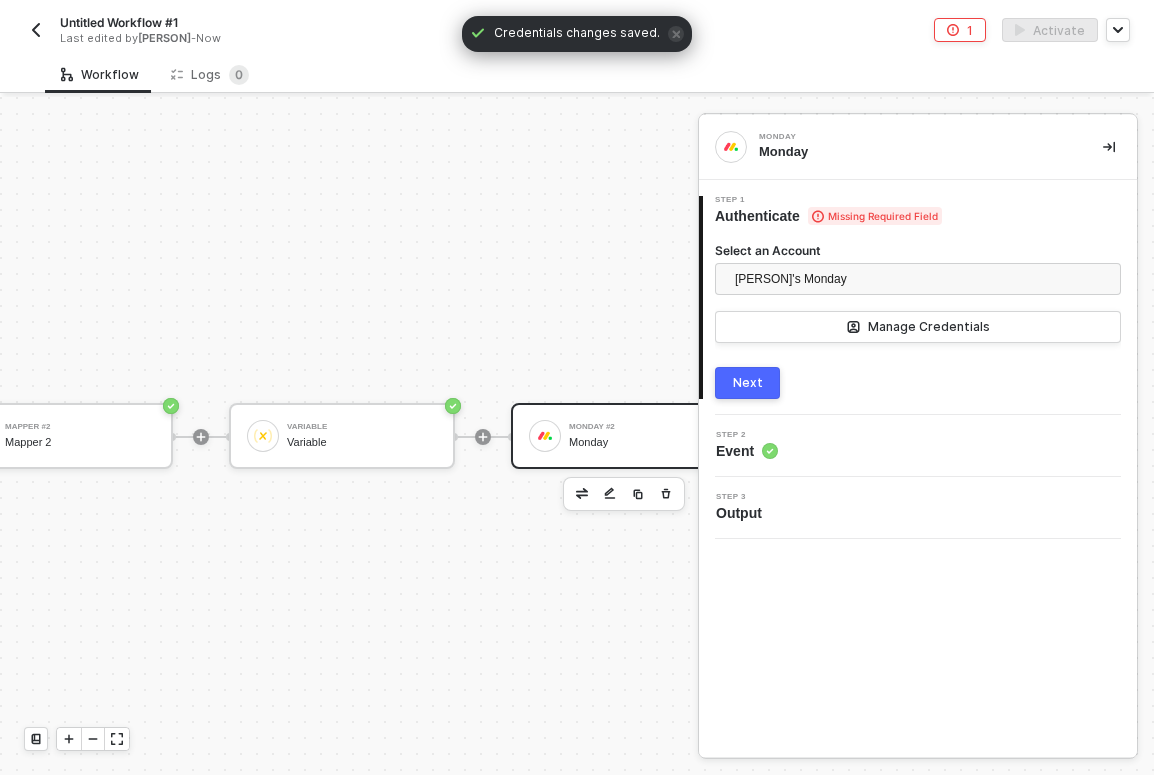 click on "Next" at bounding box center (748, 383) 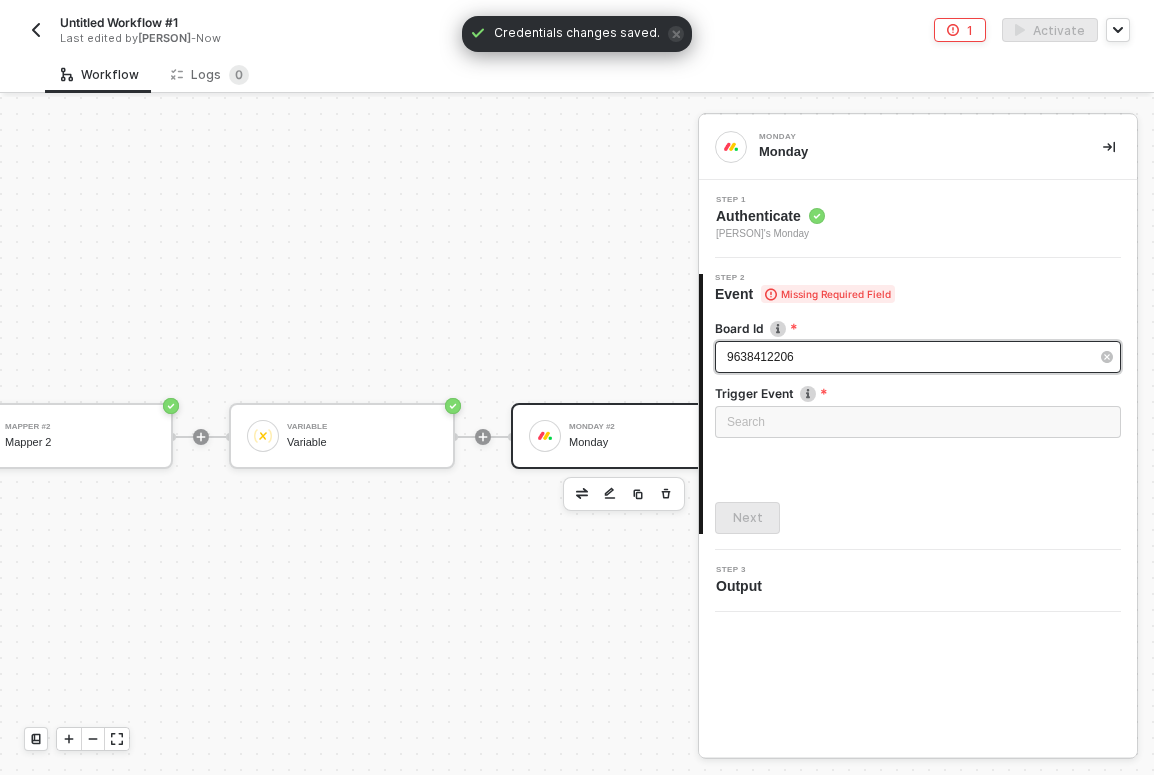 click on "9638412206" at bounding box center (908, 357) 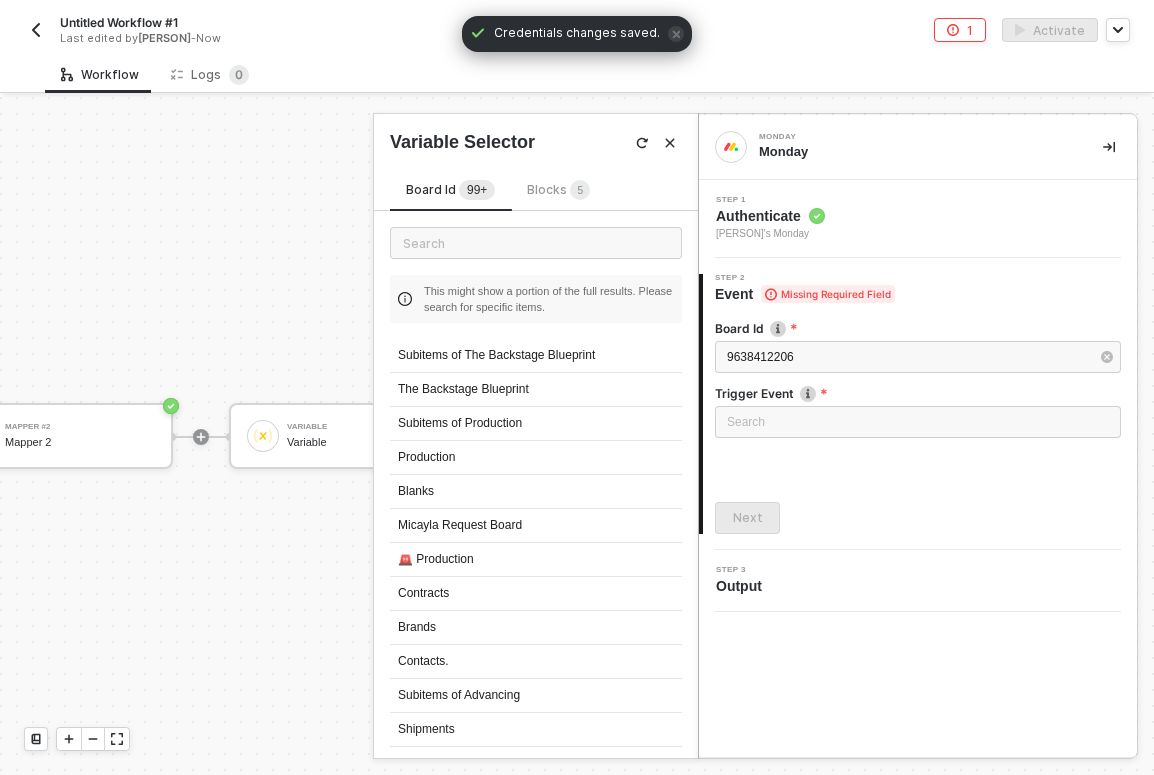 click on "Trigger Event" at bounding box center [918, 395] 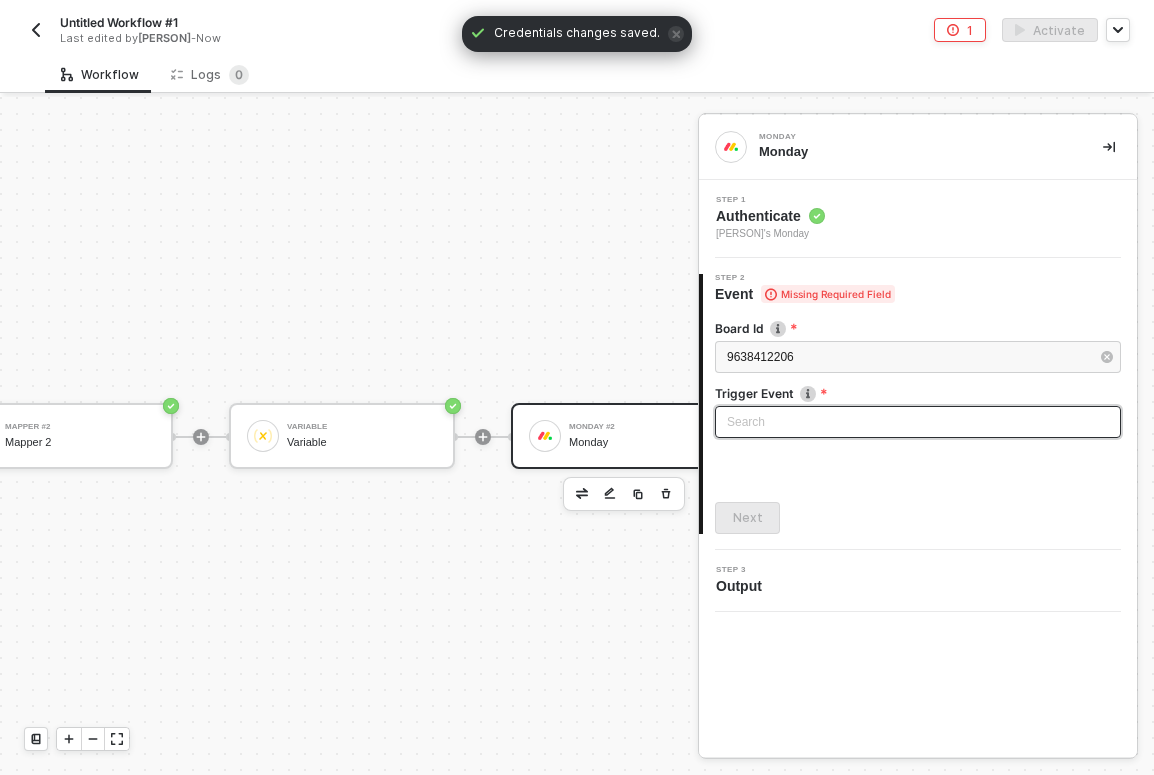 click at bounding box center (918, 422) 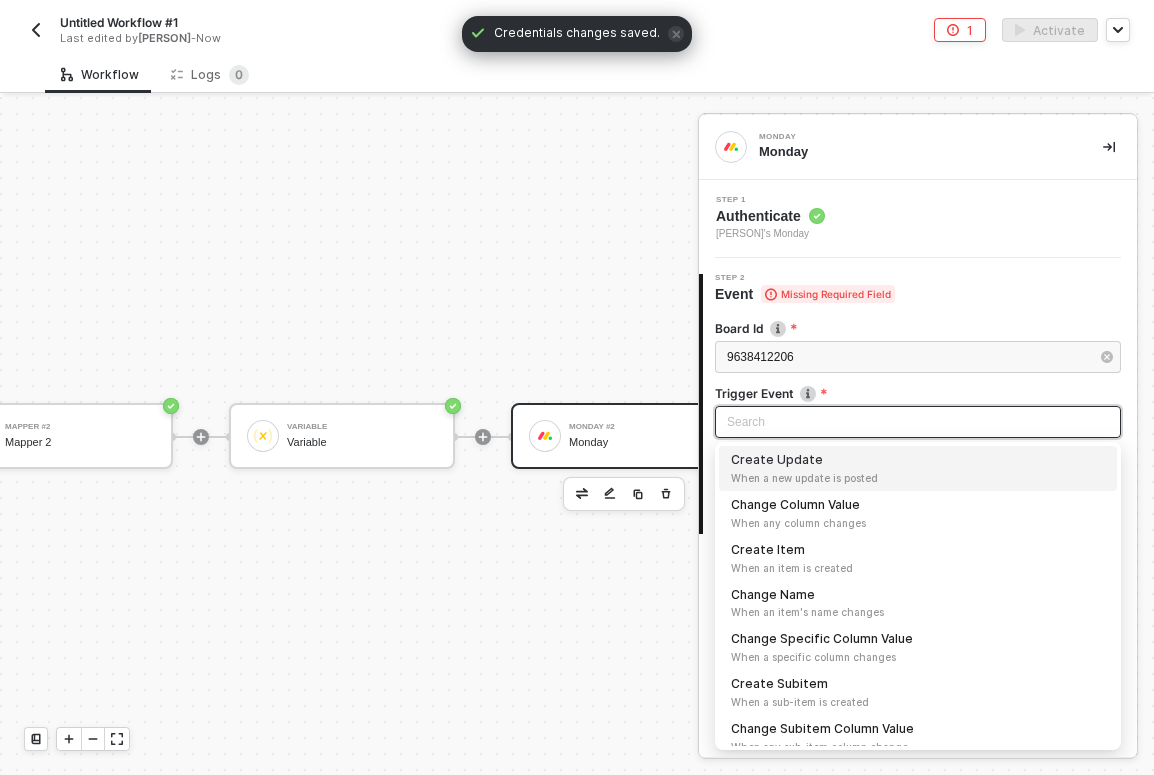 click at bounding box center (918, 422) 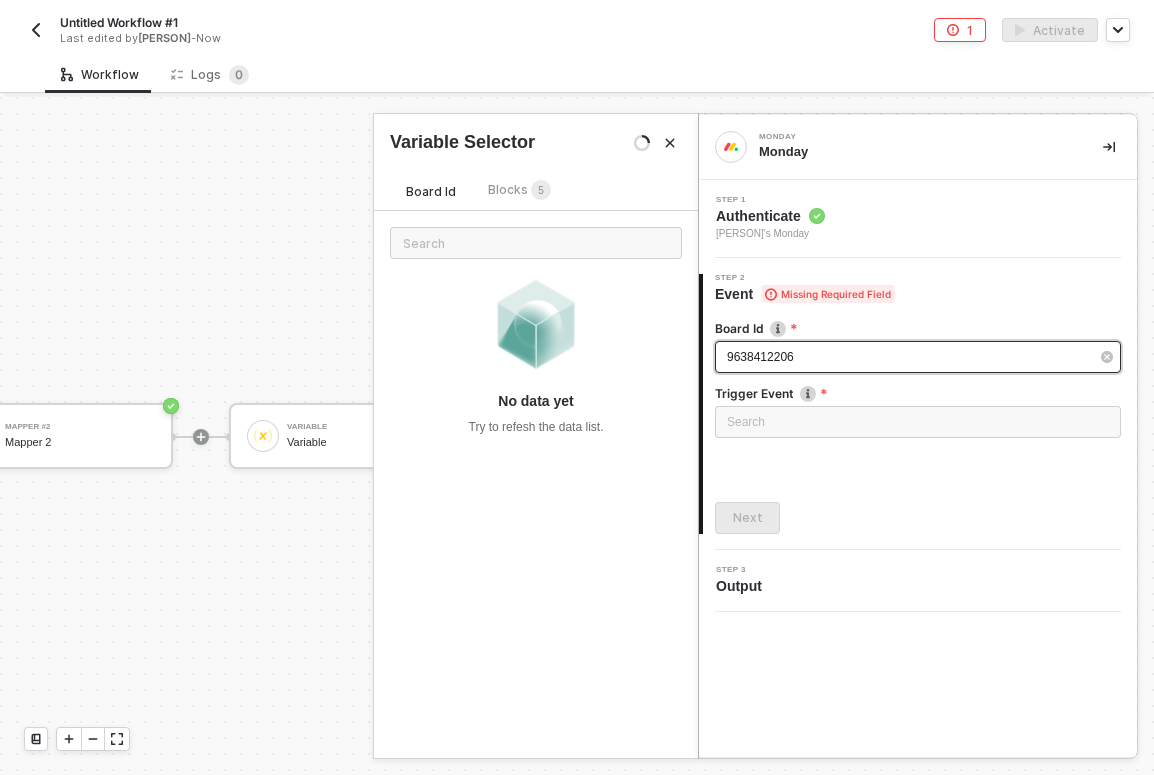 click on "9638412206" at bounding box center (918, 357) 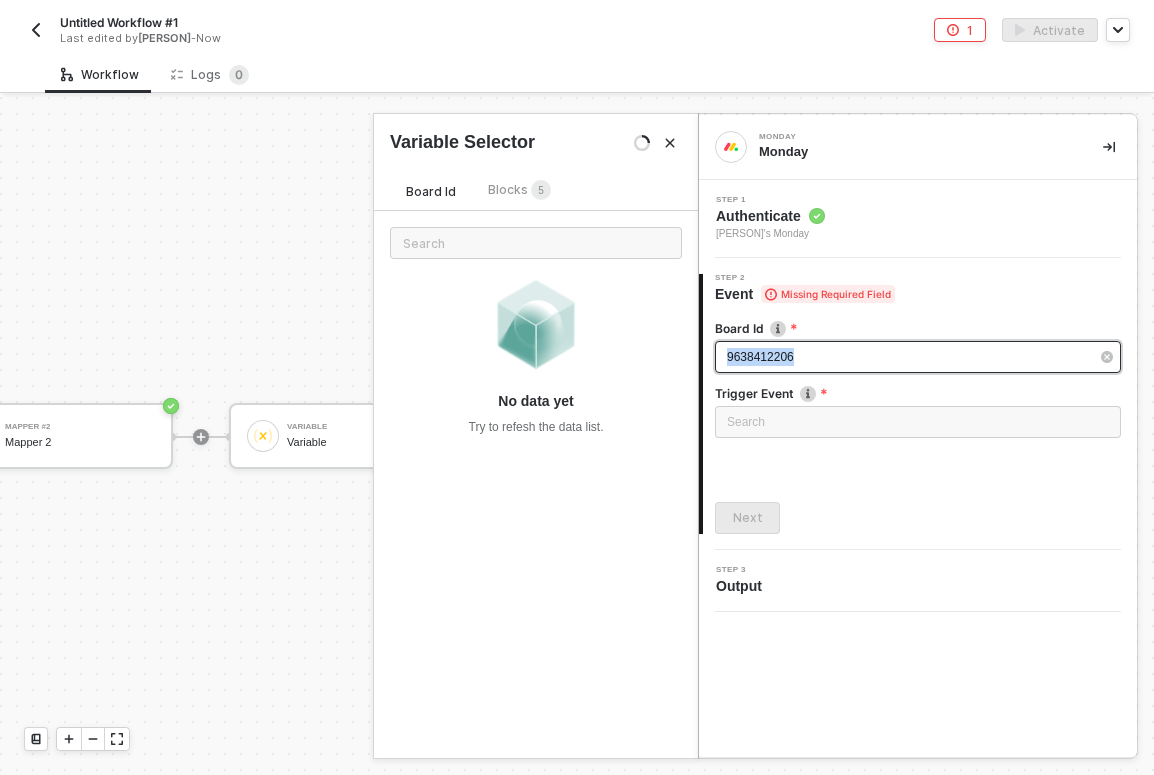 click on "9638412206" at bounding box center [918, 357] 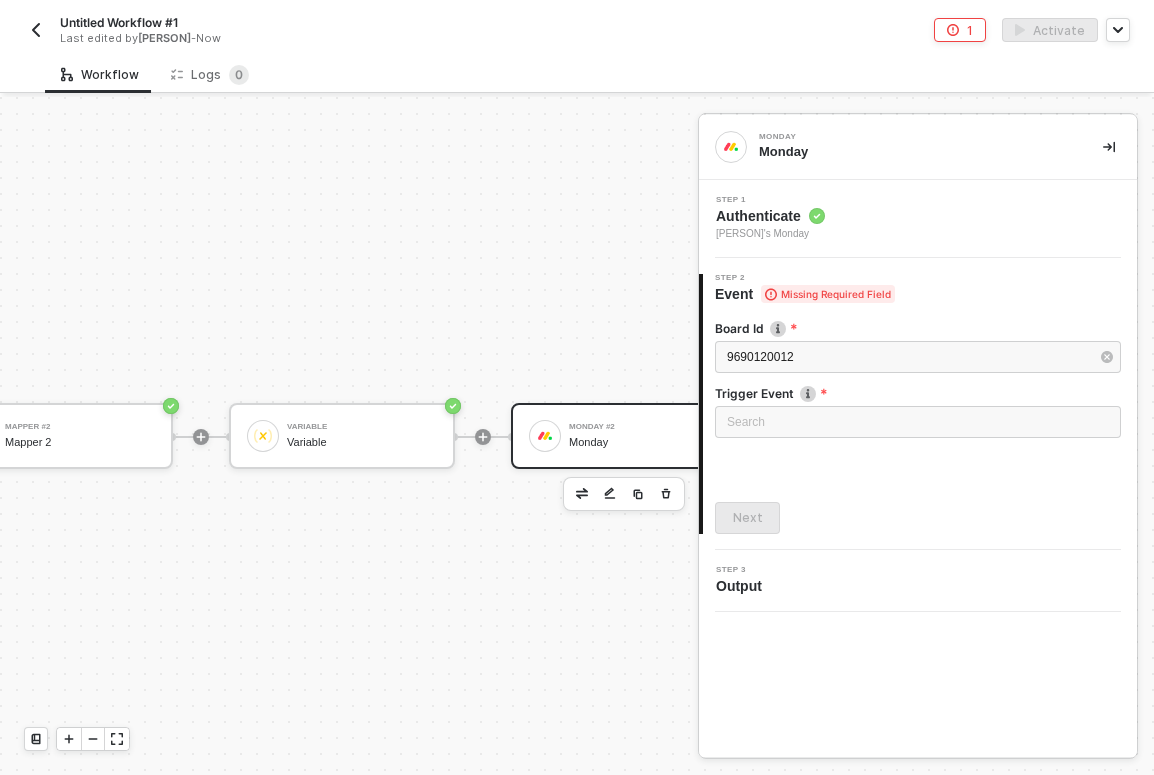 click on "Missing Required Field" at bounding box center [828, 294] 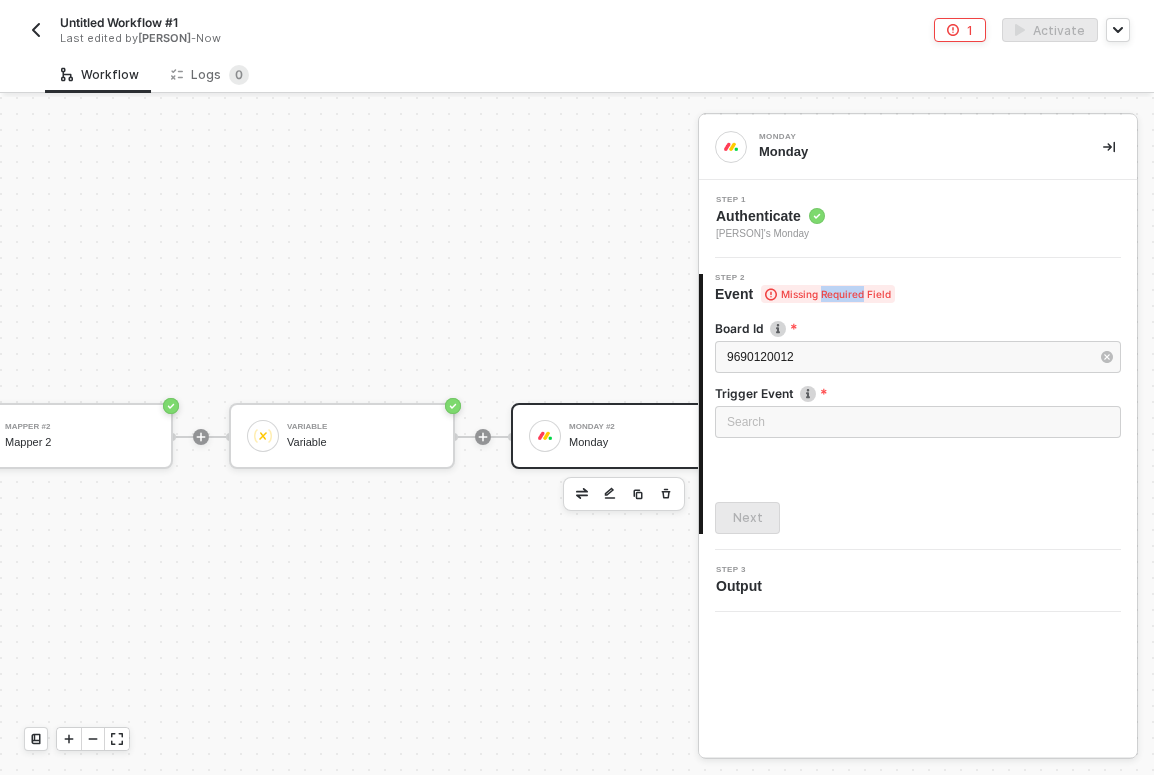 click on "Missing Required Field" at bounding box center [828, 294] 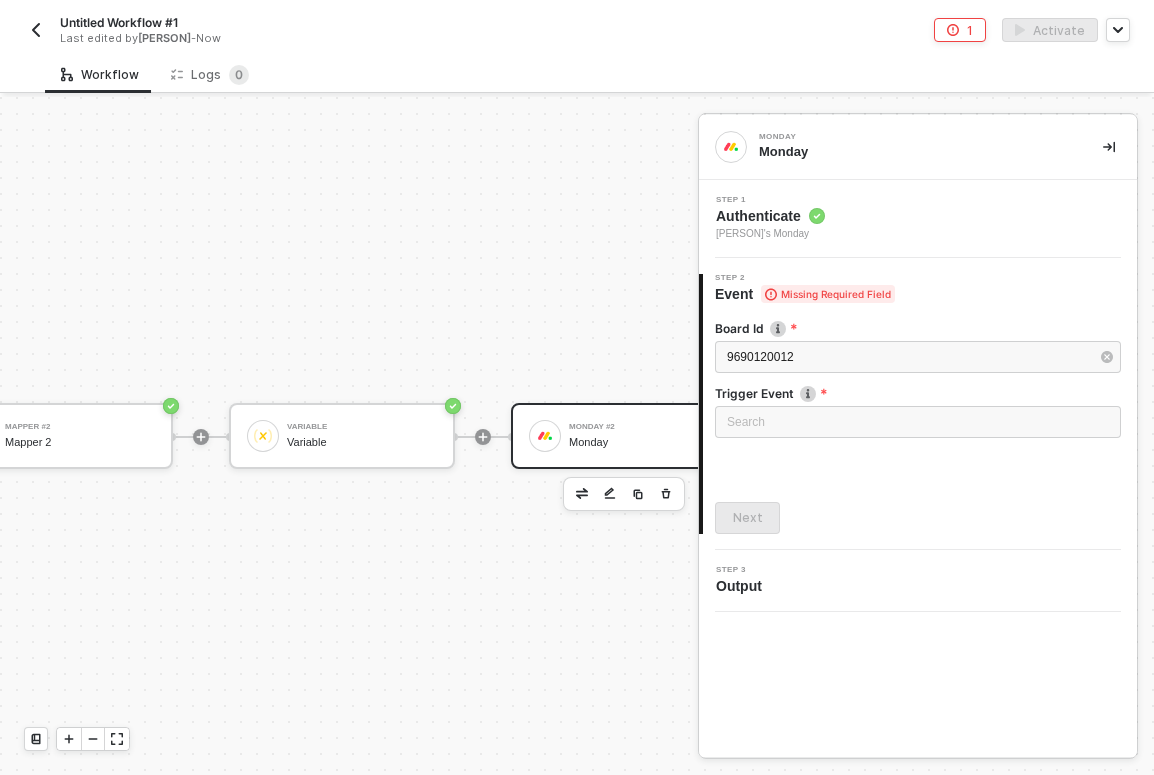 click 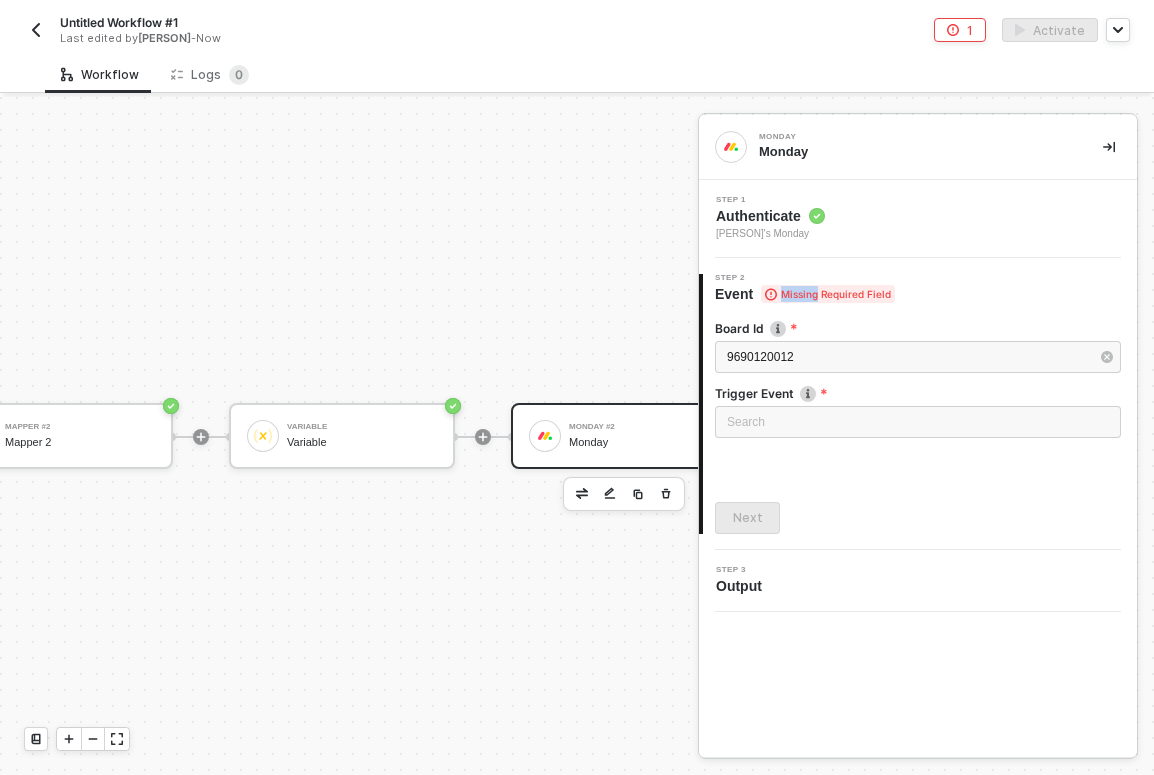 click 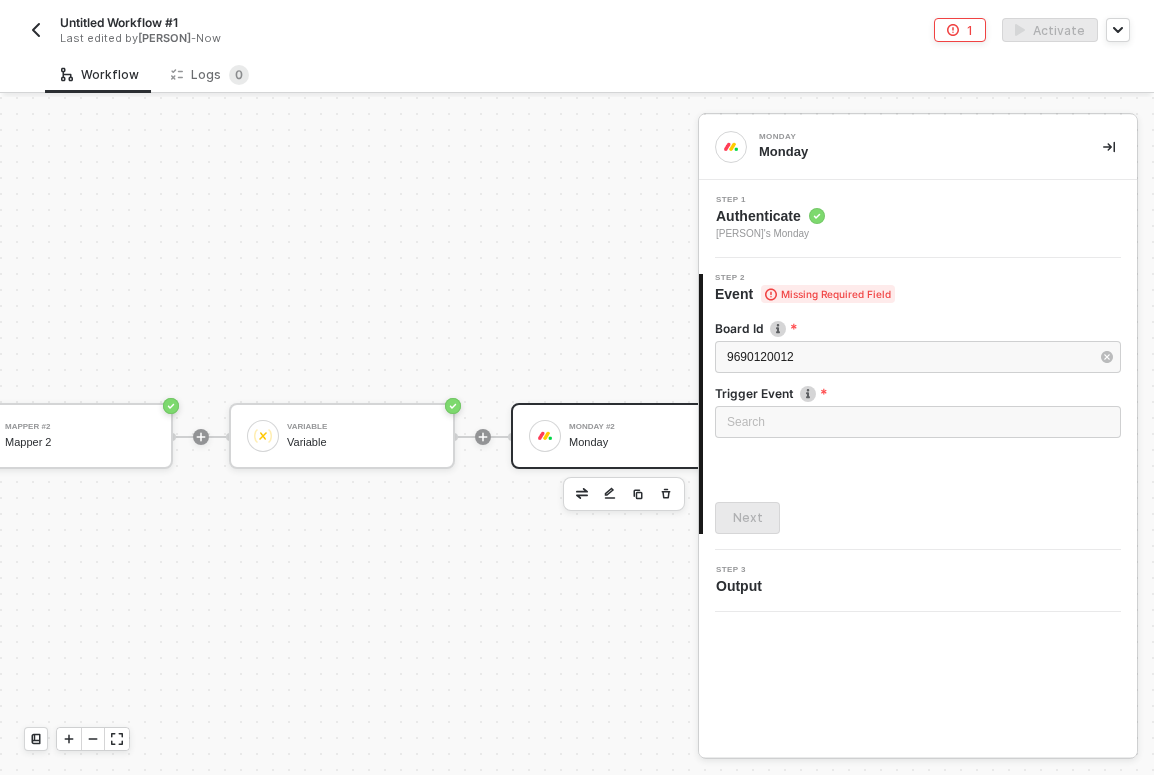 click at bounding box center [918, 452] 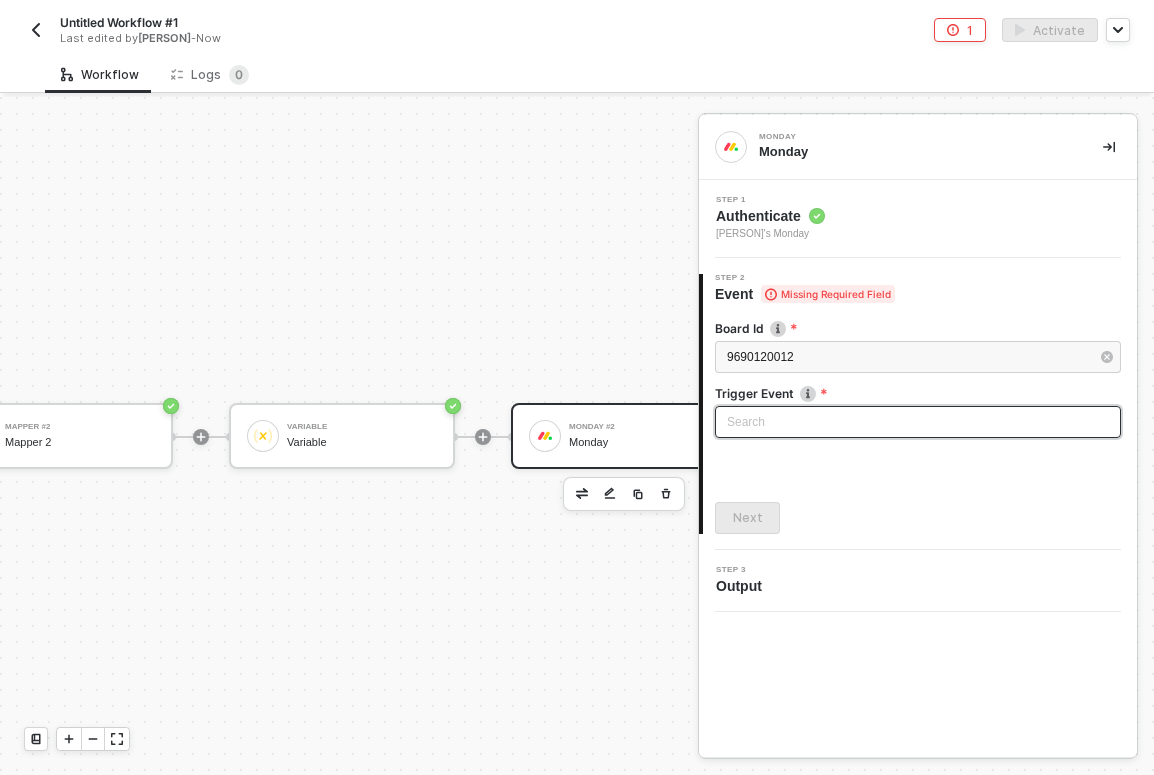 click at bounding box center [918, 422] 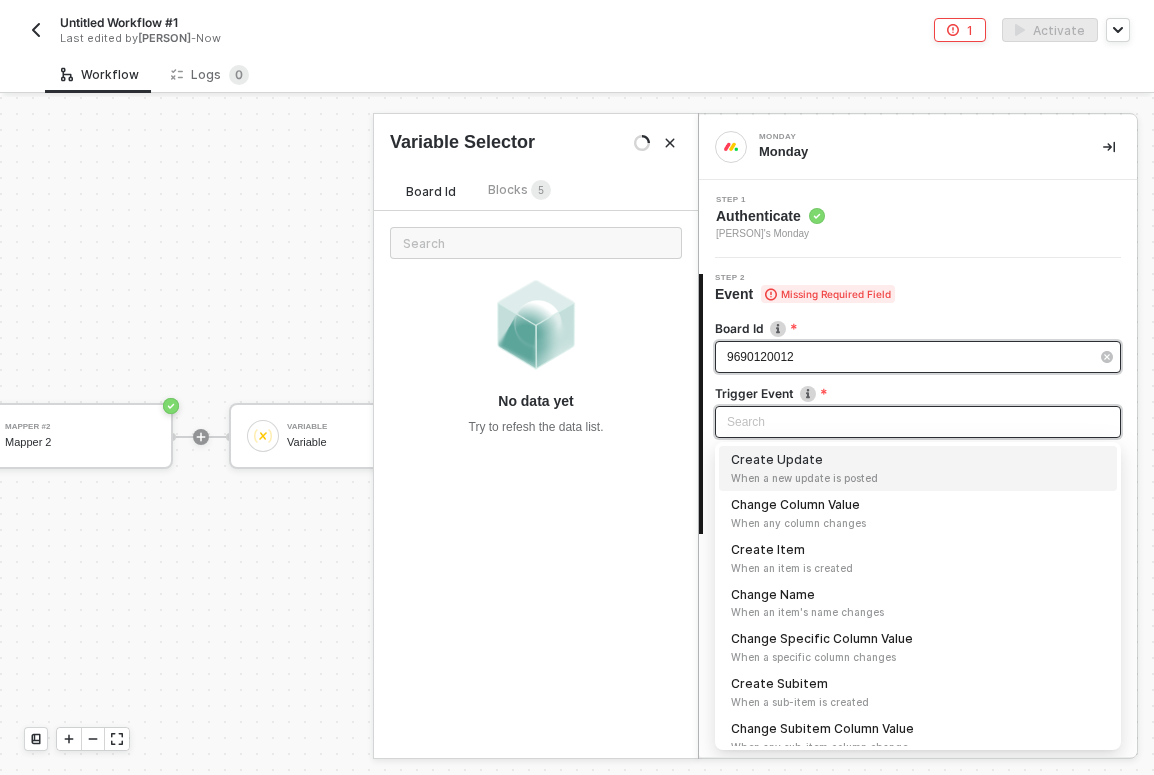 click on "9690120012" at bounding box center [918, 357] 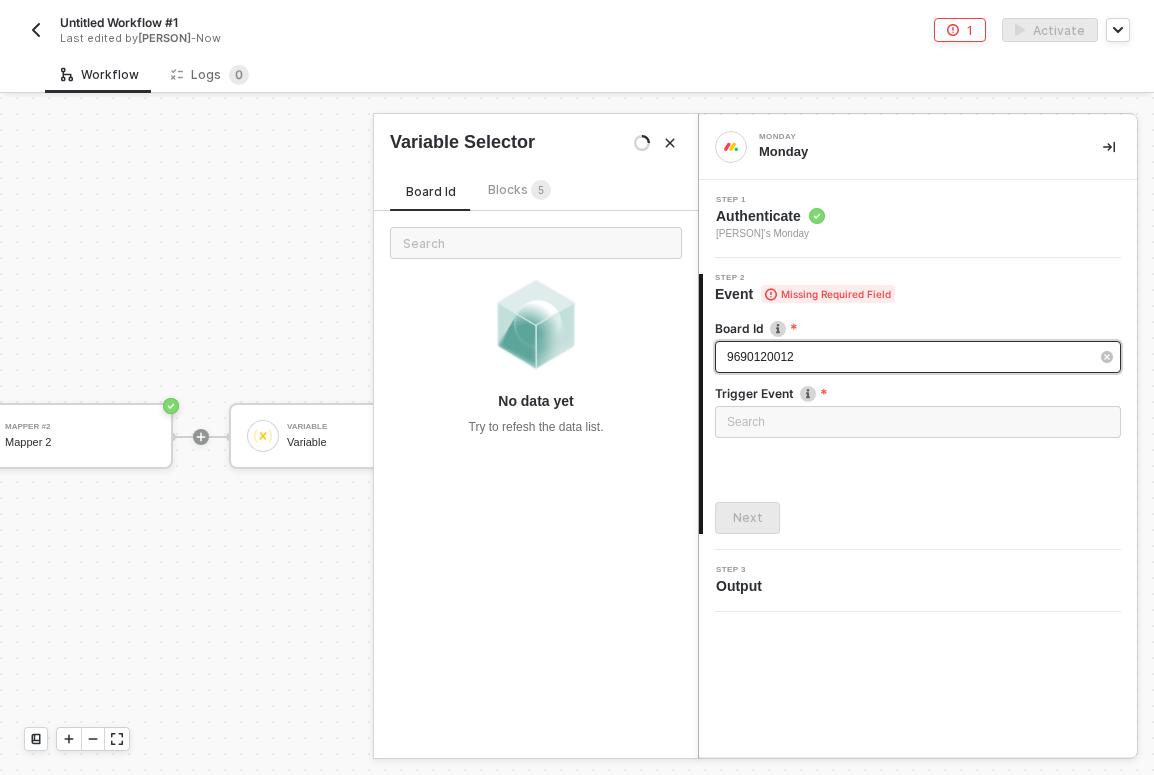click on "9690120012" at bounding box center (918, 357) 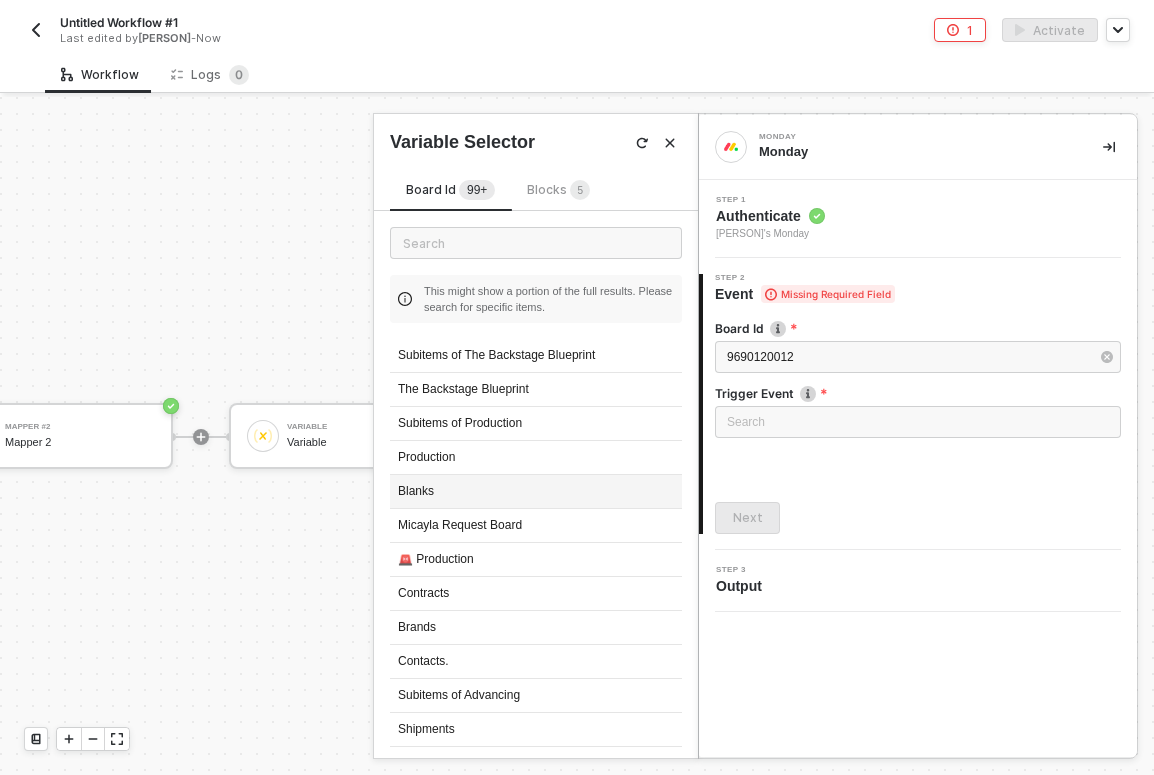 click on "Blanks" at bounding box center [536, 492] 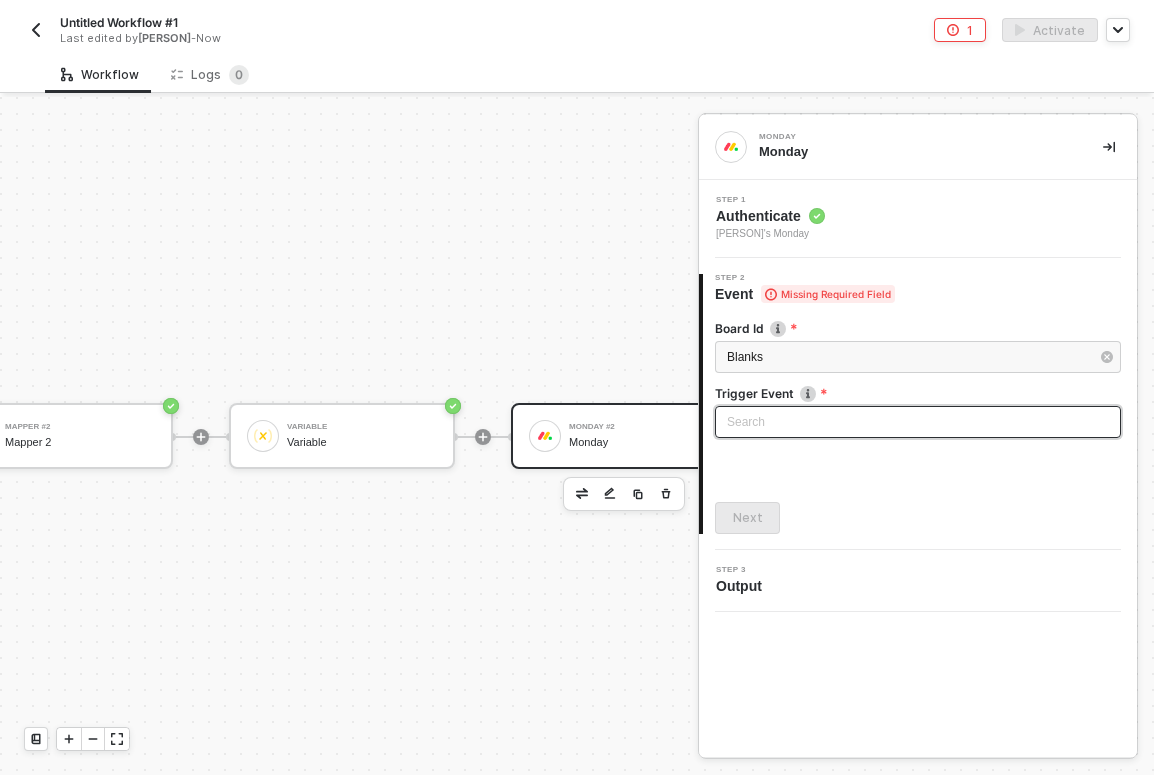 click on "Search" at bounding box center (918, 422) 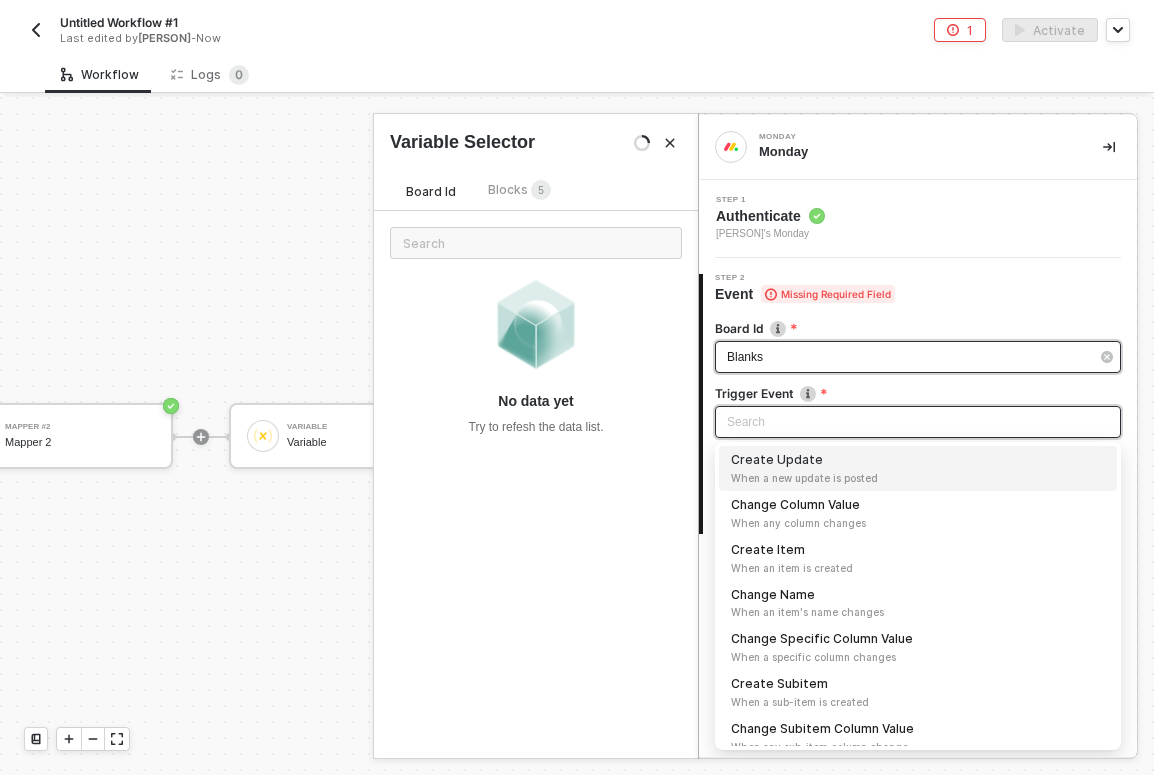 click on "Blanks" at bounding box center [918, 357] 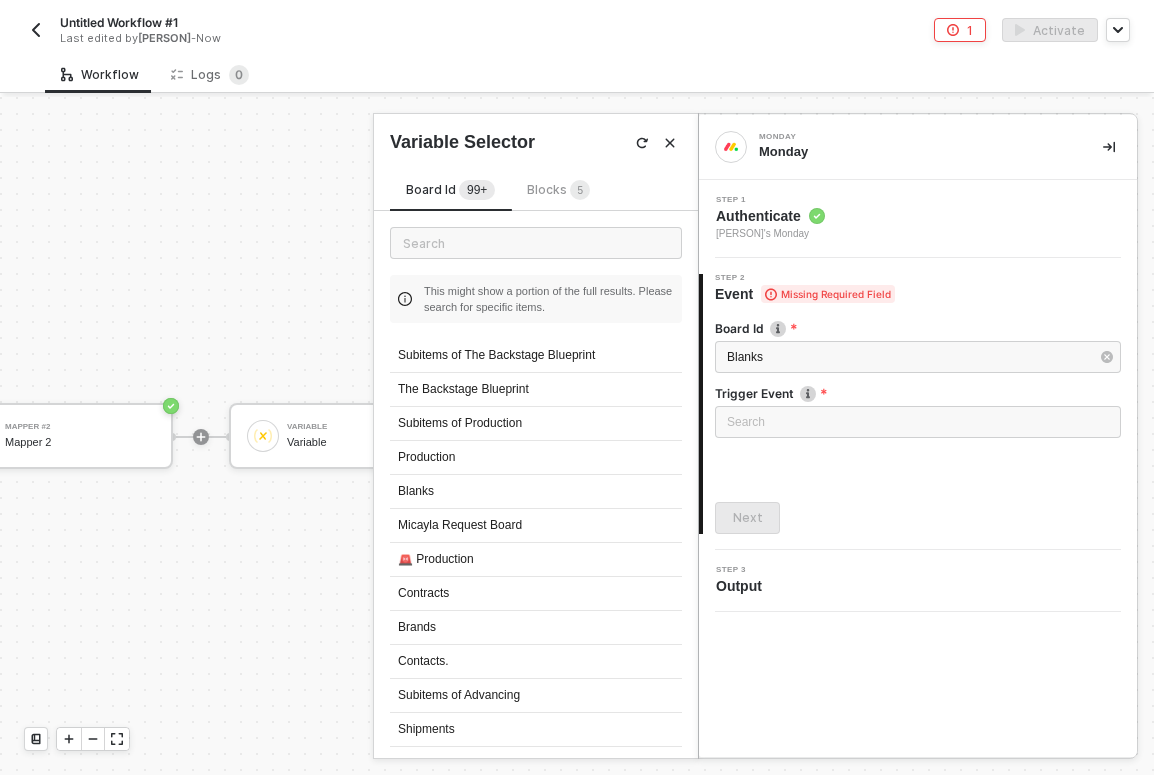 click on "Workflow Logs 0" at bounding box center (599, 74) 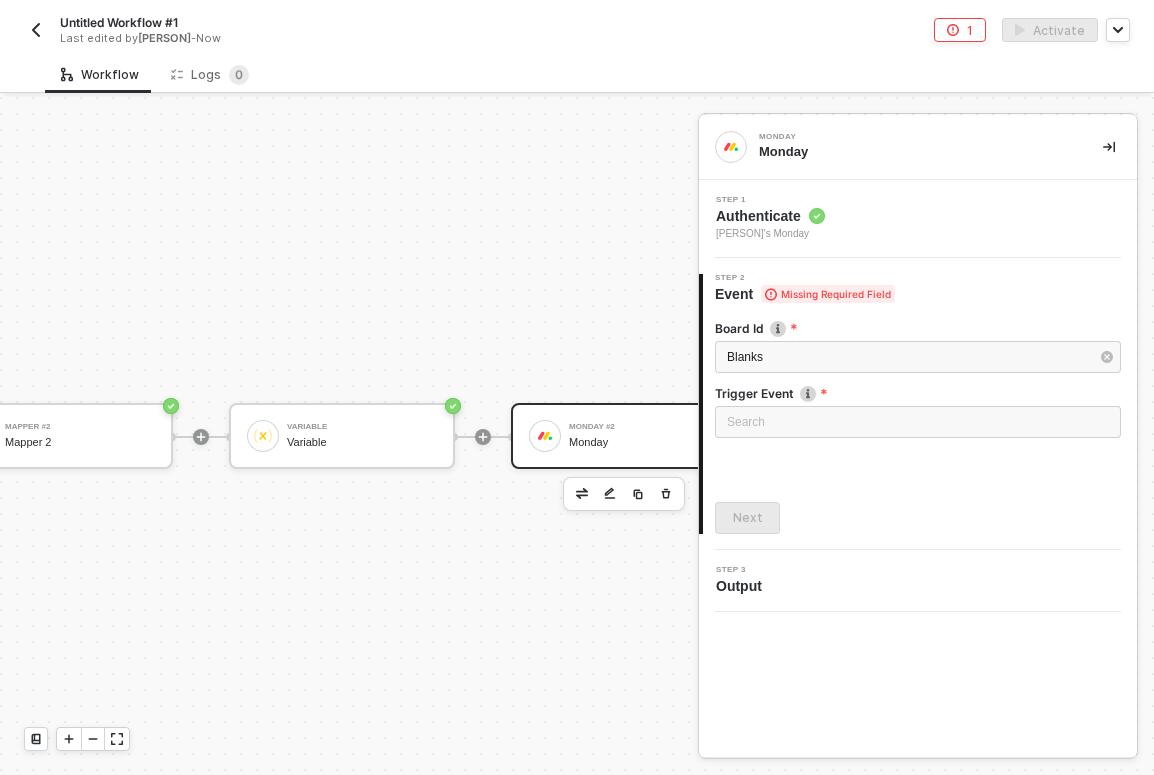 click on "Workflow Logs 0" at bounding box center (599, 74) 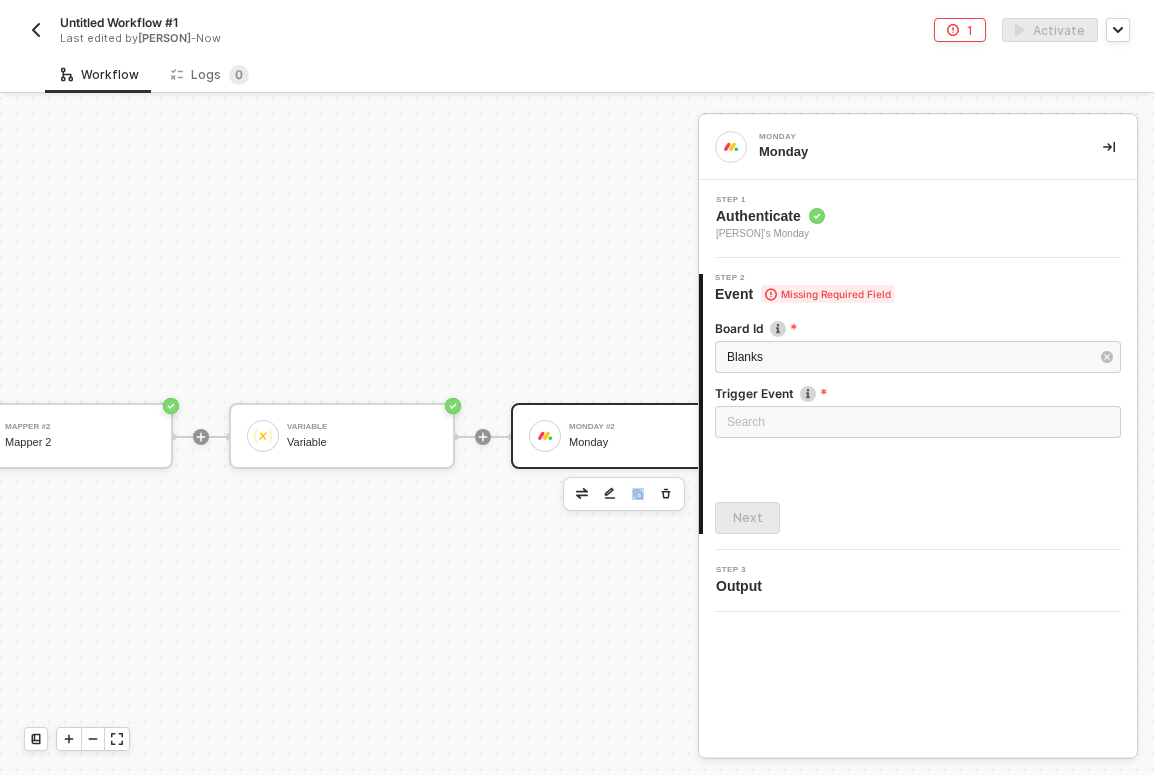 click at bounding box center (624, 494) 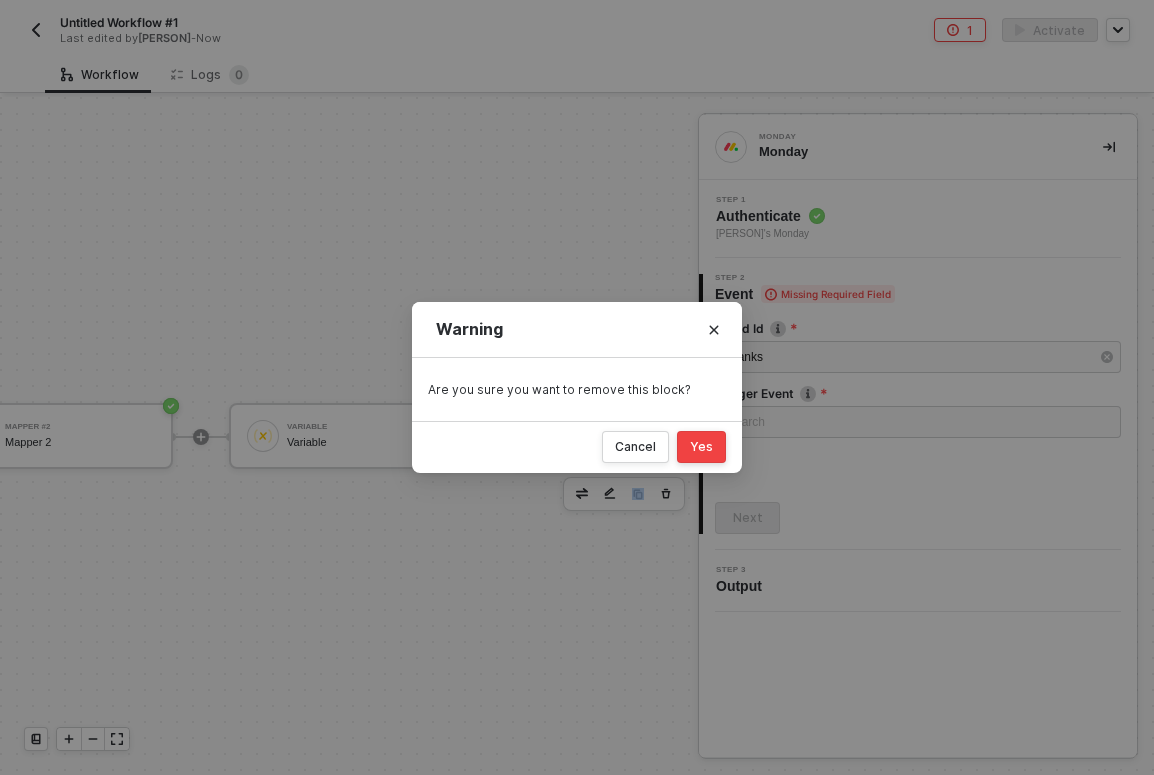 click on "Yes" at bounding box center (701, 447) 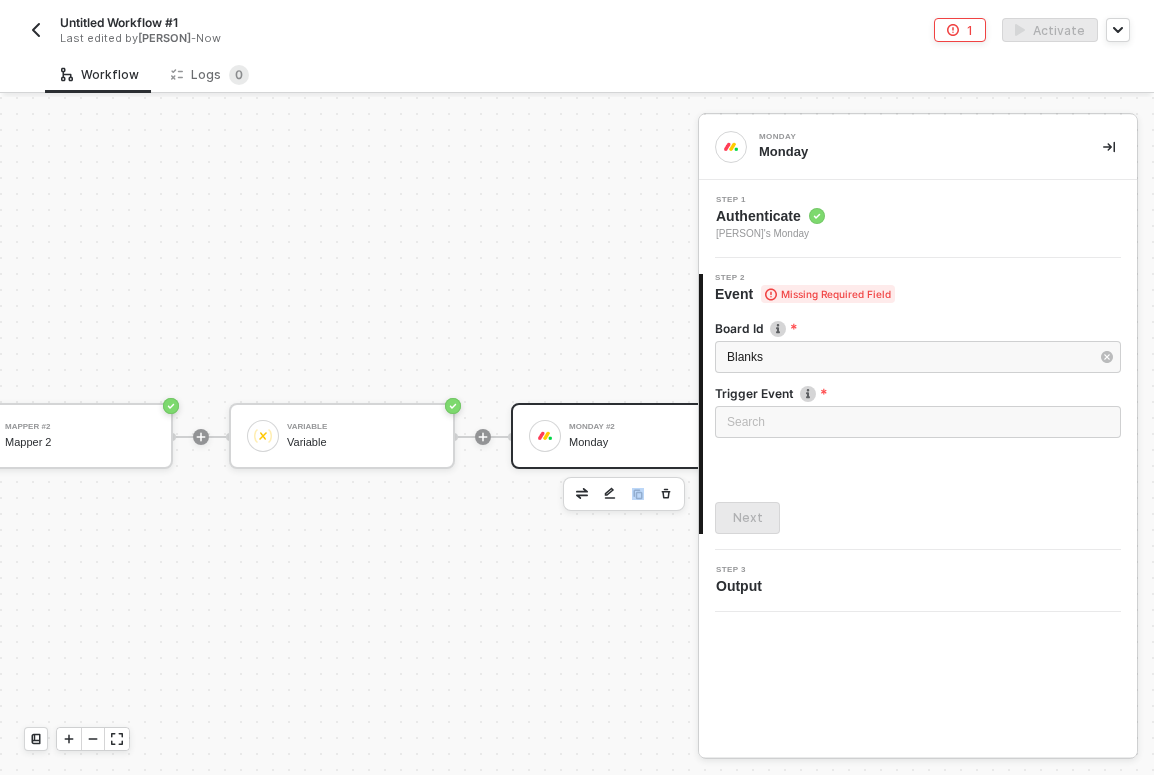 scroll, scrollTop: 18, scrollLeft: 851, axis: both 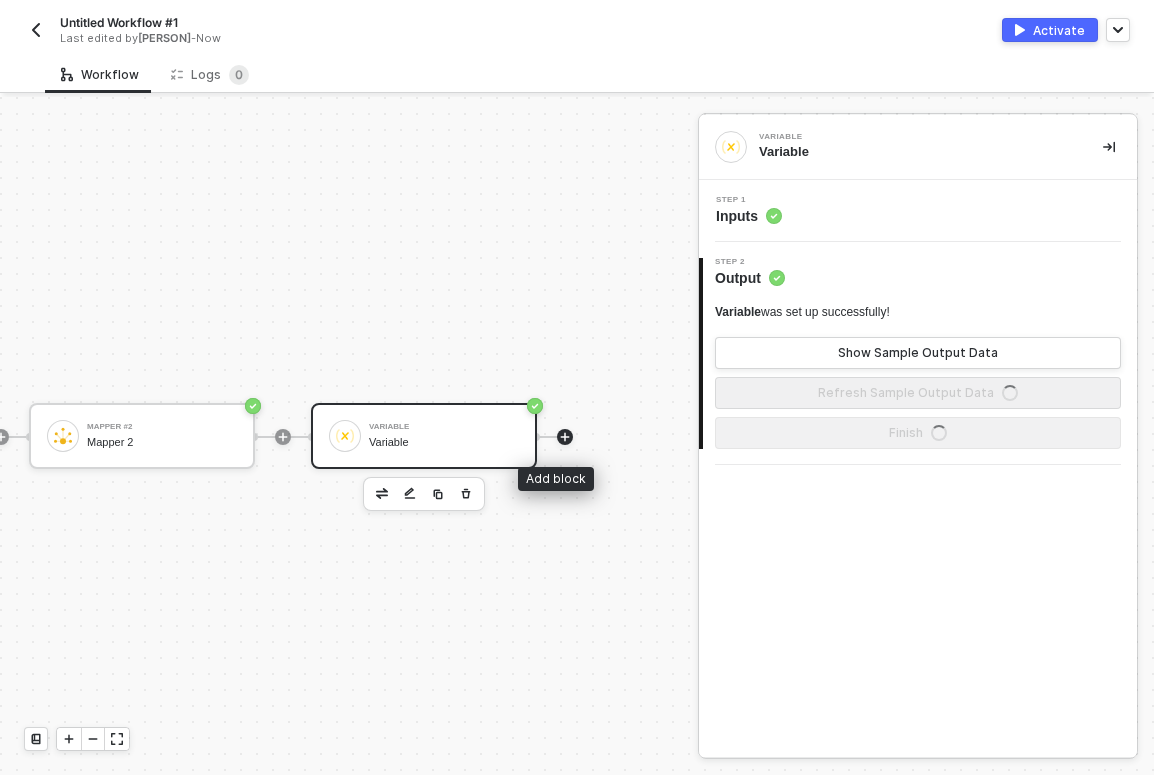 click 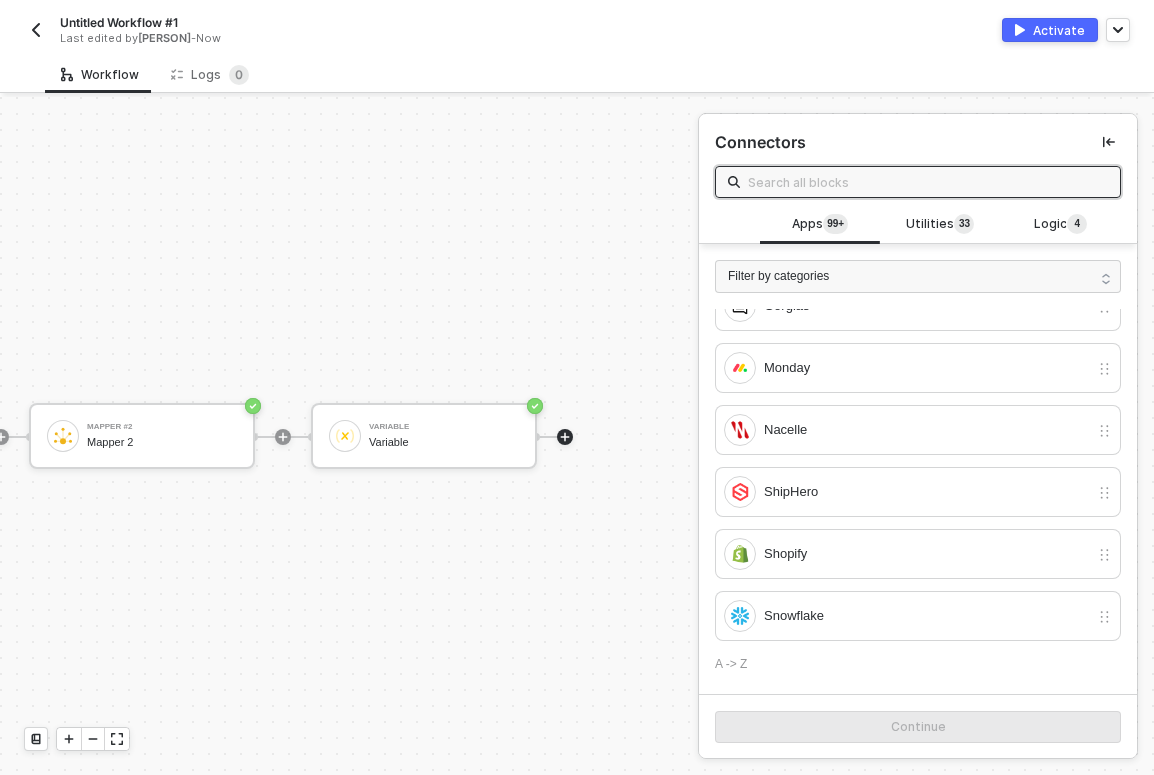 scroll, scrollTop: 383, scrollLeft: 0, axis: vertical 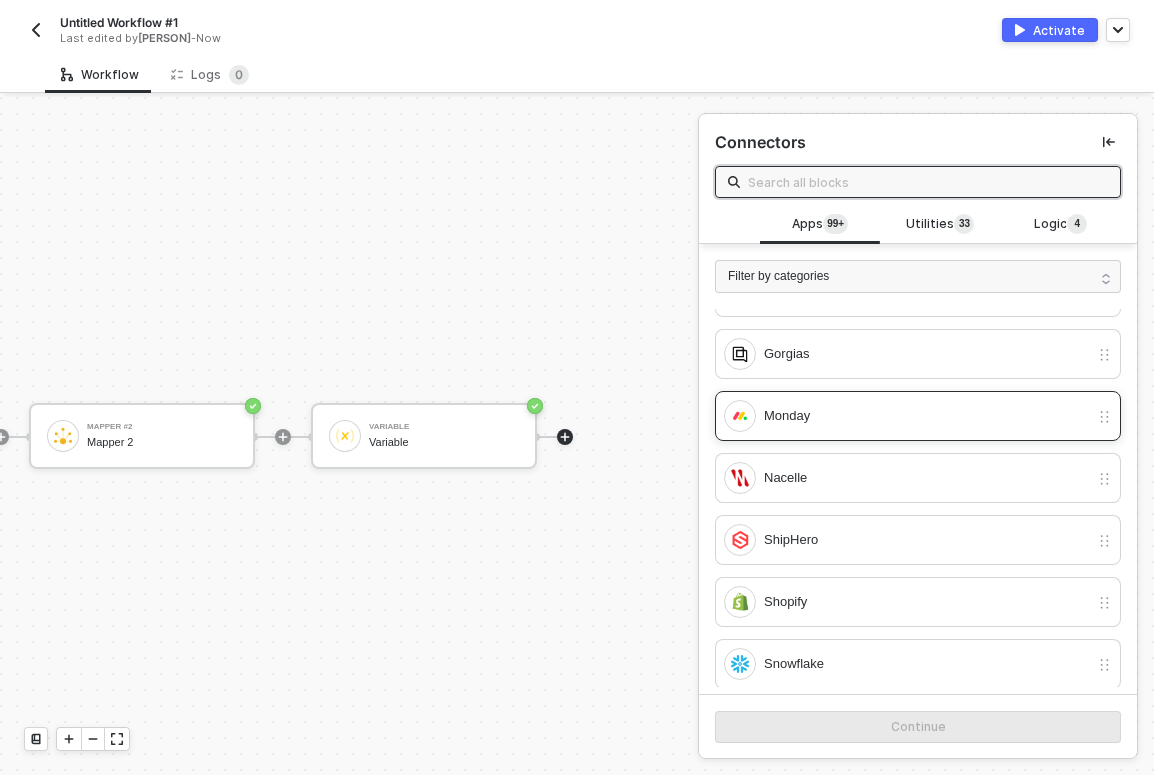 click on "Monday" at bounding box center (926, 416) 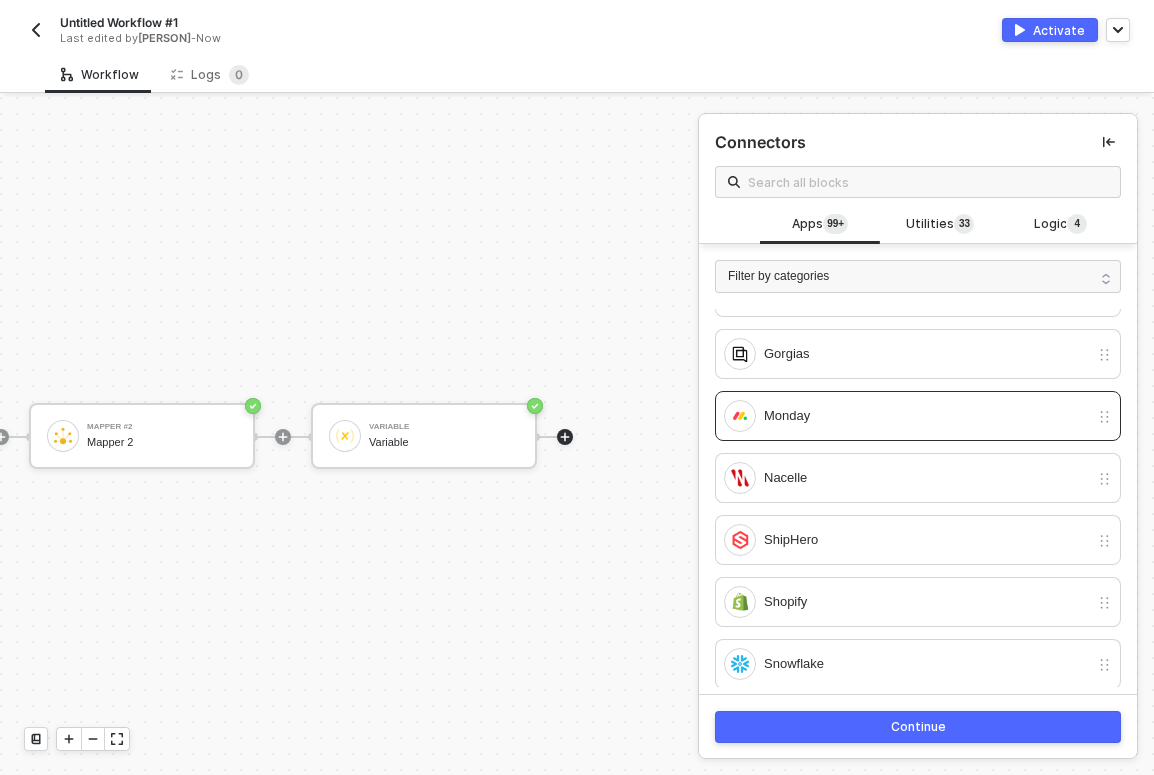 click on "Continue" at bounding box center [918, 726] 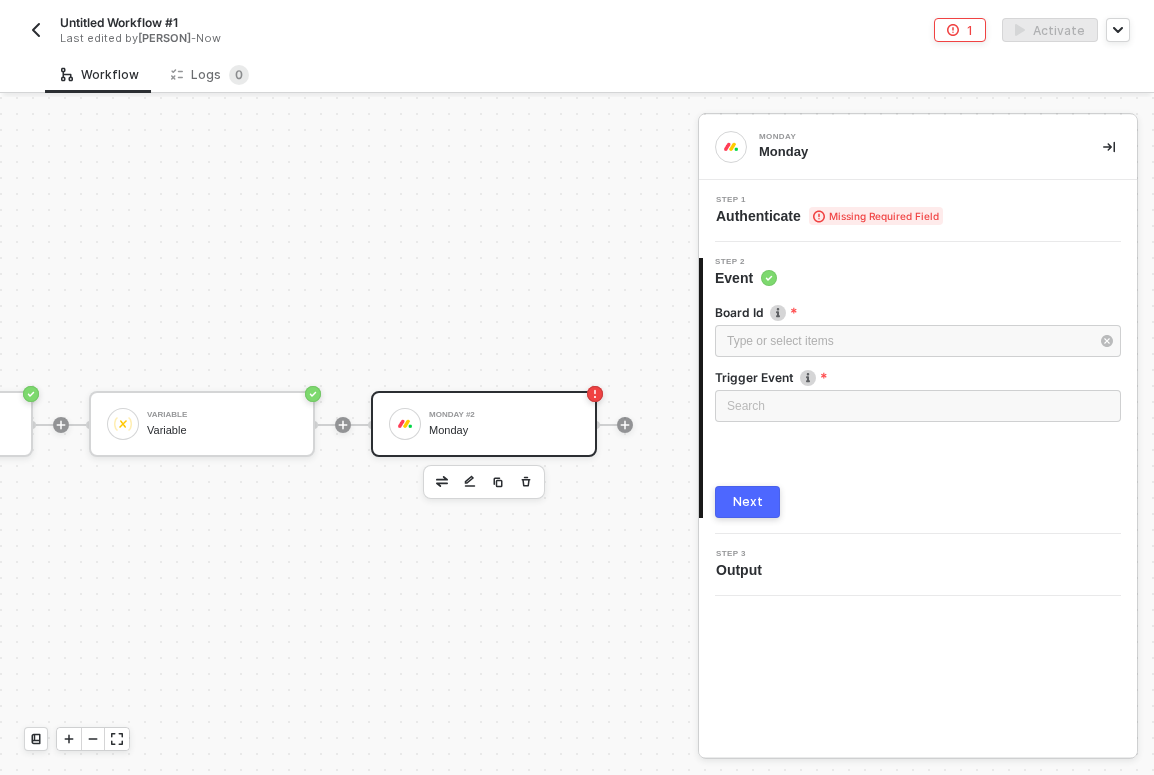 scroll, scrollTop: 30, scrollLeft: 1073, axis: both 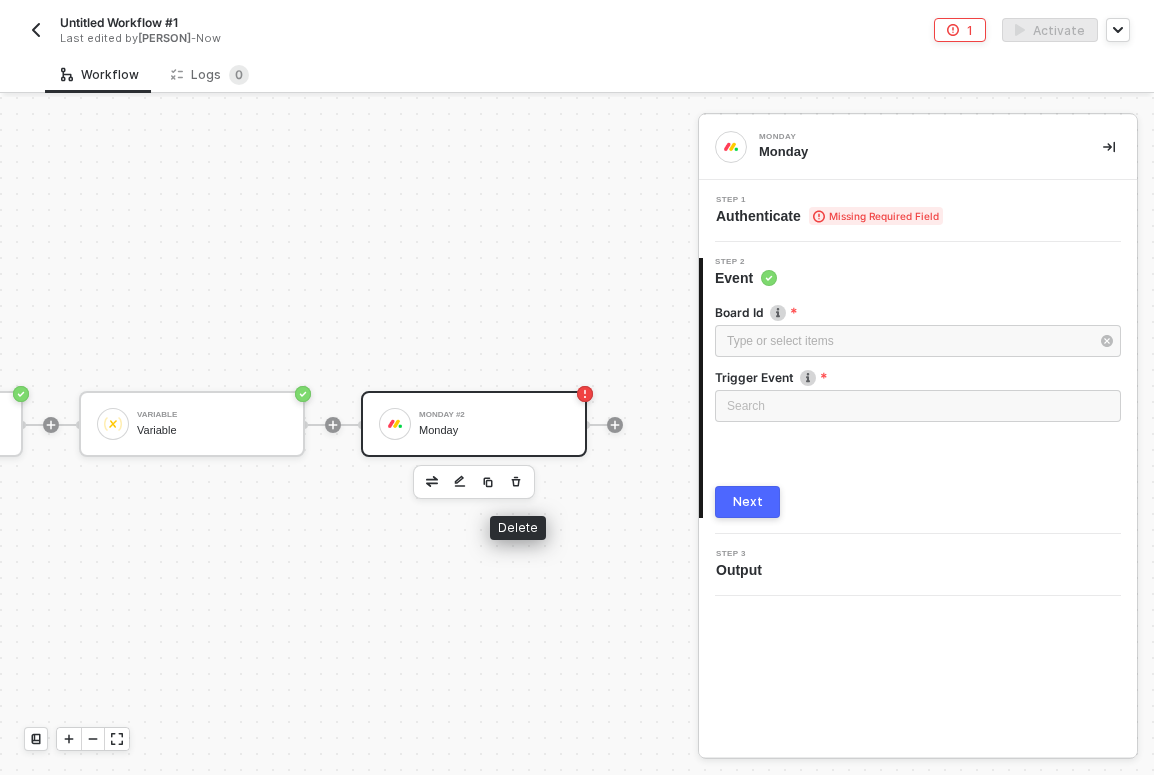 click 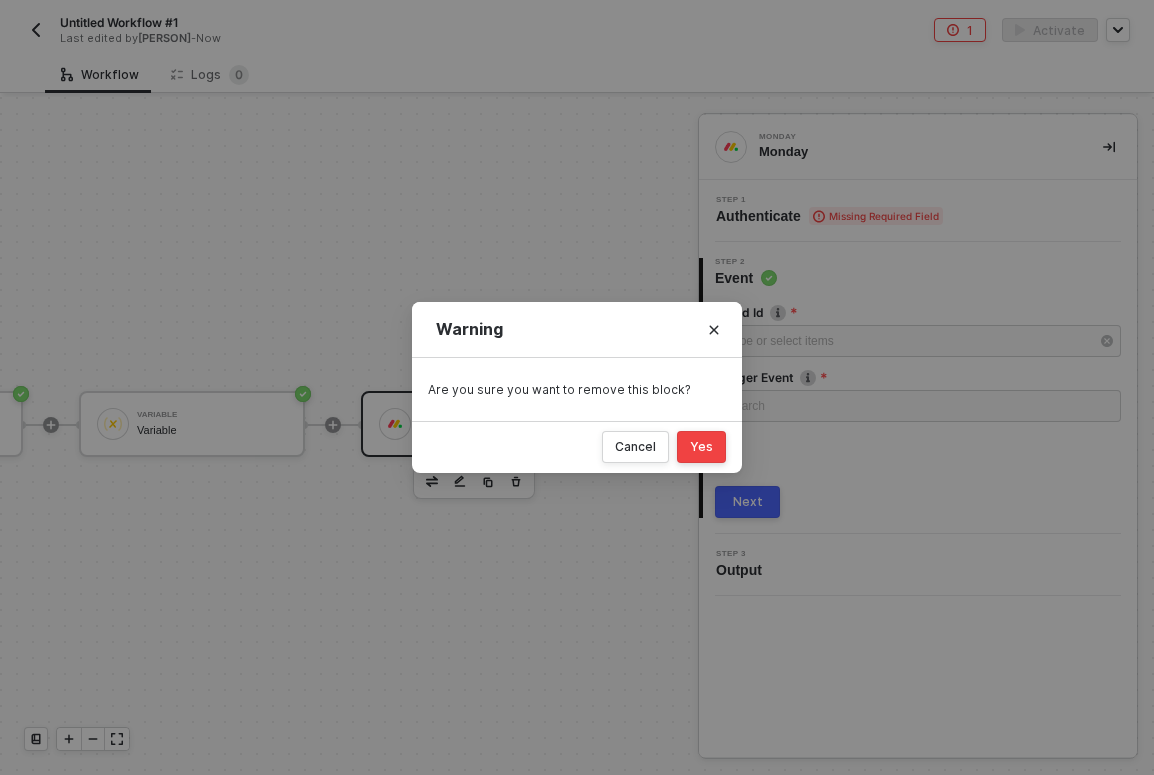 click on "Yes" at bounding box center (701, 447) 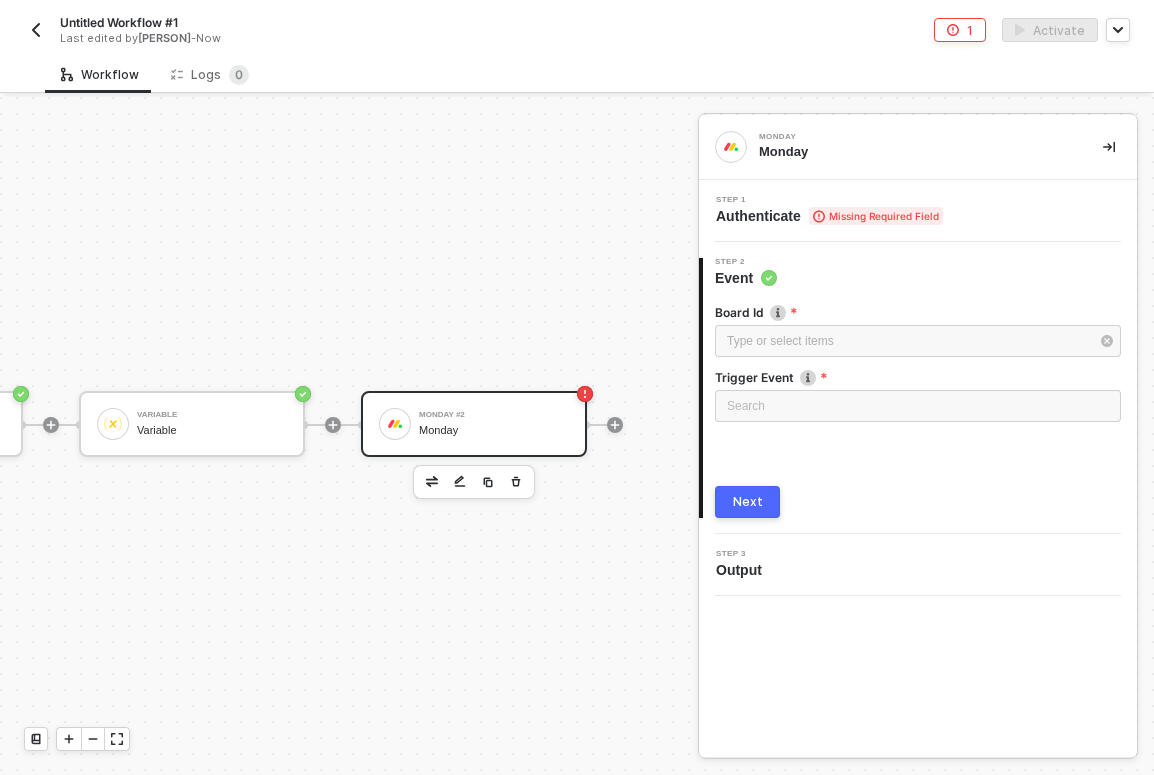 scroll, scrollTop: 30, scrollLeft: 851, axis: both 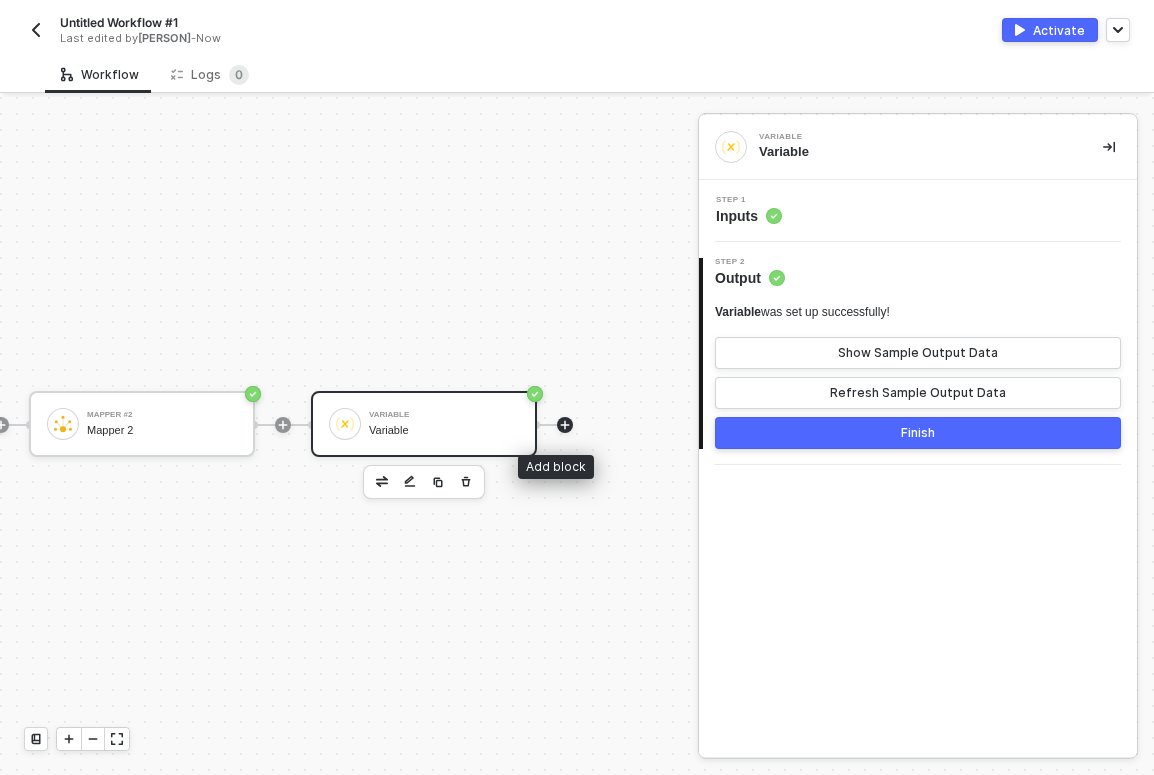 click 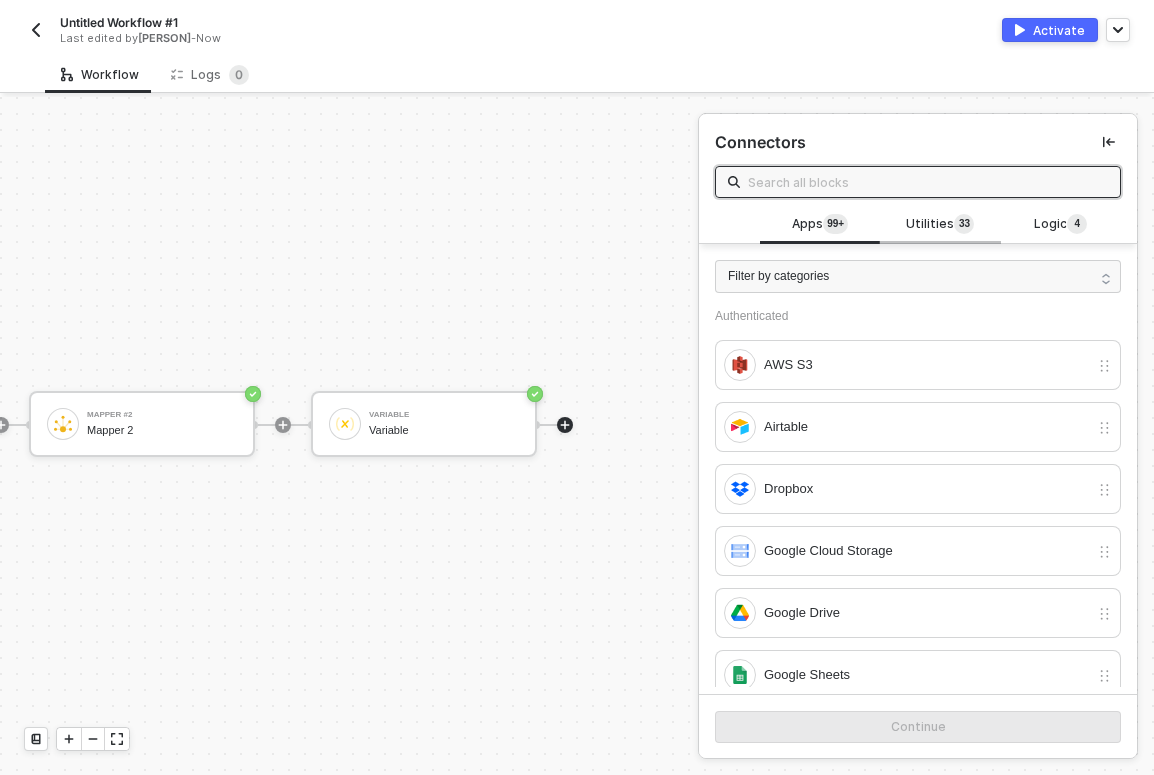 click on "Utilities  3 3" at bounding box center [940, 225] 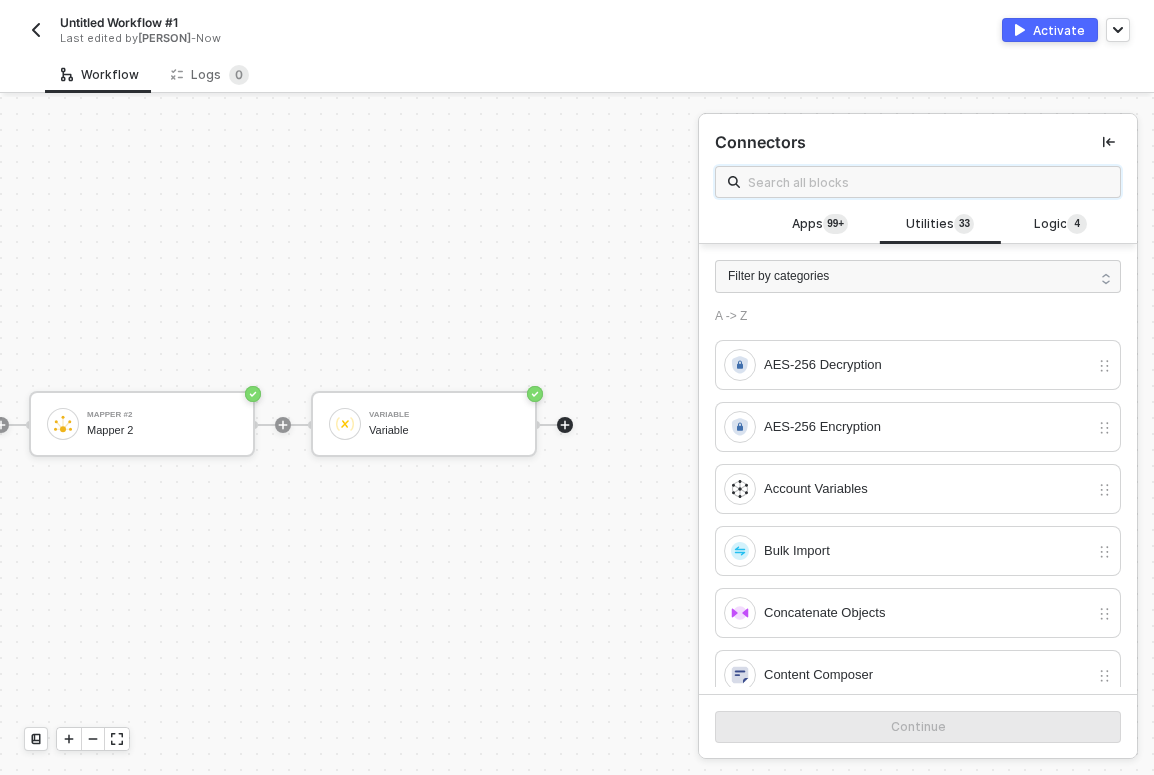 click at bounding box center [928, 182] 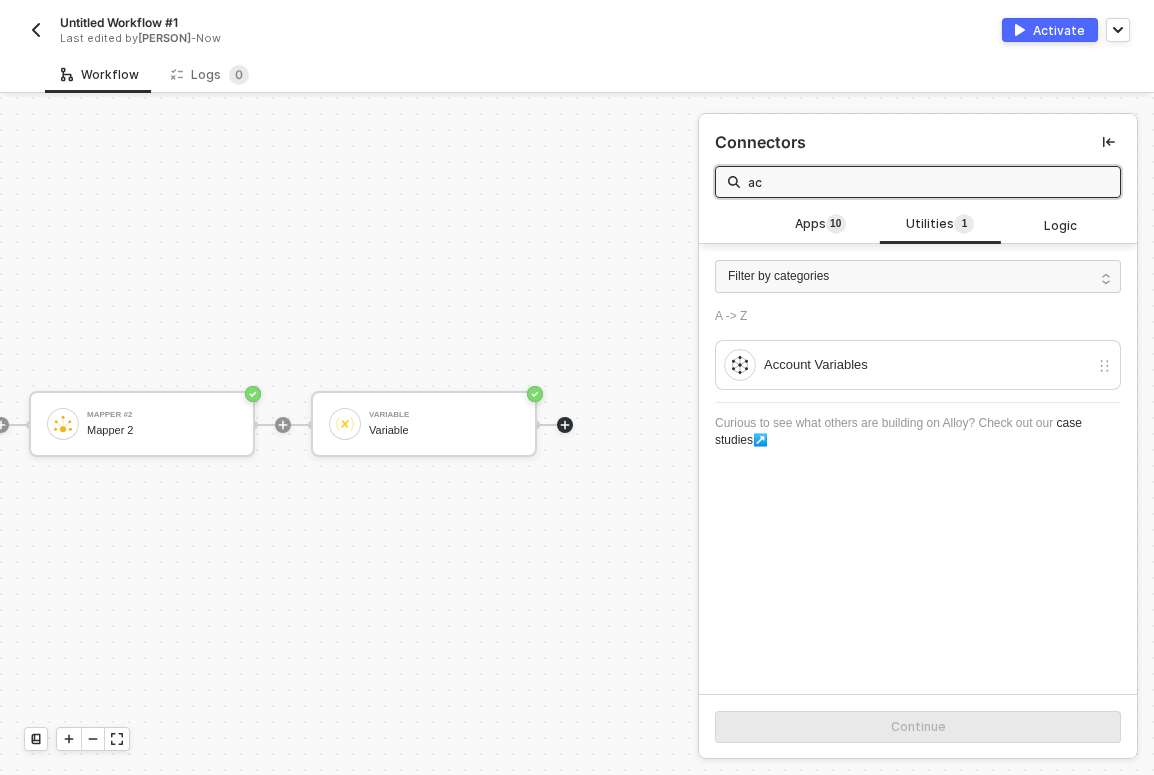 type on "a" 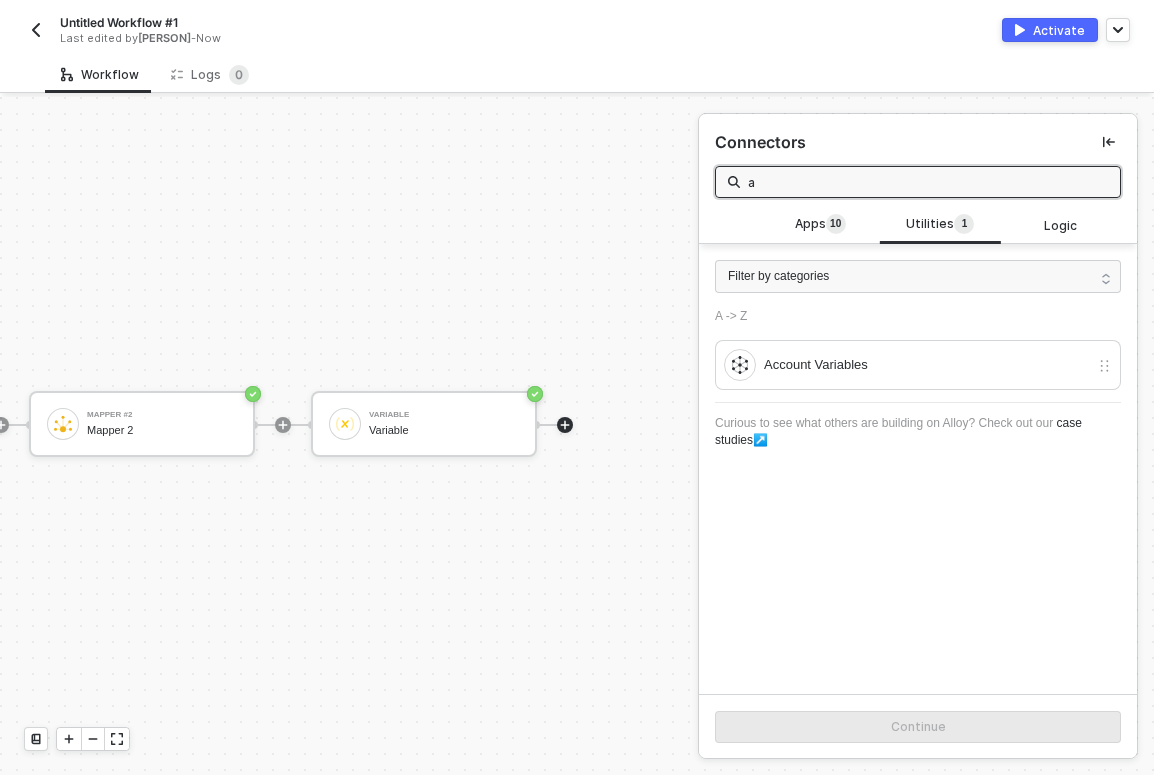 type 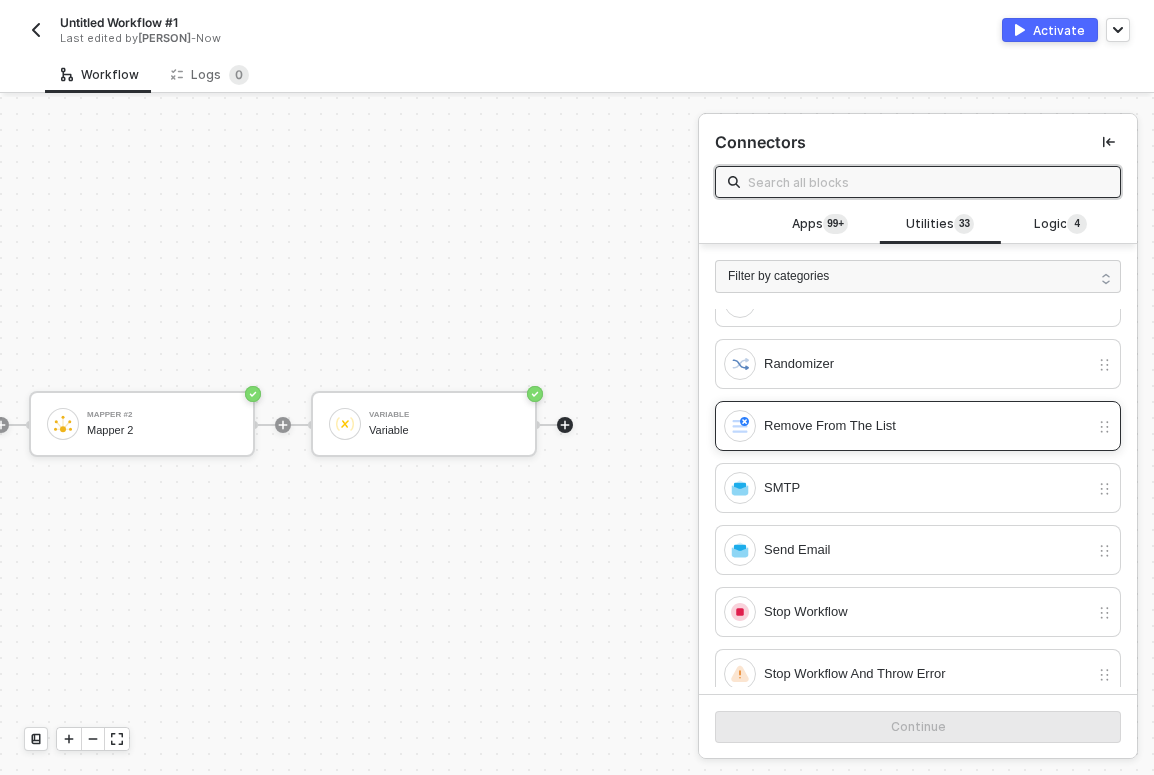 scroll, scrollTop: 1197, scrollLeft: 0, axis: vertical 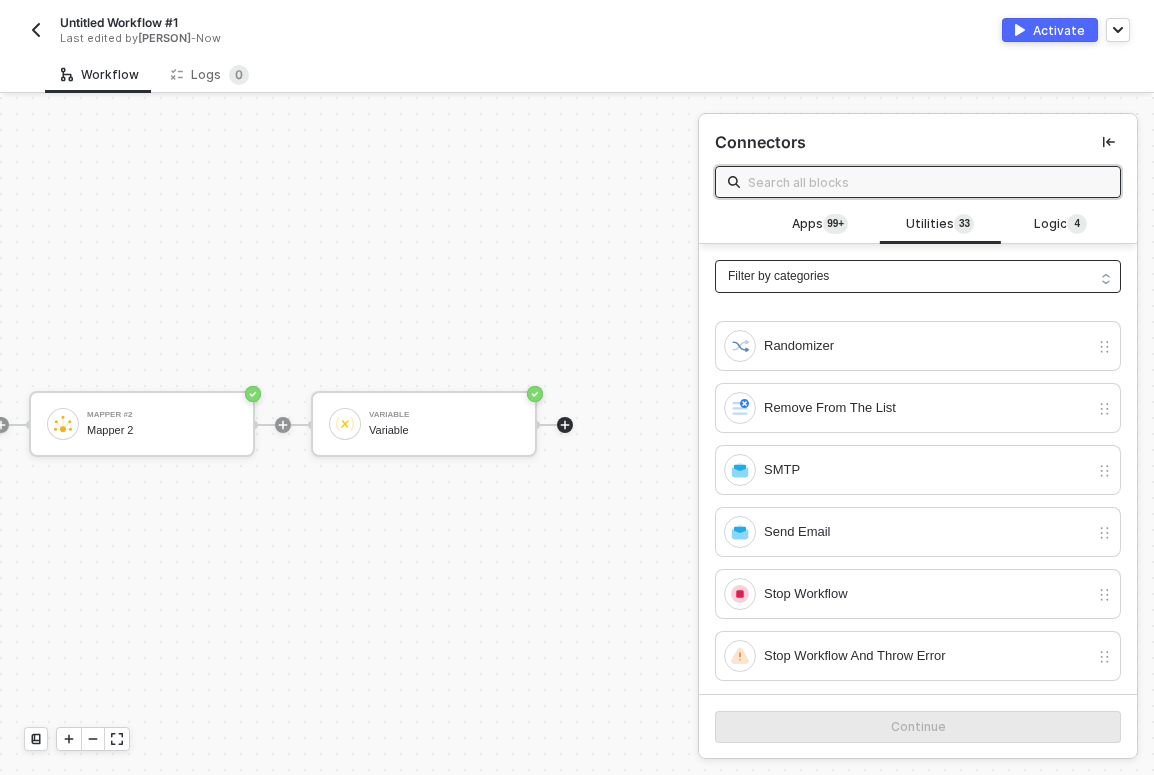 click on "Filter by categories" at bounding box center [918, 276] 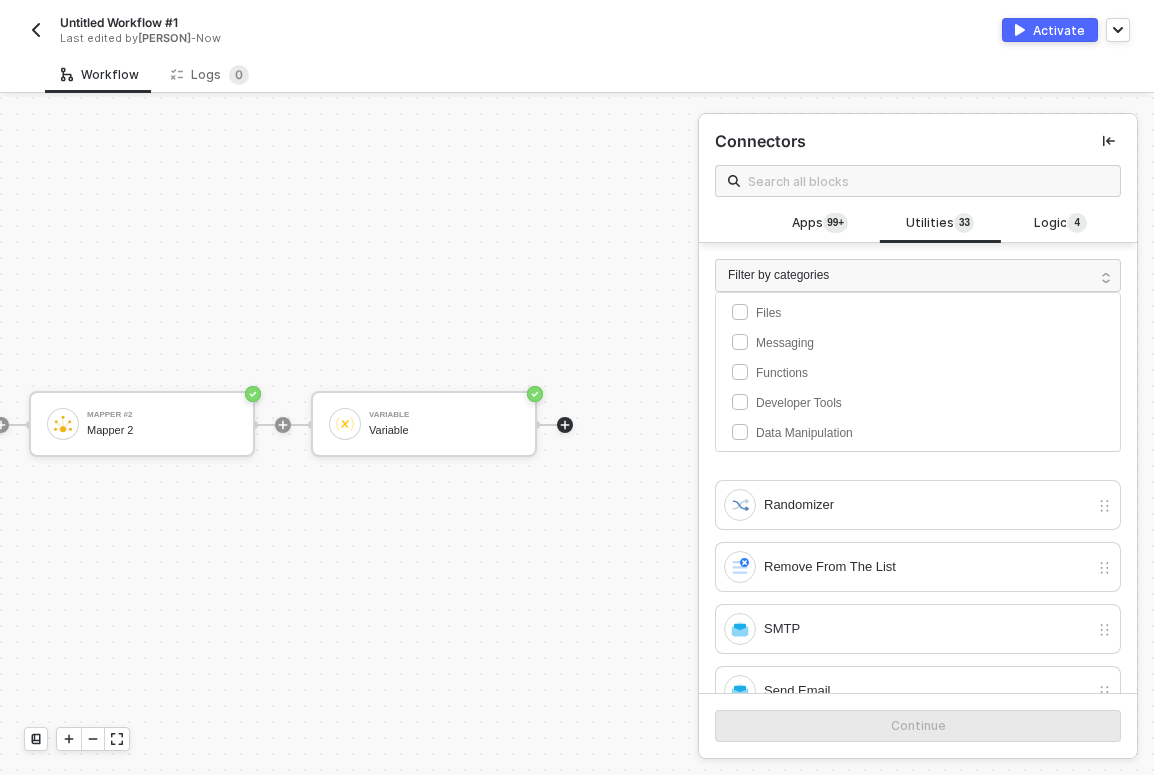 scroll, scrollTop: 1, scrollLeft: 0, axis: vertical 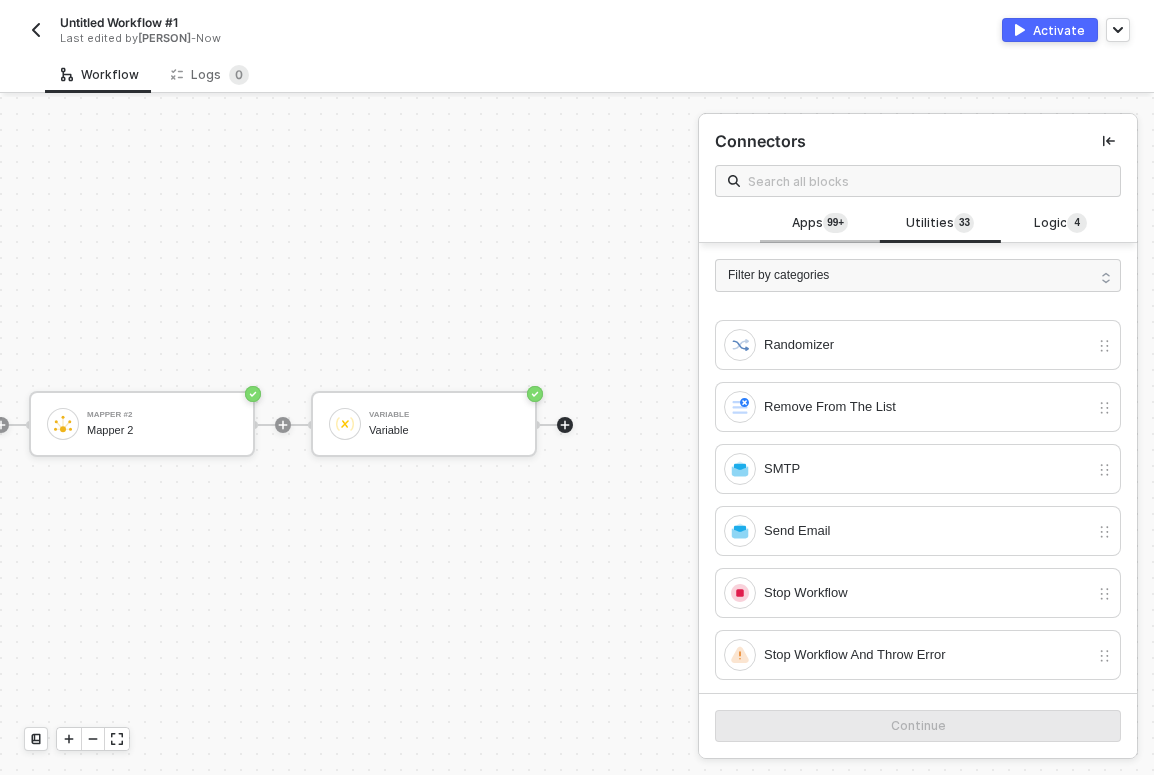 click on "Apps  99+" at bounding box center [820, 224] 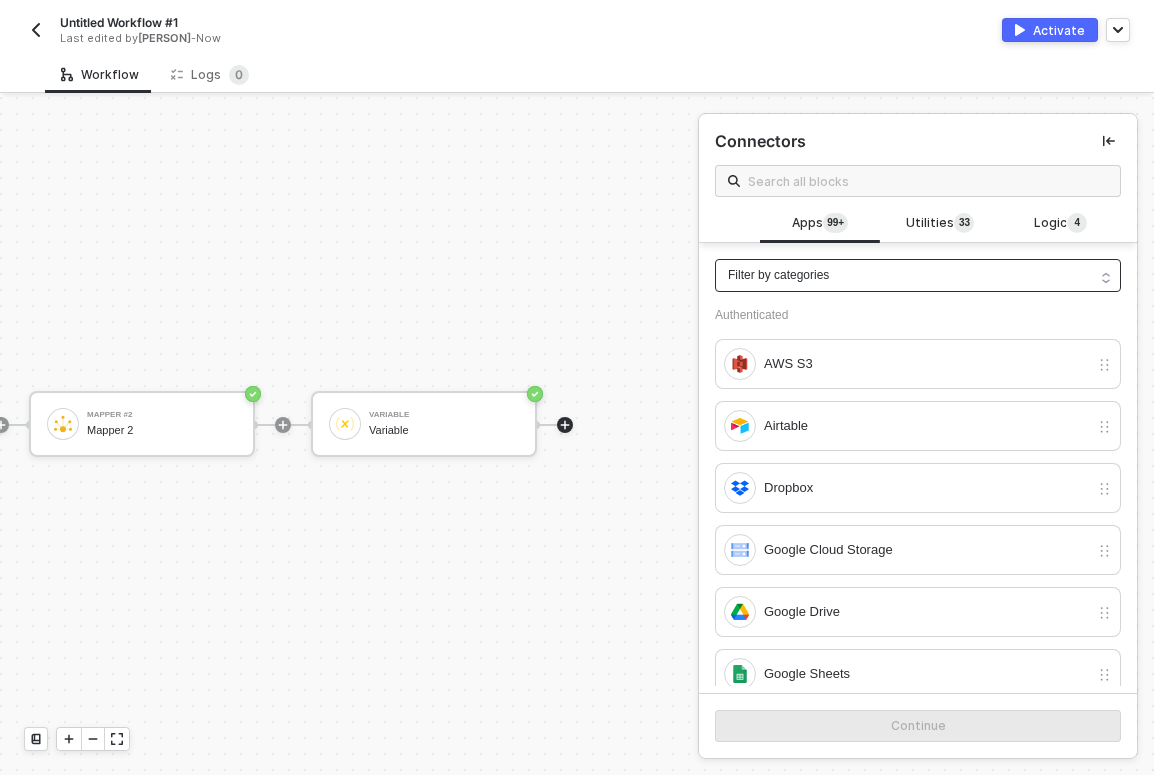 click on "Filter by categories" at bounding box center (918, 275) 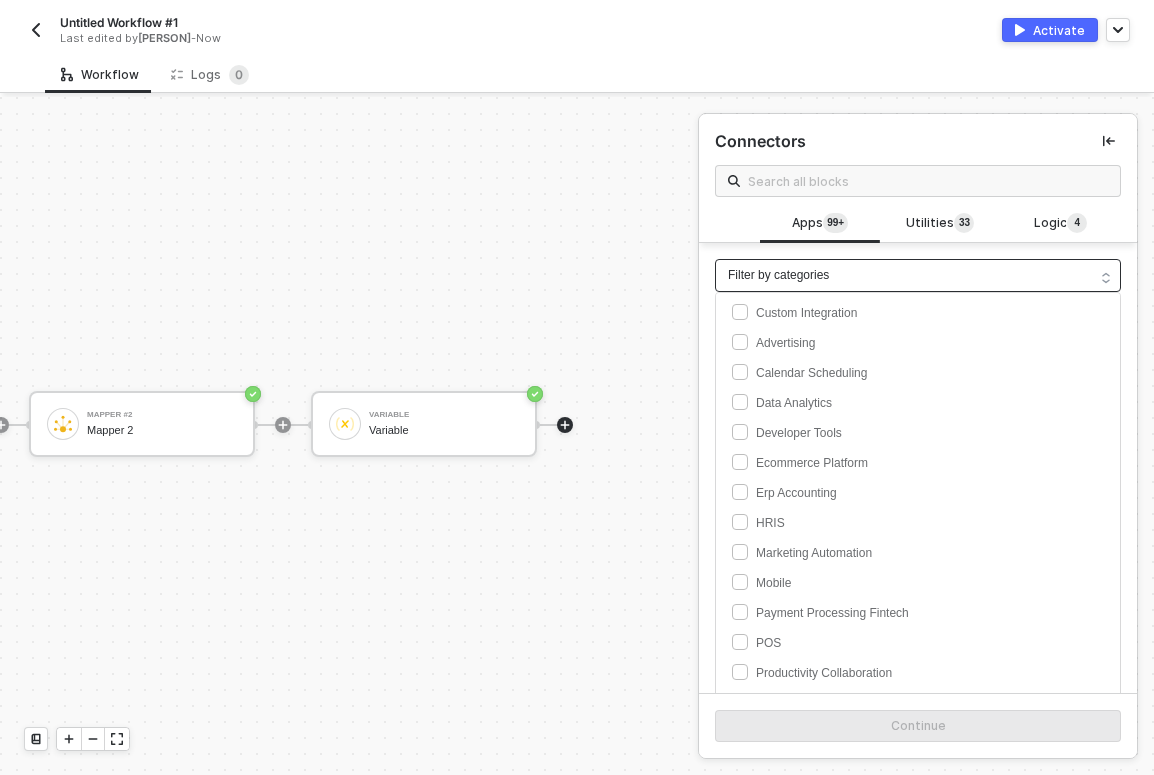 click on "Filter by categories" at bounding box center (918, 275) 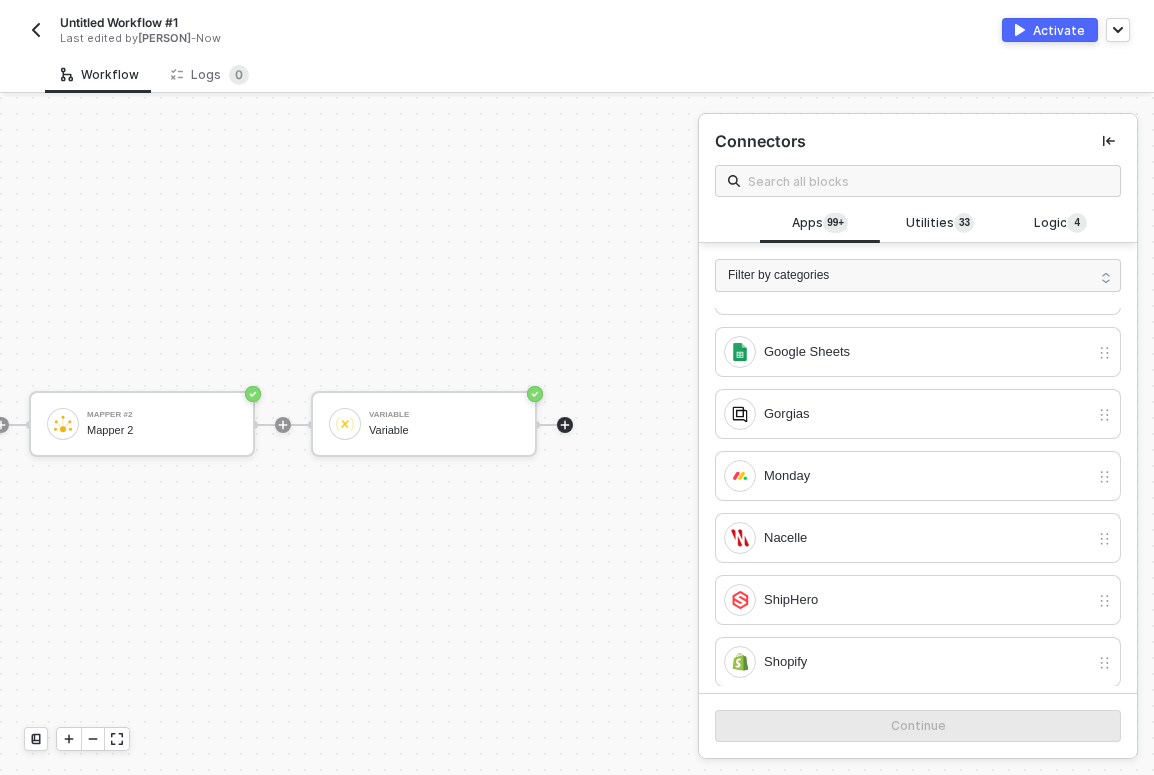 scroll, scrollTop: 305, scrollLeft: 0, axis: vertical 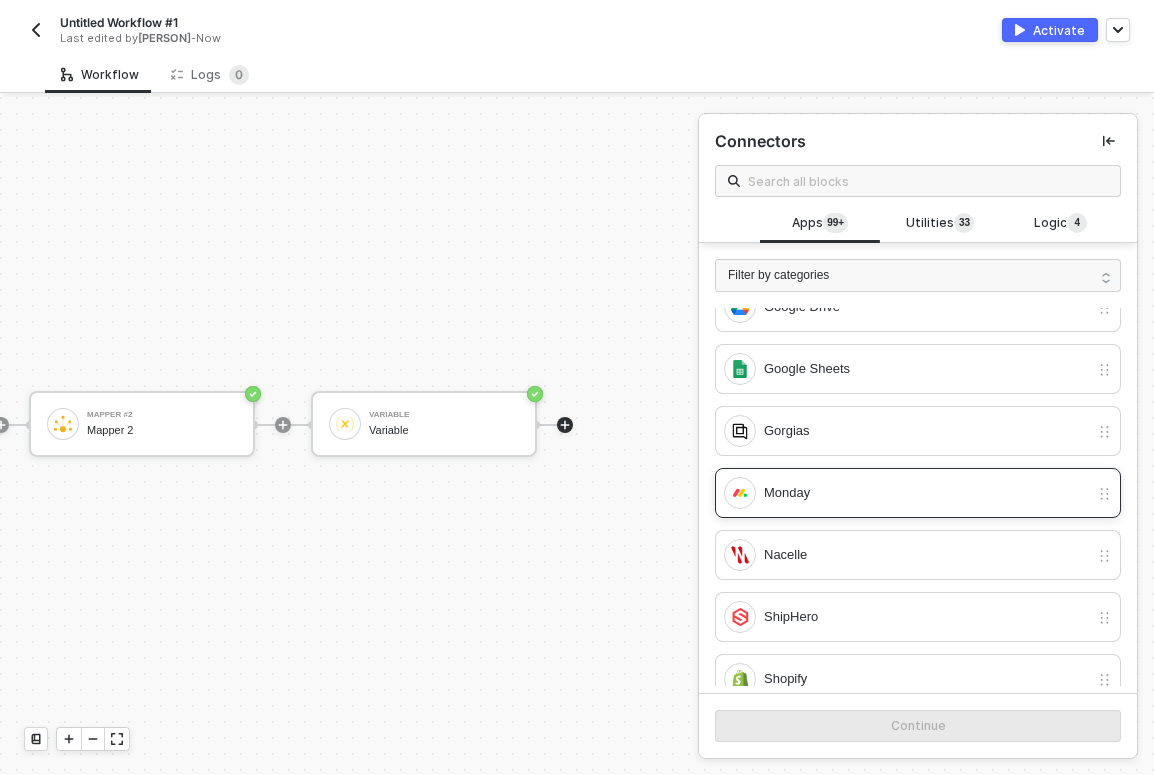 click at bounding box center (1104, 494) 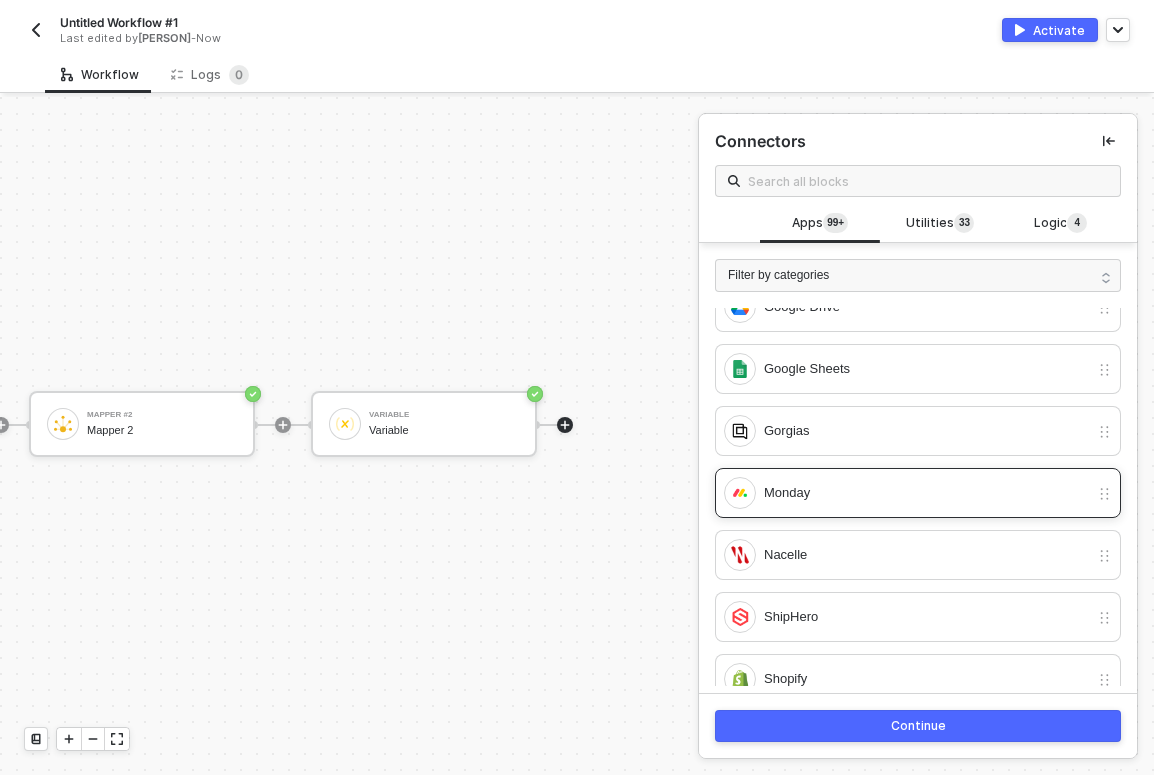 click at bounding box center [1104, 494] 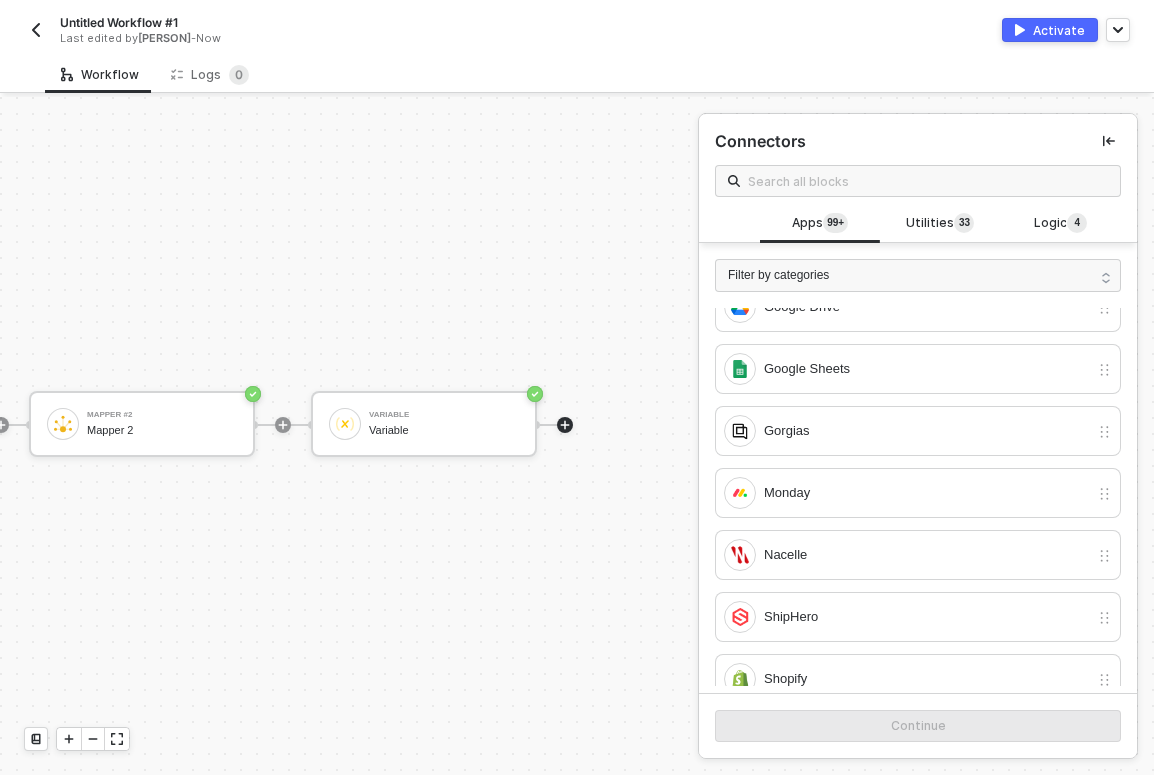 click on "Monday Trigger Trigger workflow when create item Monday Gets an item Mapper Mapper Mapper #2 Mapper 2 Variable Variable" at bounding box center (349, 436) 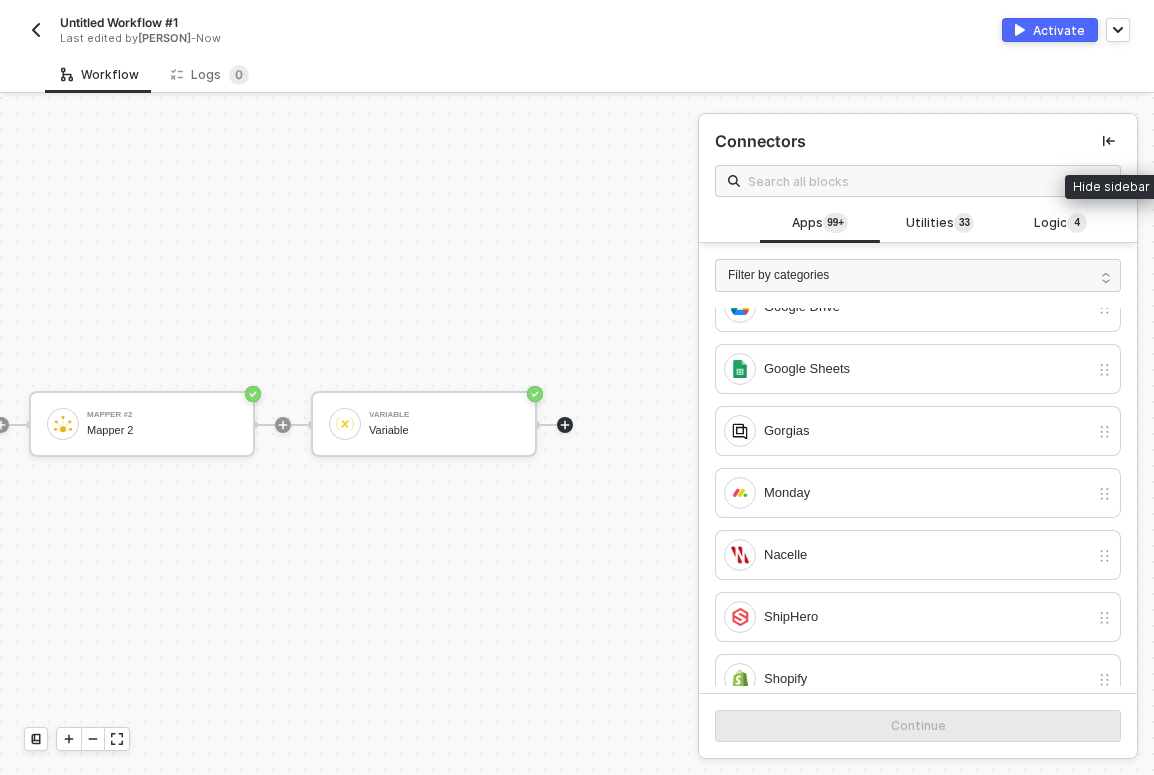 click 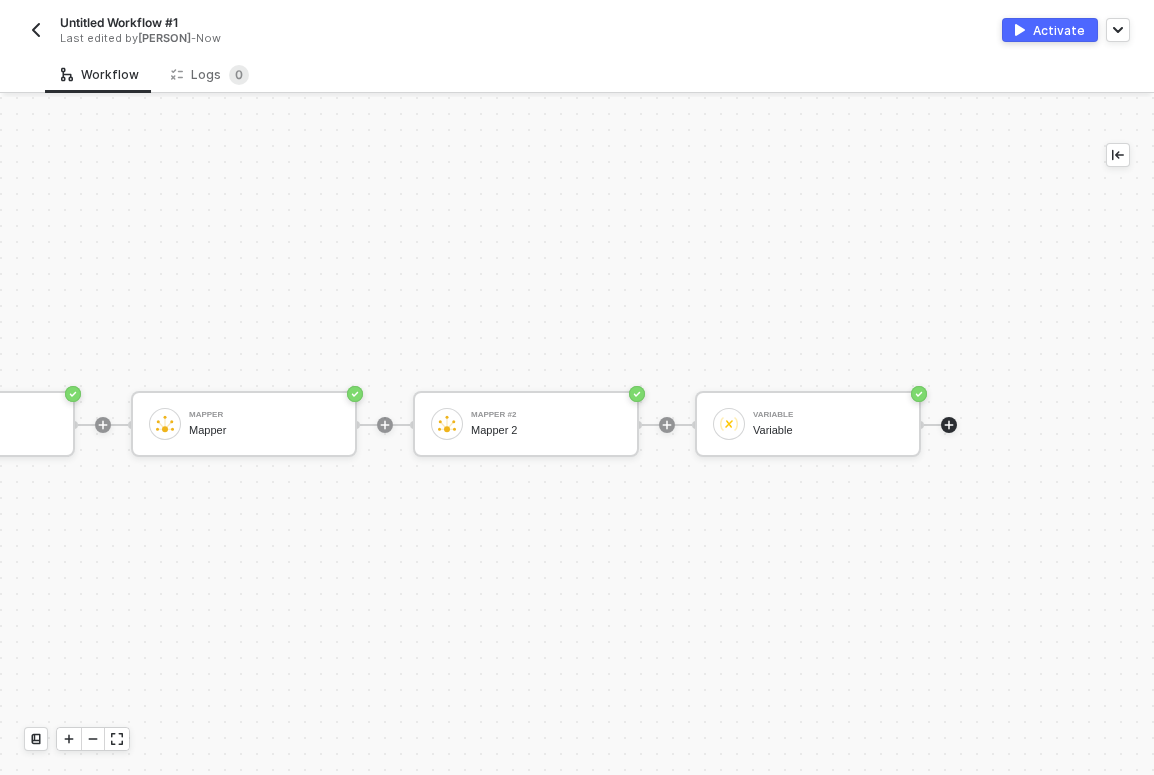 click 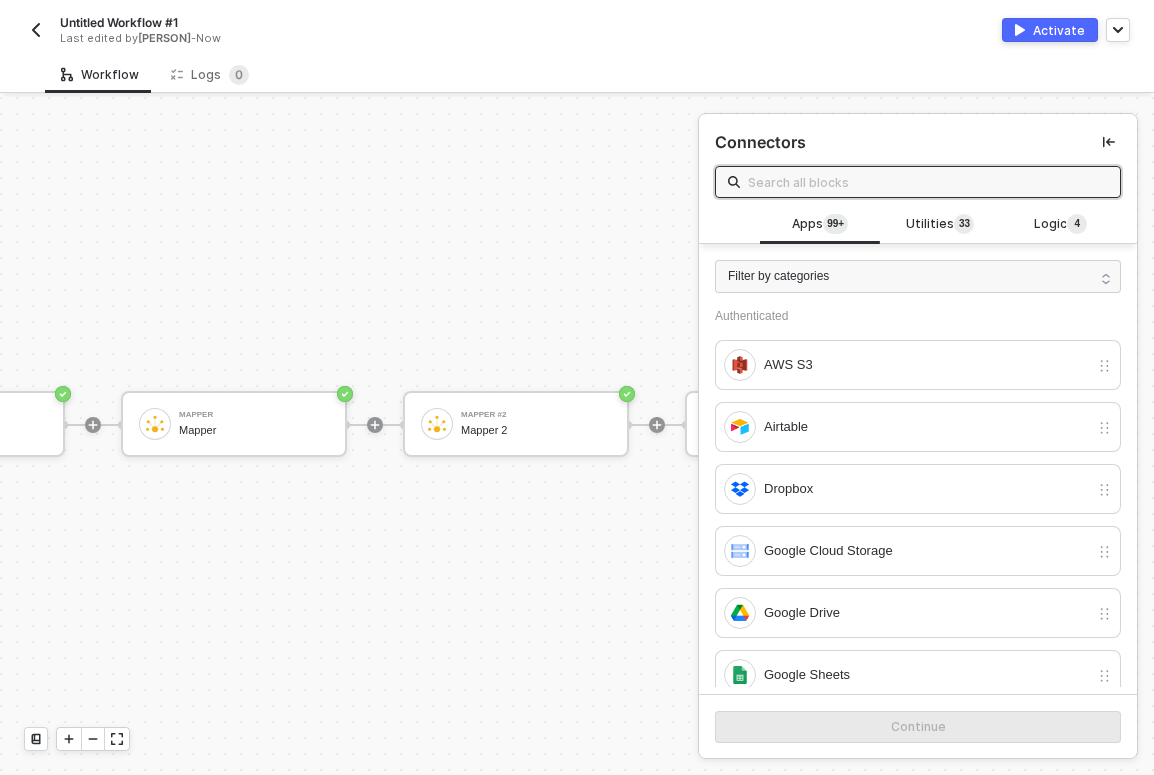click on "Monday Trigger Trigger workflow when create item Monday Gets an item Mapper Mapper Mapper #2 Mapper 2 Variable Variable" at bounding box center (240, 424) 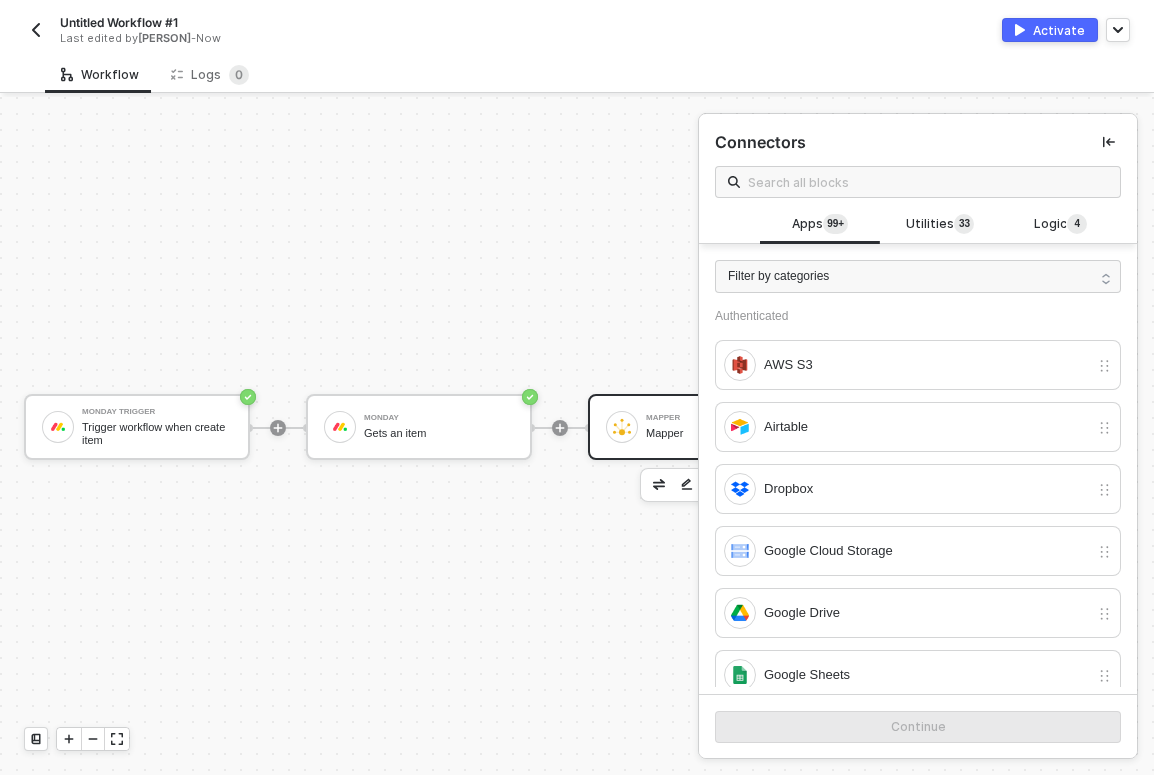 scroll, scrollTop: 27, scrollLeft: 0, axis: vertical 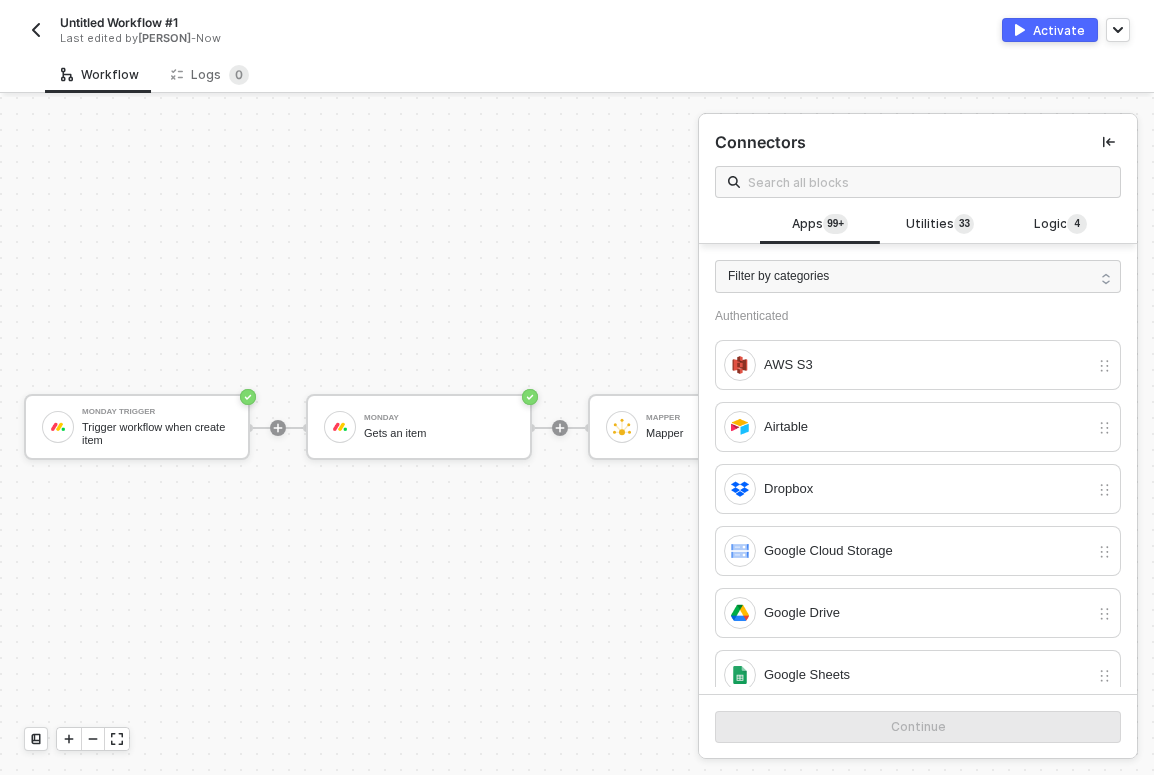 click on "Monday Trigger Trigger workflow when create item Monday Gets an item Mapper Mapper Mapper #2 Mapper 2 Variable Variable" at bounding box center (707, 427) 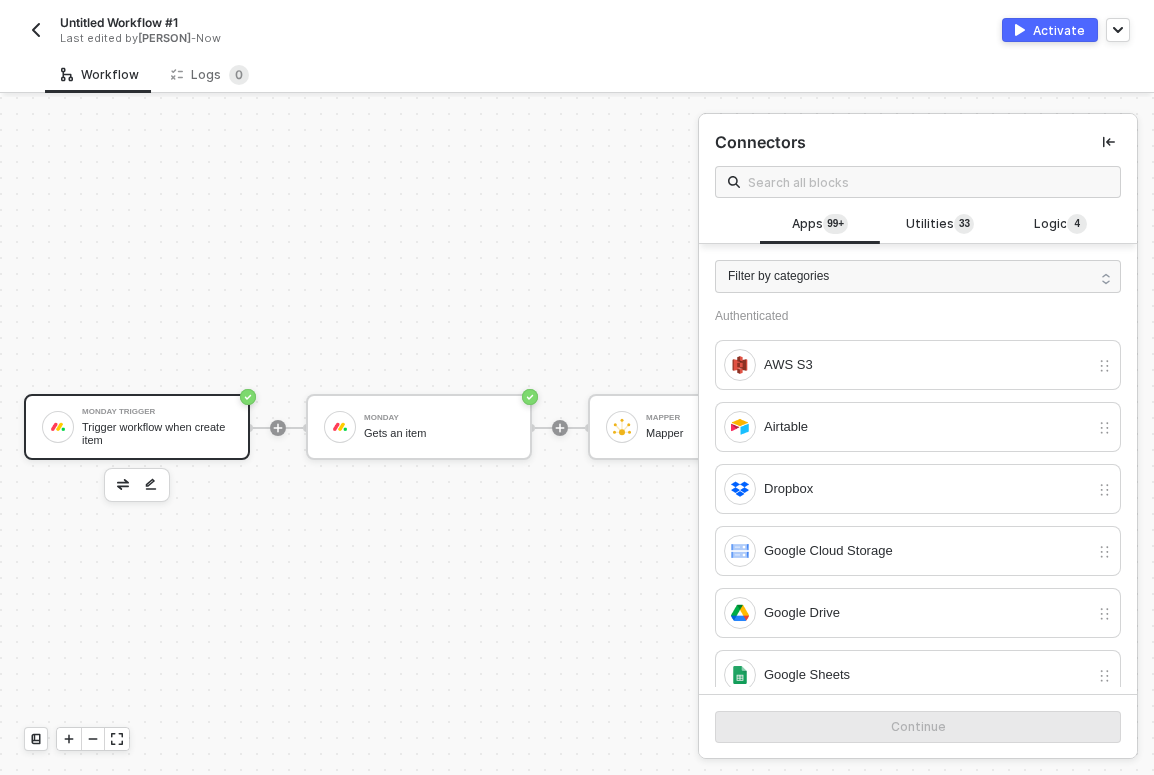click on "Trigger workflow when create item" at bounding box center (157, 433) 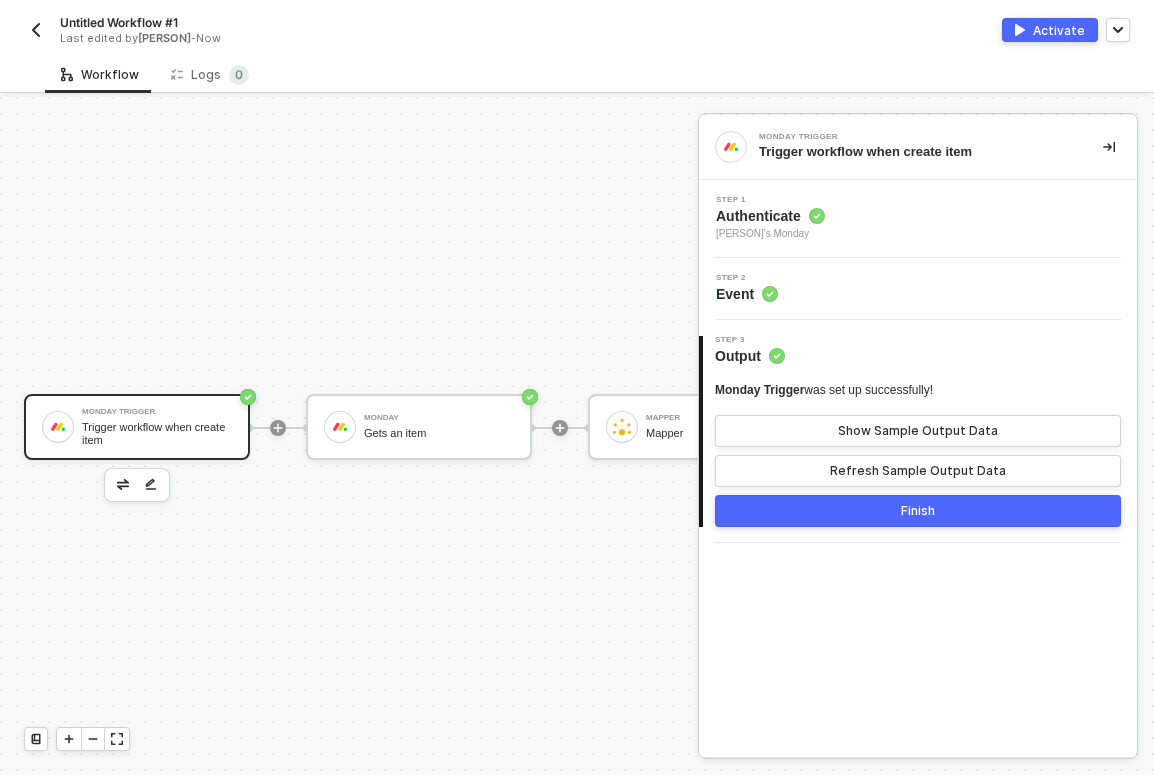 click on "Monday Trigger Trigger workflow when create item Step 1 Authenticate    [NAME]'s Monday Step 2 Event    3 Step 3 Output    Monday Trigger  was set up successfully! Show Sample Output Data Refresh Sample Output Data Finish" at bounding box center [926, 436] 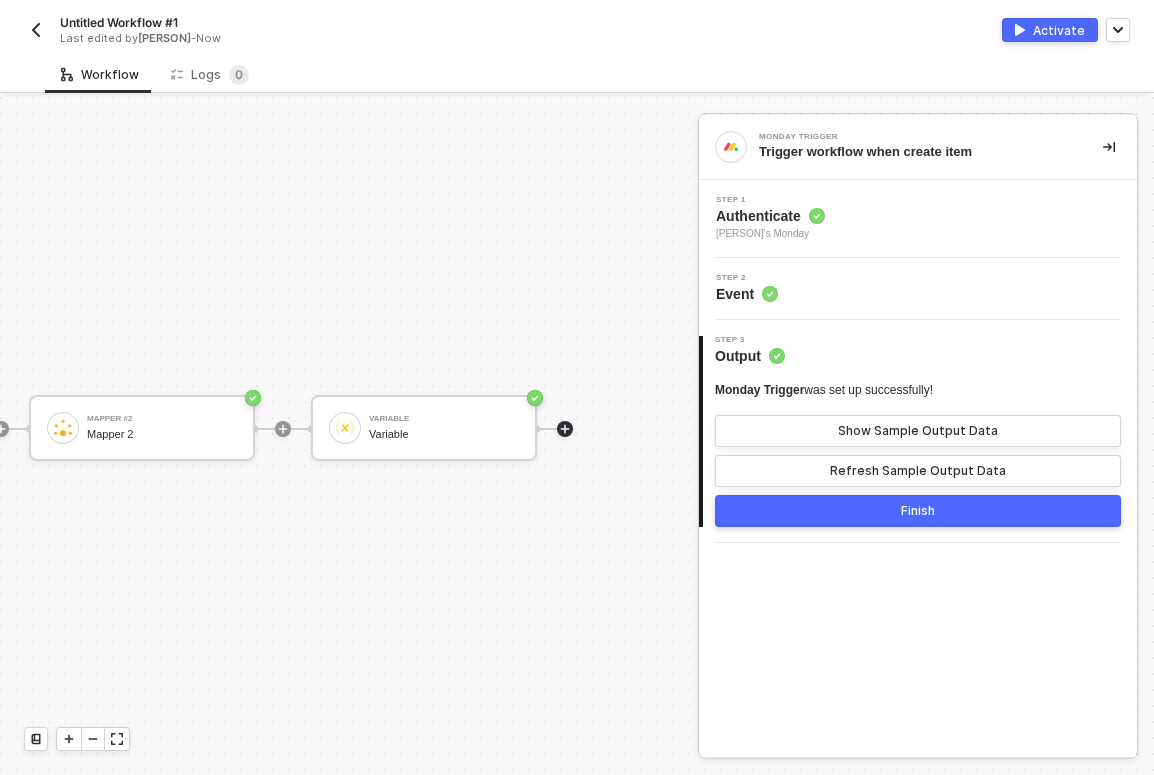 scroll, scrollTop: 26, scrollLeft: 851, axis: both 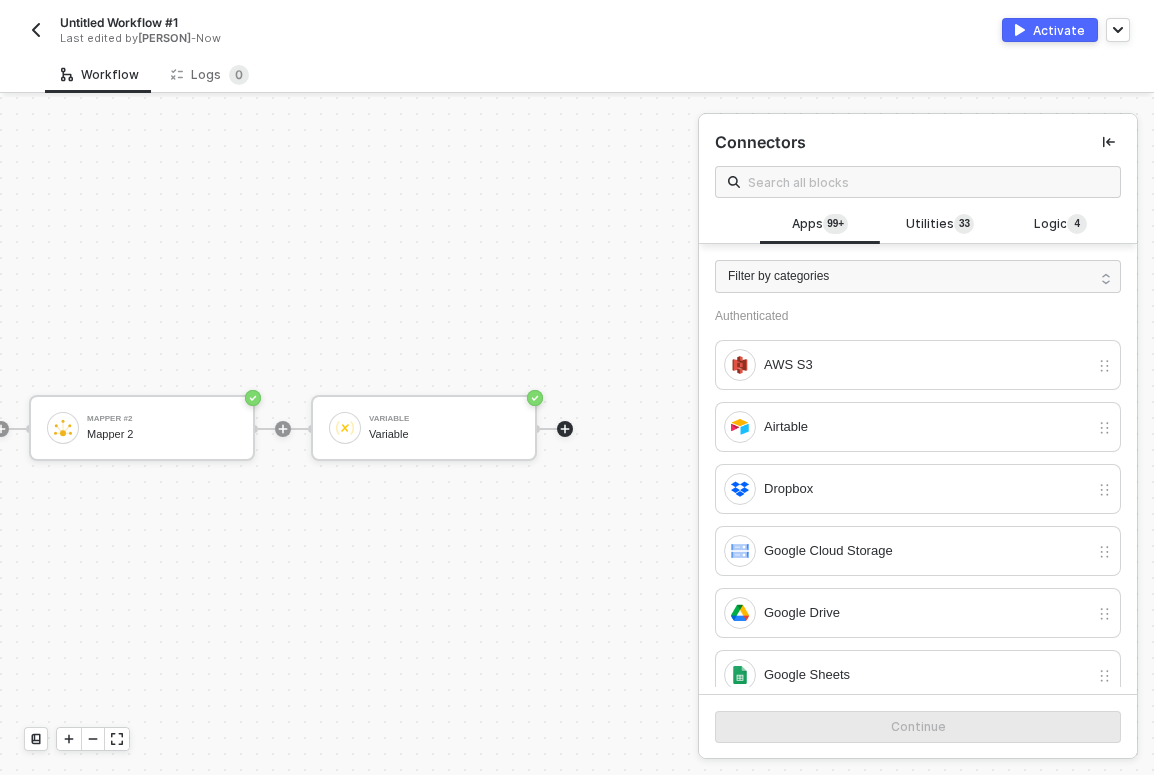 click at bounding box center (1109, 142) 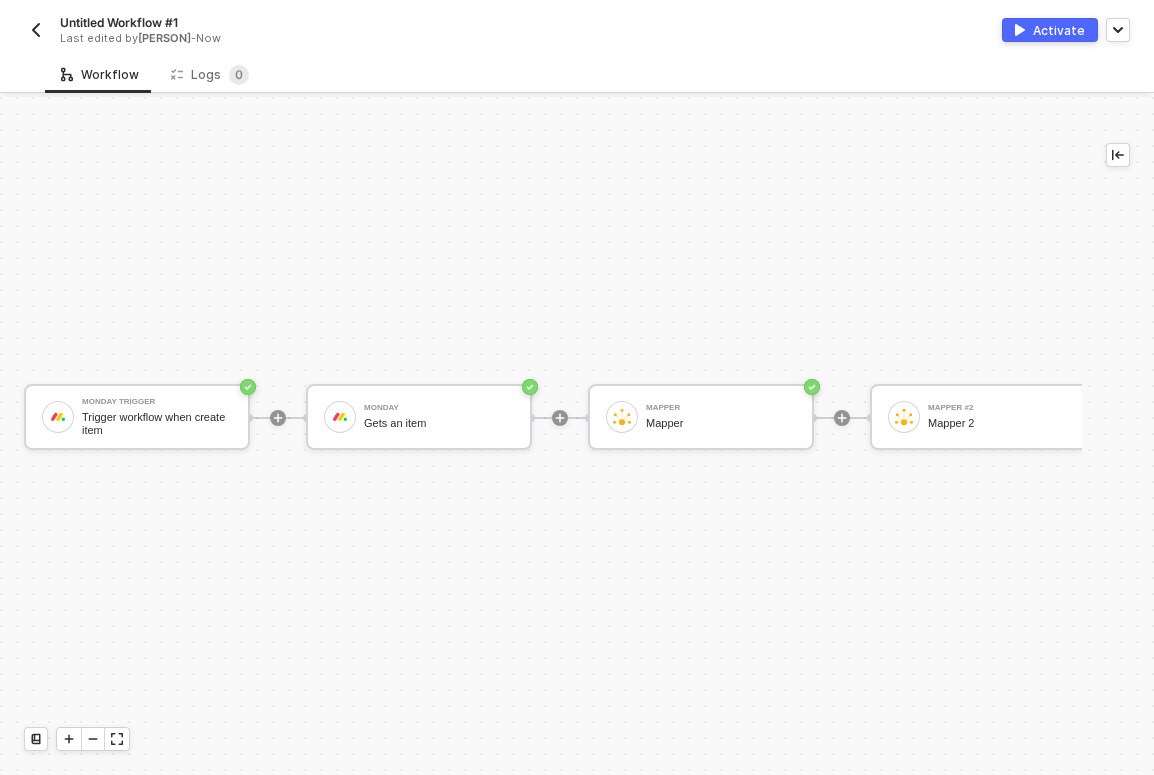 scroll, scrollTop: 37, scrollLeft: 0, axis: vertical 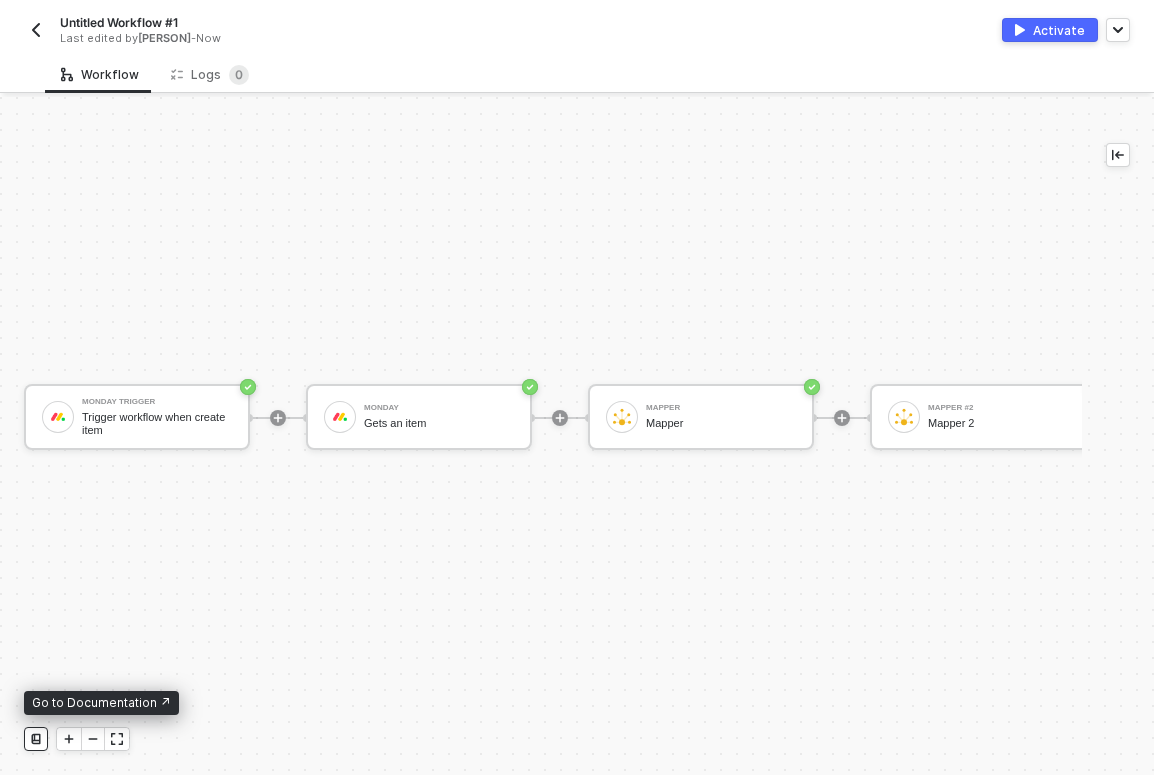 click 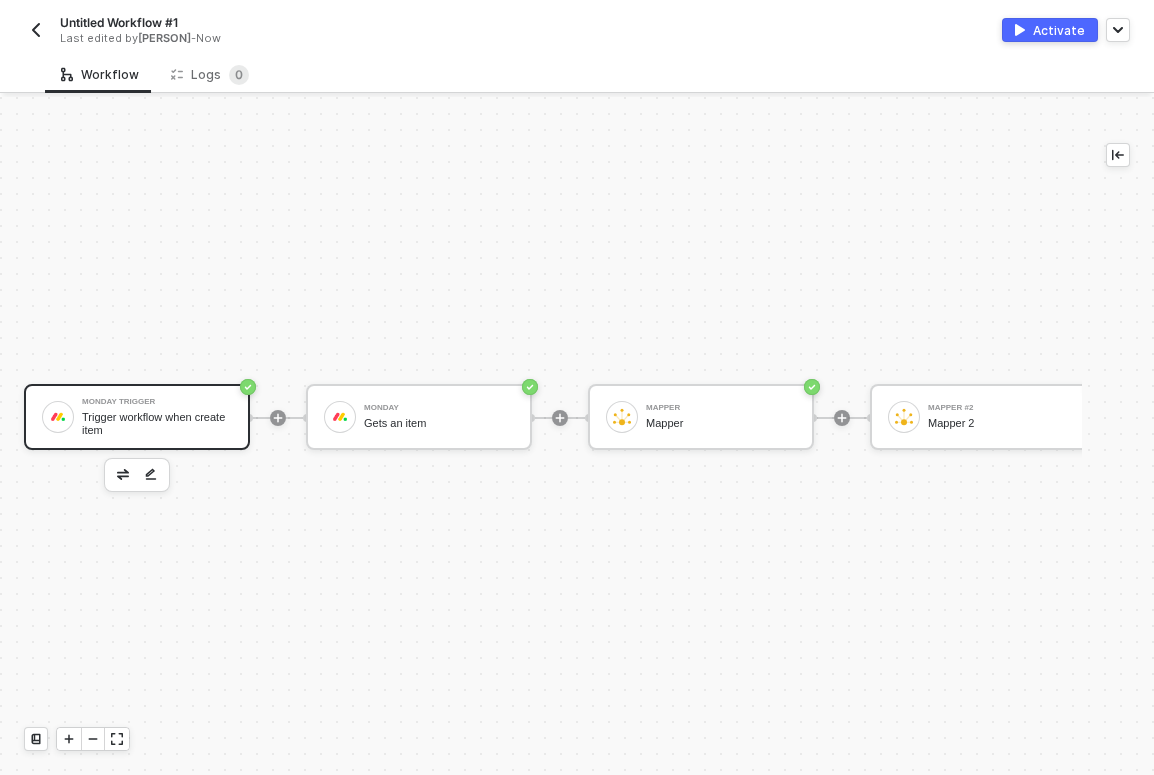 click on "Monday Trigger Trigger workflow when create item" at bounding box center [137, 417] 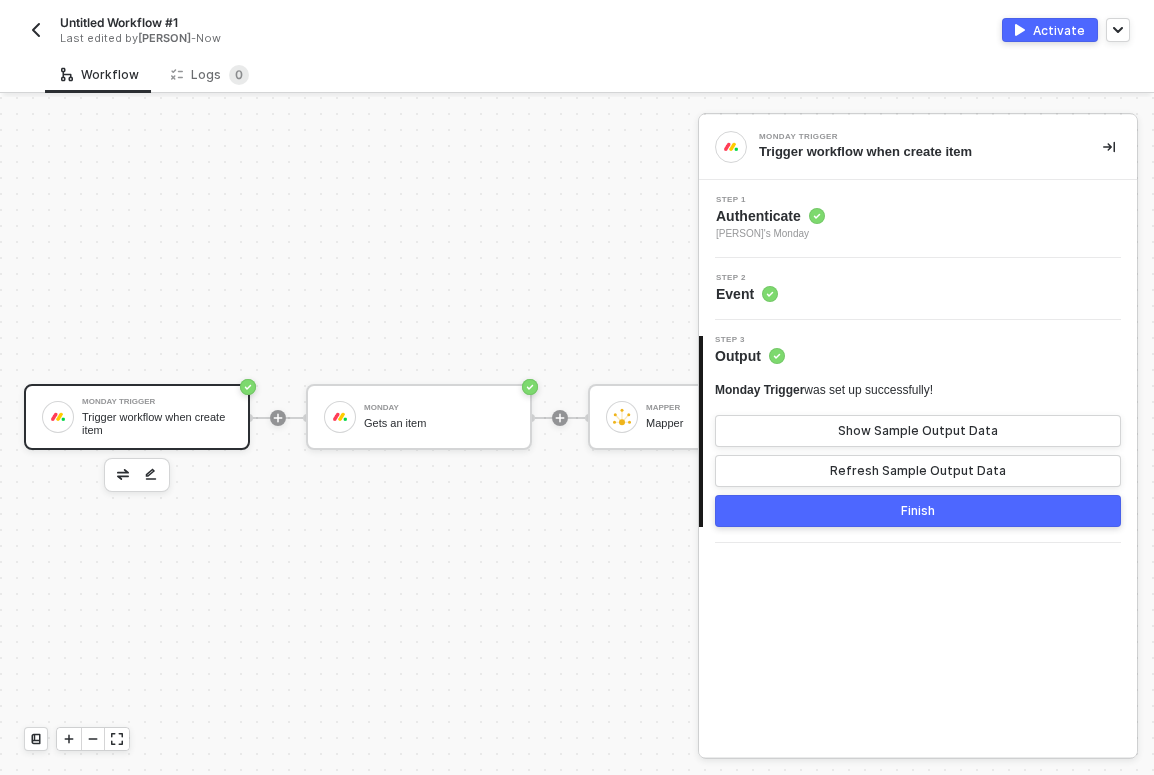 click on "Authenticate" at bounding box center [770, 216] 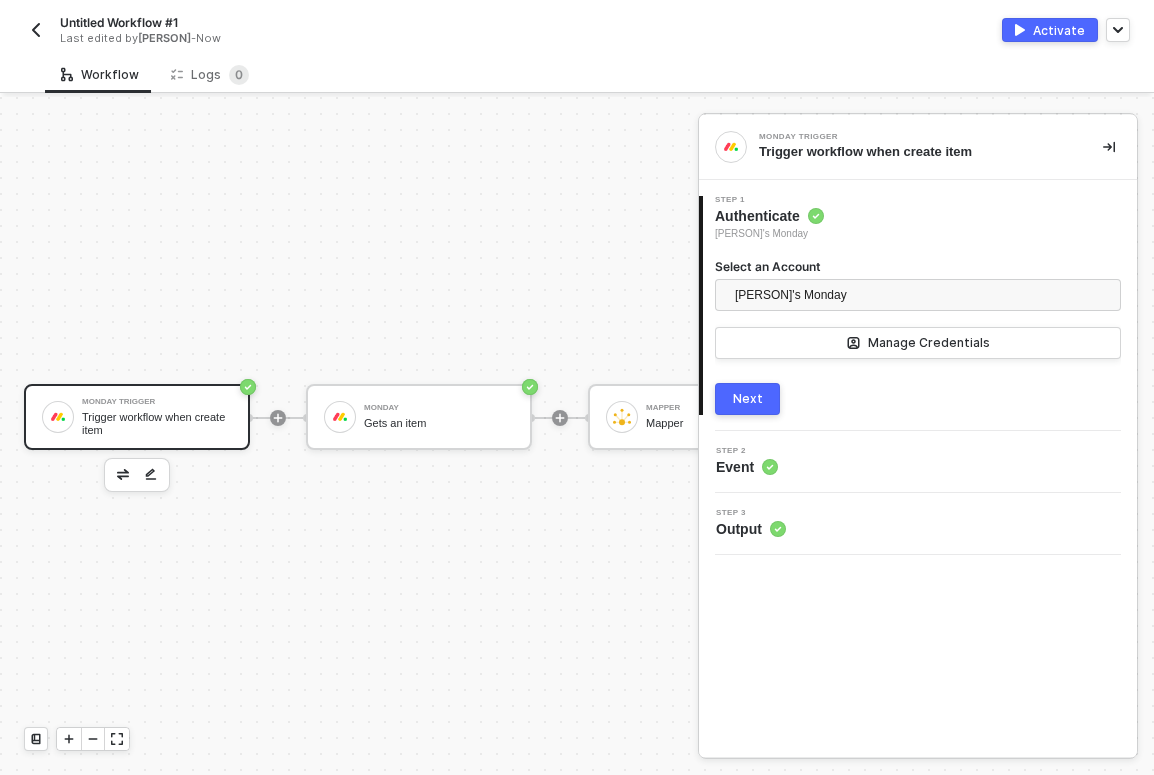 click 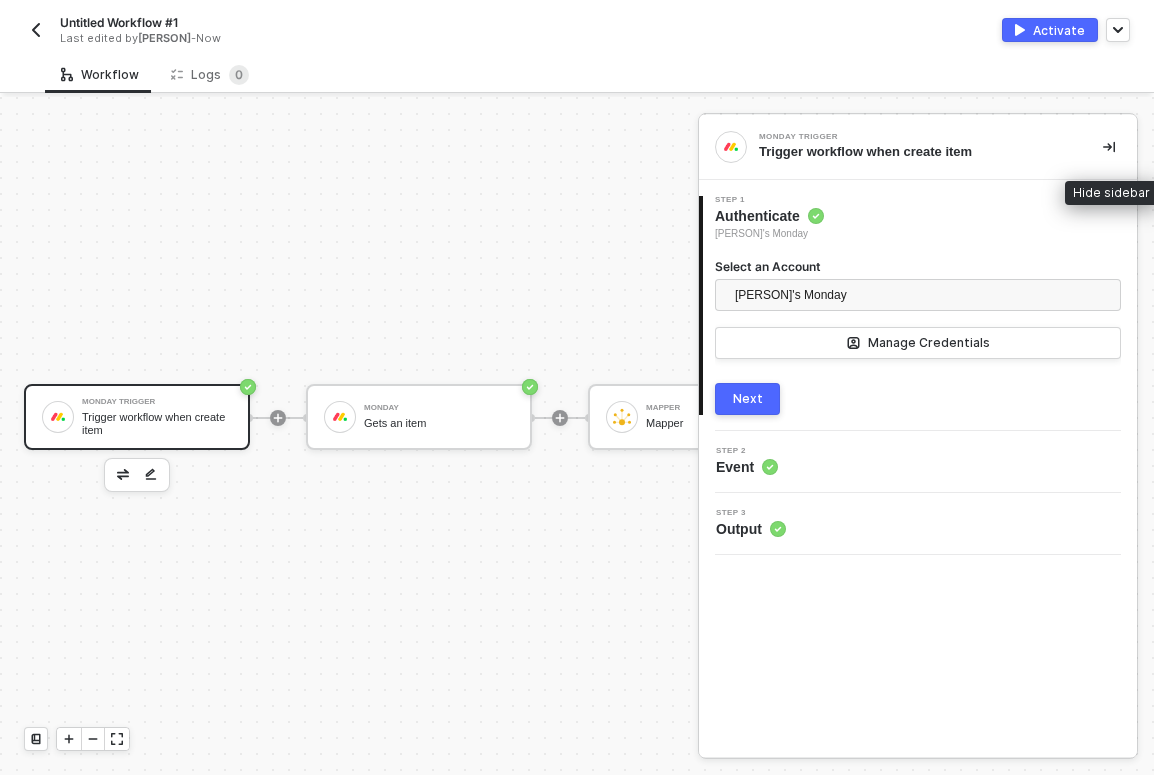 click at bounding box center [1109, 147] 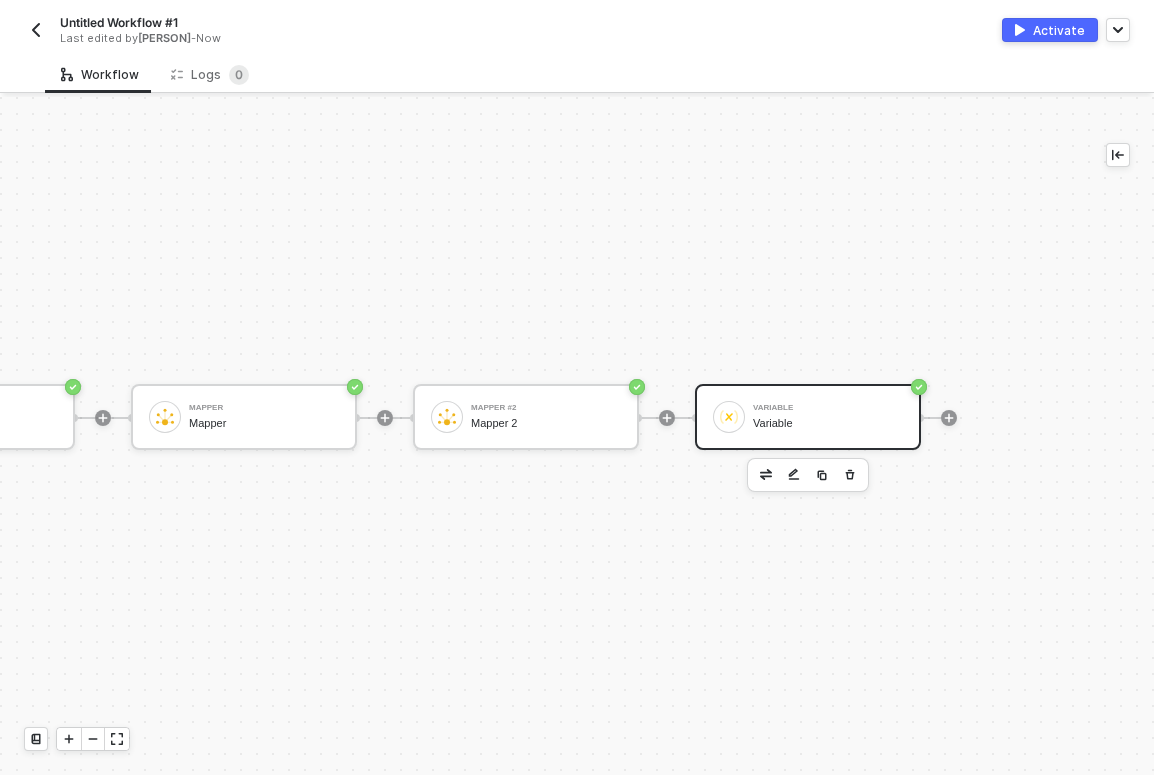 scroll, scrollTop: 37, scrollLeft: 467, axis: both 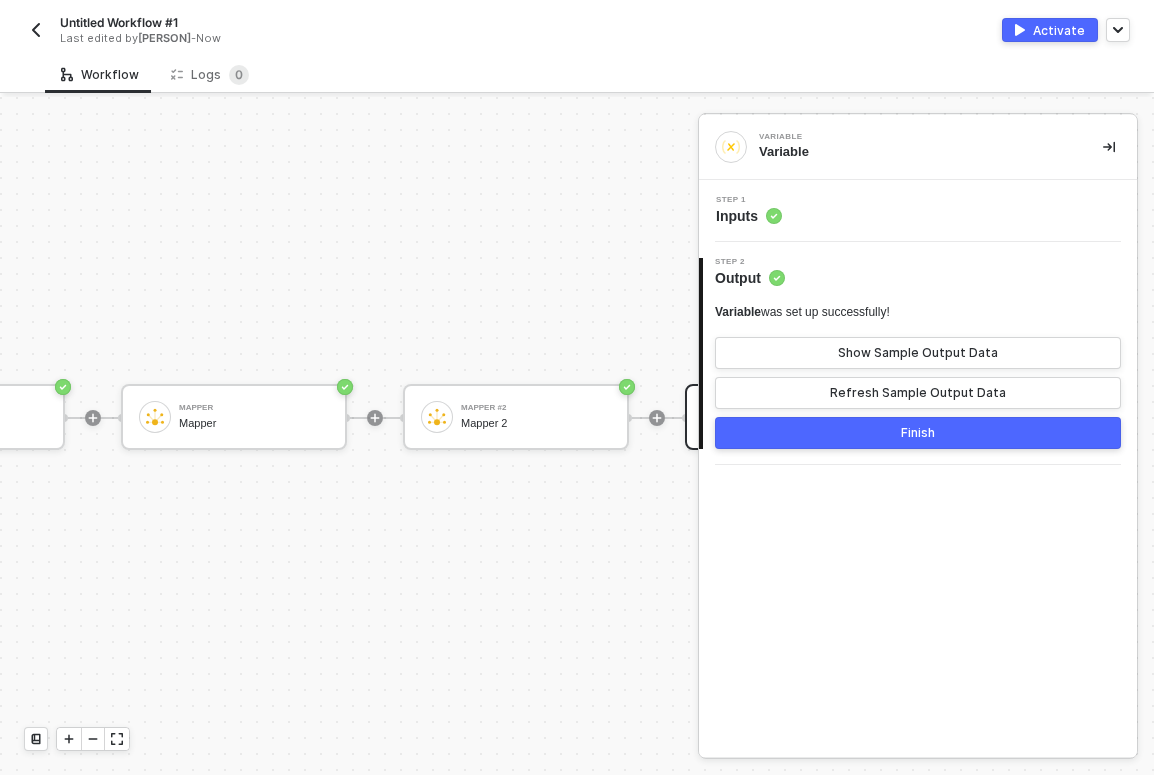 click on "Finish" at bounding box center (918, 433) 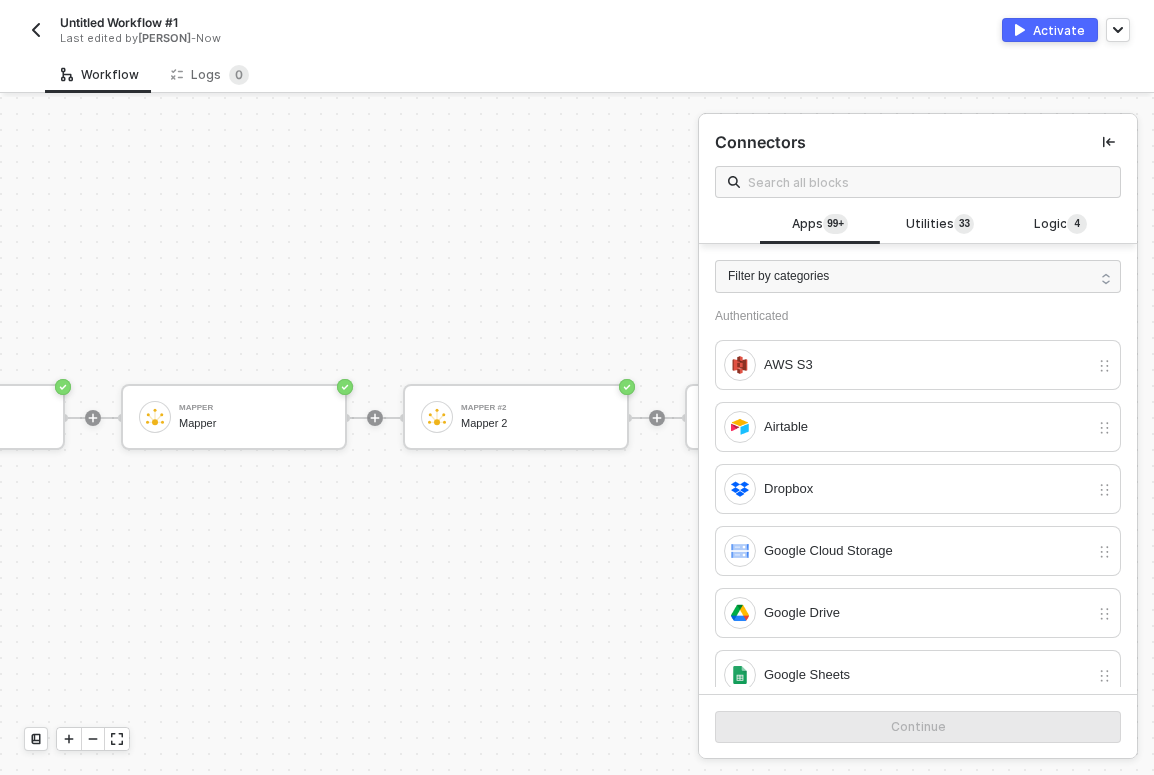 click on "Monday Trigger Trigger workflow when create item Monday Gets an item Mapper Mapper Mapper #2 Mapper 2 Variable Variable" at bounding box center (240, 417) 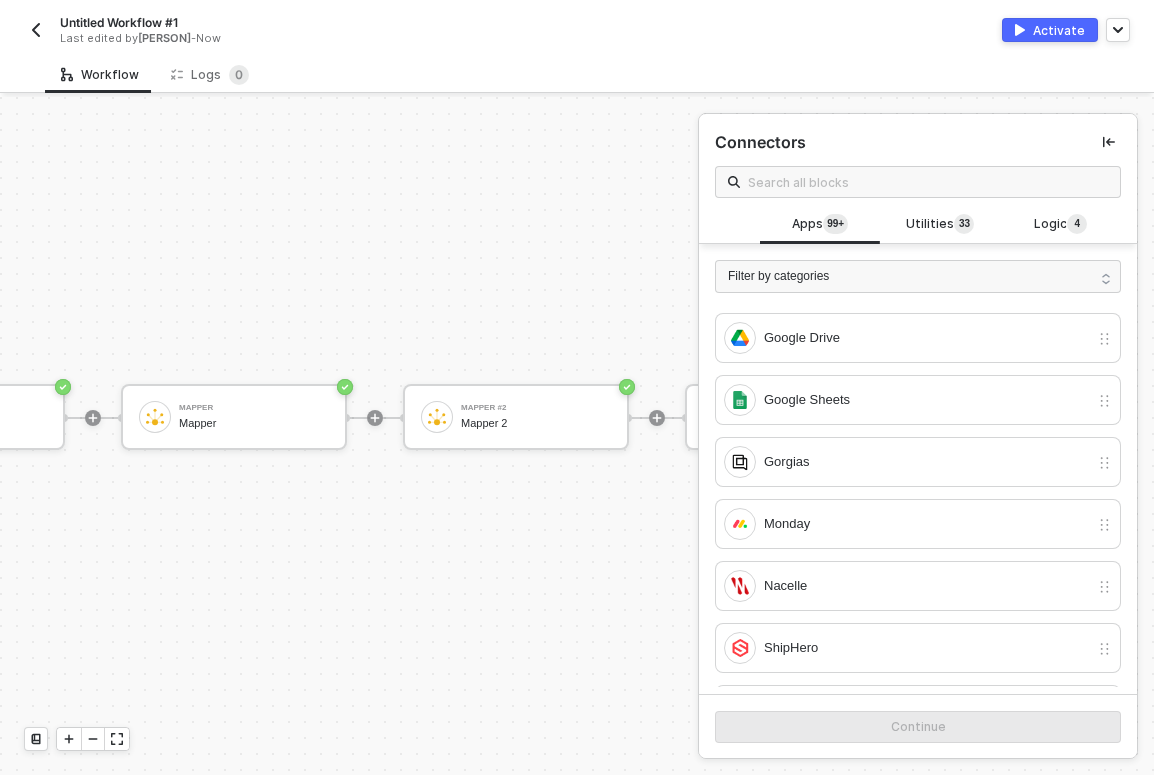 scroll, scrollTop: 272, scrollLeft: 0, axis: vertical 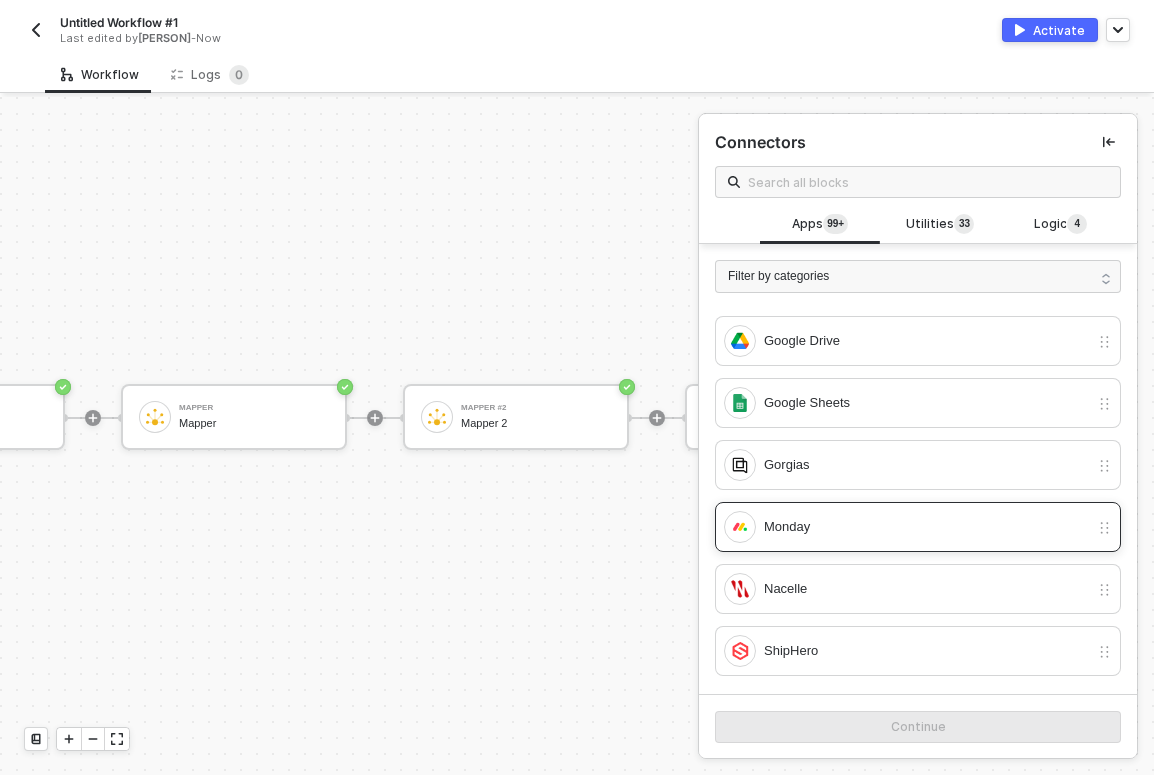 click on "Monday" at bounding box center [926, 527] 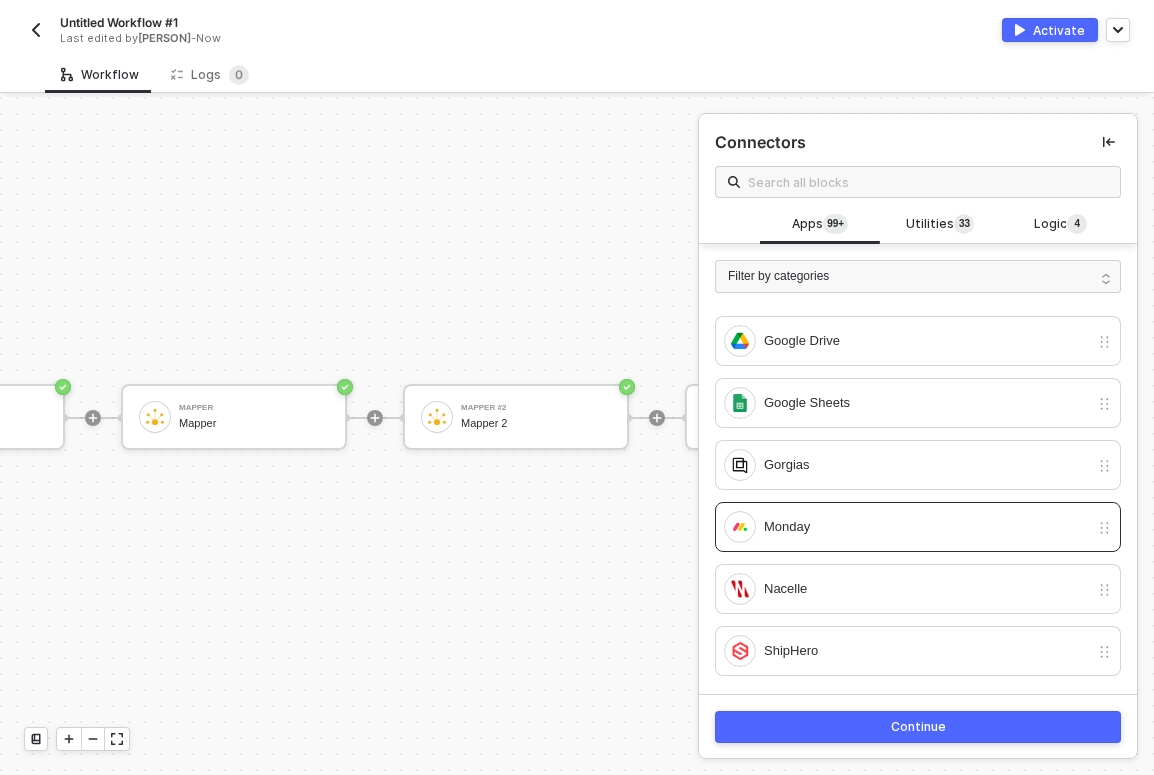 click on "Continue" at bounding box center [918, 726] 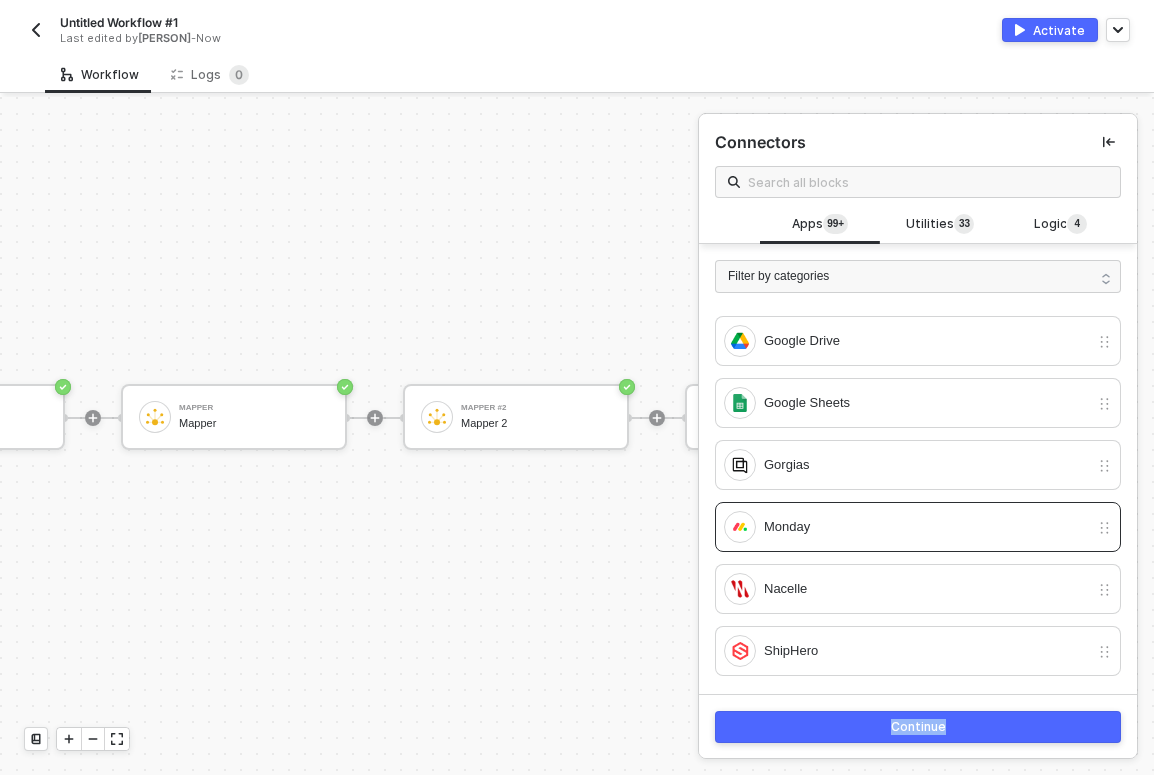 click on "Continue" at bounding box center (918, 726) 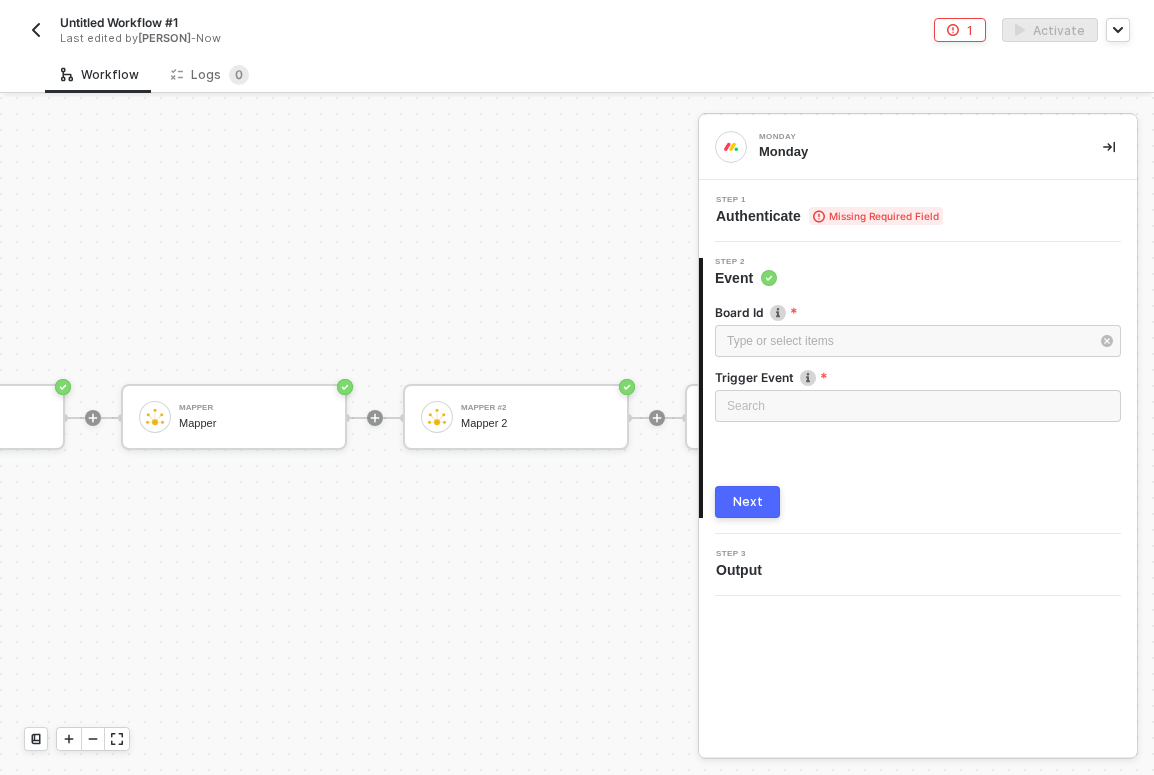 click at bounding box center [657, 418] 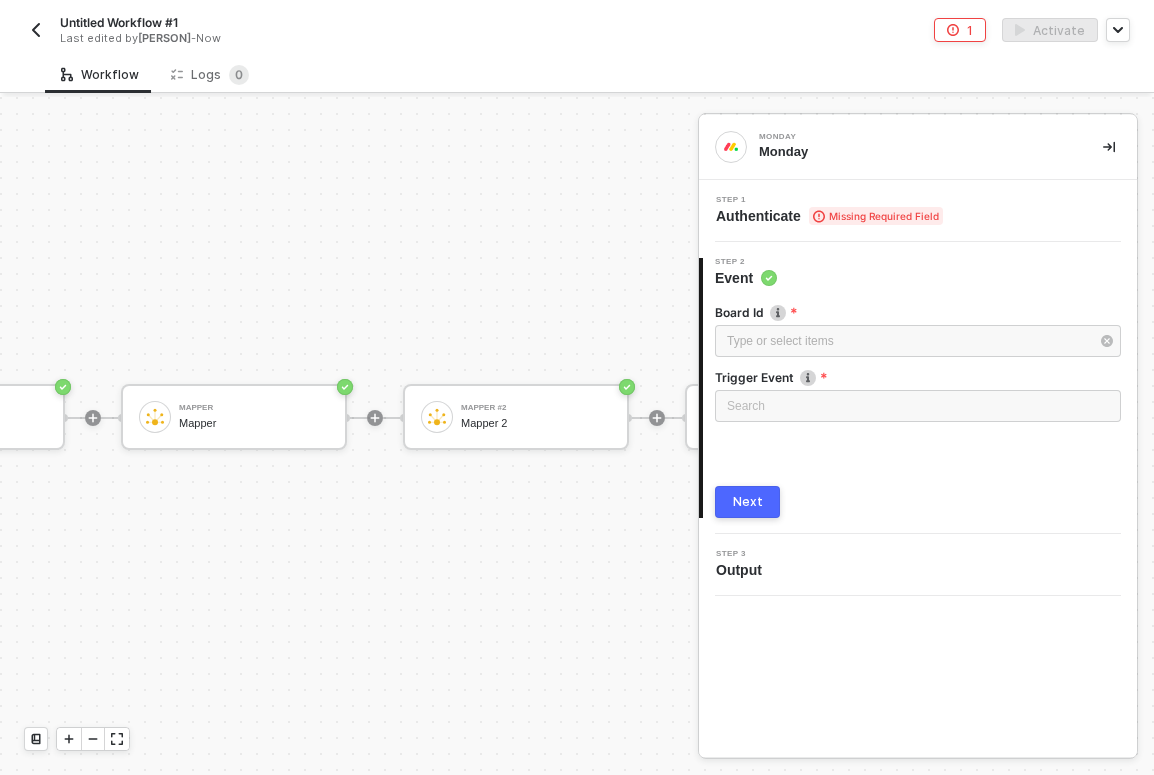 click on "Monday Trigger Trigger workflow when create item Monday Gets an item Mapper Mapper Mapper #2 Mapper 2 Variable Variable Monday #2 Monday" at bounding box center [381, 417] 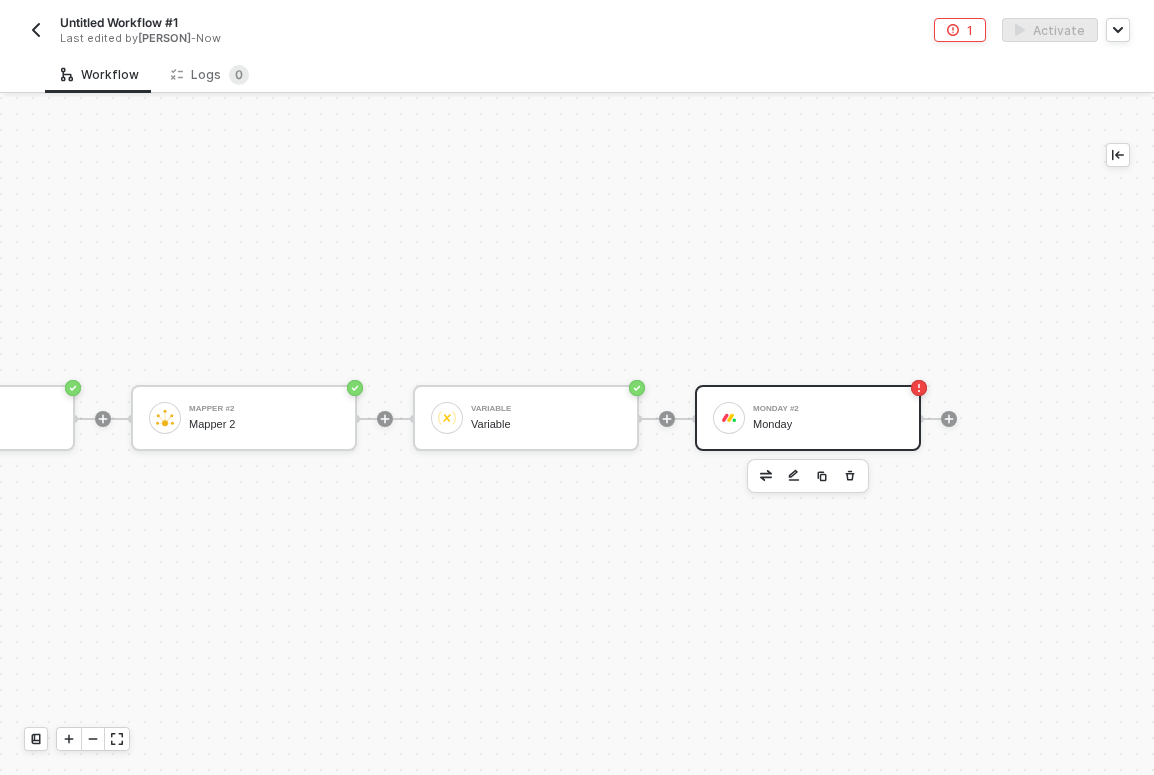 scroll, scrollTop: 36, scrollLeft: 749, axis: both 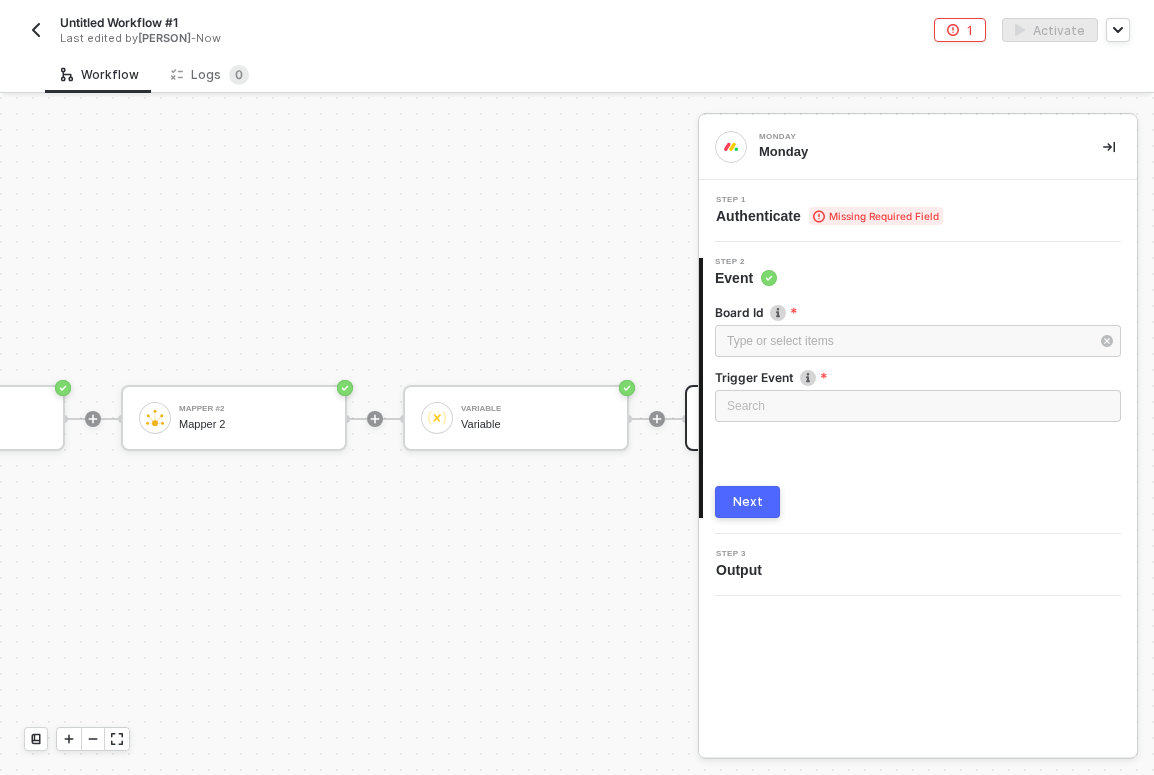 click on "Step 1 Authenticate      Missing Required Field" at bounding box center [918, 211] 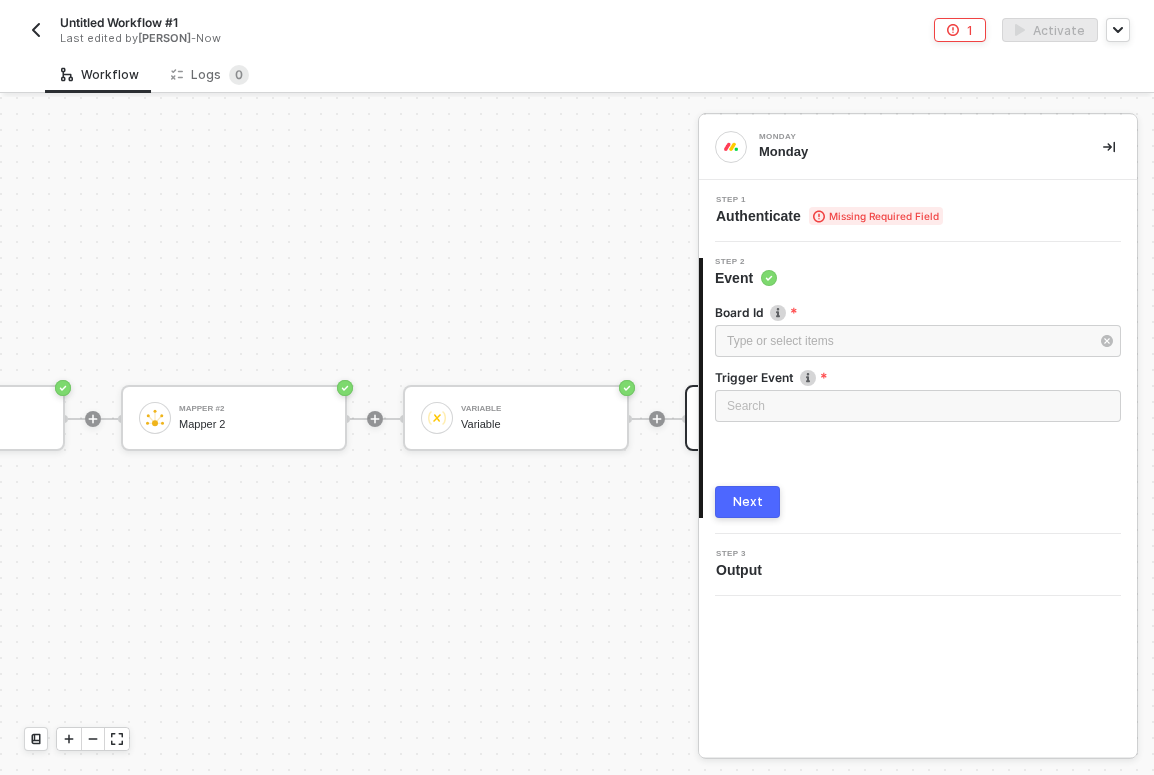 click on "Step 1" at bounding box center (829, 200) 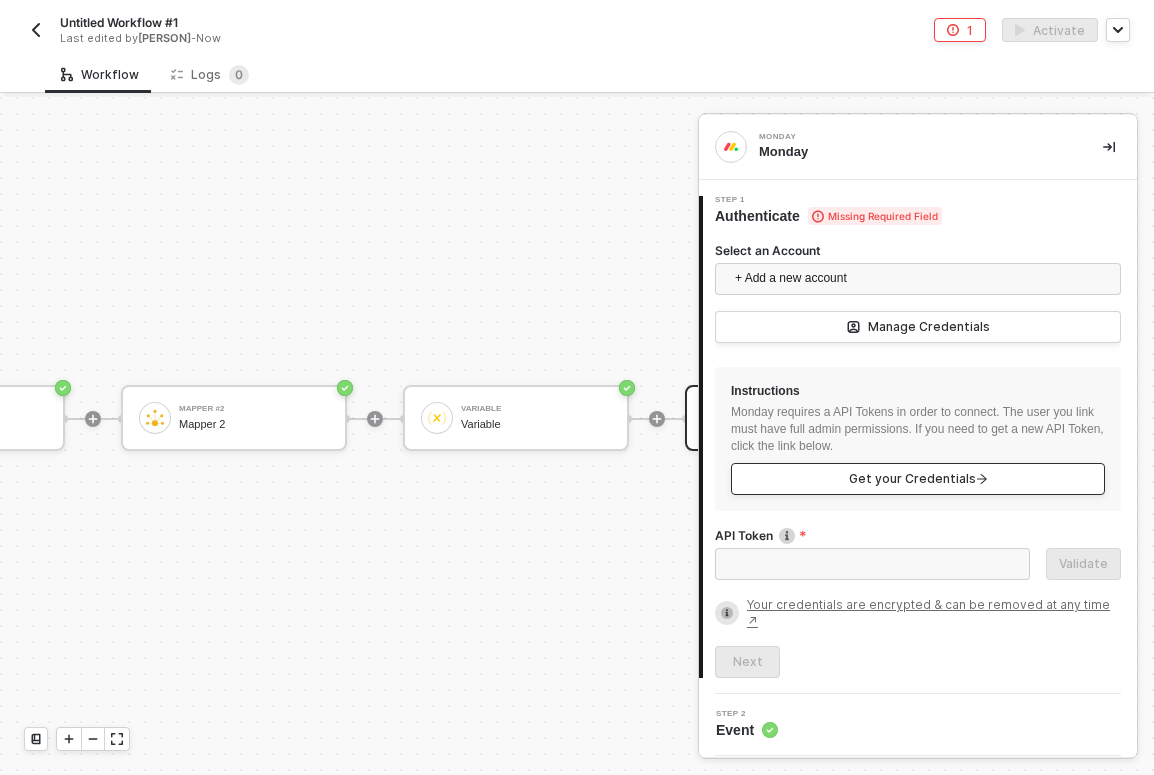 click on "Get your Credentials" at bounding box center [918, 479] 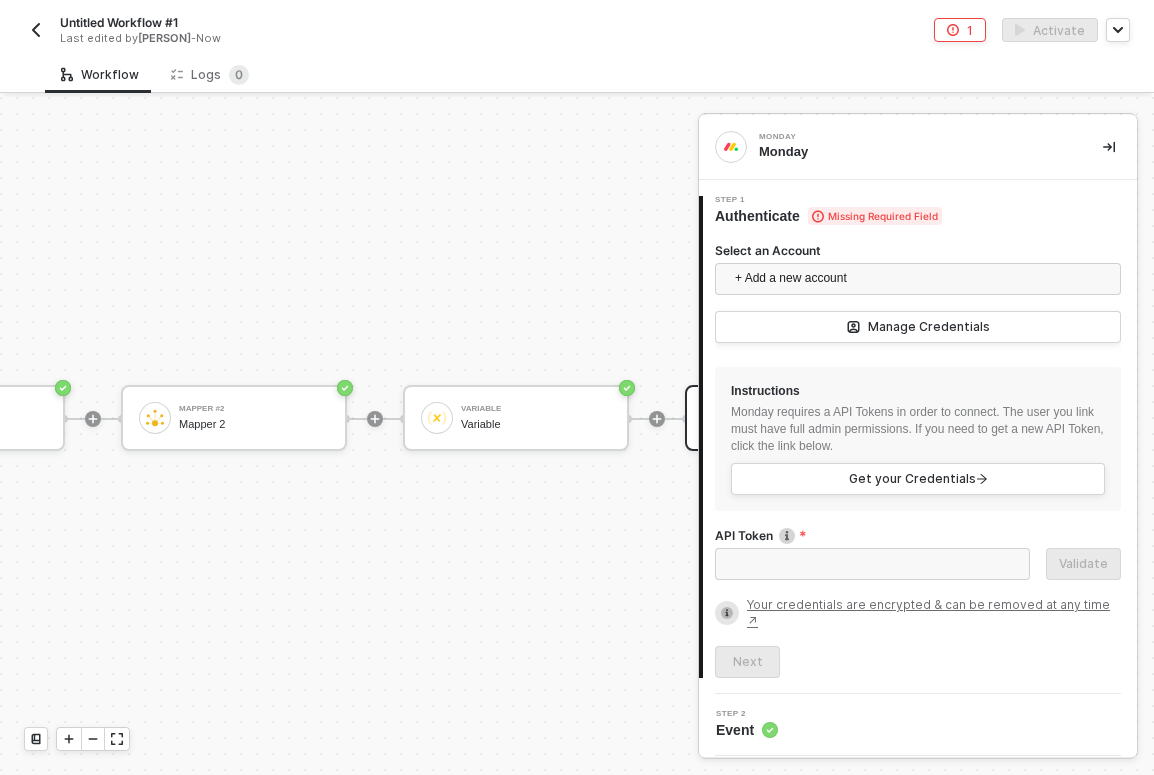 click on "API Token" at bounding box center [872, 537] 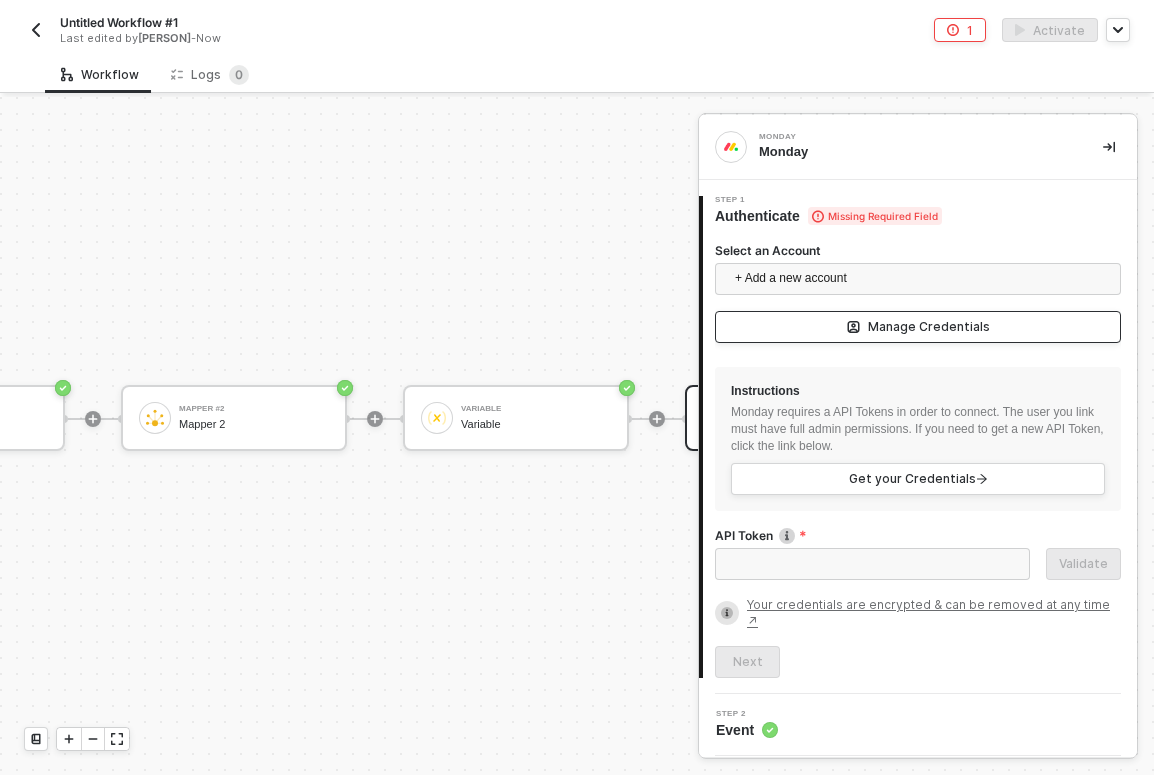 click on "Manage Credentials" at bounding box center [918, 327] 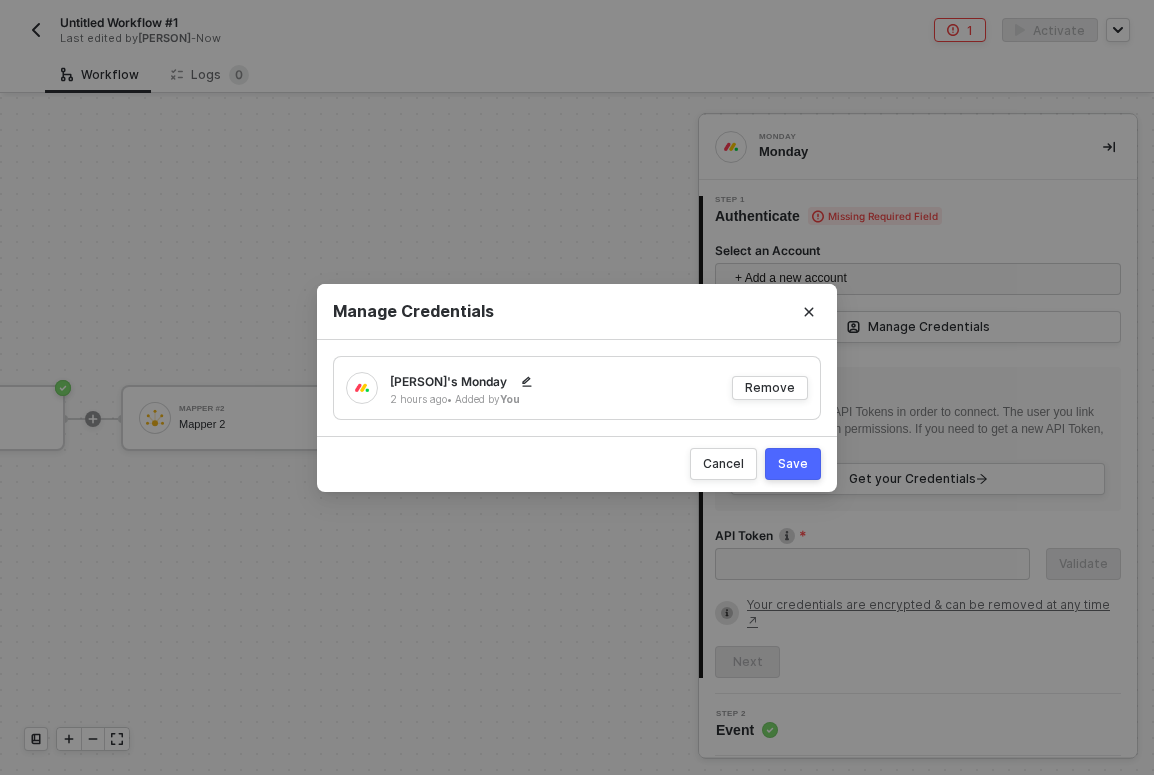 click on "Save" at bounding box center [793, 463] 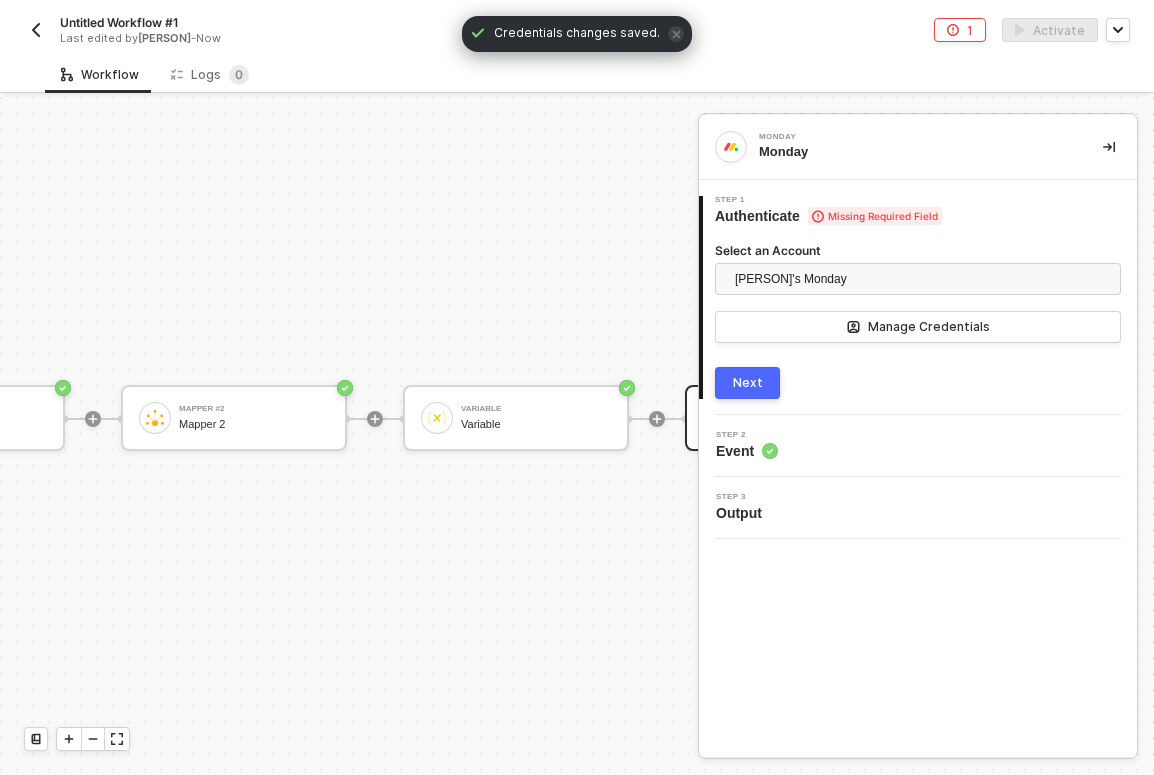 click on "Next" at bounding box center [918, 383] 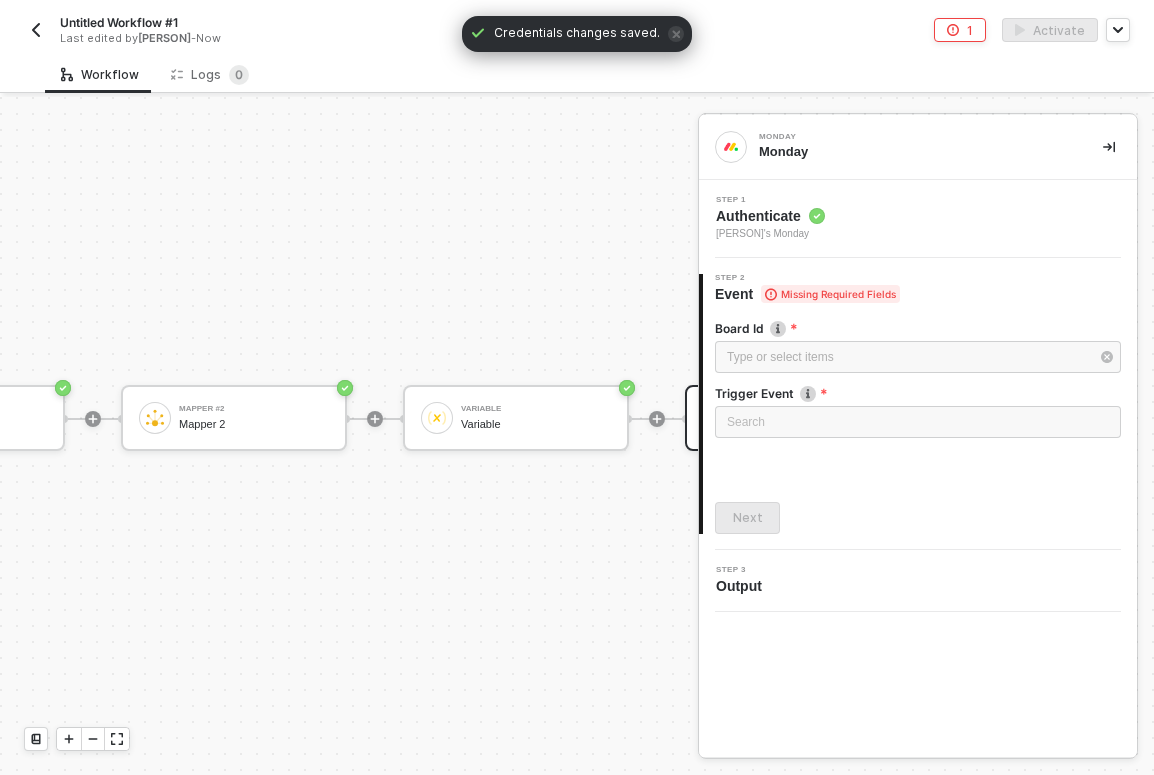 click on "Board Id Type or select items ﻿ Trigger Event Search Next" at bounding box center (918, 419) 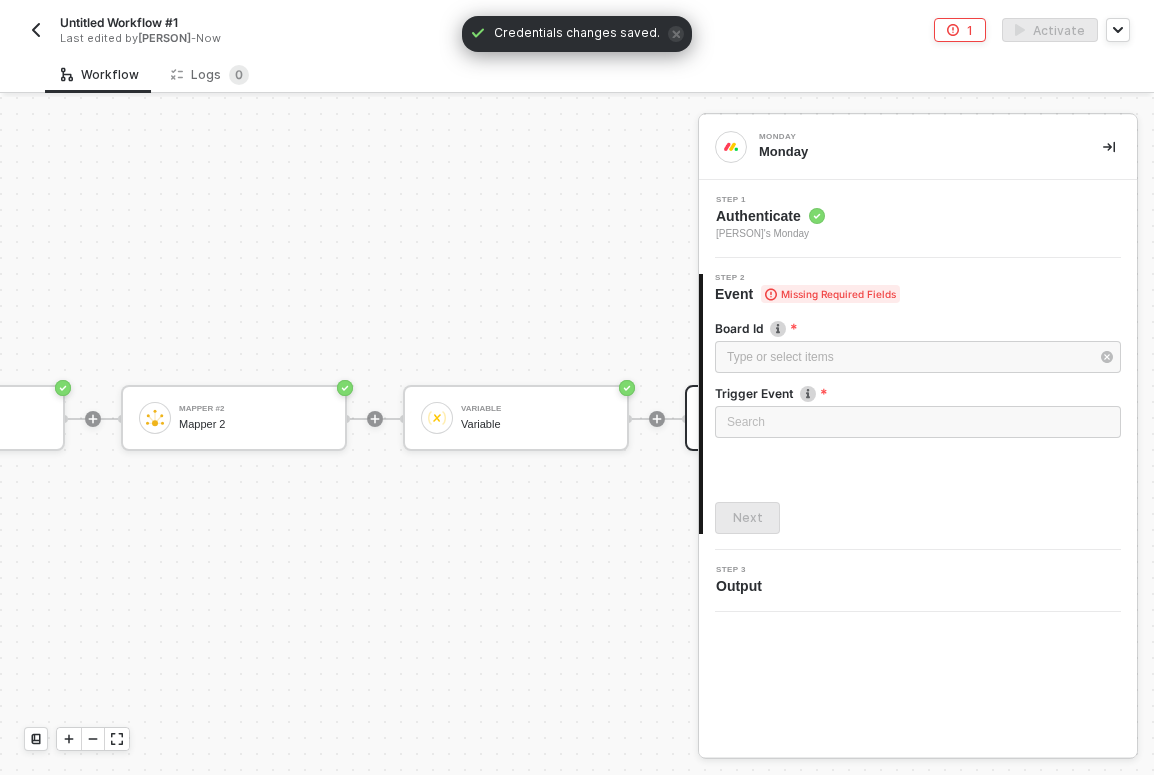 click on "Trigger Event" at bounding box center [918, 395] 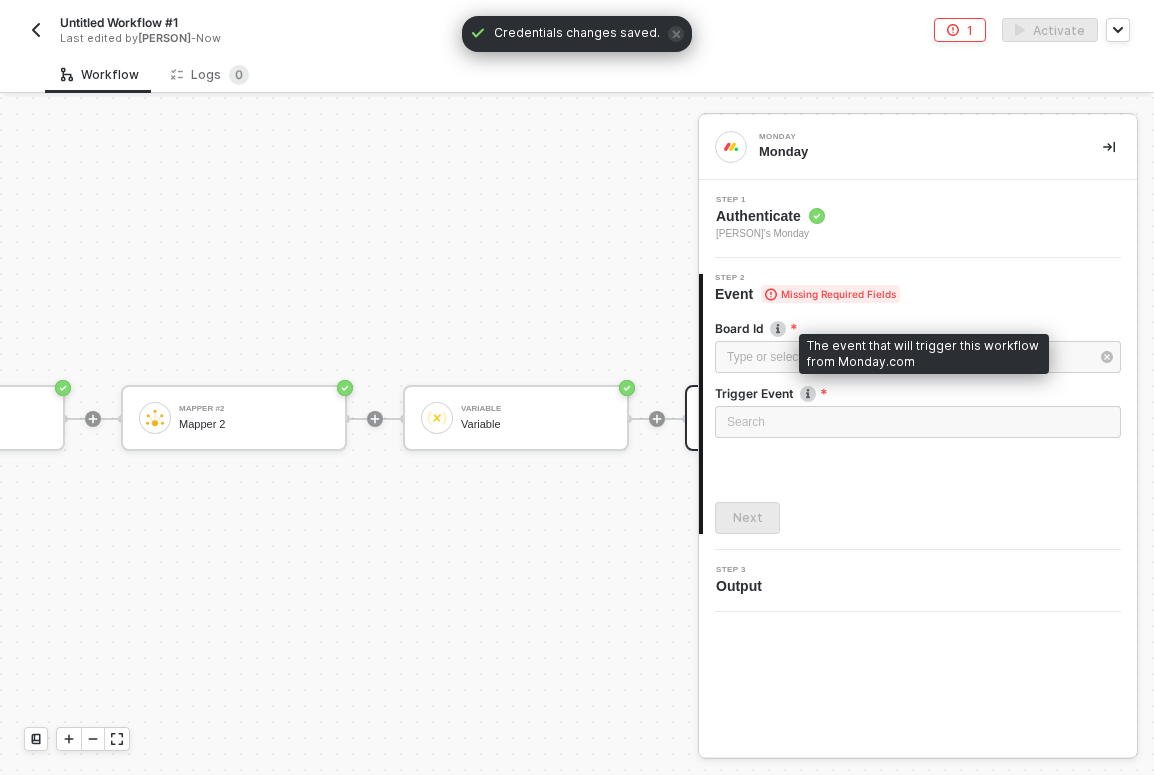 click at bounding box center (808, 394) 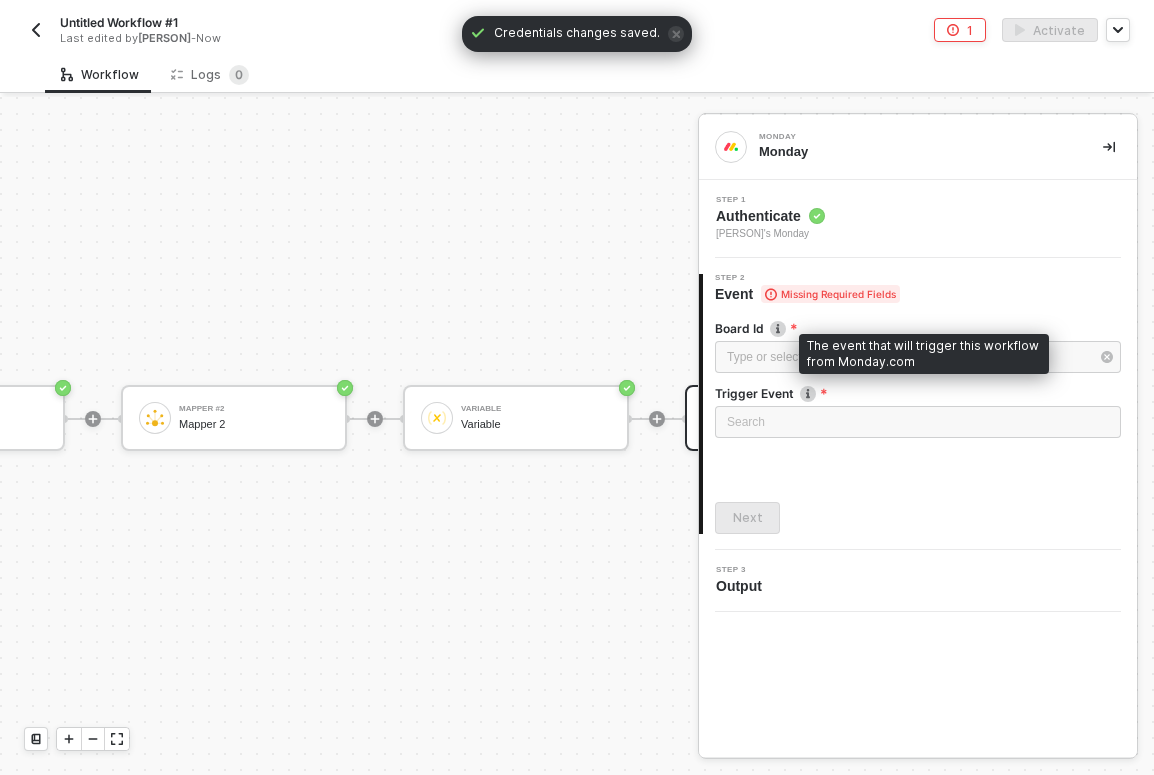 click on "Trigger Event The event that will trigger this workflow from Monday.com" at bounding box center [918, 395] 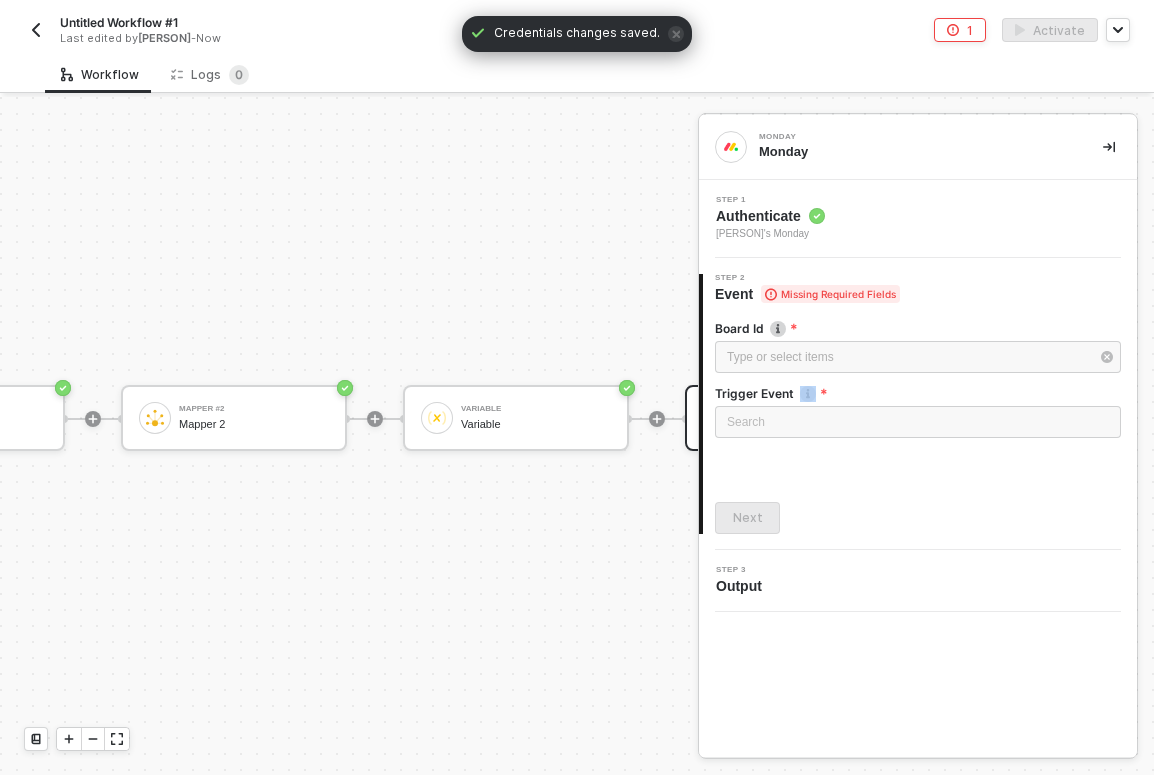 click on "Trigger Event The event that will trigger this workflow from Monday.com" at bounding box center (918, 395) 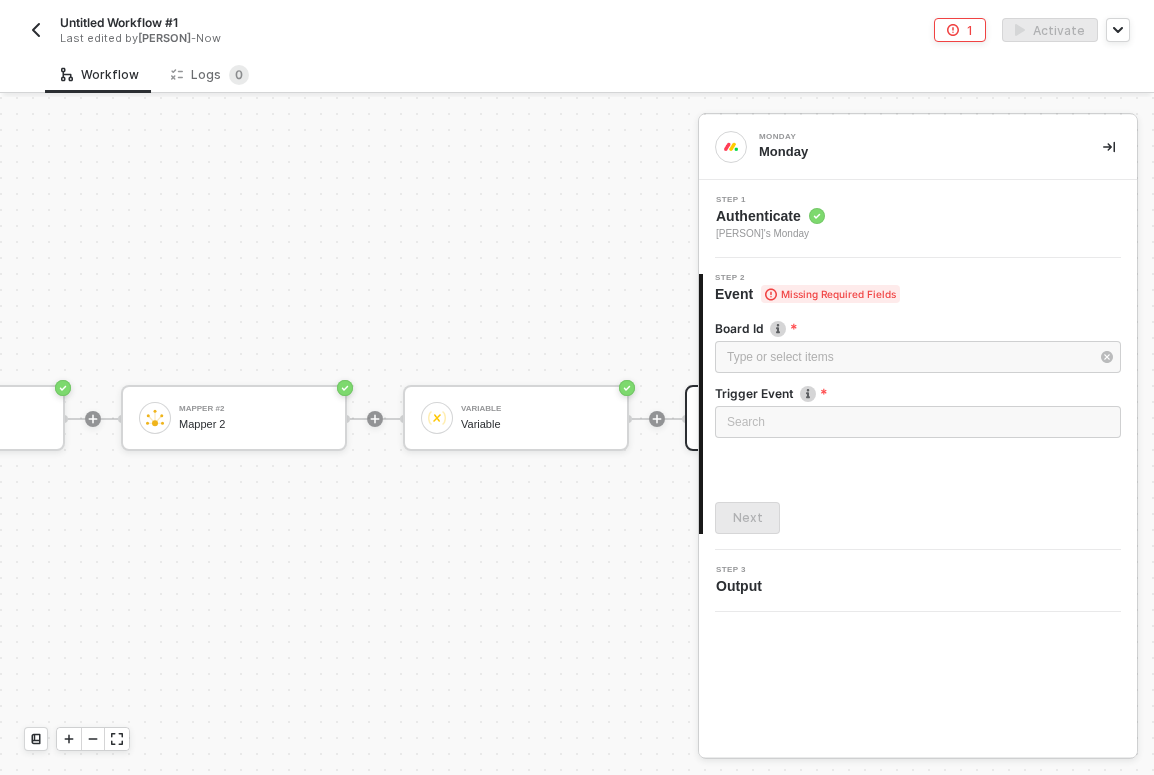 click on "Missing Required Fields" at bounding box center [830, 294] 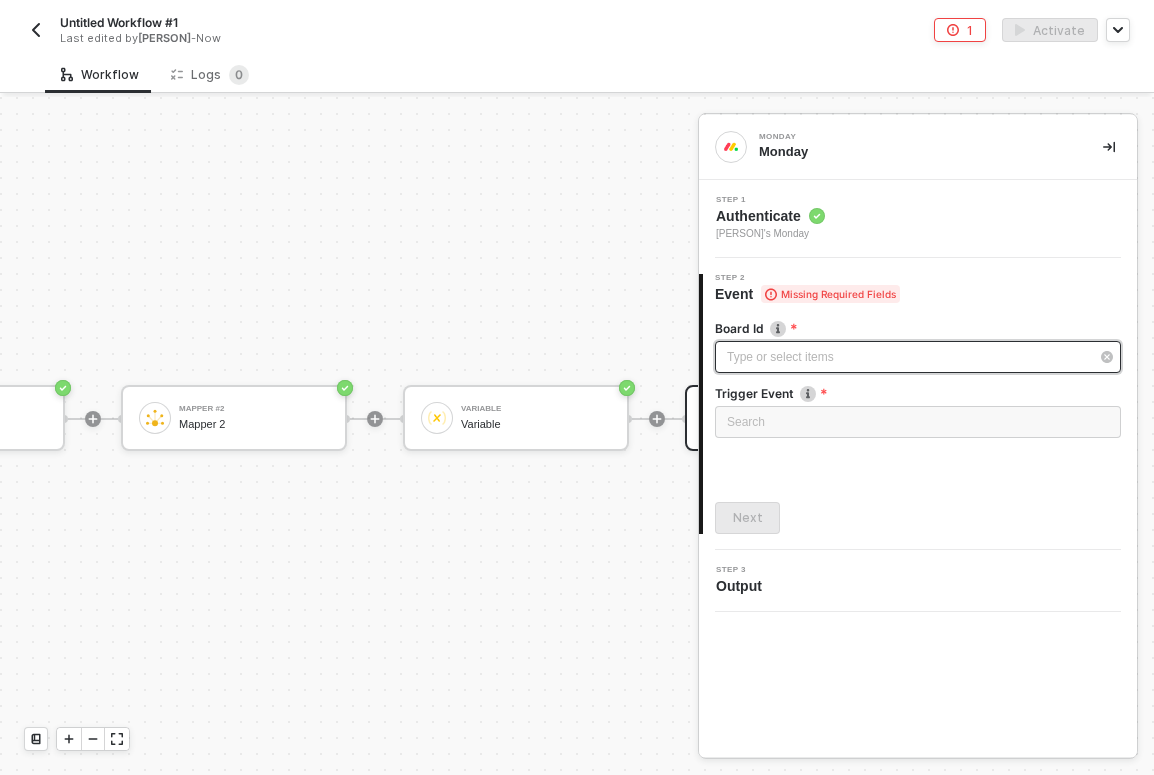 click on "Type or select items ﻿" at bounding box center (918, 357) 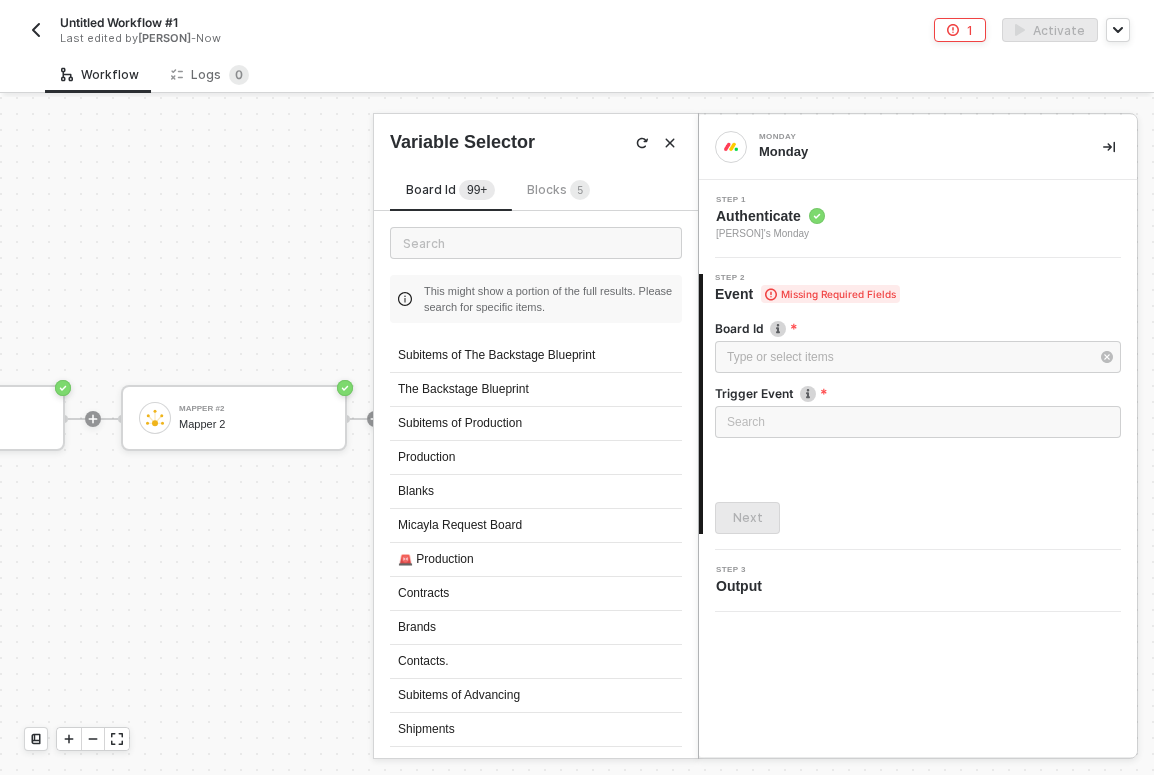 click on "Board Id   99+ Blocks   5" at bounding box center [498, 195] 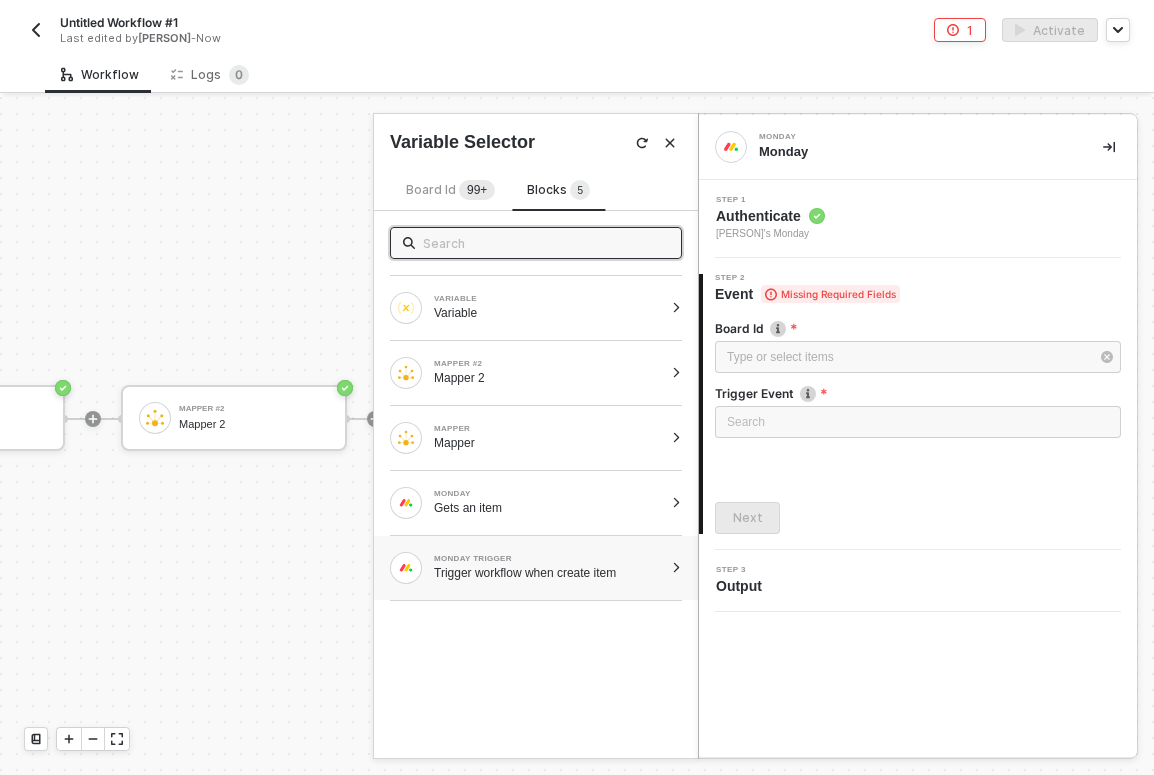 click on "MONDAY TRIGGER Trigger workflow when create item" at bounding box center (536, 568) 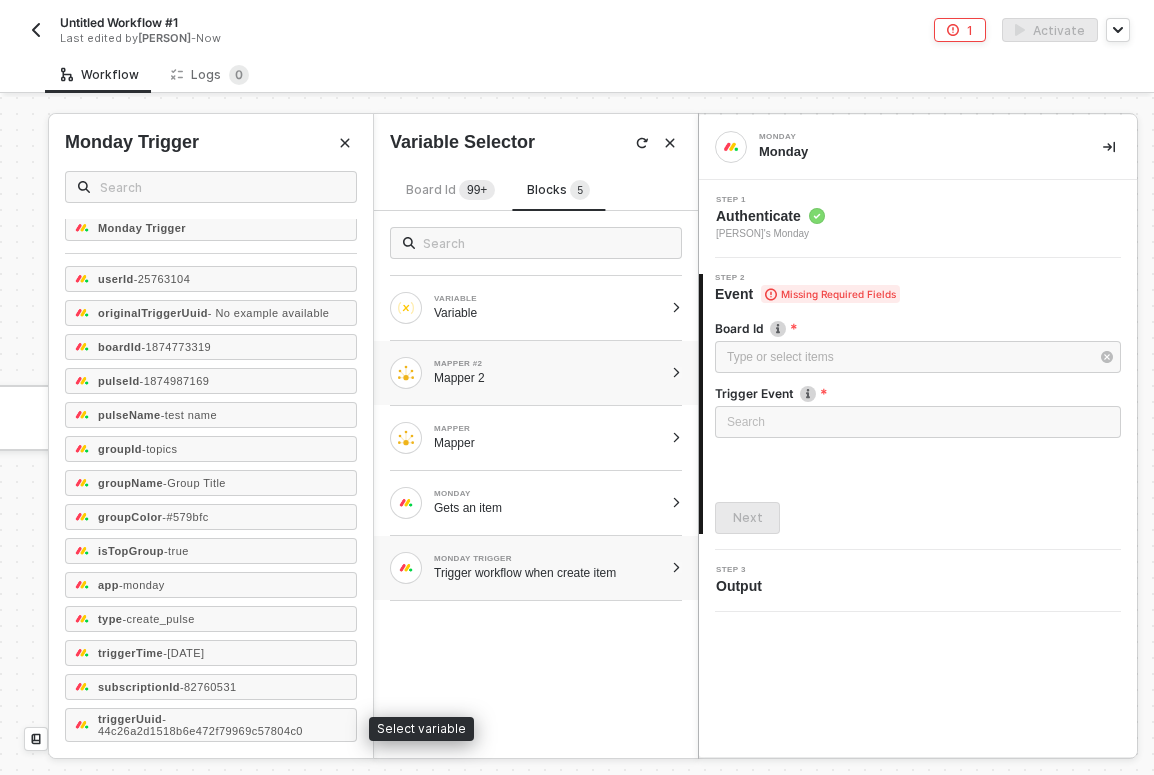 scroll, scrollTop: 4, scrollLeft: 0, axis: vertical 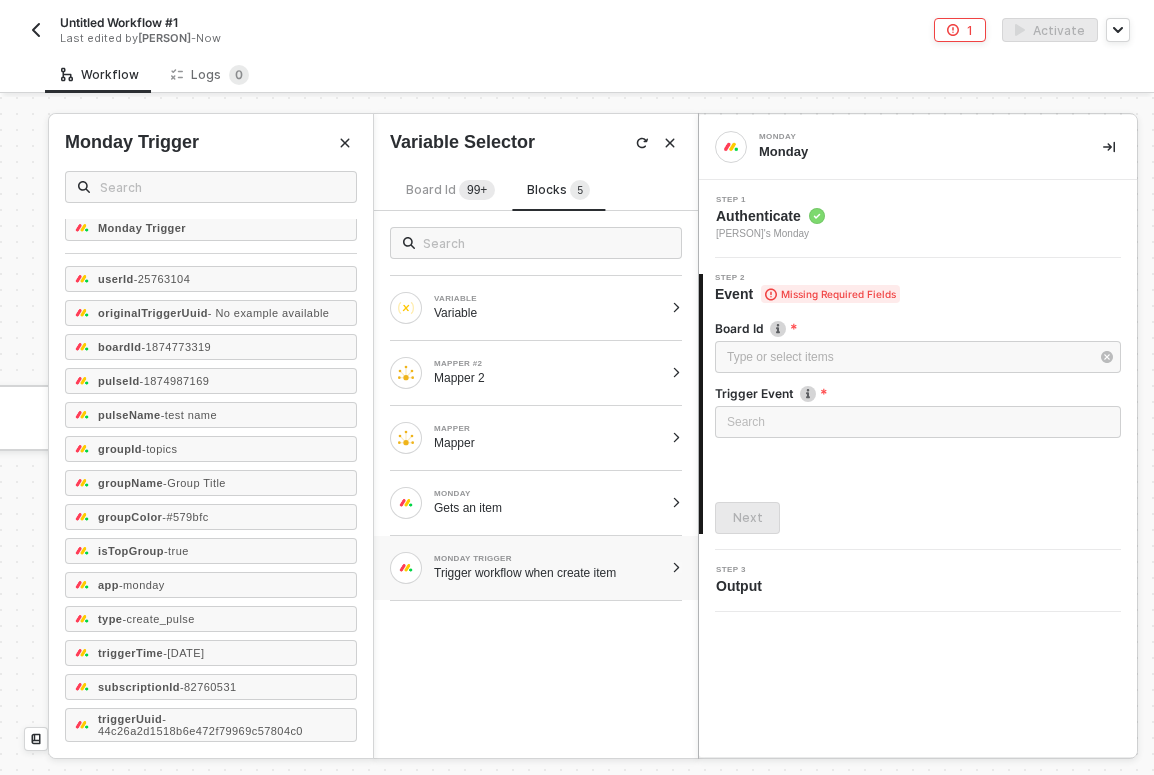 click on "99+" at bounding box center [477, 190] 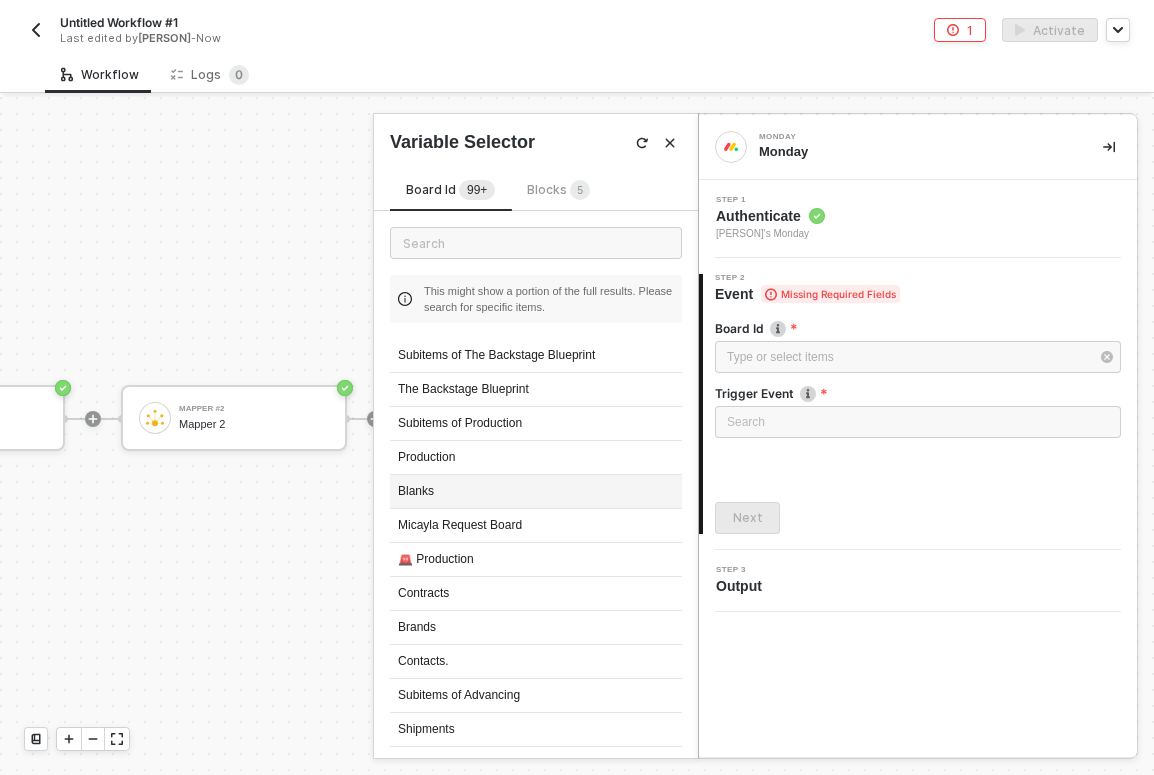 click on "Blanks" at bounding box center [536, 492] 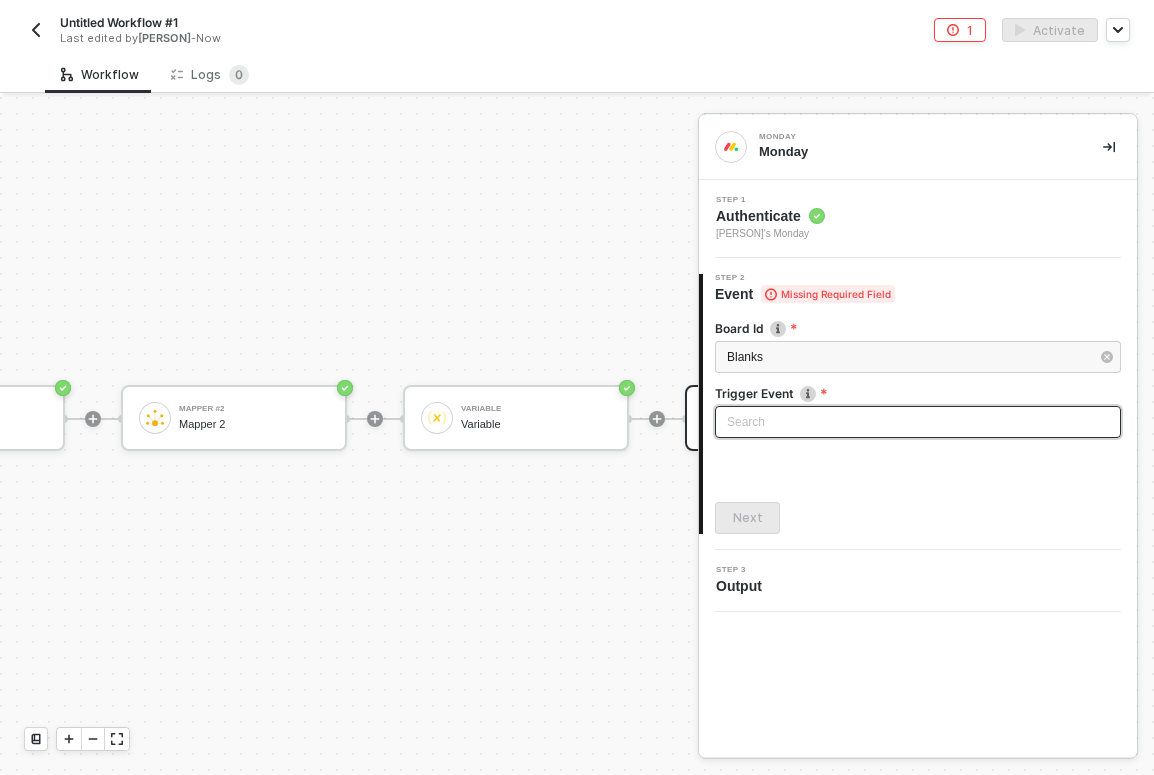 click at bounding box center (918, 422) 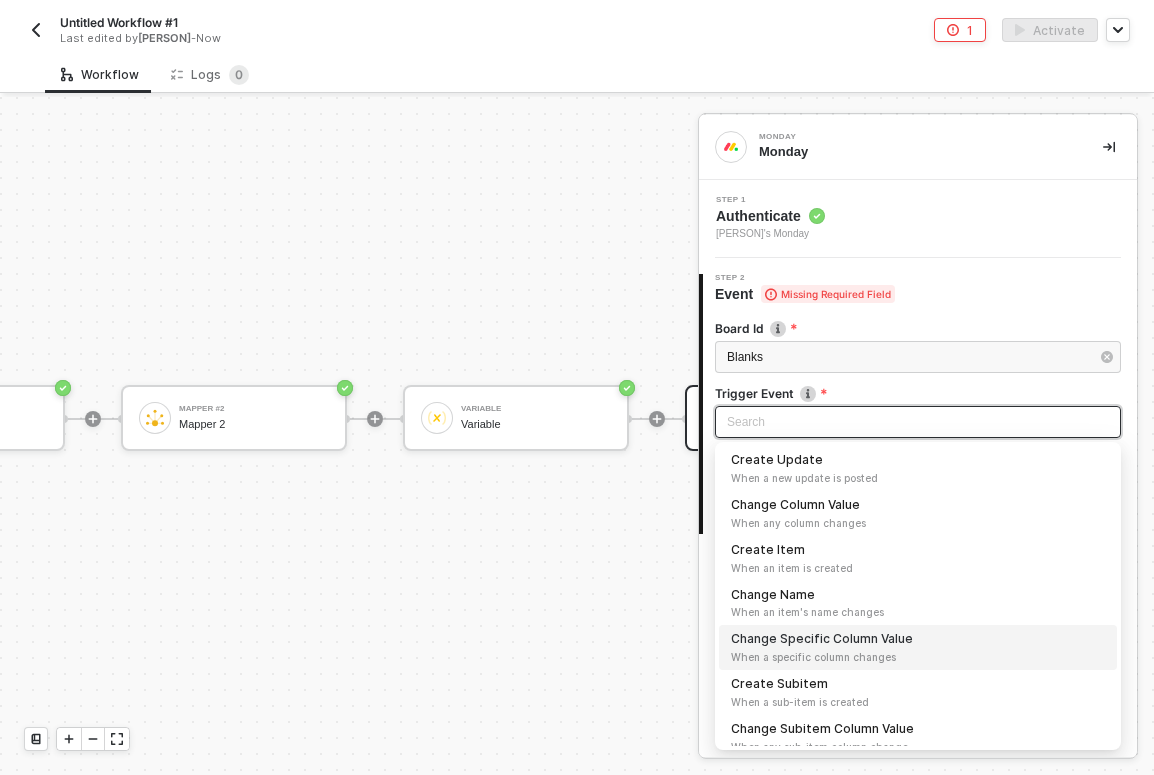 scroll, scrollTop: 96, scrollLeft: 0, axis: vertical 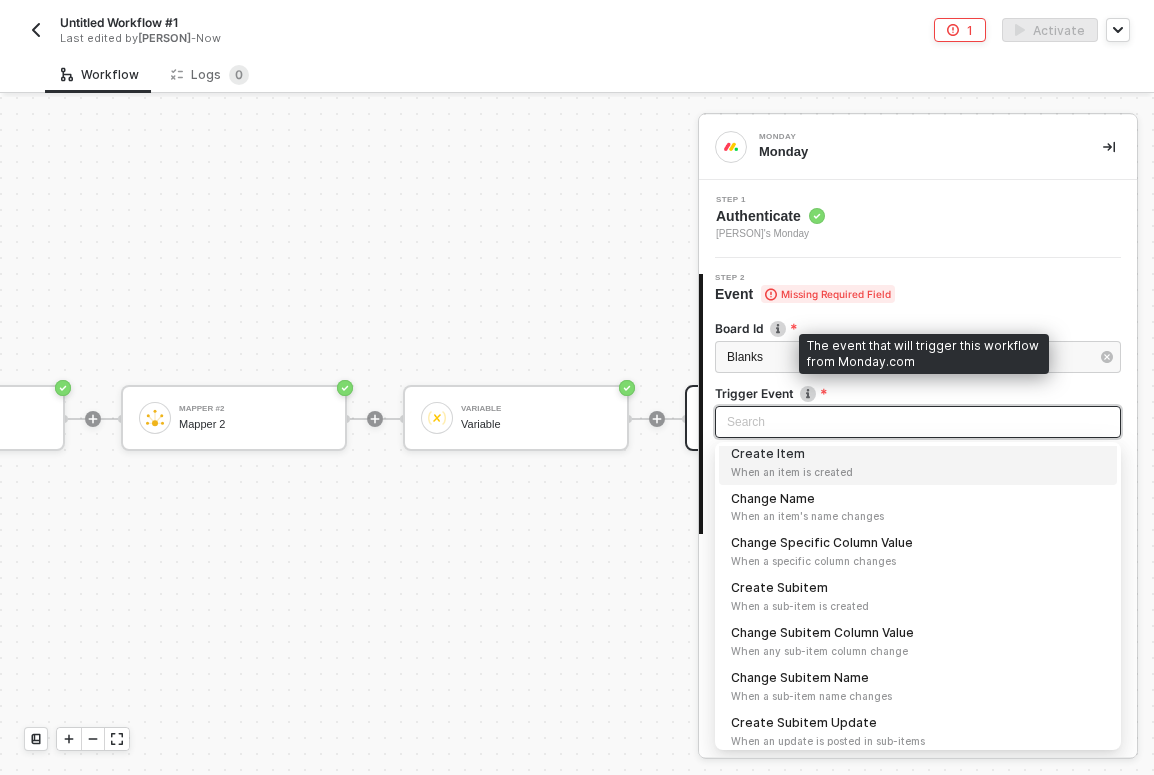 click on "The event that will trigger this workflow from Monday.com" at bounding box center [924, 354] 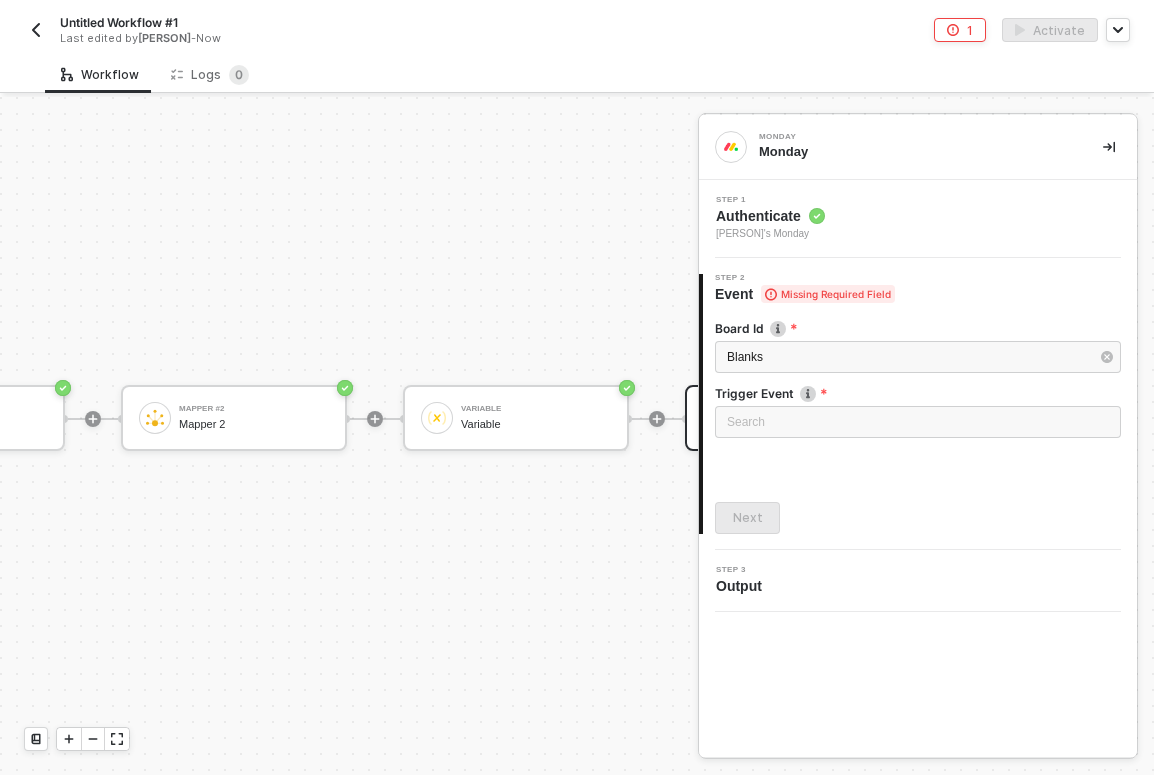 click on "Monday Trigger Trigger workflow when create item Monday Gets an item Mapper Mapper Mapper #2 Mapper 2 Variable Variable Monday #2 Monday" at bounding box center (99, 418) 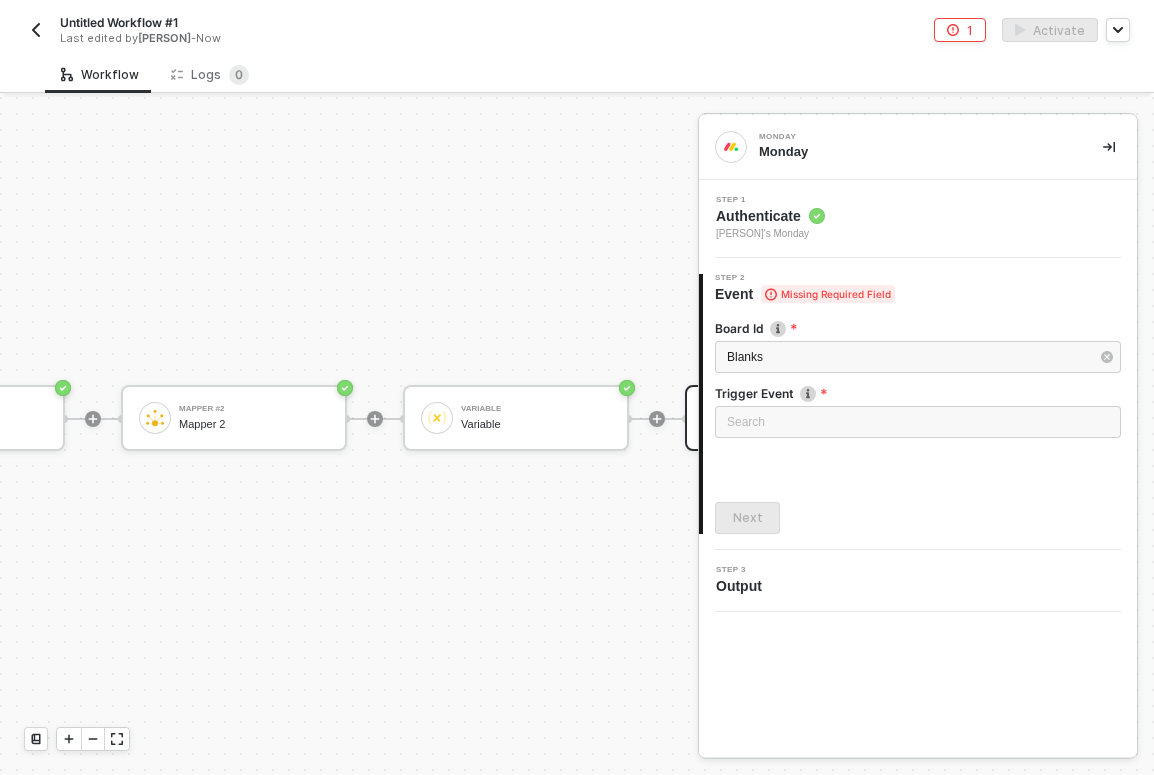 click on "Monday Trigger Trigger workflow when create item Monday Gets an item Mapper Mapper Mapper #2 Mapper 2 Variable Variable Monday #2 Monday" at bounding box center (99, 418) 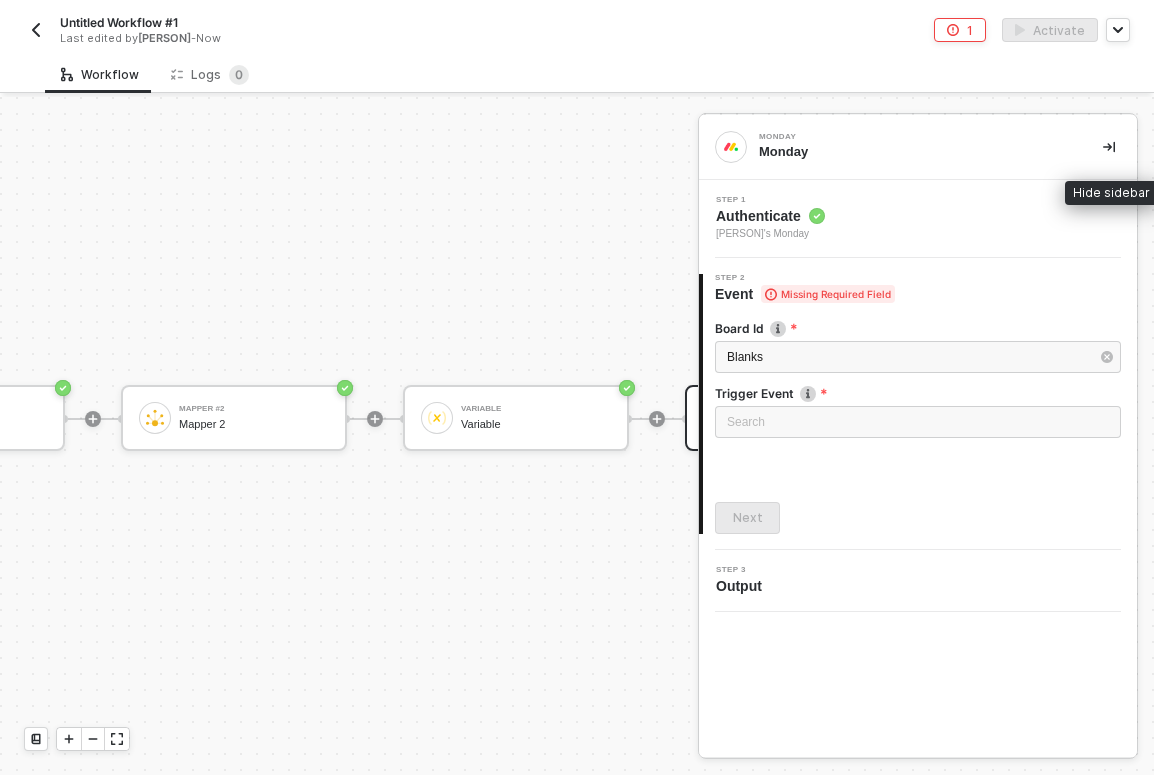 click 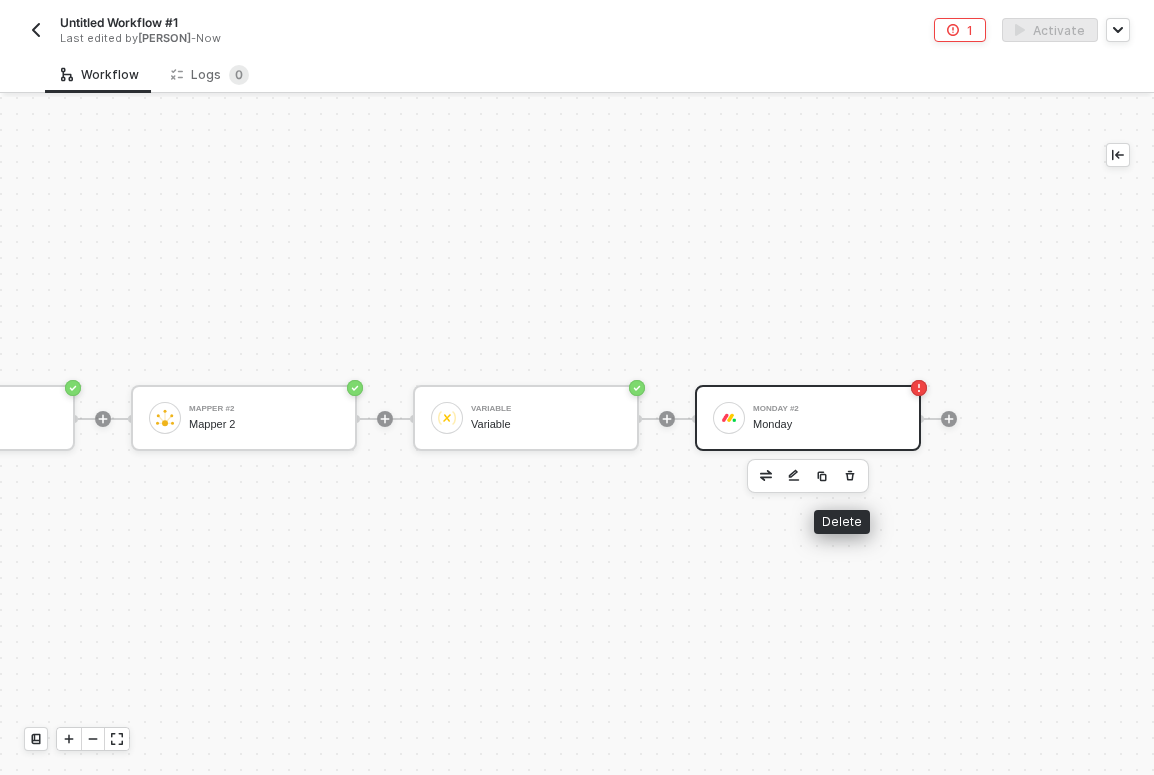 click 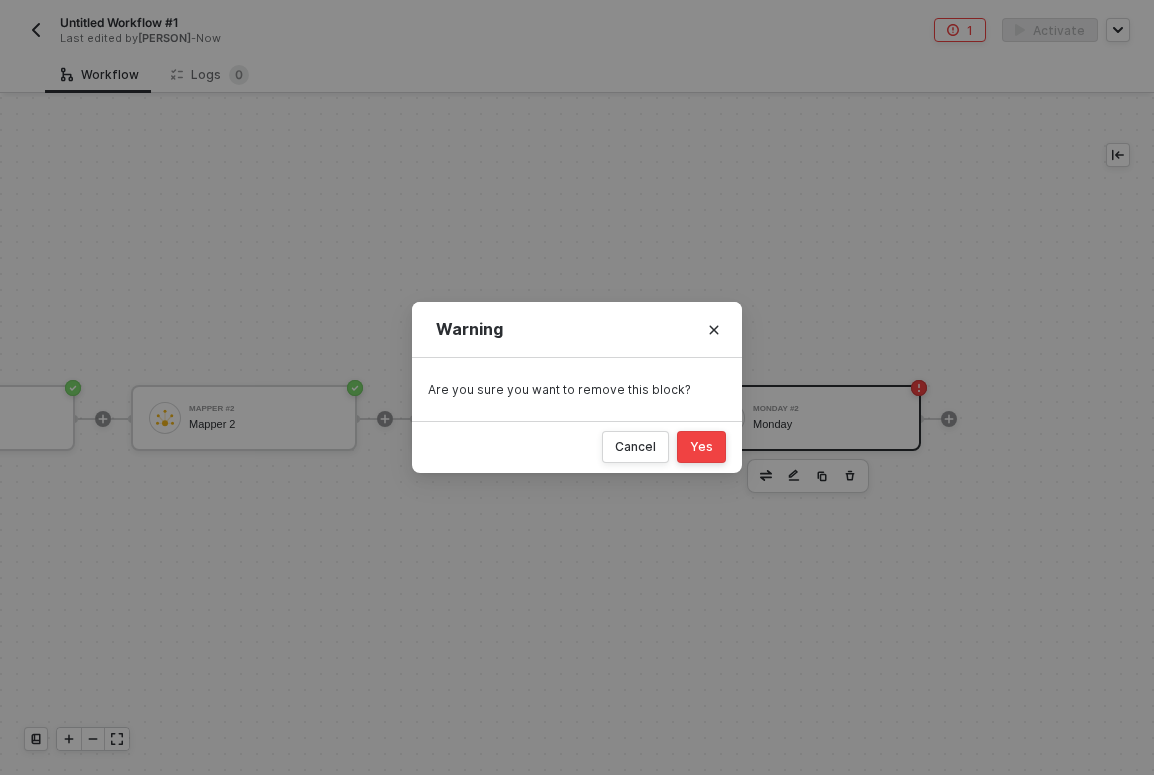 click on "Cancel Yes" at bounding box center (577, 447) 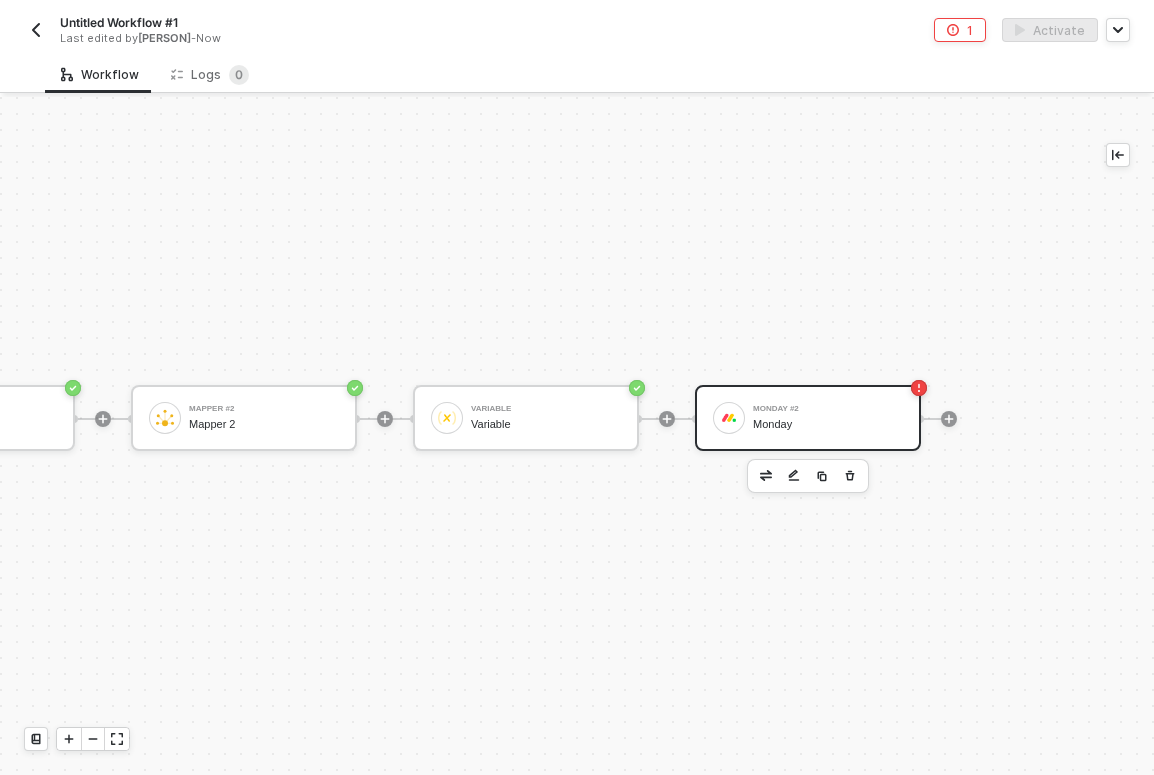 scroll, scrollTop: 36, scrollLeft: 467, axis: both 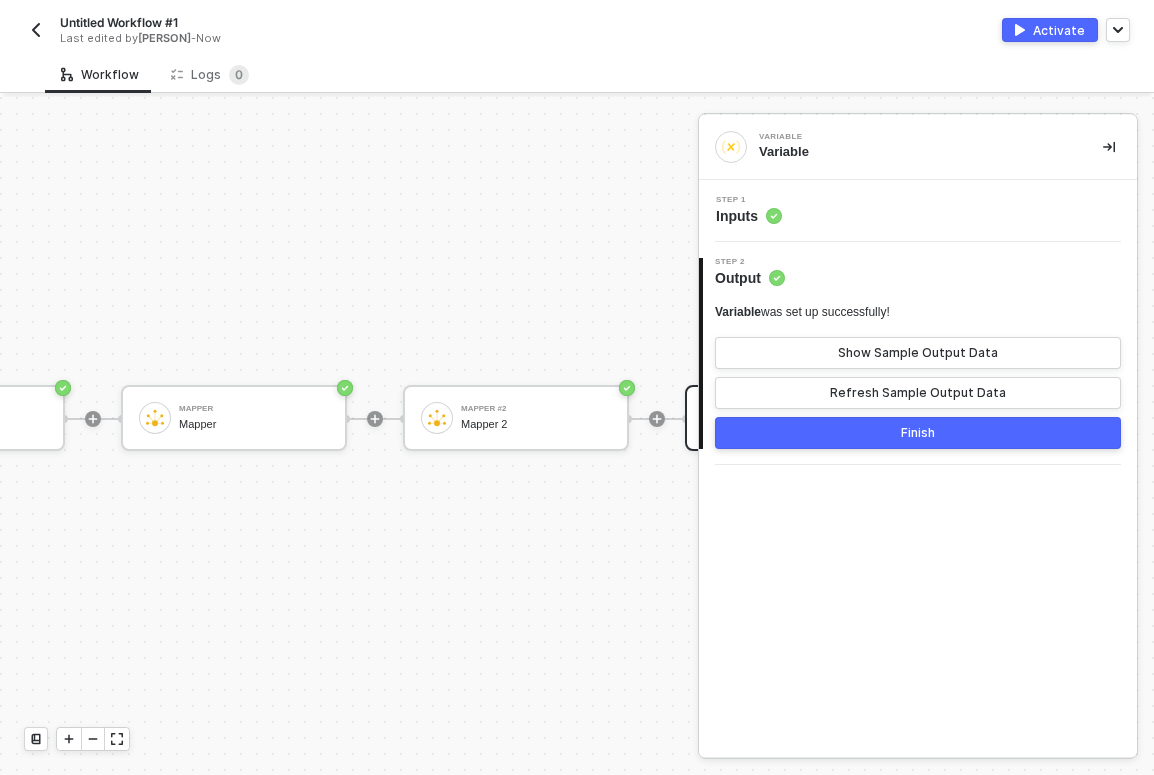 click at bounding box center [1109, 147] 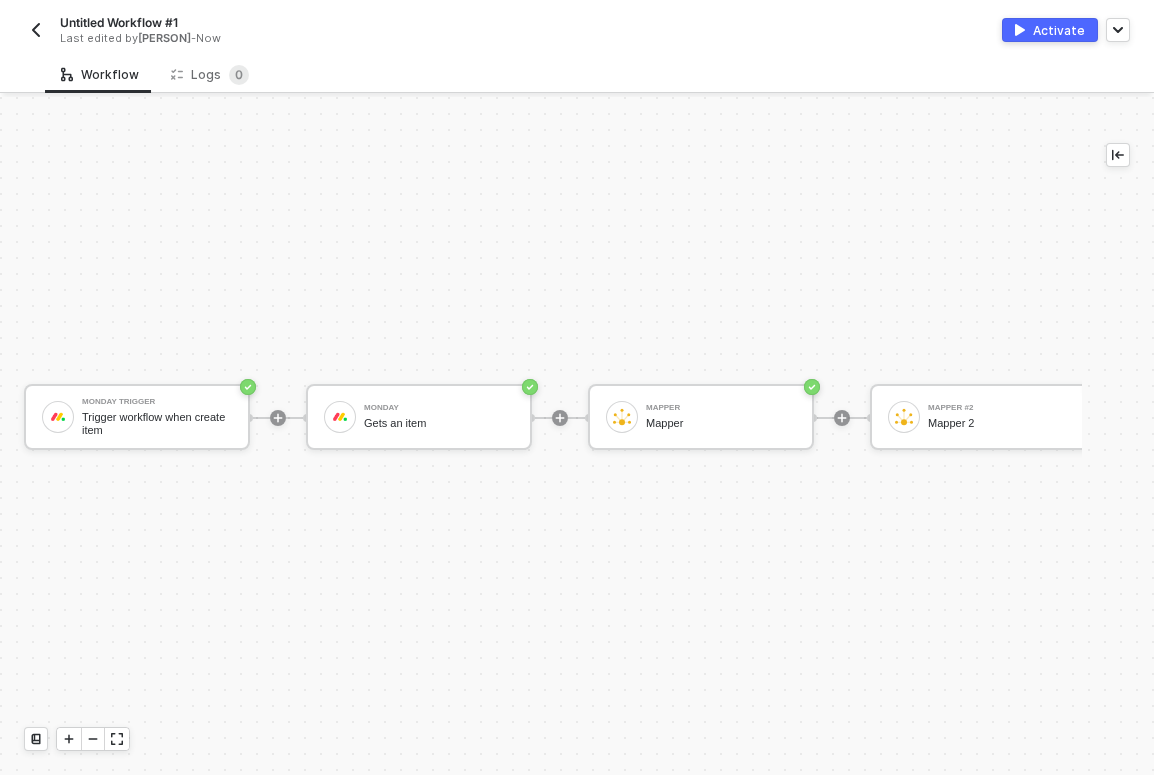 scroll, scrollTop: 37, scrollLeft: 0, axis: vertical 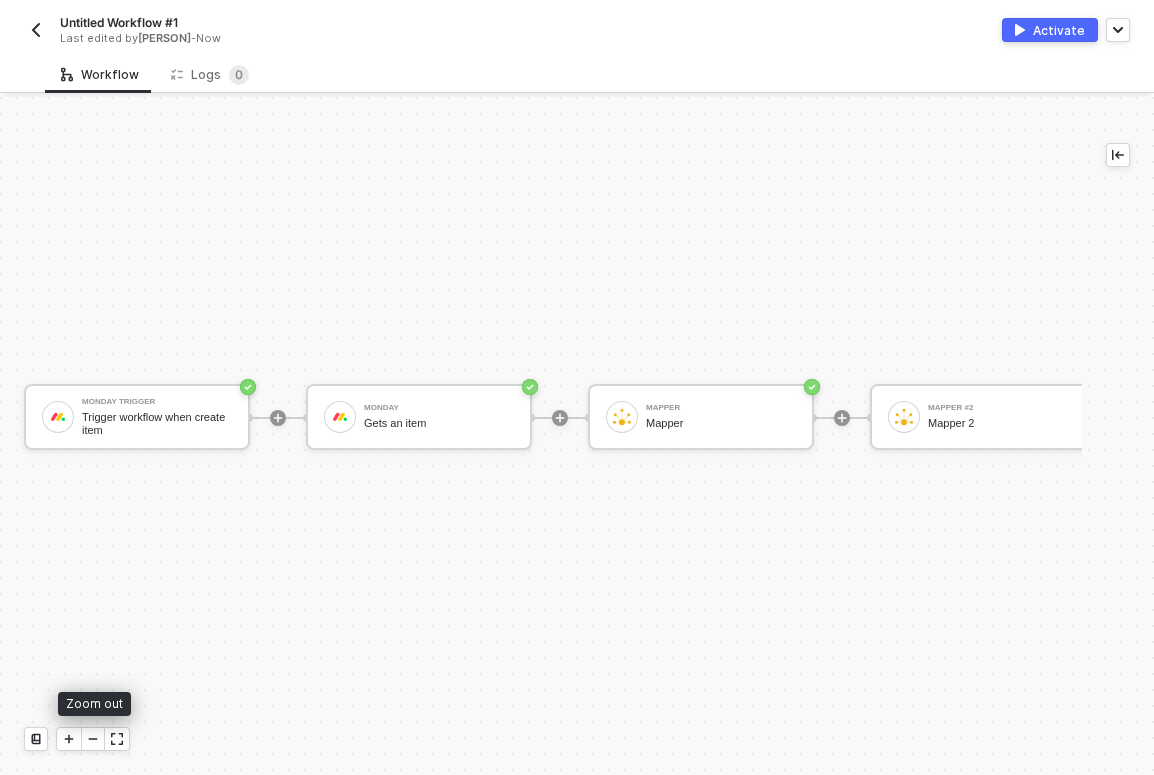 click 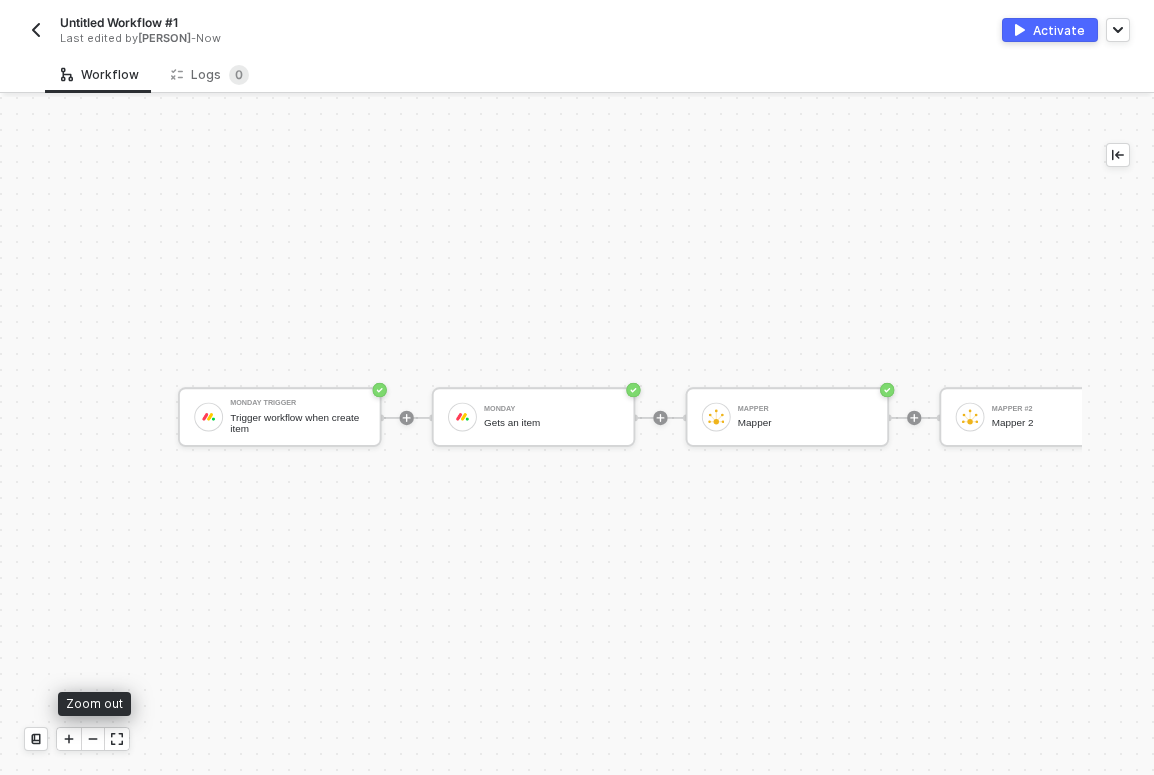 click at bounding box center (93, 739) 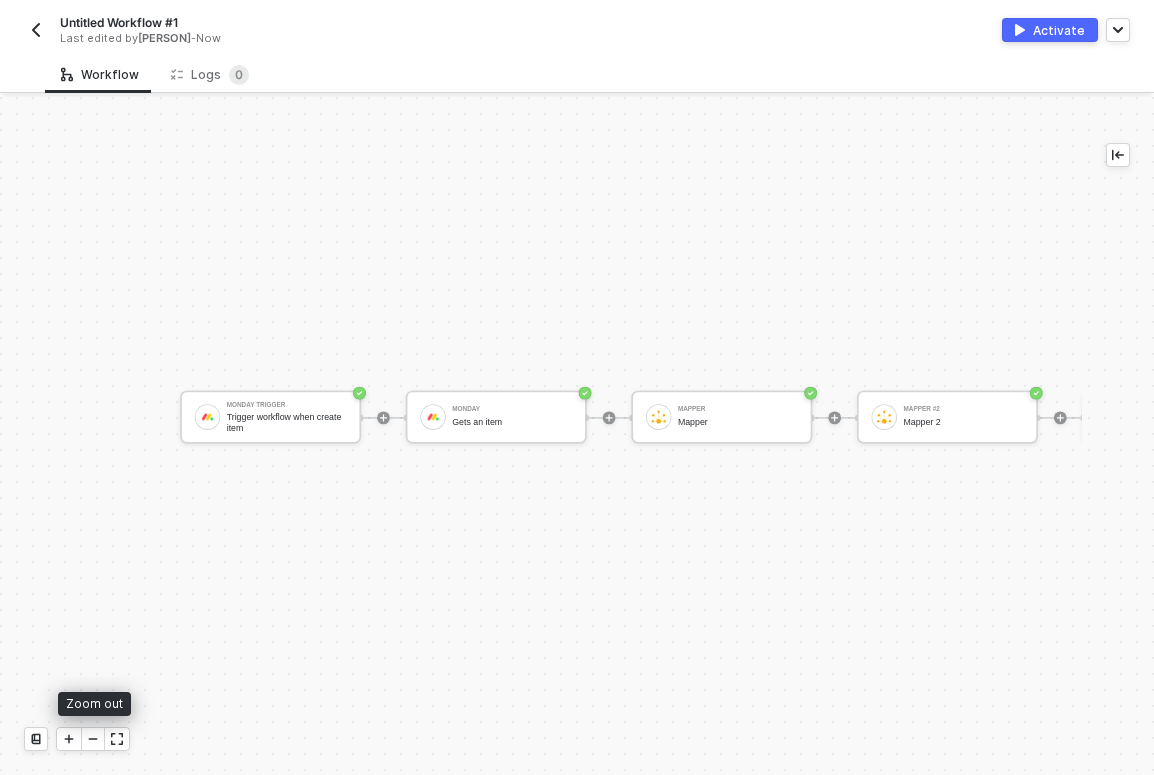click at bounding box center [93, 739] 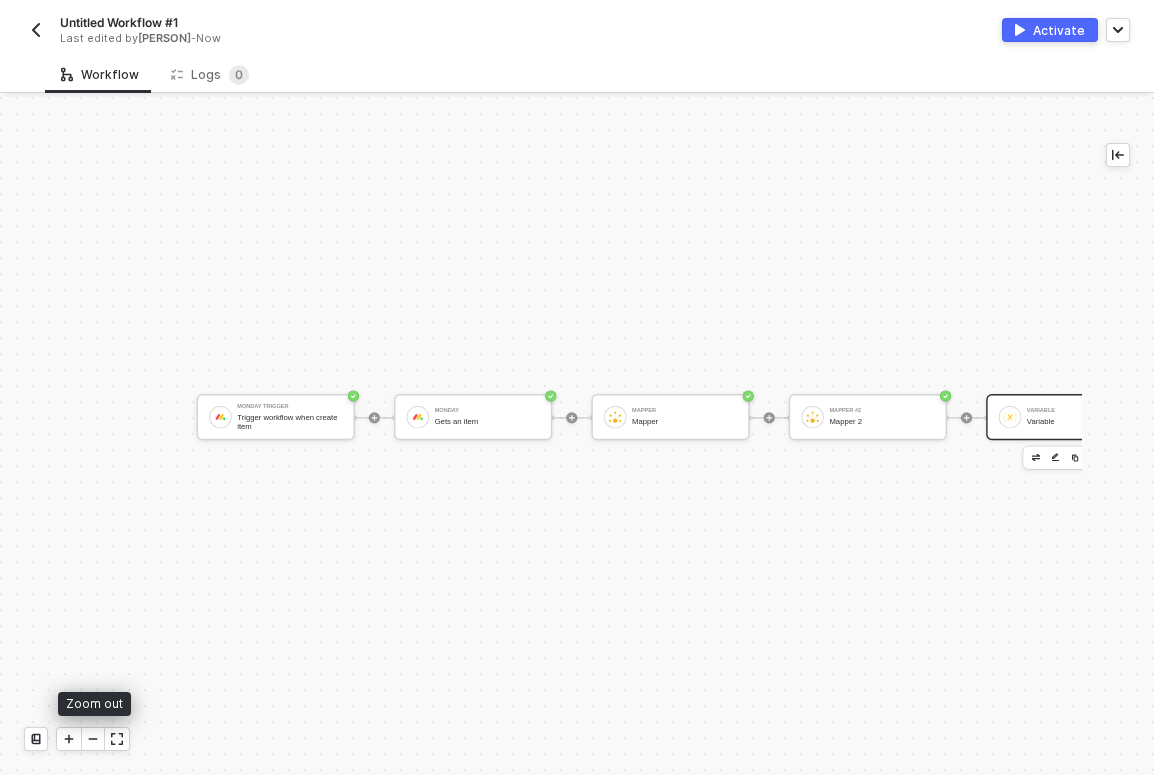 click at bounding box center (93, 739) 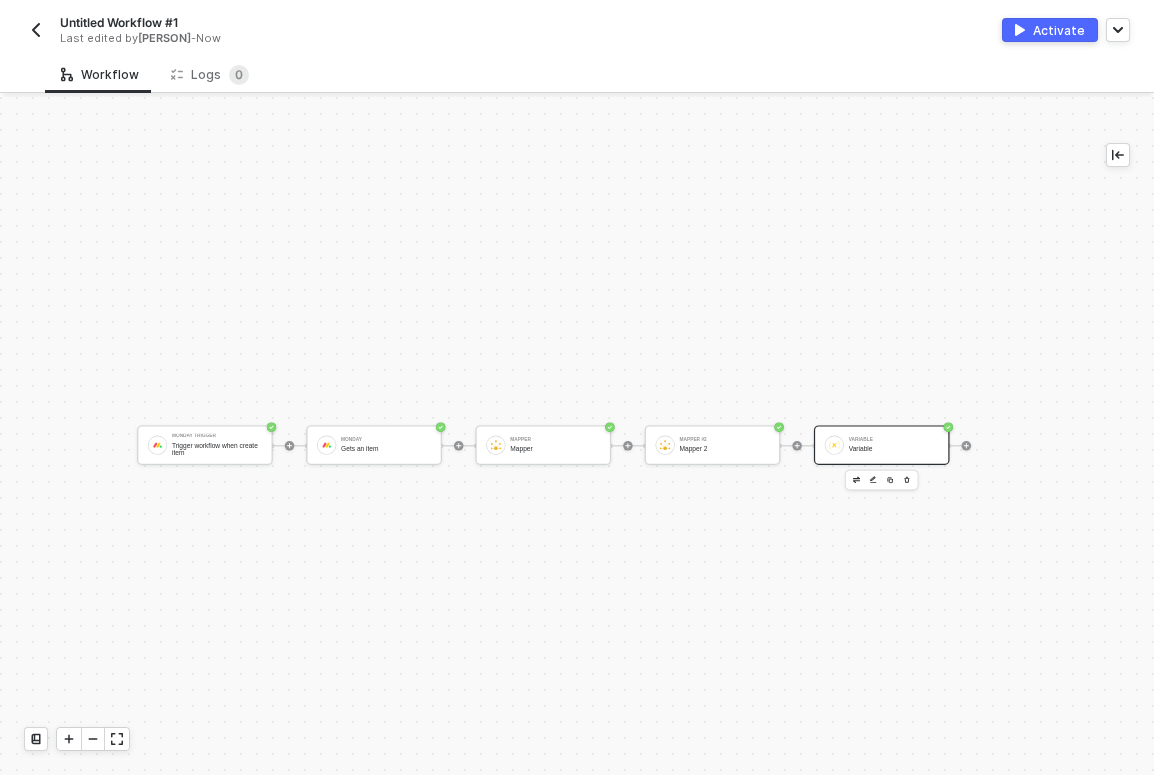 scroll, scrollTop: 9, scrollLeft: 94, axis: both 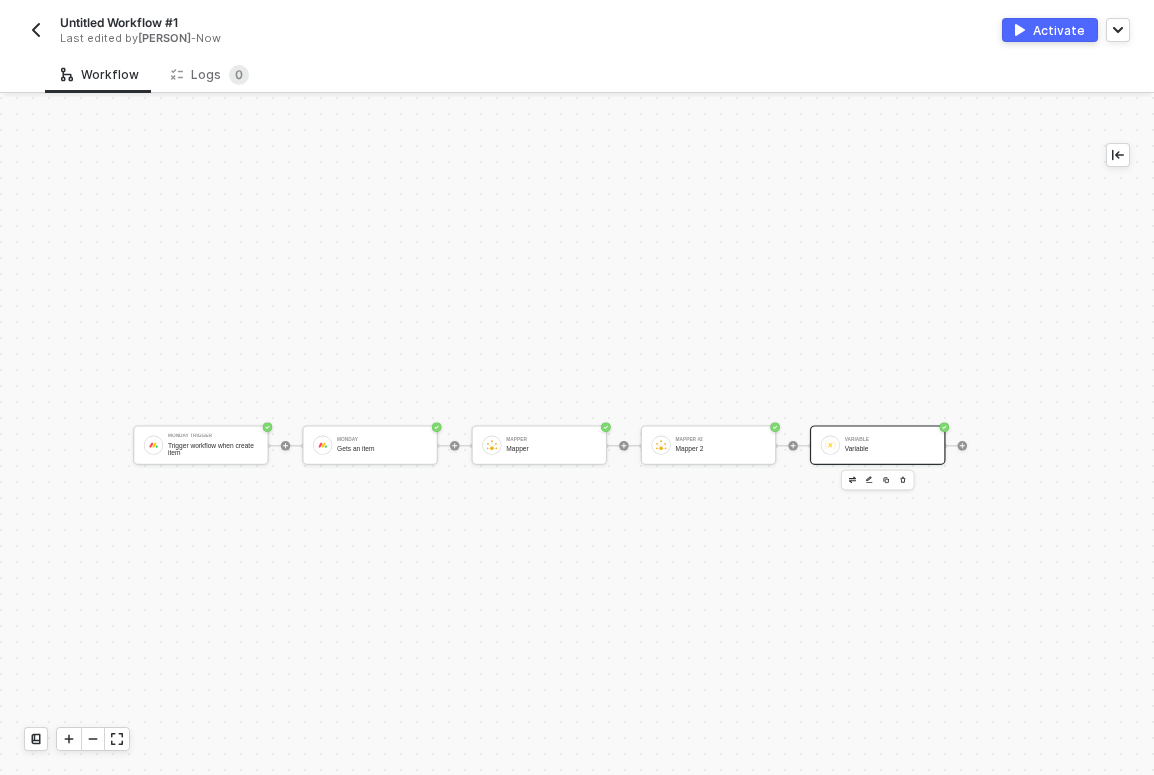 click on "Monday Trigger Trigger workflow when create item Monday Gets an item Mapper Mapper Mapper #2 Mapper 2 Variable Variable" at bounding box center [543, 445] 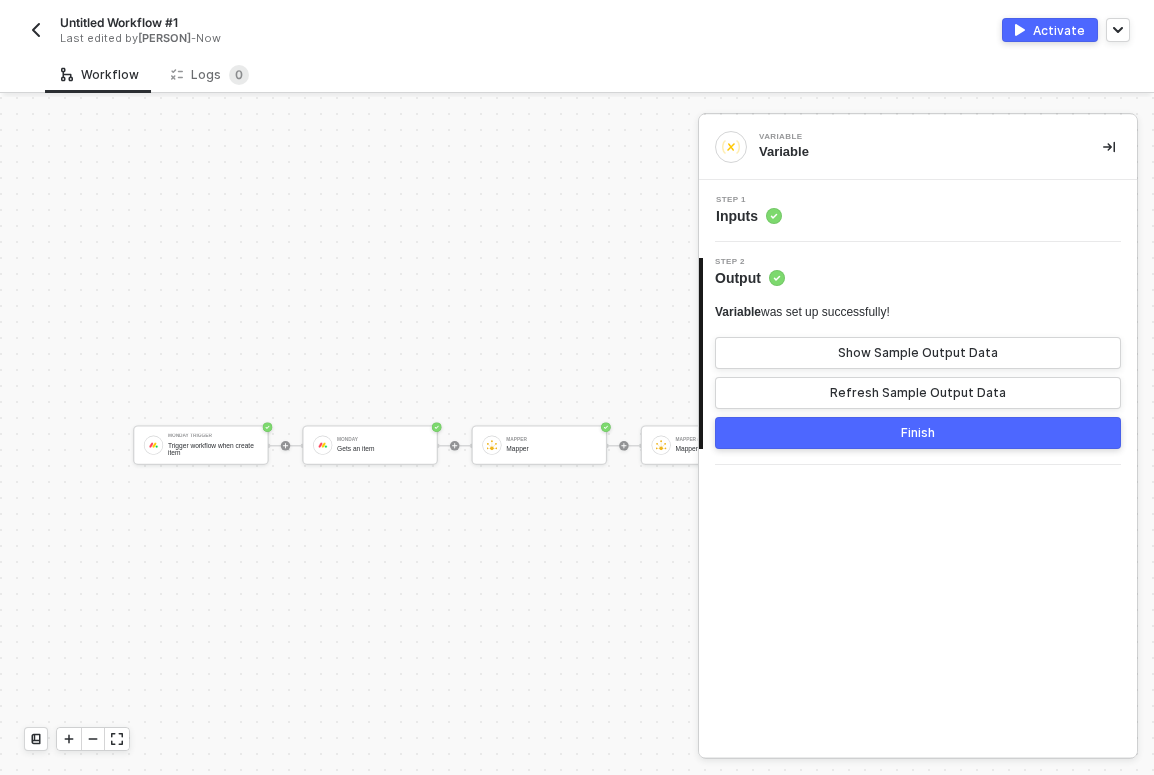click on "Monday Trigger Trigger workflow when create item Monday Gets an item Mapper Mapper Mapper #2 Mapper 2 Variable Variable" at bounding box center [543, 445] 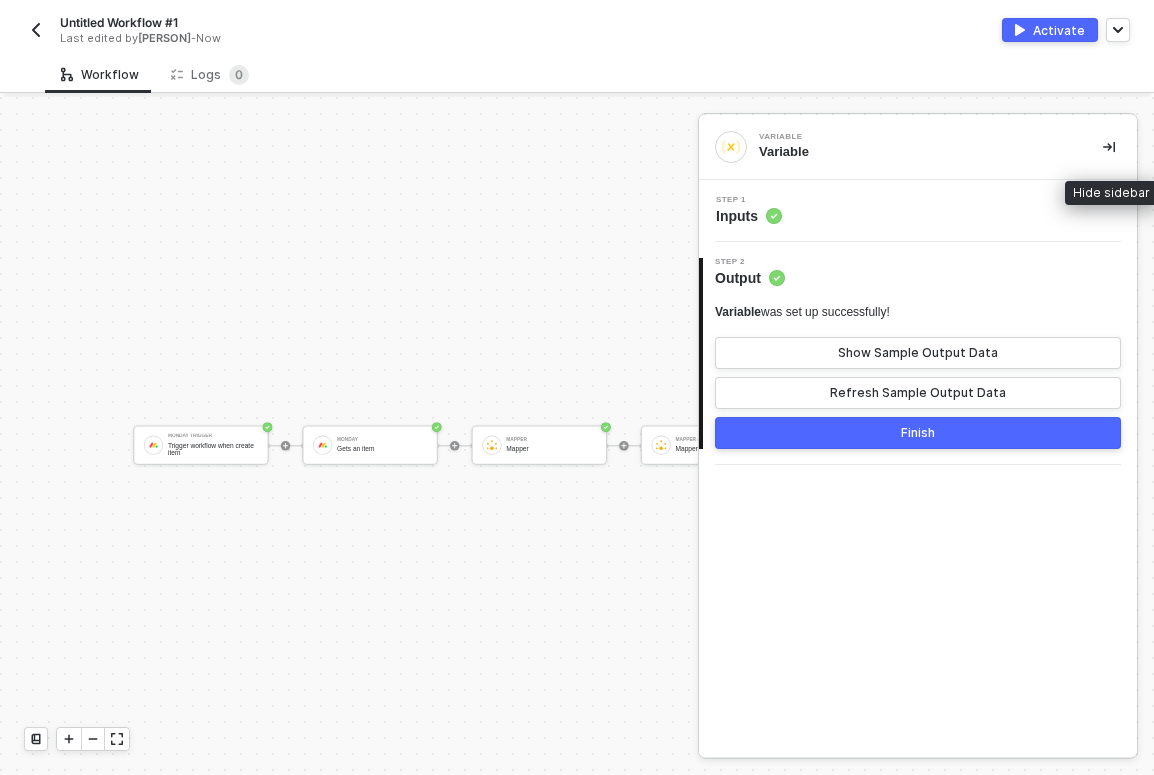 click 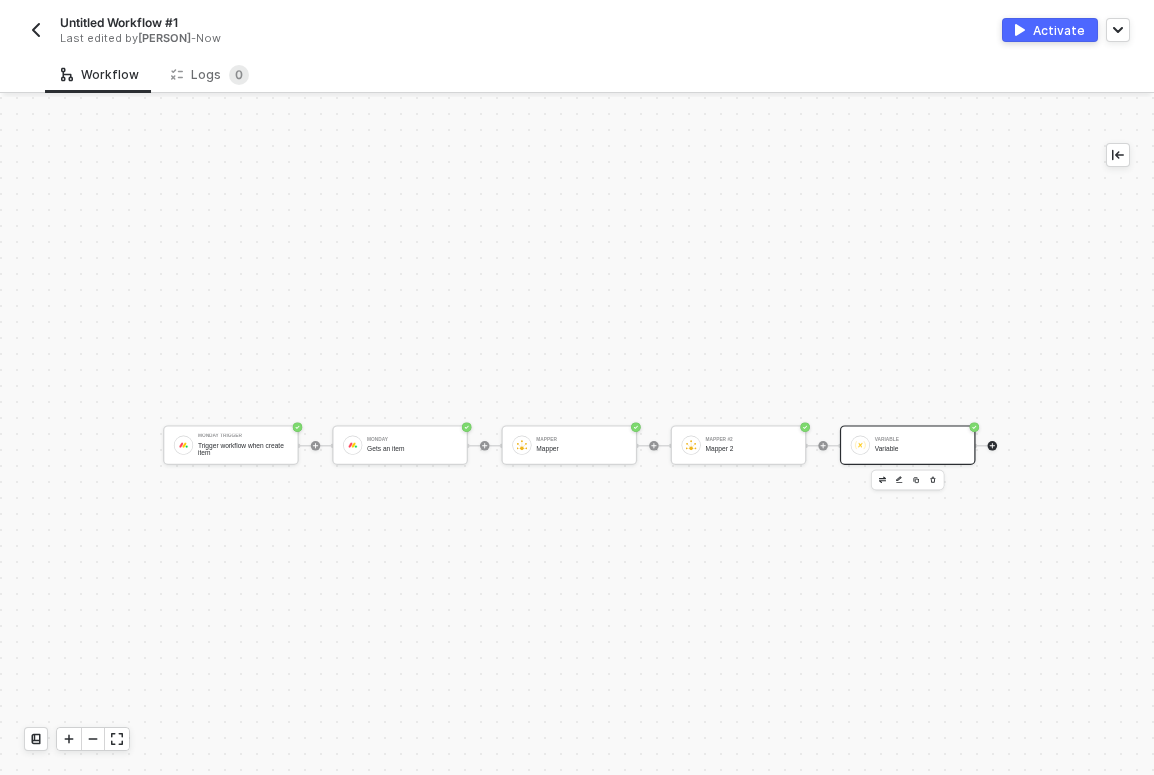 click 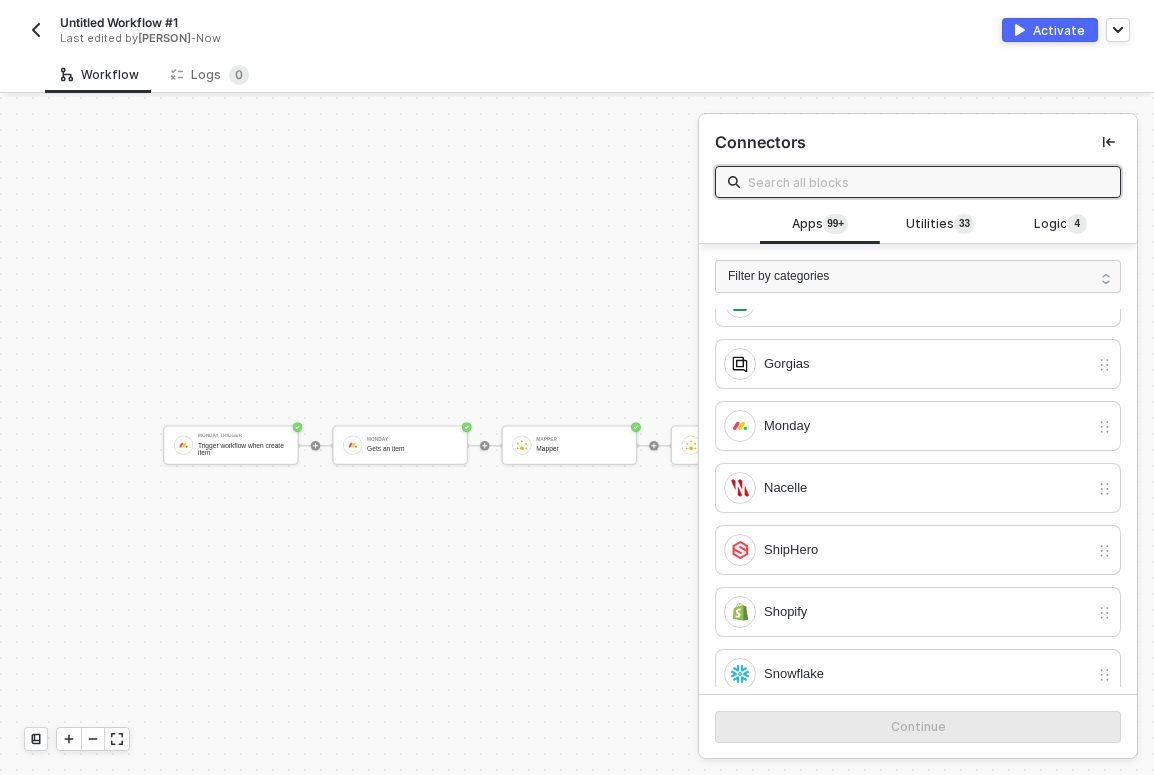 scroll, scrollTop: 388, scrollLeft: 0, axis: vertical 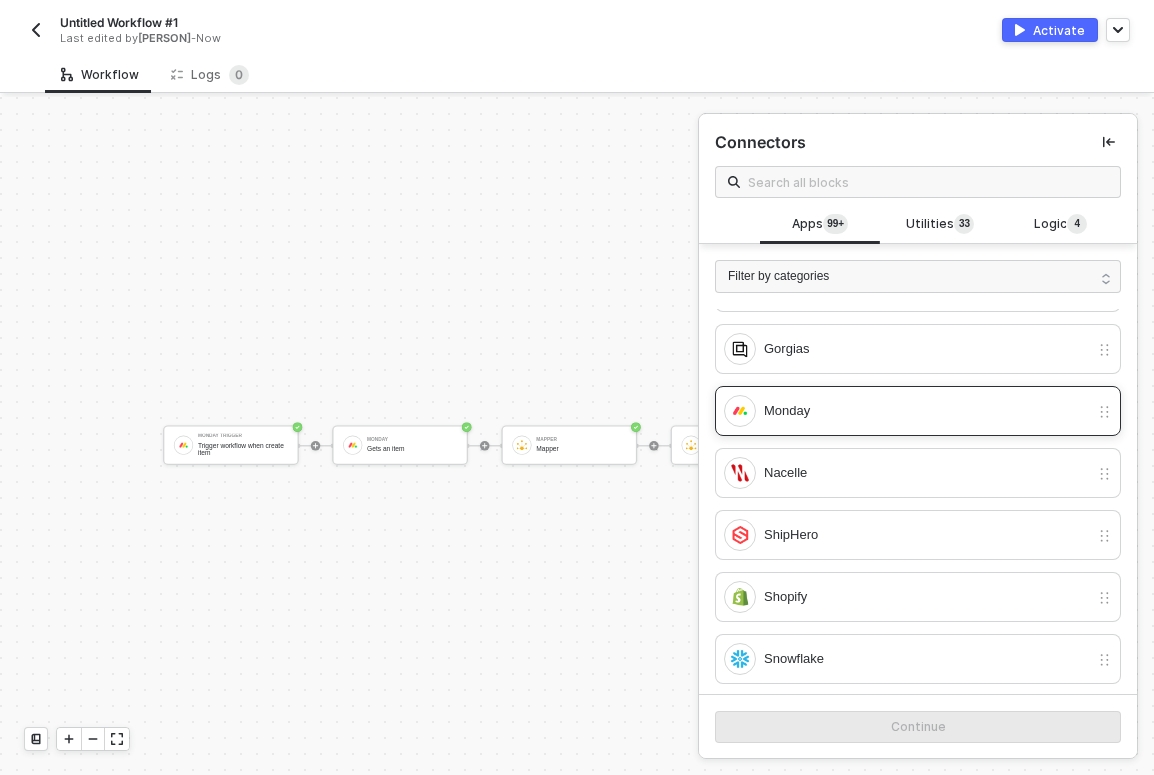 click on "Monday" at bounding box center (926, 411) 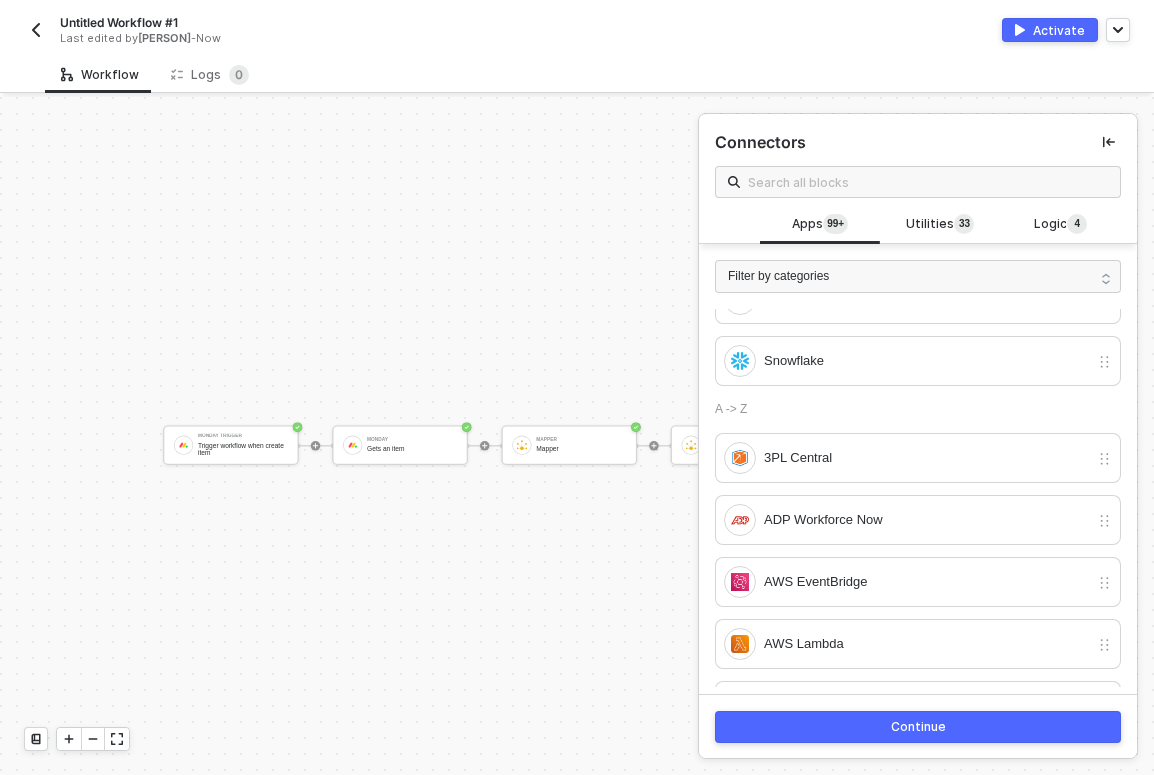 scroll, scrollTop: 687, scrollLeft: 0, axis: vertical 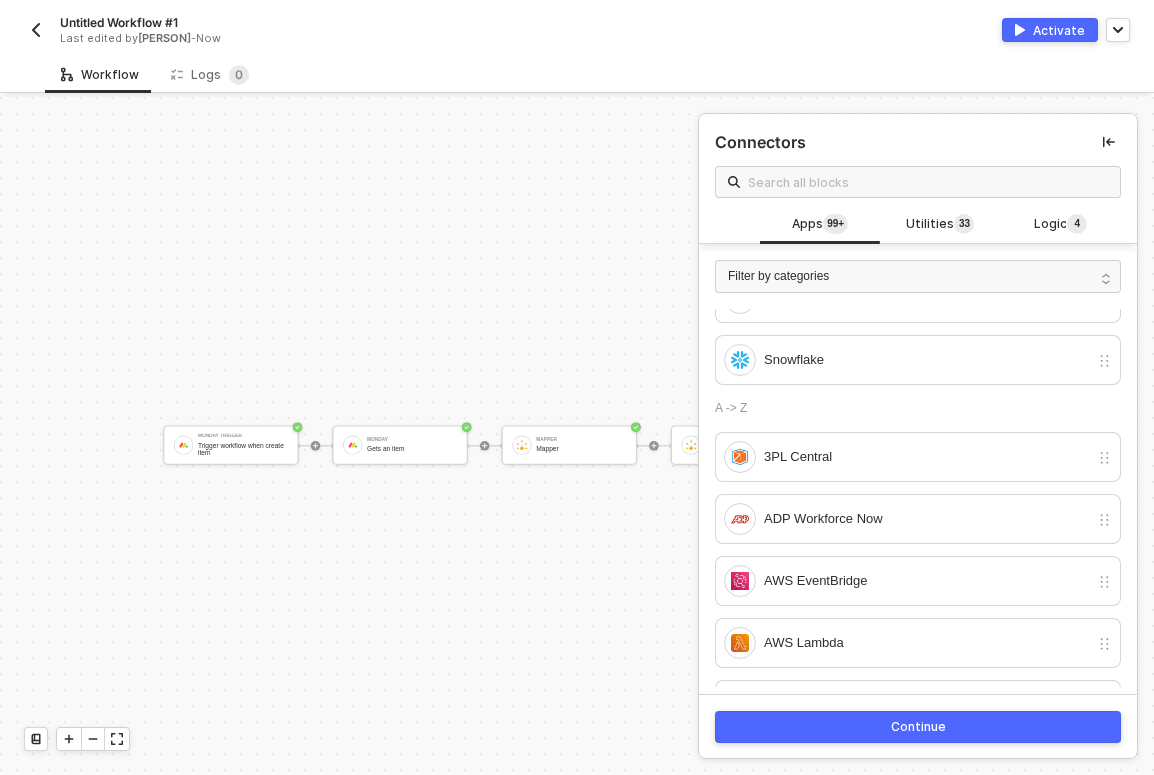click on "Continue" at bounding box center [918, 727] 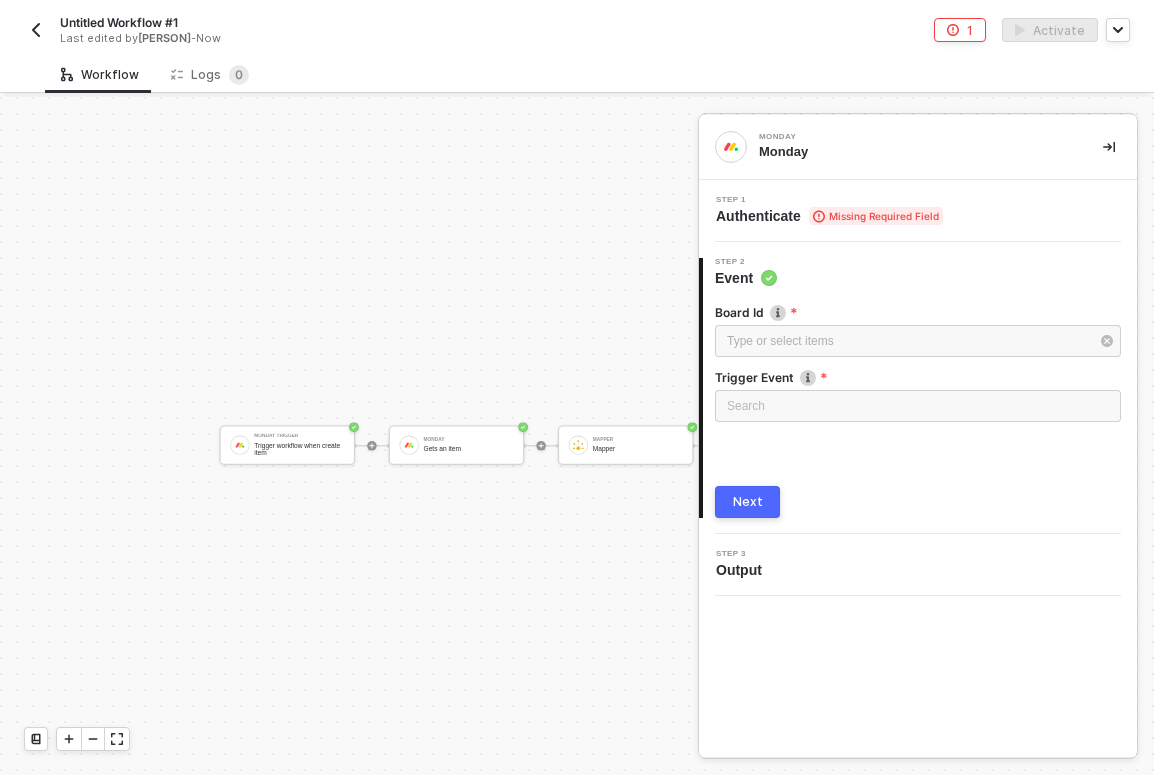 click at bounding box center (1109, 147) 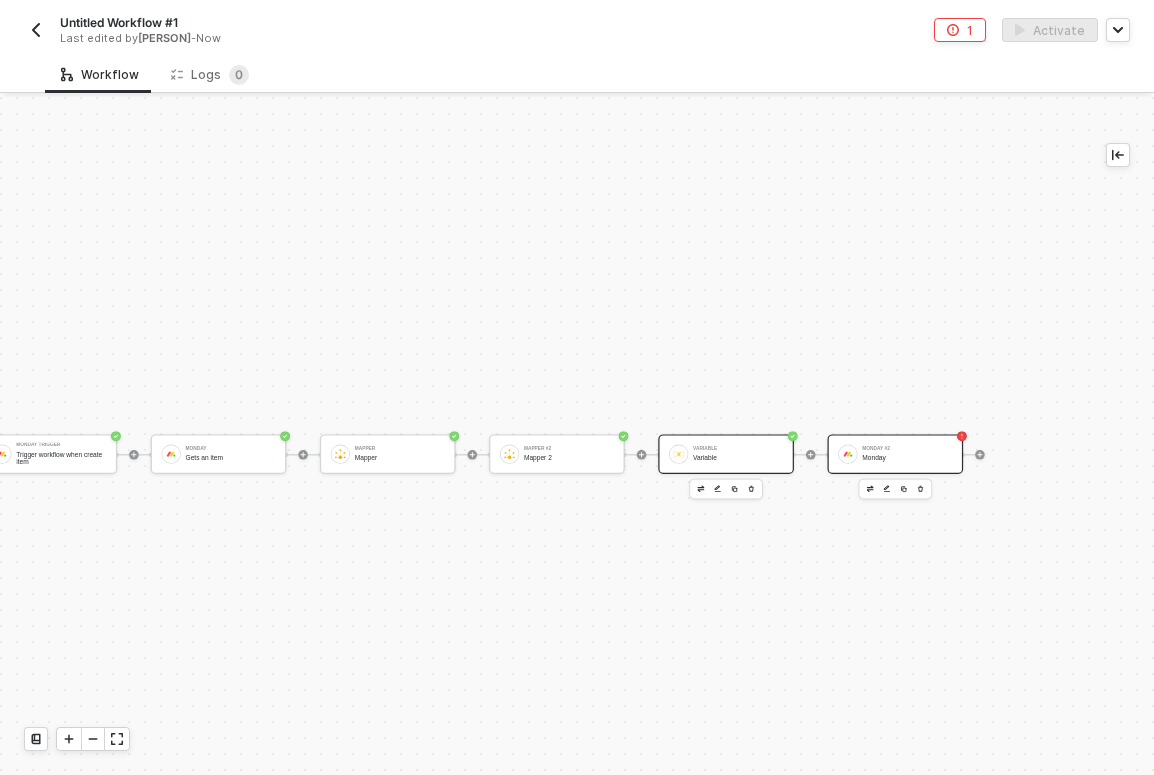scroll, scrollTop: 0, scrollLeft: 290, axis: horizontal 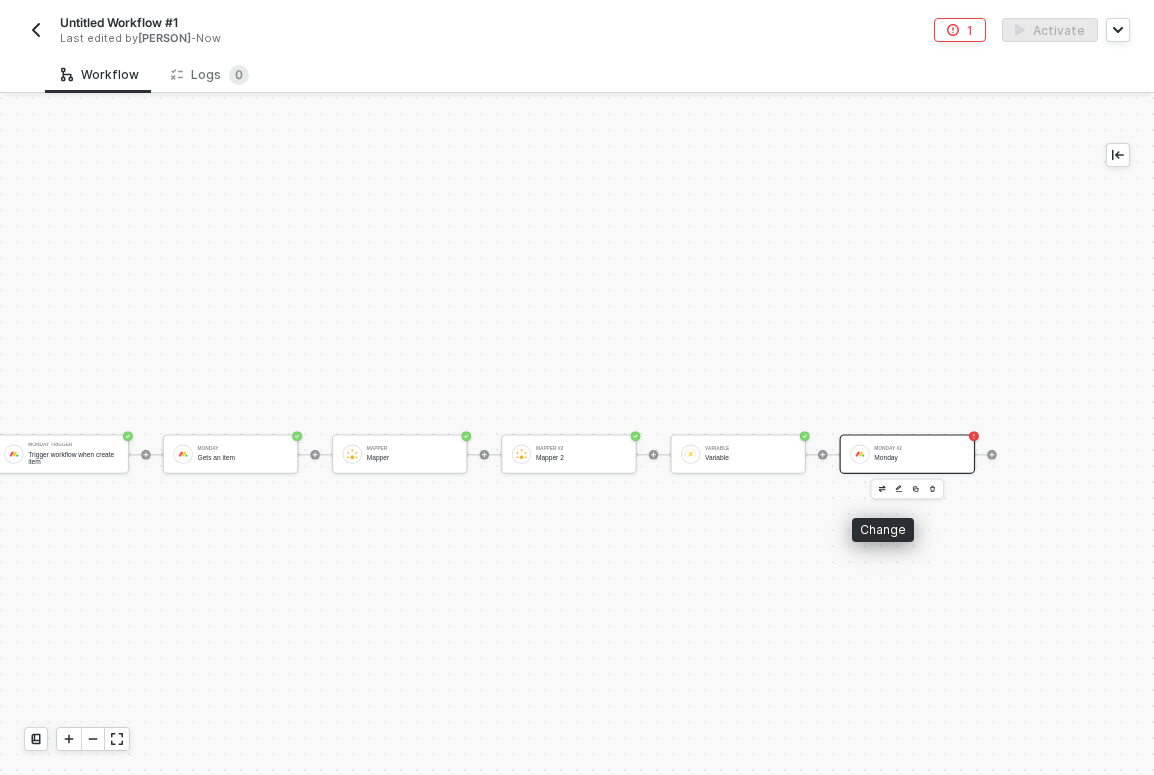 click at bounding box center (882, 489) 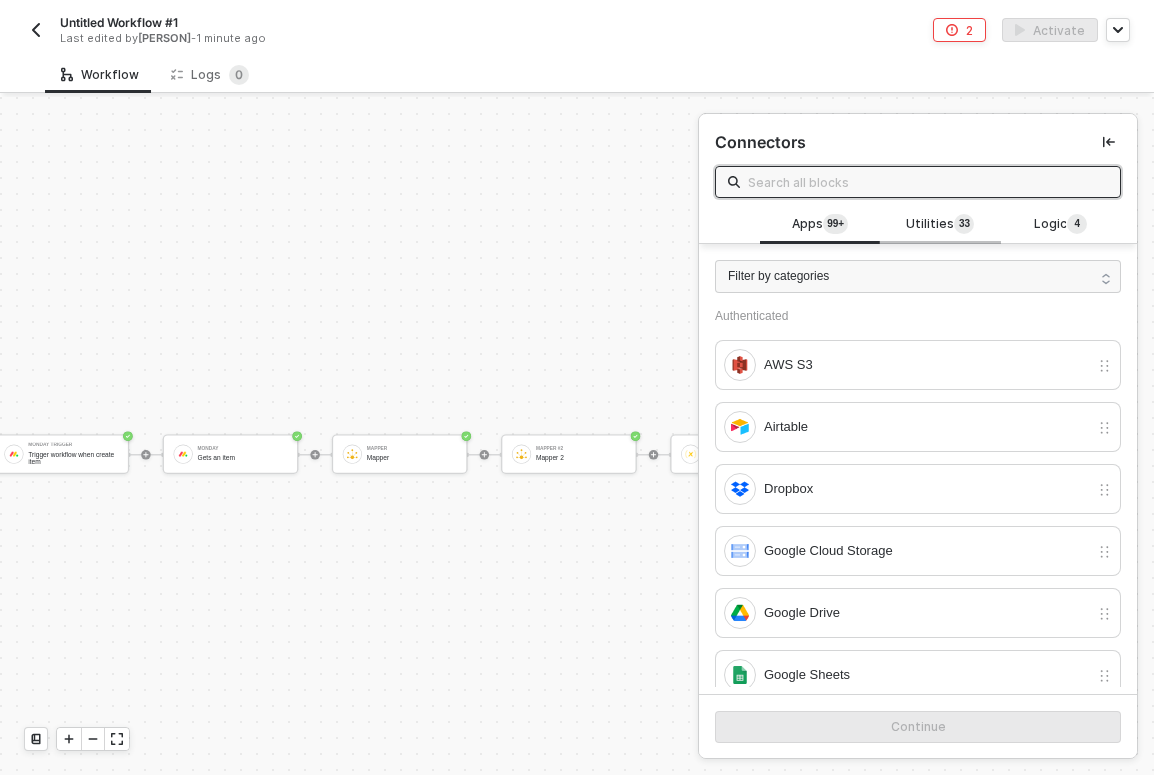 click on "Utilities  3 3" at bounding box center [940, 225] 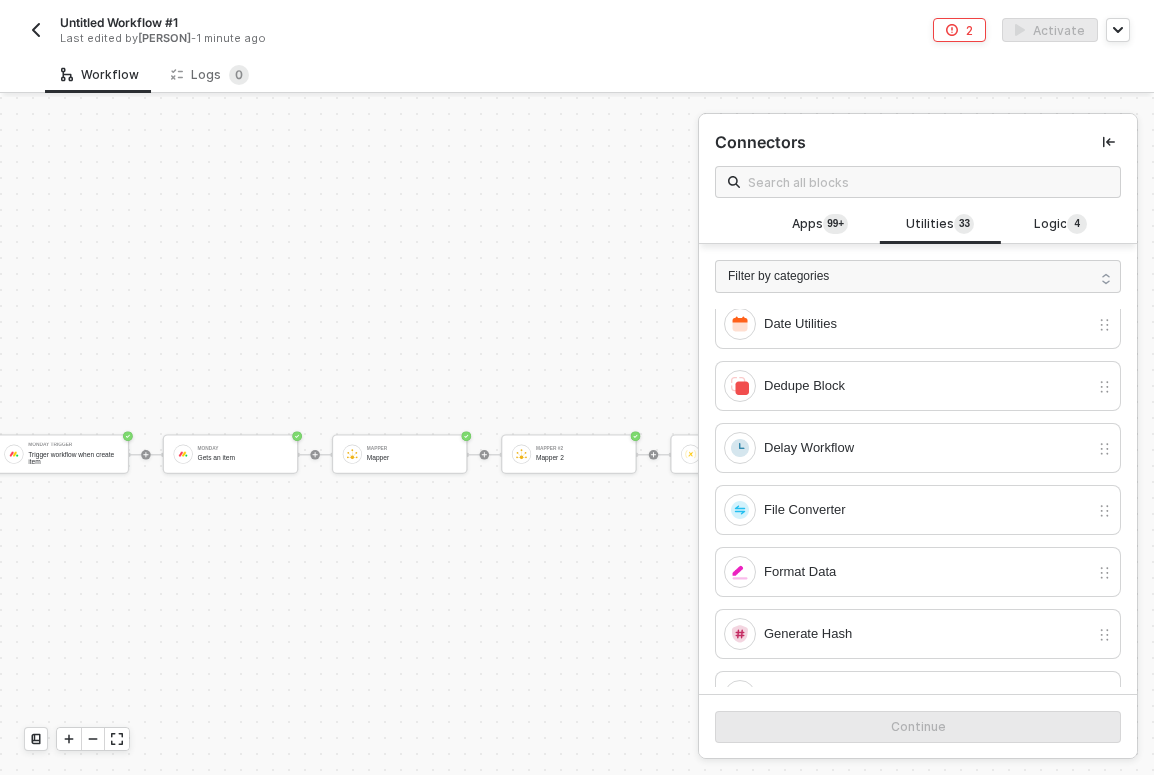 scroll, scrollTop: 563, scrollLeft: 0, axis: vertical 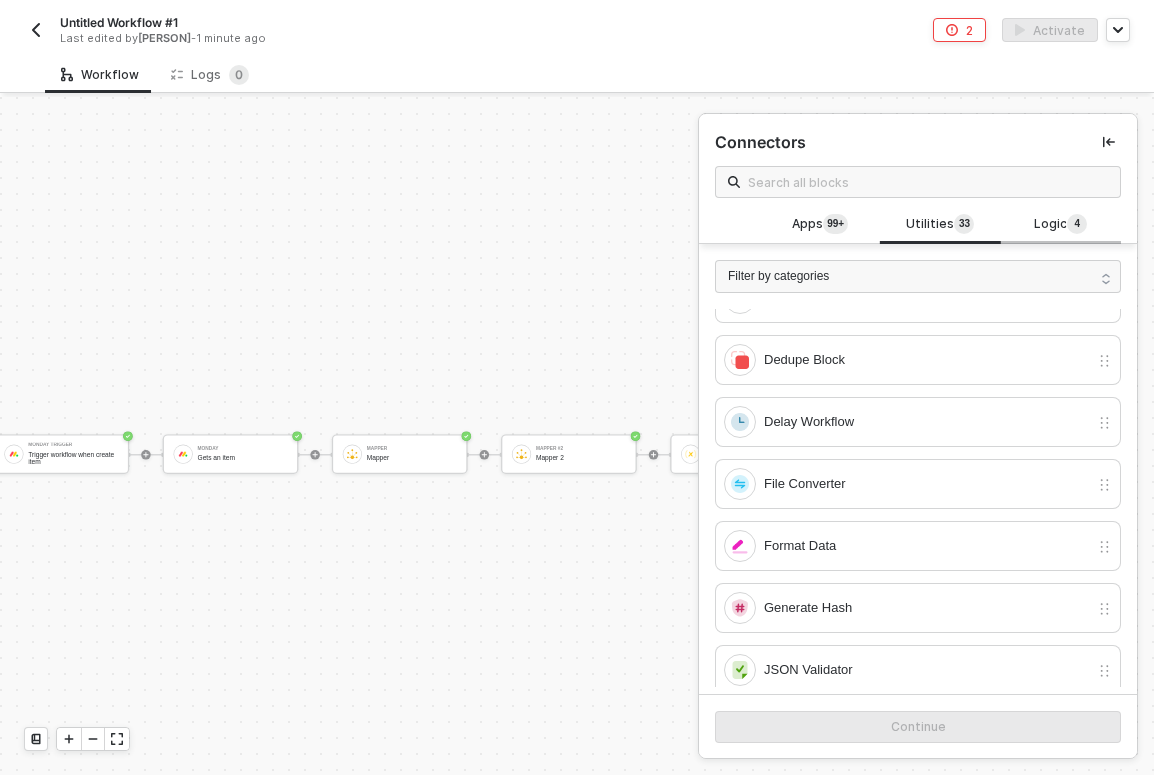 click on "4" at bounding box center (1078, 224) 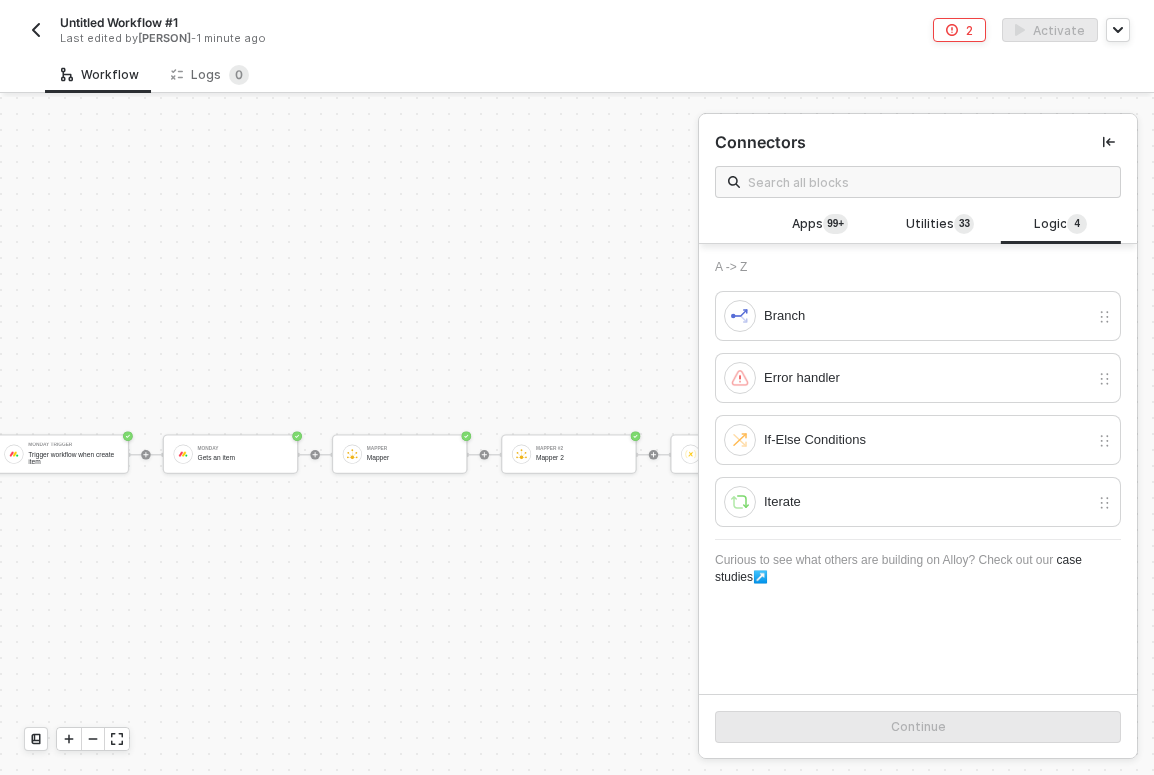 click on "Monday Trigger Trigger workflow when create item Monday Gets an item Mapper Mapper Mapper #2 Mapper 2 Variable Variable Monday #2 Monday" at bounding box center [488, 454] 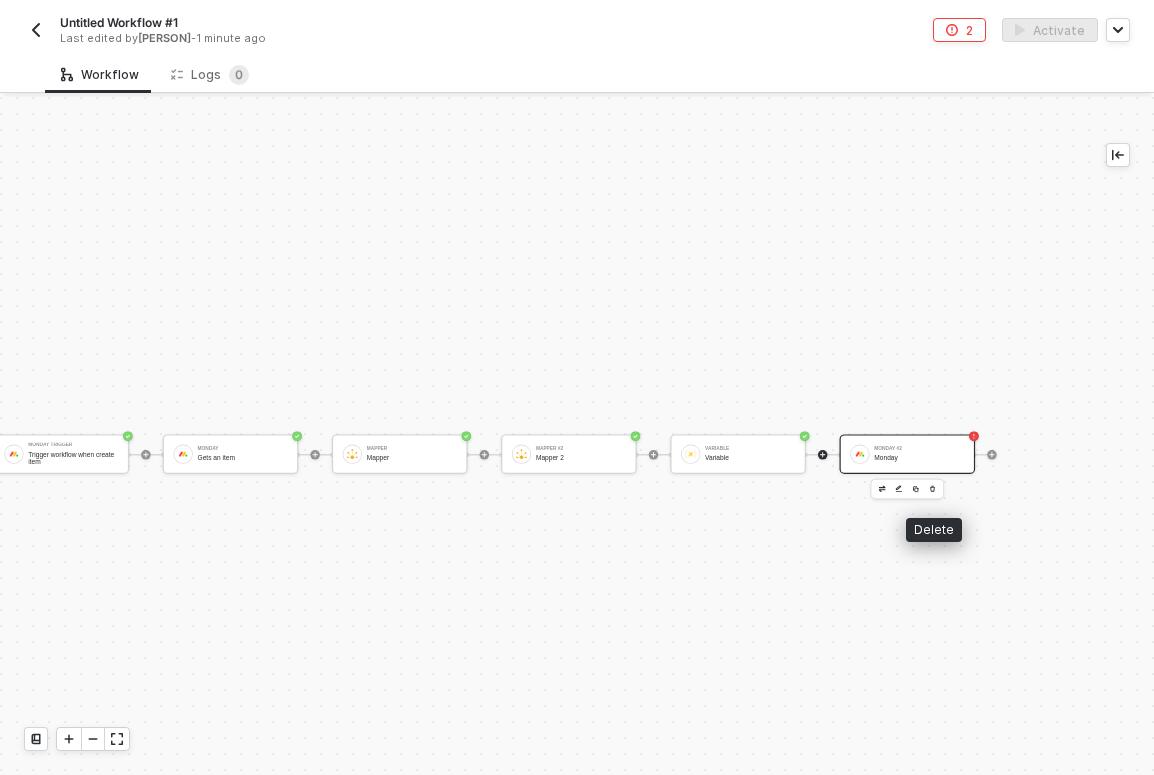 click 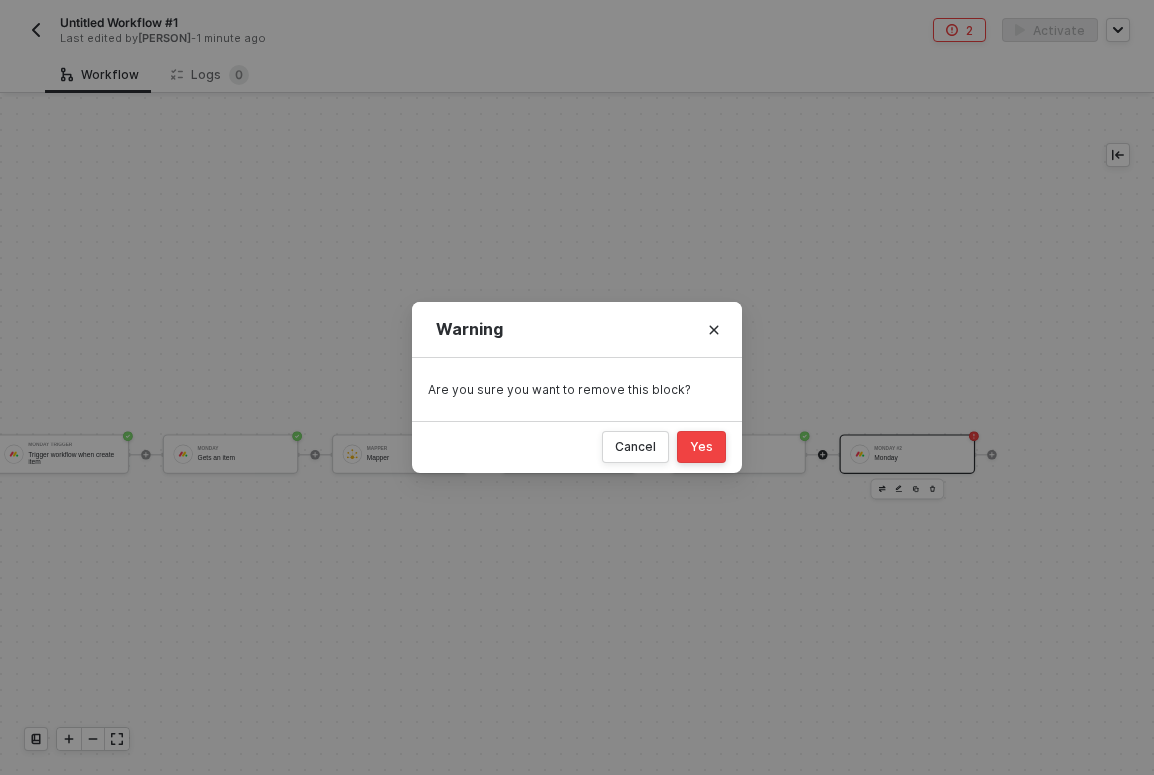 click on "Yes" at bounding box center (701, 447) 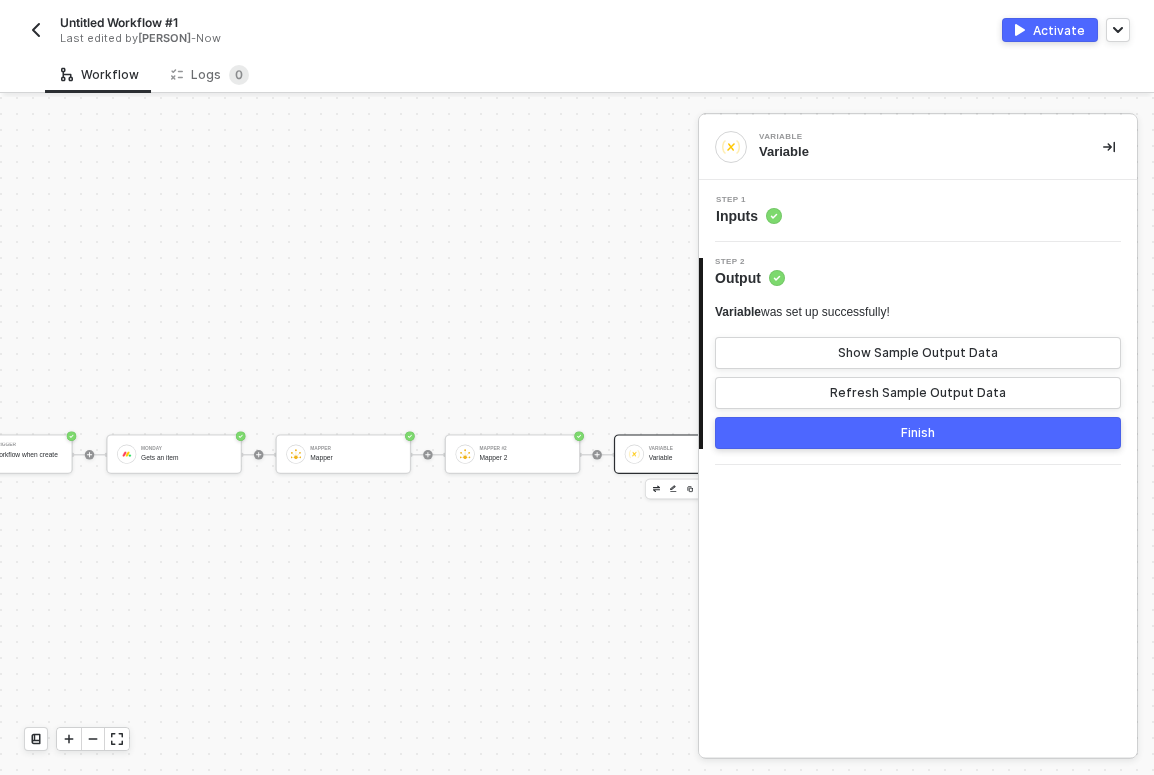 click at bounding box center [36, 30] 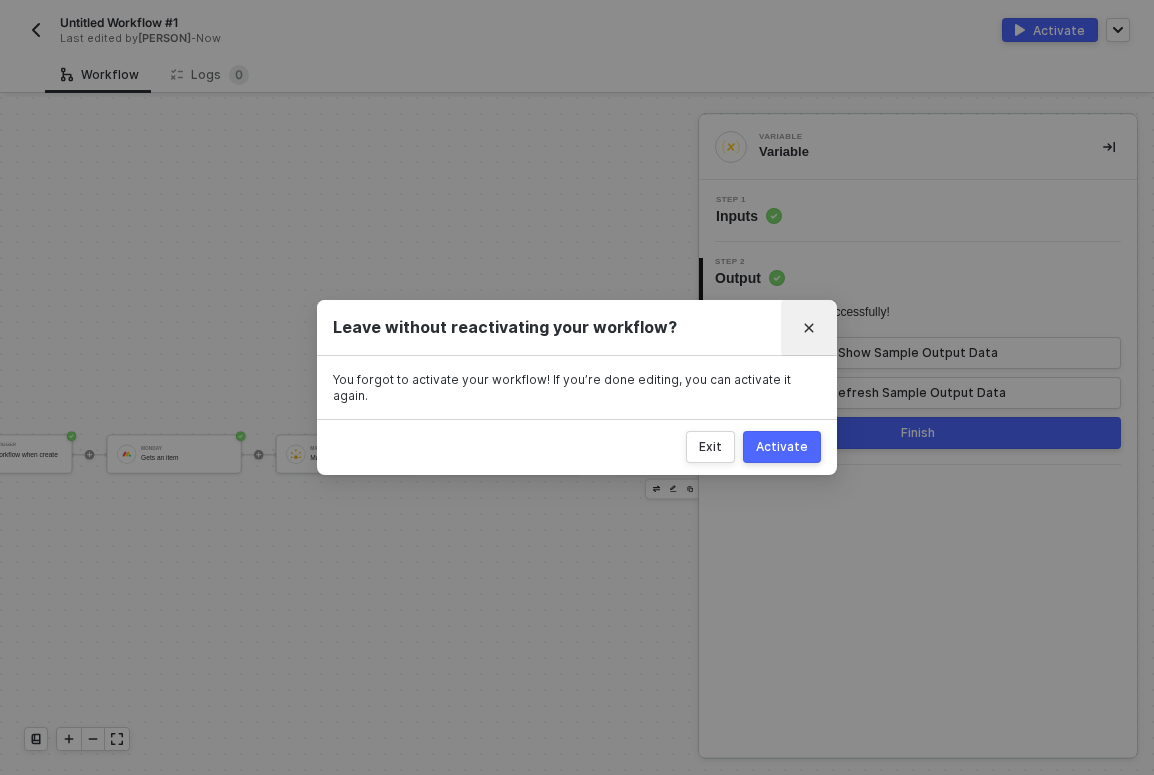 click 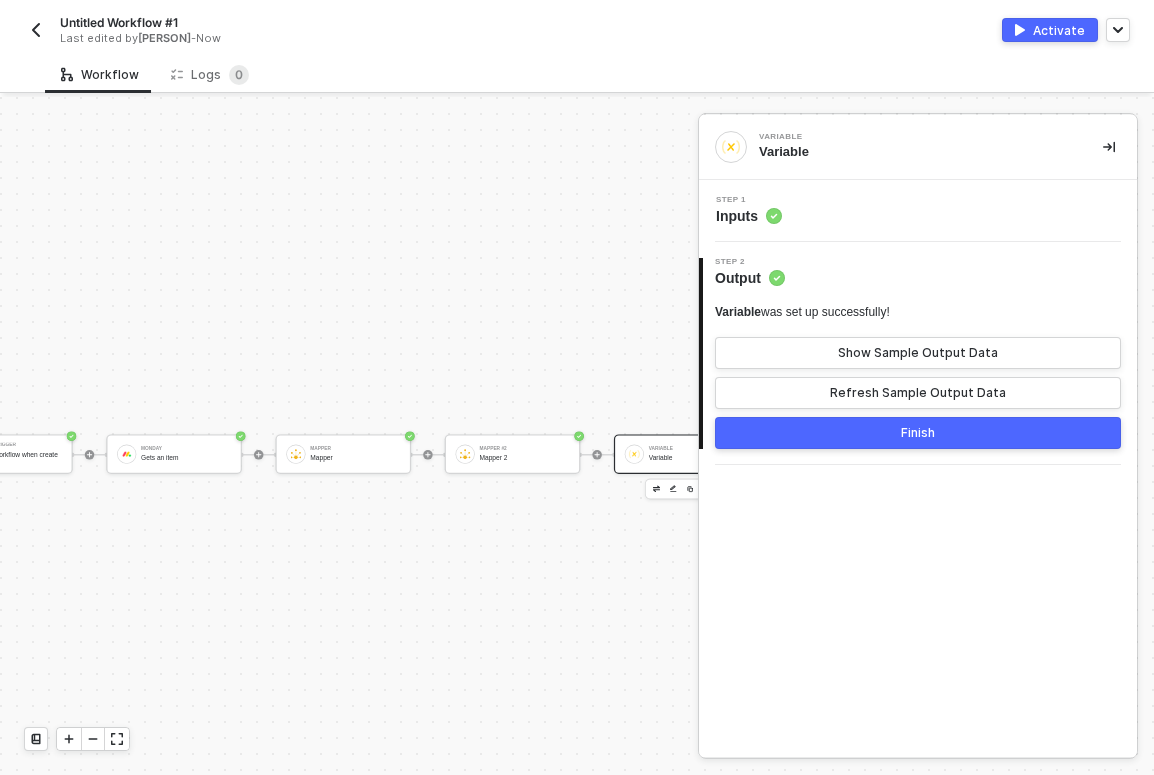 click at bounding box center (1109, 147) 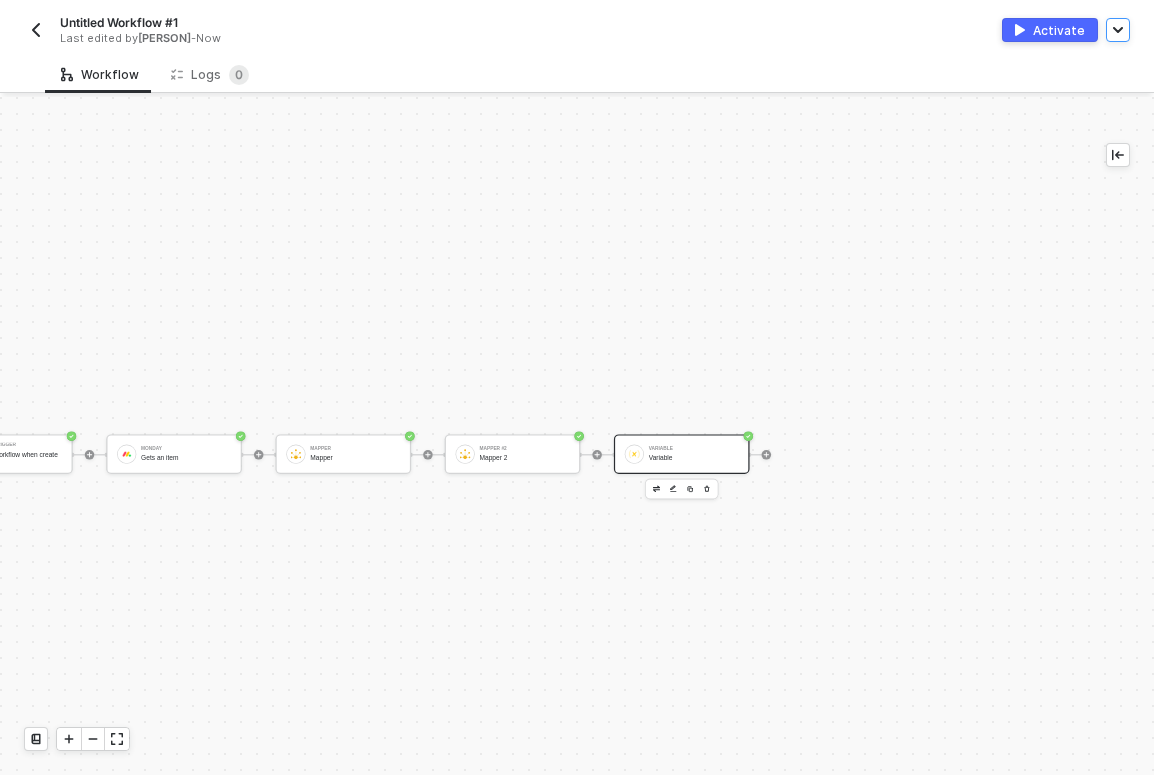 click at bounding box center (1118, 30) 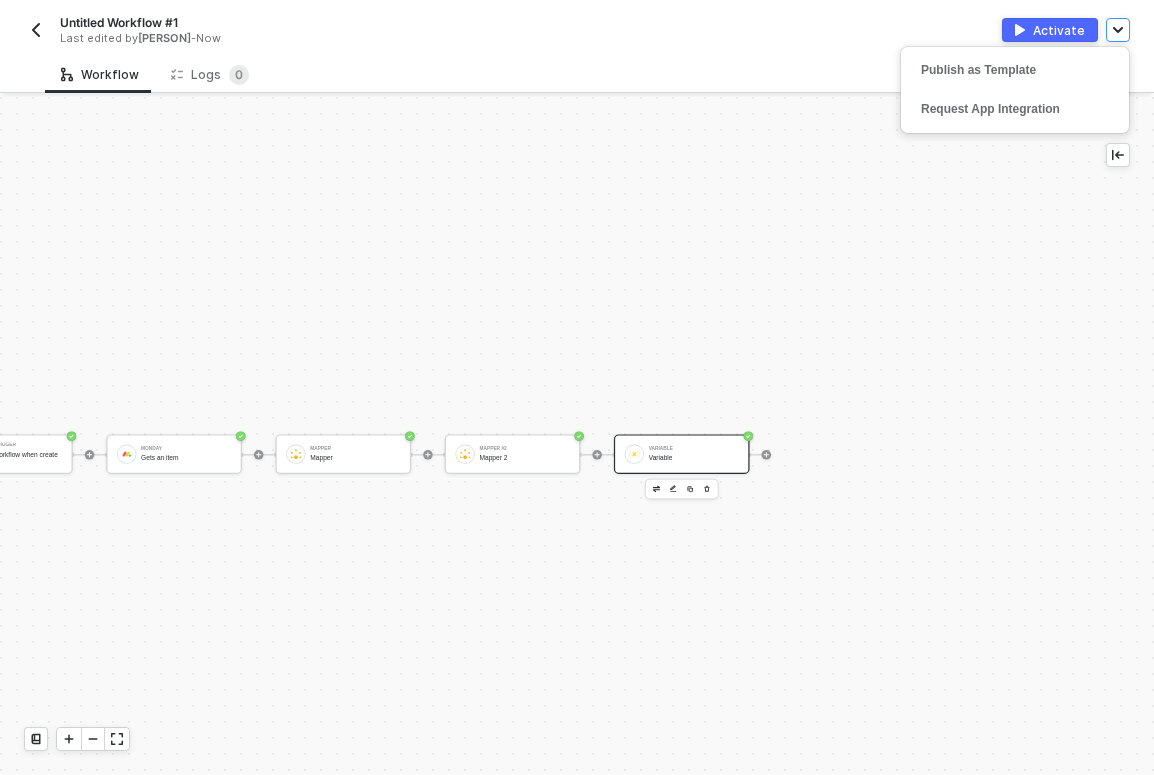 click at bounding box center [1118, 30] 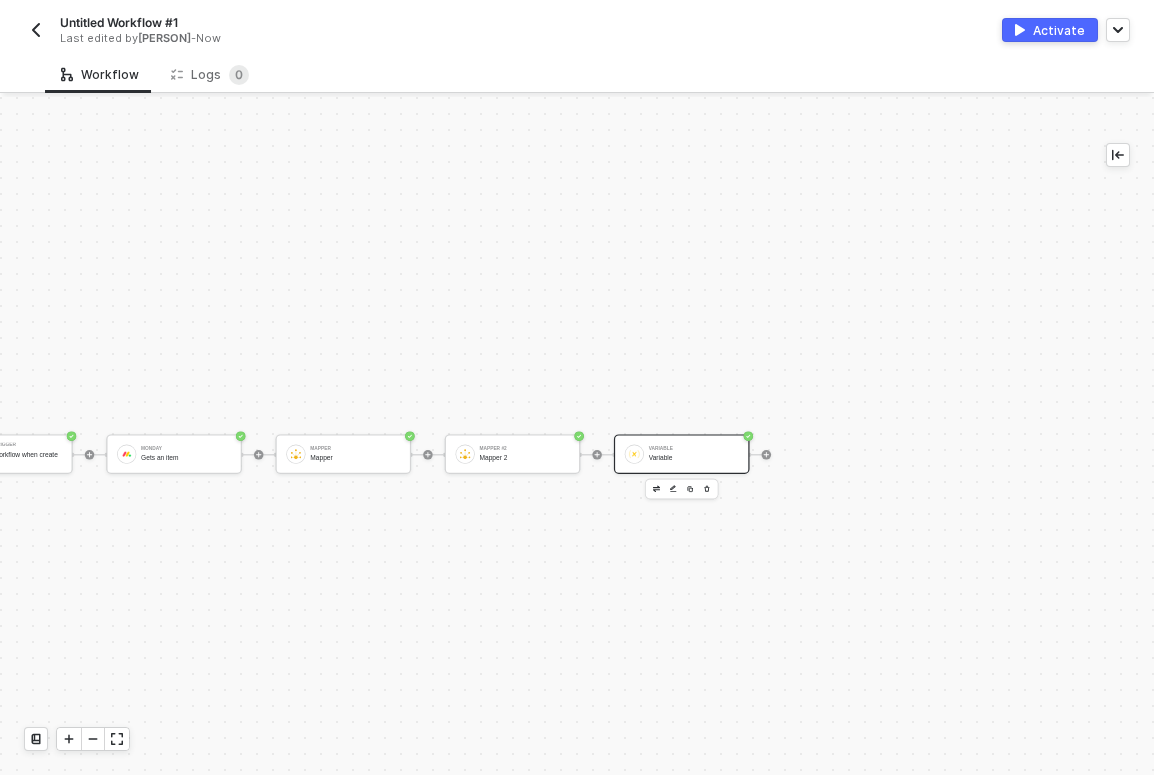 scroll, scrollTop: 0, scrollLeft: 64, axis: horizontal 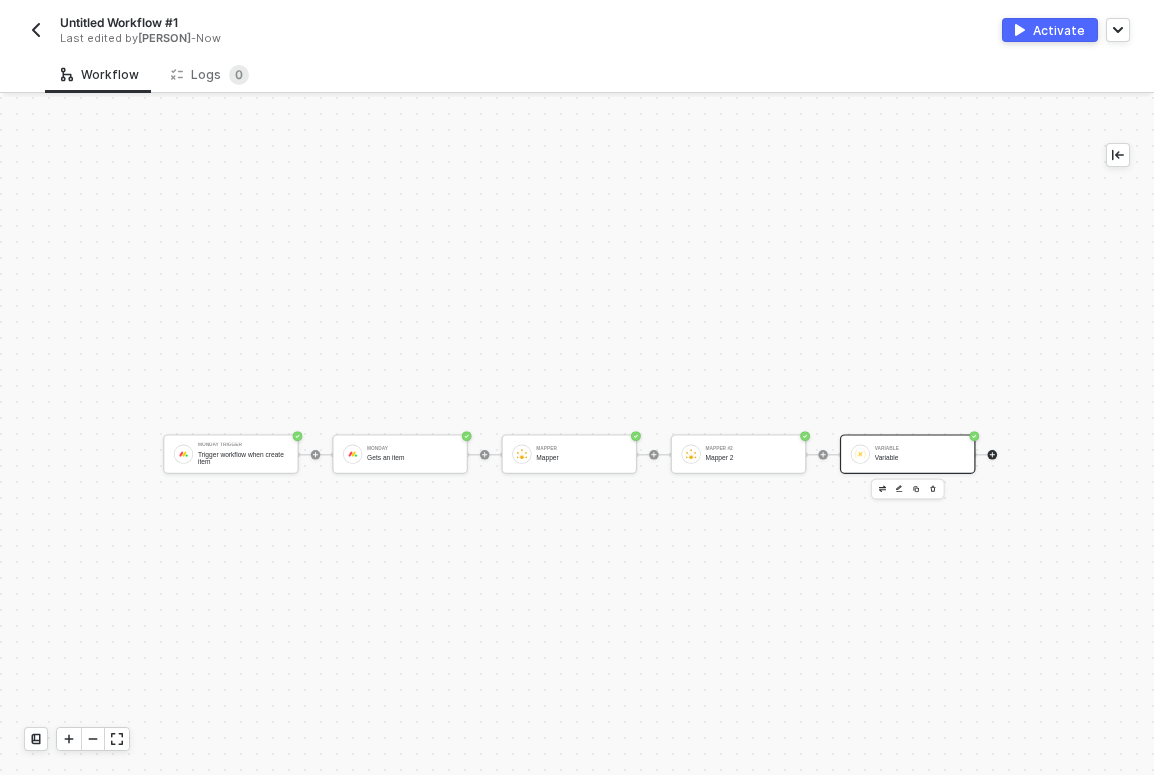 click 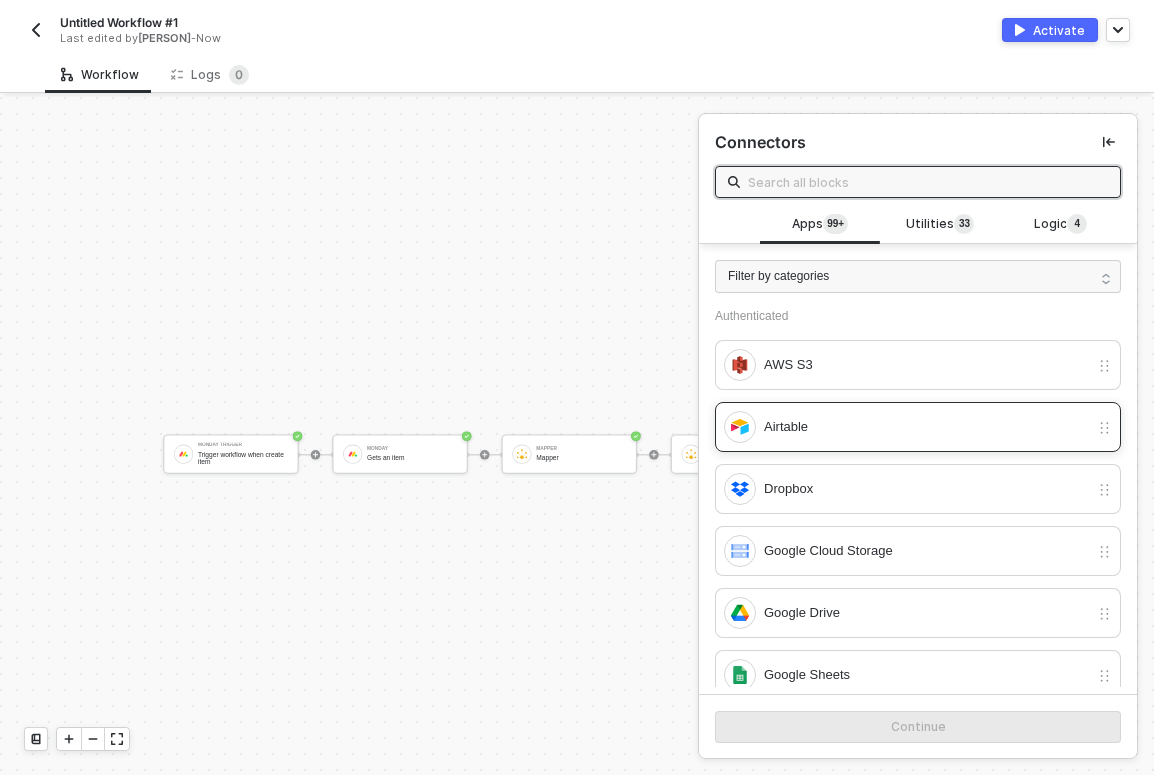 scroll, scrollTop: 0, scrollLeft: 0, axis: both 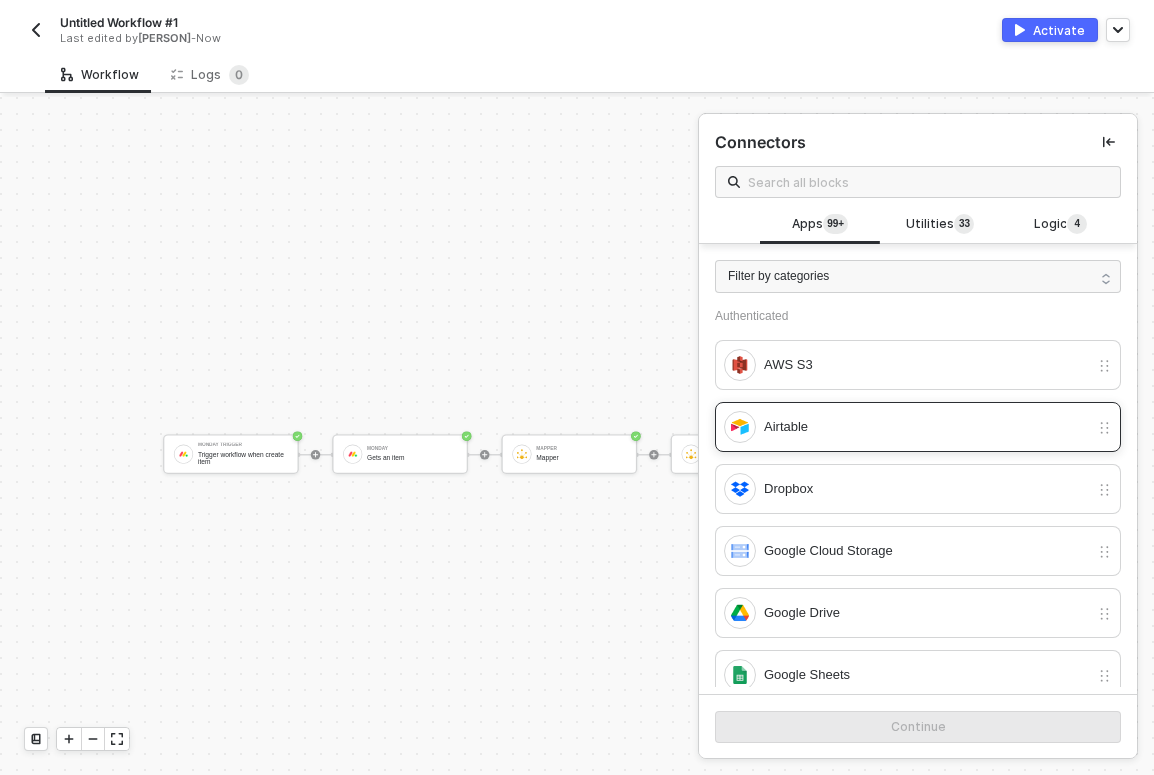 click on "Airtable" at bounding box center [906, 427] 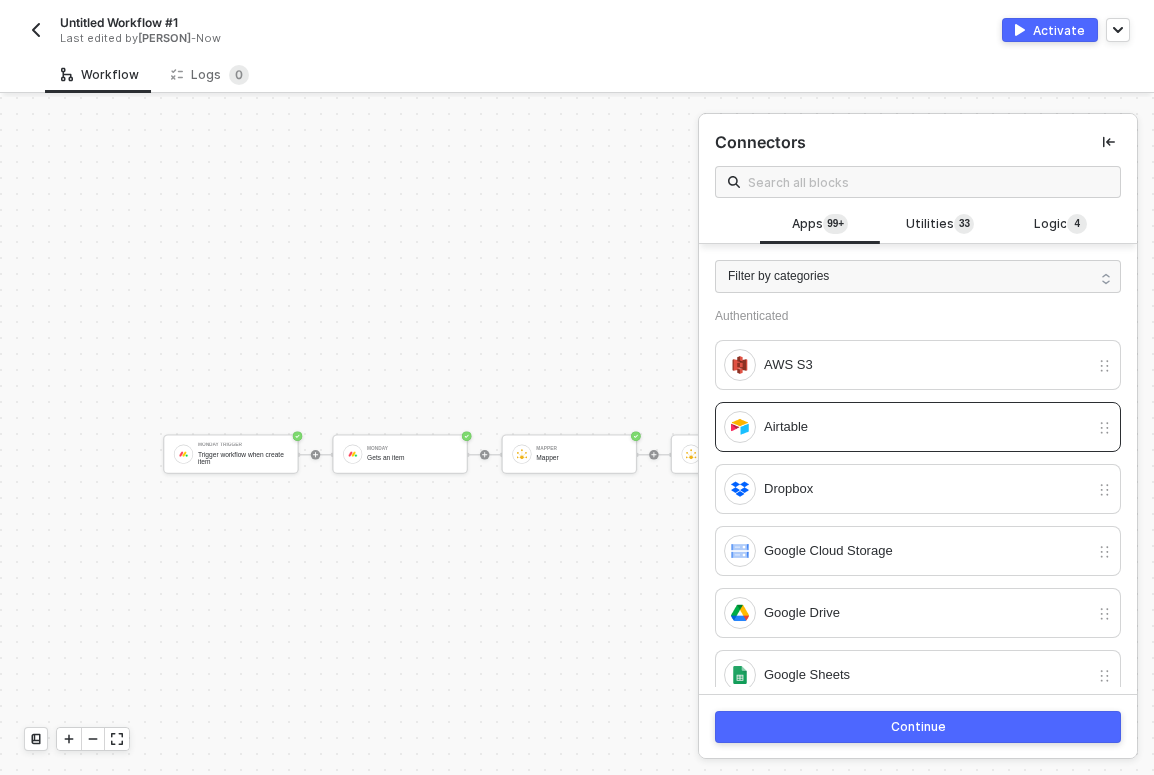 click on "Continue" at bounding box center [918, 727] 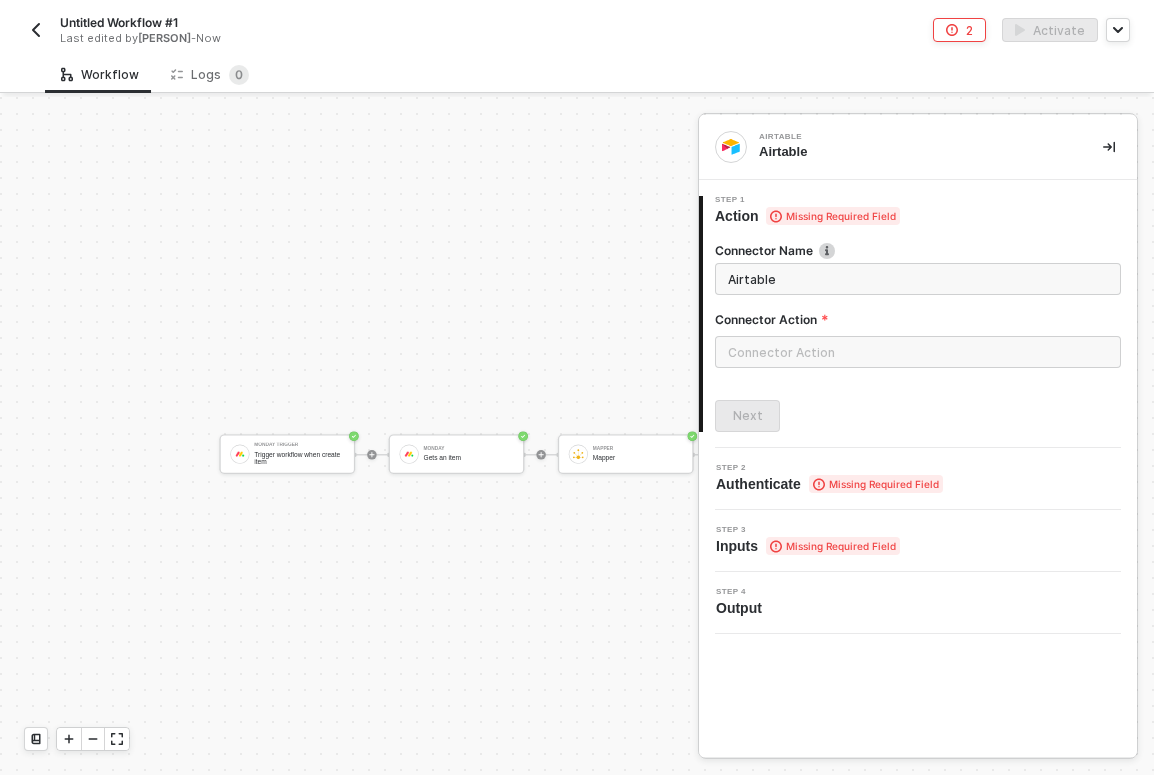 click on "Monday Trigger Trigger workflow when create item Monday Gets an item Mapper Mapper Mapper #2 Mapper 2 Variable Variable Airtable Airtable" at bounding box center (714, 454) 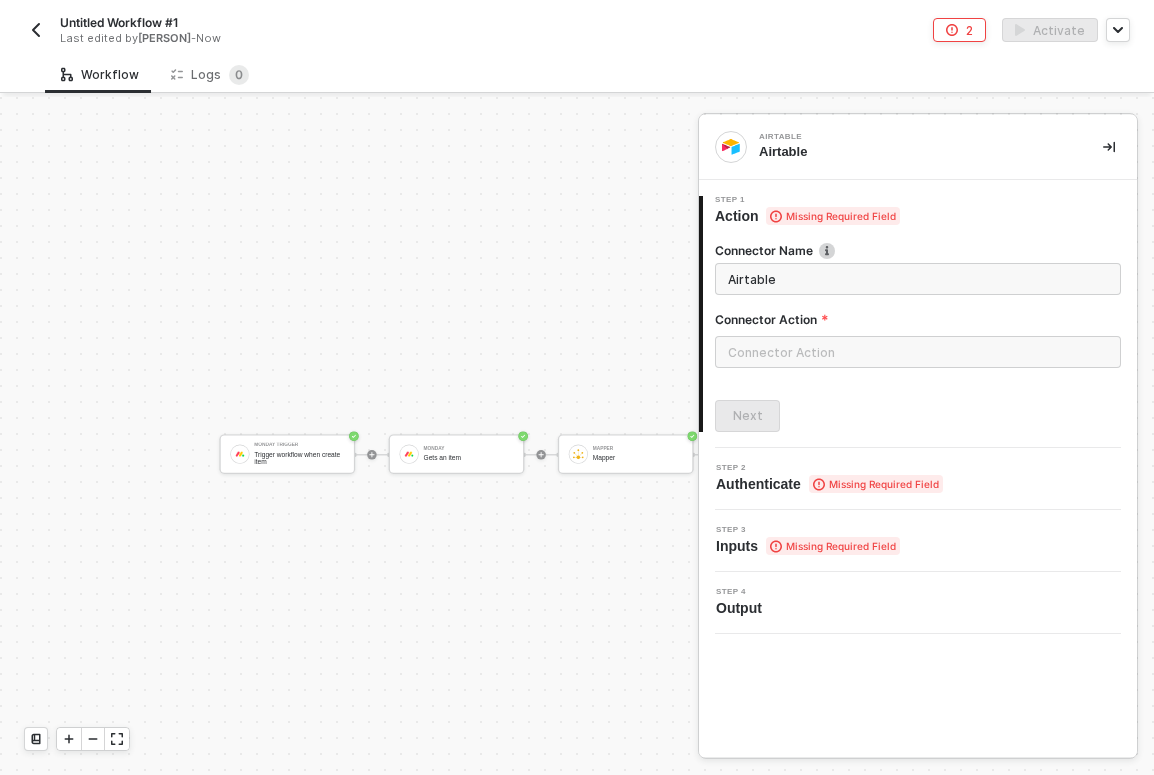 click at bounding box center [711, 455] 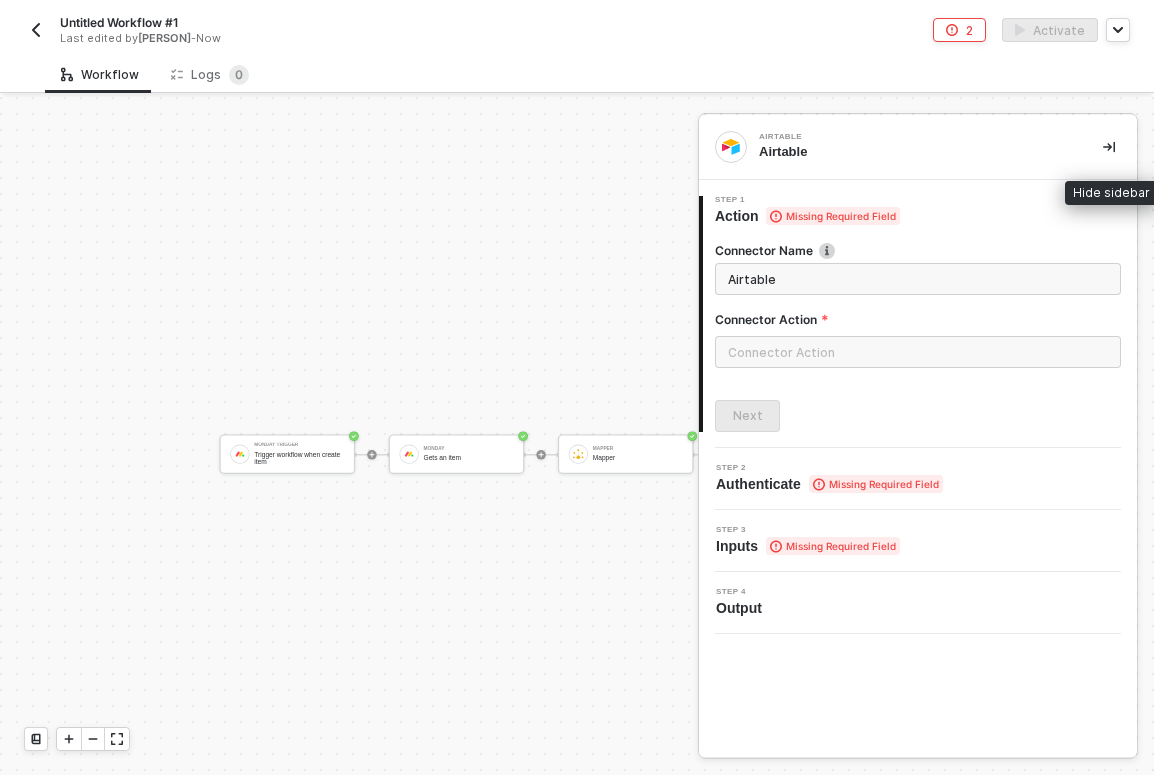 click 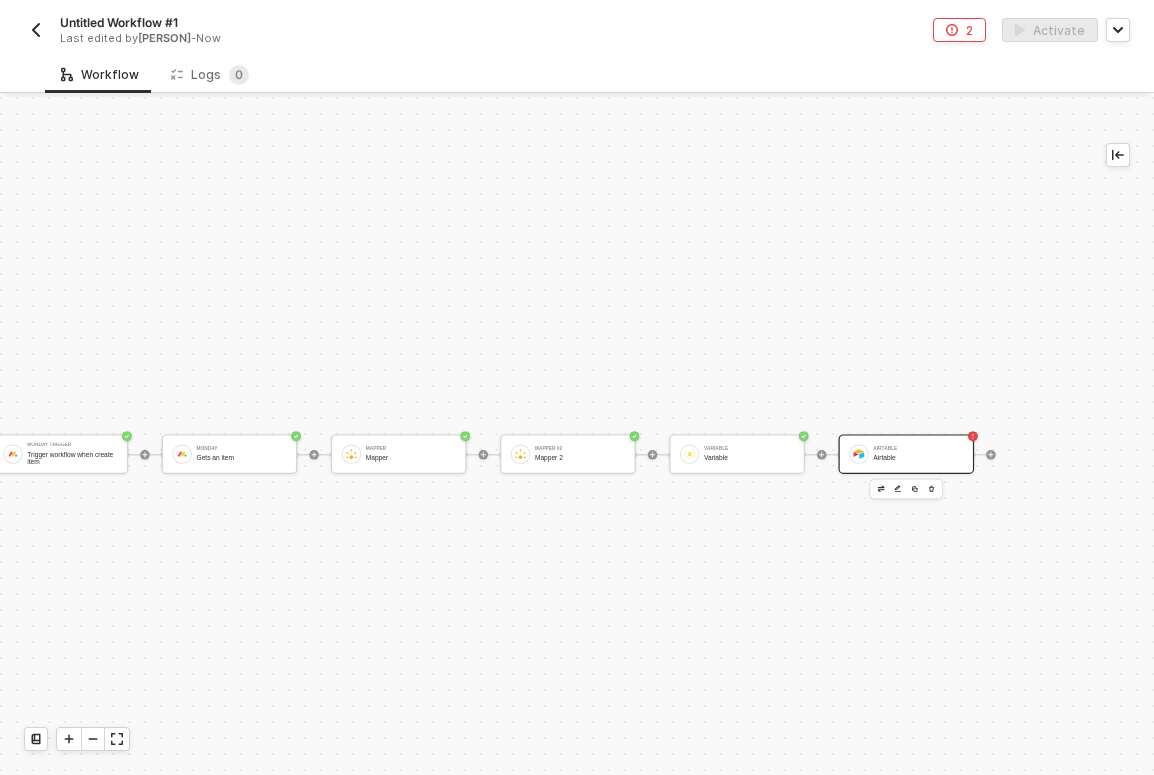scroll, scrollTop: 0, scrollLeft: 290, axis: horizontal 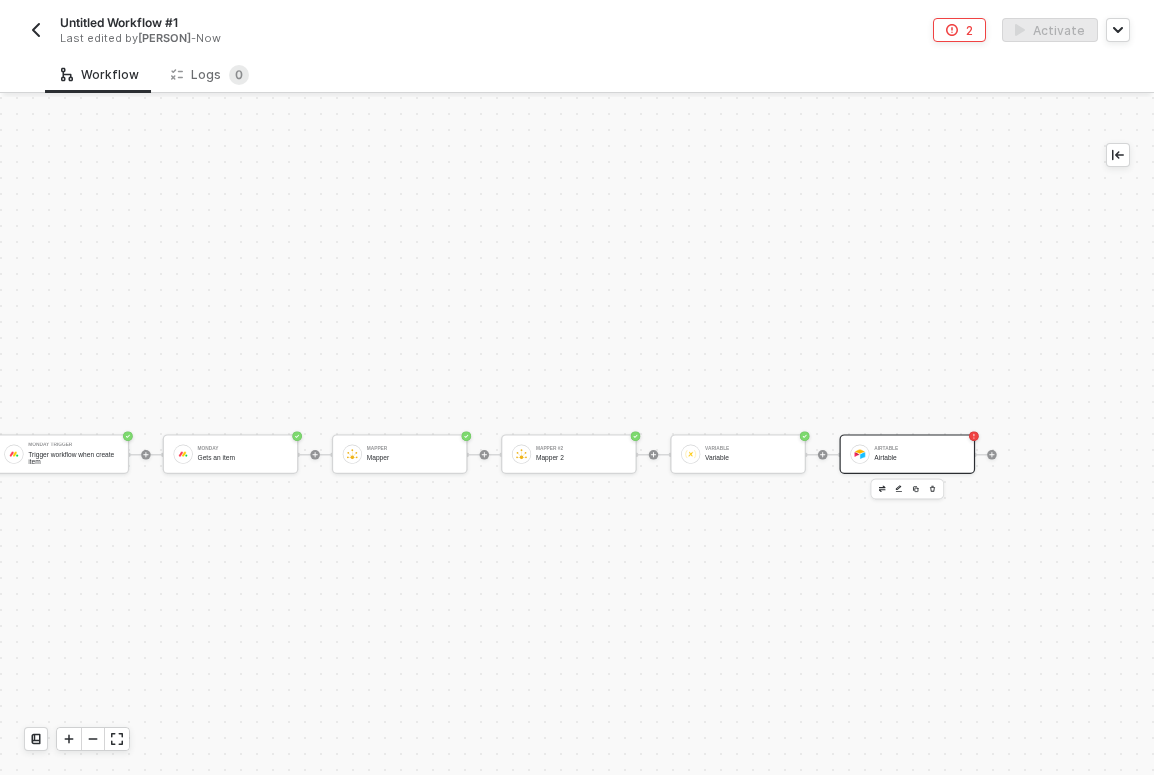 click on "Airtable" at bounding box center (919, 458) 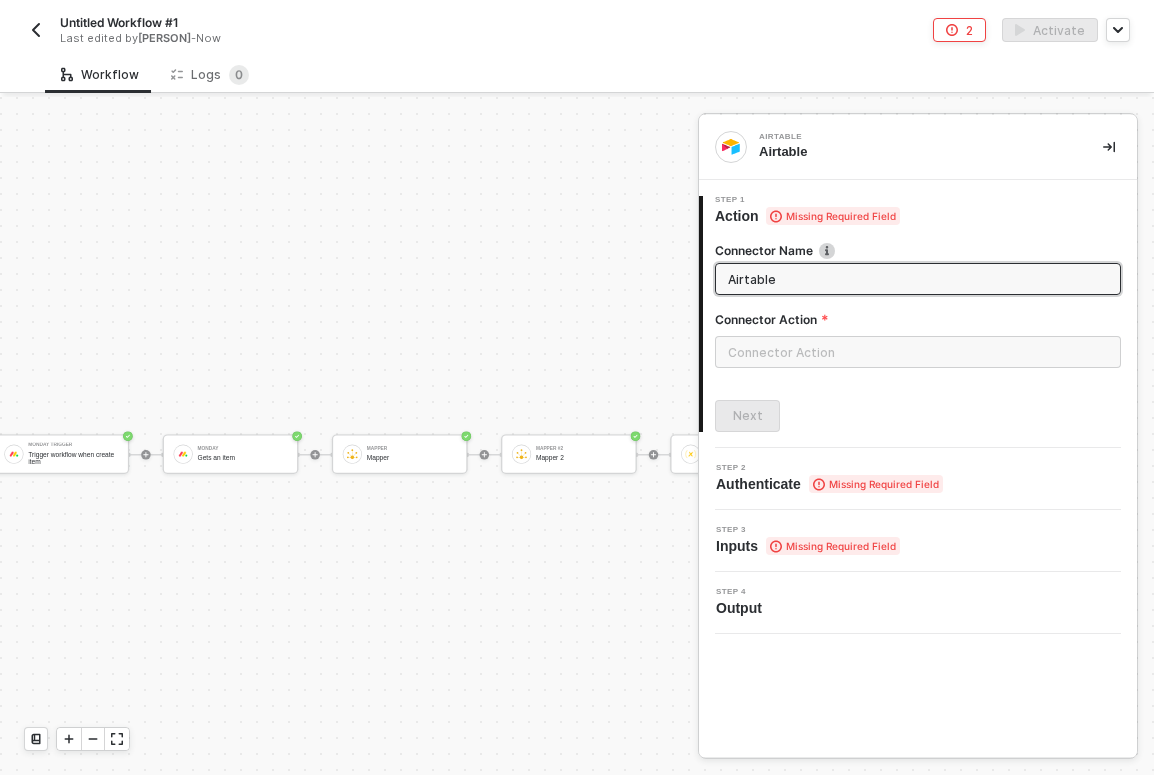 click at bounding box center (1109, 147) 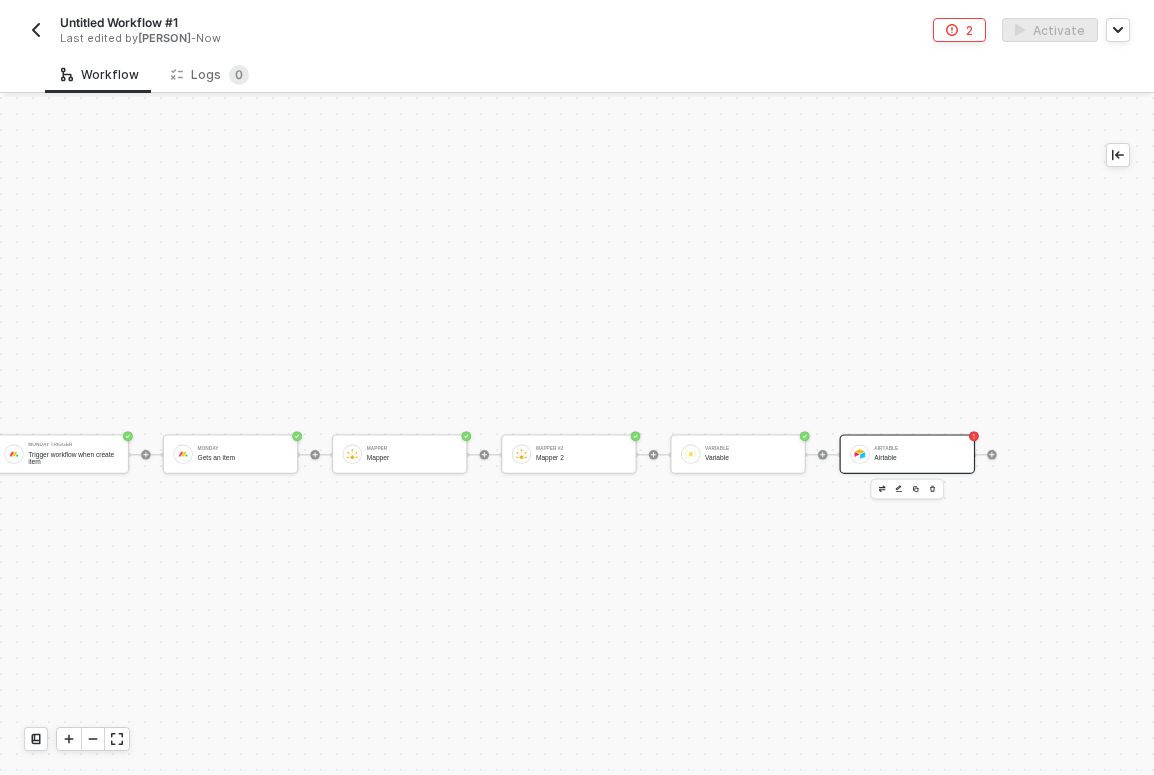 click on "Airtable Airtable" at bounding box center [908, 454] 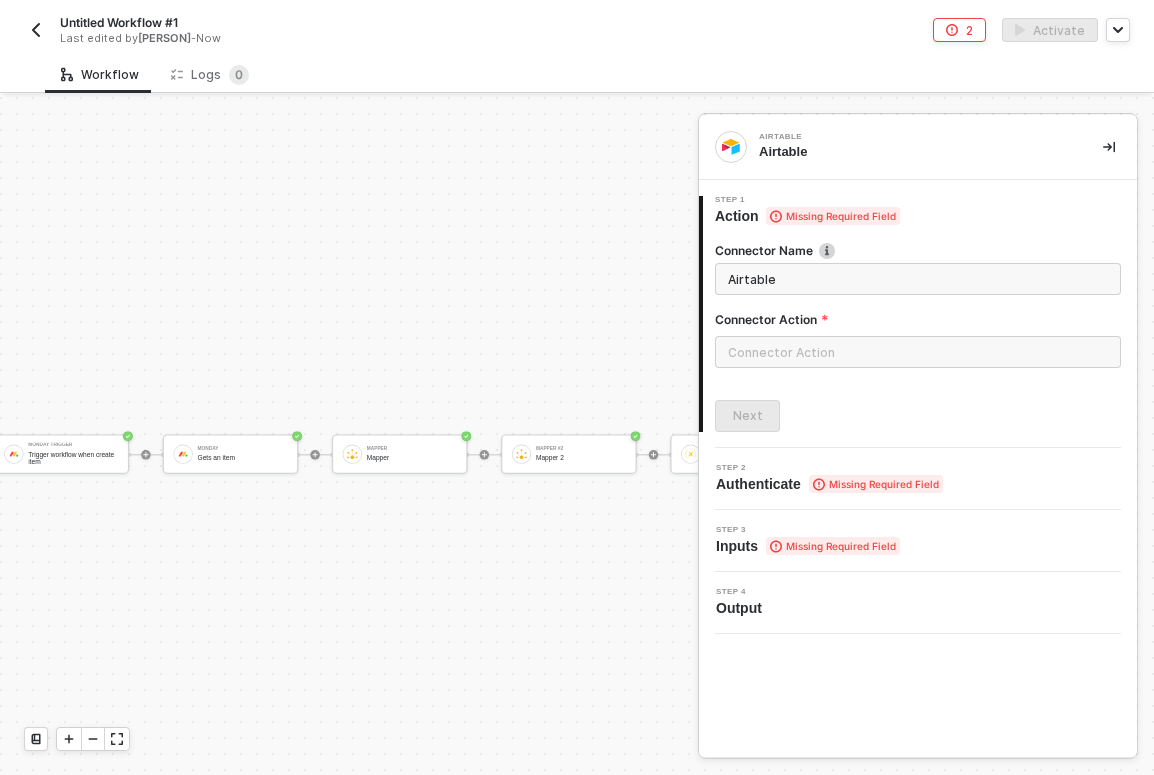 click on "Monday Trigger Trigger workflow when create item Monday Gets an item Mapper Mapper Mapper #2 Mapper 2 Variable Variable Airtable Airtable" at bounding box center [488, 454] 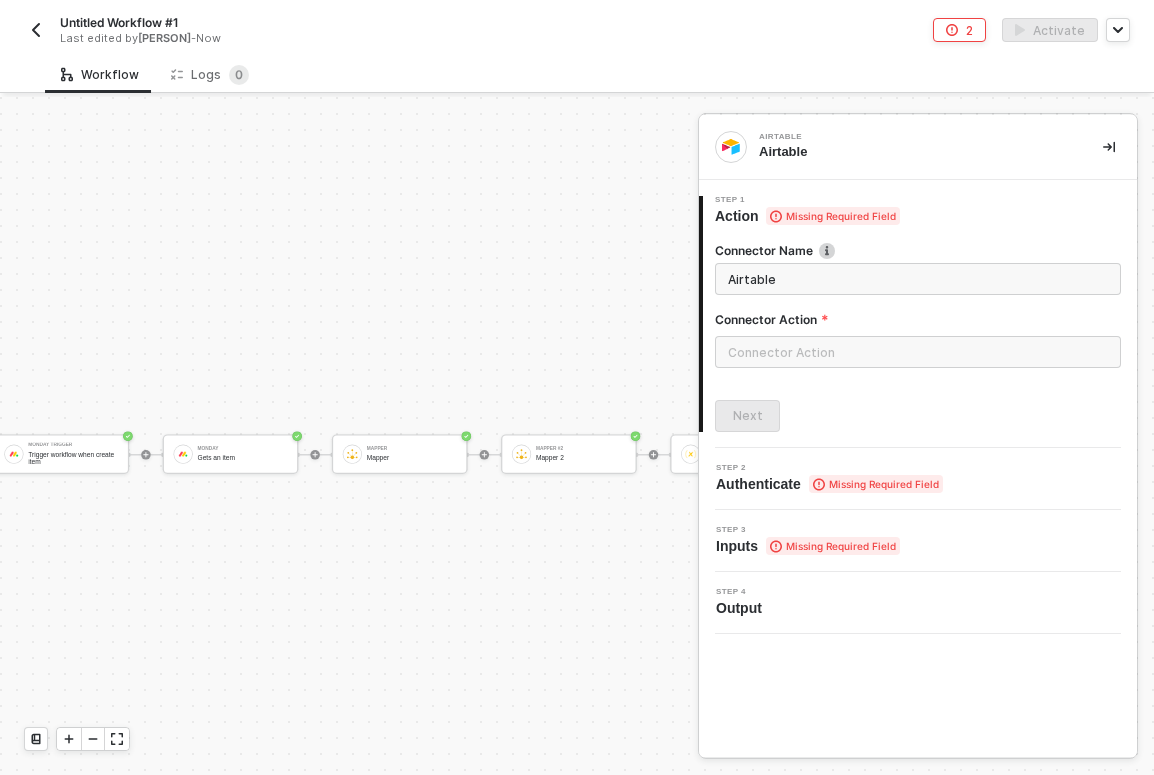 click on "Airtable Airtable" at bounding box center [918, 147] 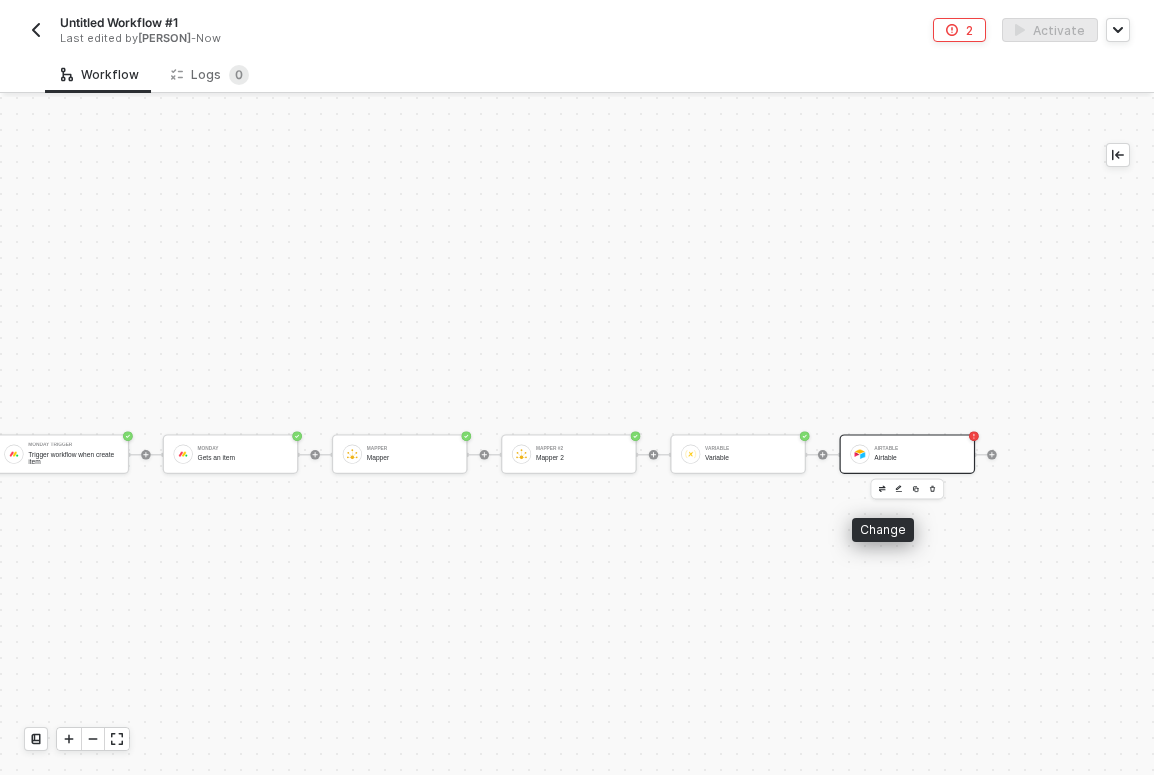 click at bounding box center [882, 489] 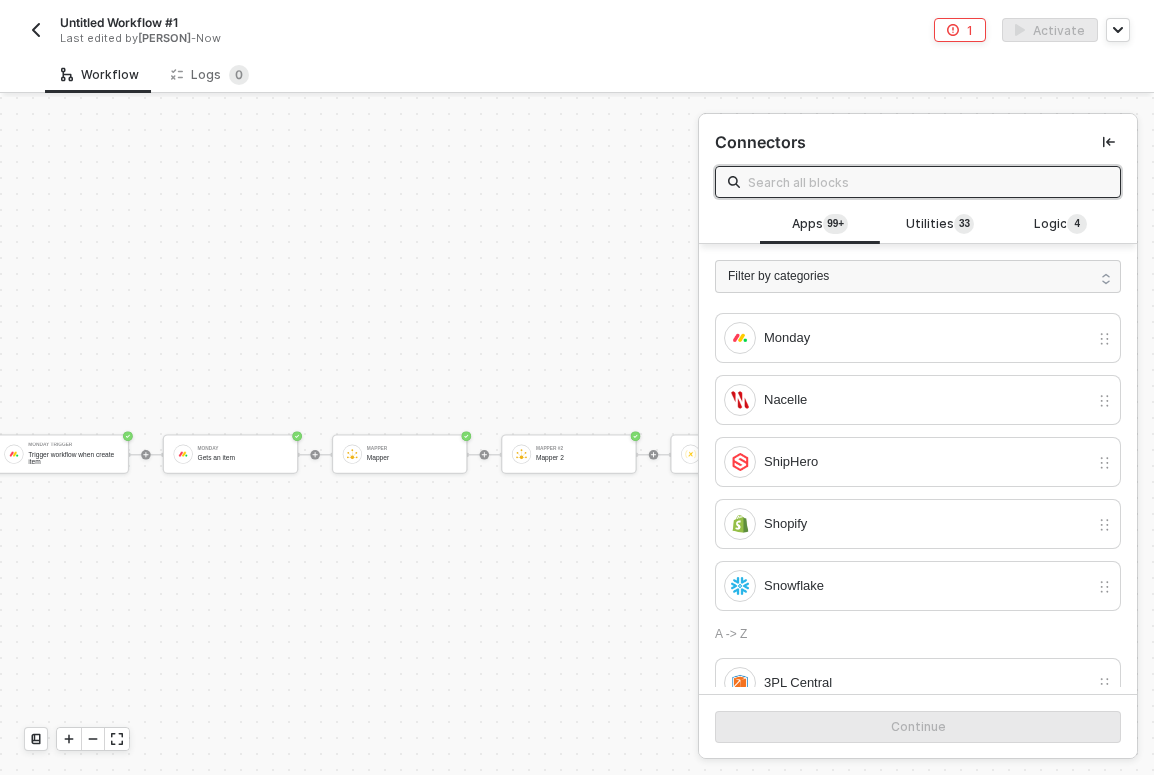 scroll, scrollTop: 465, scrollLeft: 0, axis: vertical 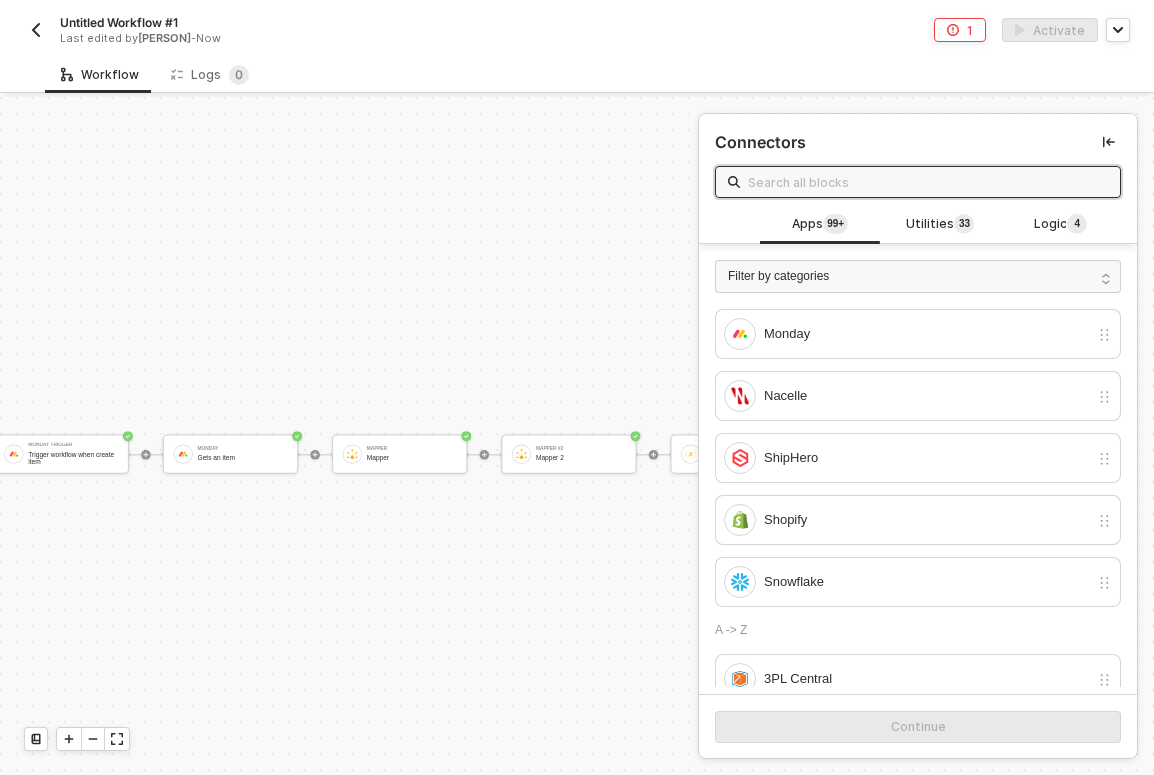 click on "Authenticated AWS S3 Airtable Dropbox Google Cloud Storage Google Drive Google Sheets Gorgias Monday Nacelle ShipHero Shopify Snowflake" at bounding box center (918, 225) 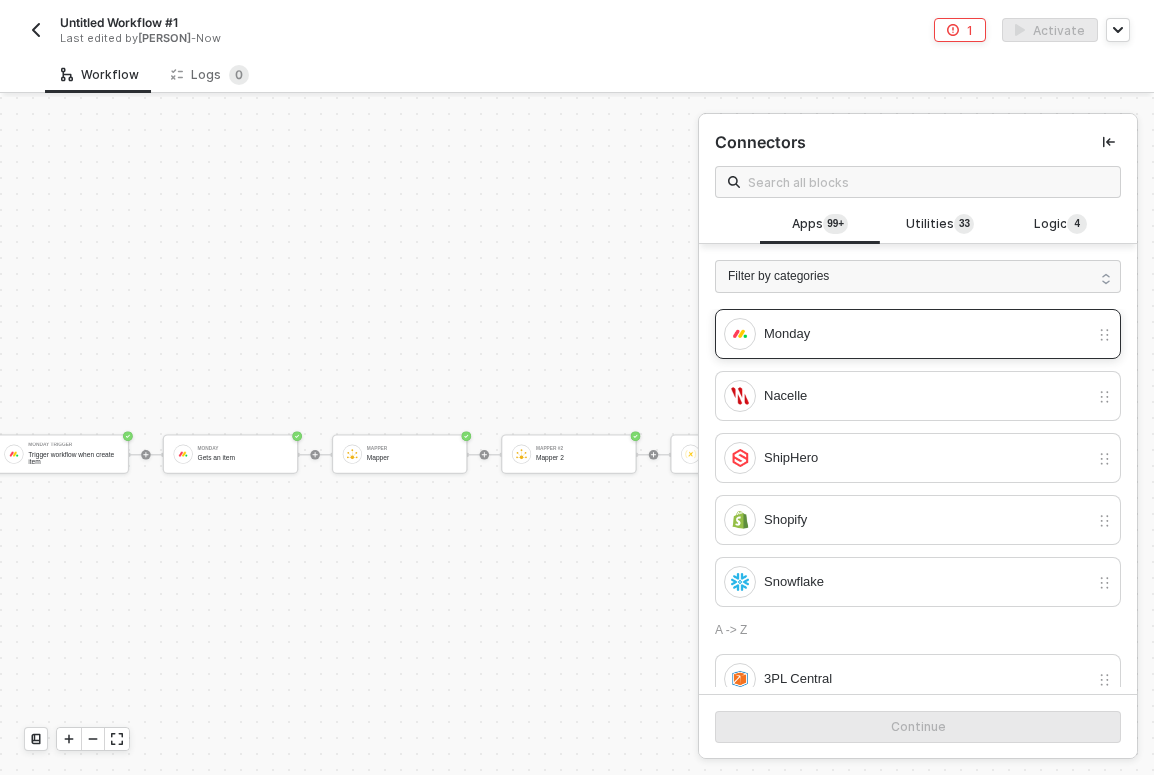 click on "Monday" at bounding box center [926, 334] 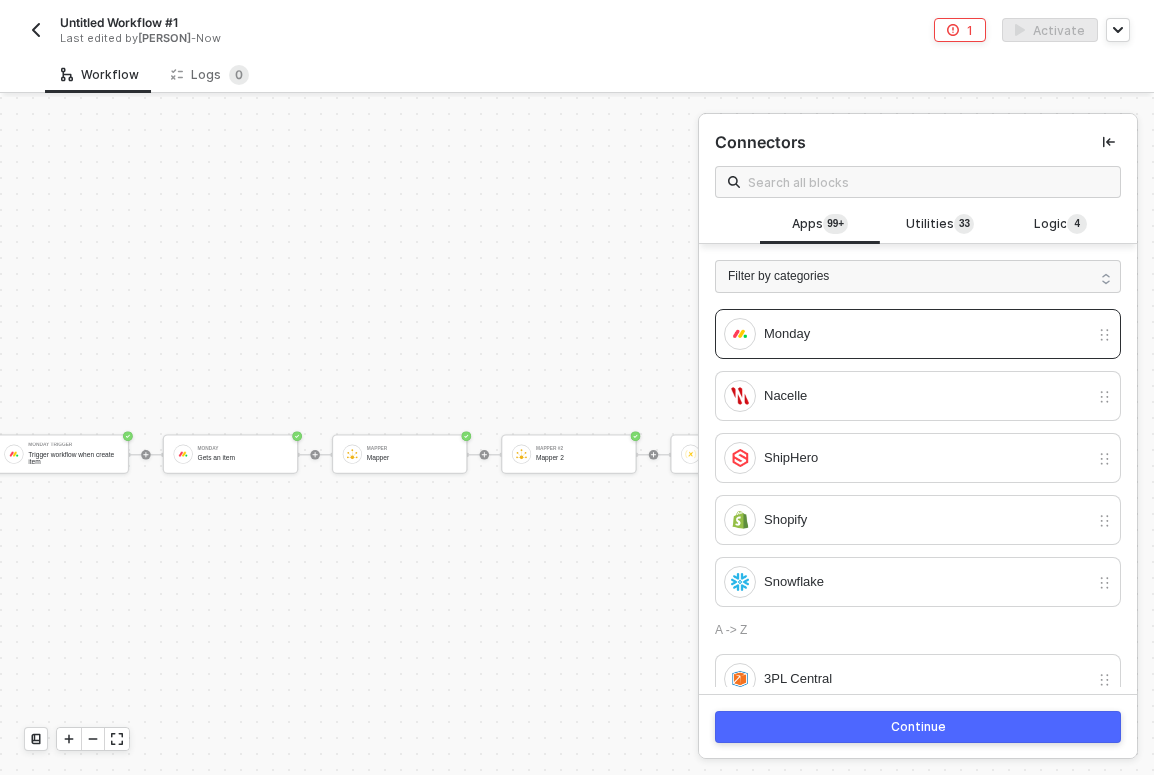 click on "Continue" at bounding box center [918, 727] 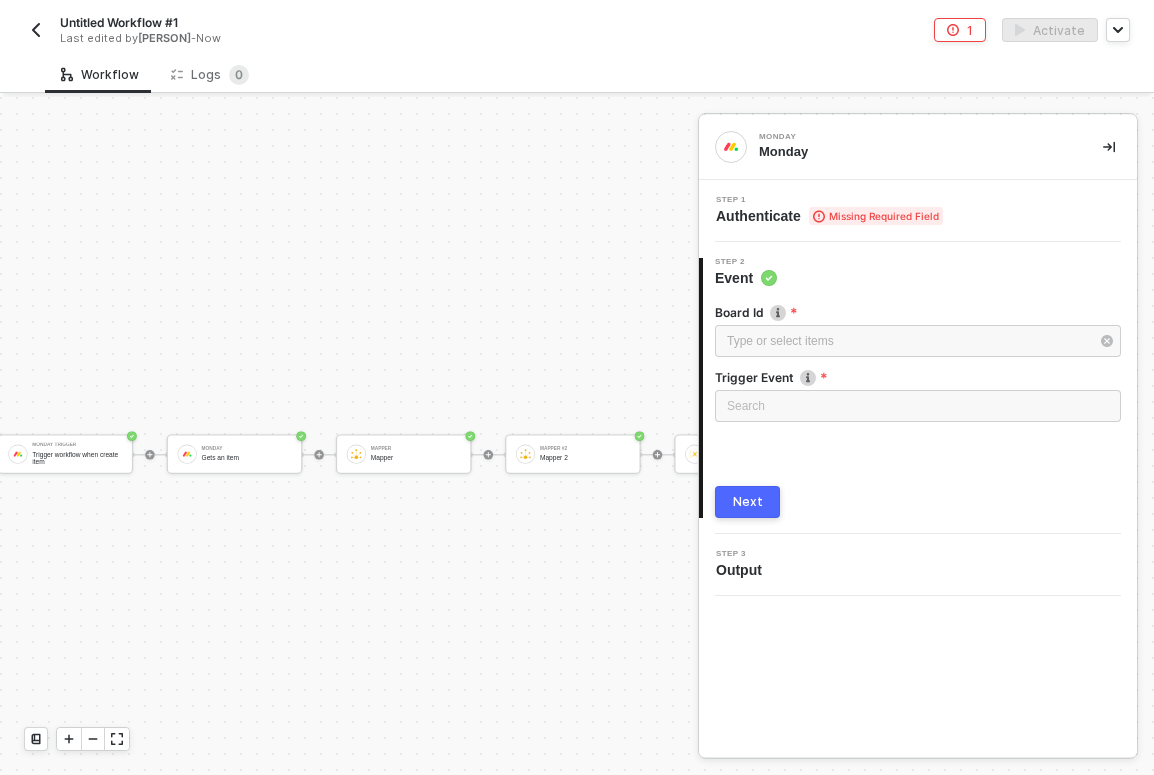 scroll, scrollTop: 0, scrollLeft: 286, axis: horizontal 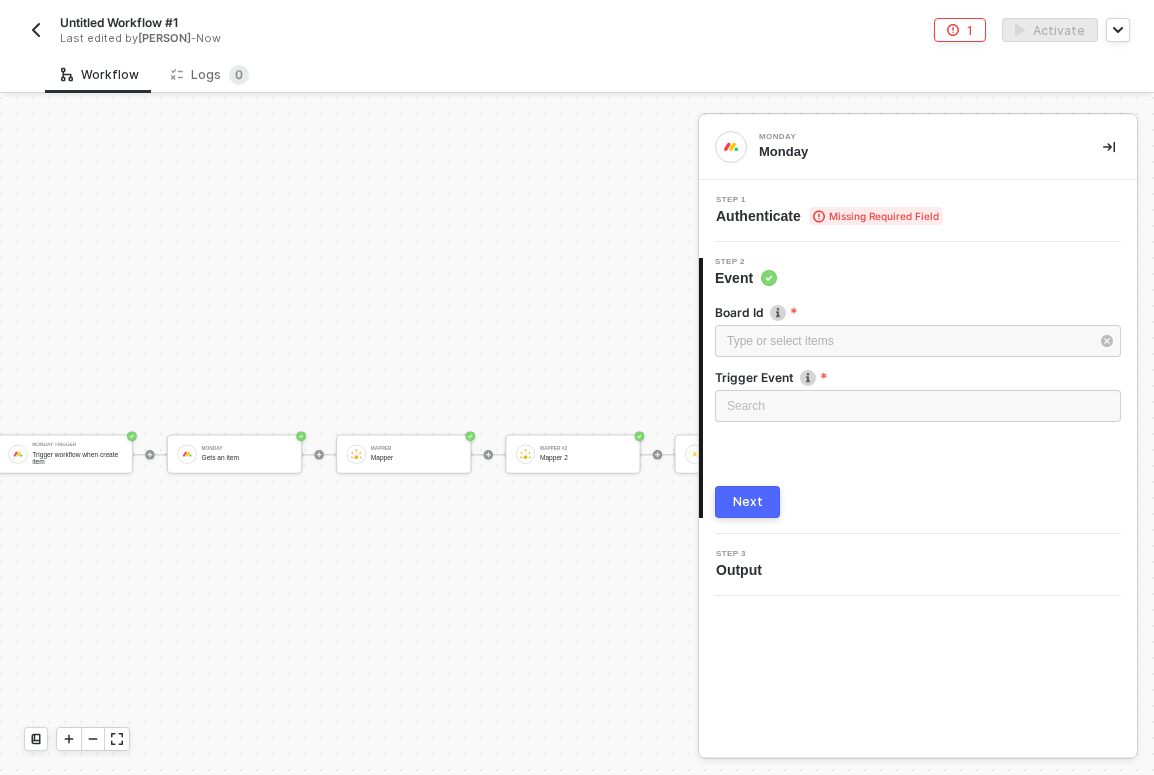 click on "Step 1 Authenticate      Missing Required Field" at bounding box center [918, 211] 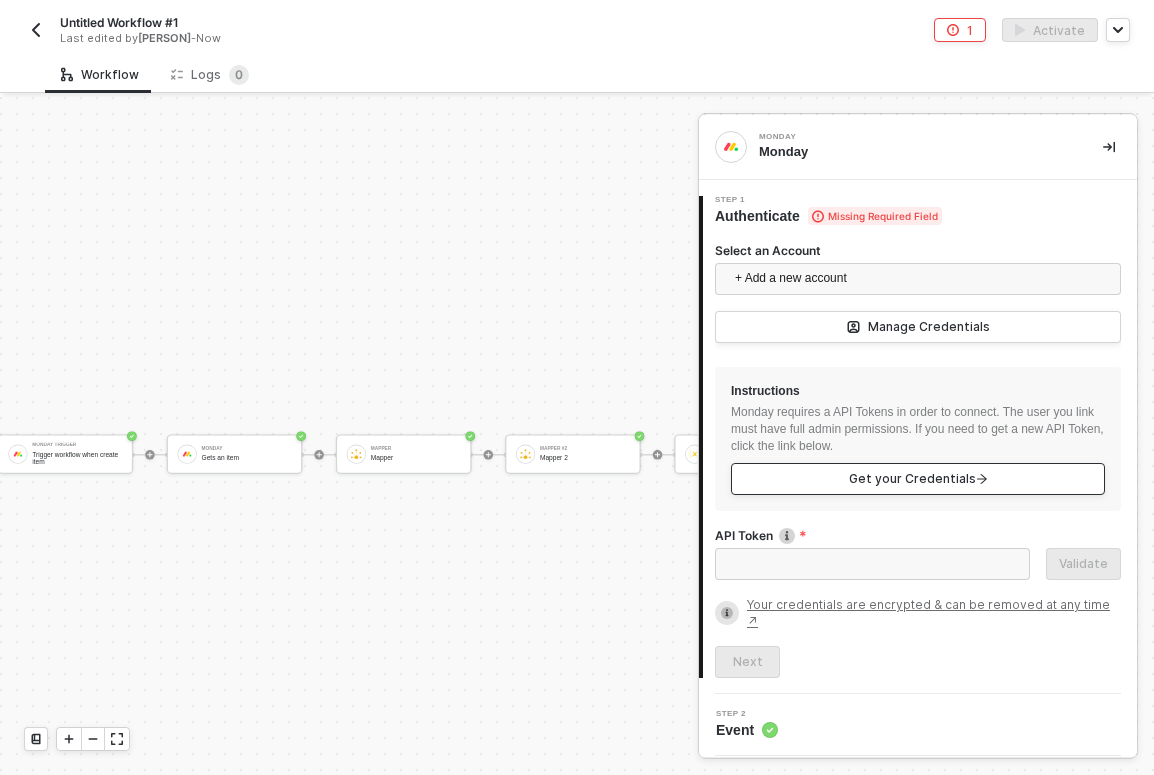 click on "Get your Credentials" at bounding box center (918, 479) 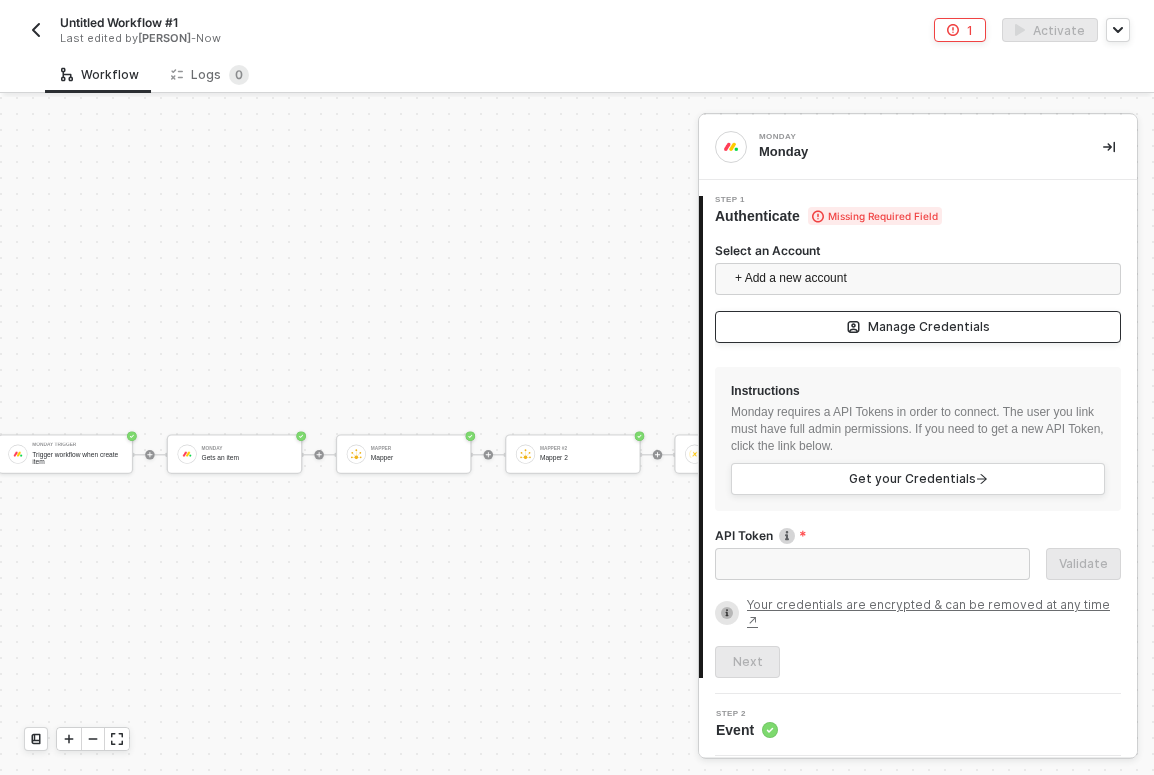 click on "Manage Credentials" at bounding box center [918, 327] 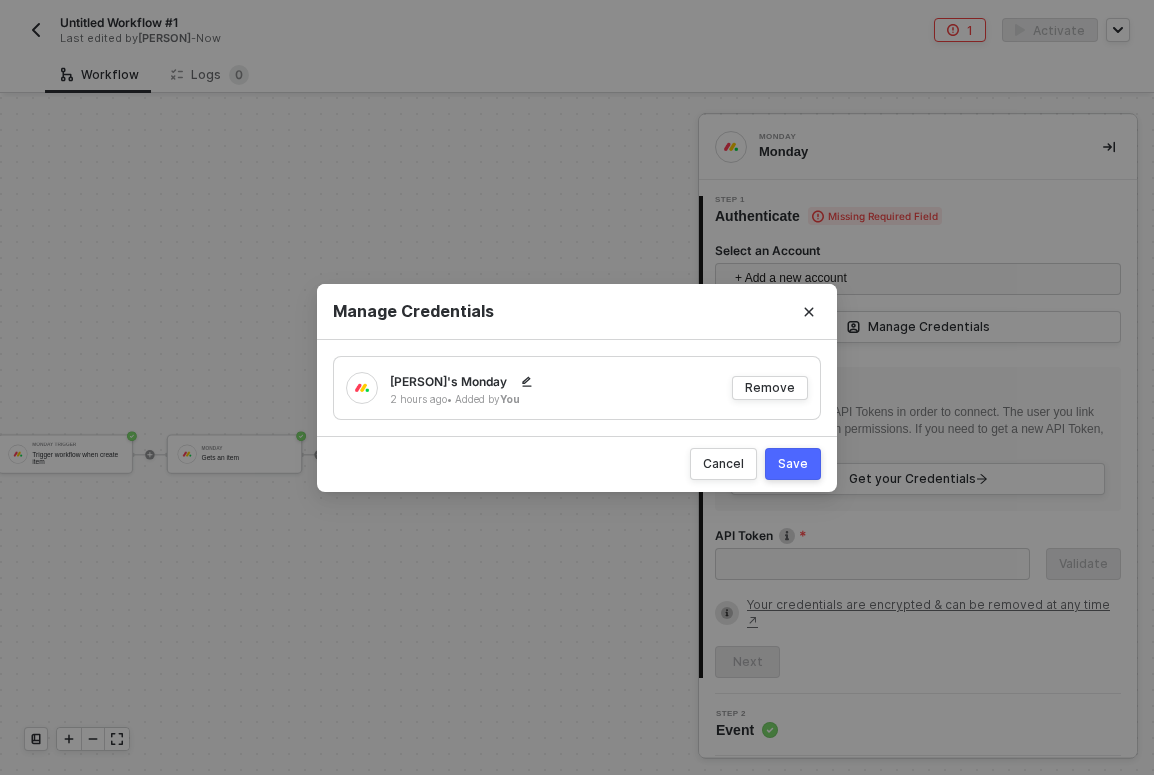 click on "Save" at bounding box center (793, 464) 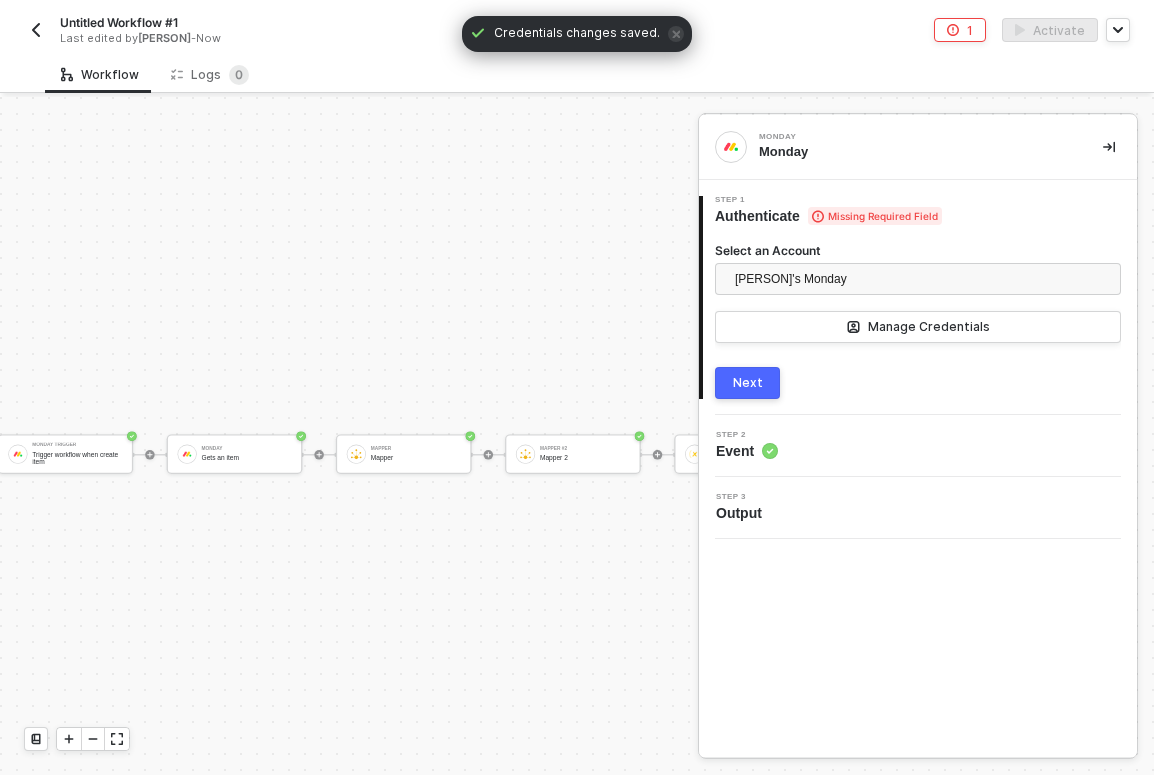 click on "Next" at bounding box center [747, 383] 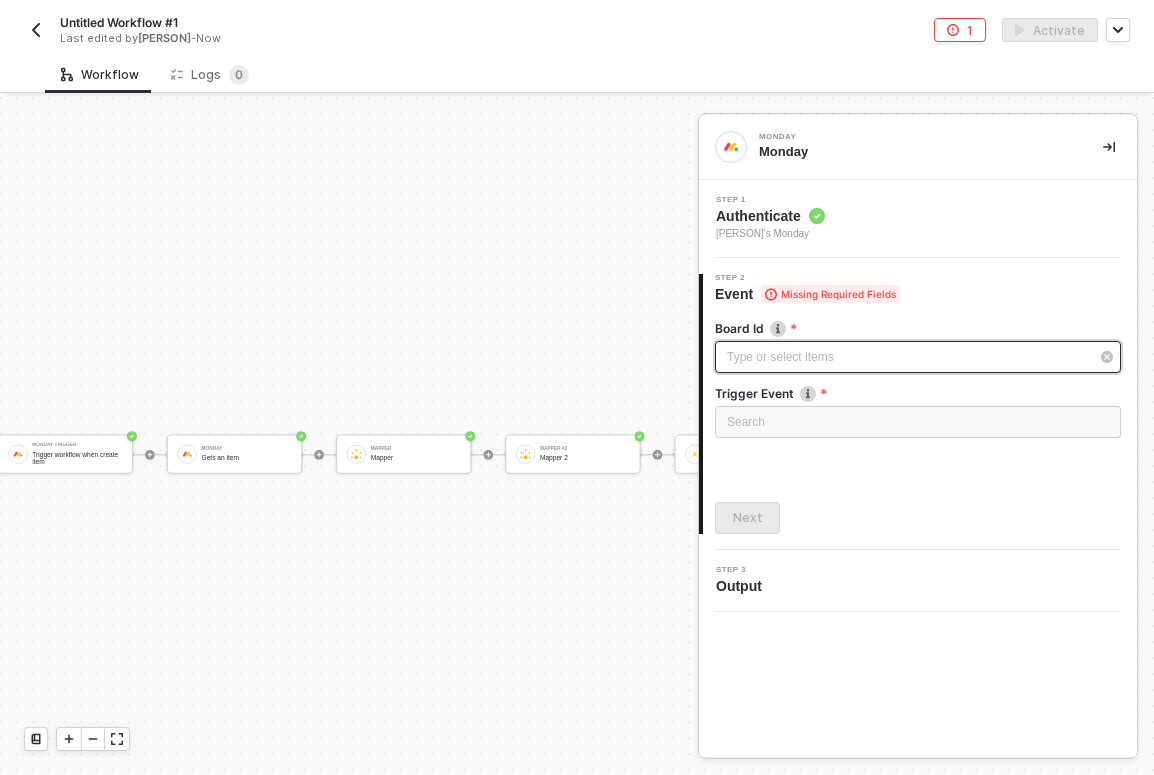 click on "Type or select items ﻿" at bounding box center (908, 357) 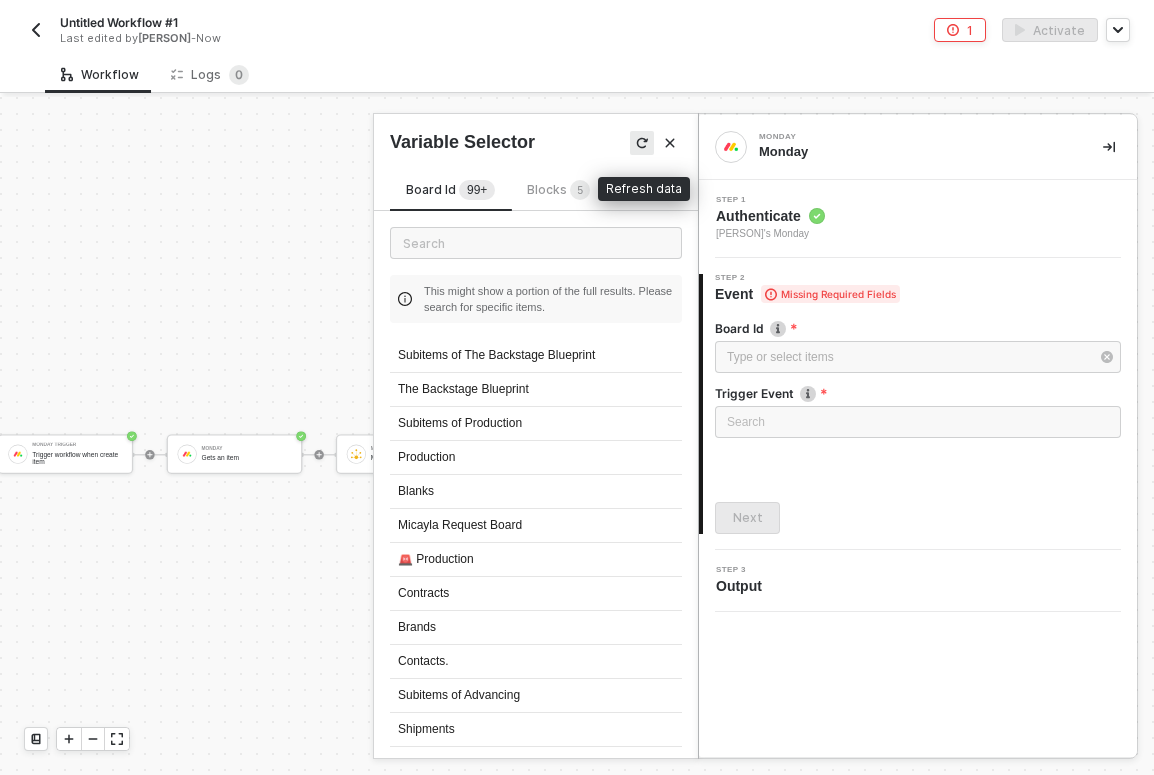 click at bounding box center (642, 143) 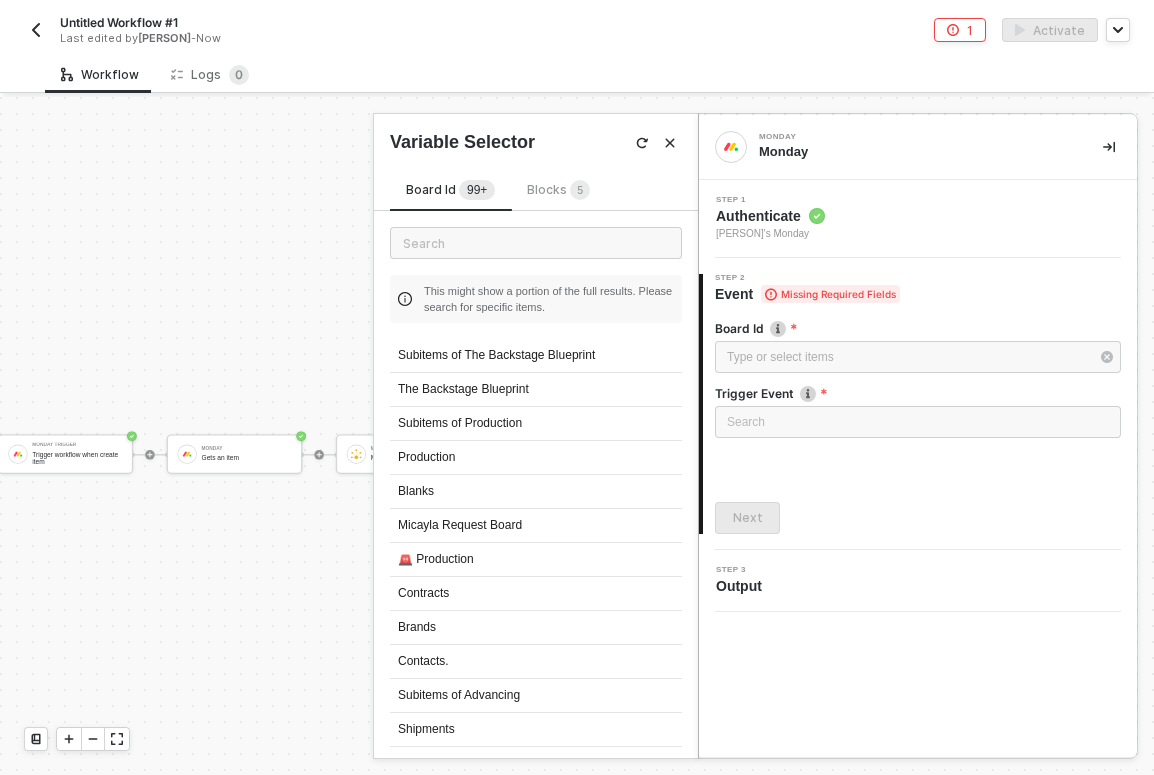 click on "Board Id   99+" at bounding box center [450, 191] 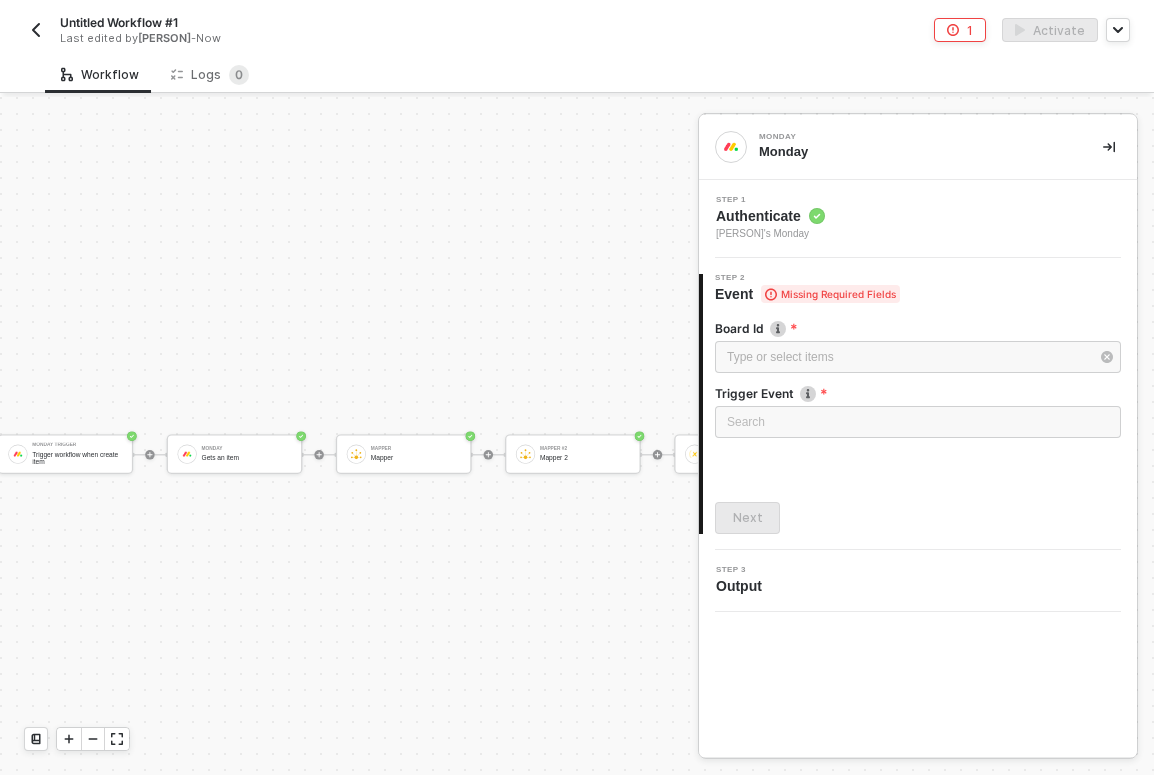 click on "Monday Monday" at bounding box center (918, 147) 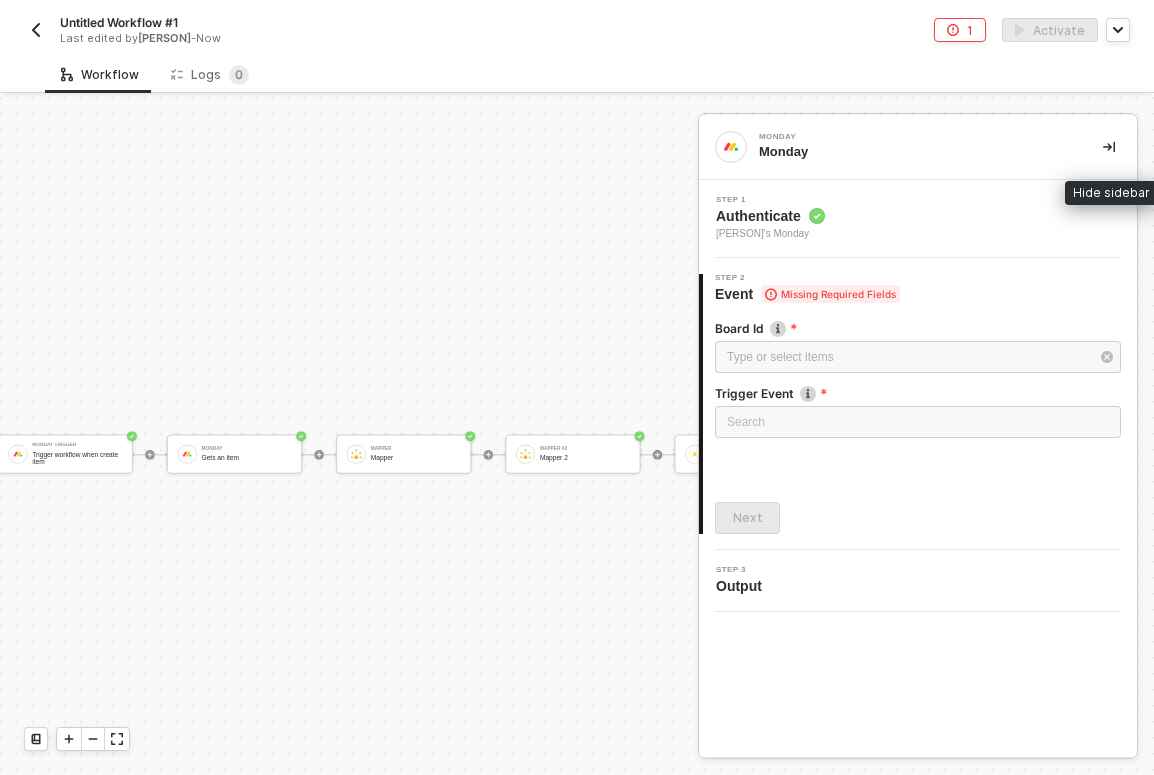 click on "Monday Monday" at bounding box center (918, 147) 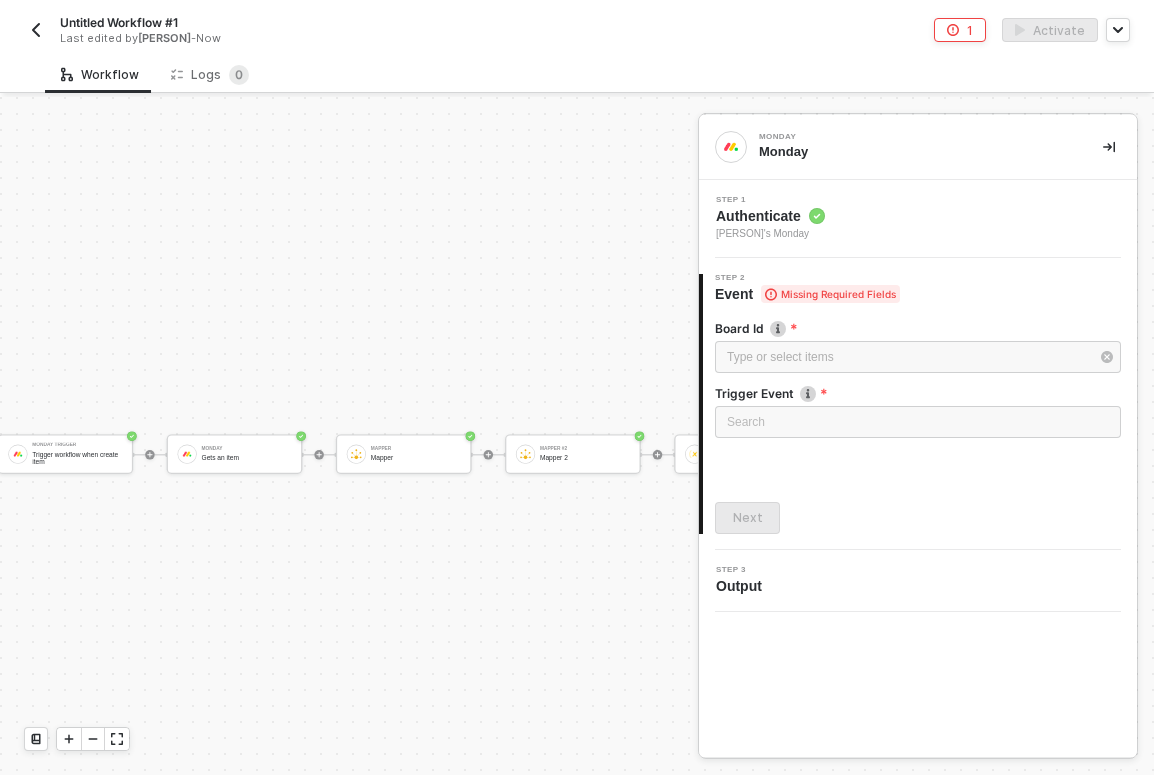 click on "Monday Trigger Trigger workflow when create item Monday Gets an item Mapper Mapper Mapper #2 Mapper 2 Variable Variable Monday #2 Monday" at bounding box center (349, 436) 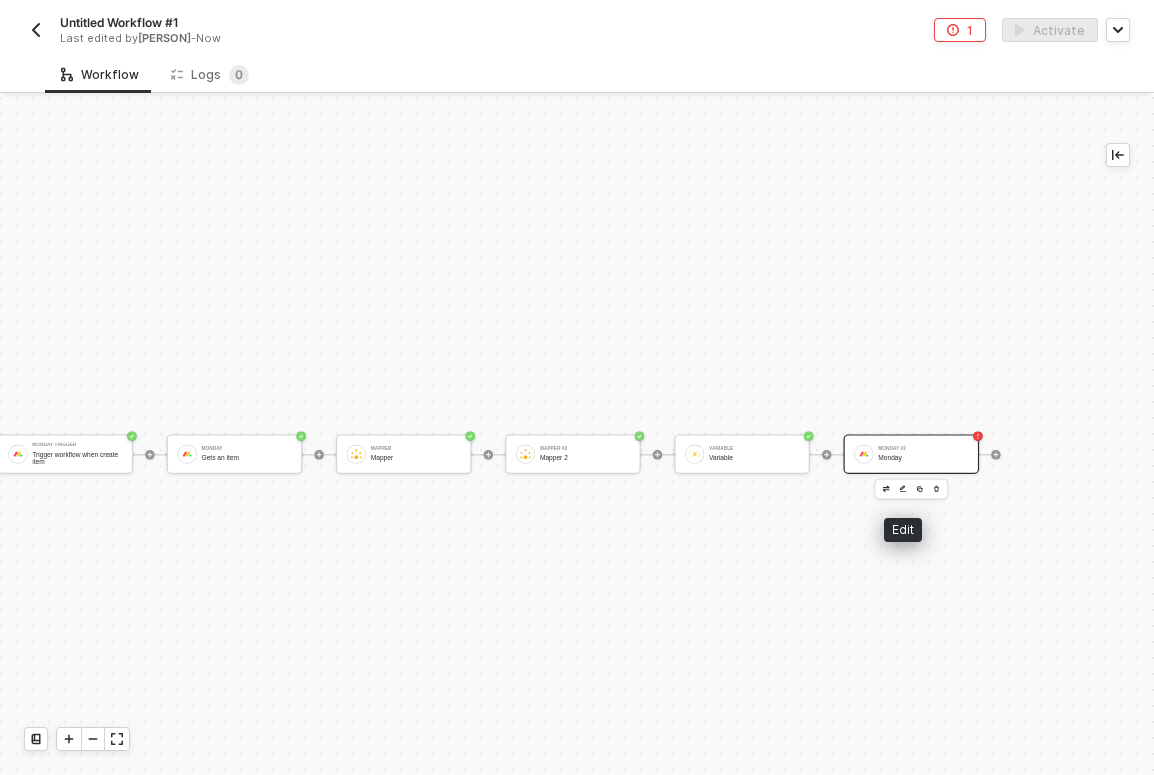 click at bounding box center [902, 489] 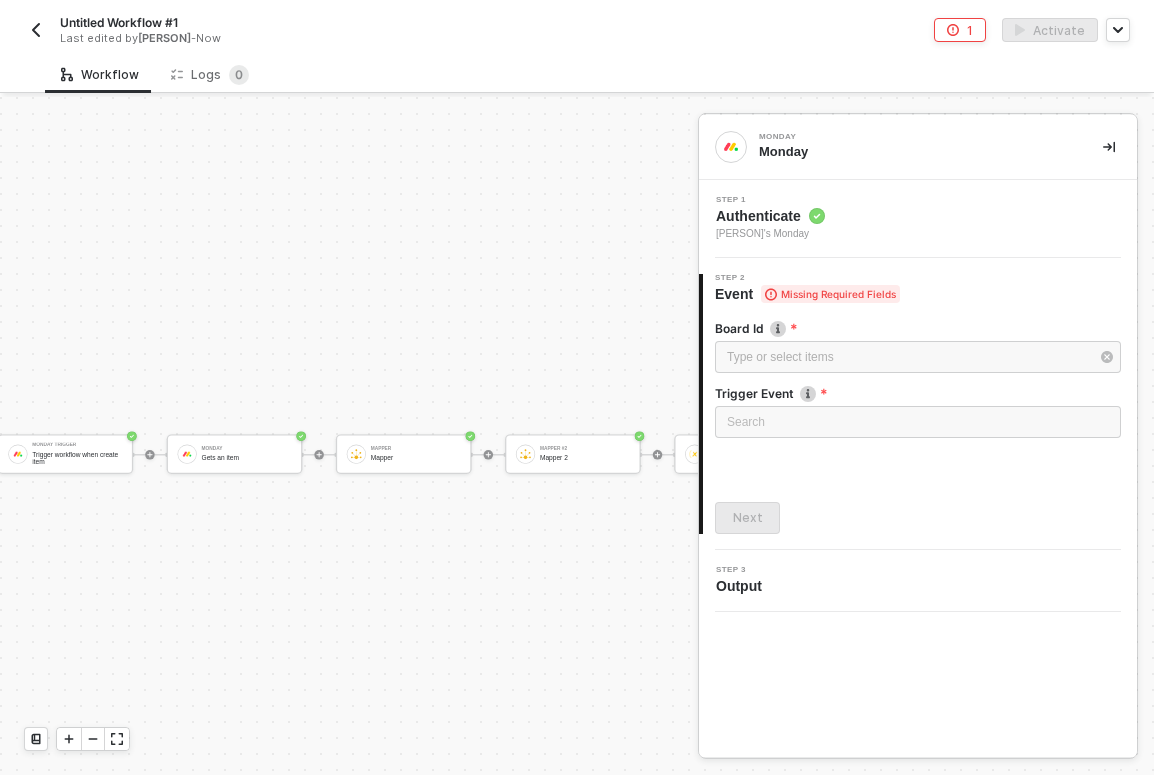 click on "Output" at bounding box center [743, 586] 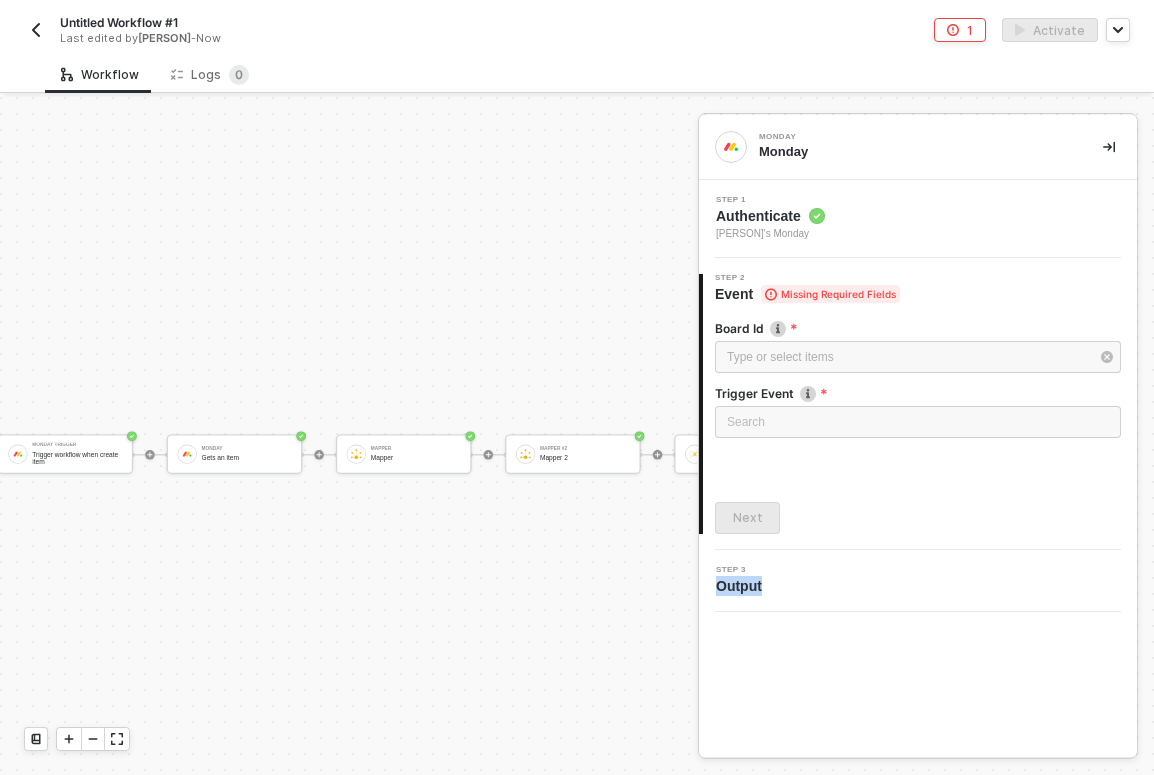 click on "Output" at bounding box center [743, 586] 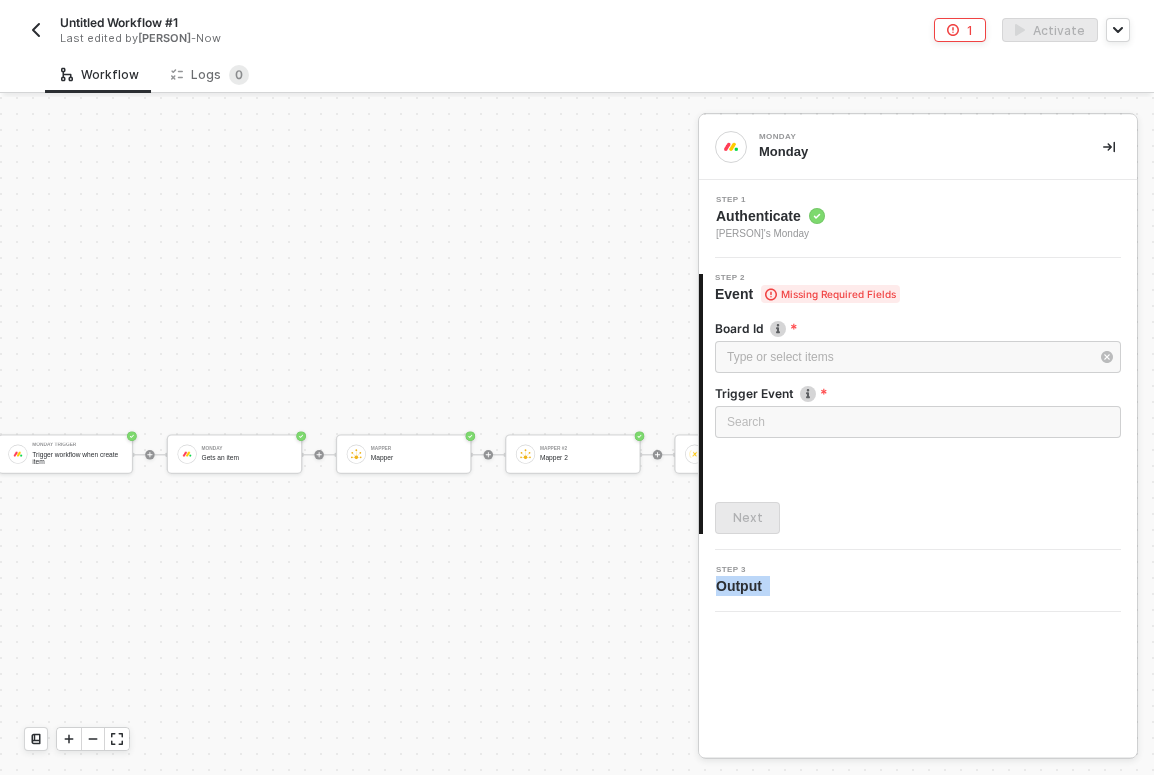 click on "Output" at bounding box center (743, 586) 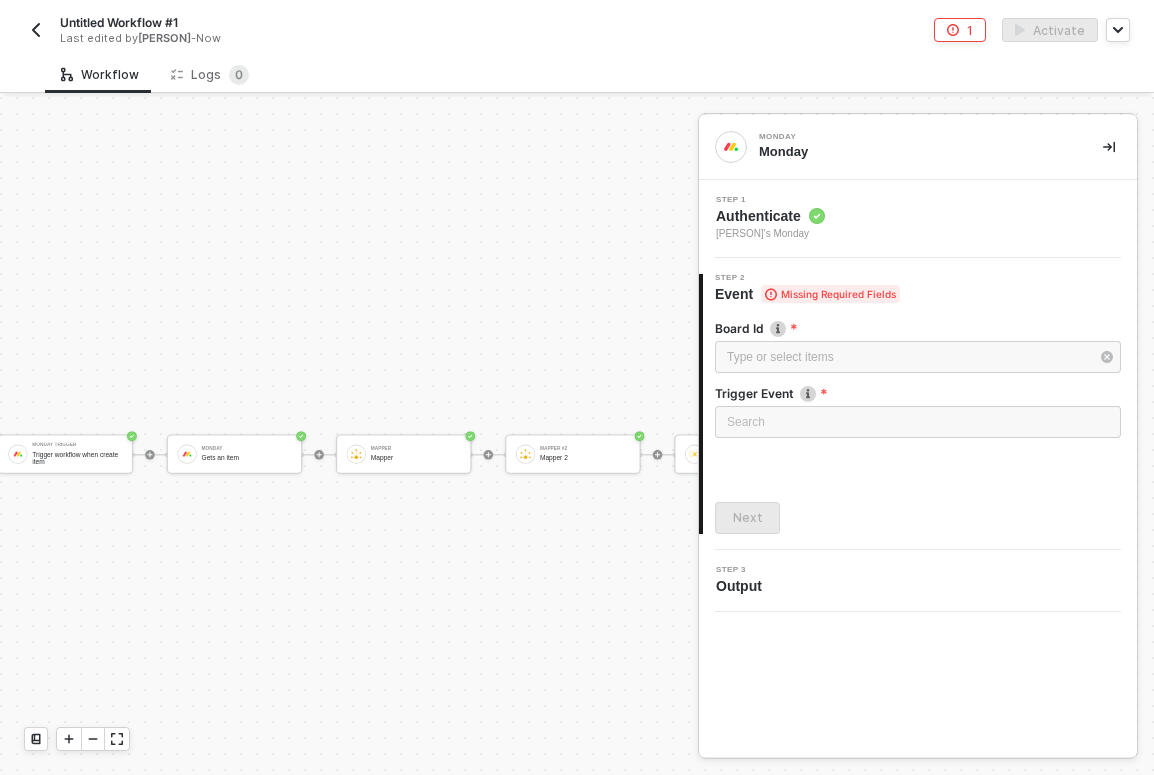click at bounding box center [918, 381] 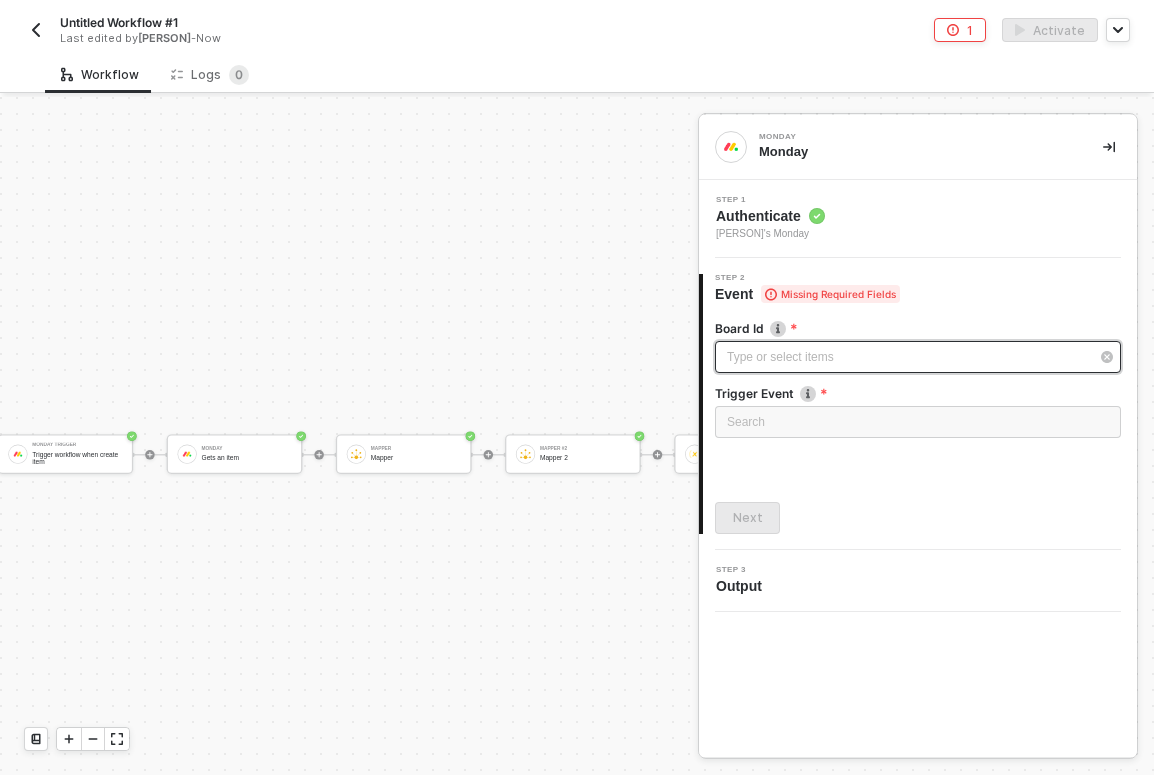 click on "Type or select items ﻿" at bounding box center [908, 357] 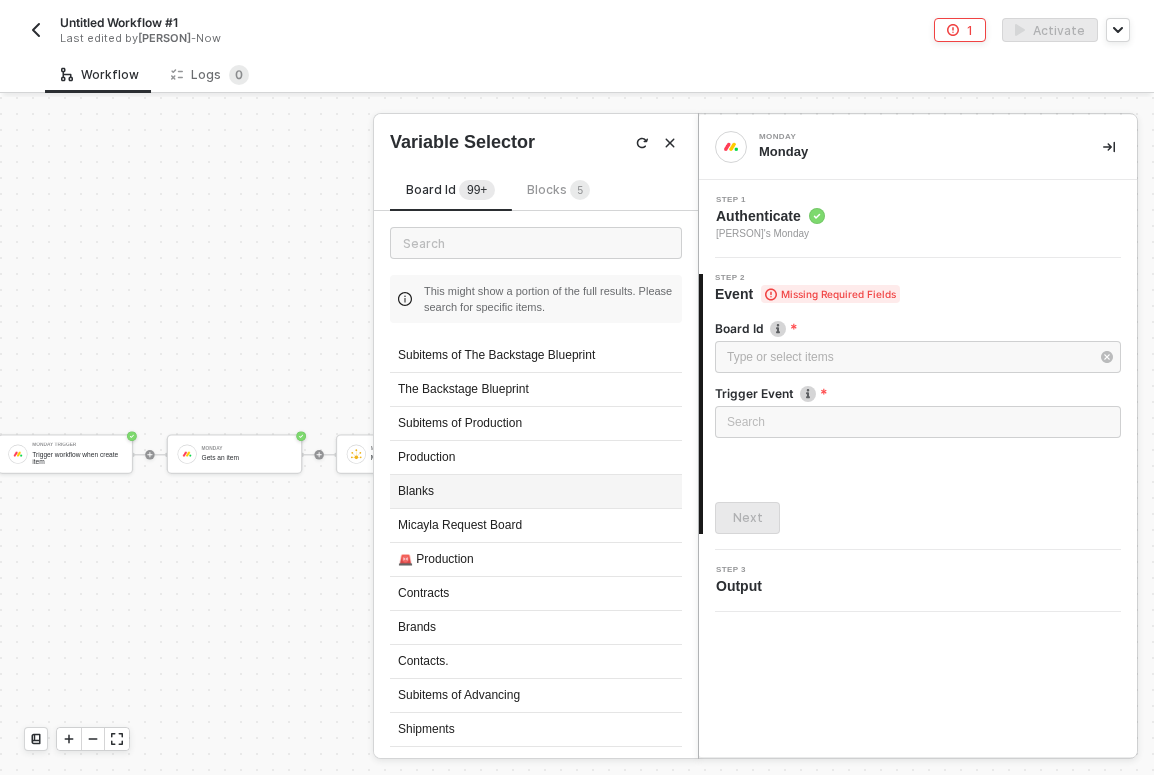 click on "Blanks" at bounding box center (536, 492) 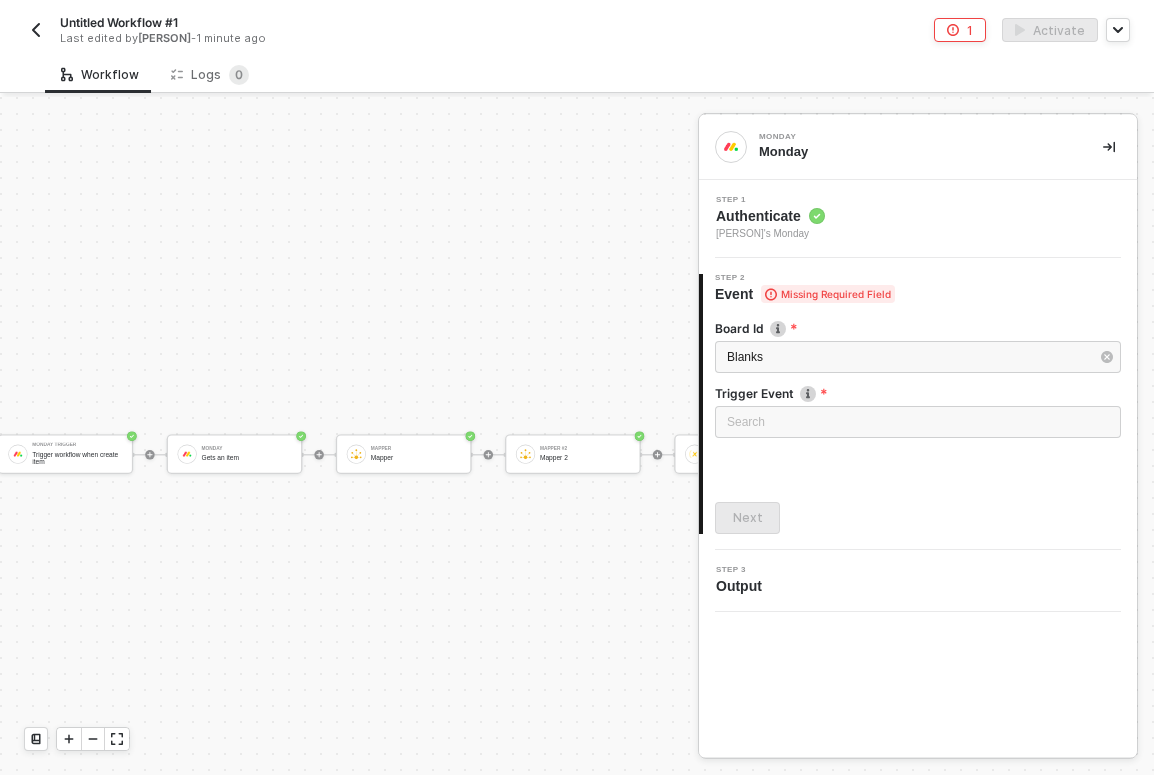 click on "Search" at bounding box center (918, 427) 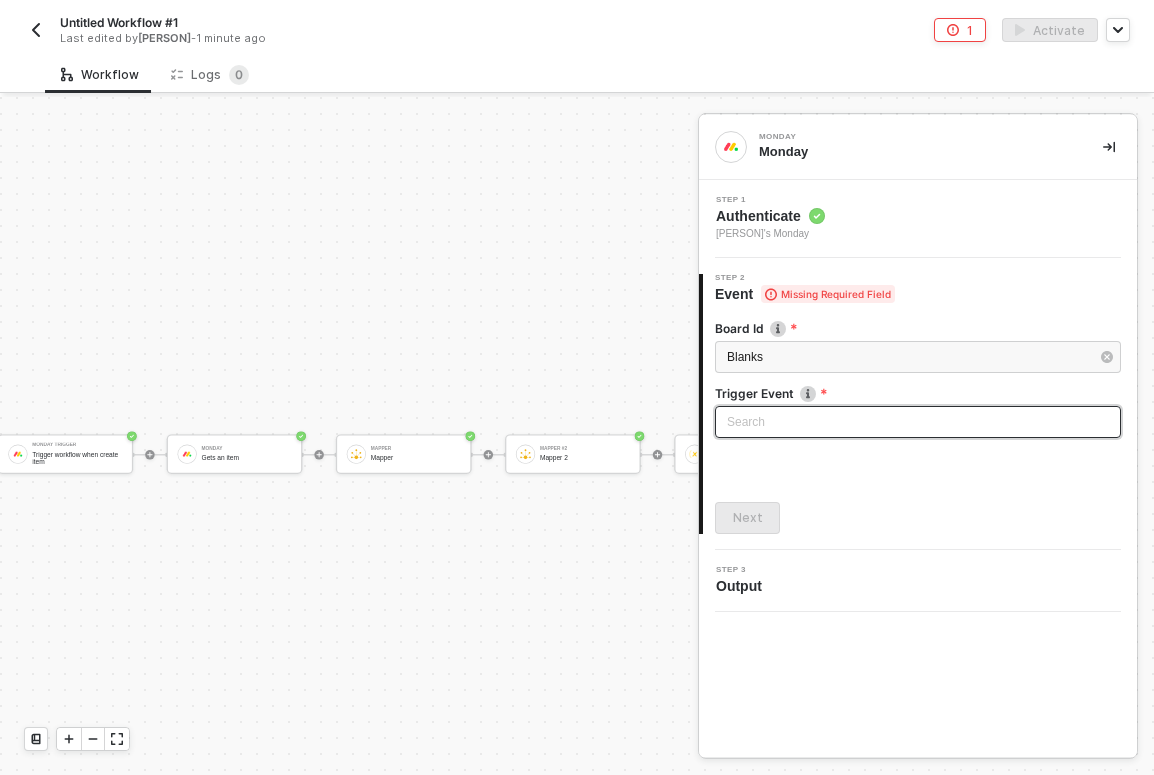 click at bounding box center (918, 422) 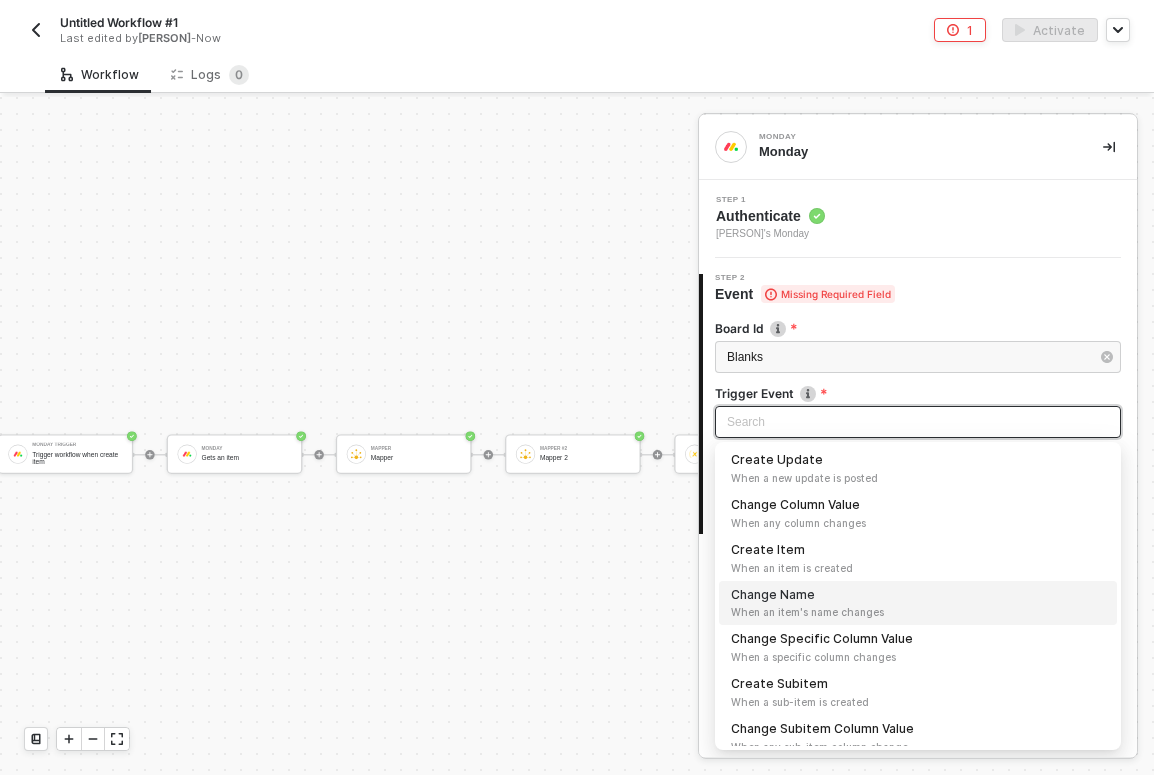 scroll, scrollTop: 0, scrollLeft: 0, axis: both 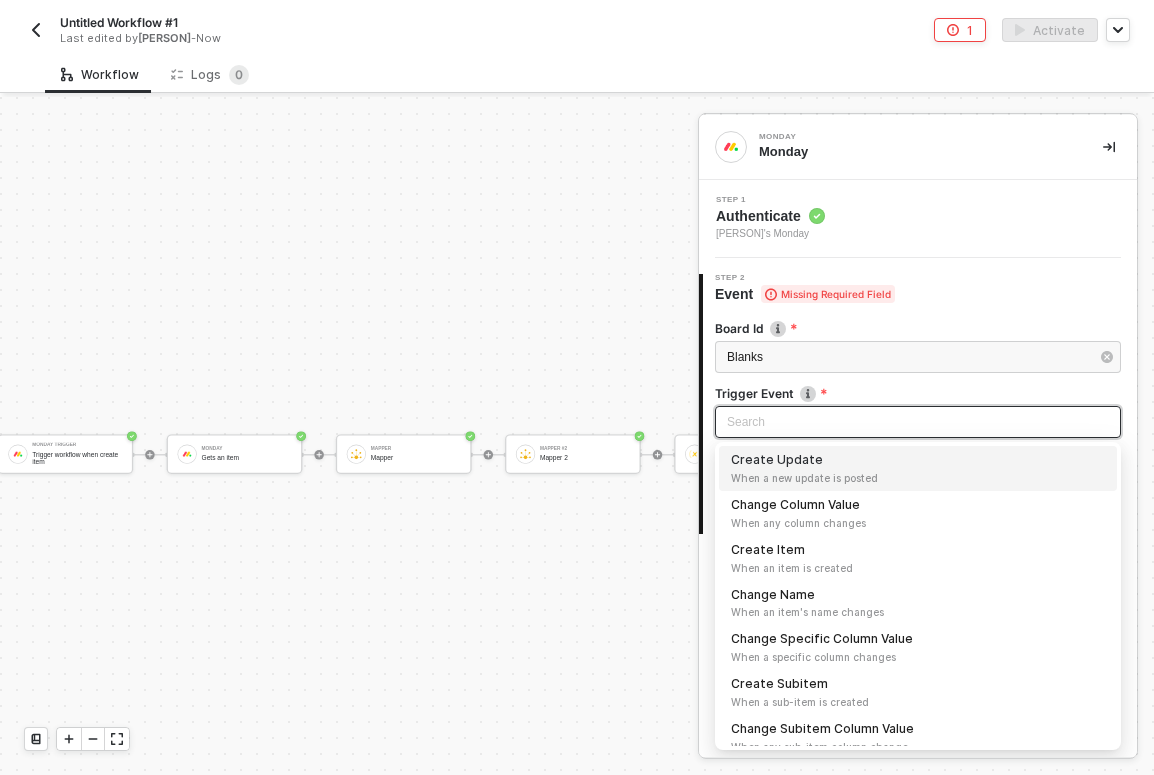 click on "When a new update is posted" at bounding box center [918, 478] 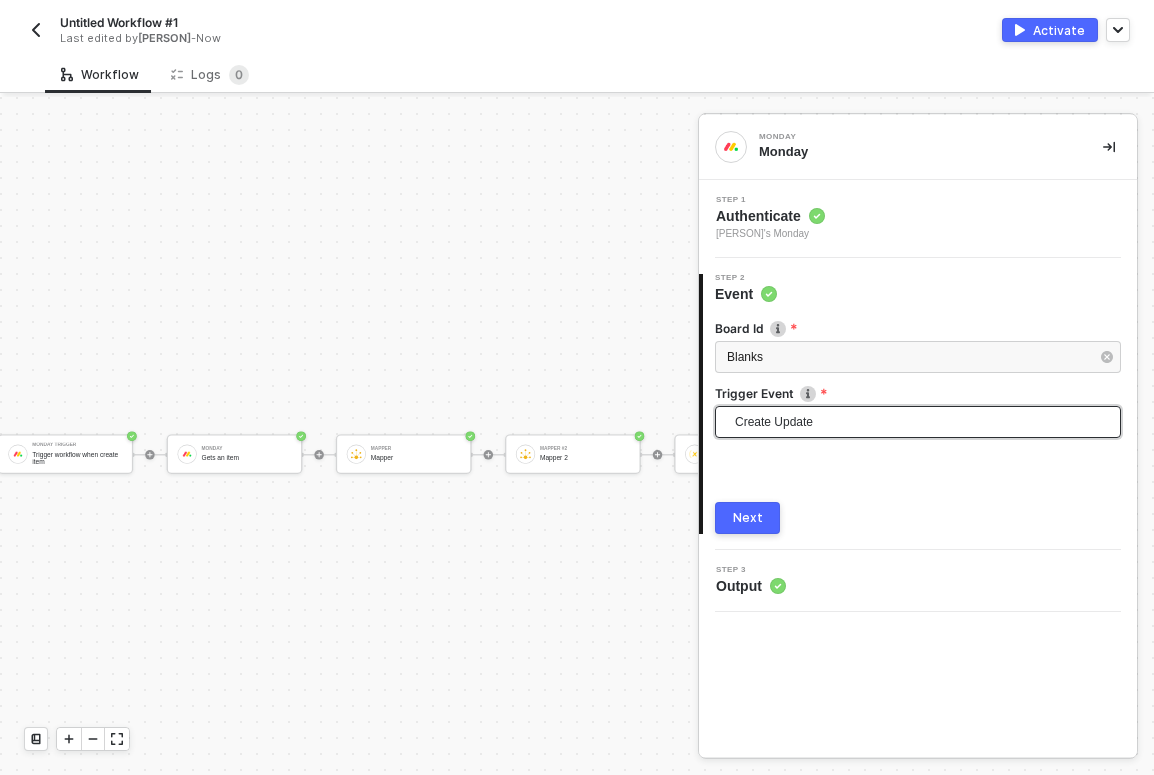 click on "Next" at bounding box center [748, 518] 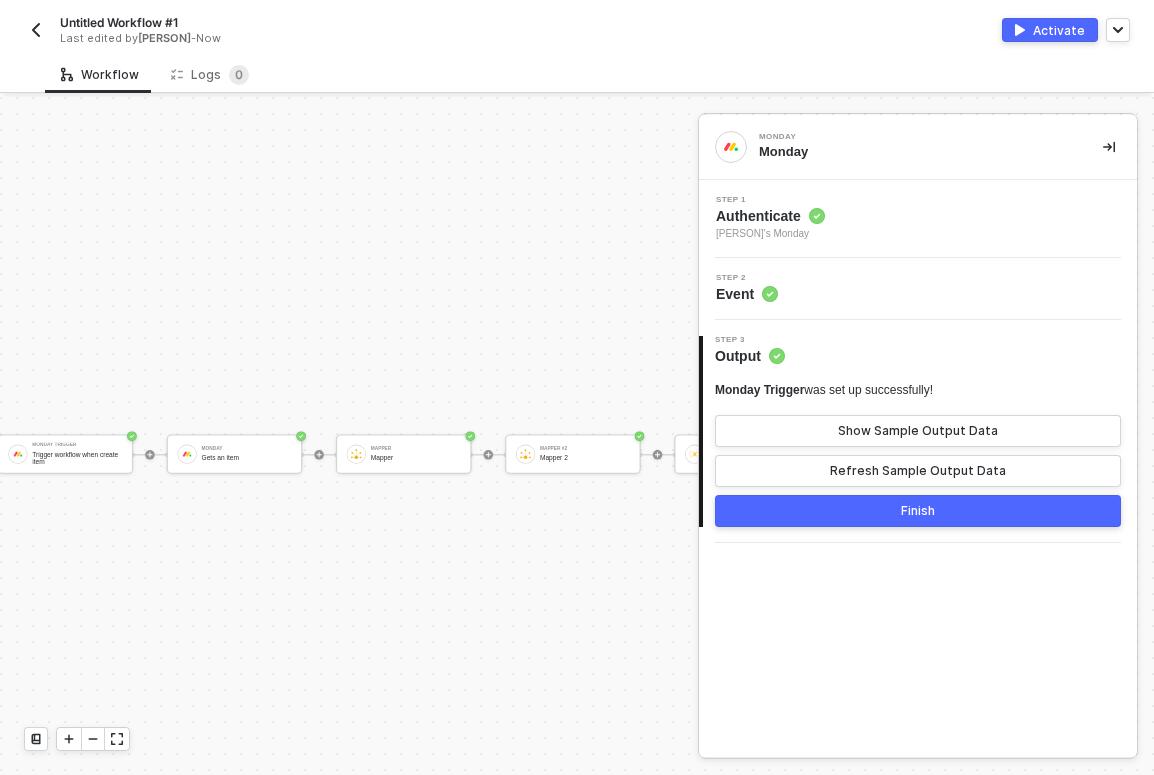 click on "Finish" at bounding box center (918, 511) 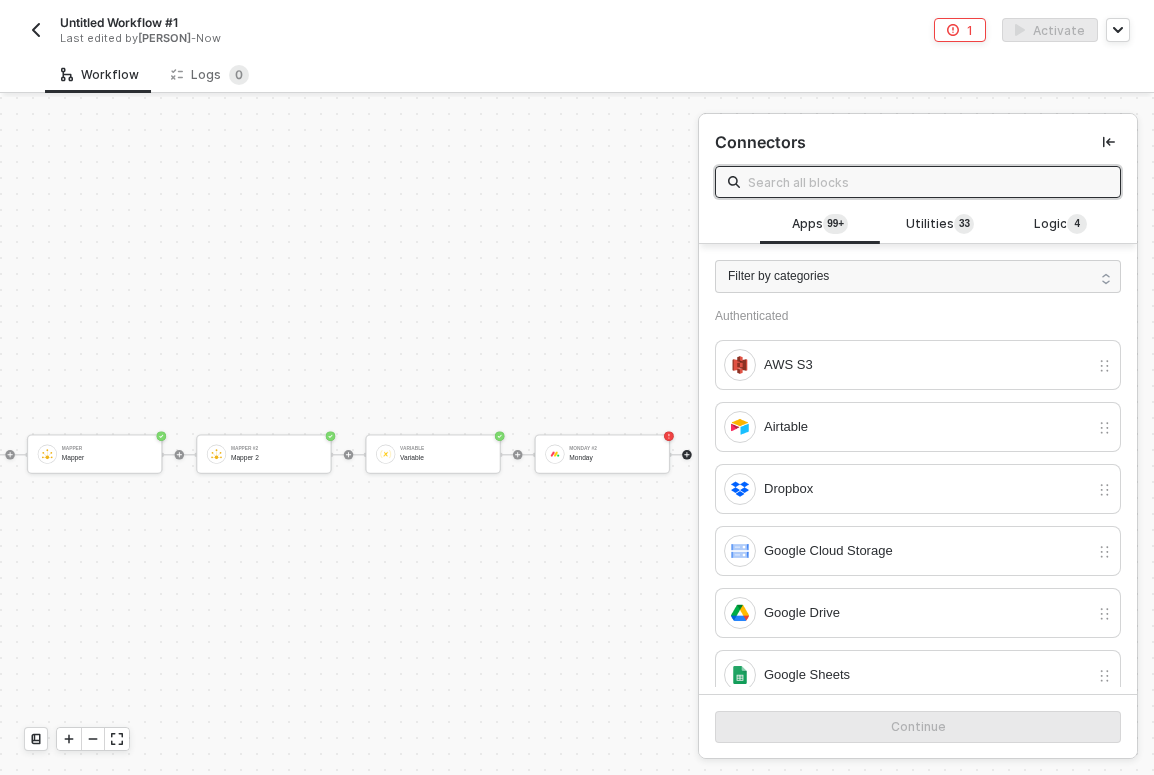 scroll, scrollTop: 0, scrollLeft: 624, axis: horizontal 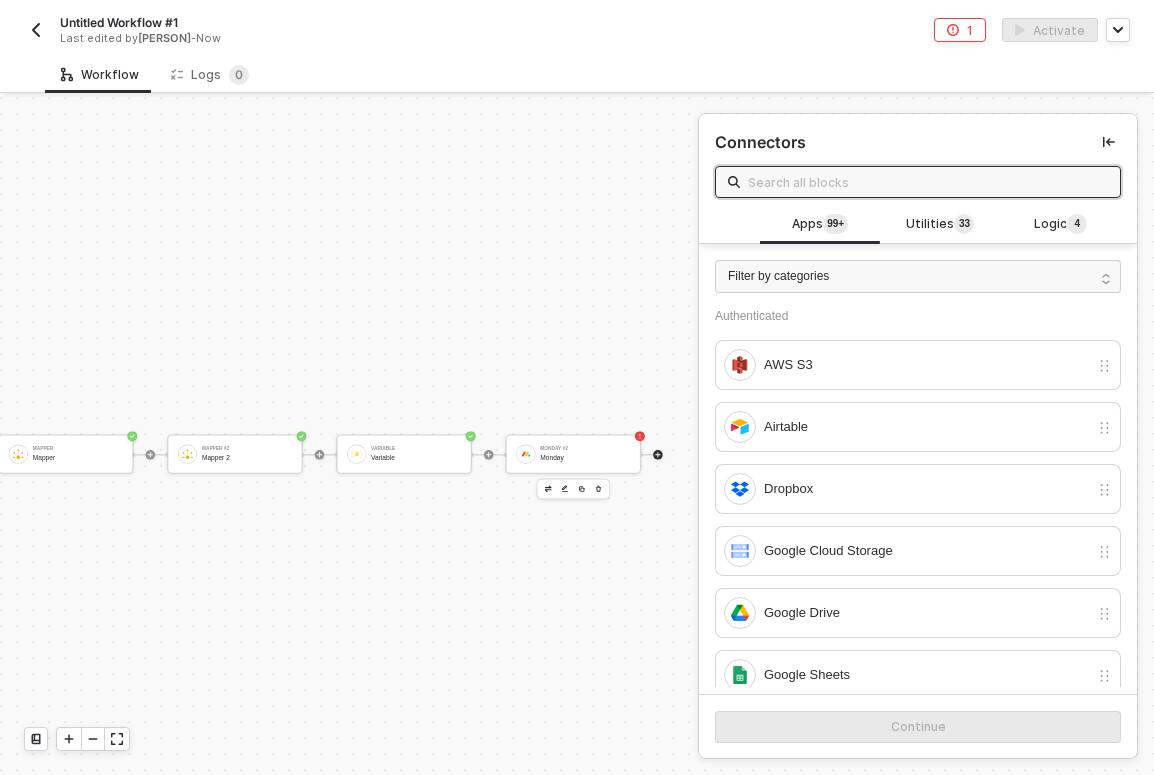 click 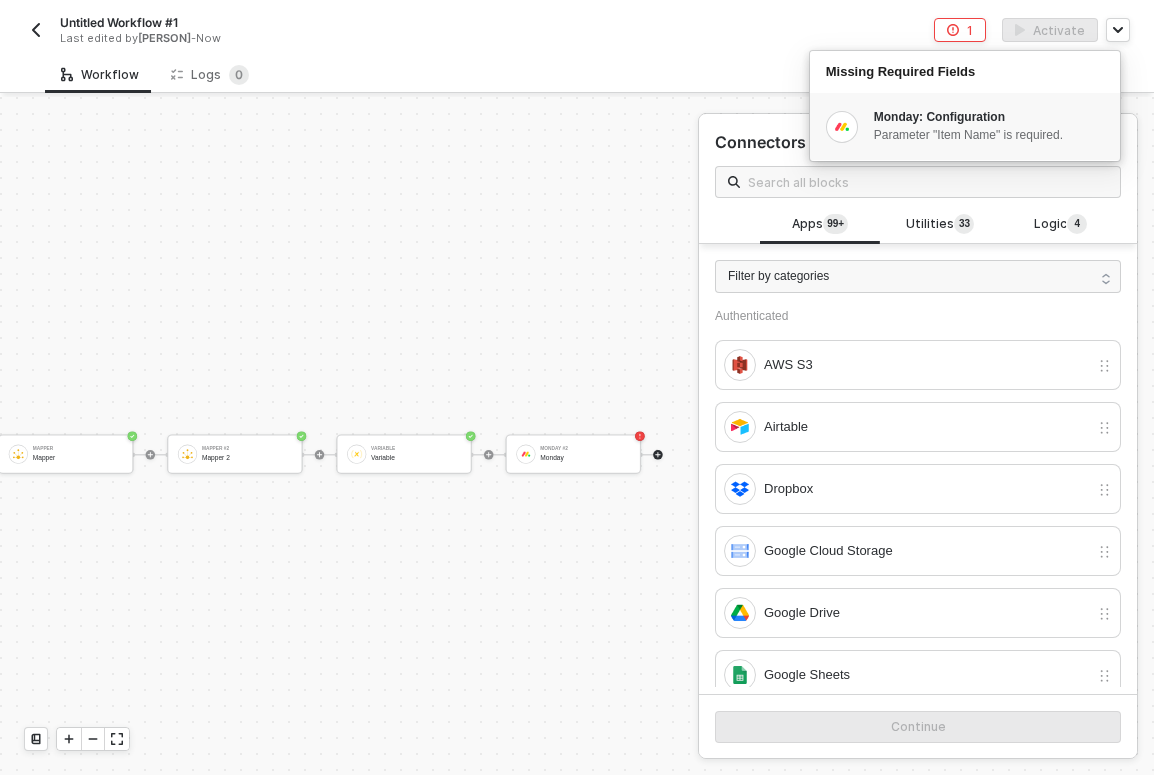 click on "Monday: Configuration" at bounding box center (988, 117) 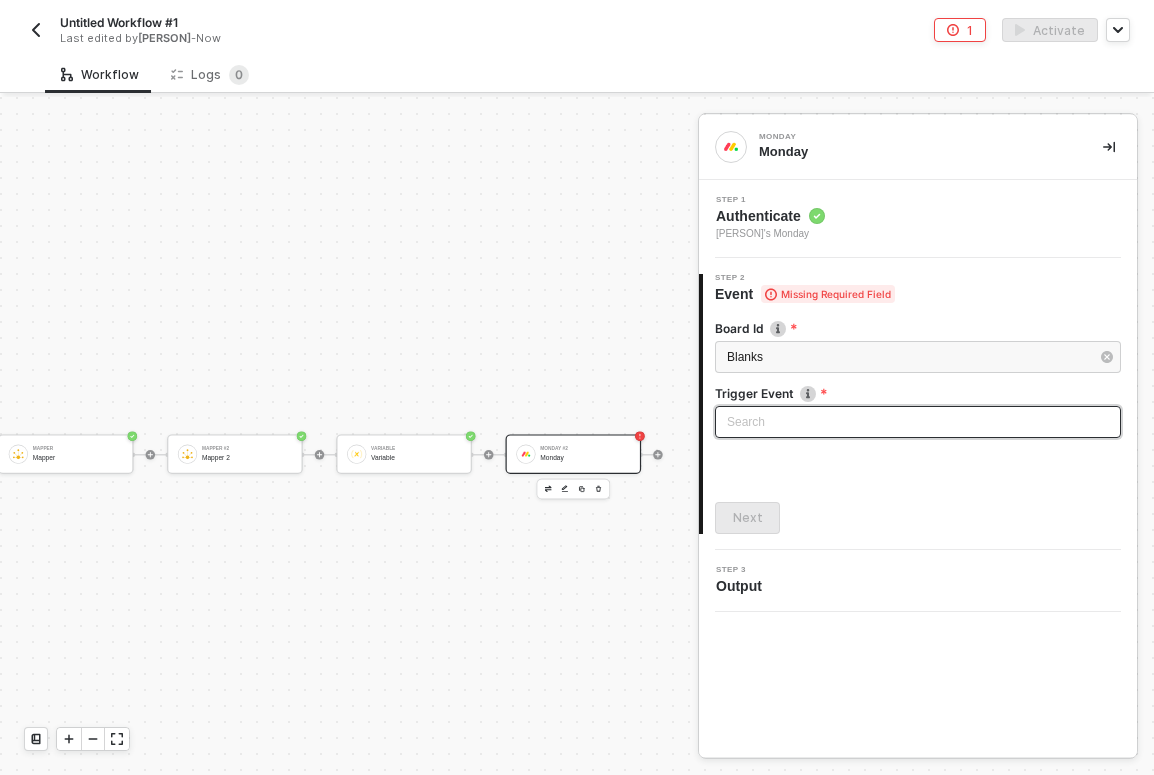 click at bounding box center (918, 422) 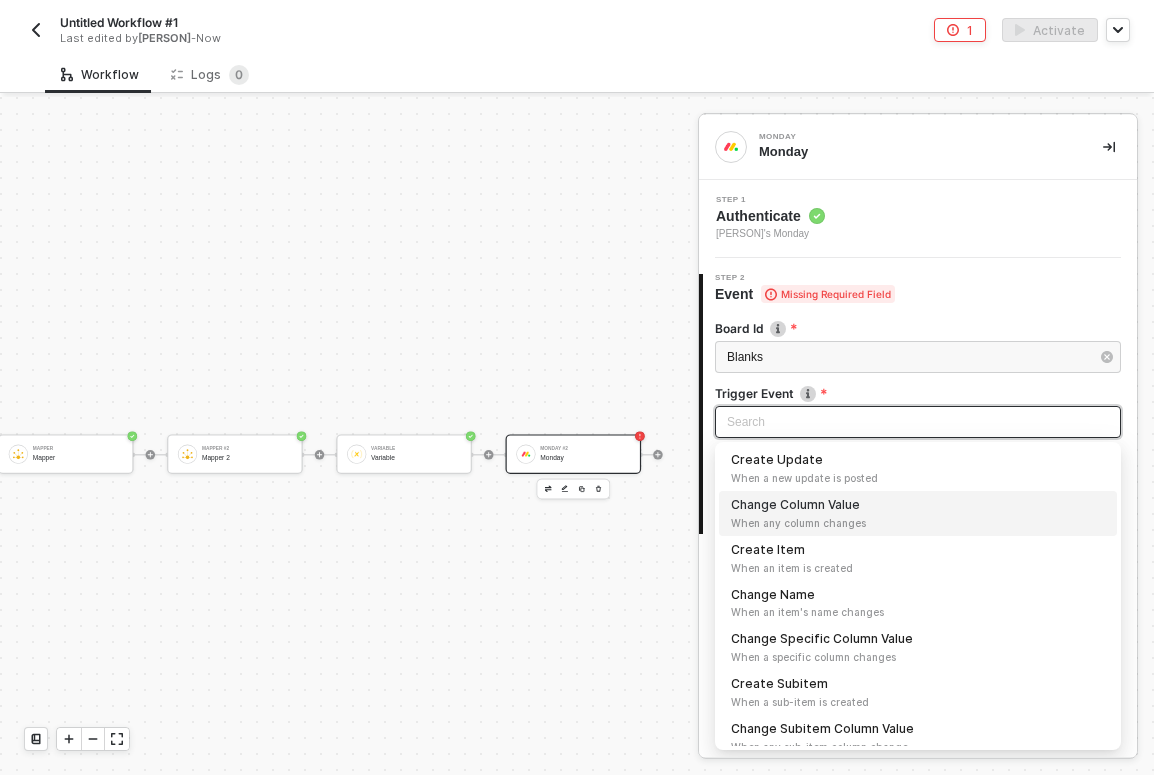 click on "Monday Trigger Trigger workflow when create item Monday Gets an item Mapper Mapper Mapper #2 Mapper 2 Variable Variable Monday #2 Monday" at bounding box center [154, 454] 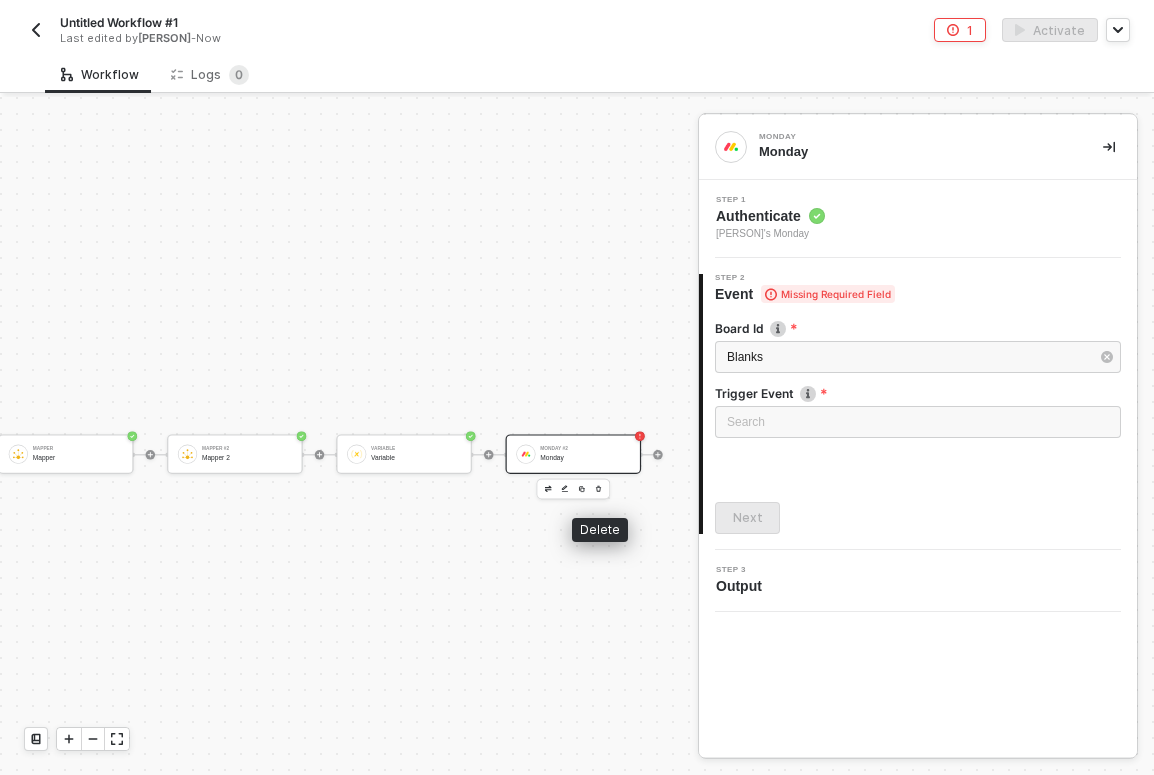 click 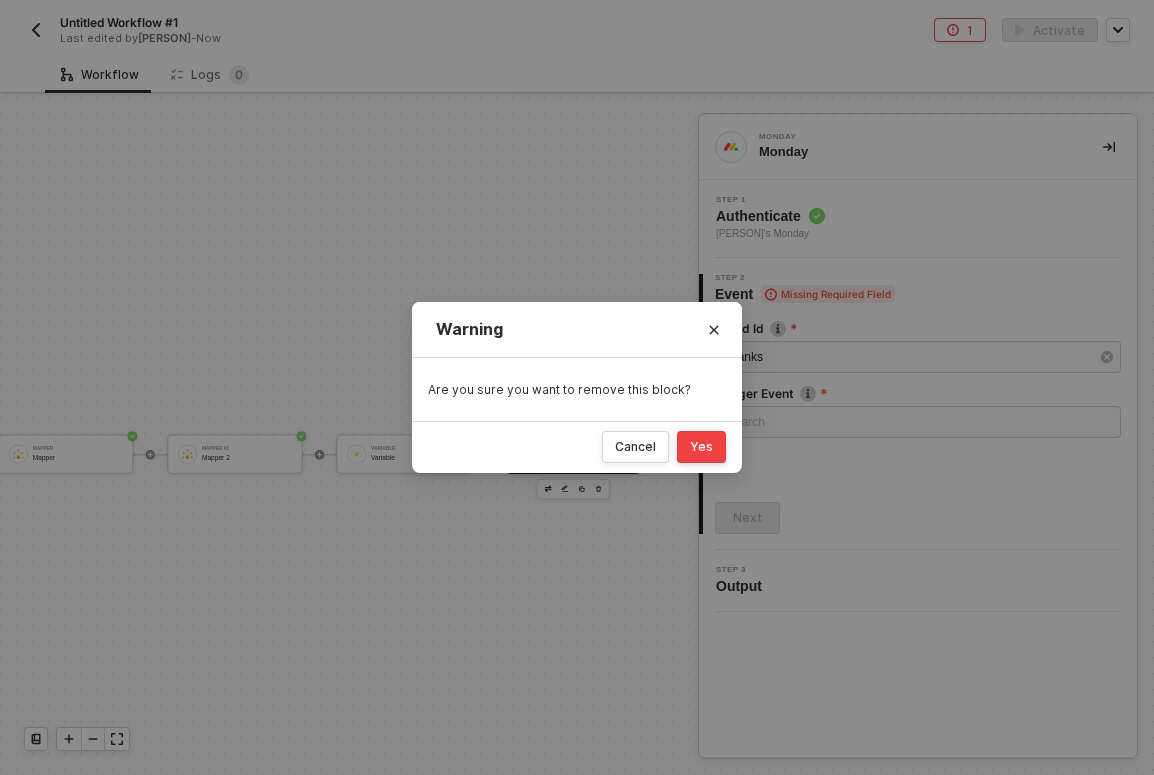 click on "Yes" at bounding box center (701, 447) 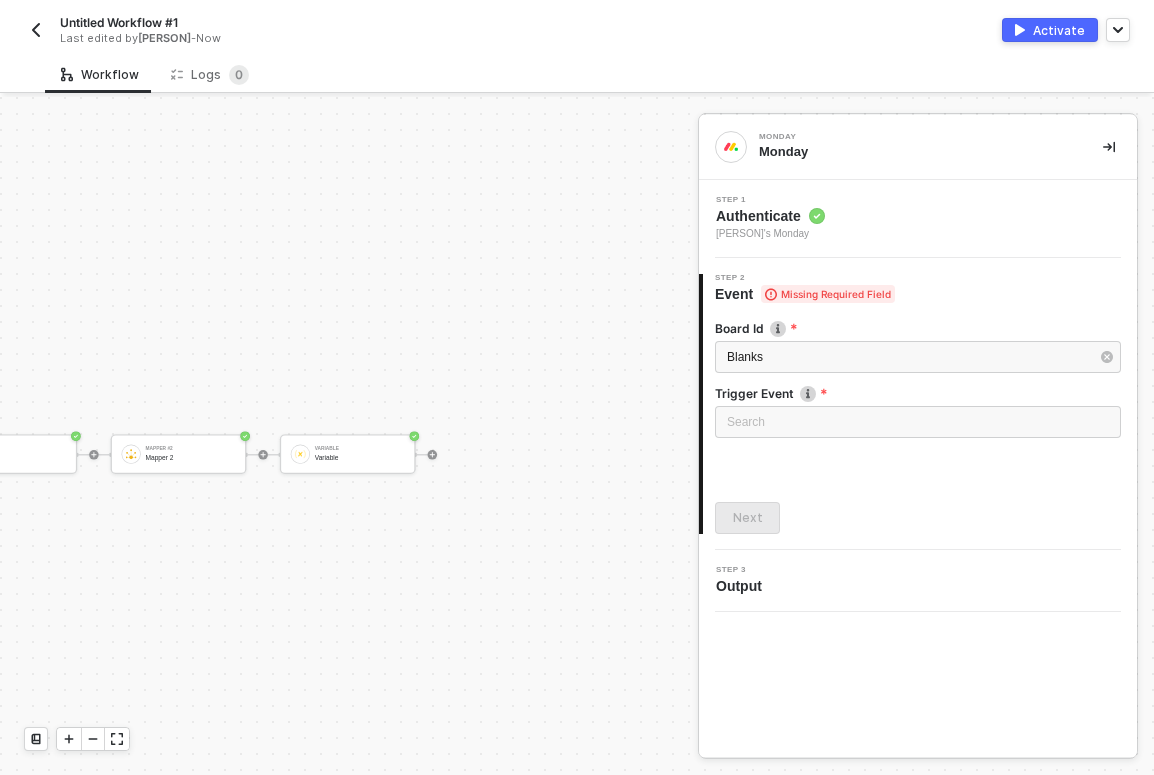scroll, scrollTop: 0, scrollLeft: 448, axis: horizontal 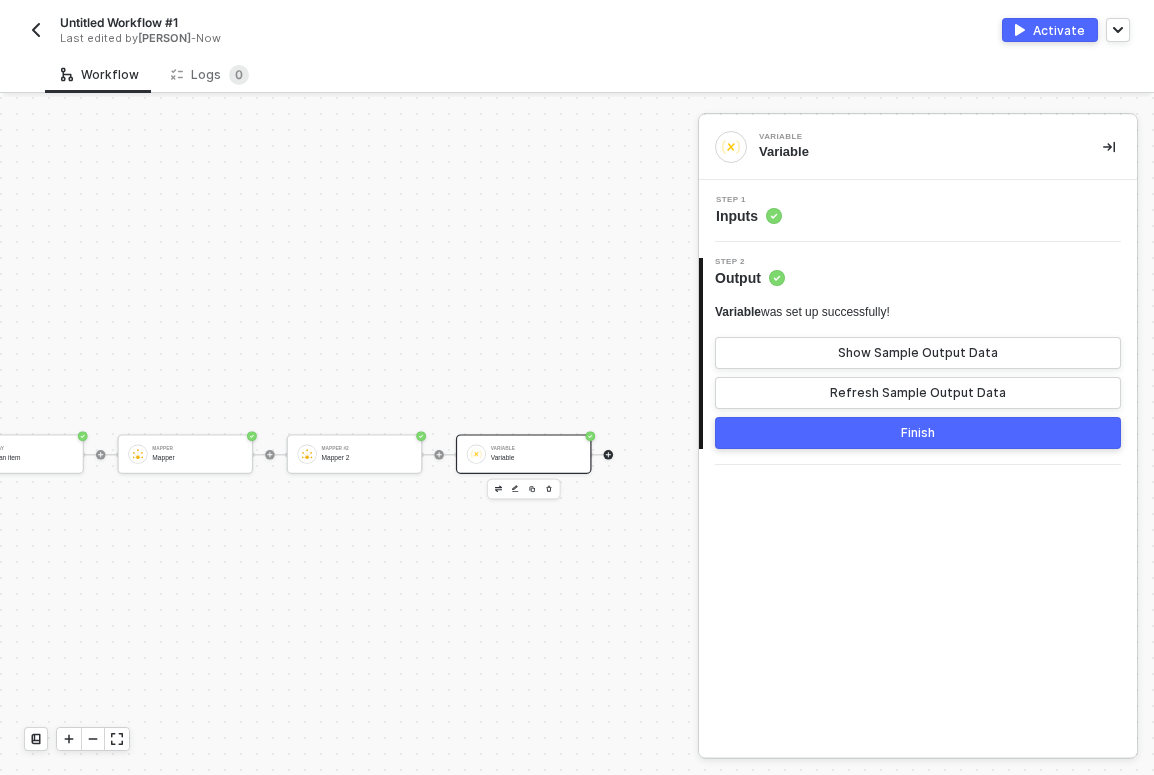 click 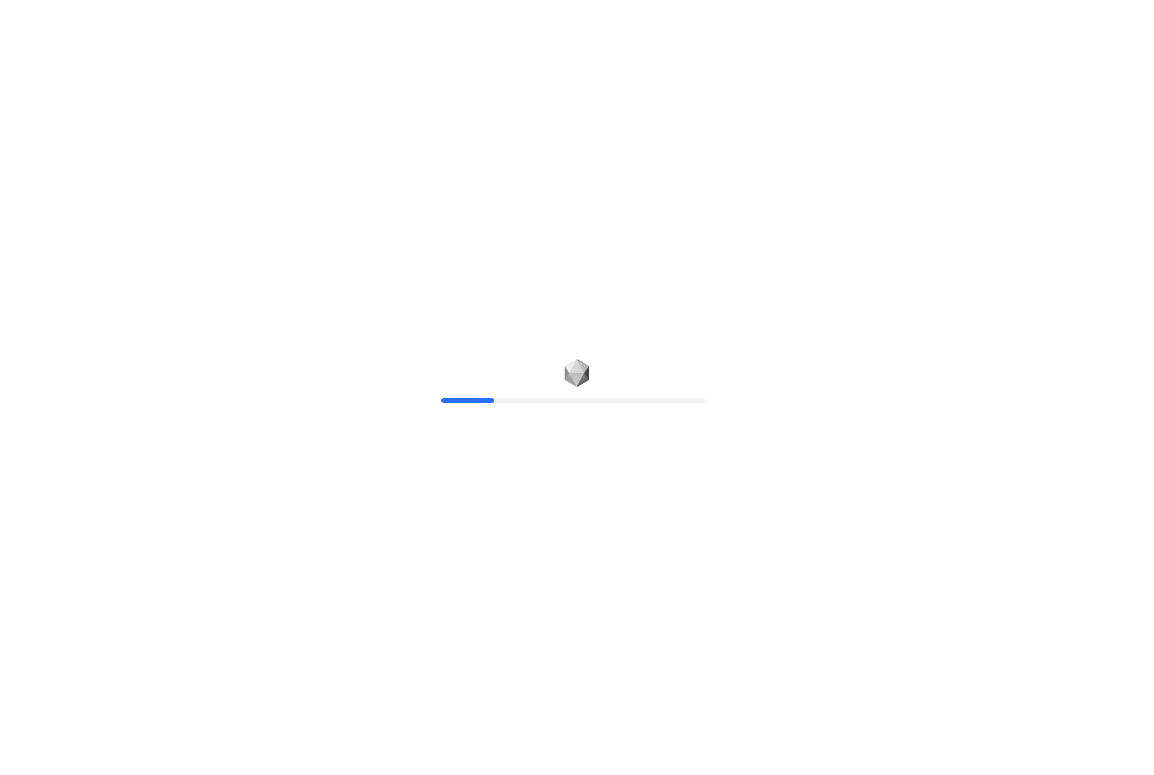 scroll, scrollTop: 0, scrollLeft: 0, axis: both 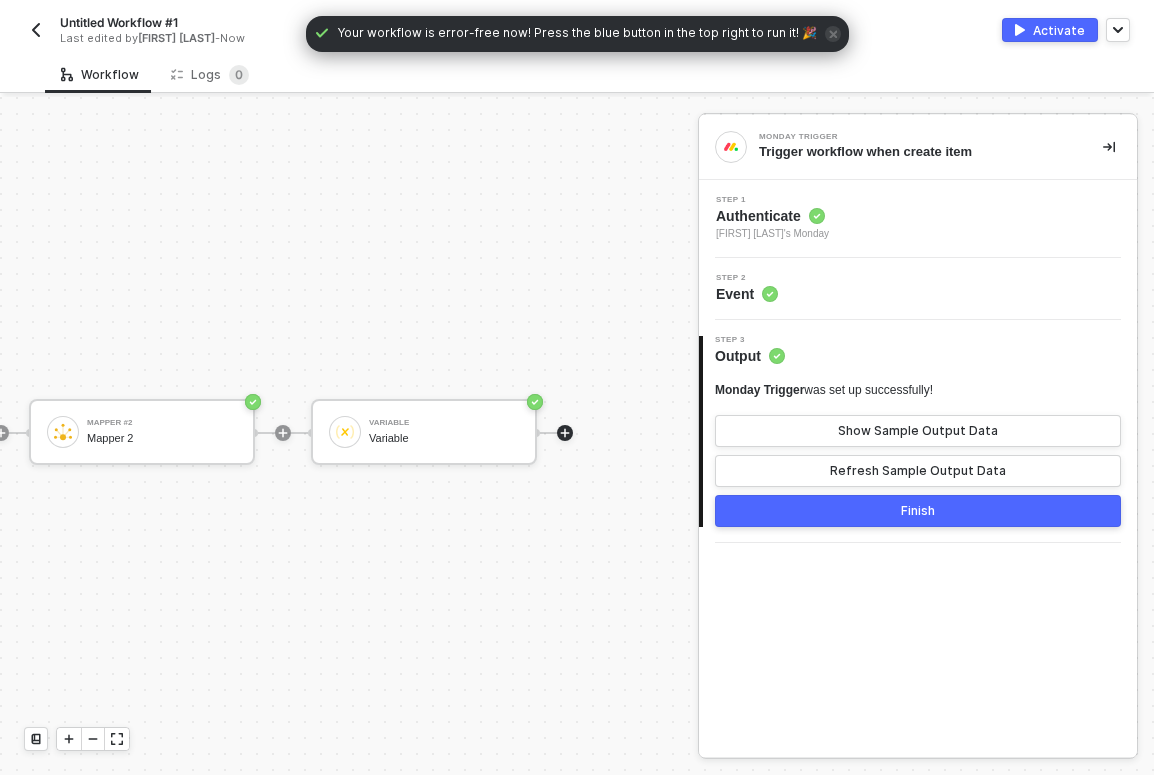 click 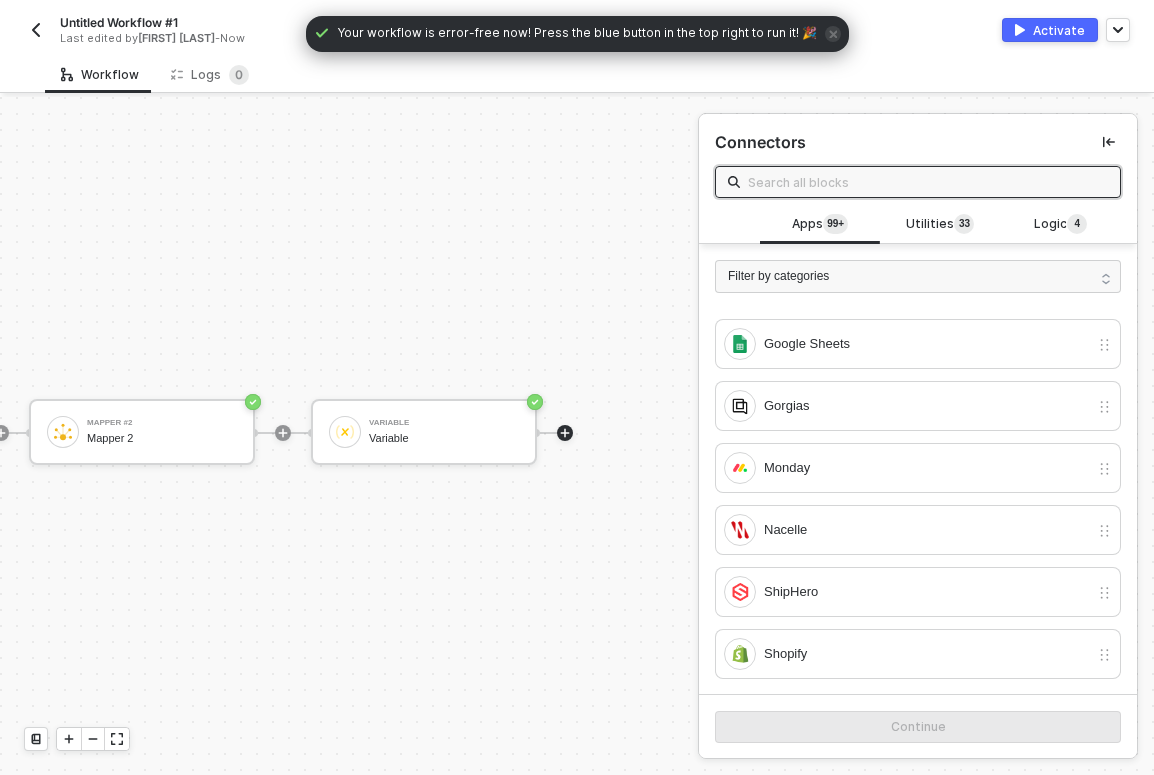 scroll, scrollTop: 373, scrollLeft: 0, axis: vertical 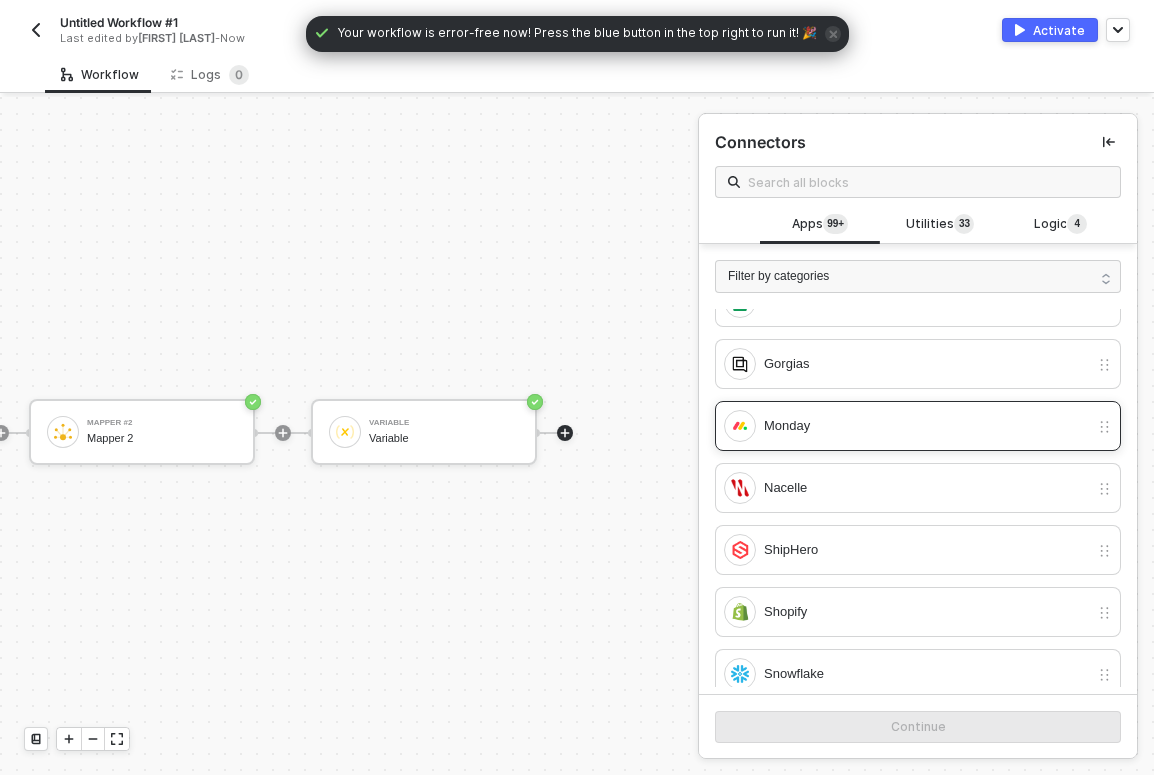 click on "Monday" at bounding box center (926, 426) 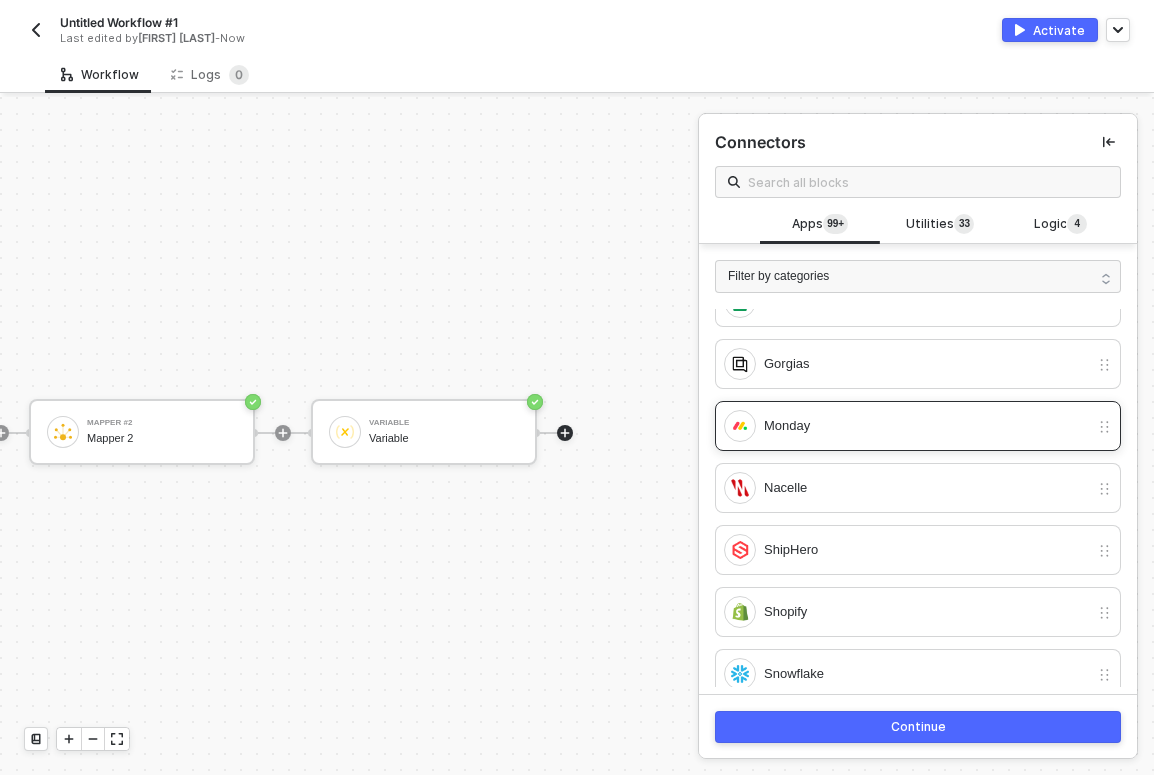 click on "Monday" at bounding box center (926, 426) 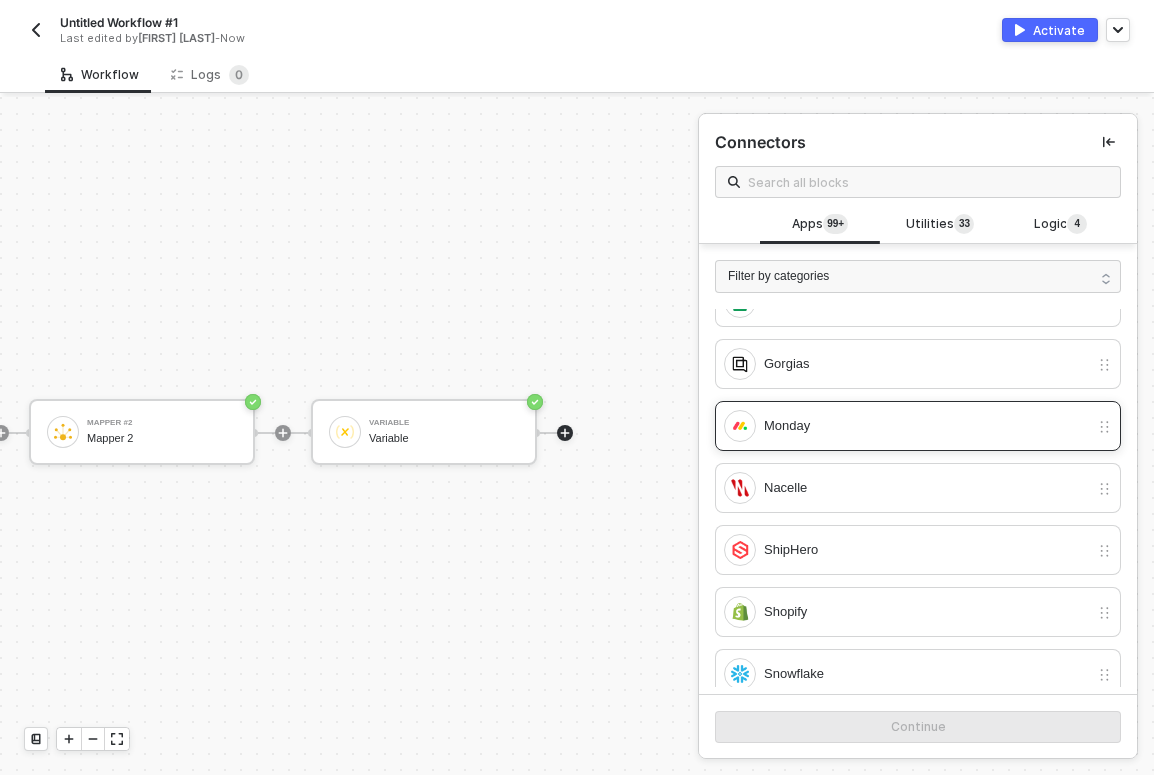 click on "Monday" at bounding box center (926, 426) 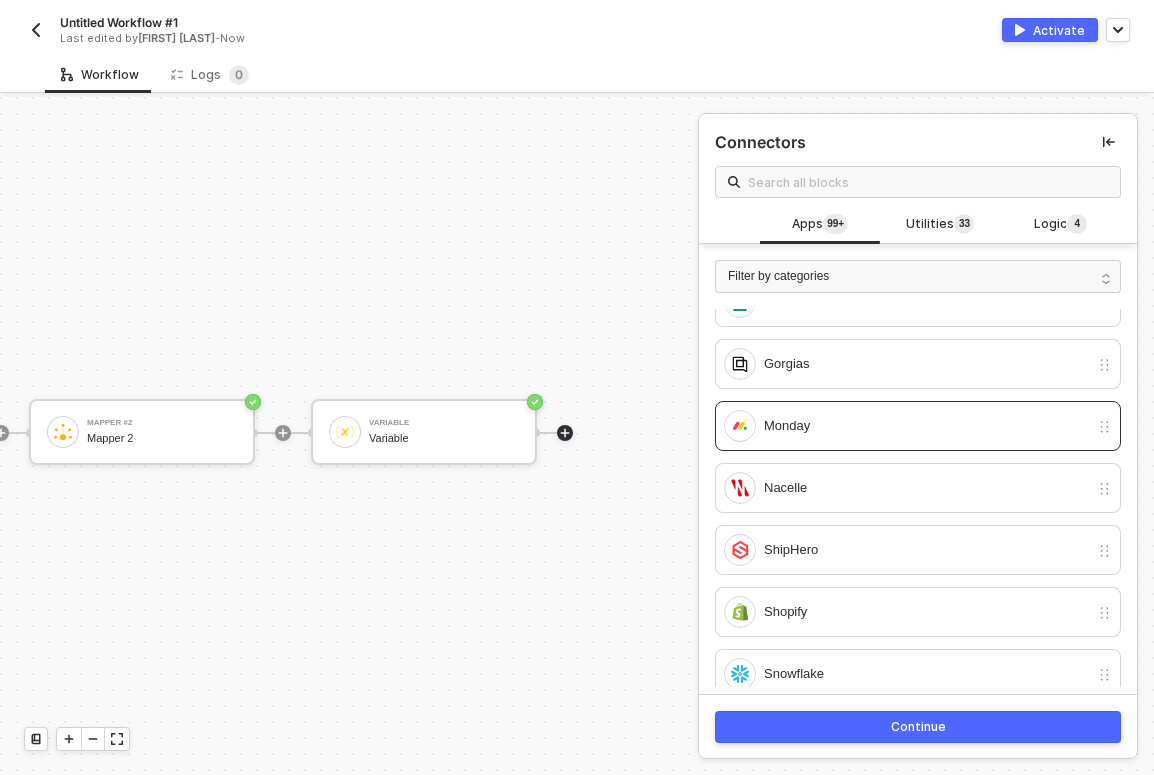 click on "Continue" at bounding box center [918, 727] 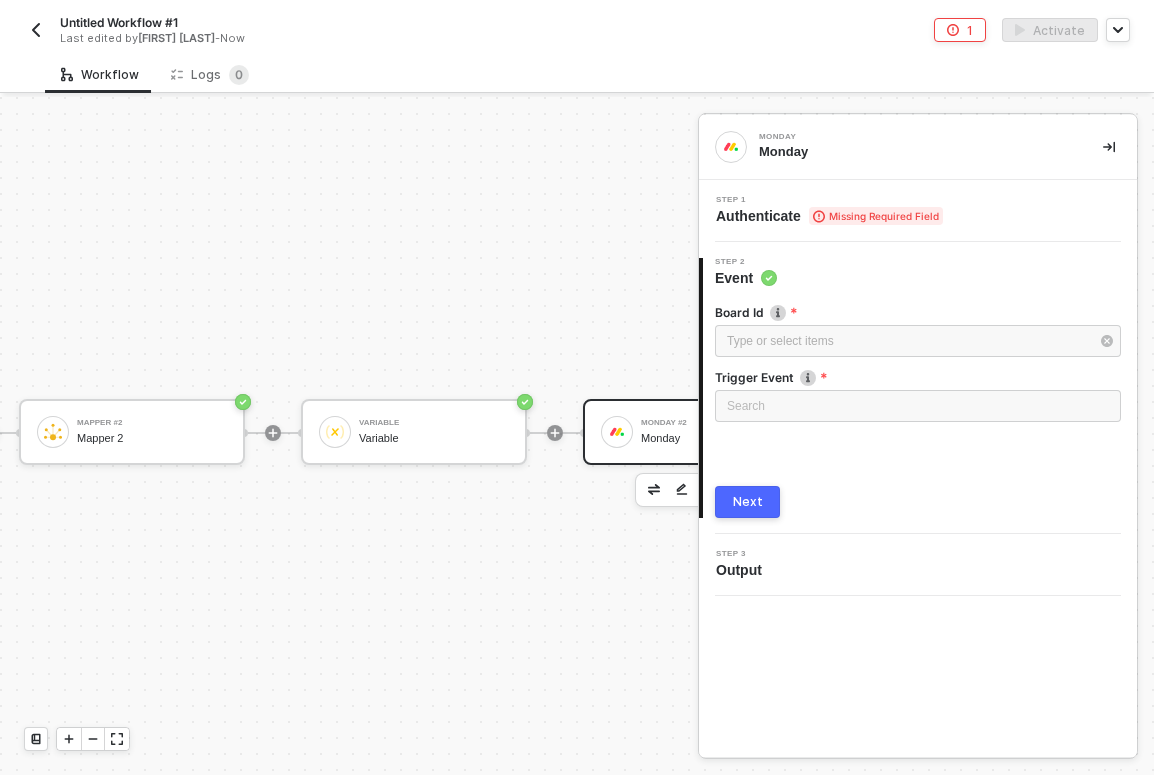 click on "Step 1 Authenticate      Missing Required Field" at bounding box center (918, 211) 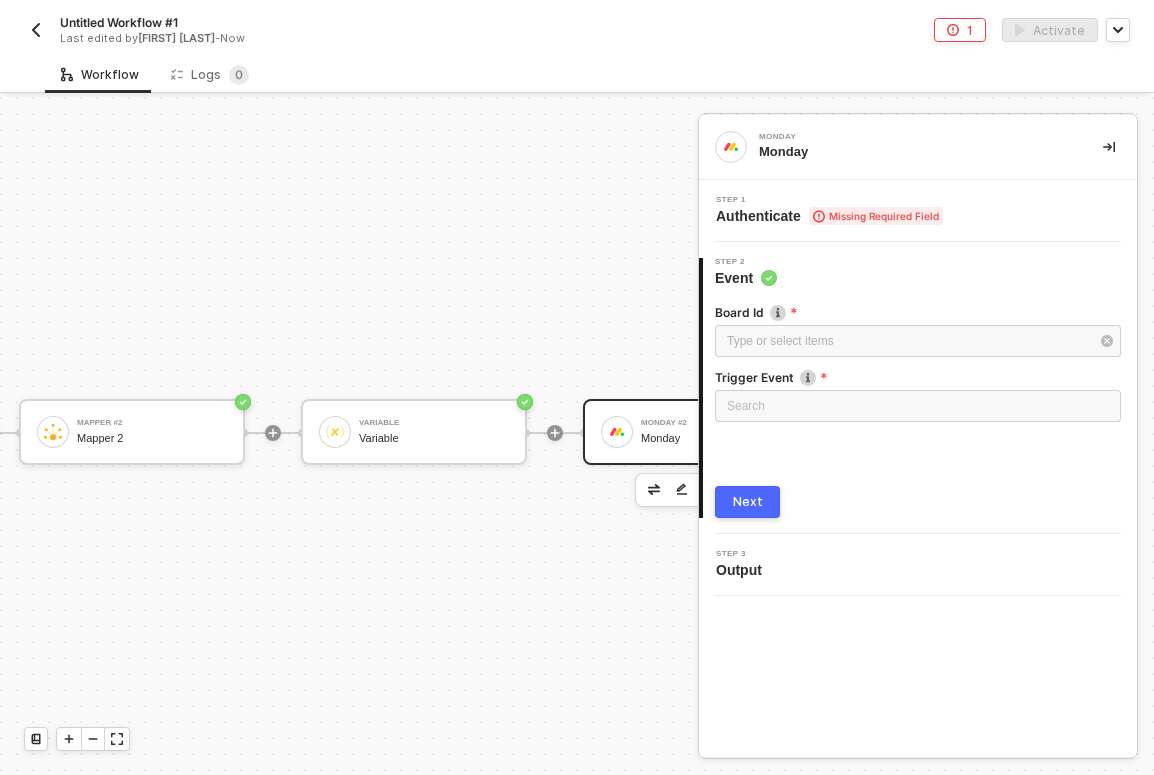 click on "Monday #2 Monday" at bounding box center (712, 432) 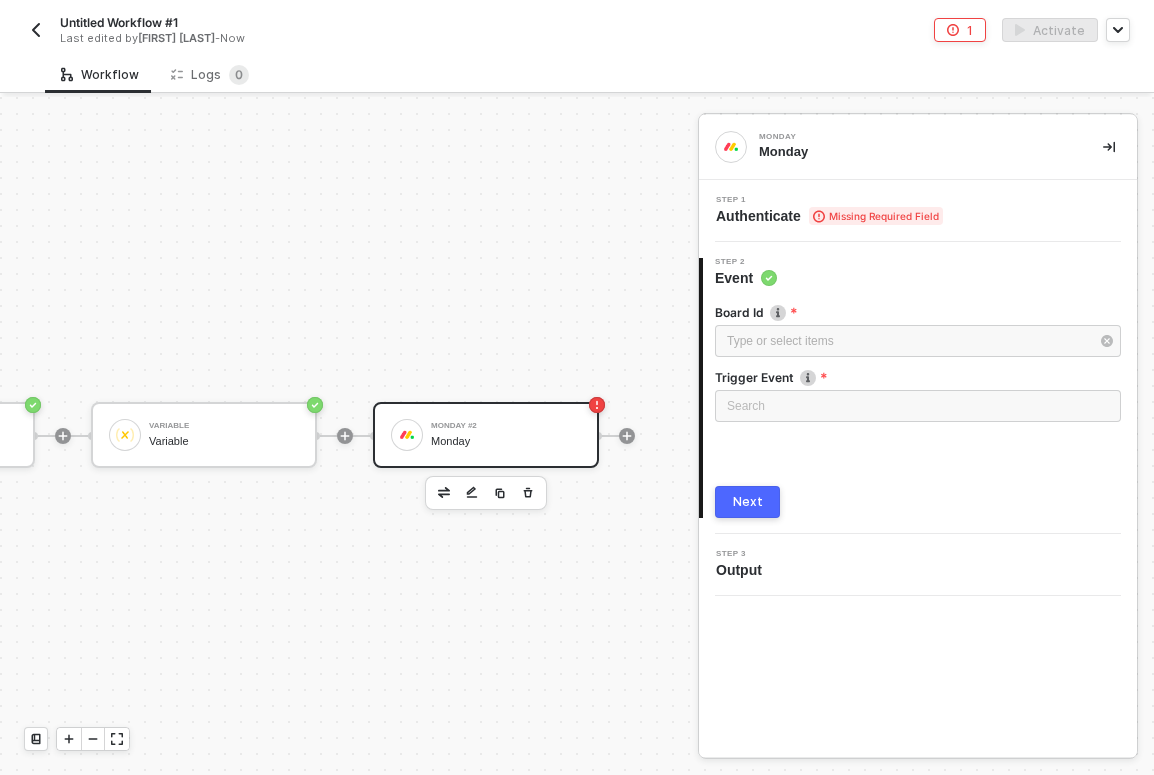 scroll, scrollTop: 19, scrollLeft: 1126, axis: both 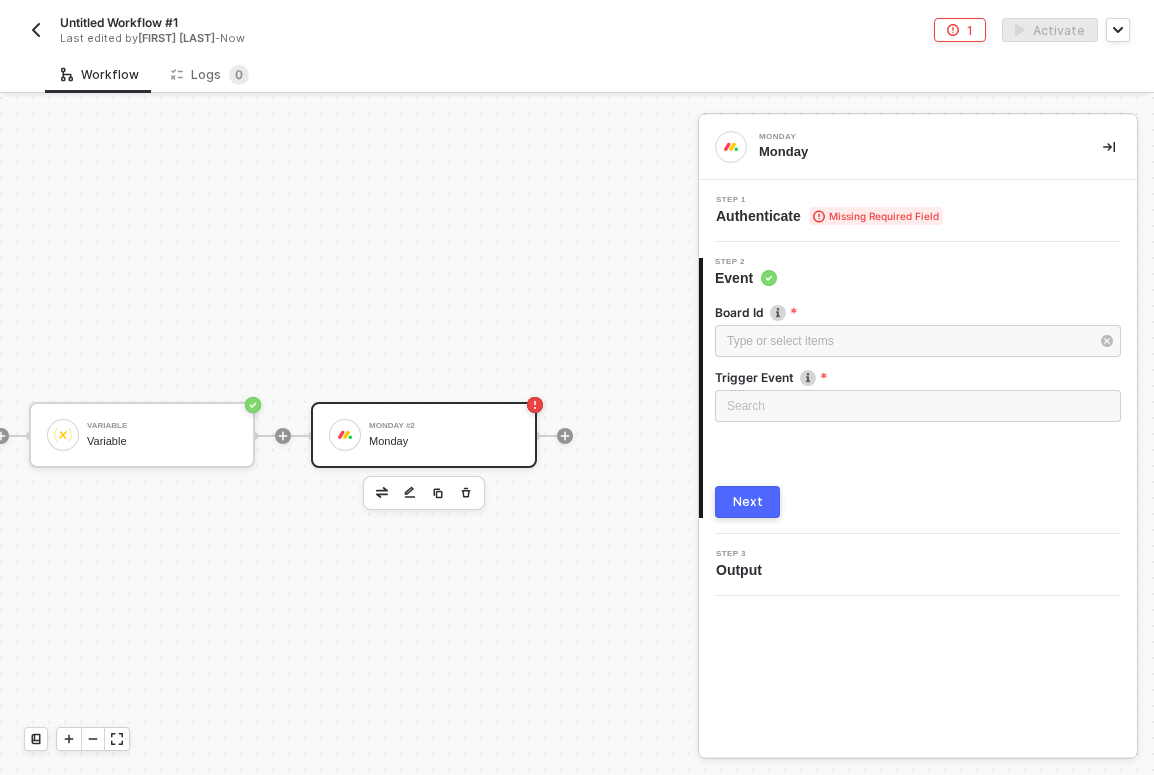 click at bounding box center [466, 493] 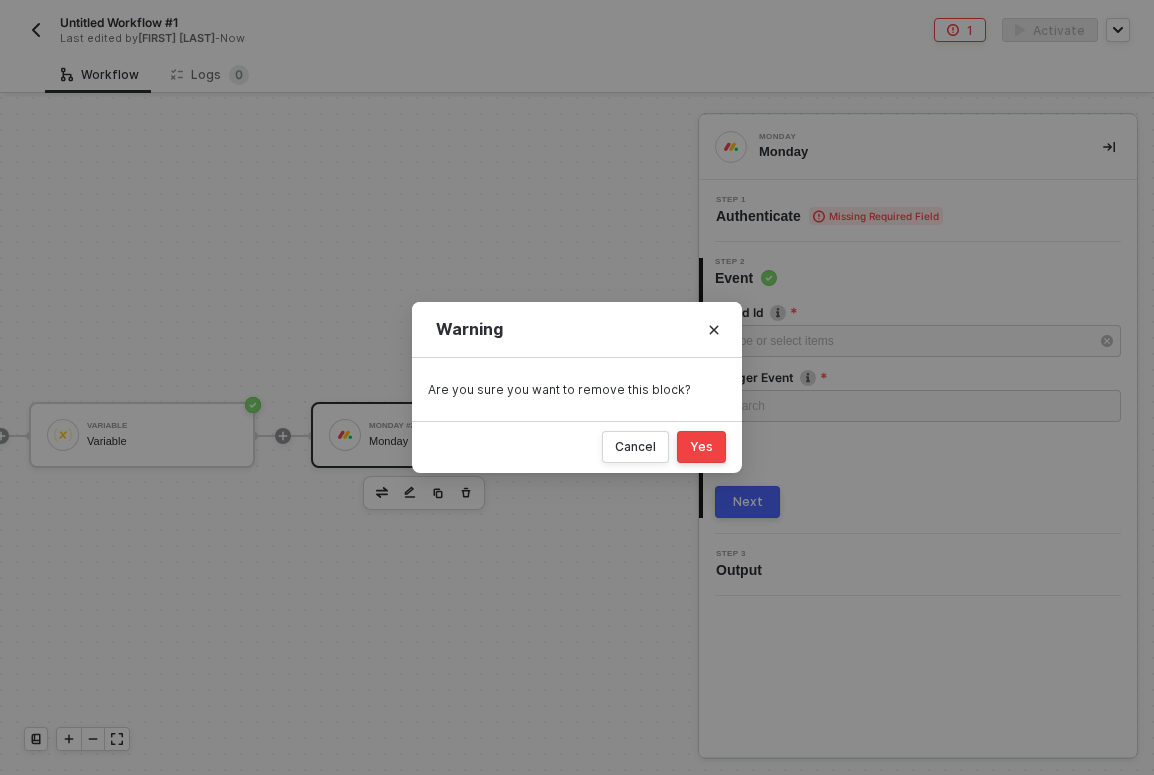 click on "Yes" at bounding box center [701, 447] 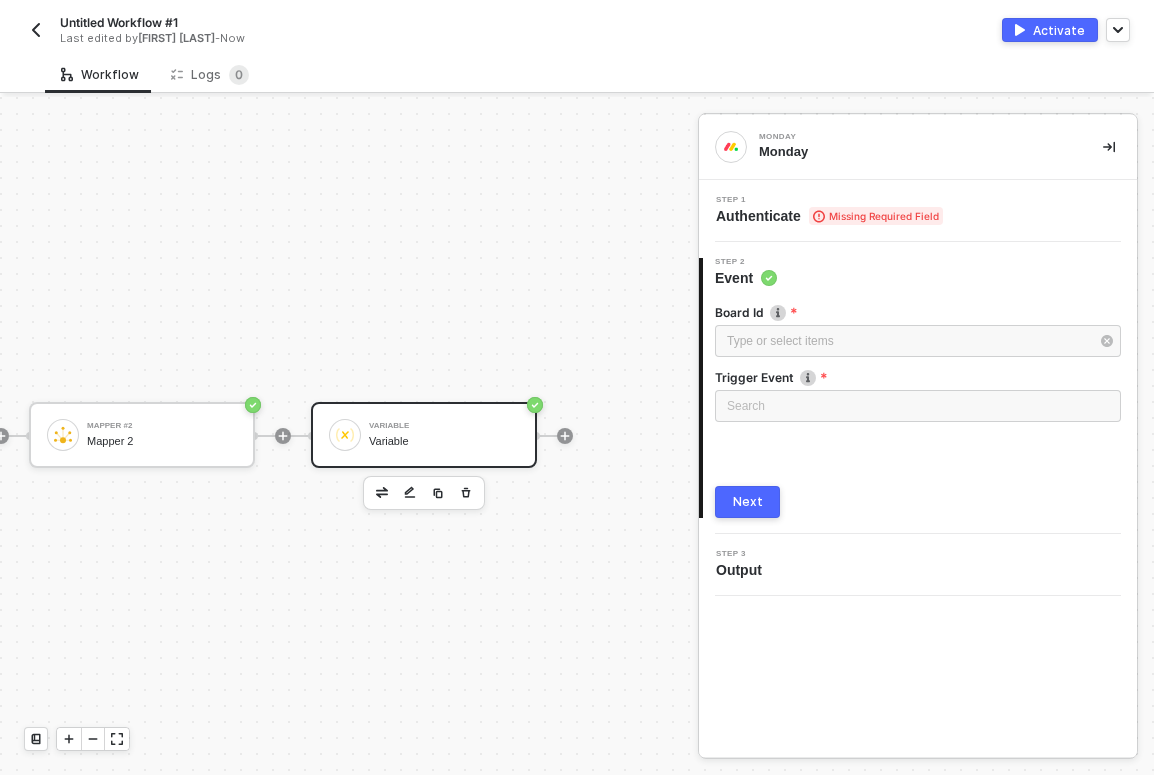 scroll, scrollTop: 19, scrollLeft: 851, axis: both 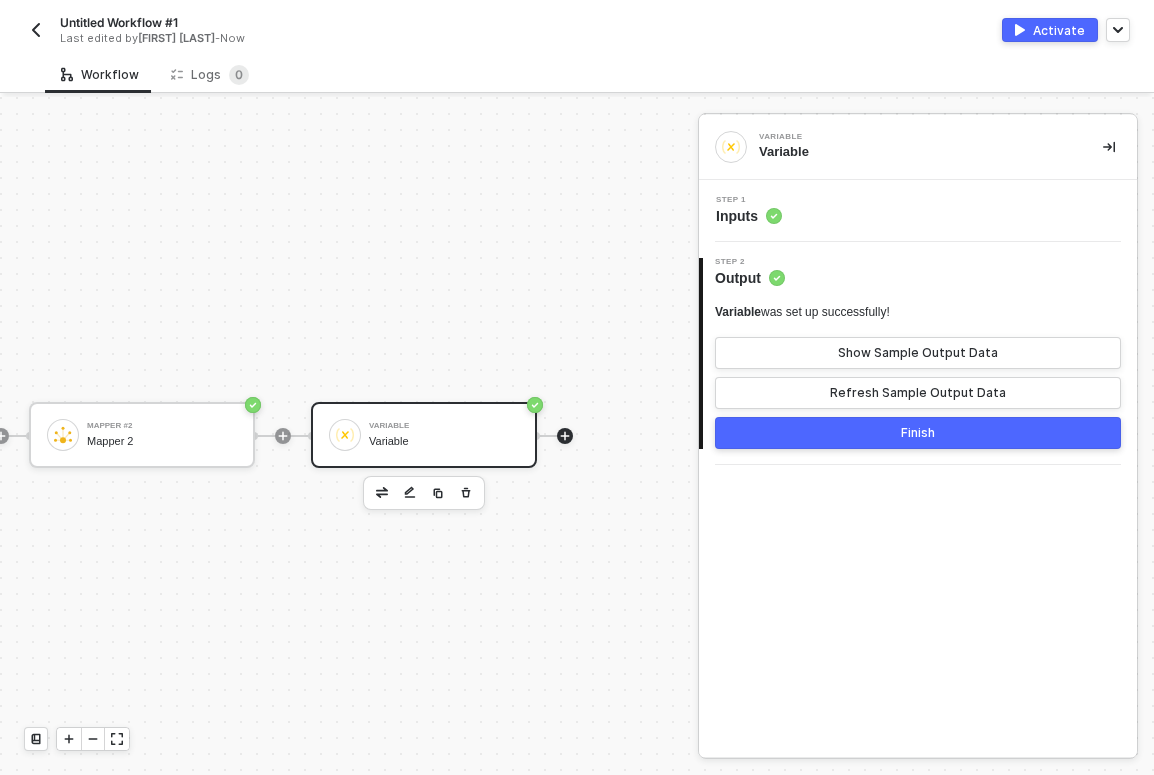 click at bounding box center [-563, 436] 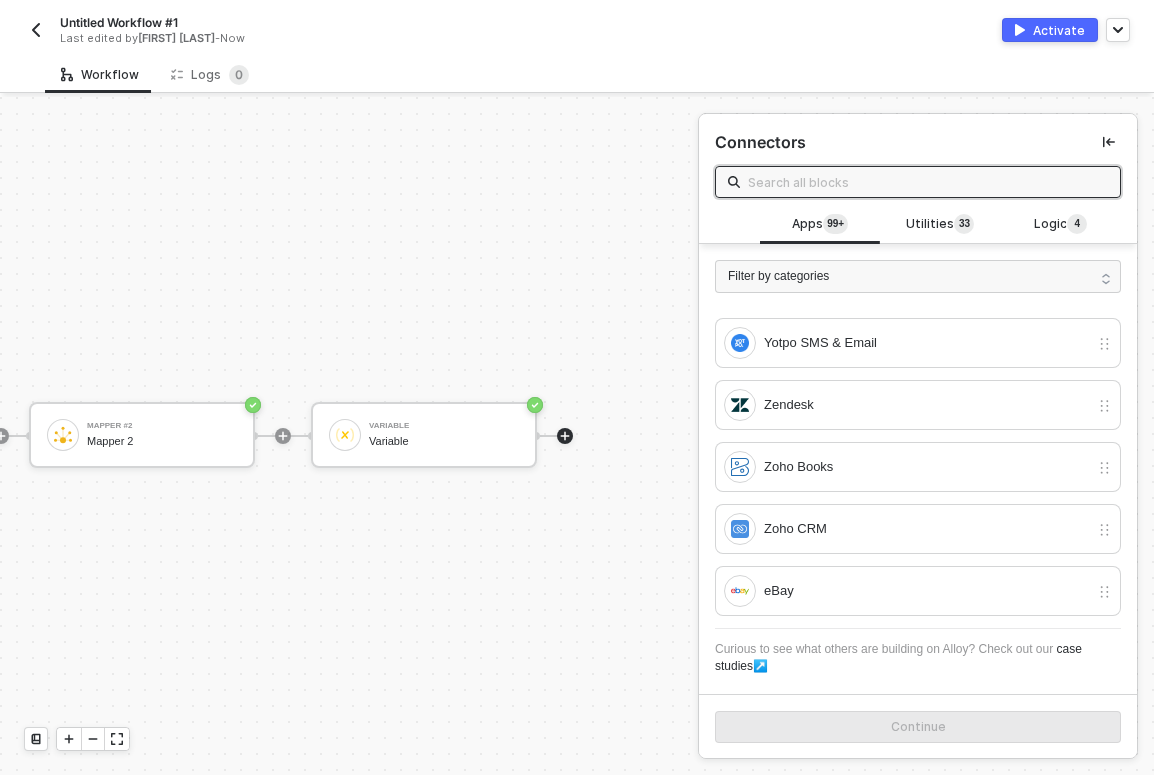 scroll, scrollTop: 10535, scrollLeft: 0, axis: vertical 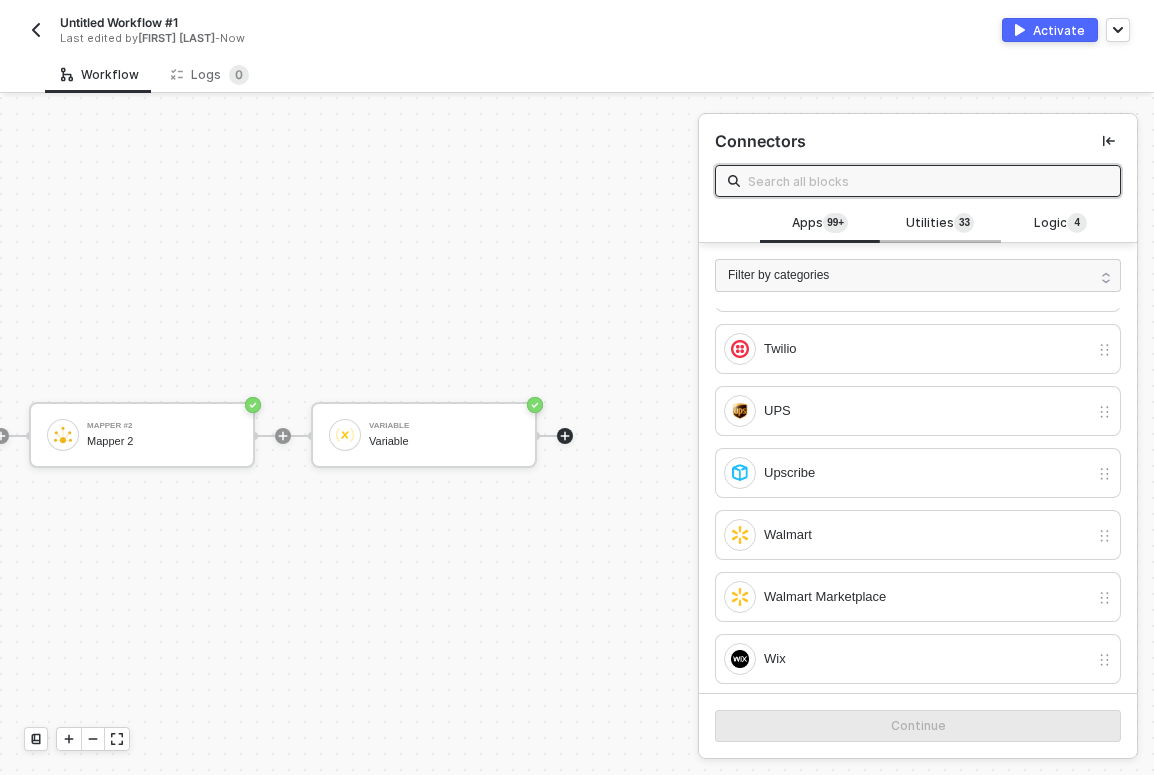 click on "3" at bounding box center (962, 223) 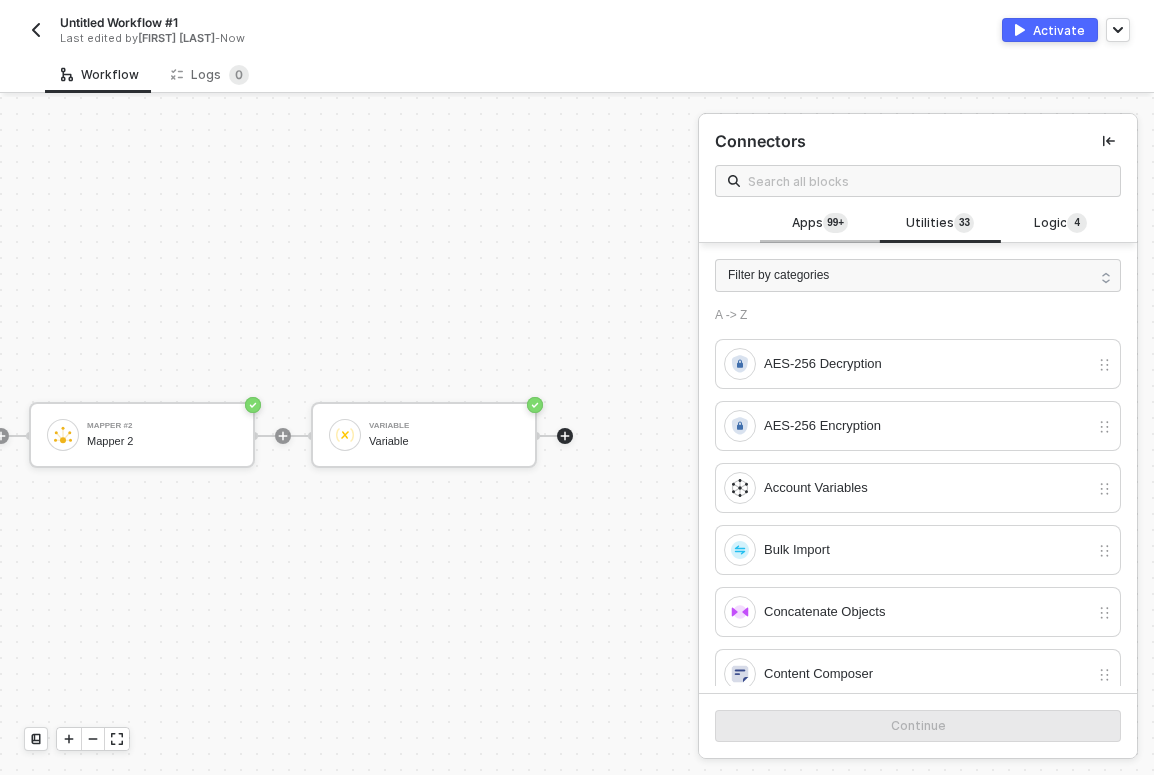 click on "99+" at bounding box center [835, 224] 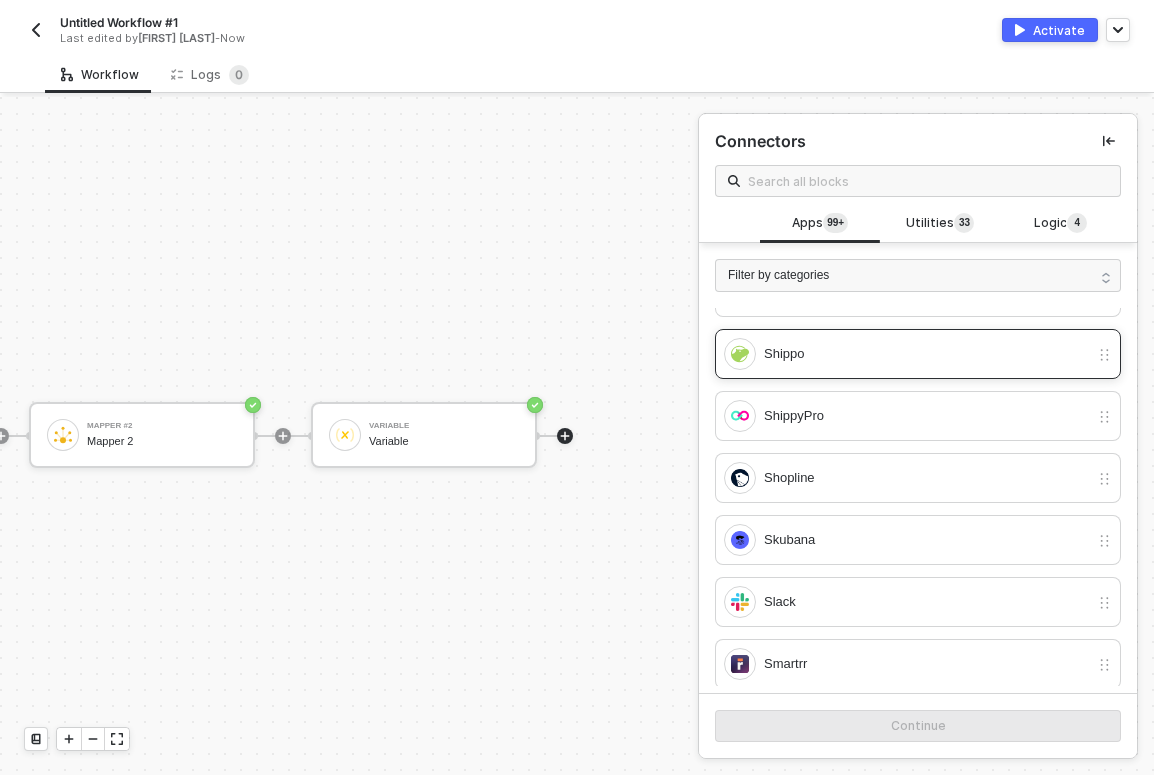 scroll, scrollTop: 8671, scrollLeft: 0, axis: vertical 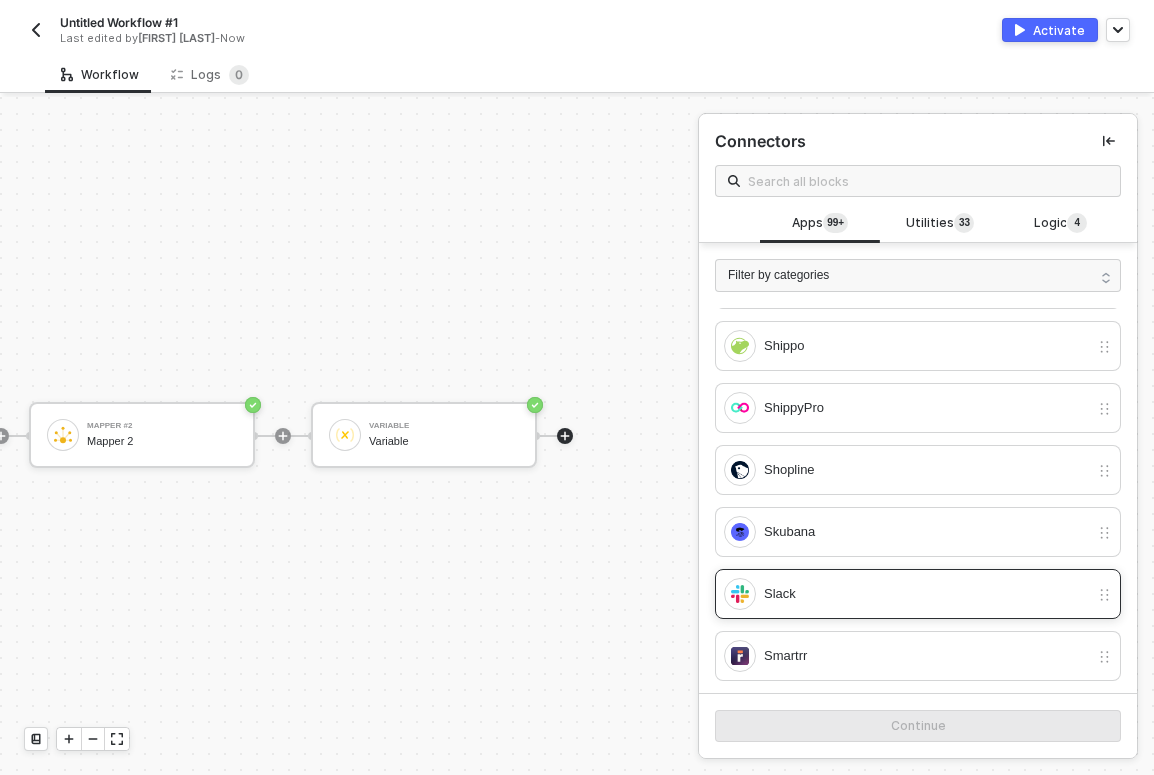 click on "Slack" at bounding box center [918, 594] 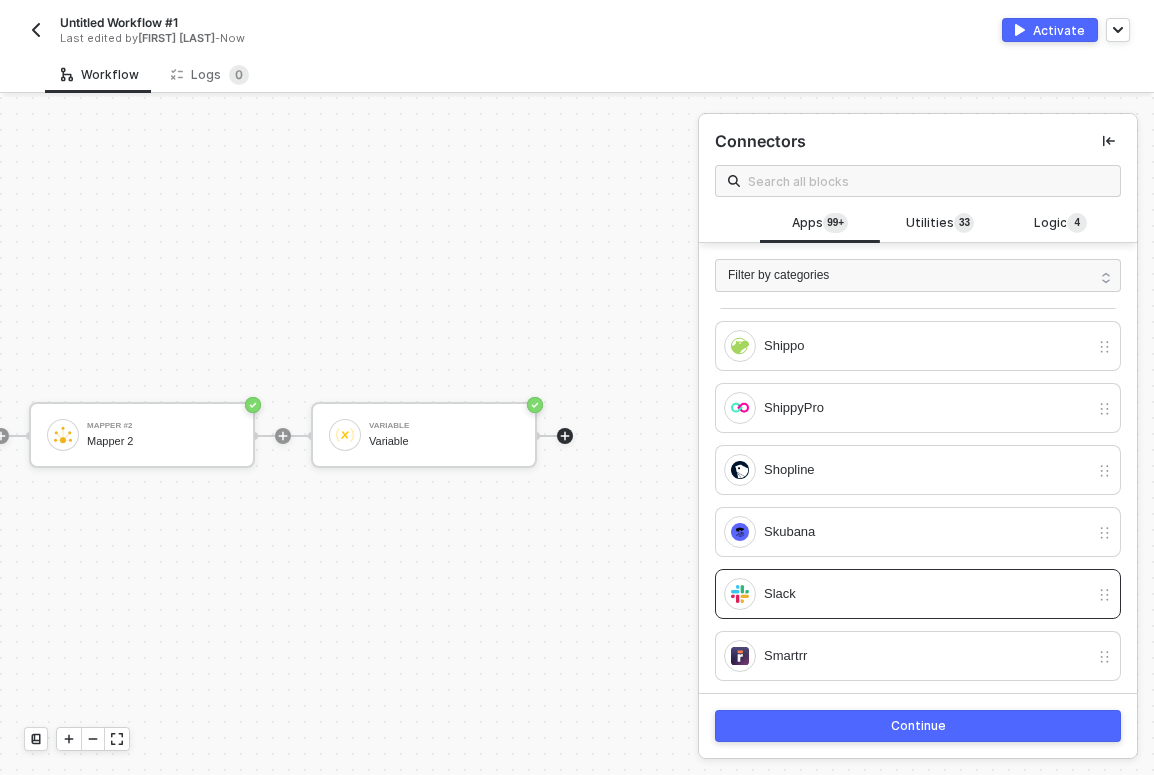 click on "Continue" at bounding box center (918, 726) 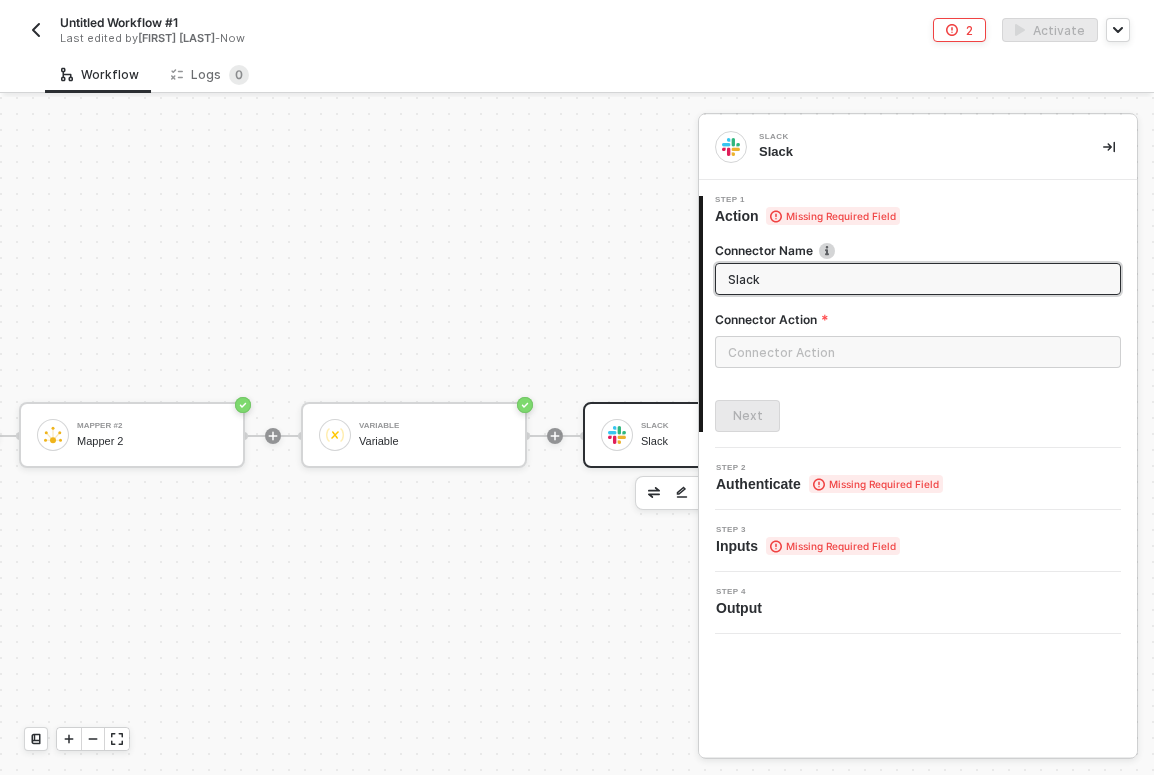 click on "Slack Slack" at bounding box center [918, 147] 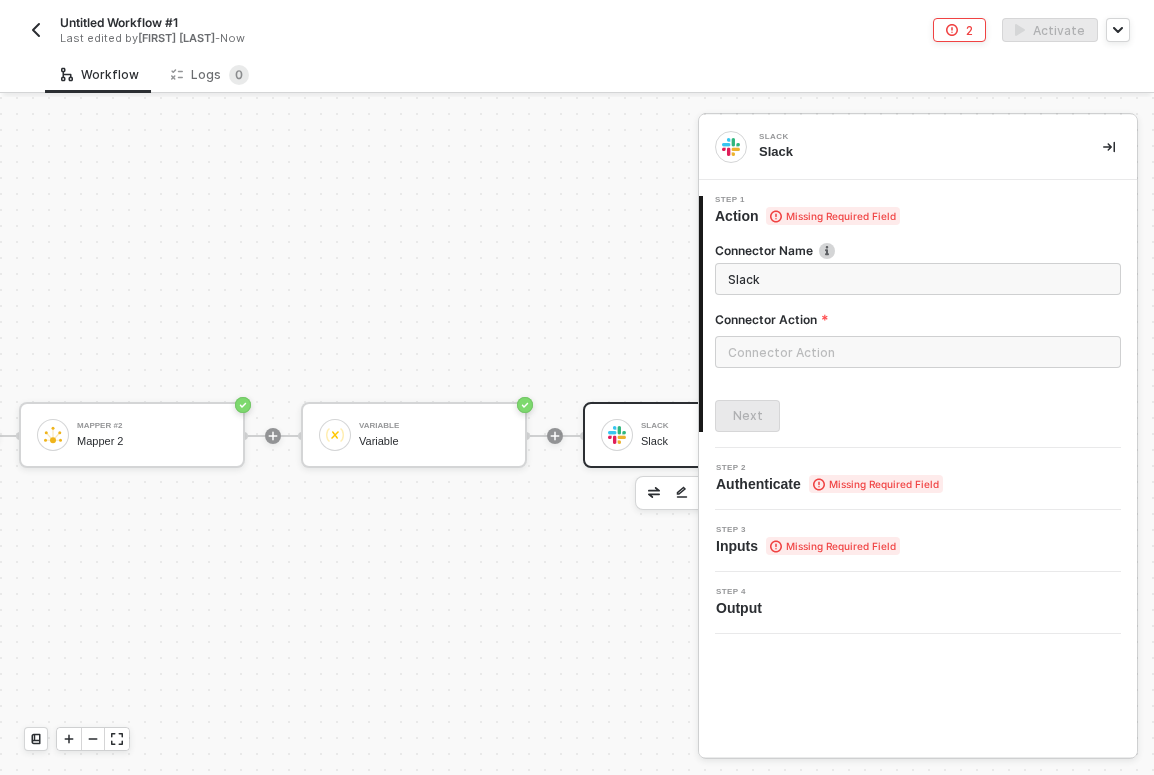 click on "Slack" at bounding box center (915, 152) 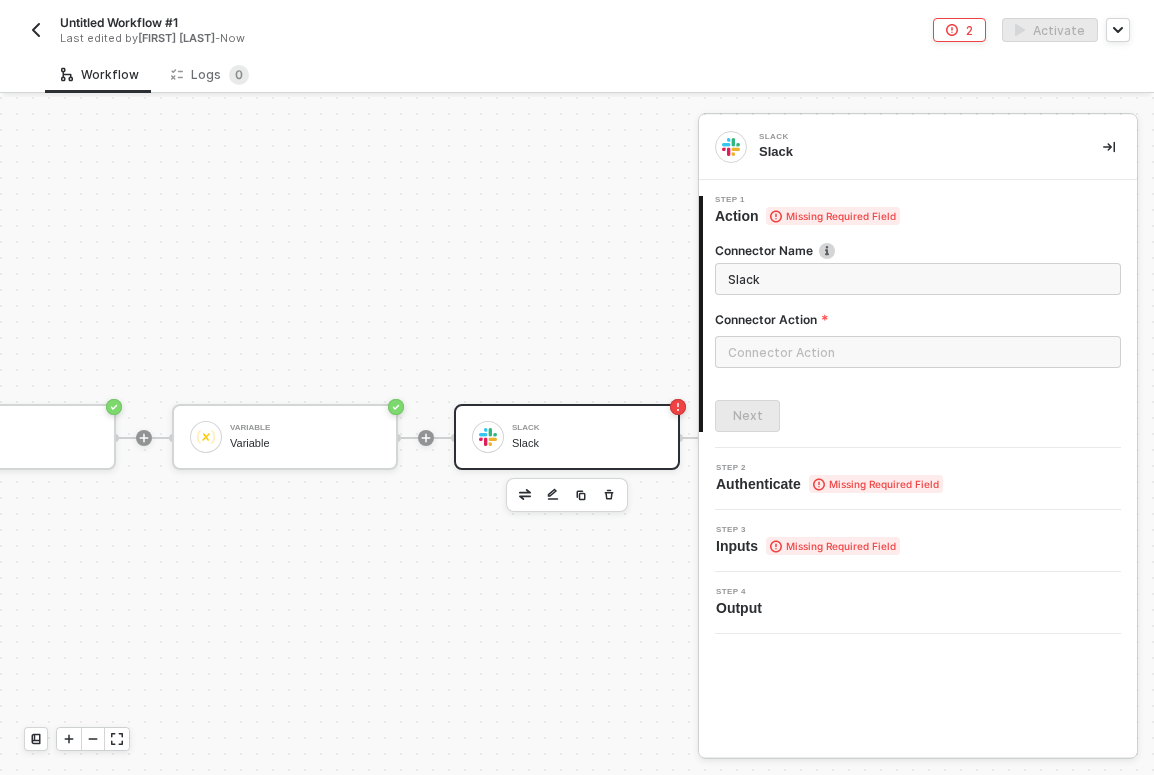scroll, scrollTop: 17, scrollLeft: 1025, axis: both 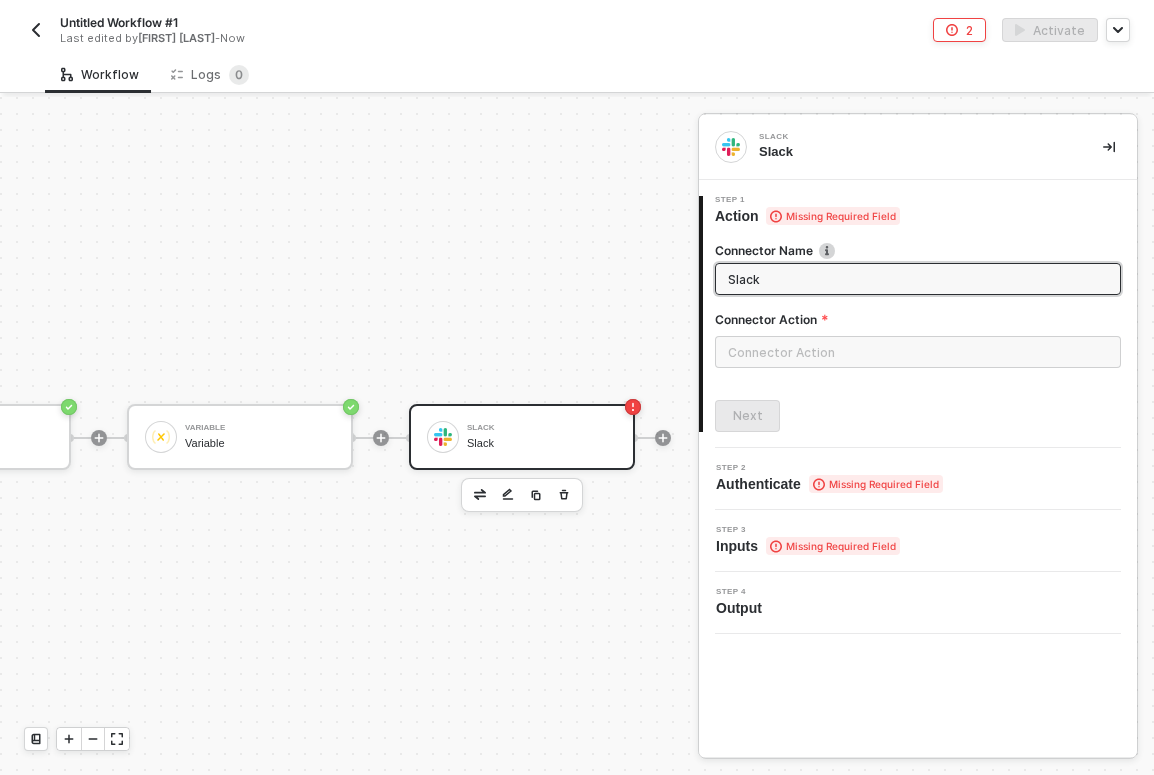 click on "Slack" at bounding box center (916, 279) 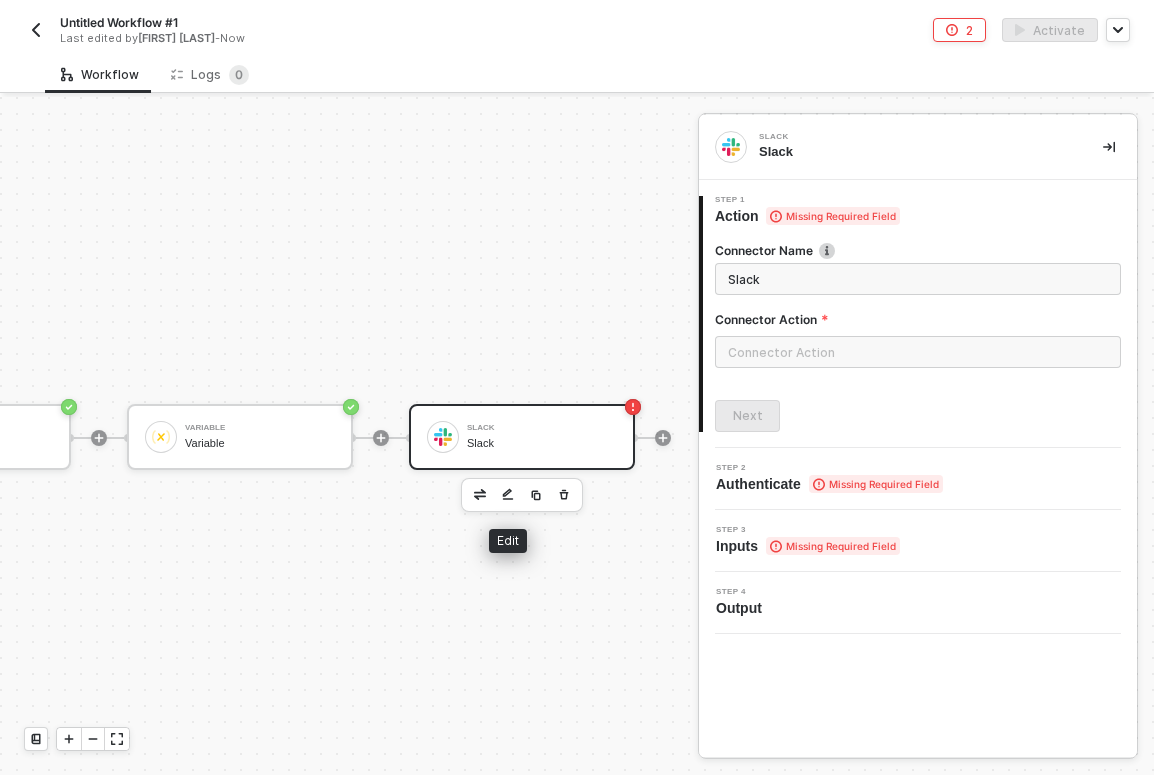 click at bounding box center (508, 495) 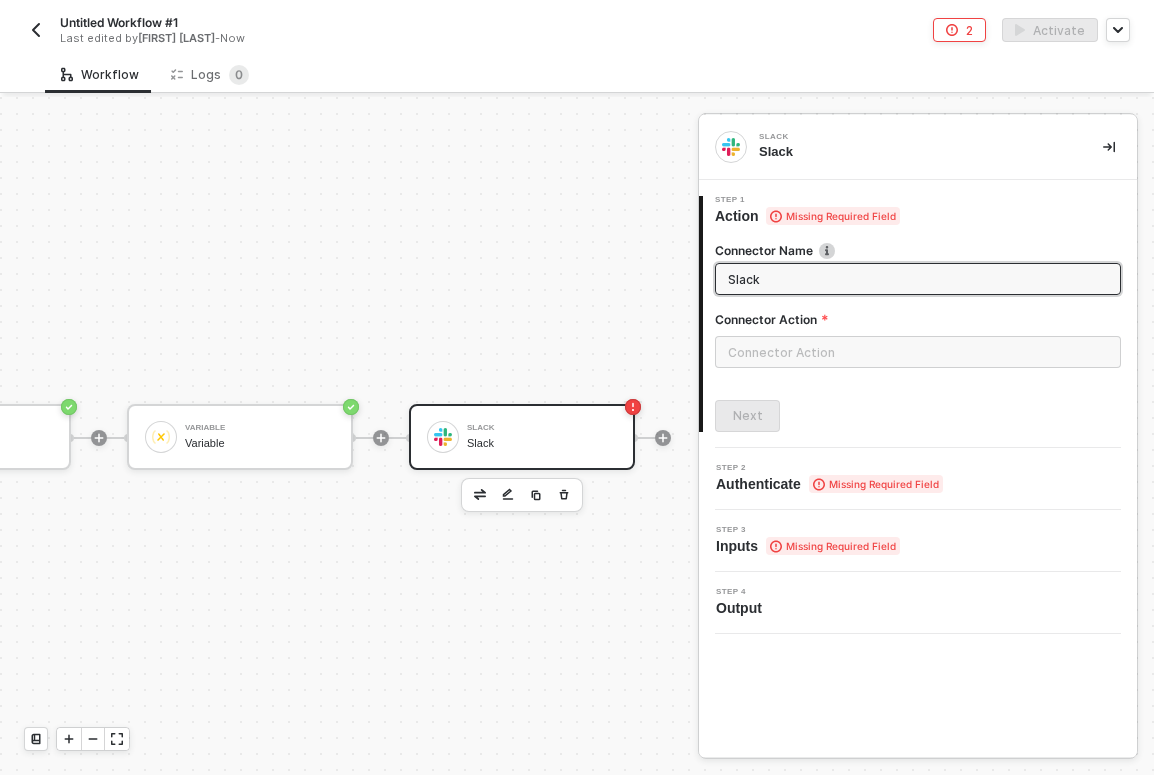 click at bounding box center (480, 495) 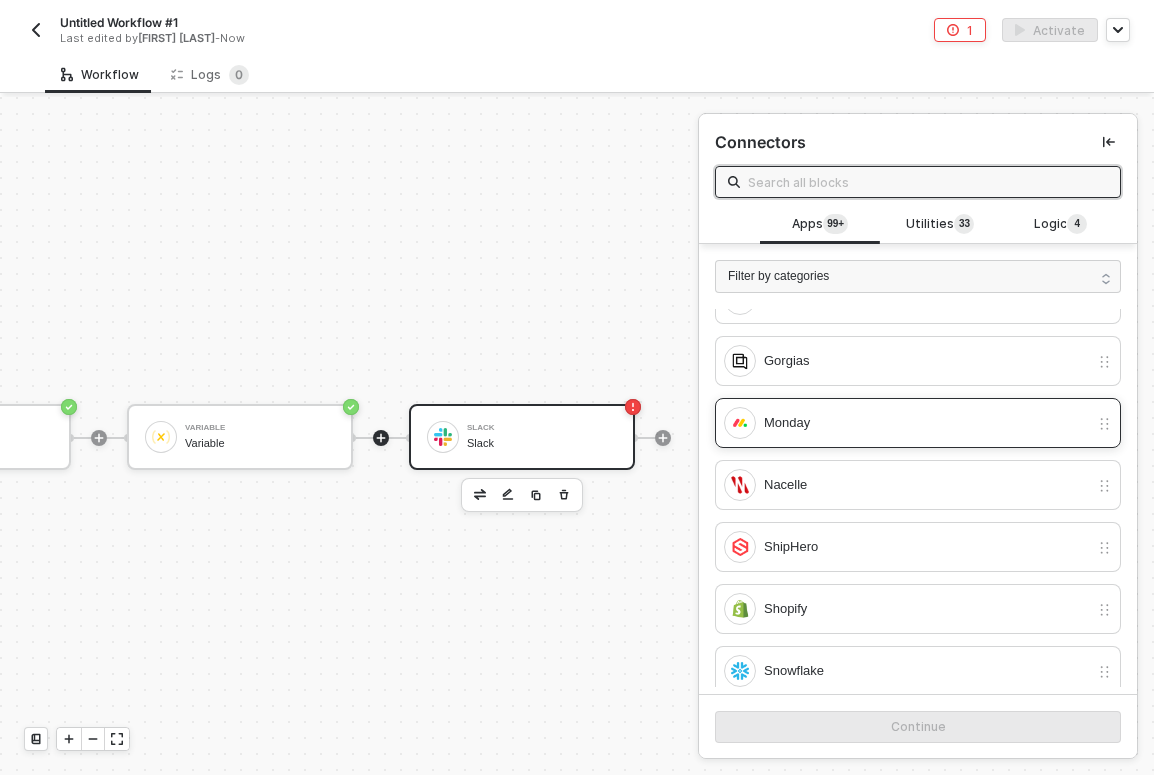 scroll, scrollTop: 385, scrollLeft: 0, axis: vertical 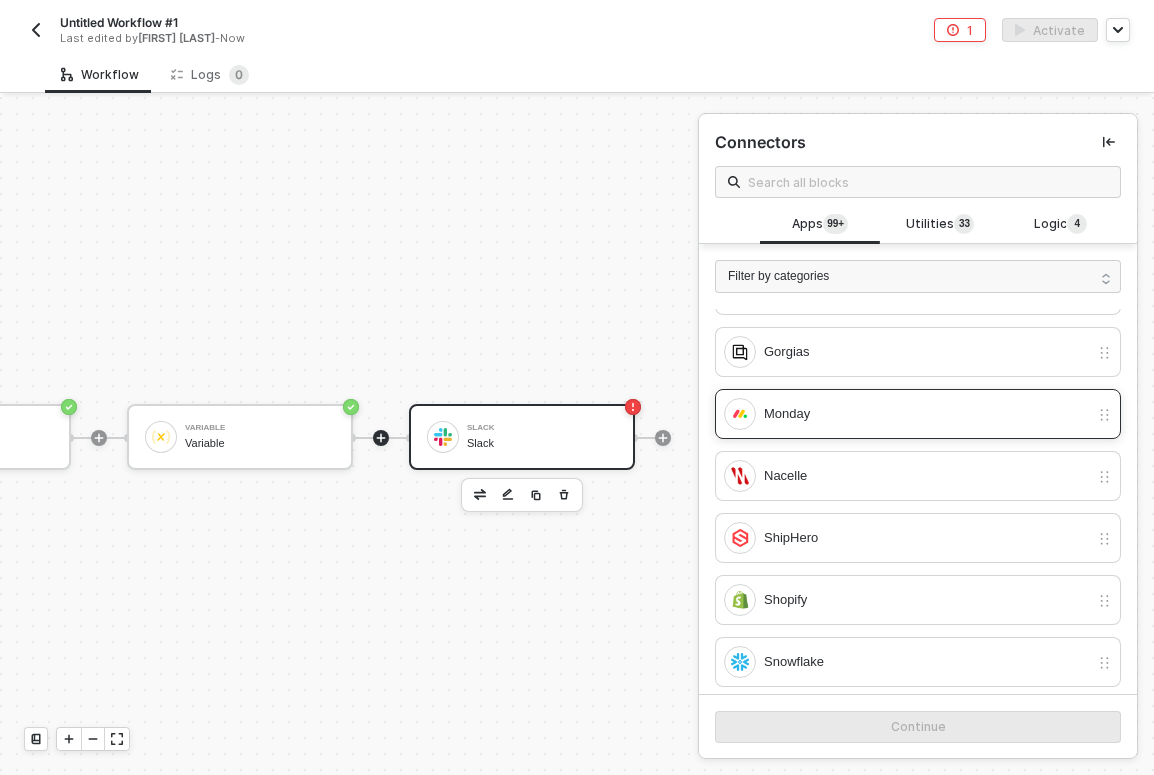 click on "Monday" at bounding box center [918, 414] 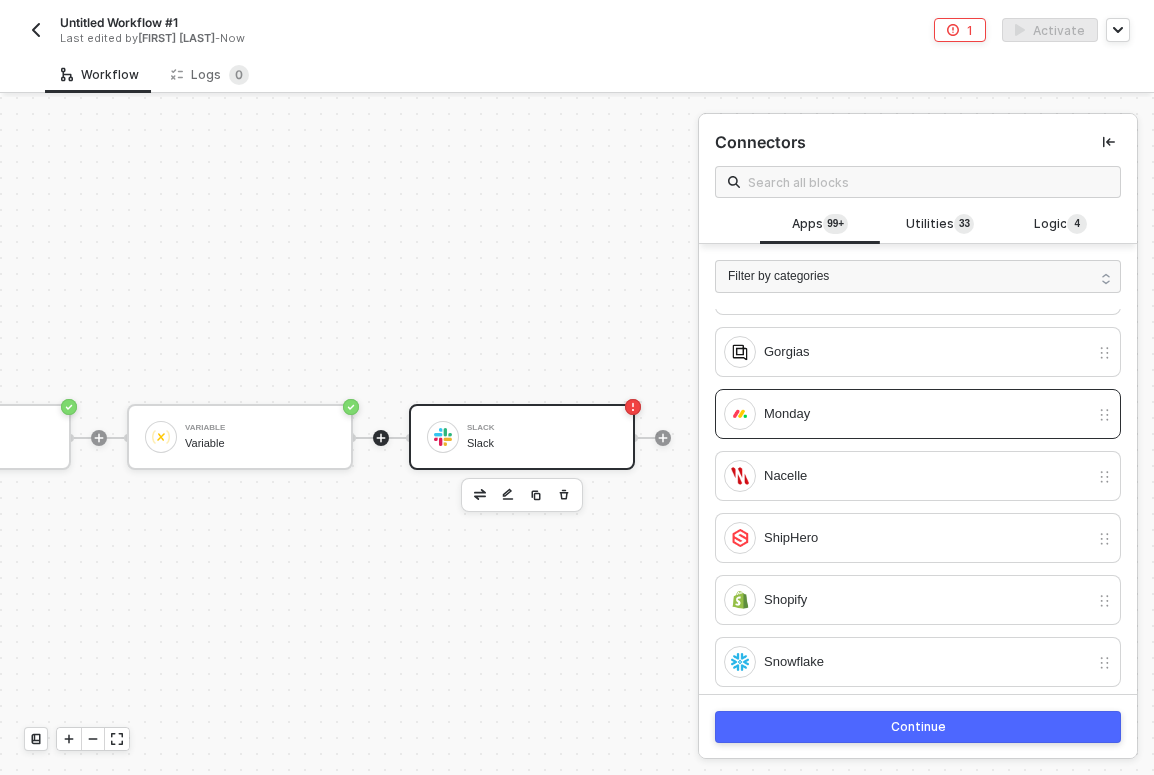 click on "Continue" at bounding box center (918, 727) 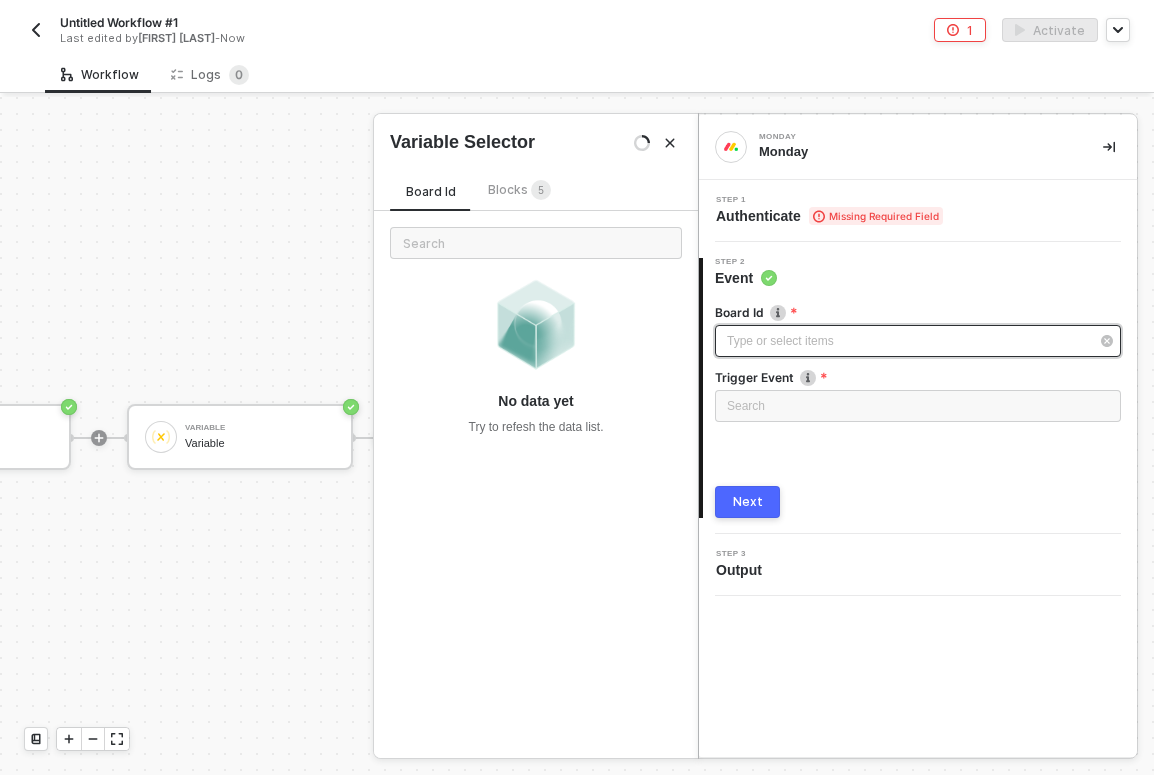 click on "Type or select items ﻿" at bounding box center [908, 341] 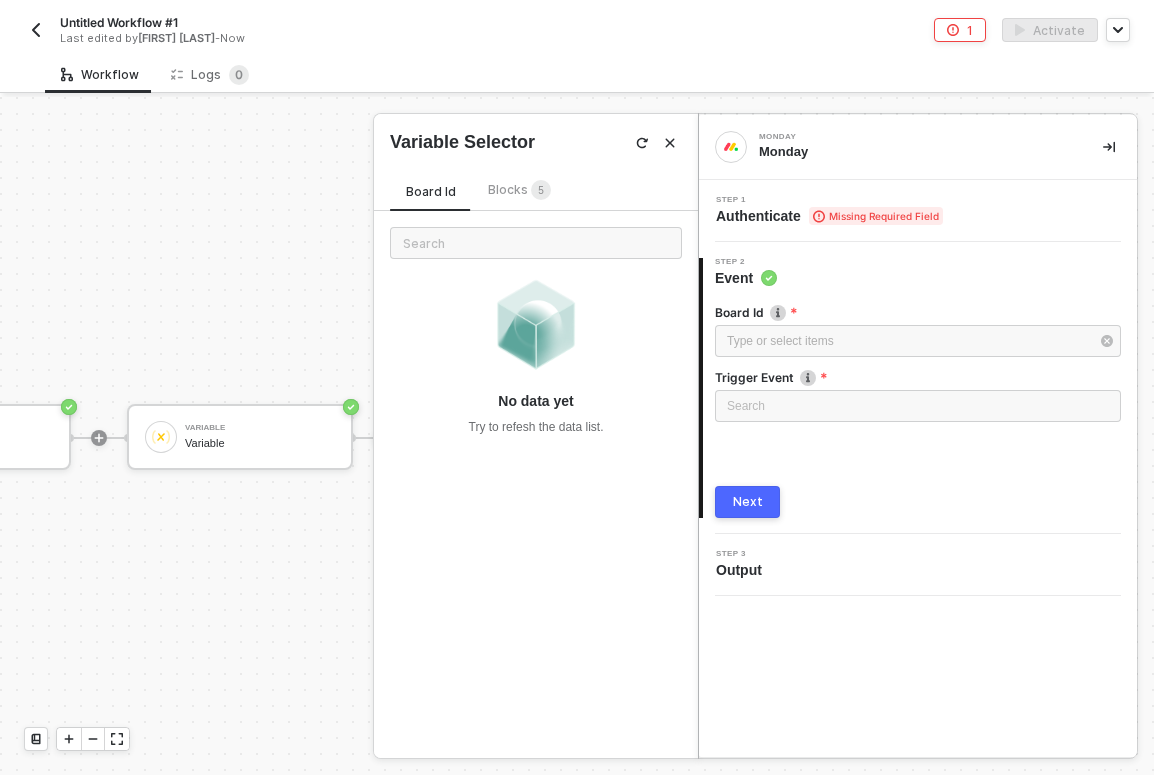 click on "Missing Required Field" at bounding box center [876, 216] 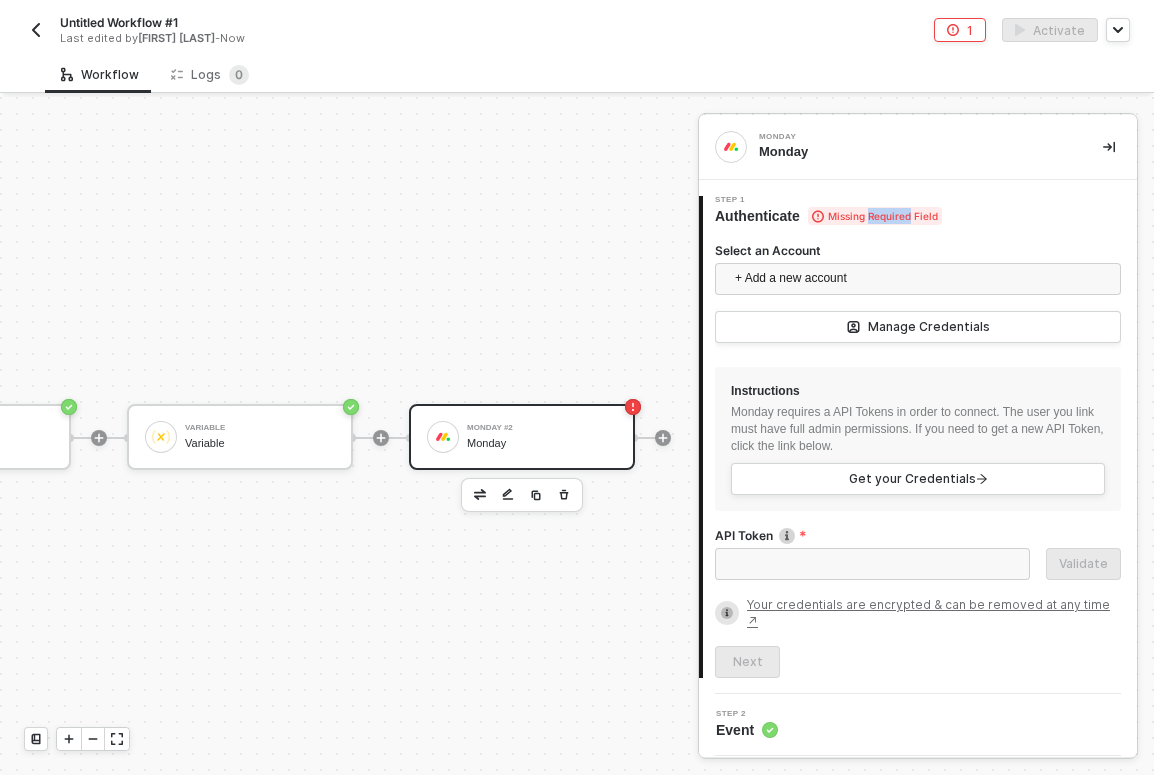 click on "Missing Required Field" at bounding box center (875, 216) 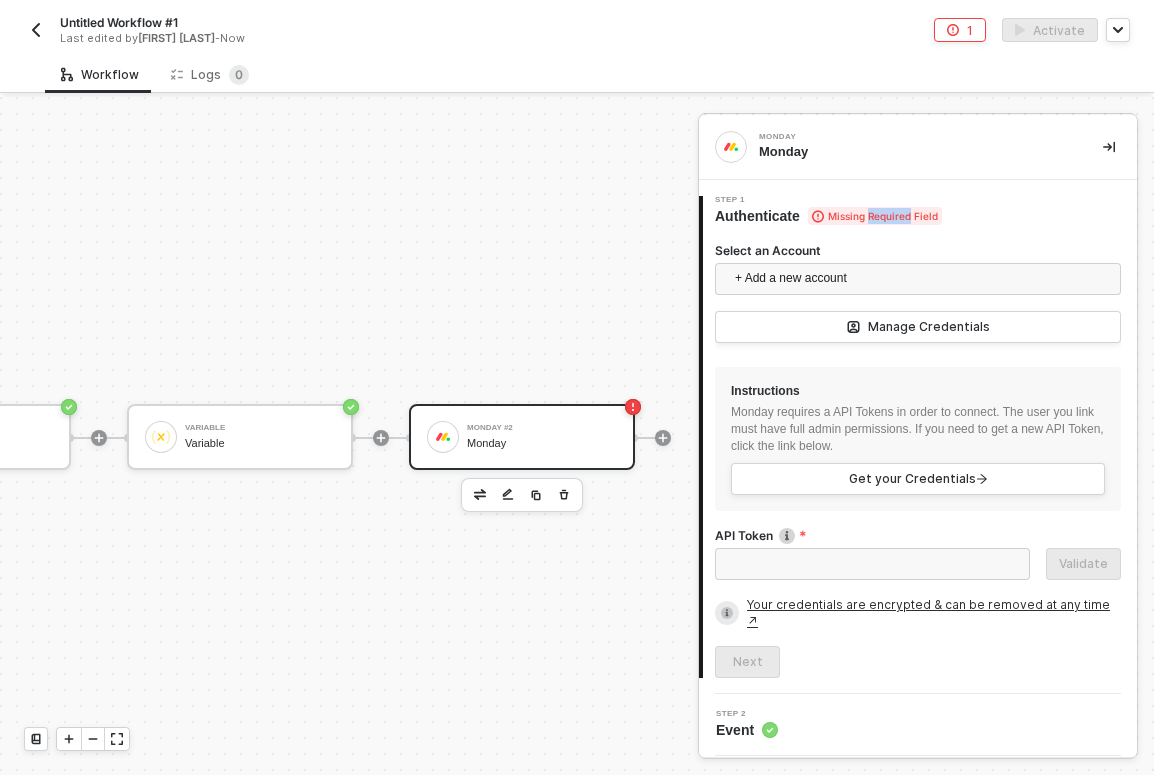 click on "Your credentials are encrypted & can be removed at any time ↗" at bounding box center (934, 613) 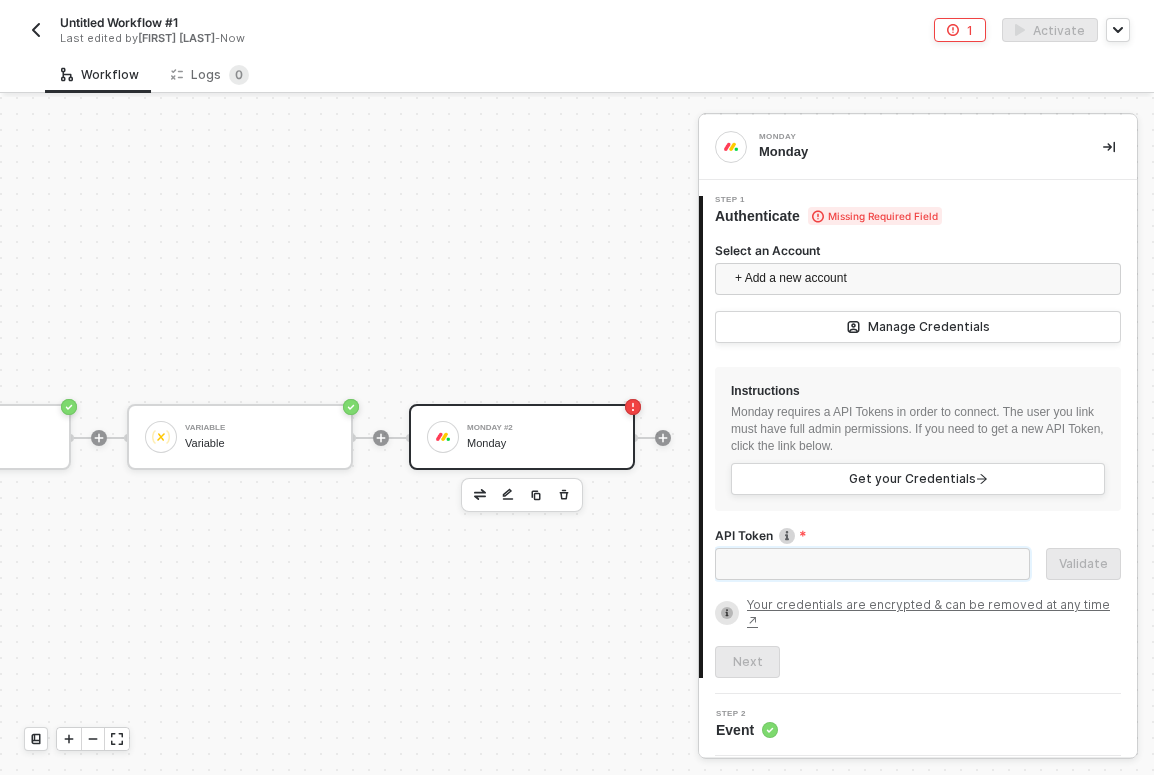 click on "API Token" at bounding box center (872, 564) 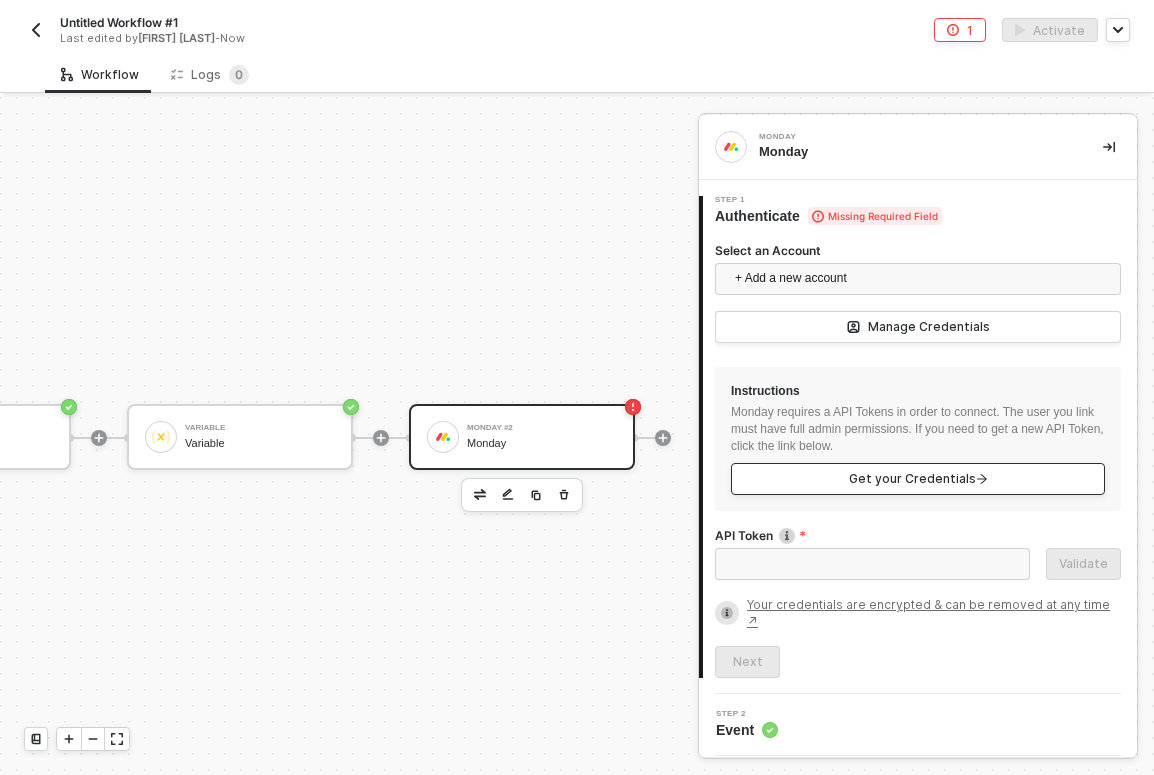 click on "Get your Credentials" at bounding box center (918, 479) 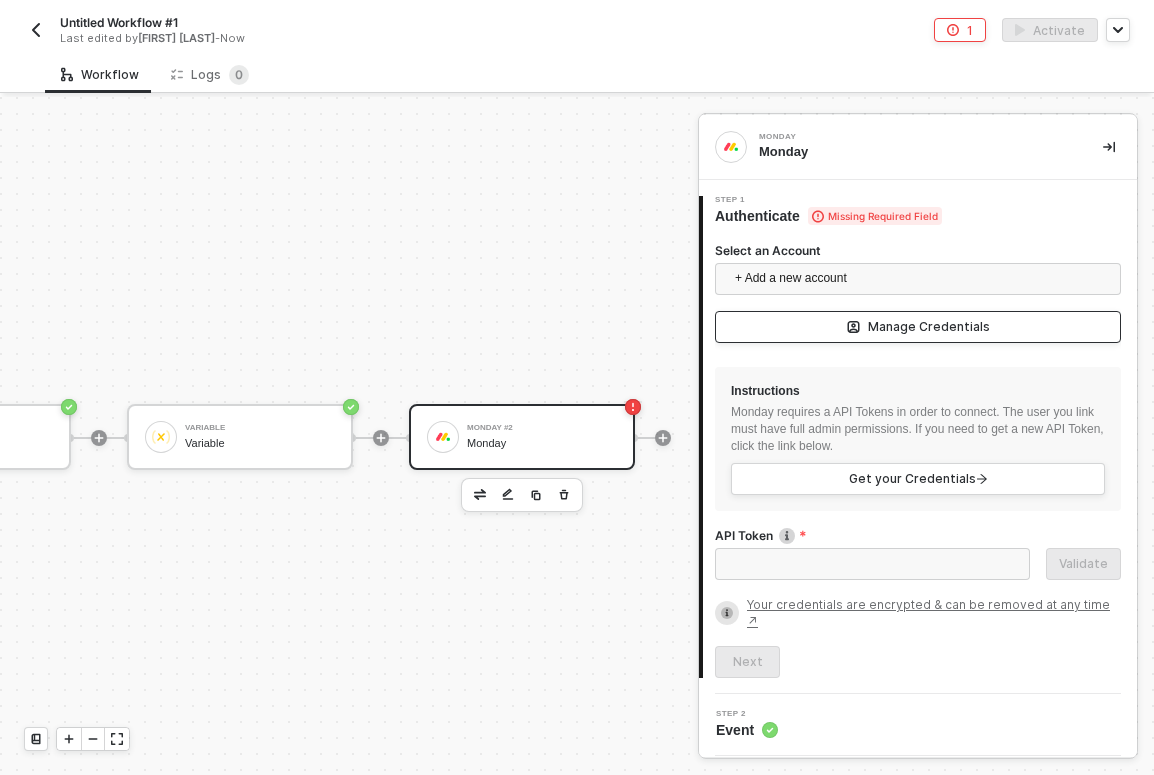 click on "Manage Credentials" at bounding box center (929, 327) 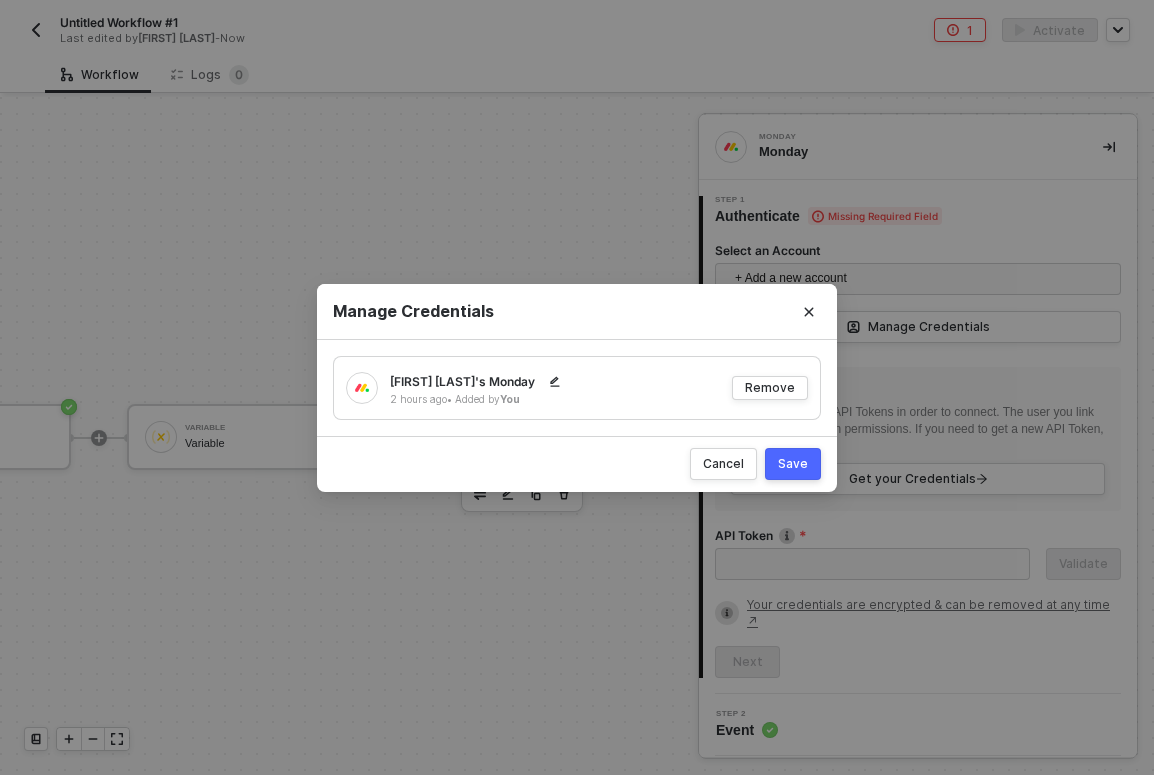 click on "Micayla Gilbert's Monday 2 hours ago  • Added by  You   Remove" at bounding box center [577, 388] 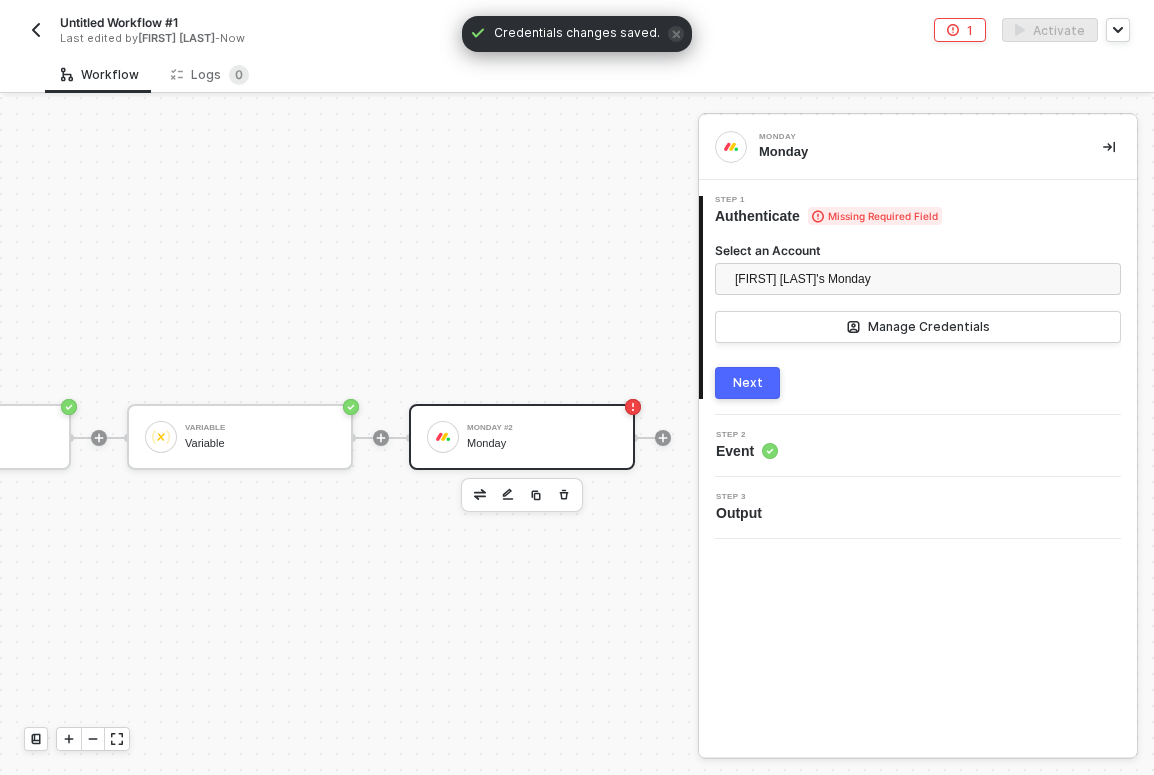 click on "Step 2 Event" at bounding box center [920, 446] 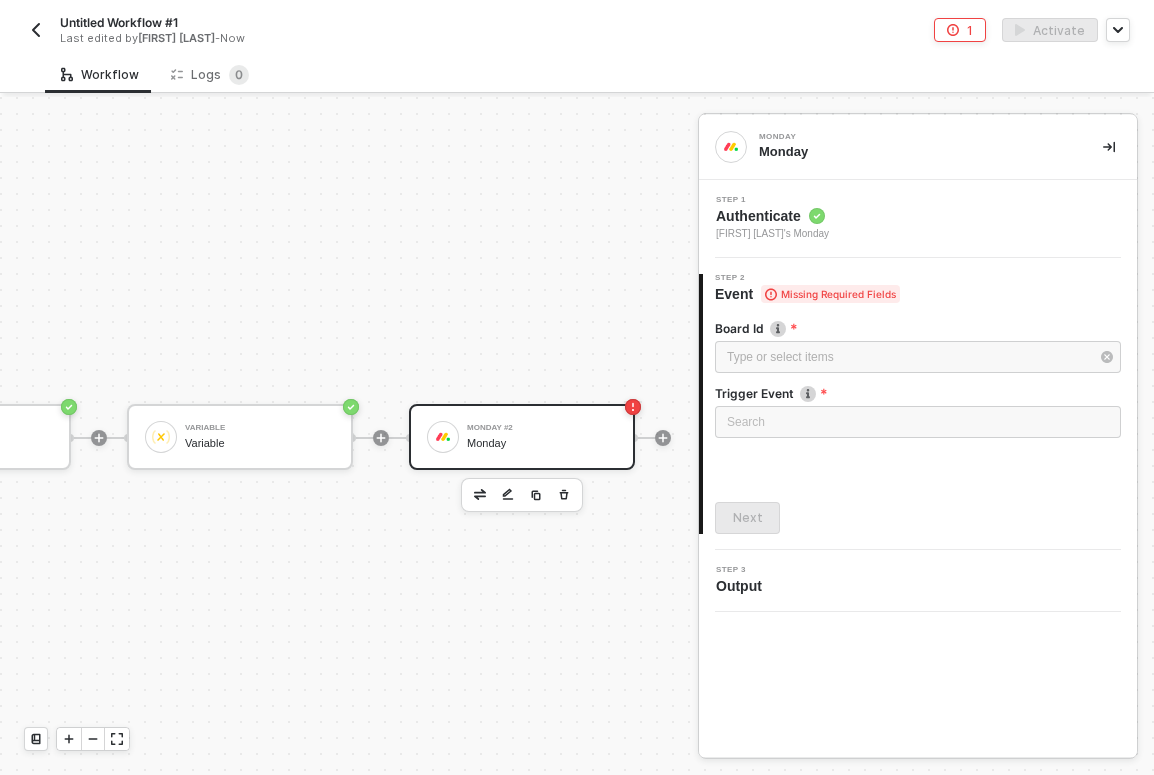 click on "3 Step 3 Output" at bounding box center (918, 581) 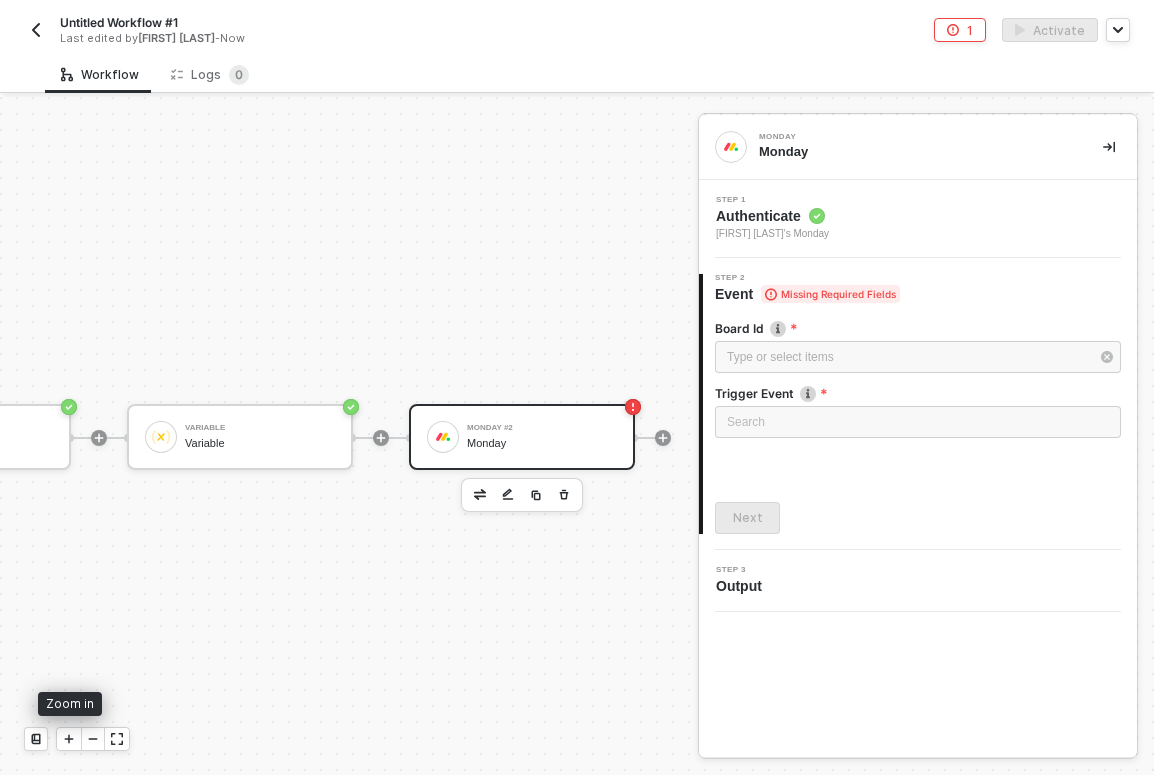 click 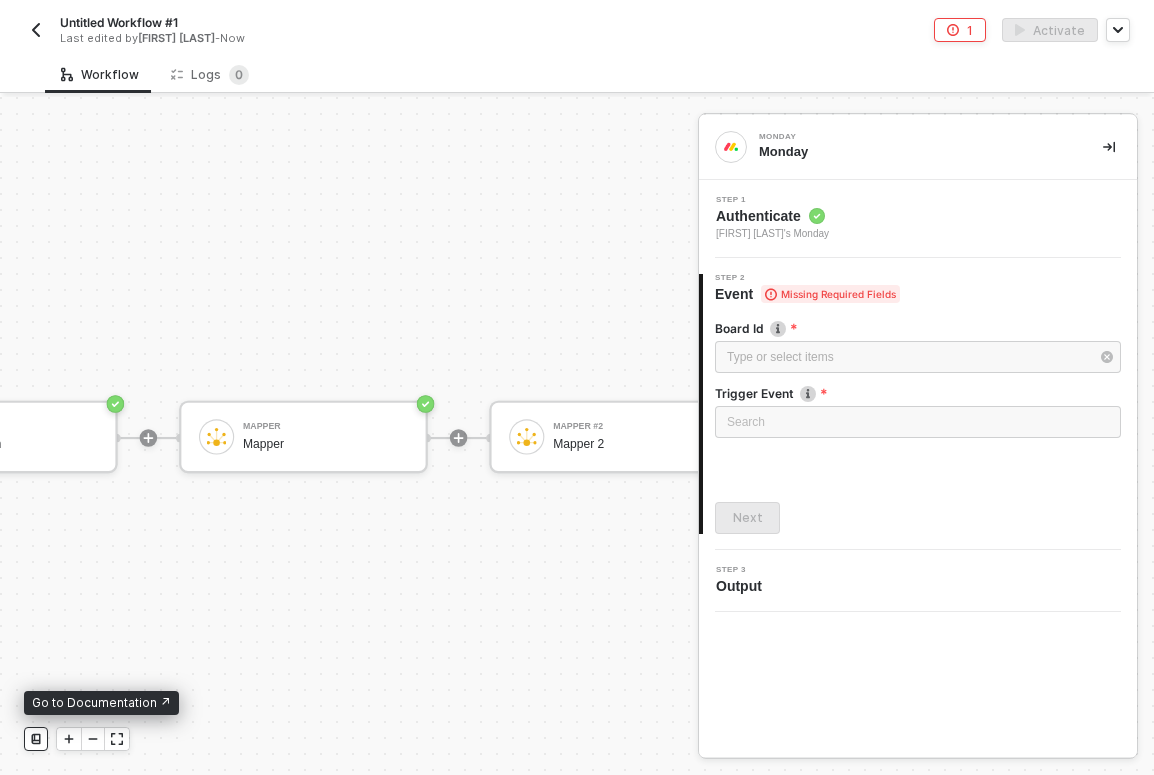 click at bounding box center (36, 739) 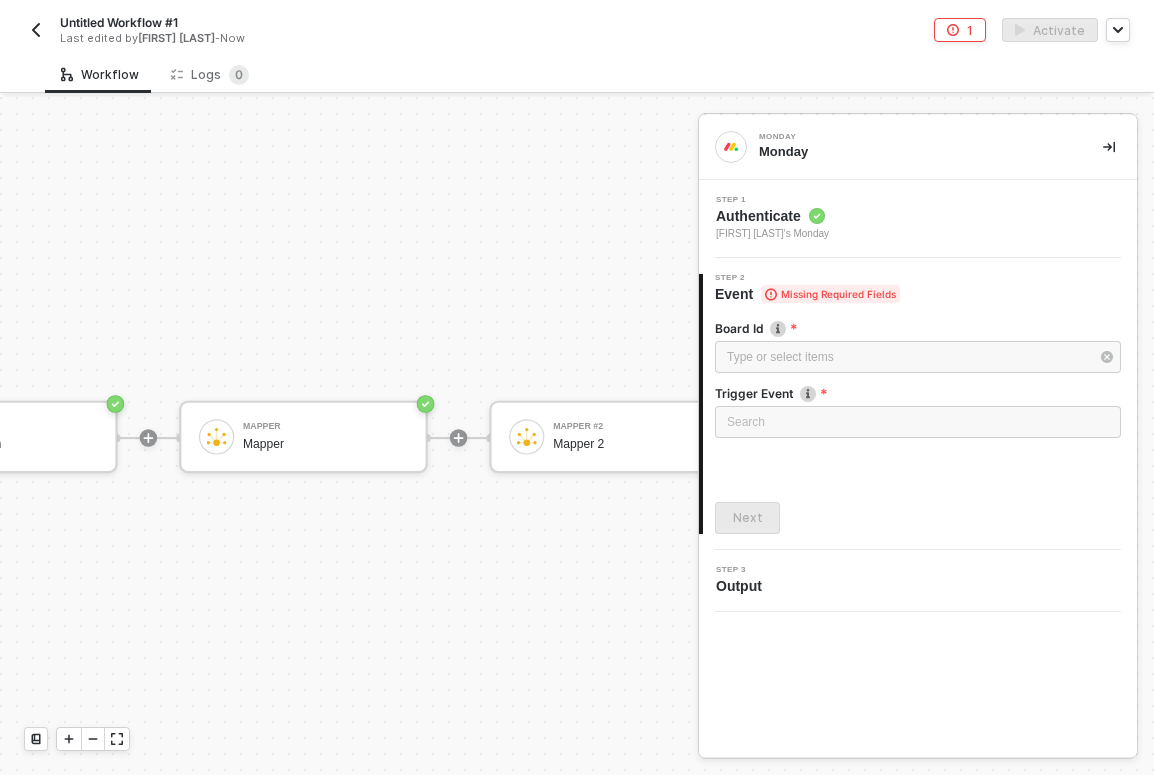 click at bounding box center [117, 739] 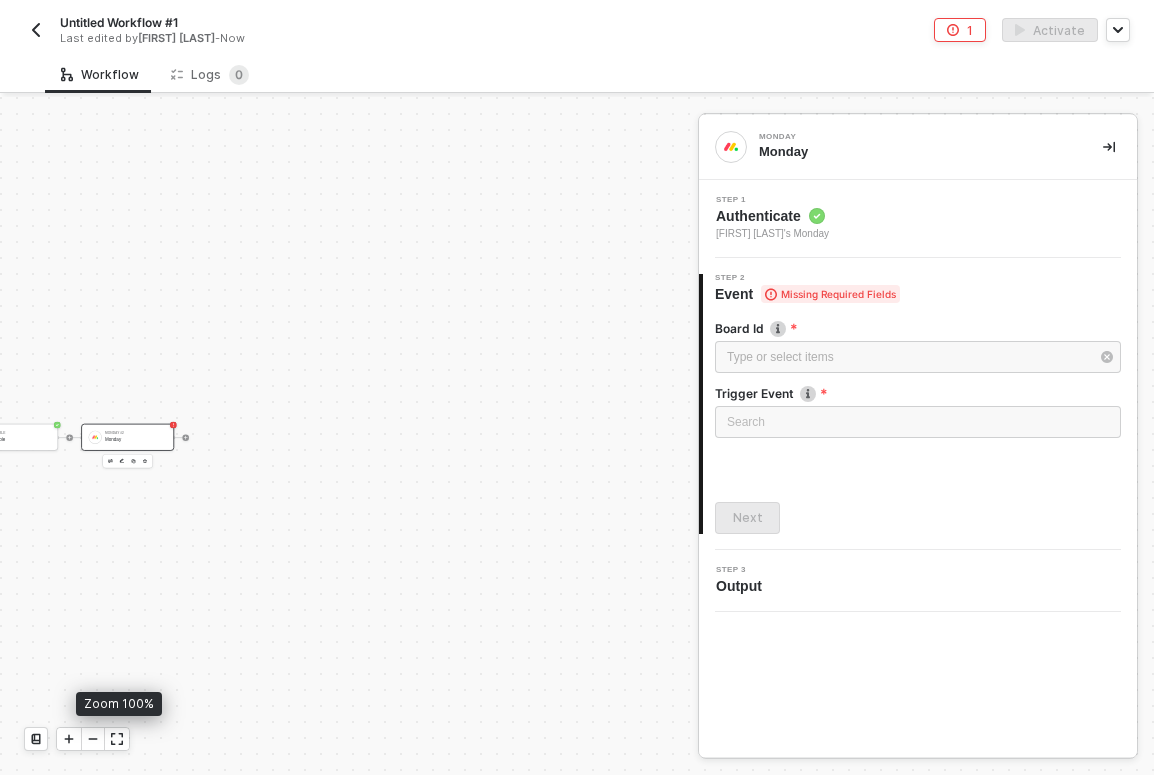scroll, scrollTop: 17, scrollLeft: 509, axis: both 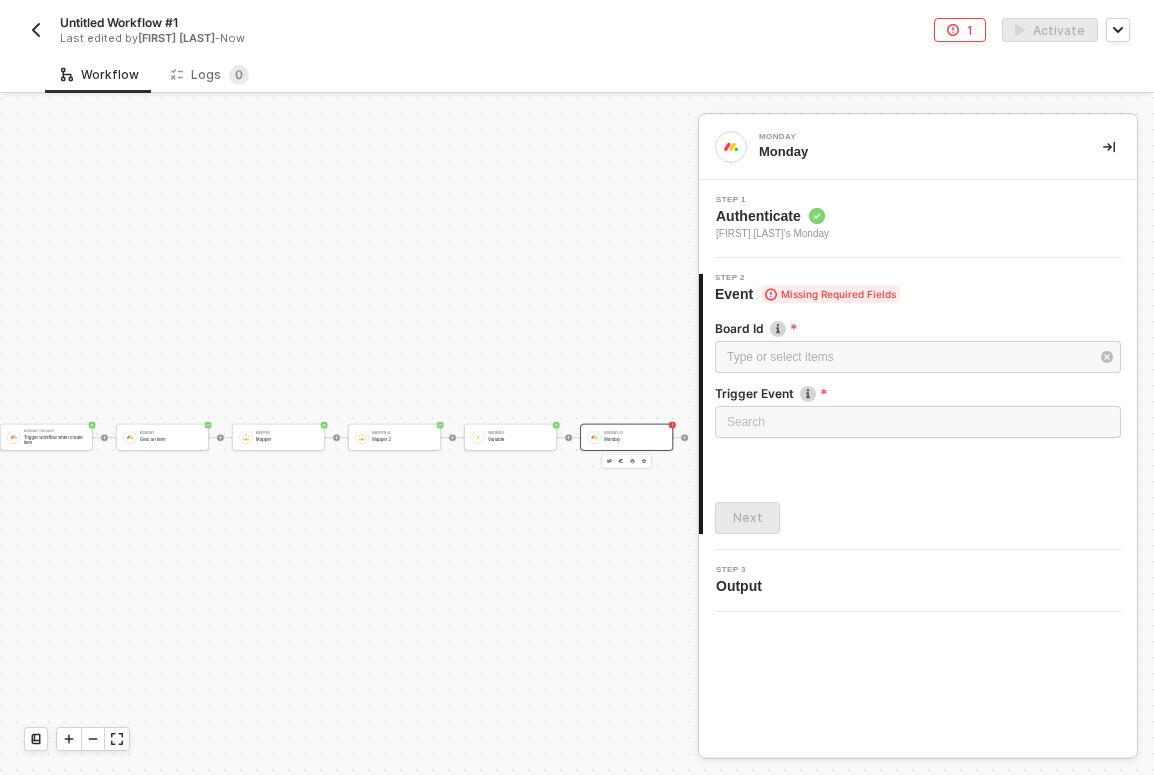 click at bounding box center (93, 739) 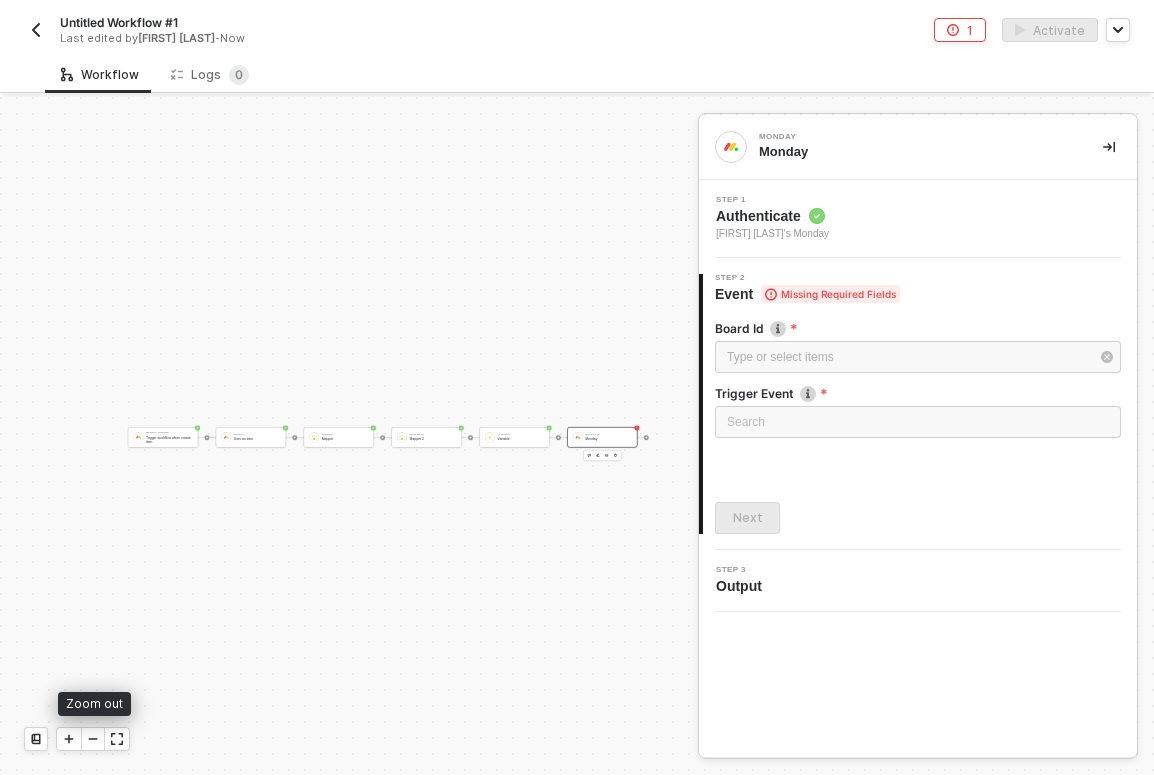 click at bounding box center [93, 739] 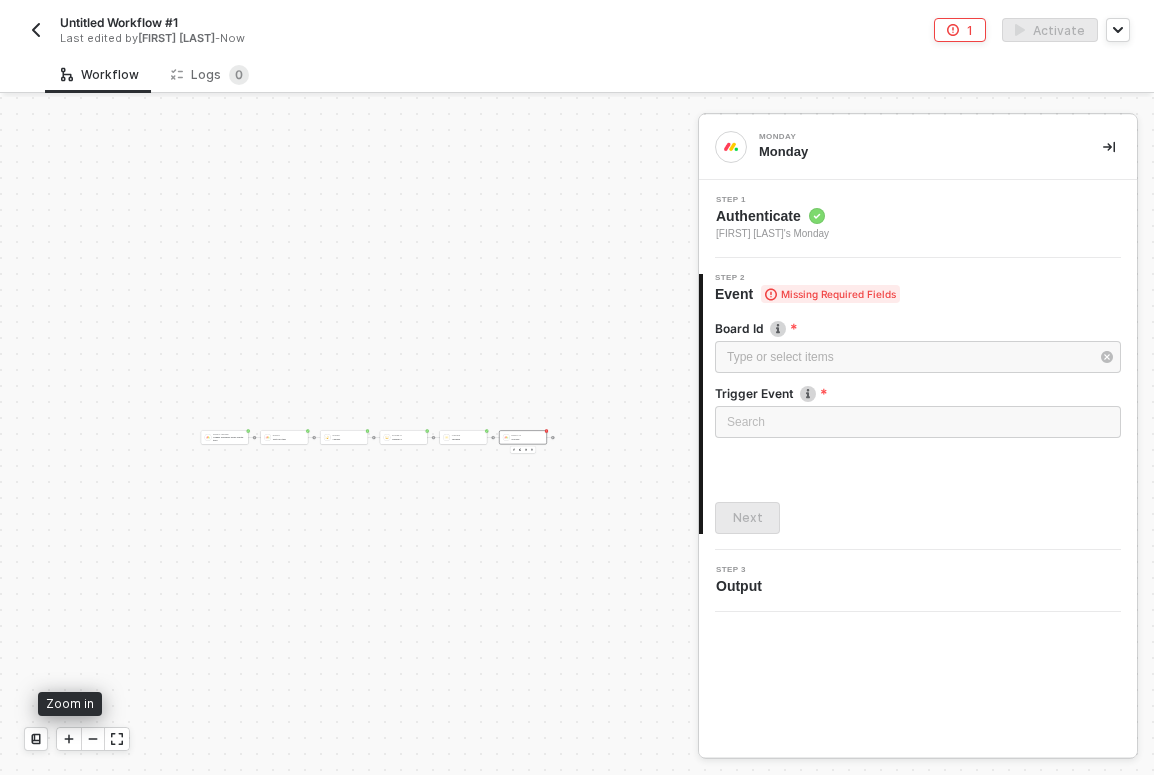 click 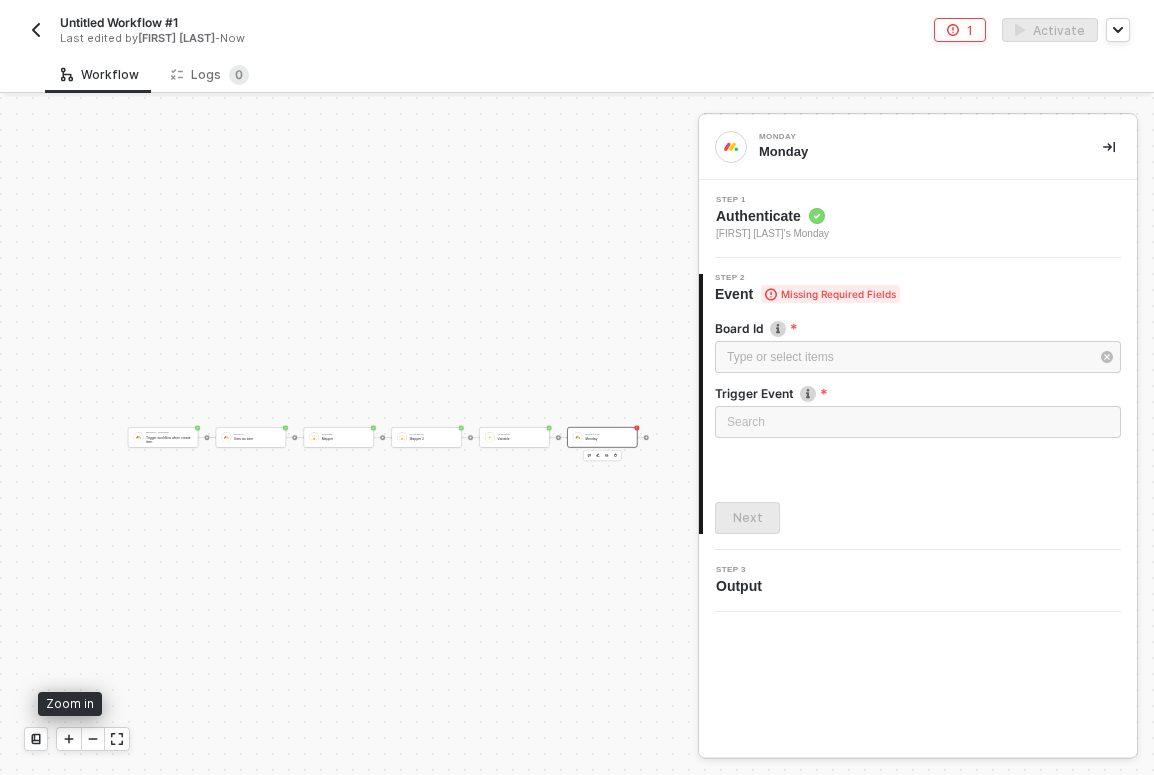 click 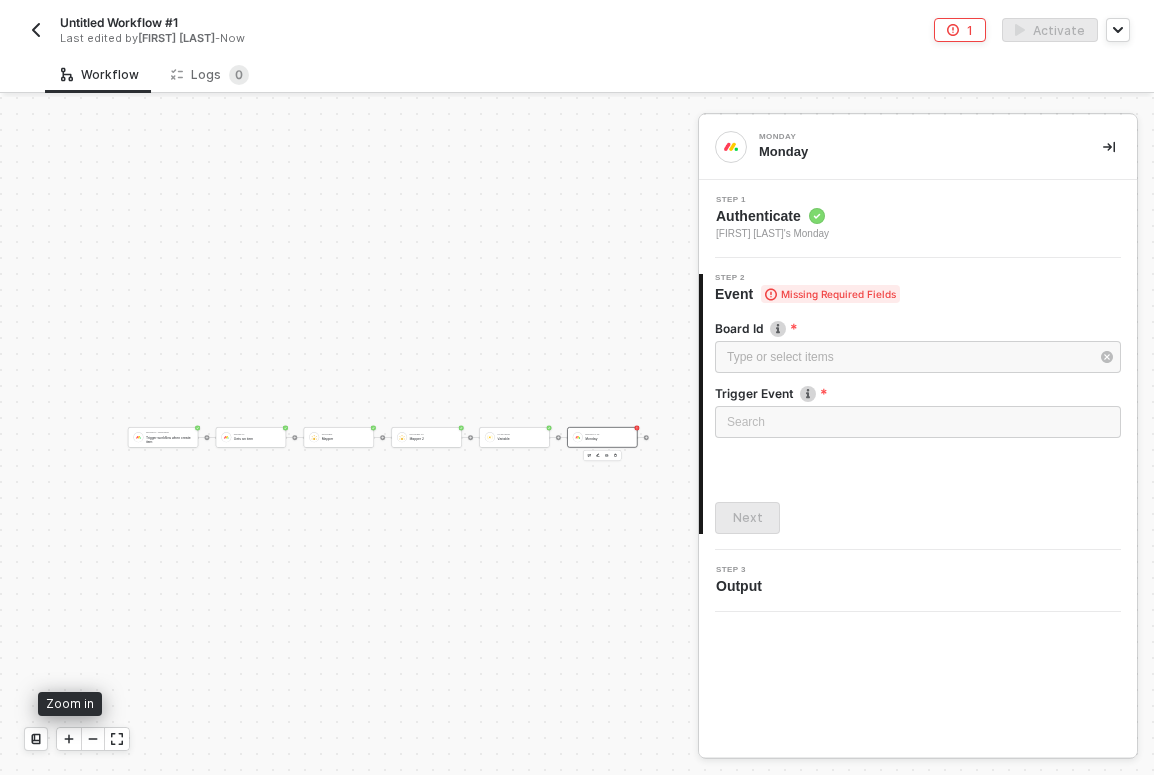 click 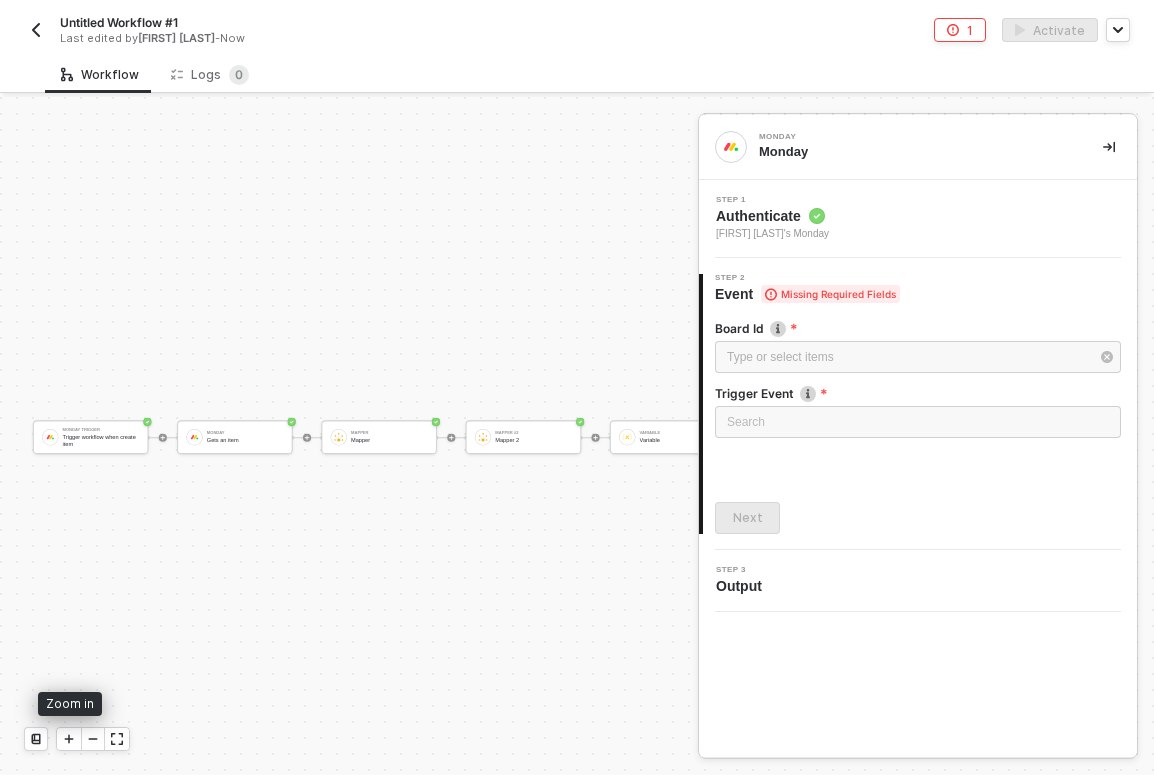 click 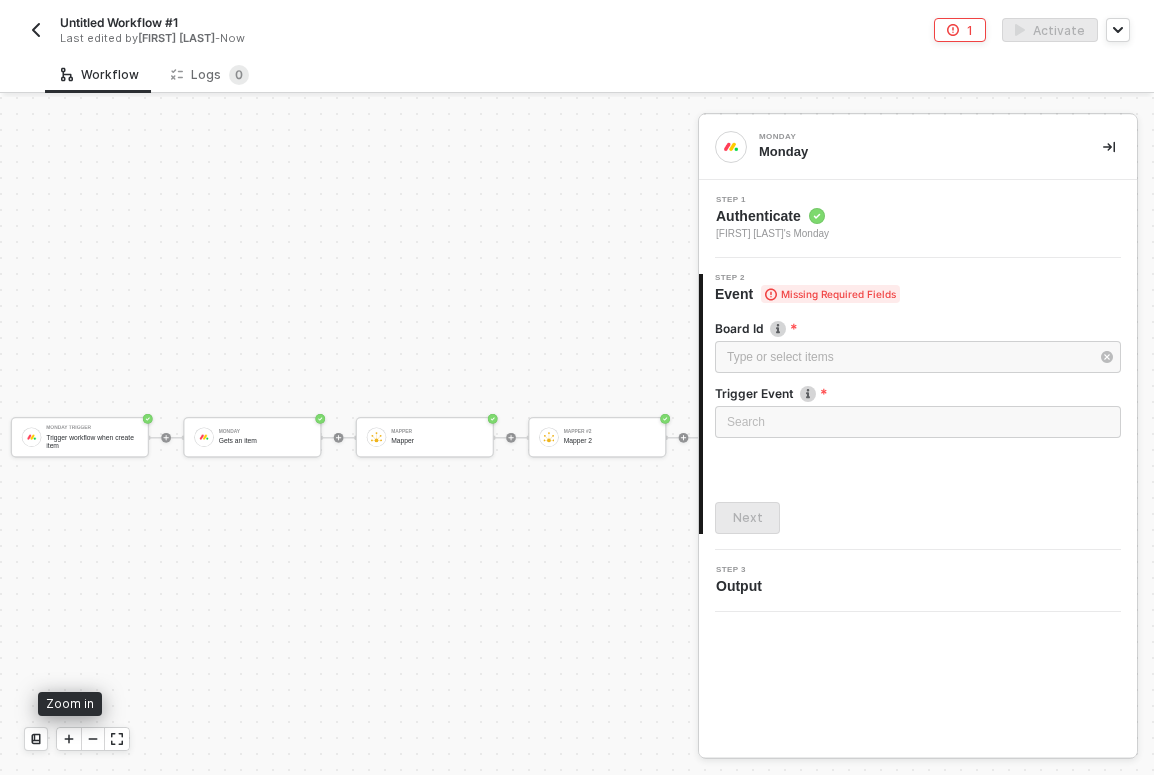 click 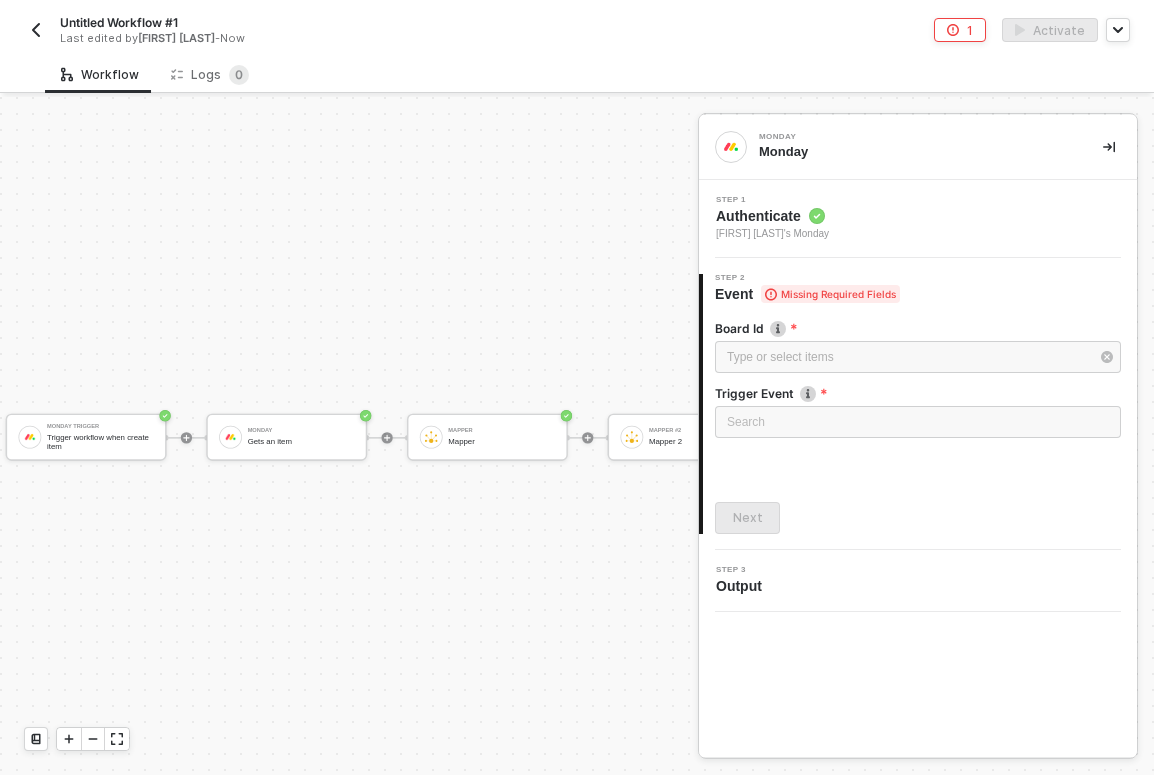click on "Monday Monday" at bounding box center (918, 147) 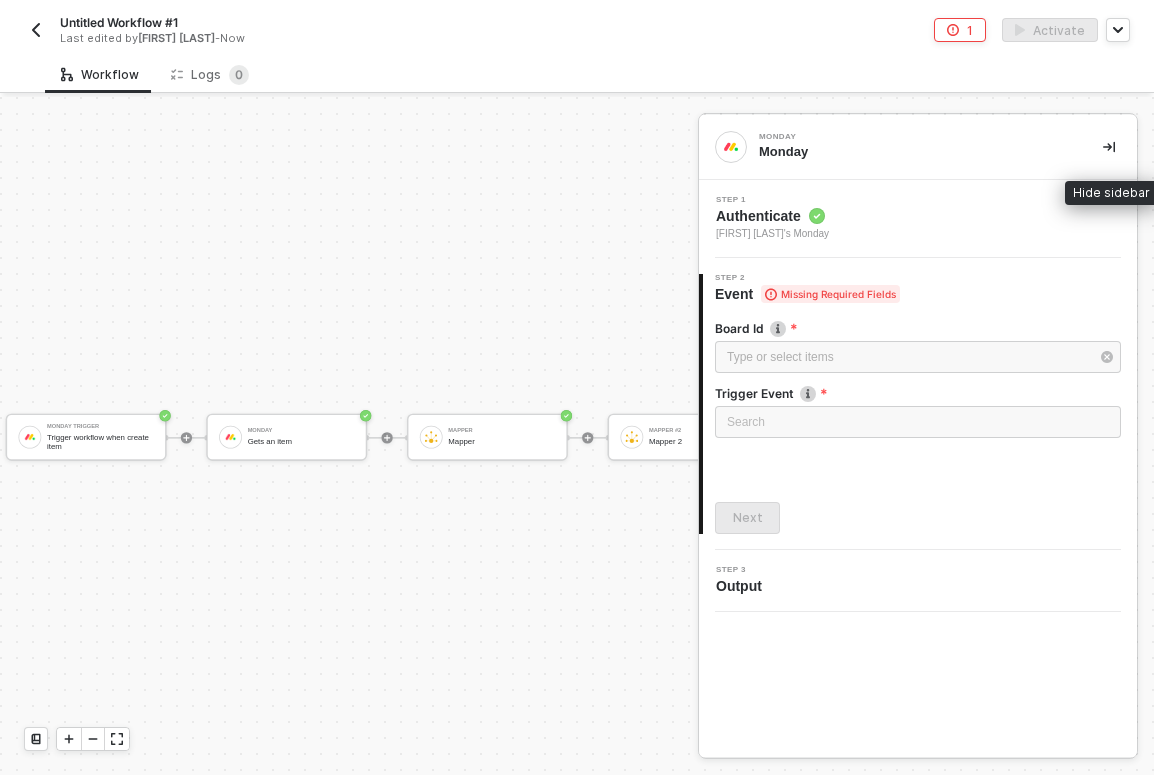 click 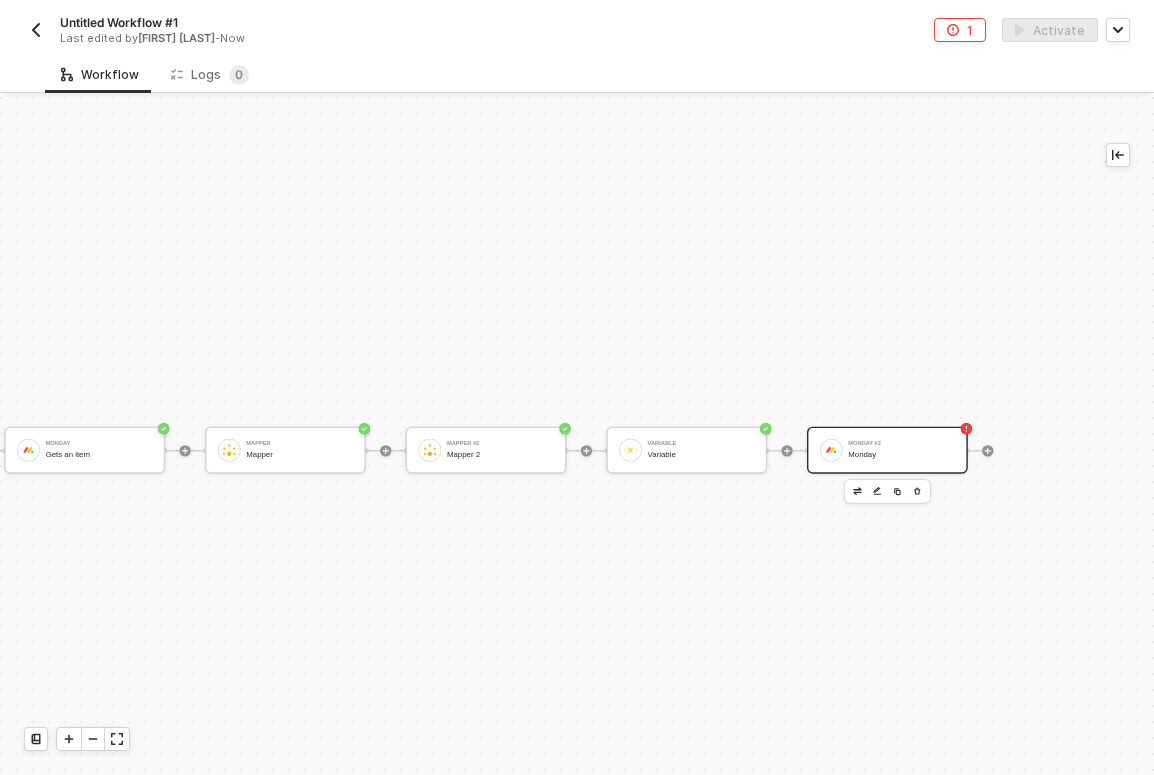 scroll, scrollTop: 4, scrollLeft: 649, axis: both 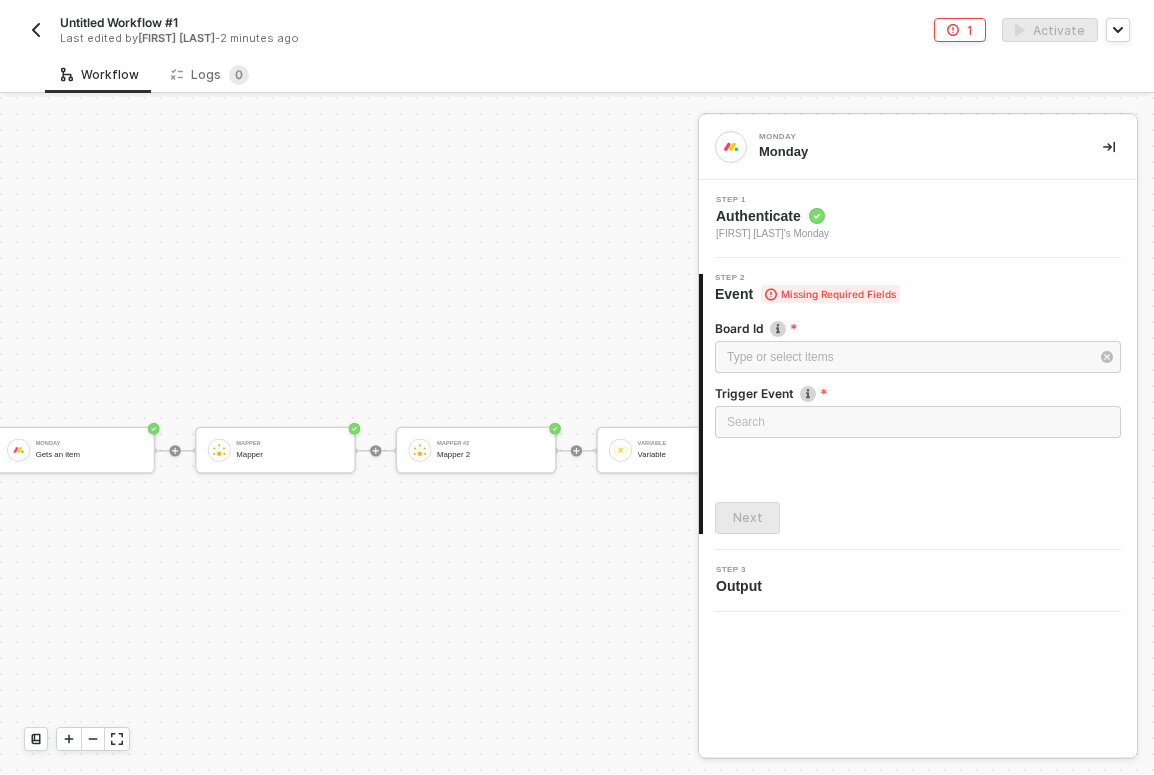 click at bounding box center [1109, 147] 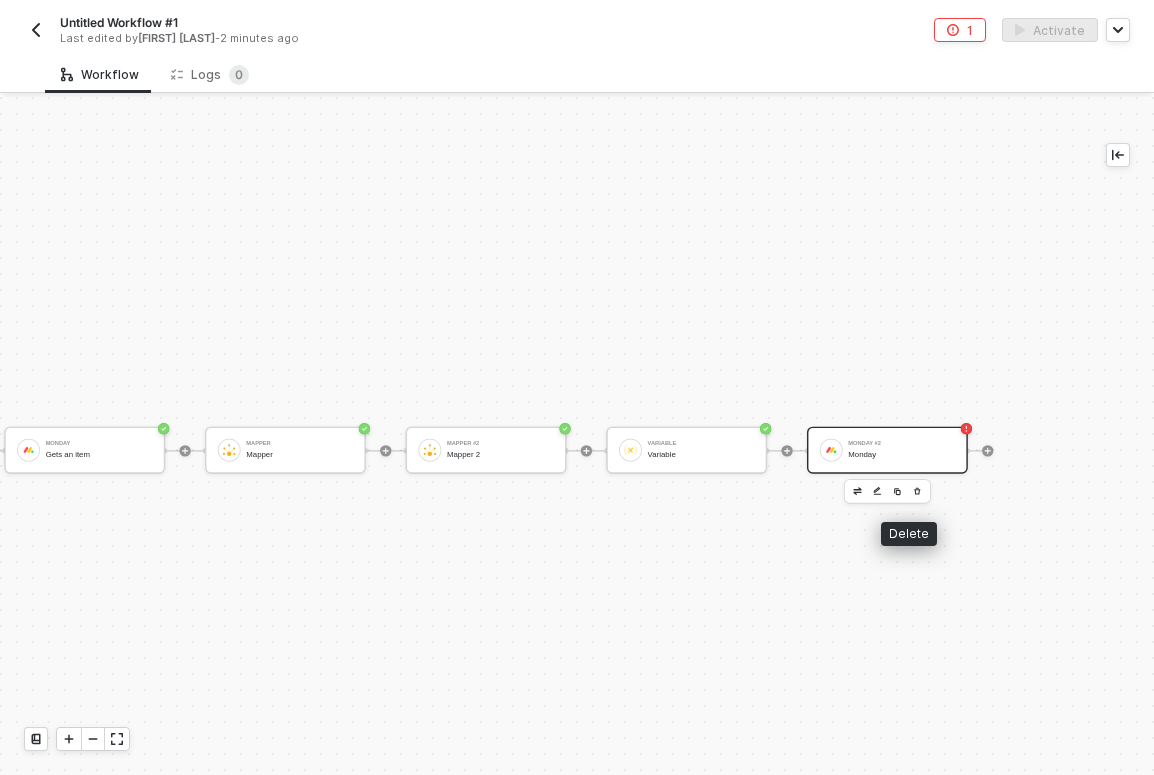 click 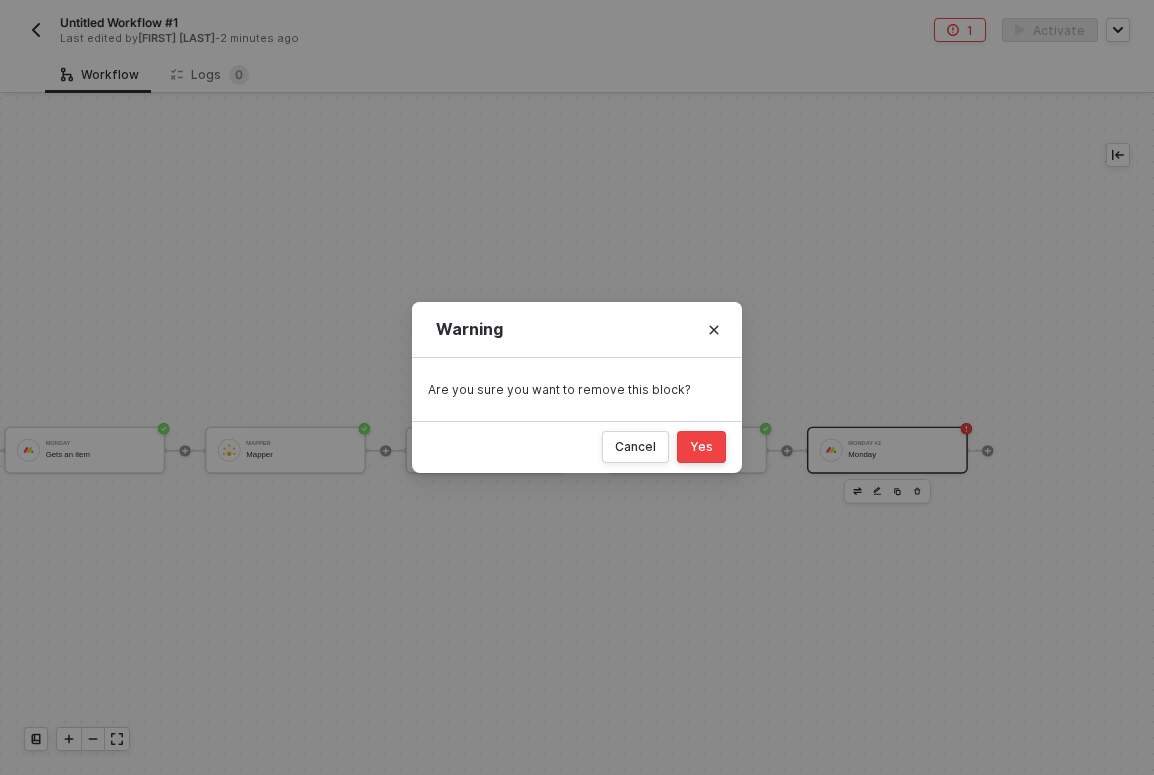 click on "Yes" at bounding box center (701, 447) 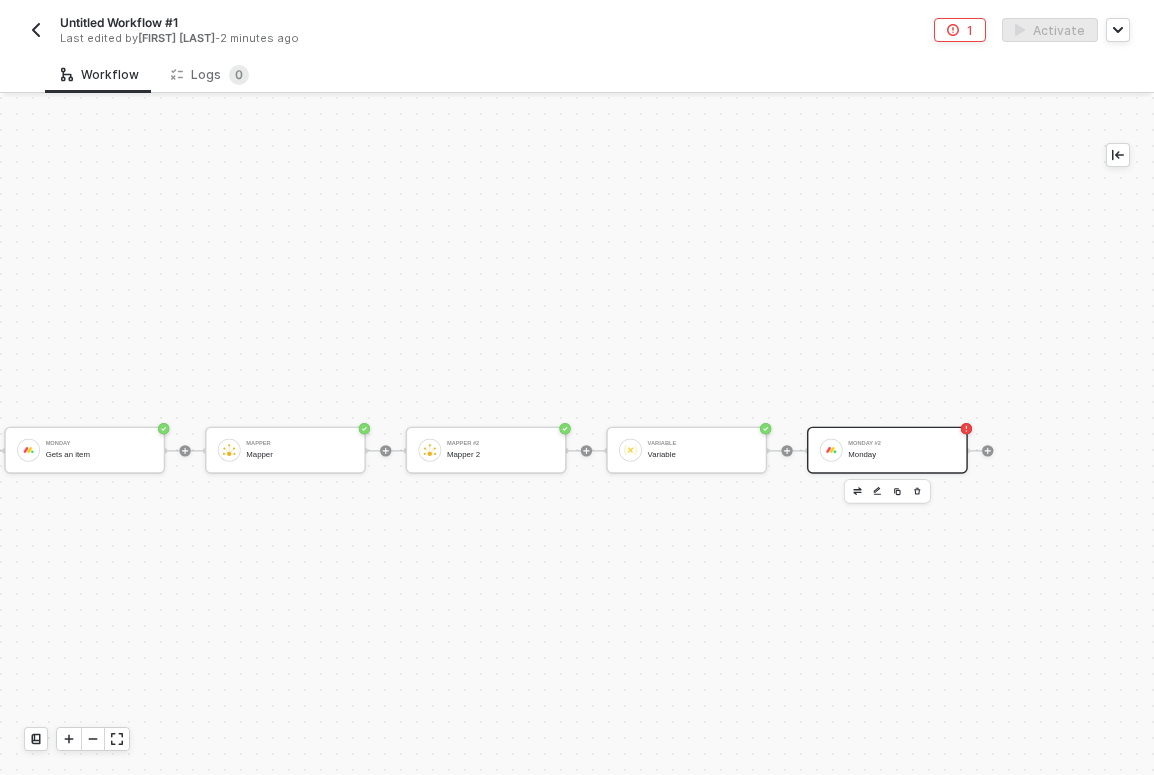 scroll, scrollTop: 4, scrollLeft: 408, axis: both 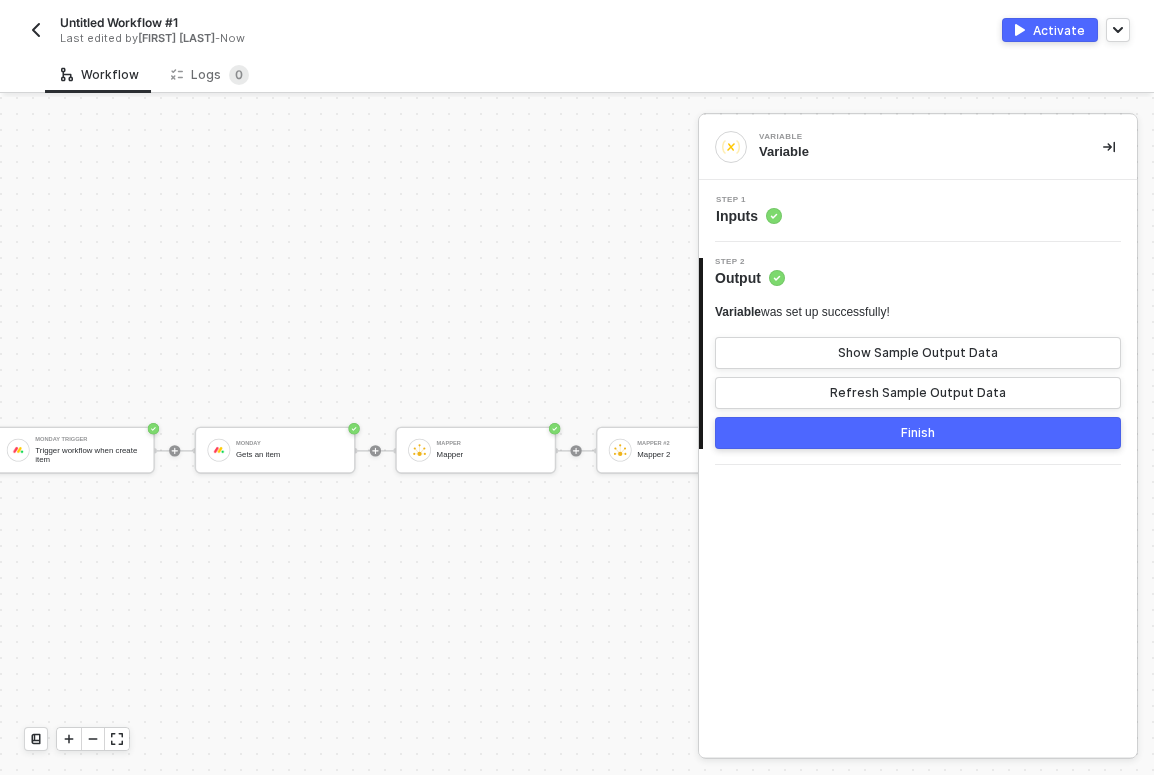 click on "Monday Trigger Trigger workflow when create item Monday Gets an item Mapper Mapper Mapper #2 Mapper 2 Variable Variable" at bounding box center [480, 450] 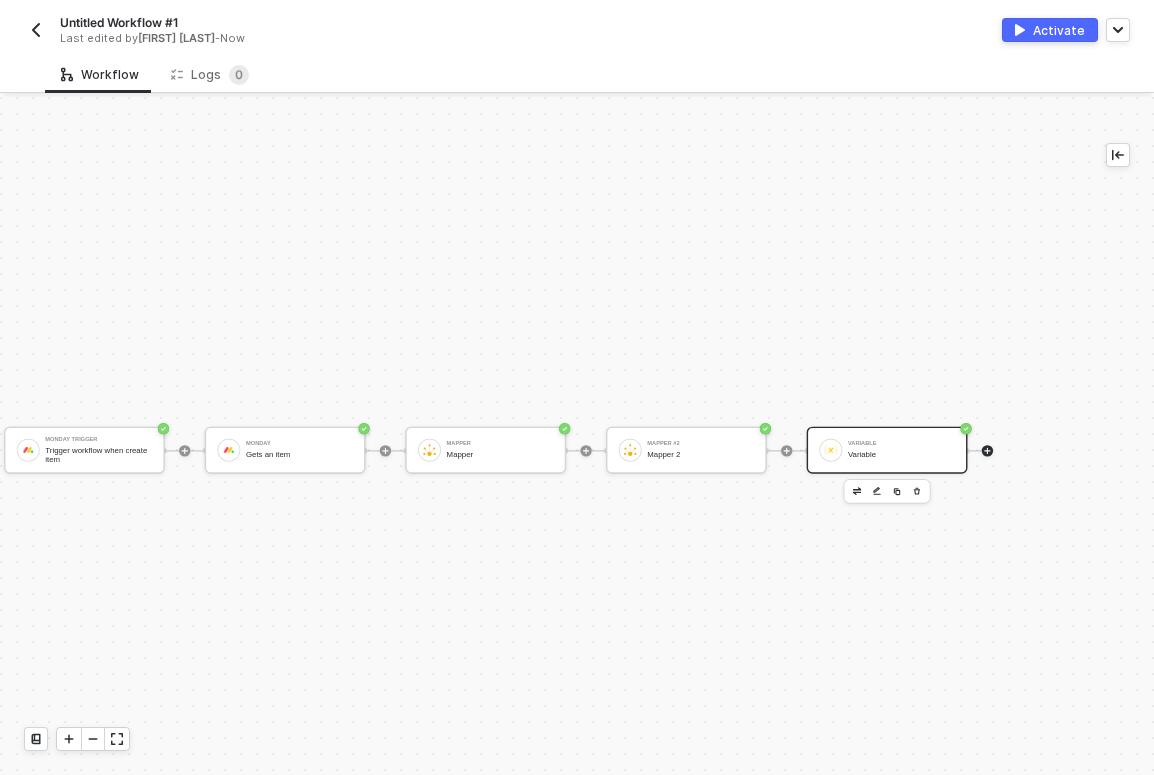 click 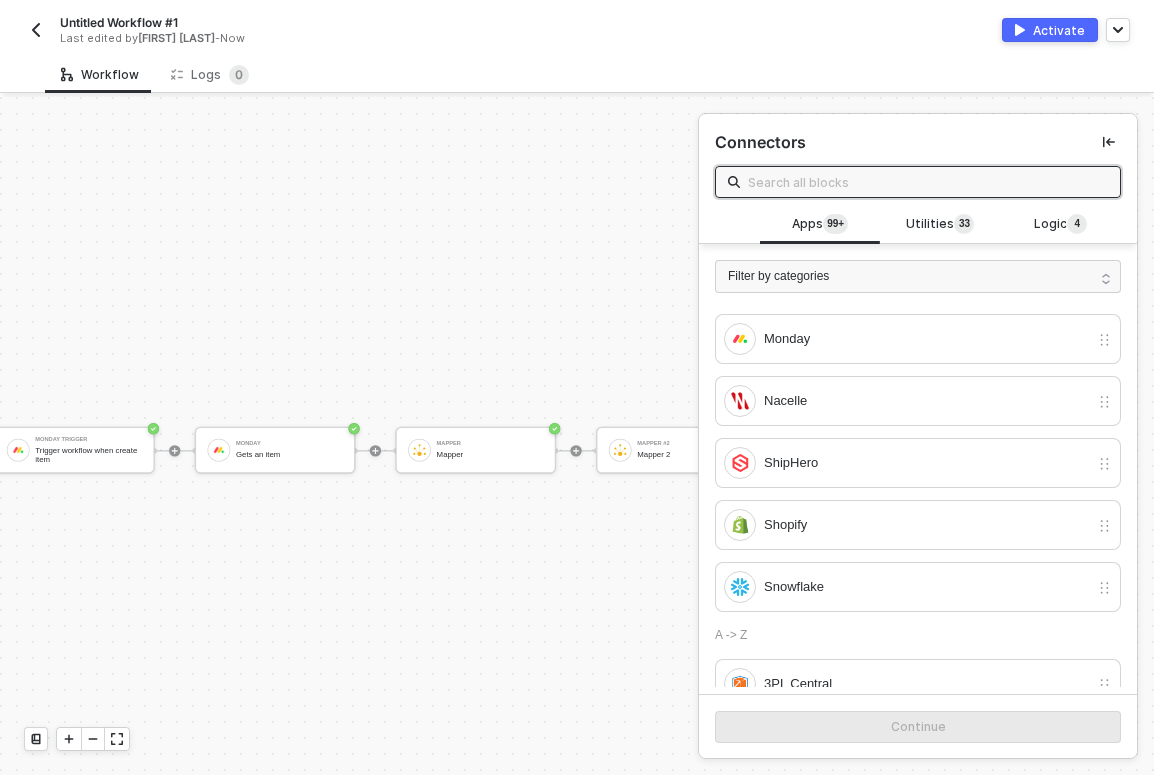 scroll, scrollTop: 491, scrollLeft: 0, axis: vertical 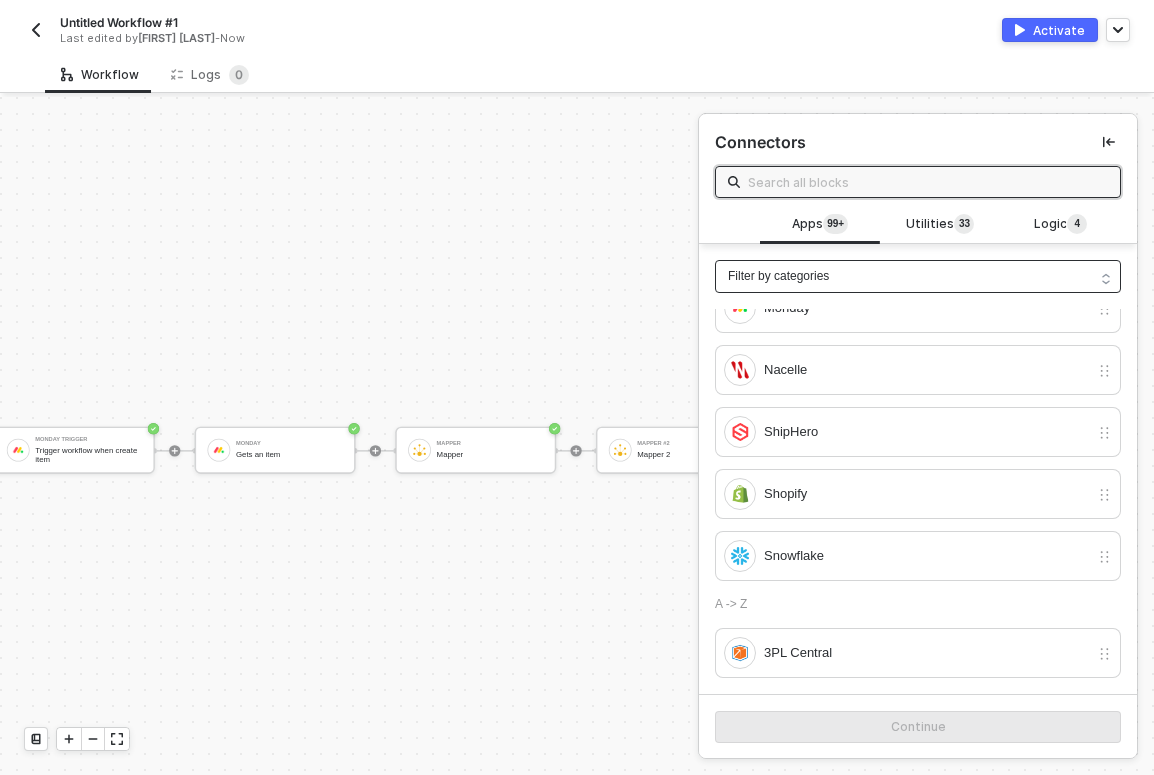 click on "Filter by categories" at bounding box center (918, 276) 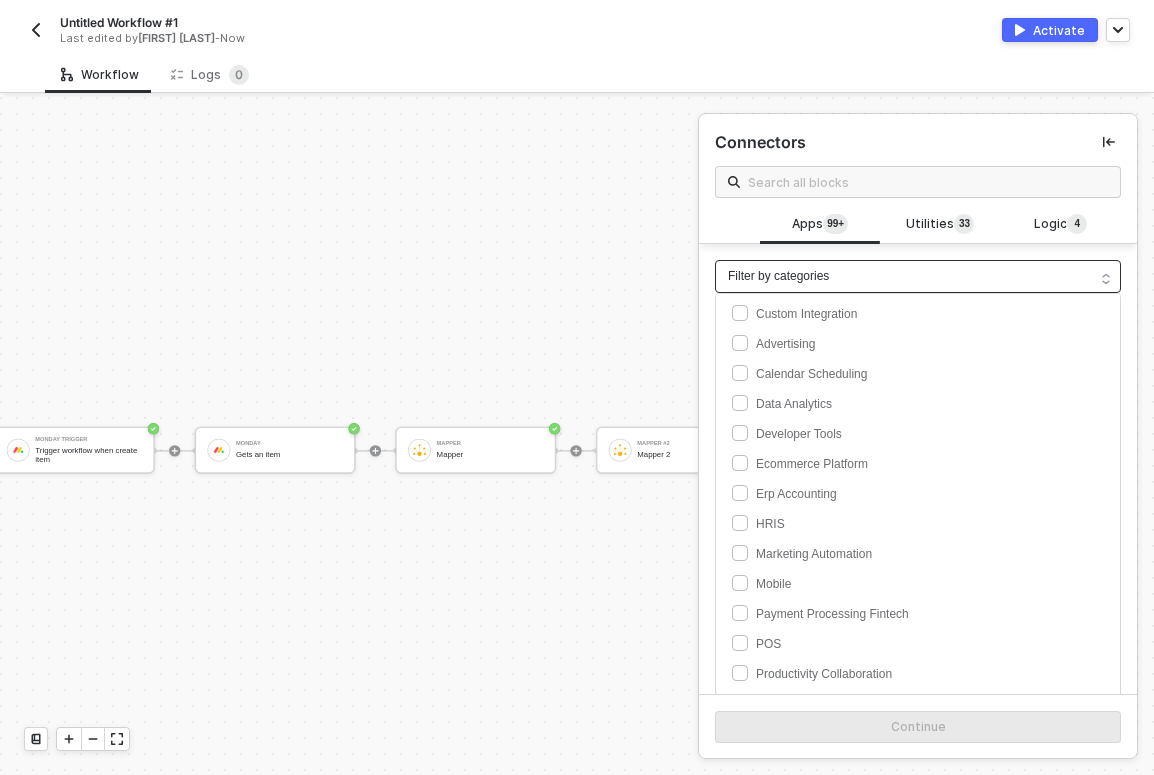 click on "Filter by categories" at bounding box center [918, 276] 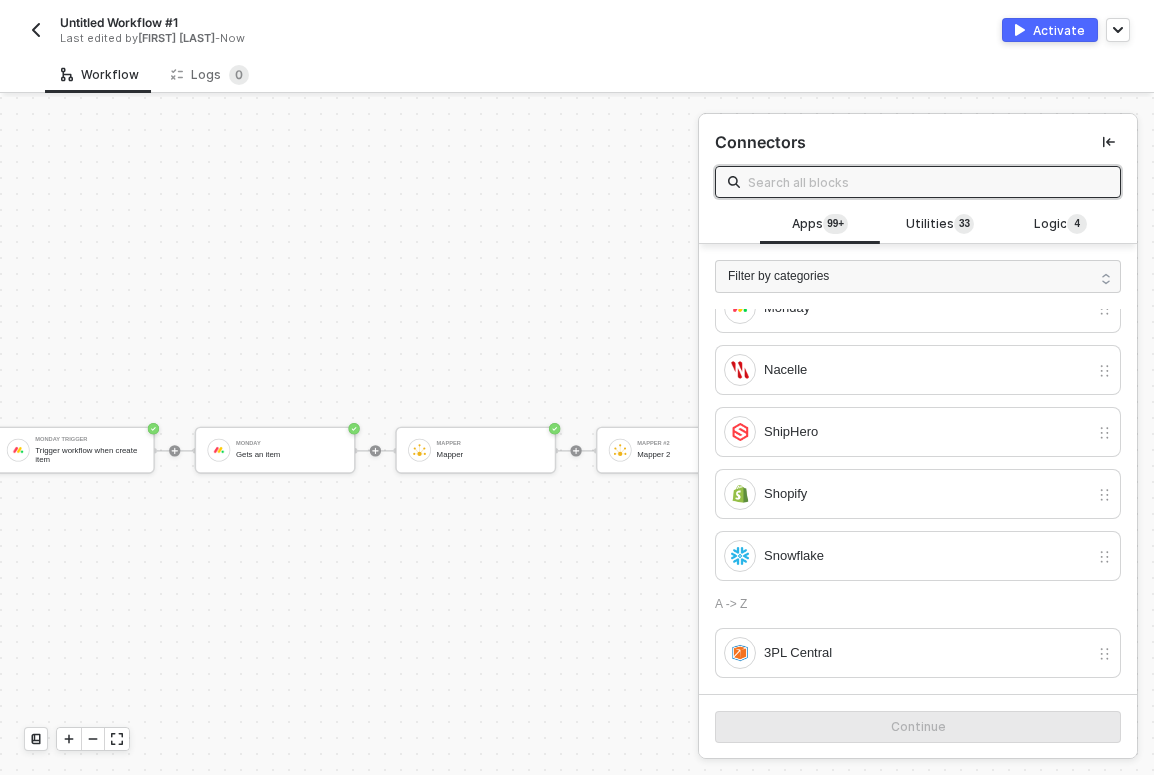 click at bounding box center (928, 182) 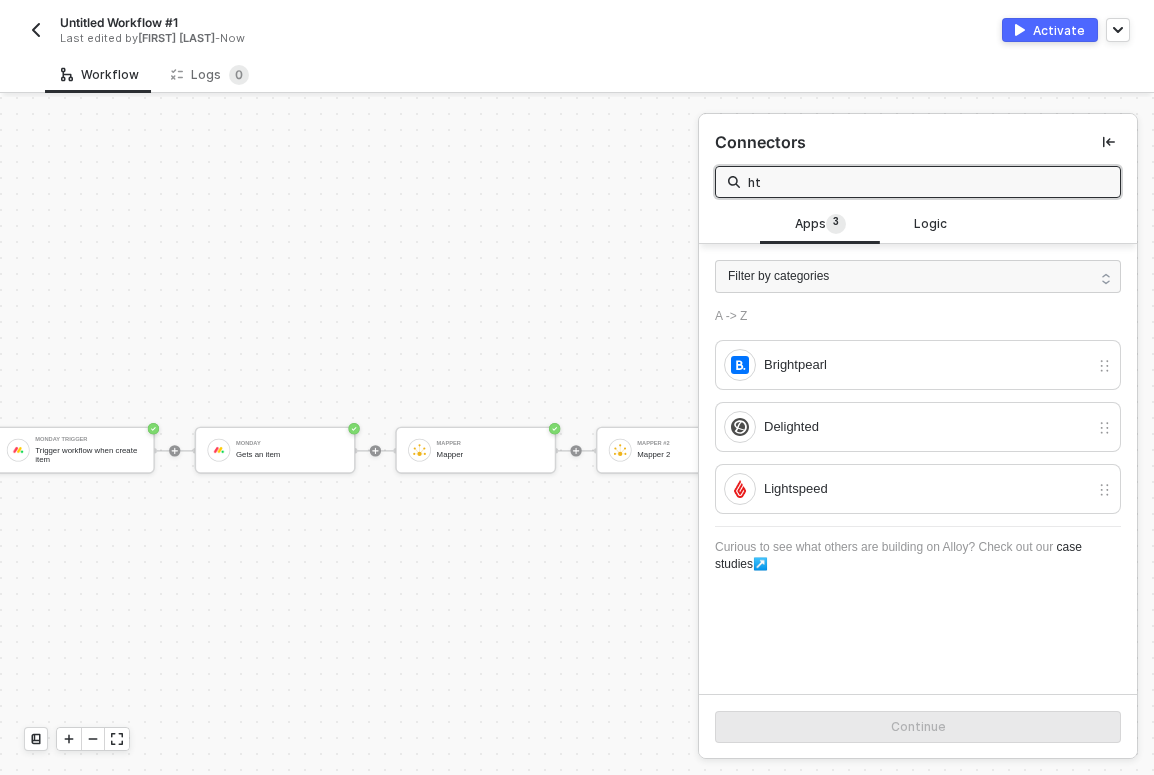 scroll, scrollTop: 0, scrollLeft: 0, axis: both 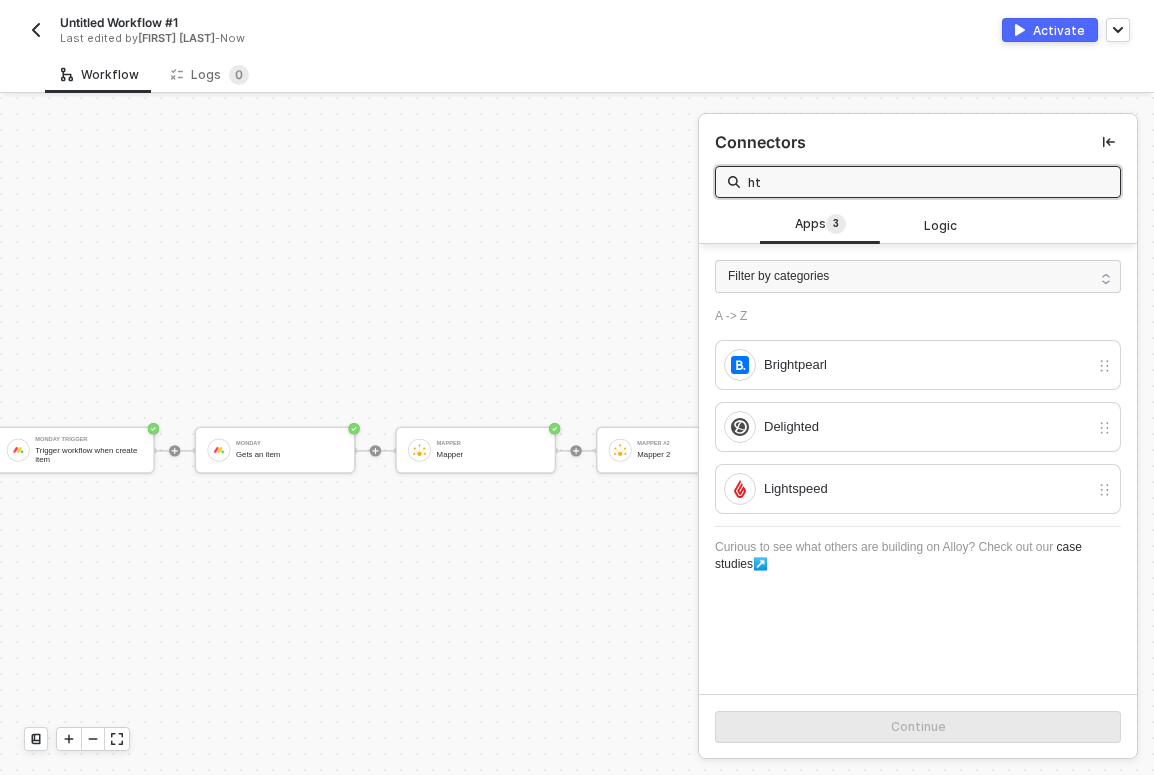 type on "ht" 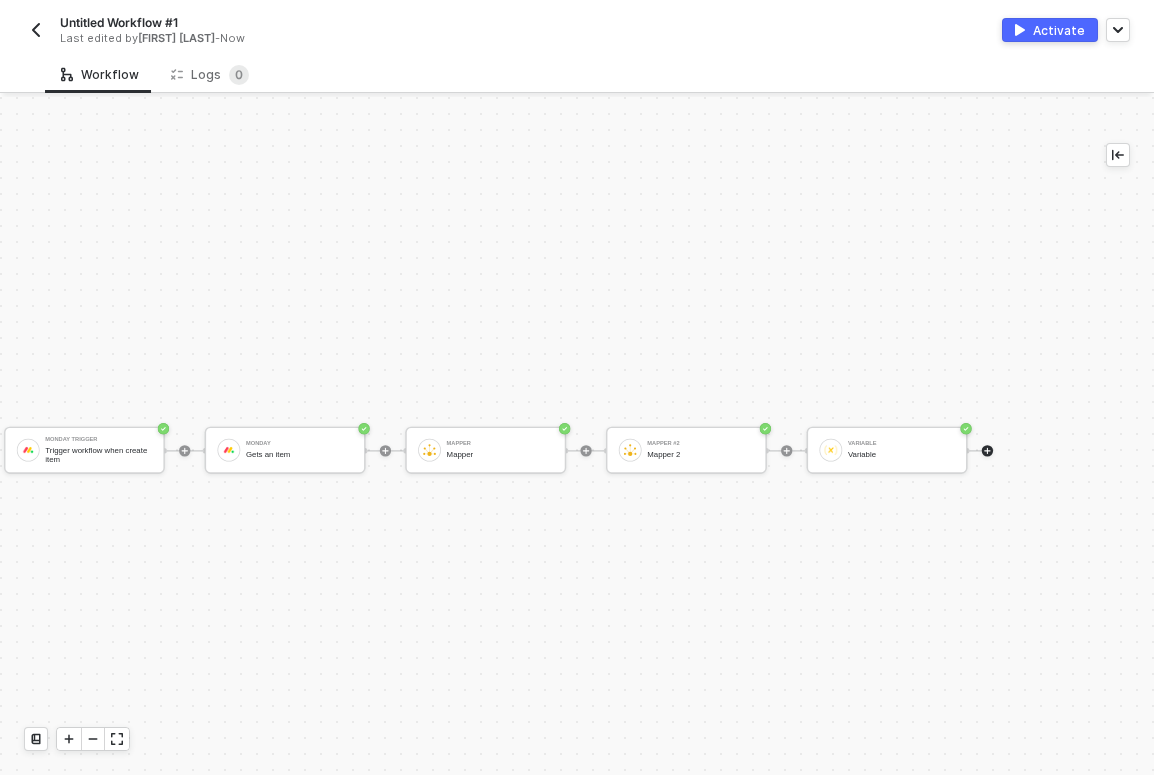 click on "Untitled Workflow #1 Last edited by  Micayla Gilbert  -  Now Activate" at bounding box center (577, 28) 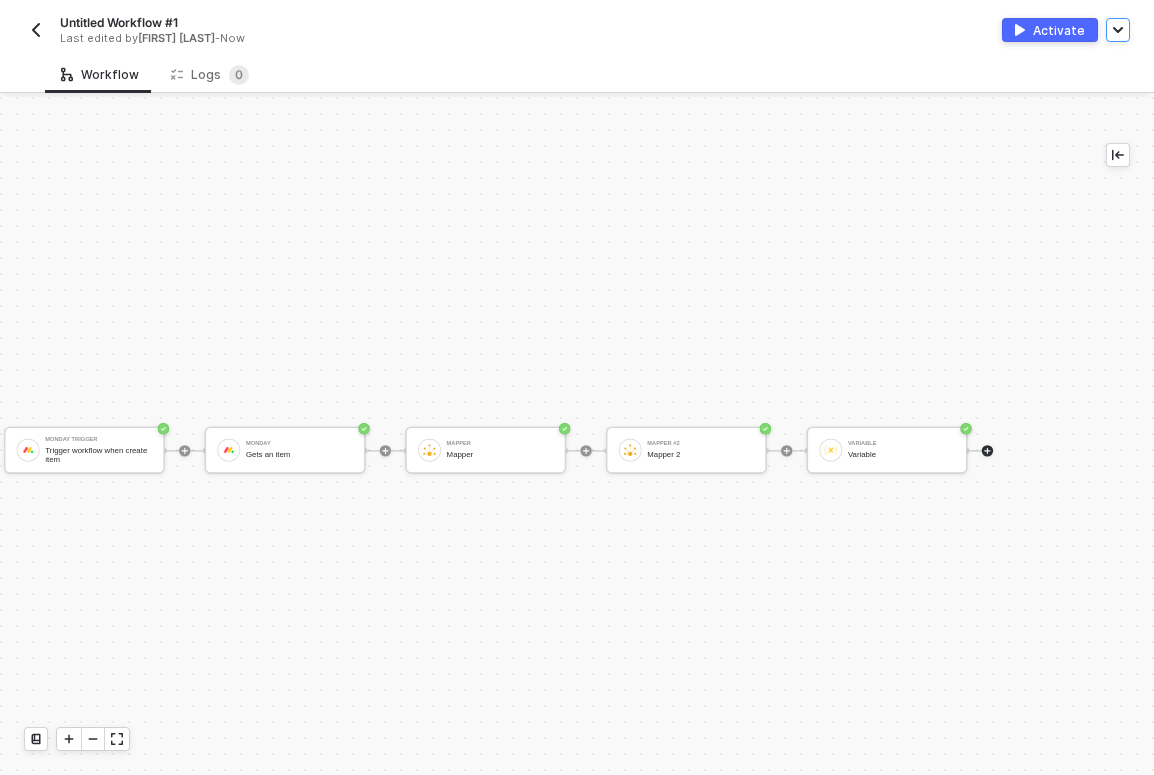 click at bounding box center [1118, 30] 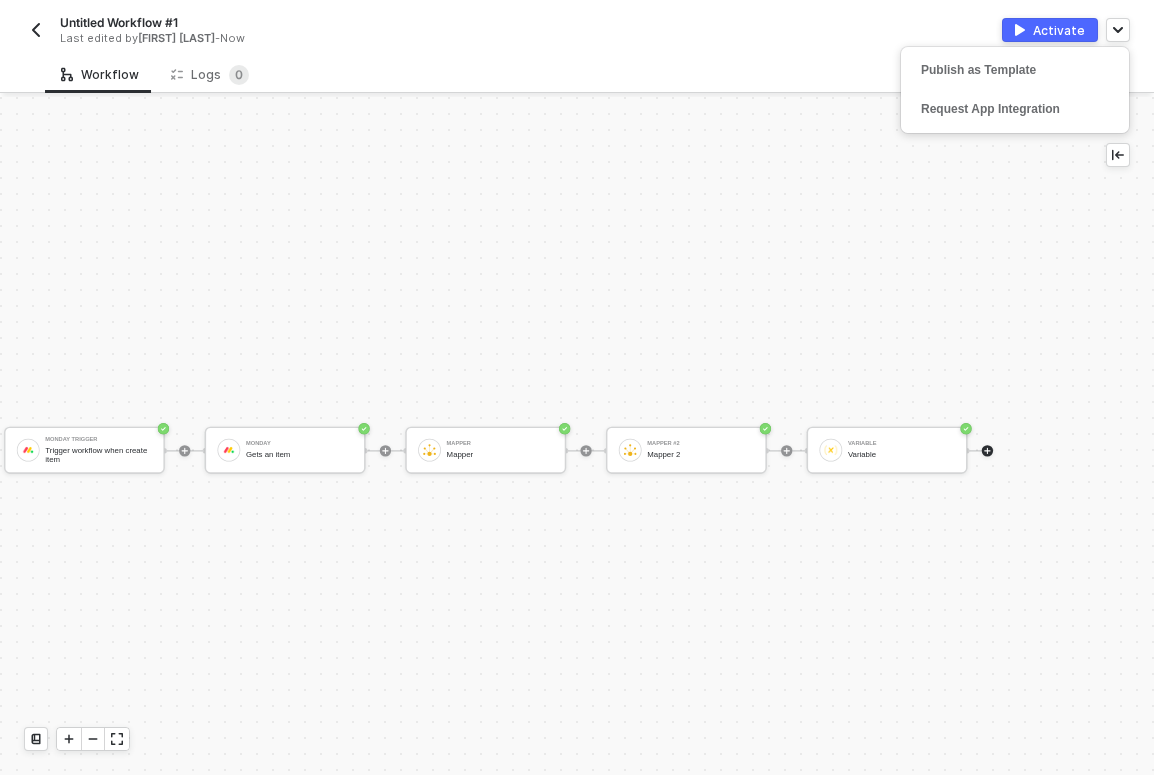 click on "Untitled Workflow #1 Last edited by  Micayla Gilbert  -  Now Activate Publish as Template Request App Integration" at bounding box center [577, 28] 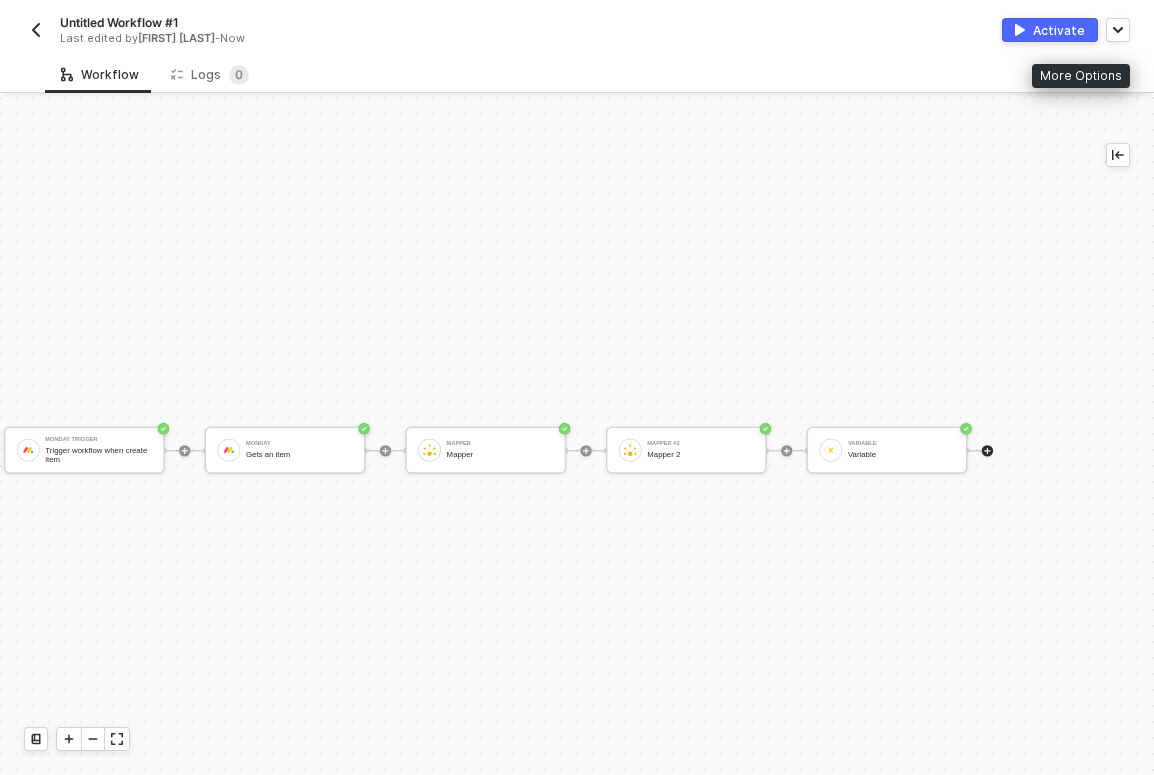 click at bounding box center (36, 30) 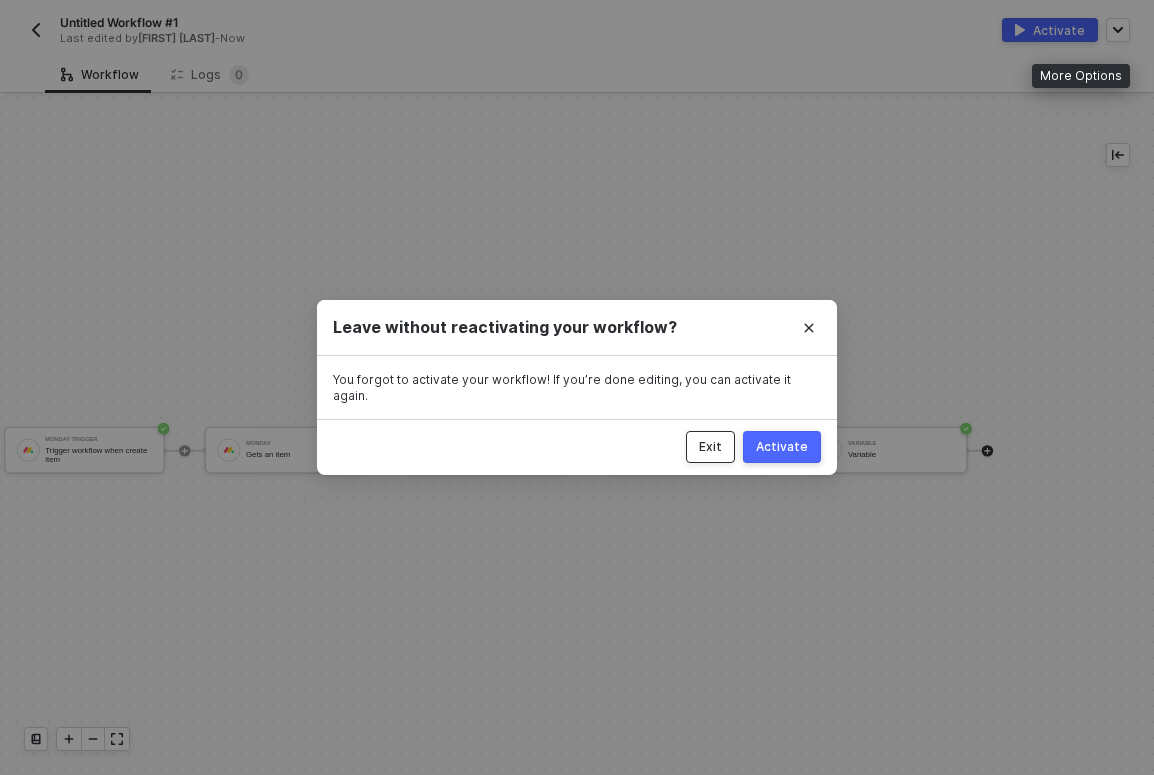 click on "Exit" at bounding box center (710, 447) 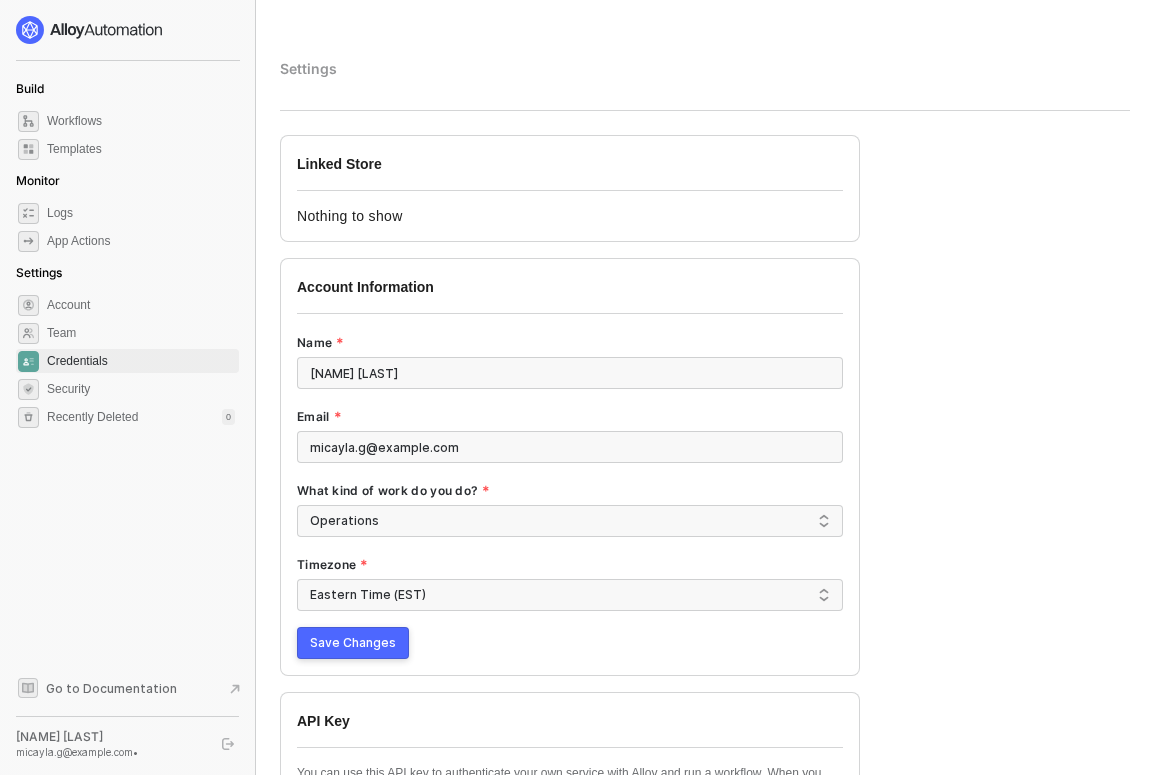 scroll, scrollTop: 0, scrollLeft: 0, axis: both 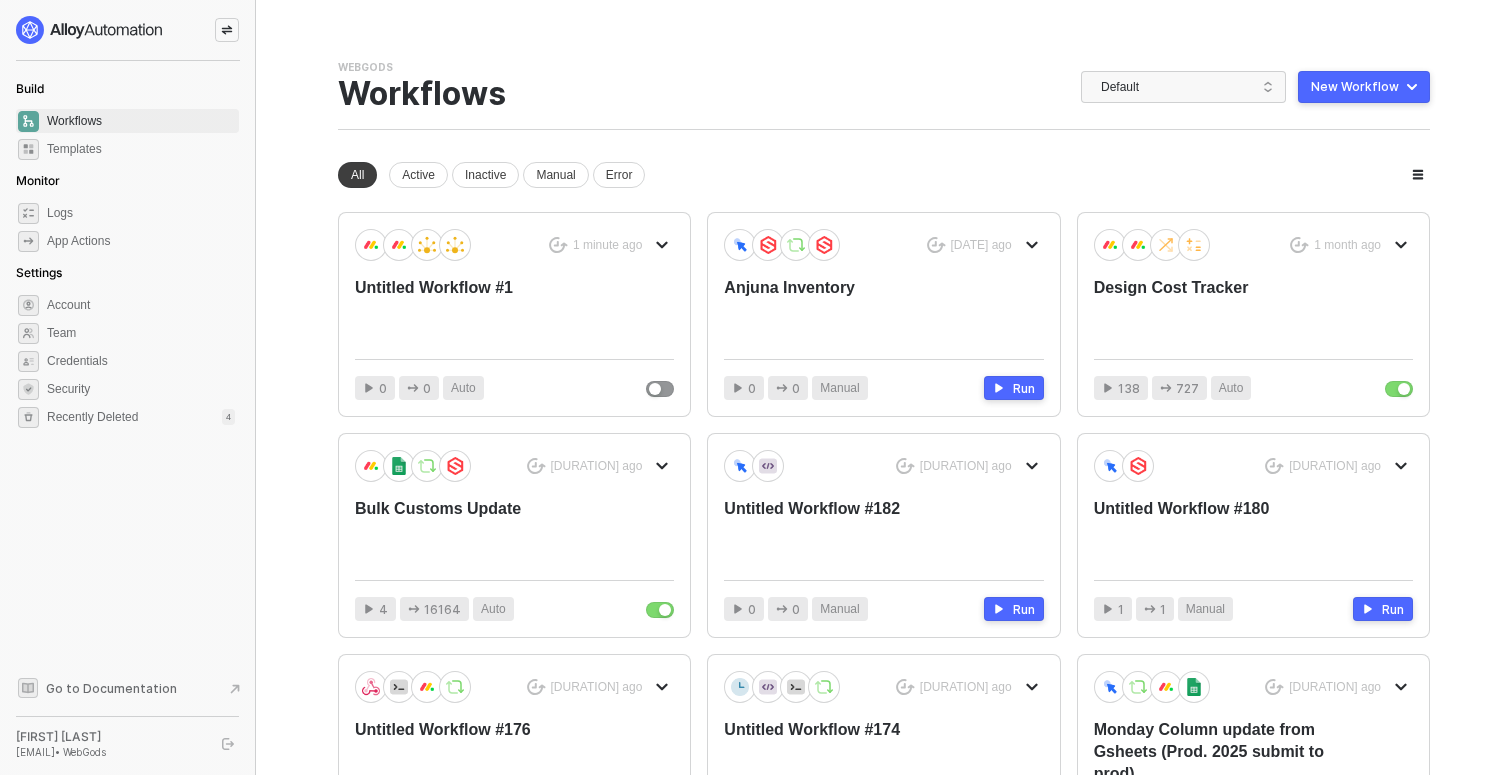click 